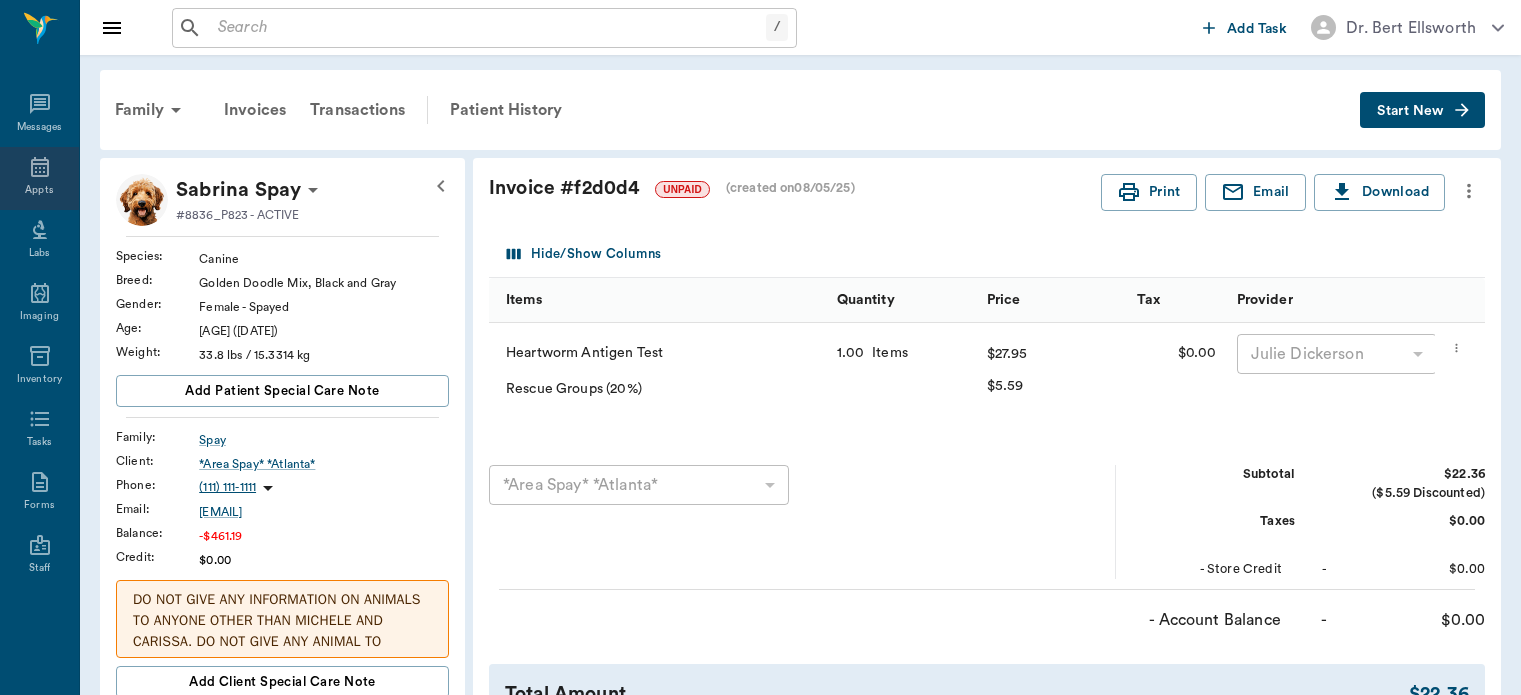 click 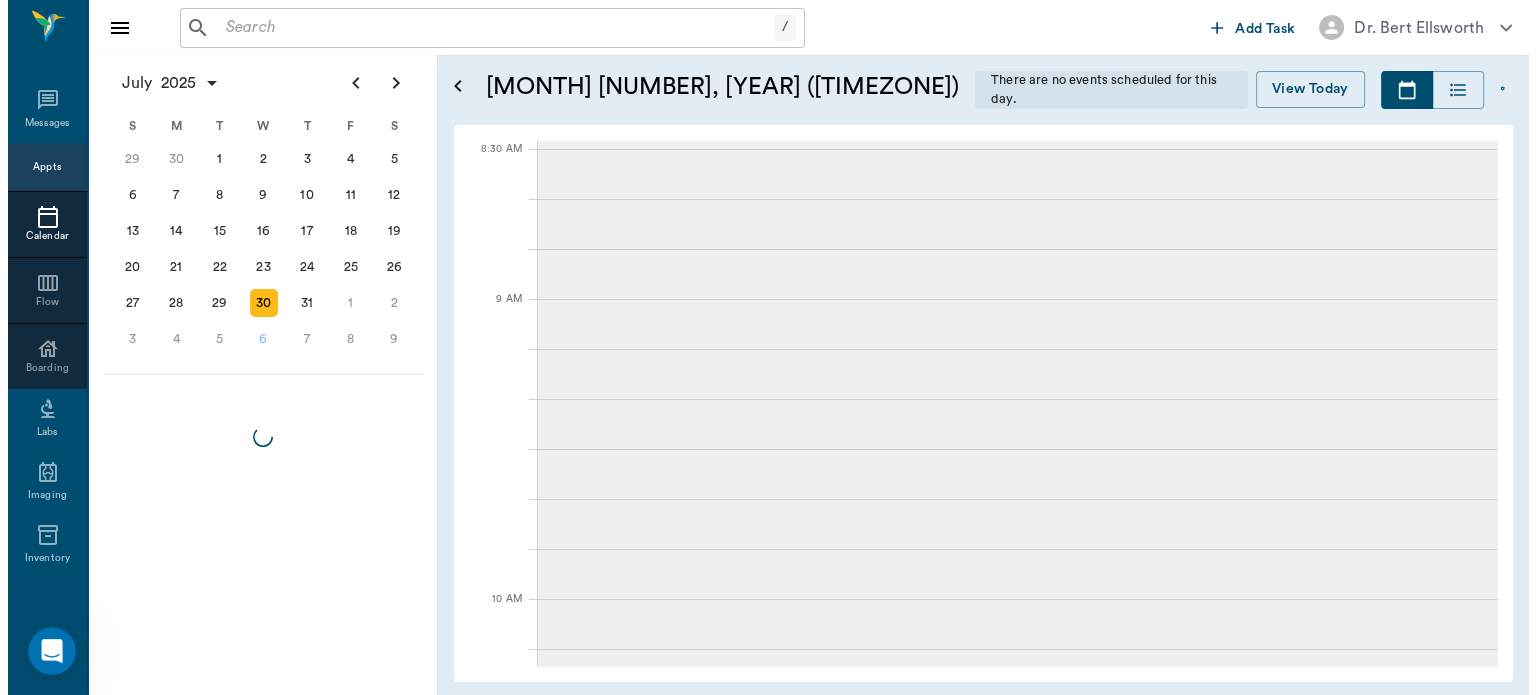 scroll, scrollTop: 0, scrollLeft: 0, axis: both 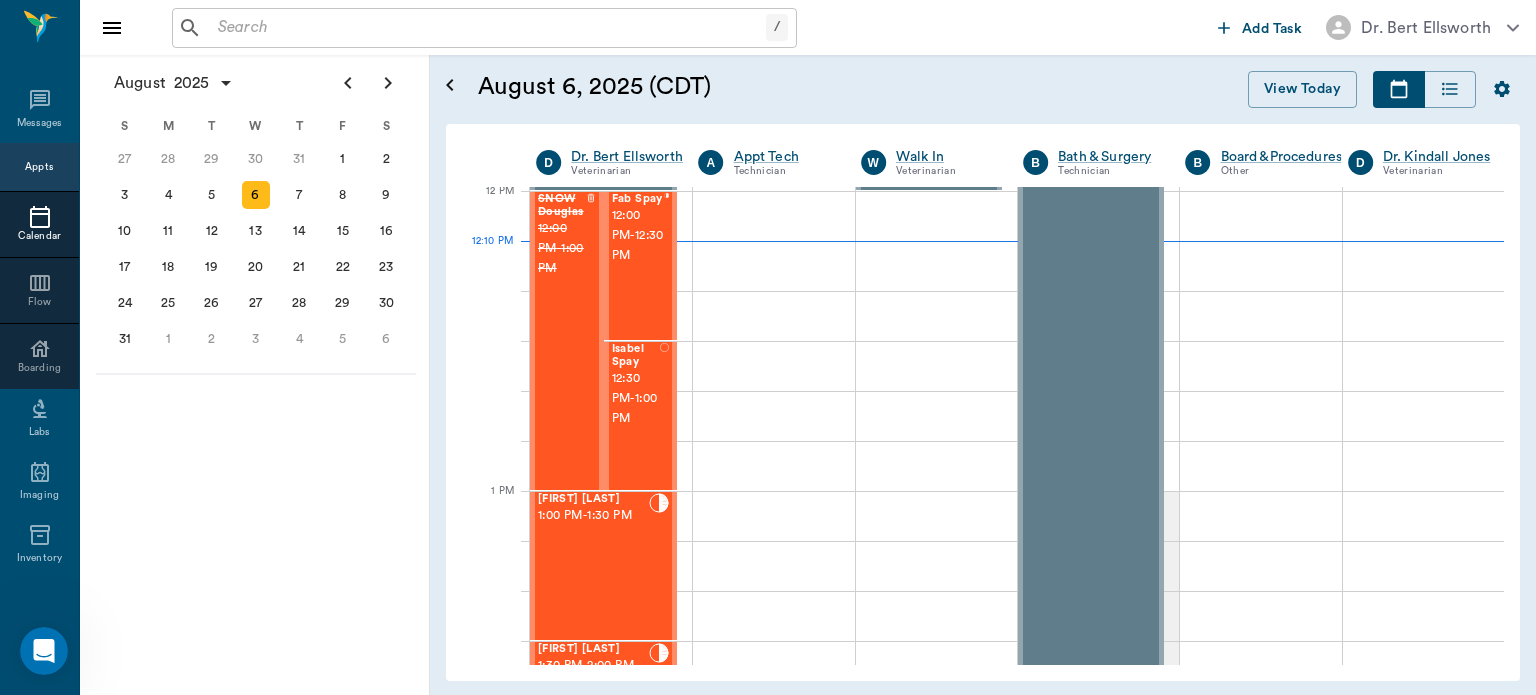 click on "12:30 PM  -  1:00 PM" at bounding box center [636, 399] 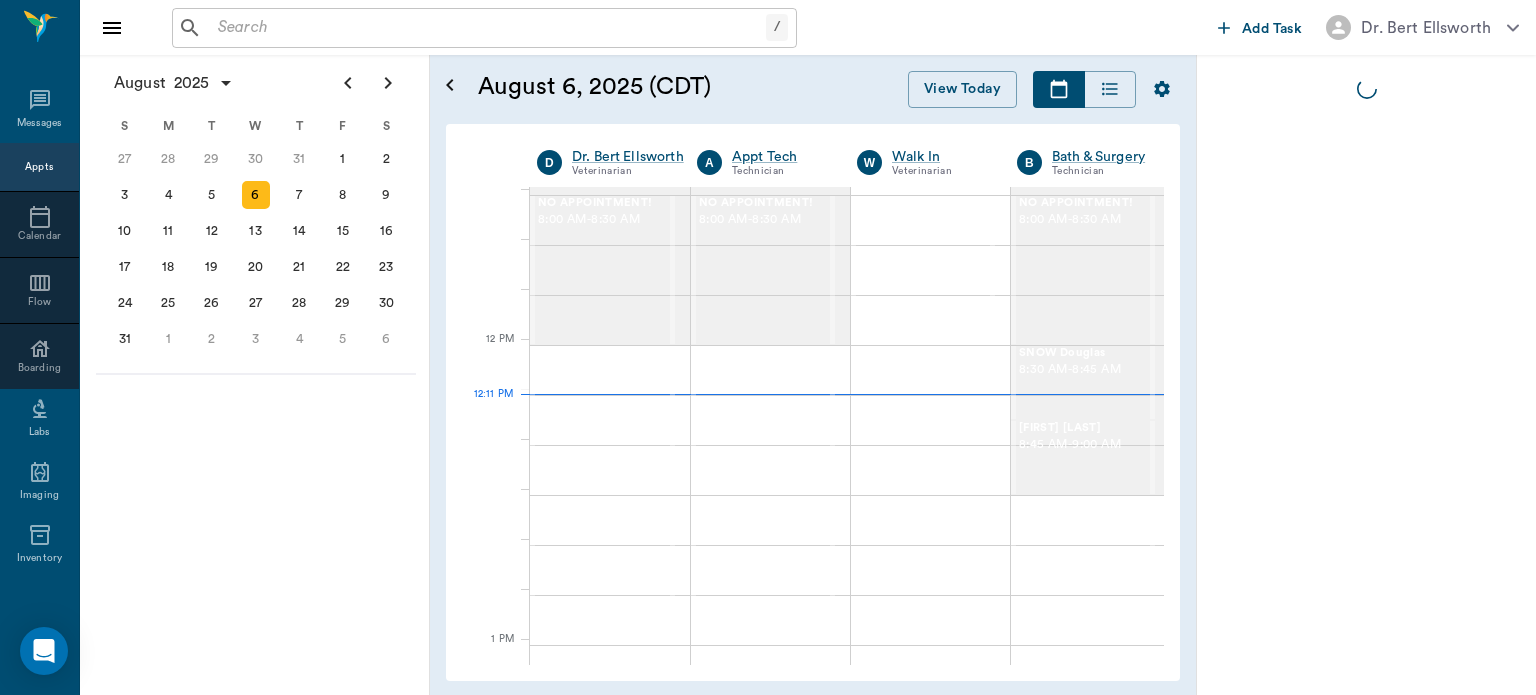 scroll, scrollTop: 0, scrollLeft: 0, axis: both 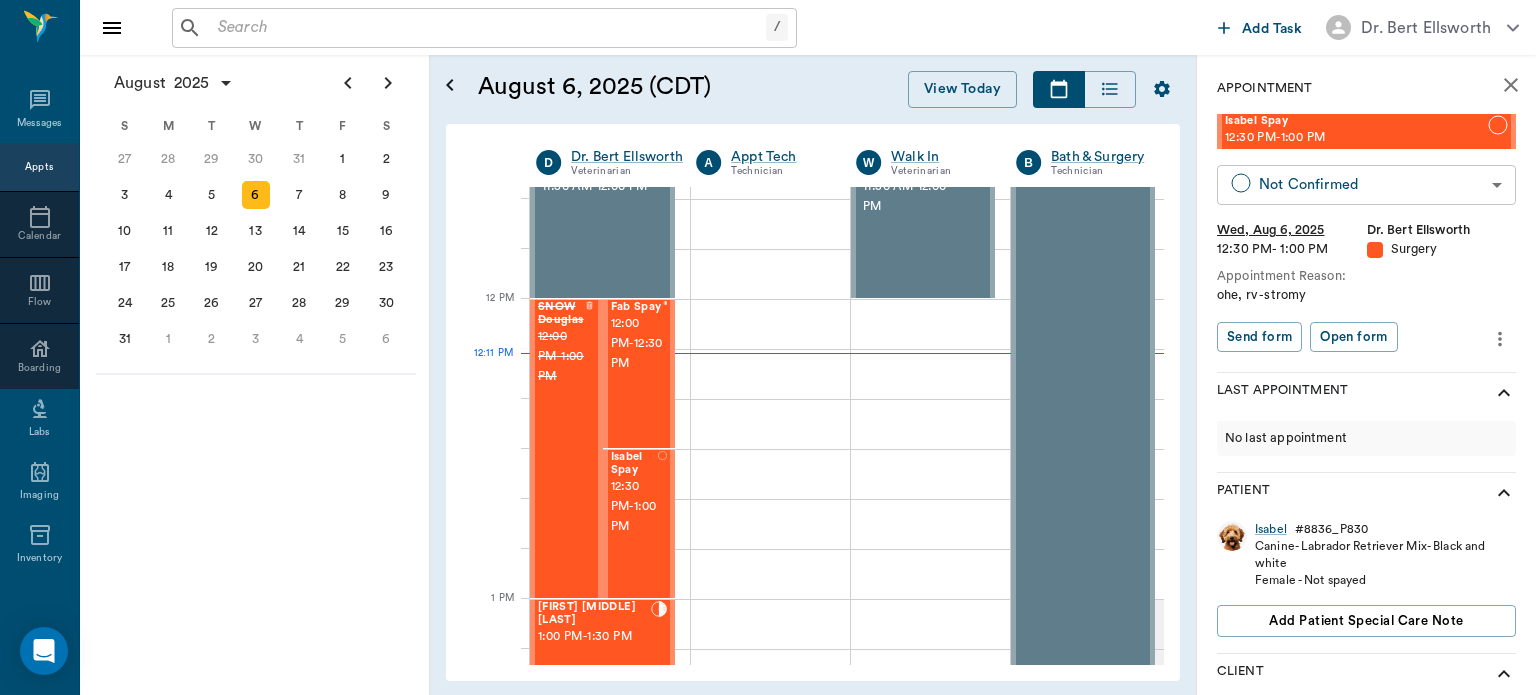click on "/ ​ Add Task Dr. [LAST] Nectar Messages Appts Calendar Flow Boarding Labs Imaging Inventory Tasks Forms Staff Reports Lookup Settings August [YEAR] S M T W T F S 29 30 Jul 1 2 3 4 5 6 7 8 9 10 11 12 13 14 15 16 17 18 19 20 21 22 23 24 25 26 27 28 29 30 31 Aug 1 2 3 4 5 6 7 8 9 S M T W T F S 27 28 29 30 31 Aug 1 2 3 4 5 6 7 8 9 10 11 12 13 14 15 16 17 18 19 20 21 22 23 24 25 26 27 28 29 30 31 Sep 1 2 3 4 5 6 S M T W T F S 31 Sep 1 2 3 4 5 6 7 8 9 10 11 12 13 14 15 16 17 18 19 20 21 22 23 24 25 26 27 28 29 30 Oct 1 2 3 4 5 6 7 8 9 10 11 August [DAY], [YEAR] (CDT) View Today August [YEAR] Today 6 Wed Aug [YEAR] D Dr. [LAST] Veterinarian A Appt Tech Technician W Walk In Veterinarian B Bath & Surgery Technician B Board &Procedures Other D Dr. [LAST] Veterinarian 8 AM 9 AM 10 AM 11 AM 12 PM 1 PM 2 PM 3 PM 4 PM 5 PM 6 PM 7 PM 8 PM 12:11 PM NO APPOINTMENT! 8:00 AM  -  8:30 AM [FIRST] [LAST] 8:30 AM  -  9:00 AM GOATS [LAST] 9:00 AM  -  9:30 AM [FIRST] [LAST] 10:30 AM  -  11:00 AM Puppy [LAST] 11:00 AM" at bounding box center [768, 347] 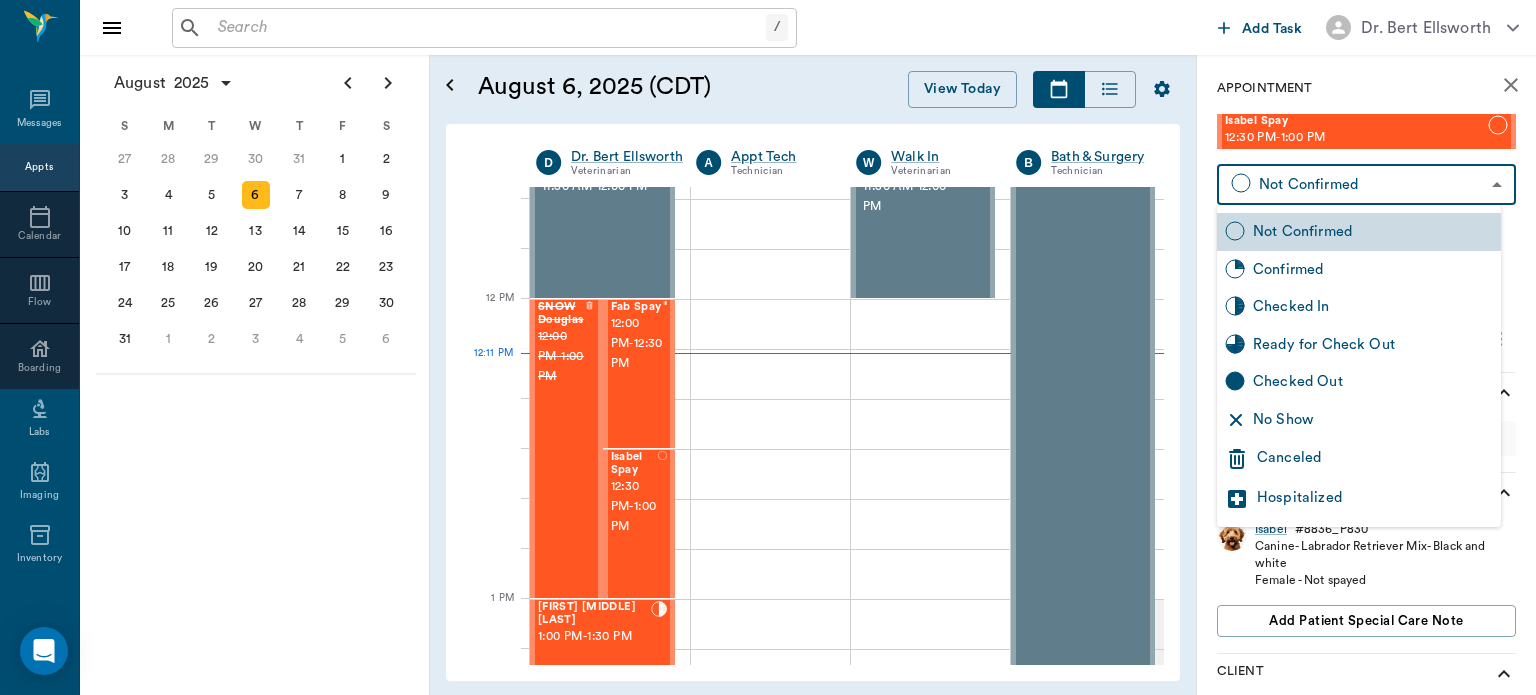 click at bounding box center [768, 347] 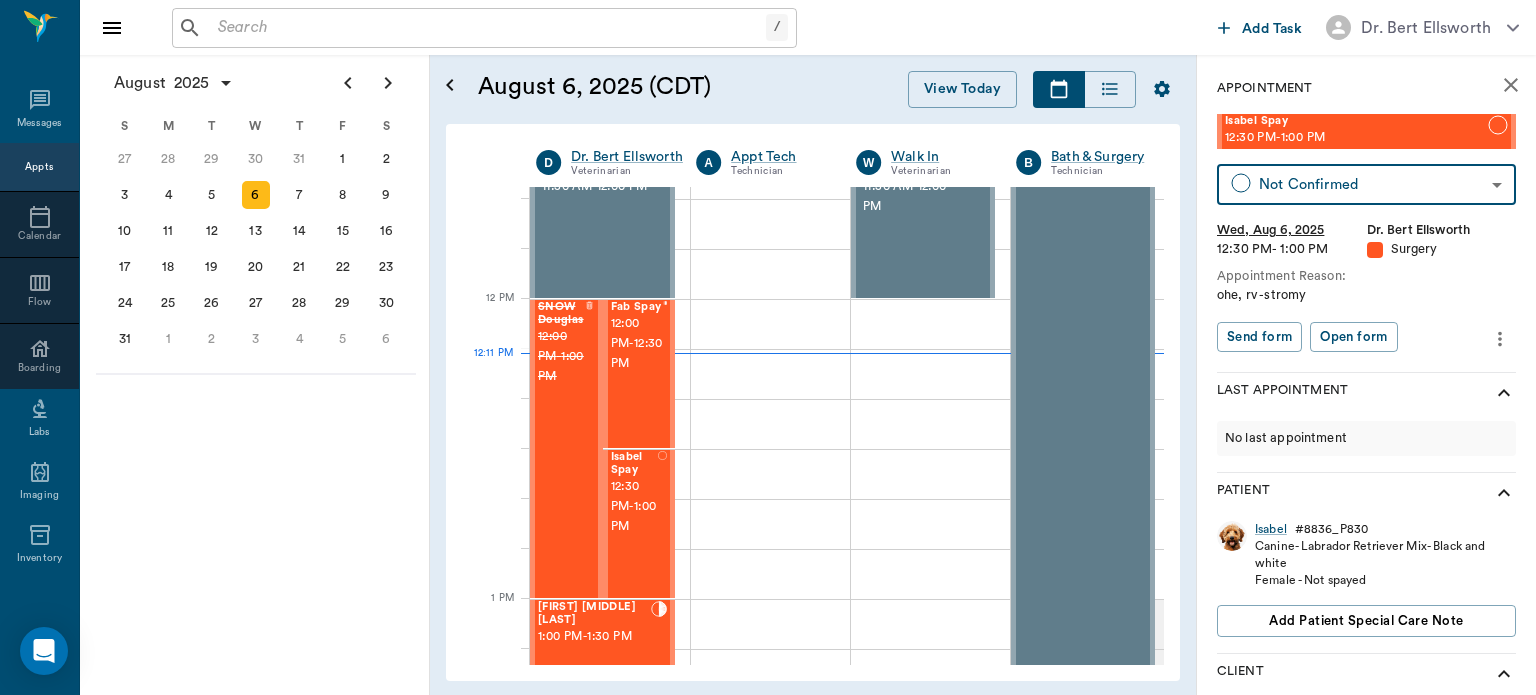 click on "/ ​ Add Task Dr. [LAST] Nectar Messages Appts Calendar Flow Boarding Labs Imaging Inventory Tasks Forms Staff Reports Lookup Settings August [YEAR] S M T W T F S 29 30 Jul 1 2 3 4 5 6 7 8 9 10 11 12 13 14 15 16 17 18 19 20 21 22 23 24 25 26 27 28 29 30 31 Aug 1 2 3 4 5 6 7 8 9 S M T W T F S 27 28 29 30 31 Aug 1 2 3 4 5 6 7 8 9 10 11 12 13 14 15 16 17 18 19 20 21 22 23 24 25 26 27 28 29 30 31 Sep 1 2 3 4 5 6 S M T W T F S 31 Sep 1 2 3 4 5 6 7 8 9 10 11 12 13 14 15 16 17 18 19 20 21 22 23 24 25 26 27 28 29 30 Oct 1 2 3 4 5 6 7 8 9 10 11 August [DAY], [YEAR] (CDT) View Today August [YEAR] Today 6 Wed Aug [YEAR] D Dr. [LAST] Veterinarian A Appt Tech Technician W Walk In Veterinarian B Bath & Surgery Technician B Board &Procedures Other D Dr. [LAST] Veterinarian 8 AM 9 AM 10 AM 11 AM 12 PM 1 PM 2 PM 3 PM 4 PM 5 PM 6 PM 7 PM 8 PM 12:11 PM NO APPOINTMENT! 8:00 AM  -  8:30 AM [FIRST] [LAST] 8:30 AM  -  9:00 AM GOATS [LAST] 9:00 AM  -  9:30 AM [FIRST] [LAST] 10:30 AM  -  11:00 AM Puppy [LAST] 11:00 AM" at bounding box center (768, 347) 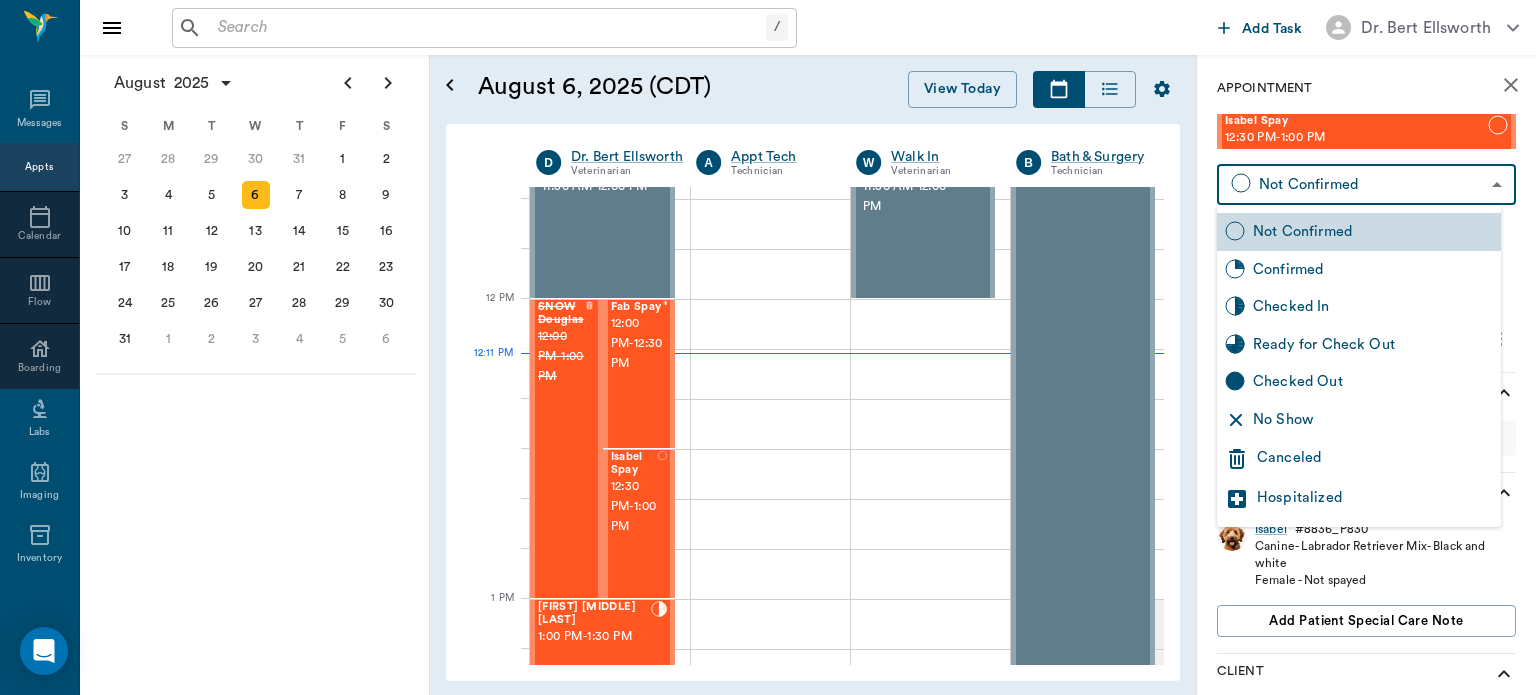 click on "Checked In" at bounding box center (1373, 307) 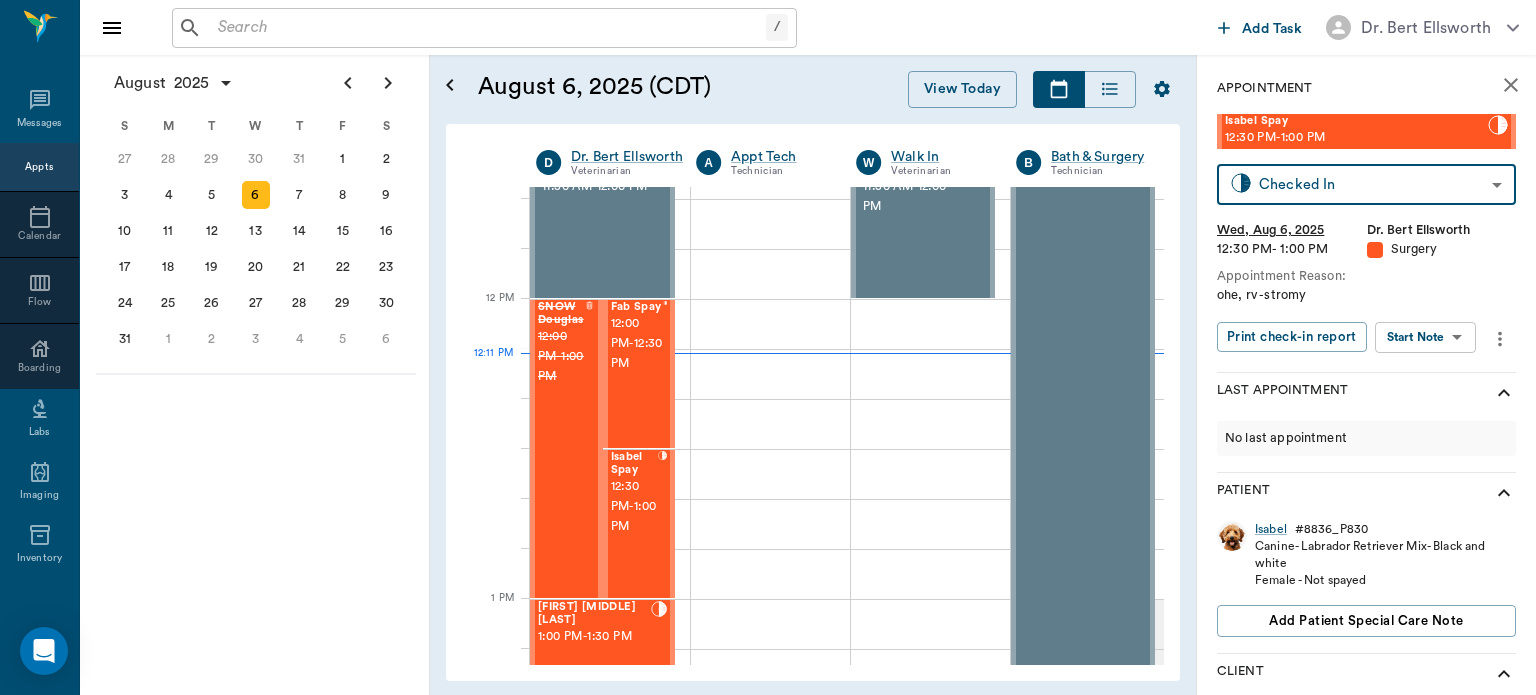 click on "/ ​ Add Task Dr. [LAST] Nectar Messages Appts Calendar Flow Boarding Labs Imaging Inventory Tasks Forms Staff Reports Lookup Settings August [YEAR] S M T W T F S 29 30 Jul 1 2 3 4 5 6 7 8 9 10 11 12 13 14 15 16 17 18 19 20 21 22 23 24 25 26 27 28 29 30 31 Aug 1 2 3 4 5 6 7 8 9 S M T W T F S 27 28 29 30 31 Aug 1 2 3 4 5 6 7 8 9 10 11 12 13 14 15 16 17 18 19 20 21 22 23 24 25 26 27 28 29 30 31 Sep 1 2 3 4 5 6 S M T W T F S 31 Sep 1 2 3 4 5 6 7 8 9 10 11 12 13 14 15 16 17 18 19 20 21 22 23 24 25 26 27 28 29 30 Oct 1 2 3 4 5 6 7 8 9 10 11 August [DAY], [YEAR] (CDT) View Today August [YEAR] Today 6 Wed Aug [YEAR] D Dr. [LAST] Veterinarian A Appt Tech Technician W Walk In Veterinarian B Bath & Surgery Technician B Board &Procedures Other D Dr. [LAST] Veterinarian 8 AM 9 AM 10 AM 11 AM 12 PM 1 PM 2 PM 3 PM 4 PM 5 PM 6 PM 7 PM 8 PM 12:11 PM NO APPOINTMENT! 8:00 AM  -  8:30 AM [FIRST] [LAST] 8:30 AM  -  9:00 AM GOATS [LAST] 9:00 AM  -  9:30 AM [FIRST] [LAST] 10:30 AM  -  11:00 AM Puppy [LAST] 11:00 AM" at bounding box center [768, 347] 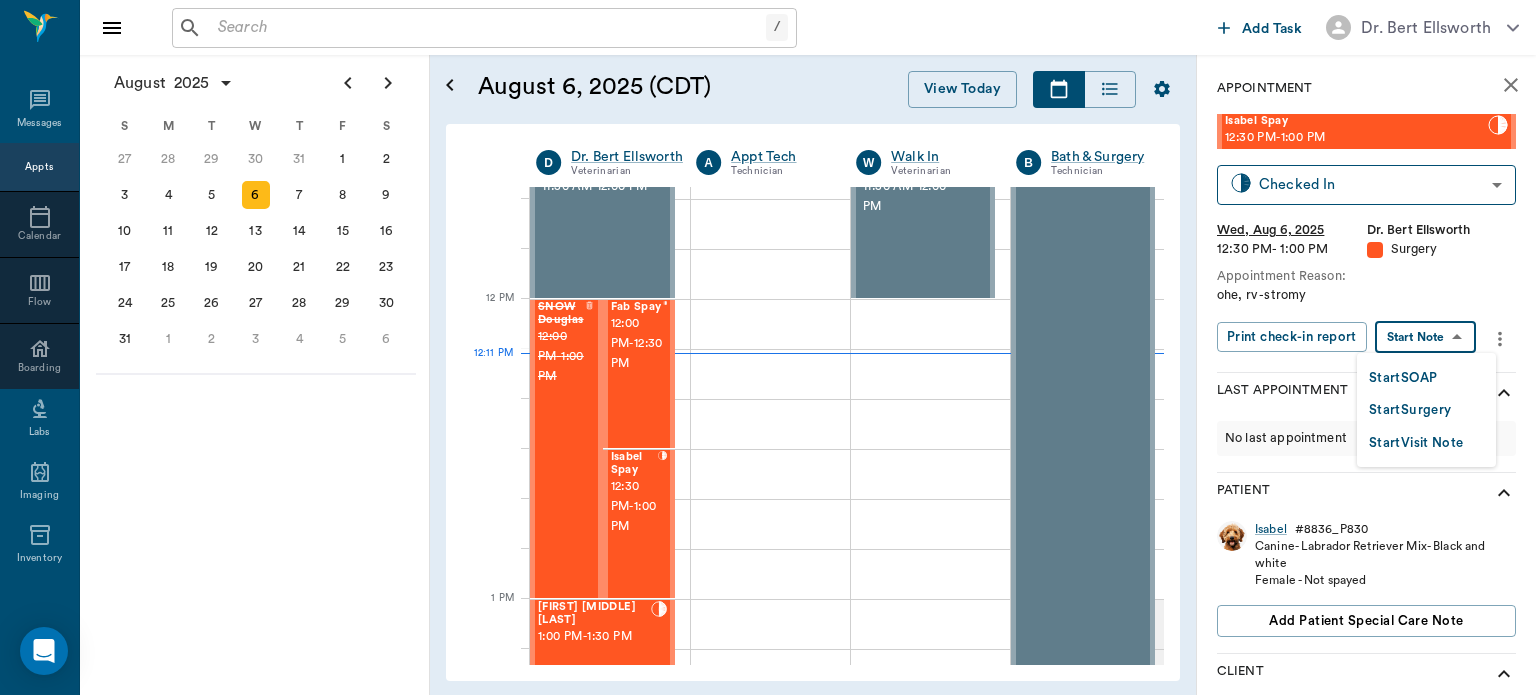 click on "Start  Surgery" at bounding box center [1410, 410] 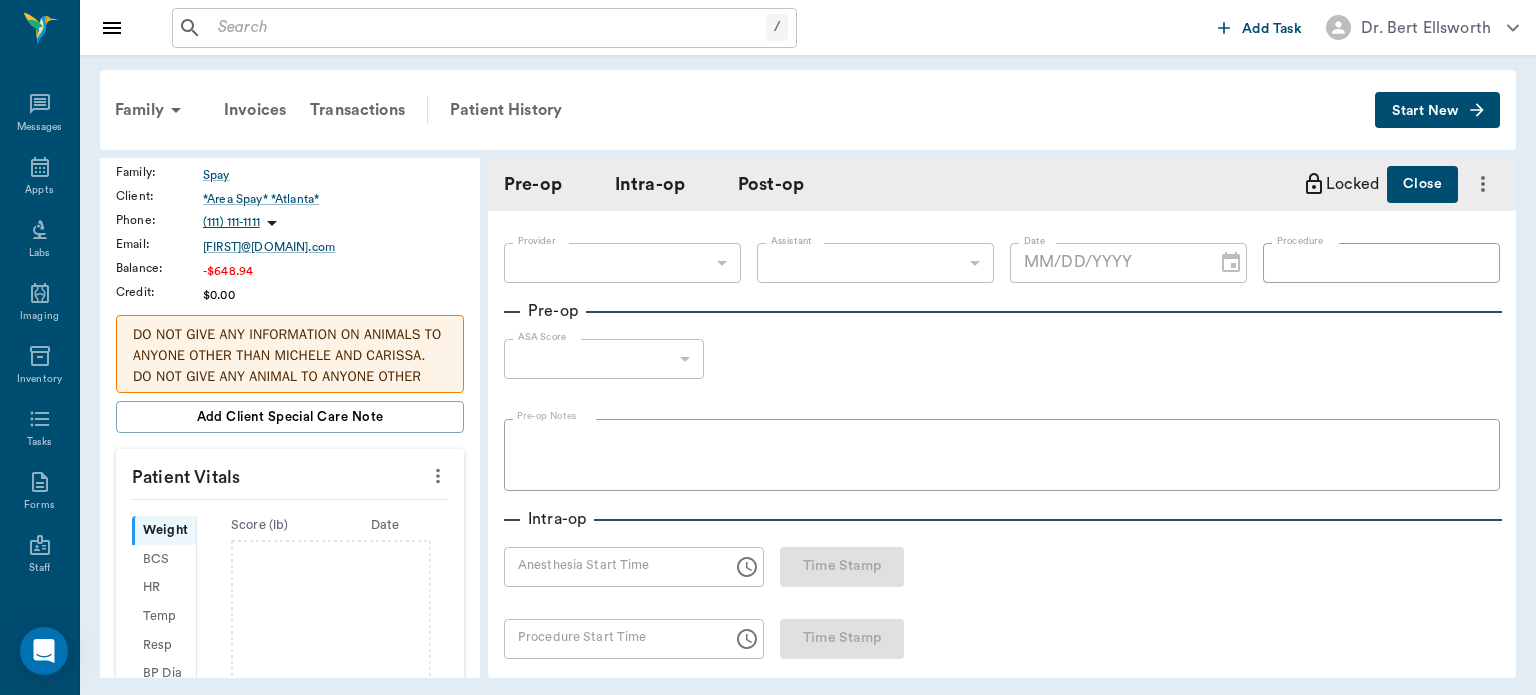 scroll, scrollTop: 215, scrollLeft: 0, axis: vertical 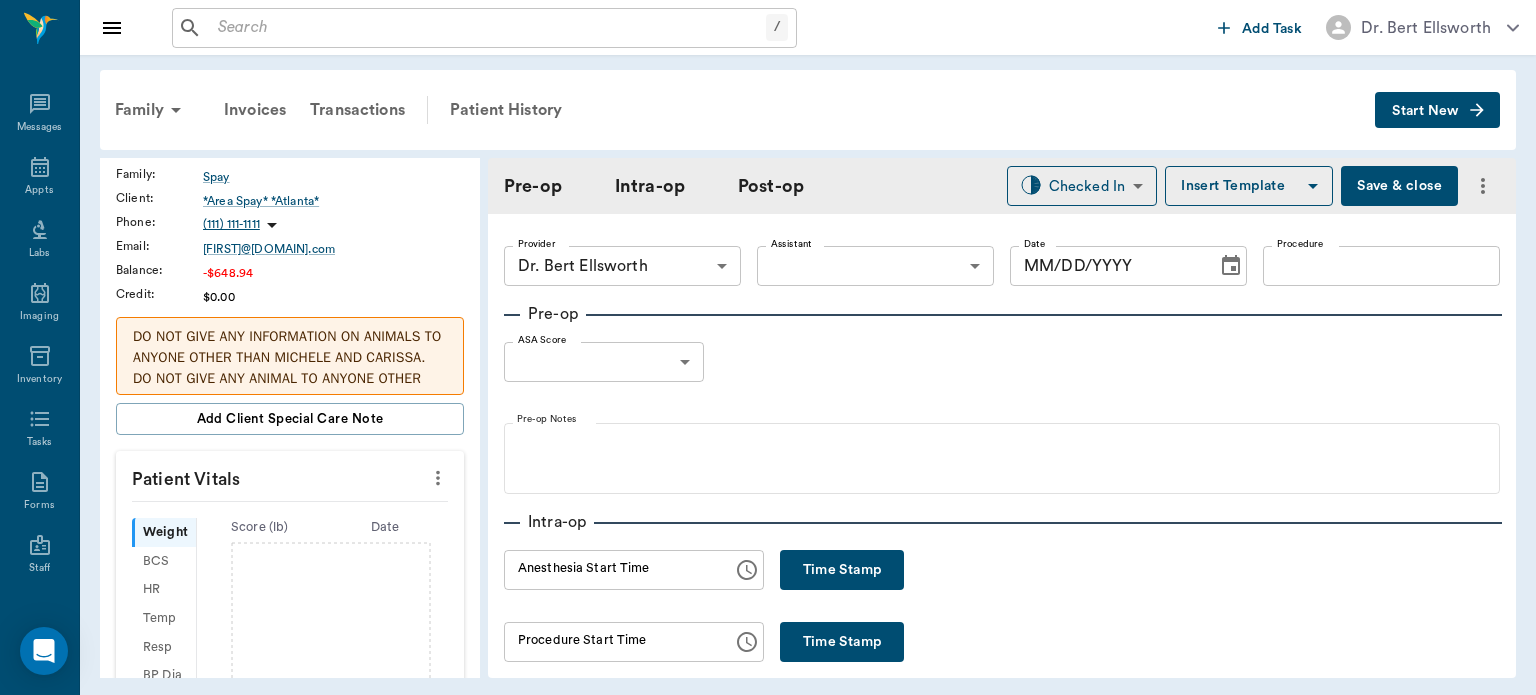 type on "63ec2f075fda476ae8351a4d" 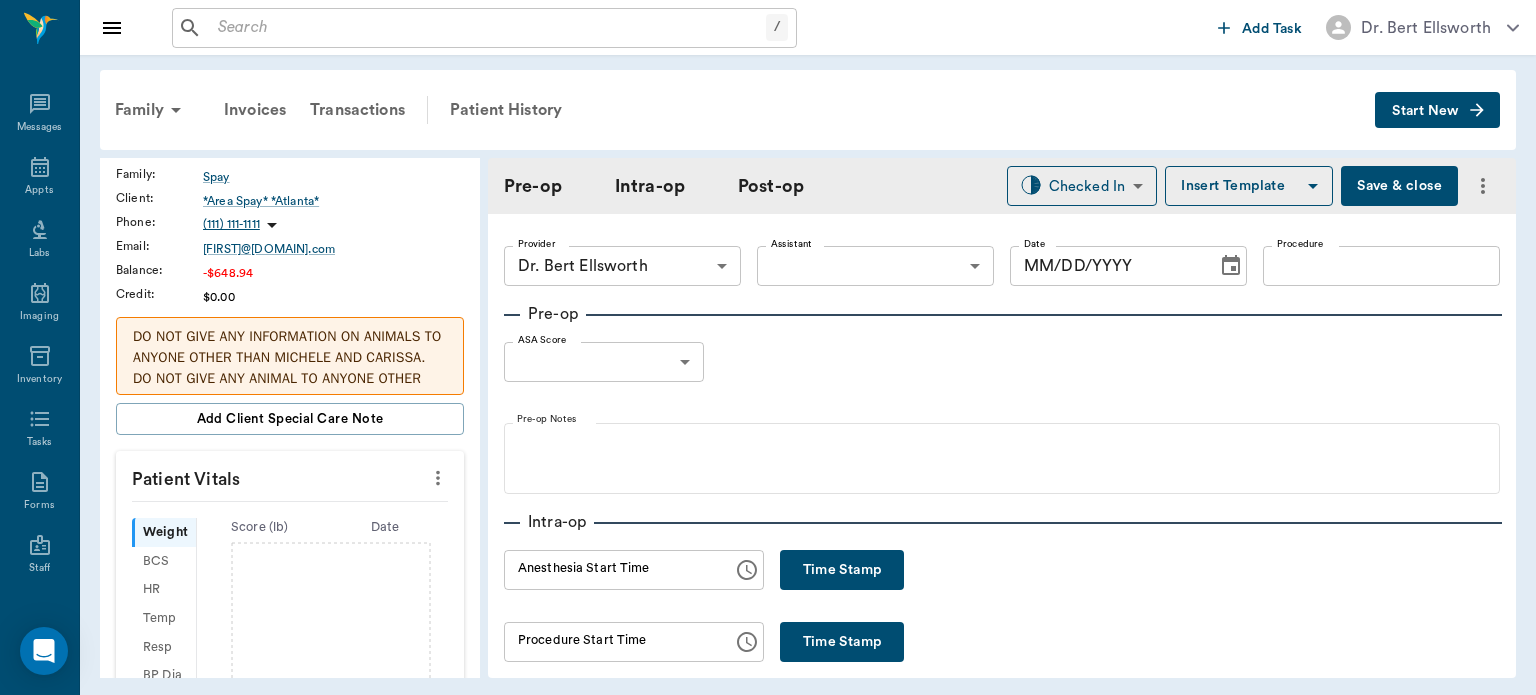 type on "08/06/2025" 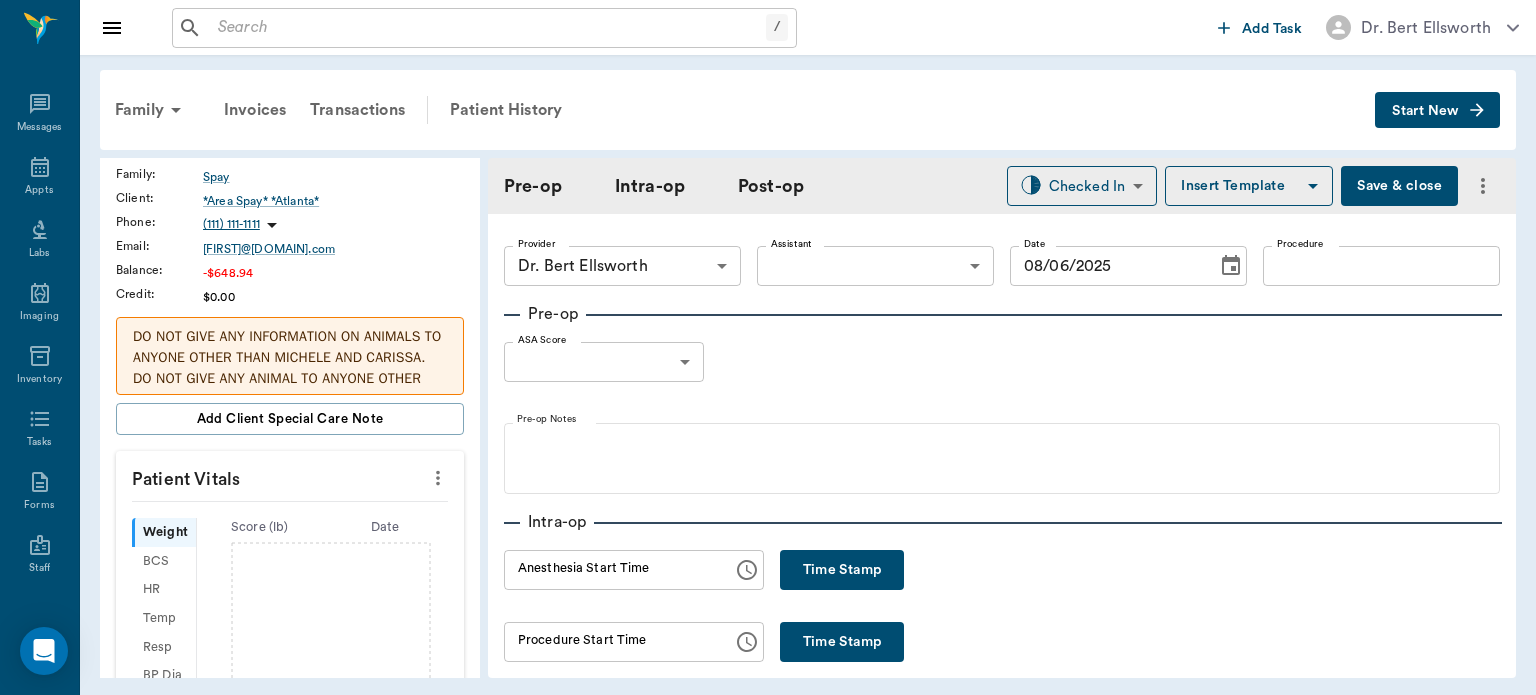 click on "Time Stamp" at bounding box center [842, 570] 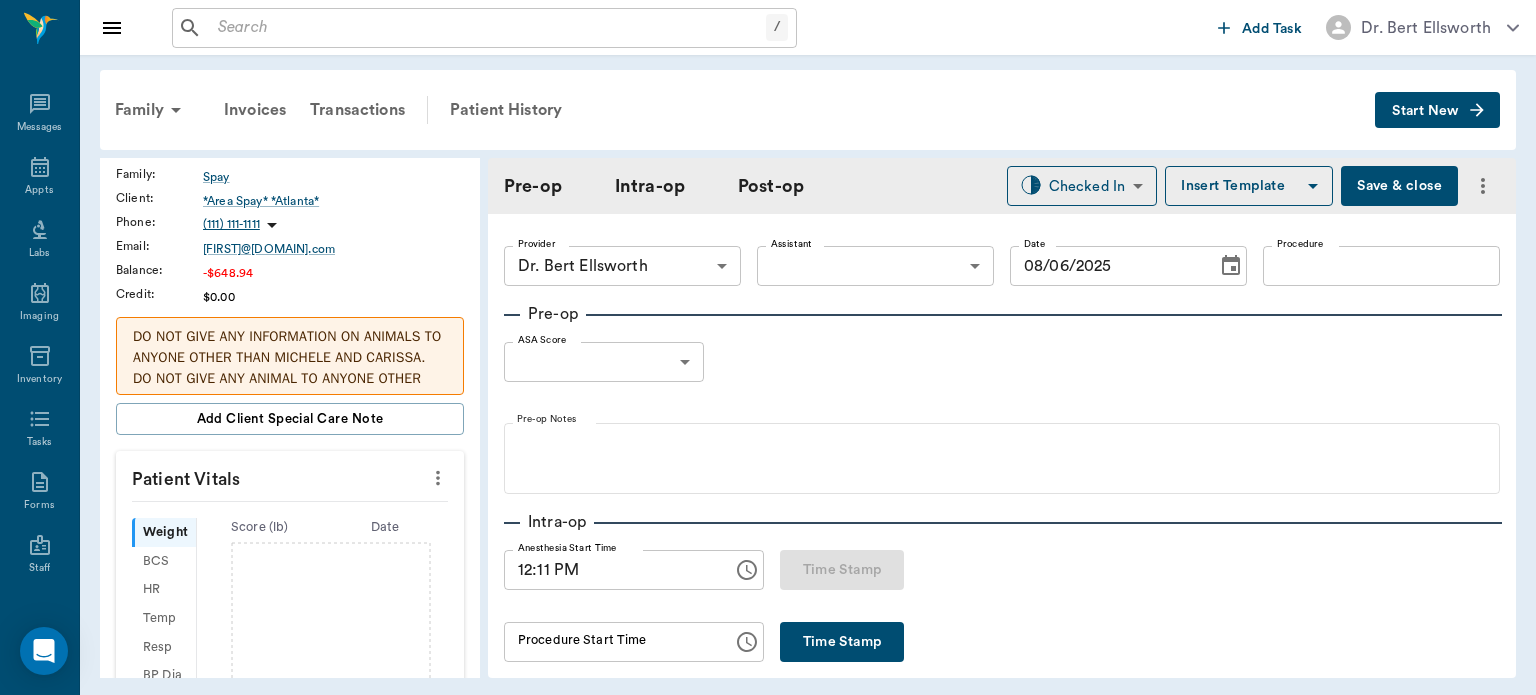 click on "12:11 PM" at bounding box center [611, 570] 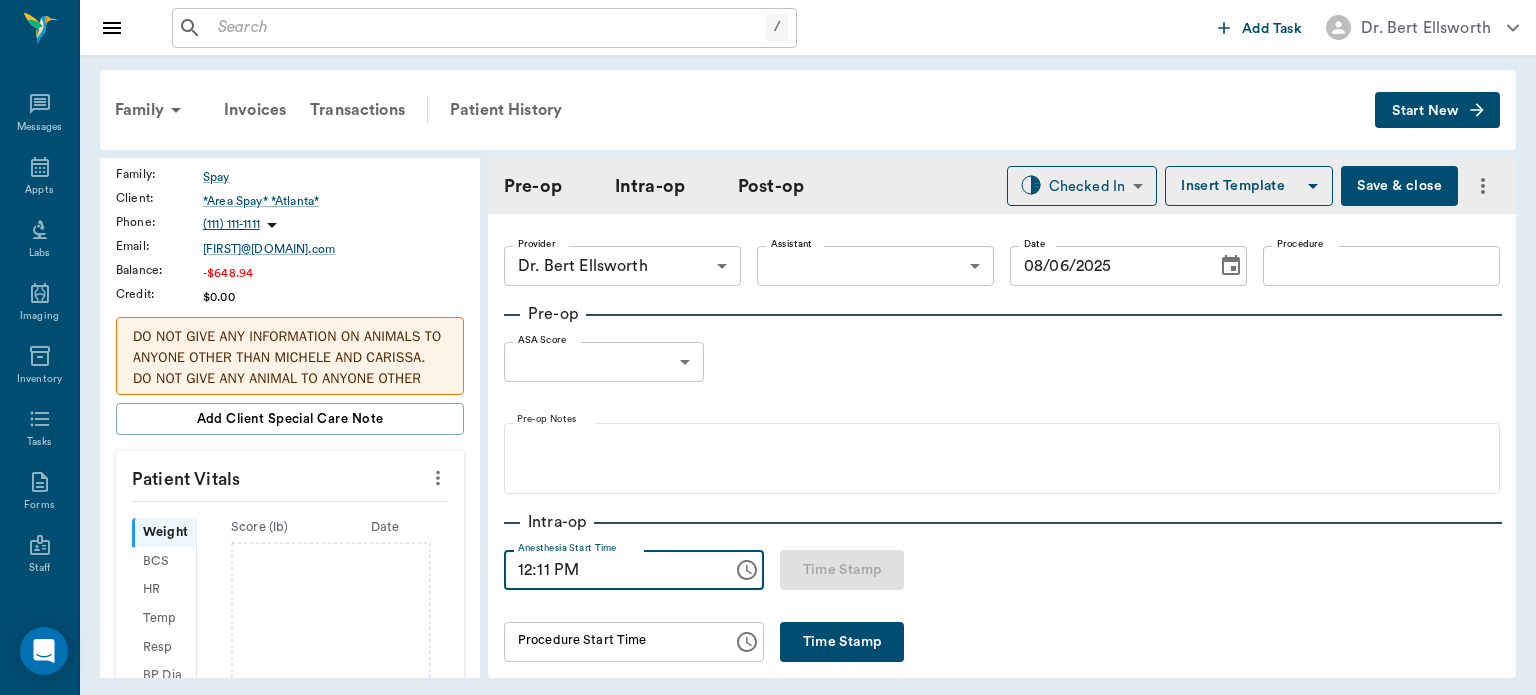 click on "12:11 PM" at bounding box center (611, 570) 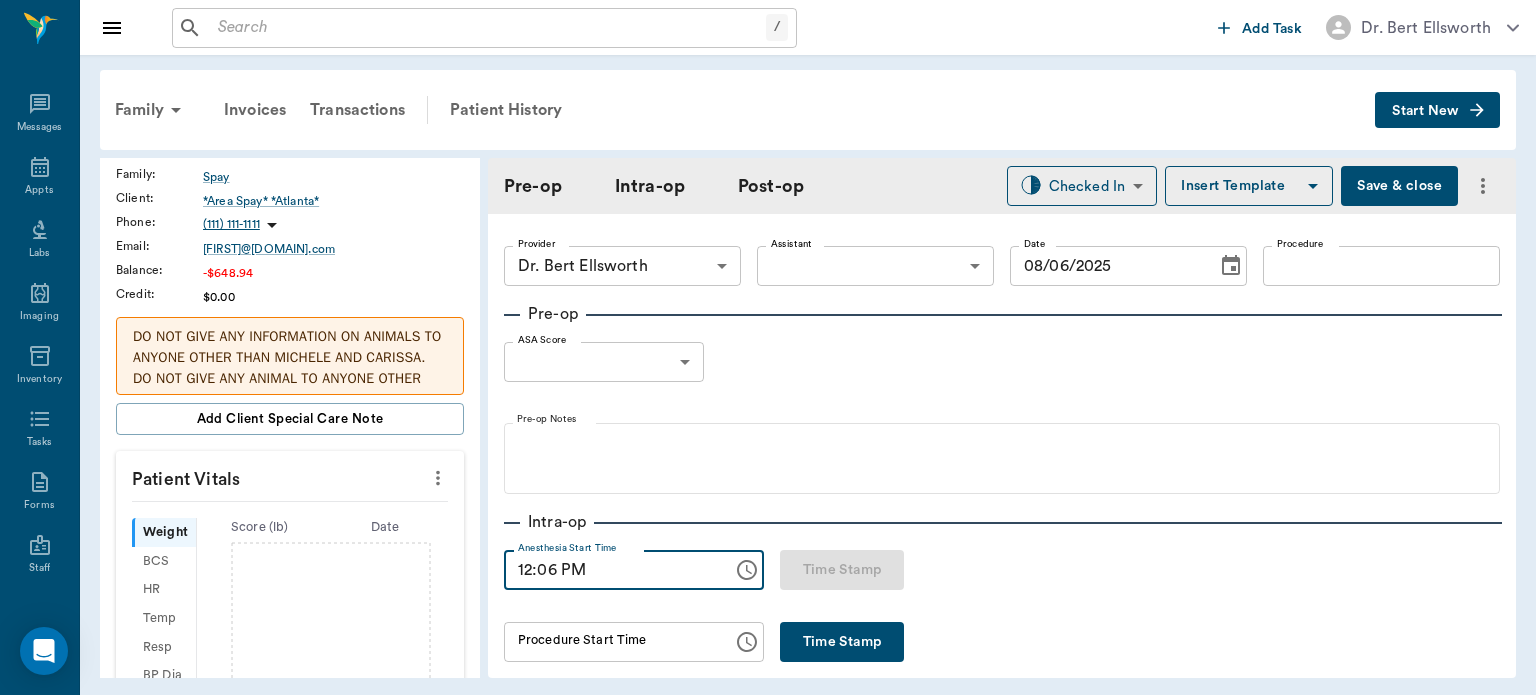 type on "12:06 PM" 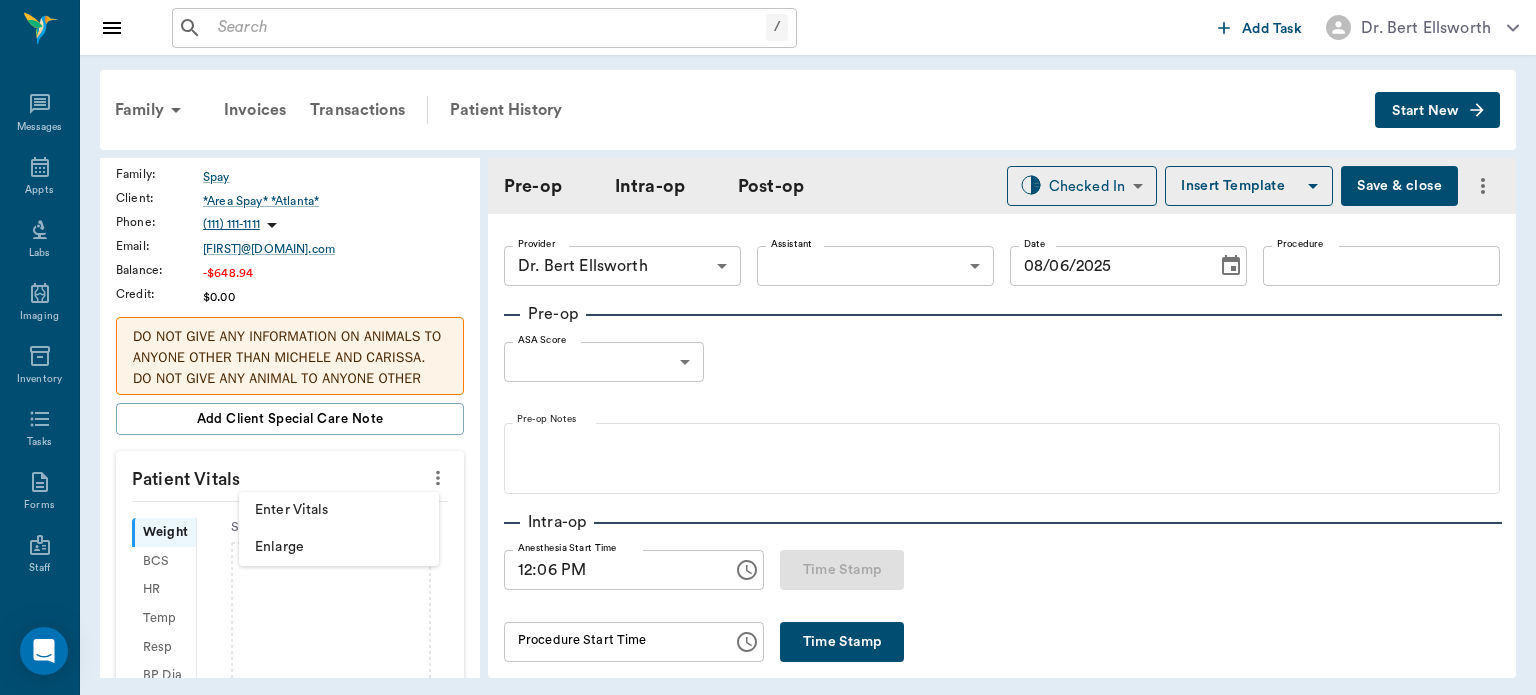 click on "Enter Vitals" at bounding box center [339, 510] 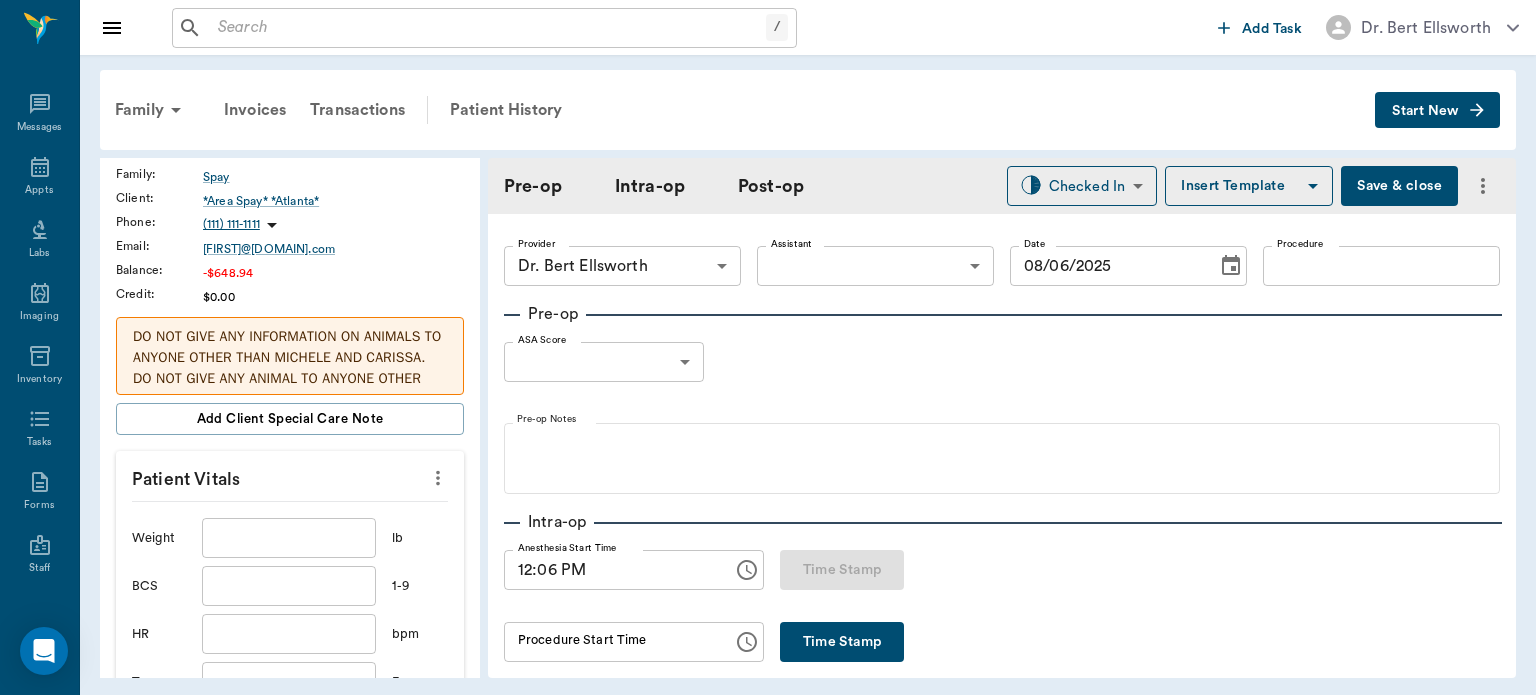click at bounding box center [289, 538] 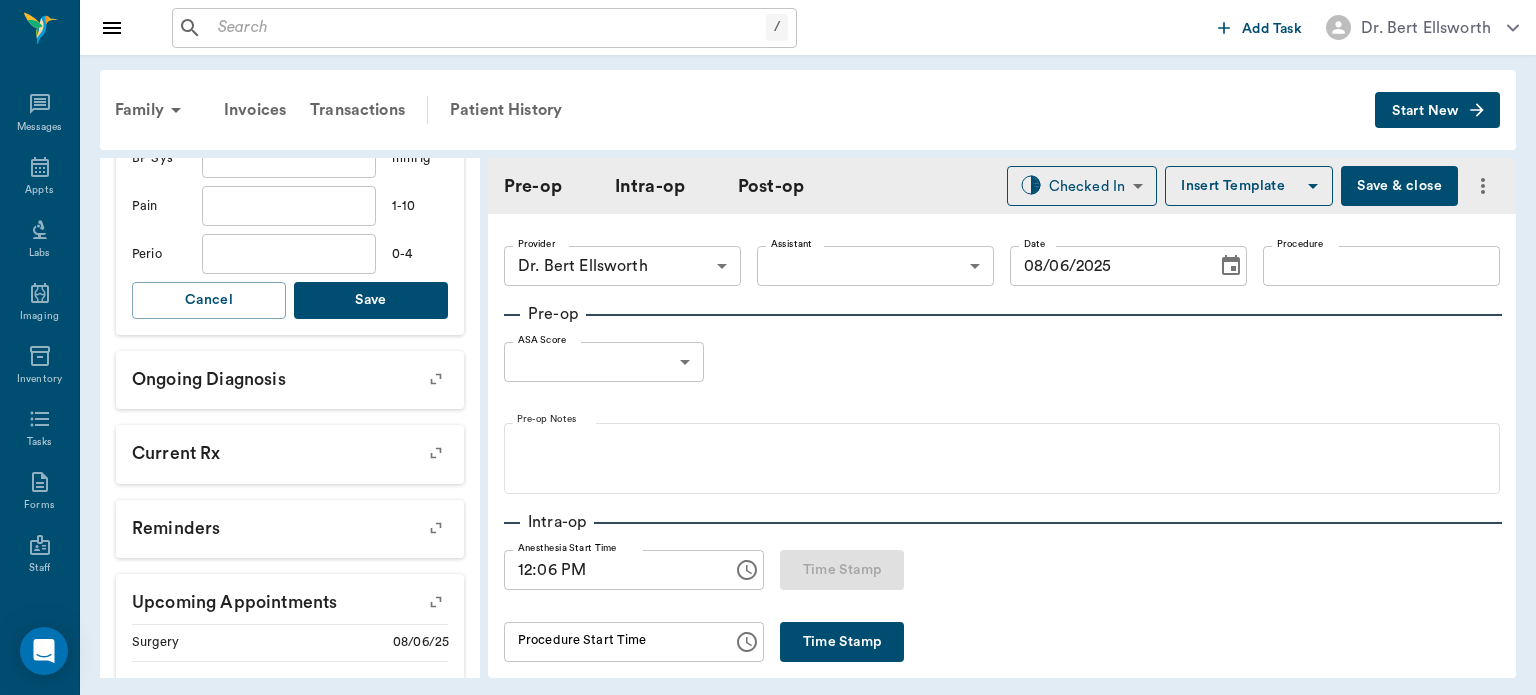 type on "78" 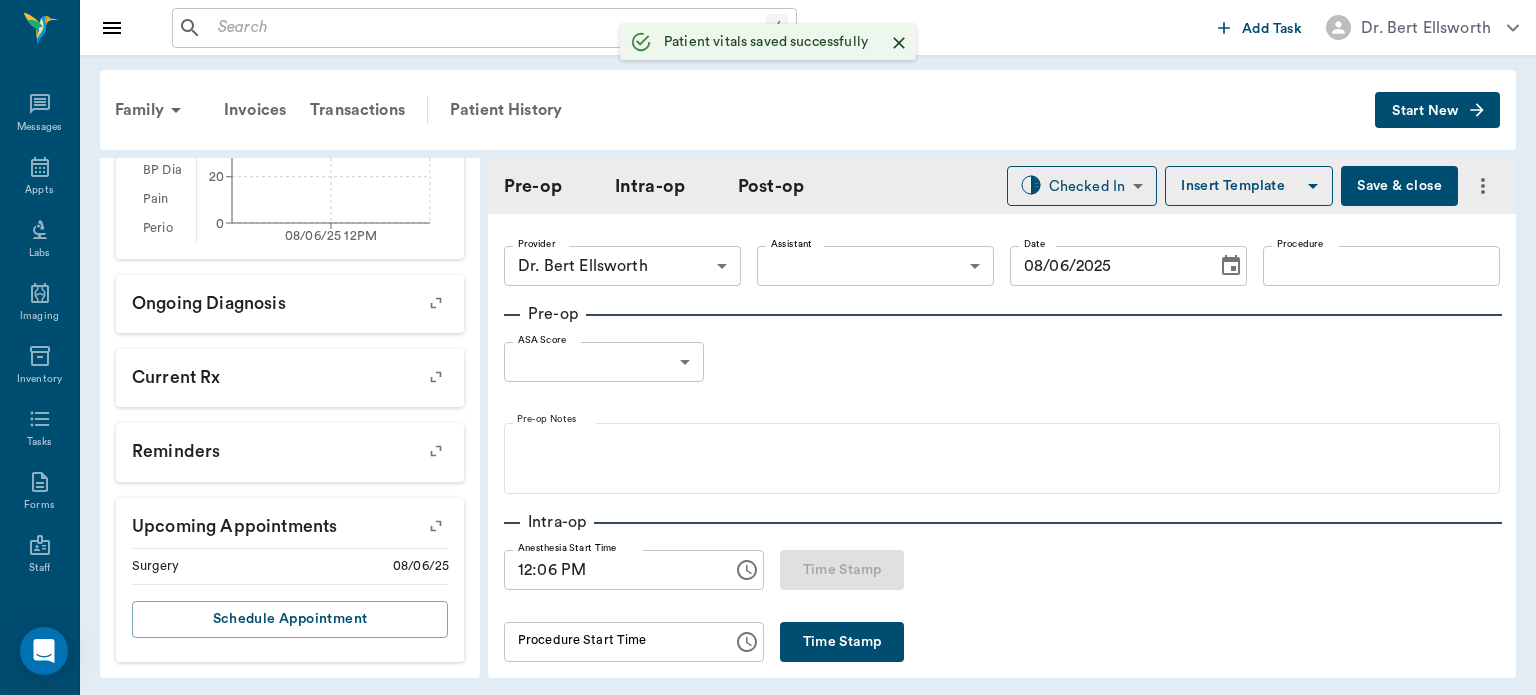scroll, scrollTop: 741, scrollLeft: 0, axis: vertical 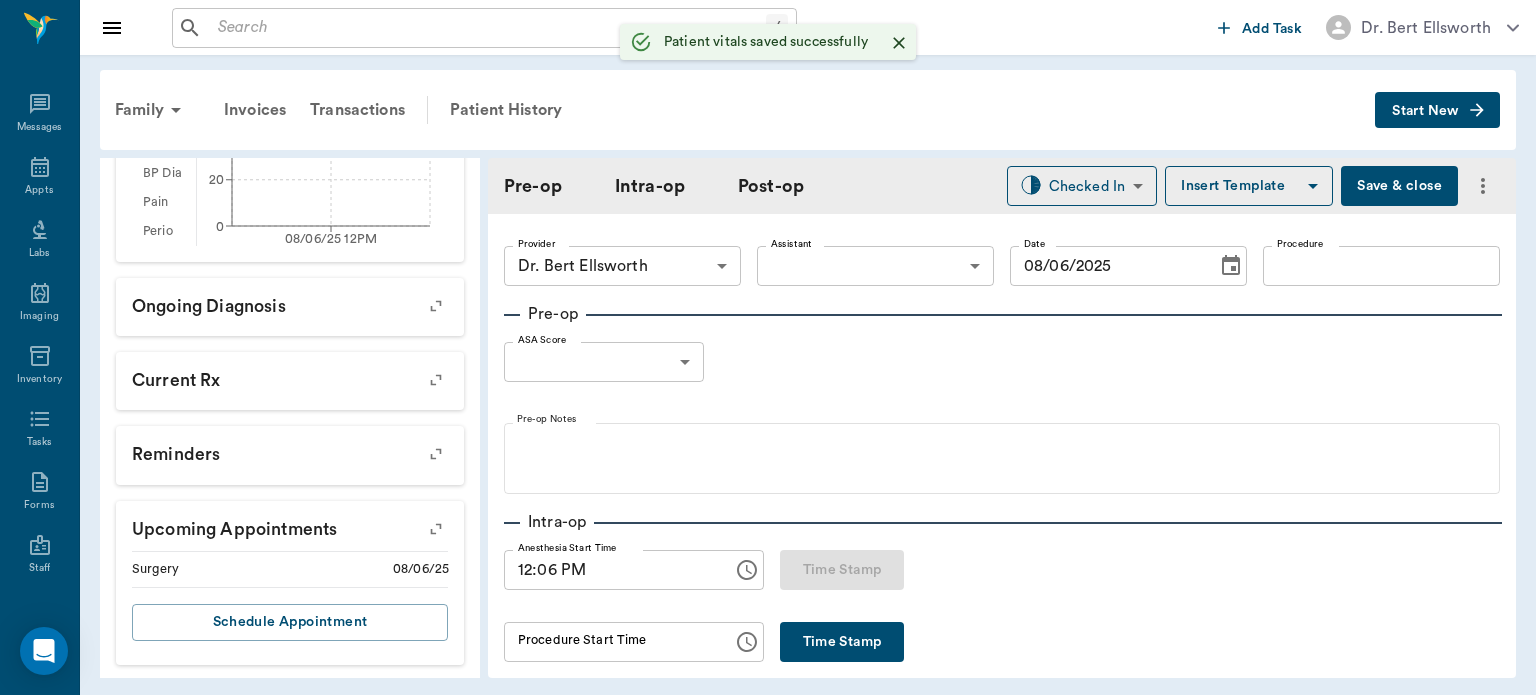 click on "/ ​ Add Task Dr. [LAST] Nectar Messages Appts Labs Imaging Inventory Tasks Forms Staff Reports Lookup Settings Family Invoices Transactions Patient History Start New Isabel Spay #8836_P830    -    ACTIVE   Species : Canine Breed : Labrador Retriever Mix, Black and white Gender : Female - Not spayed Weight : 78 lbs / 35.3802 kg Add patient Special Care Note Family : Spay Client : *Area Spay* *Atlanta* Phone : ([PHONE]) [PHONE]-[PHONE] Email : [EMAIL] Balance : -$648.94 Credit : $0.00 DO NOT GIVE ANY INFORMATION ON ANIMALS TO ANYONE OTHER THAN [FIRST] AND [FIRST]. DO NOT GIVE ANY ANIMAL TO ANYONE OTHER THAN  [FIRST]. [FIRST] IS THE ONLY ONE TO MAKE APPOINTMENTS.  MAKE SURE TO GIVE 20% DISCOUNT Add client Special Care Note Patient Vitals Weight BCS HR Temp Resp BP Dia Pain Perio Score ( lb ) Date 08/06/[YEAR] 12PM 0 20 40 60 80 Ongoing diagnosis Current Rx Reminders Upcoming appointments Surgery 08/06/[YEAR] Schedule Appointment Pre-op Intra-op Post-op Checked In CHECKED_IN ​ Insert Template  Provider ​" at bounding box center (768, 347) 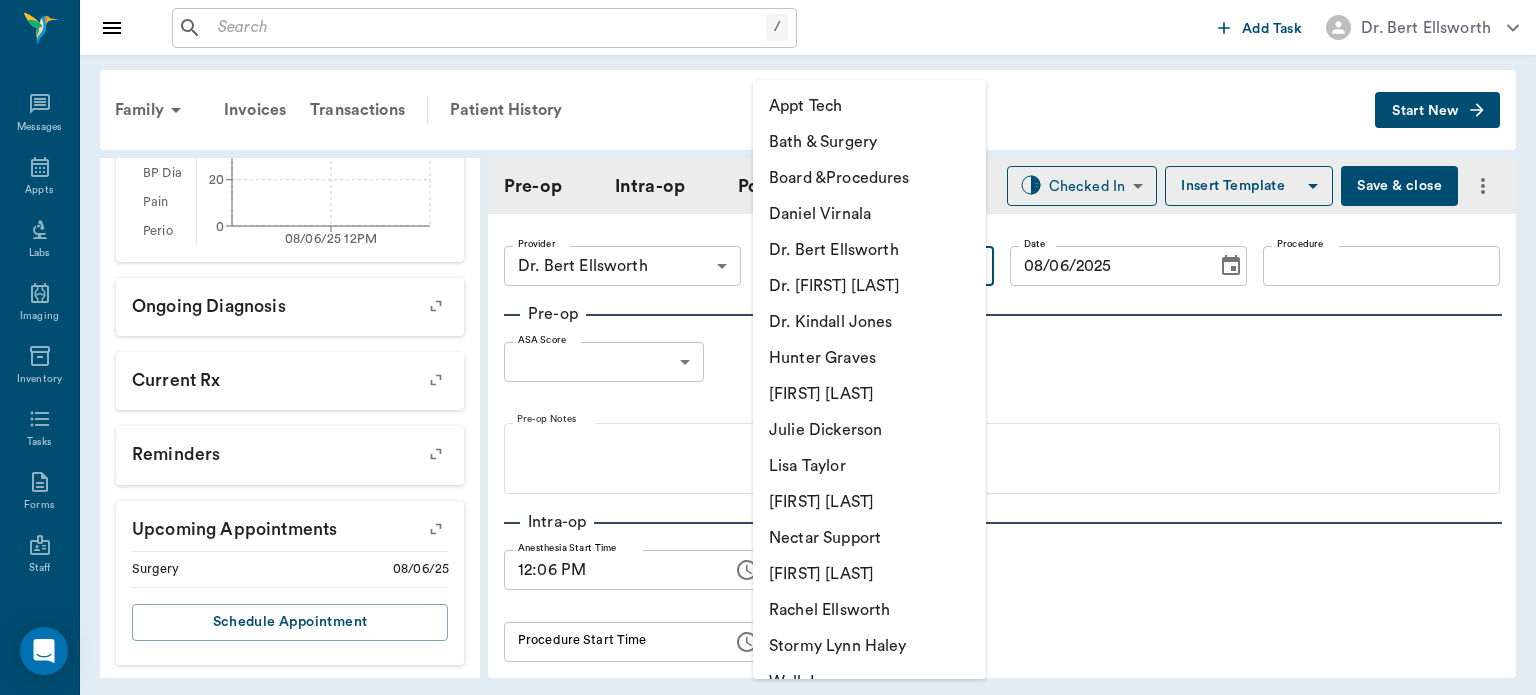click on "Julie Dickerson" at bounding box center (869, 430) 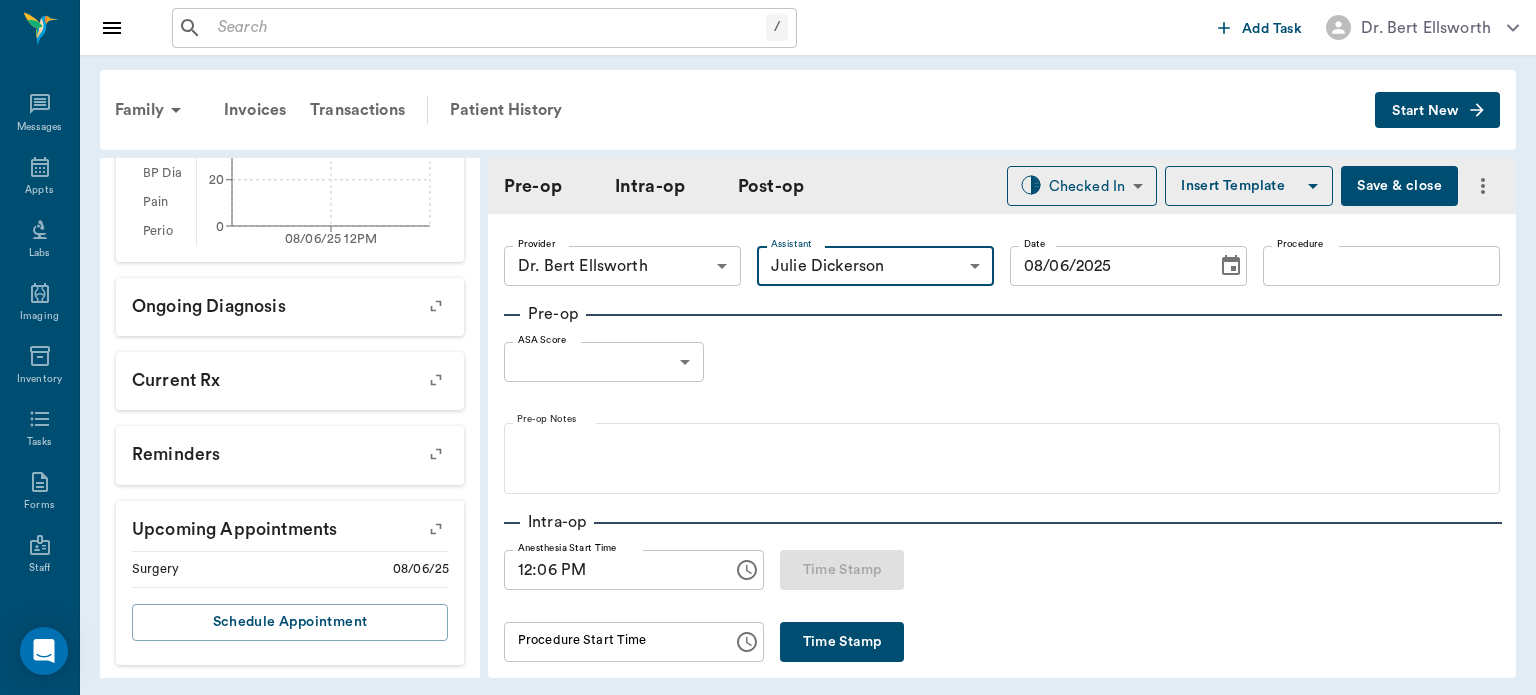 click on "/ ​ Add Task Dr. [LAST] Nectar Messages Appts Labs Imaging Inventory Tasks Forms Staff Reports Lookup Settings Family Invoices Transactions Patient History Start New Isabel Spay #8836_P830    -    ACTIVE   Species : Canine Breed : Labrador Retriever Mix, Black and white Gender : Female - Not spayed Weight : 78 lbs / 35.3802 kg Add patient Special Care Note Family : Spay Client : *Area Spay* *Atlanta* Phone : ([PHONE]) [PHONE]-[PHONE] Email : [EMAIL] Balance : -$648.94 Credit : $0.00 DO NOT GIVE ANY INFORMATION ON ANIMALS TO ANYONE OTHER THAN [FIRST] AND [FIRST]. DO NOT GIVE ANY ANIMAL TO ANYONE OTHER THAN  [FIRST]. [FIRST] IS THE ONLY ONE TO MAKE APPOINTMENTS.  MAKE SURE TO GIVE 20% DISCOUNT Add client Special Care Note Patient Vitals Weight BCS HR Temp Resp BP Dia Pain Perio Score ( lb ) Date 08/06/[YEAR] 12PM 0 20 40 60 80 Ongoing diagnosis Current Rx Reminders Upcoming appointments Surgery 08/06/[YEAR] Schedule Appointment Pre-op Intra-op Post-op Checked In CHECKED_IN ​ Insert Template  Provider Date" at bounding box center (768, 347) 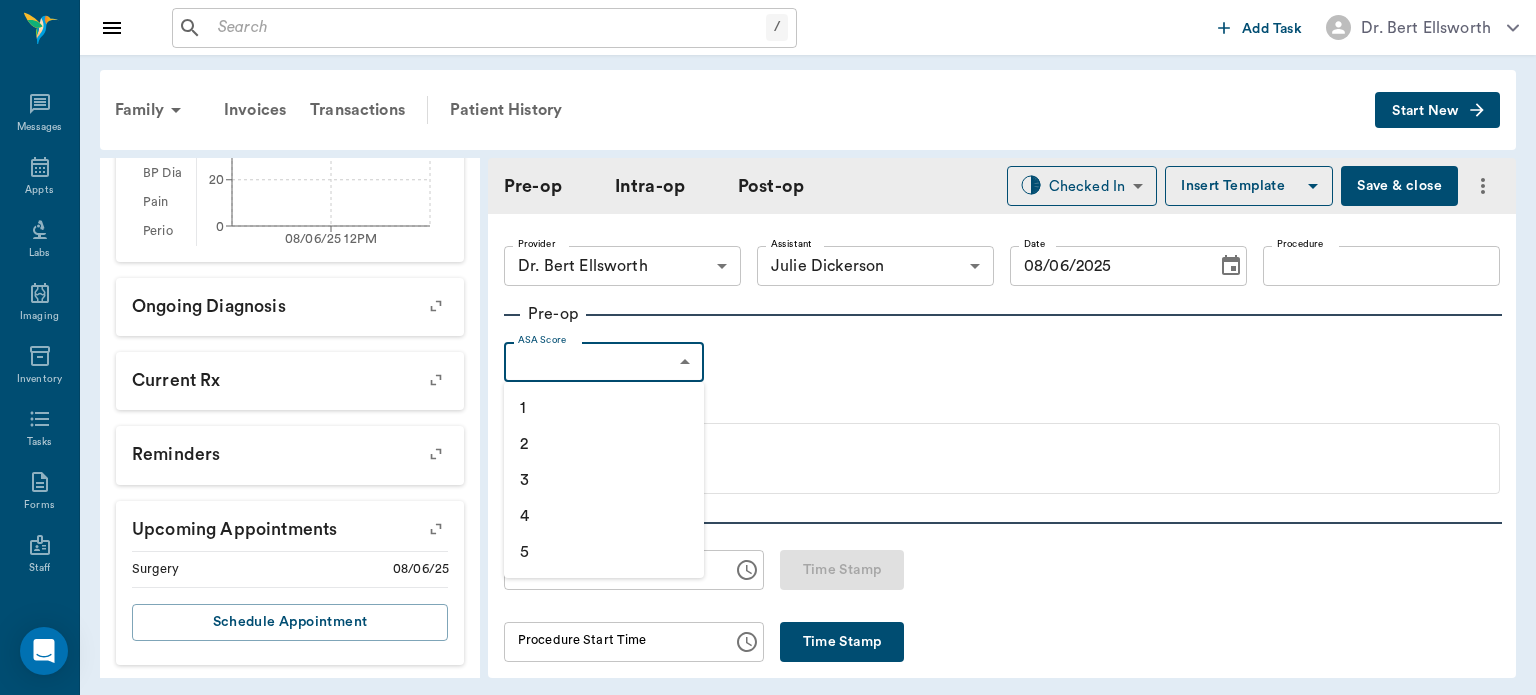 click on "1" at bounding box center (604, 408) 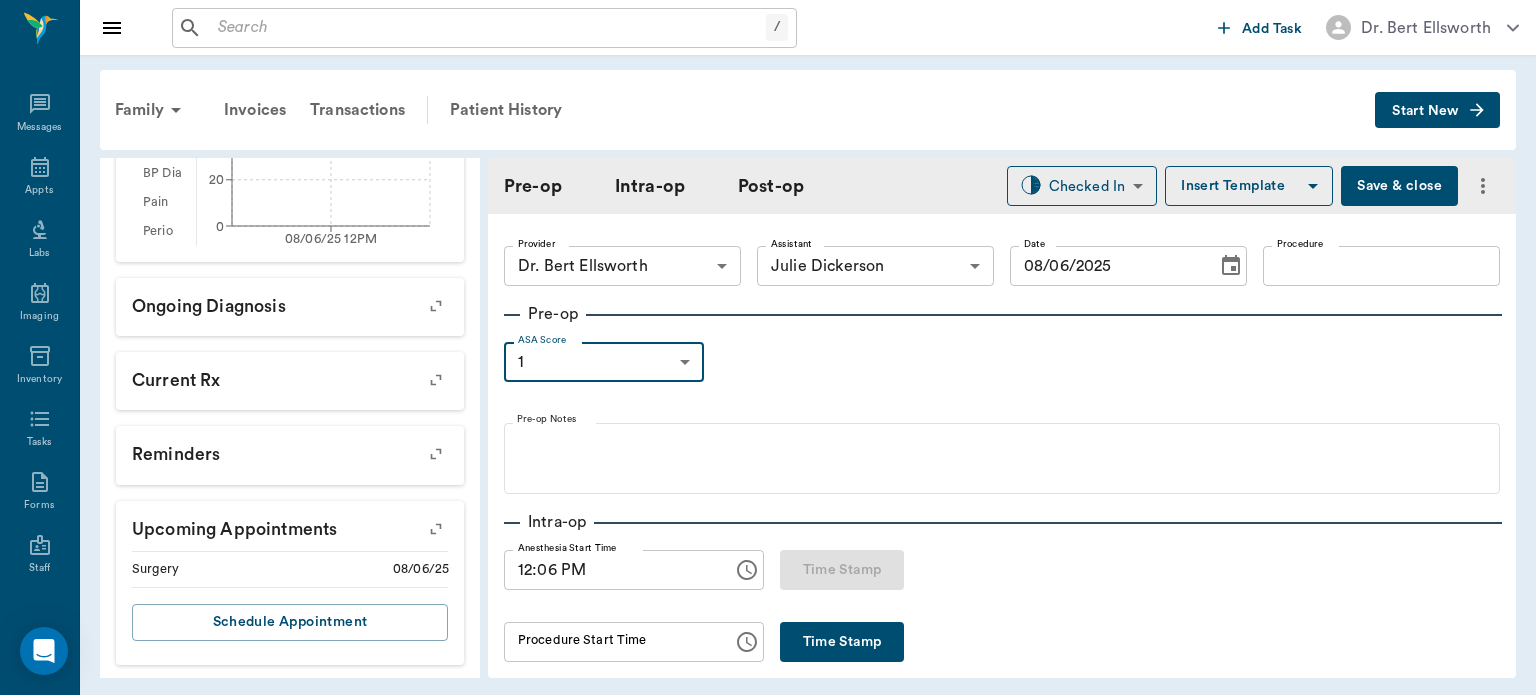 click on "Procedure" at bounding box center [1381, 266] 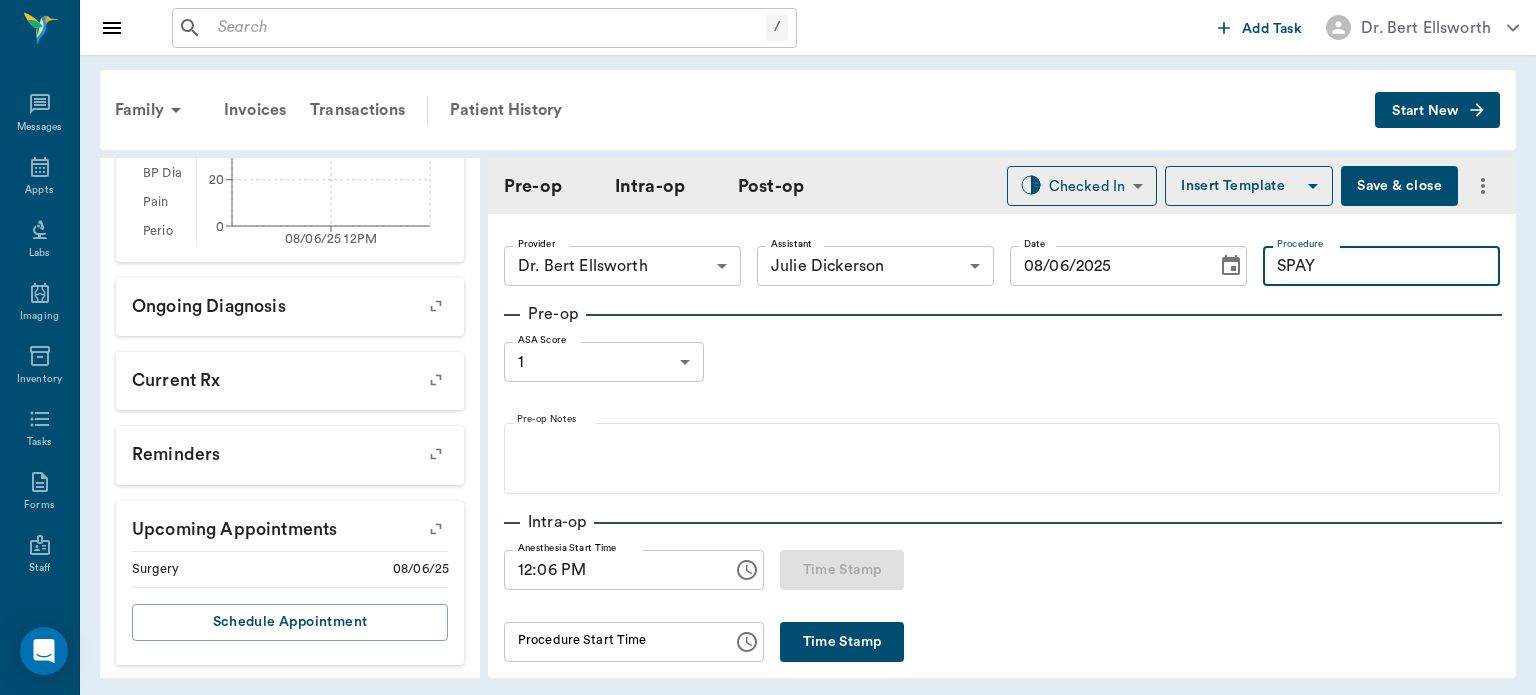 type on "SPAY" 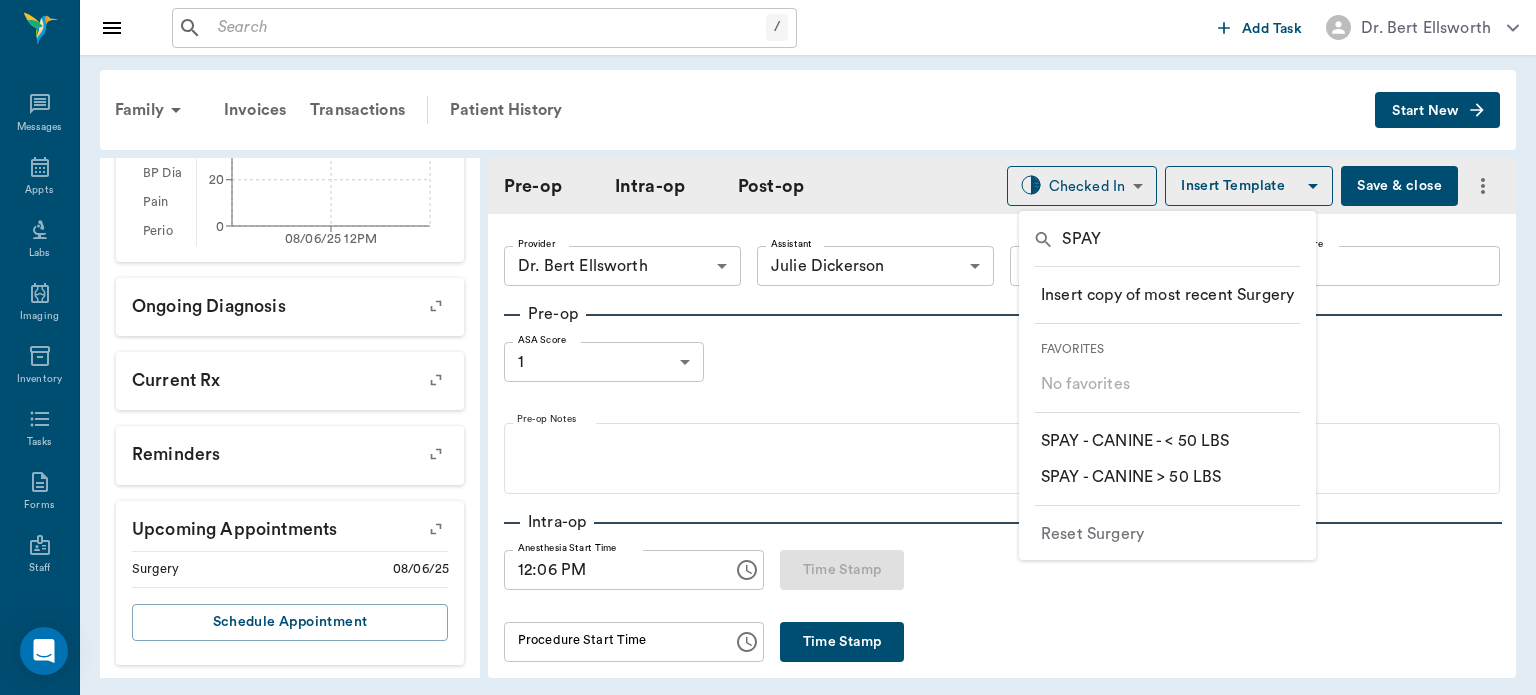 type on "SPAY" 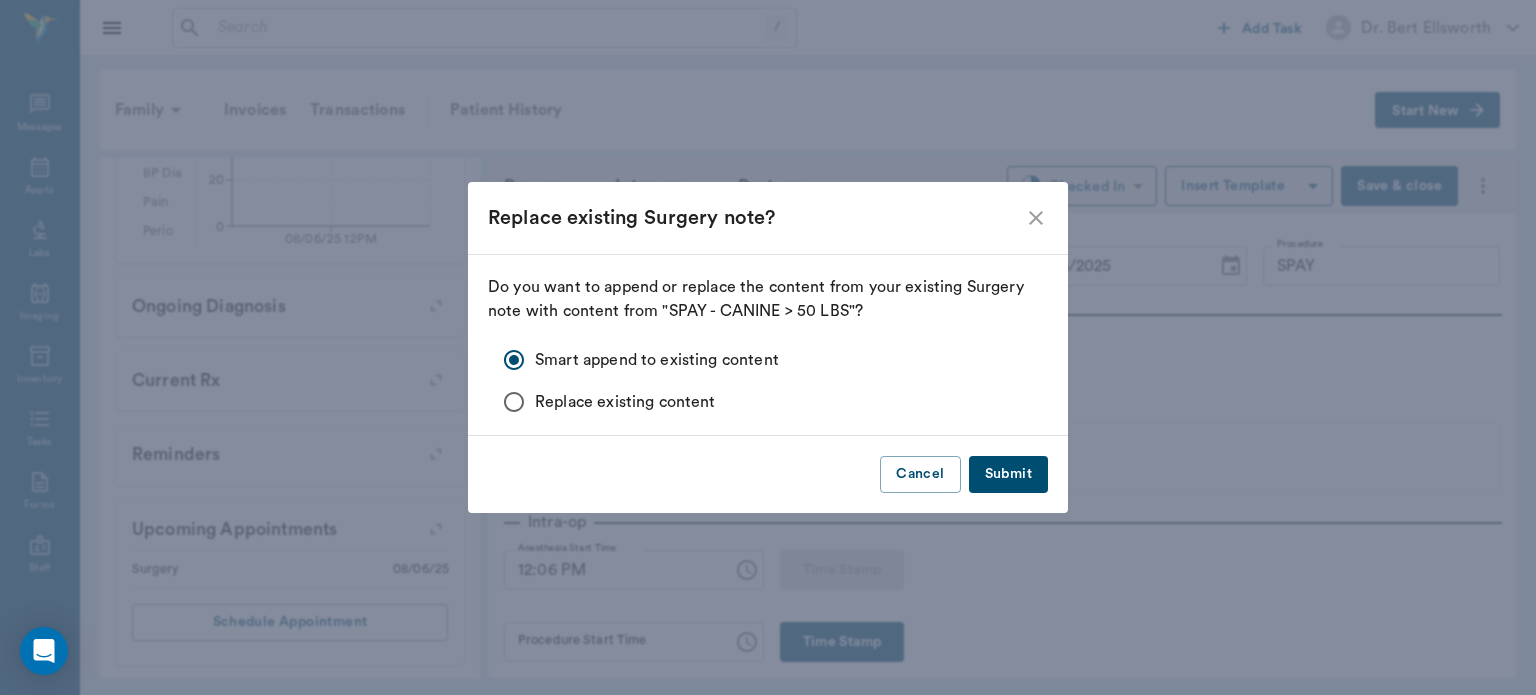 click on "Submit" at bounding box center (1008, 474) 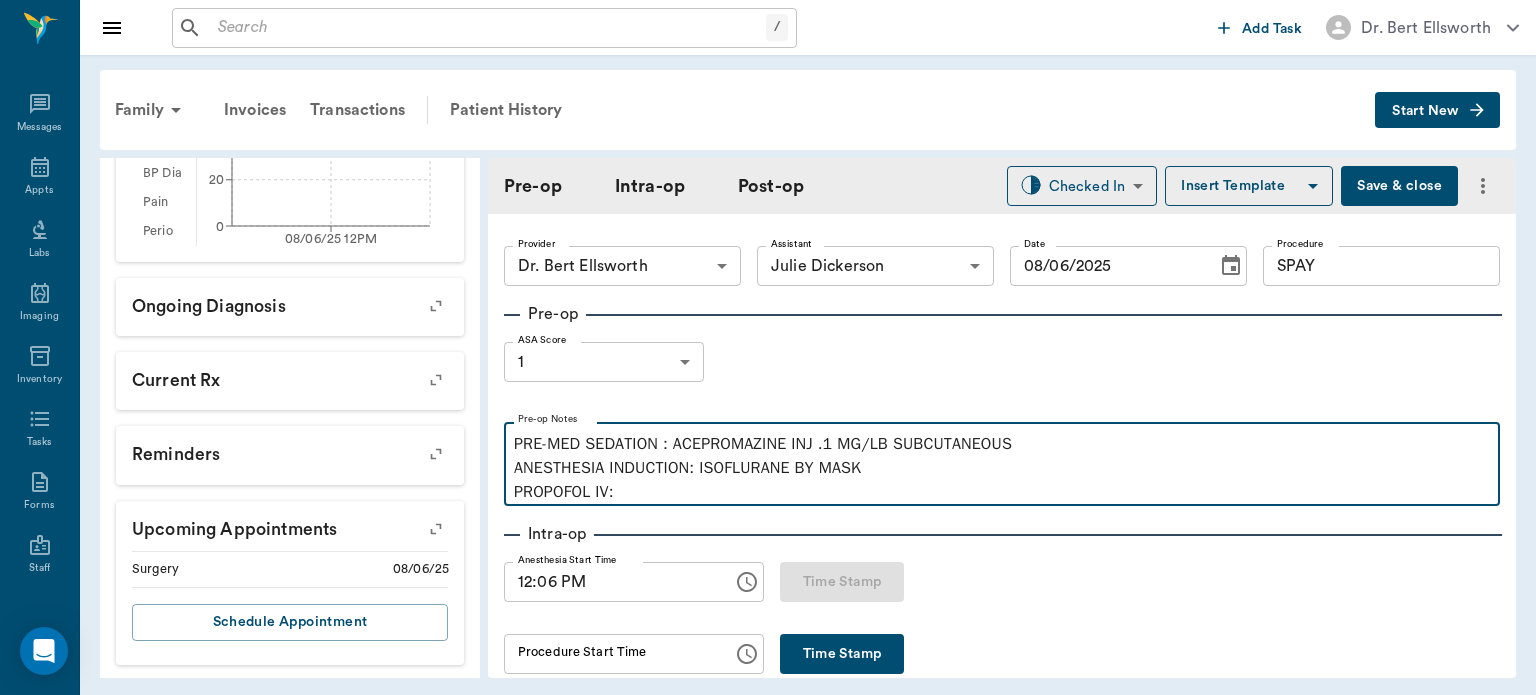 click on "PRE-MED SEDATION : ACEPROMAZINE INJ .1 MG/LB SUBCUTANEOUS ANESTHESIA INDUCTION: ISOFLURANE BY MASK PROPOFOL IV:" at bounding box center (1002, 468) 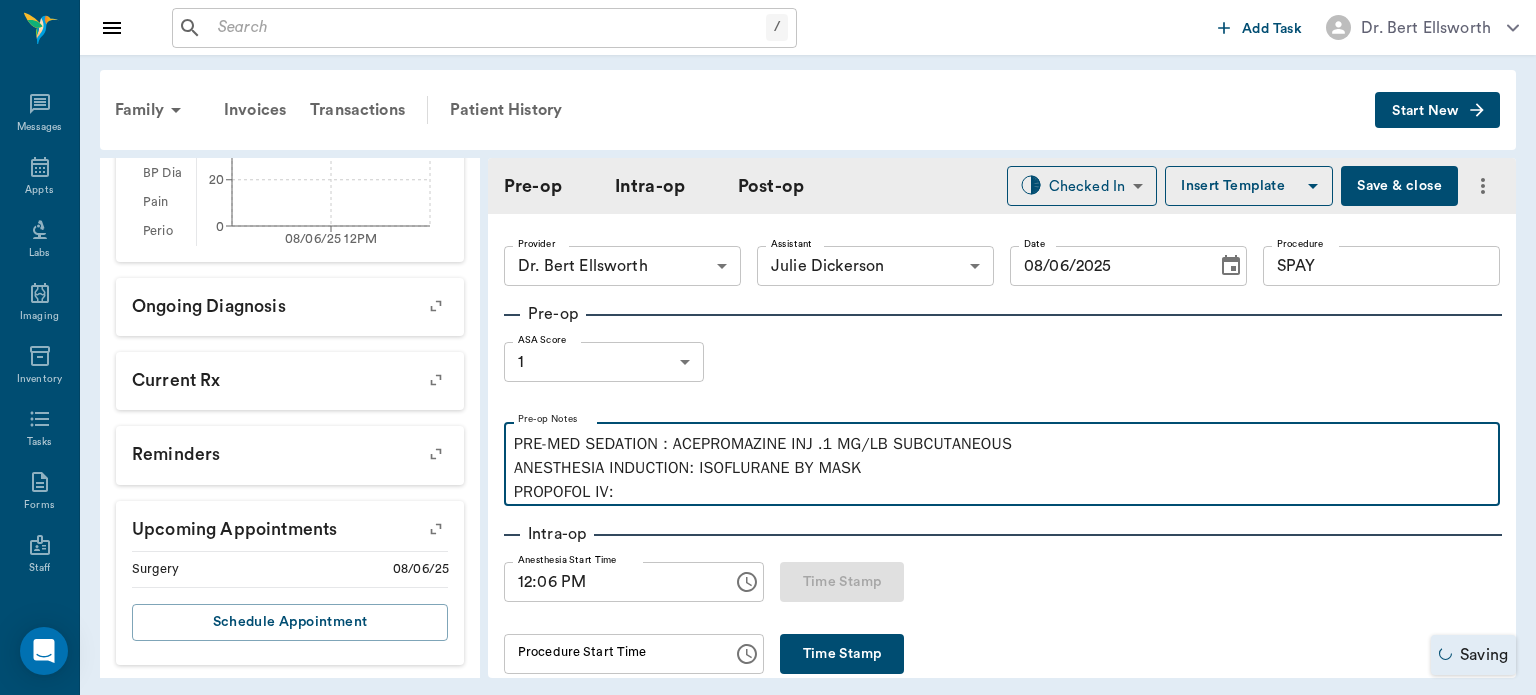 type 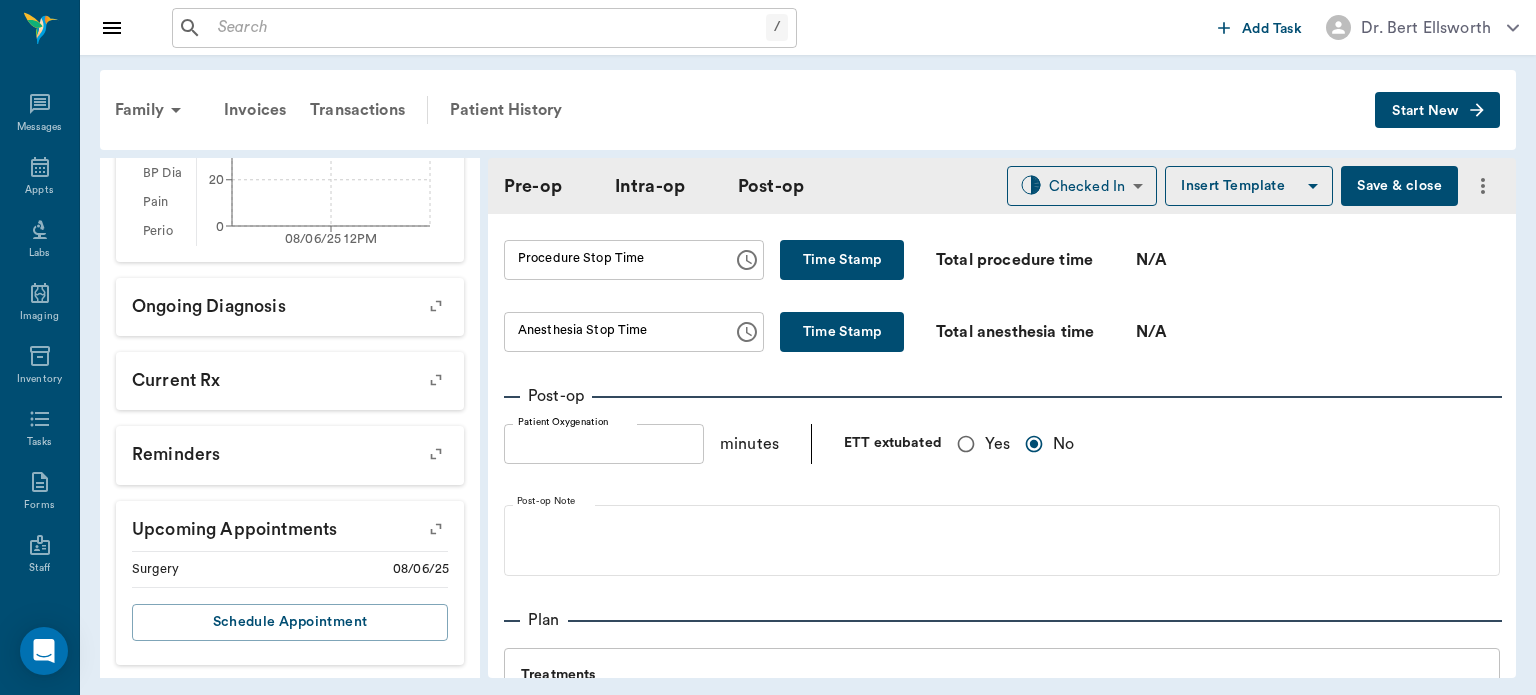 click on "Yes" at bounding box center (966, 444) 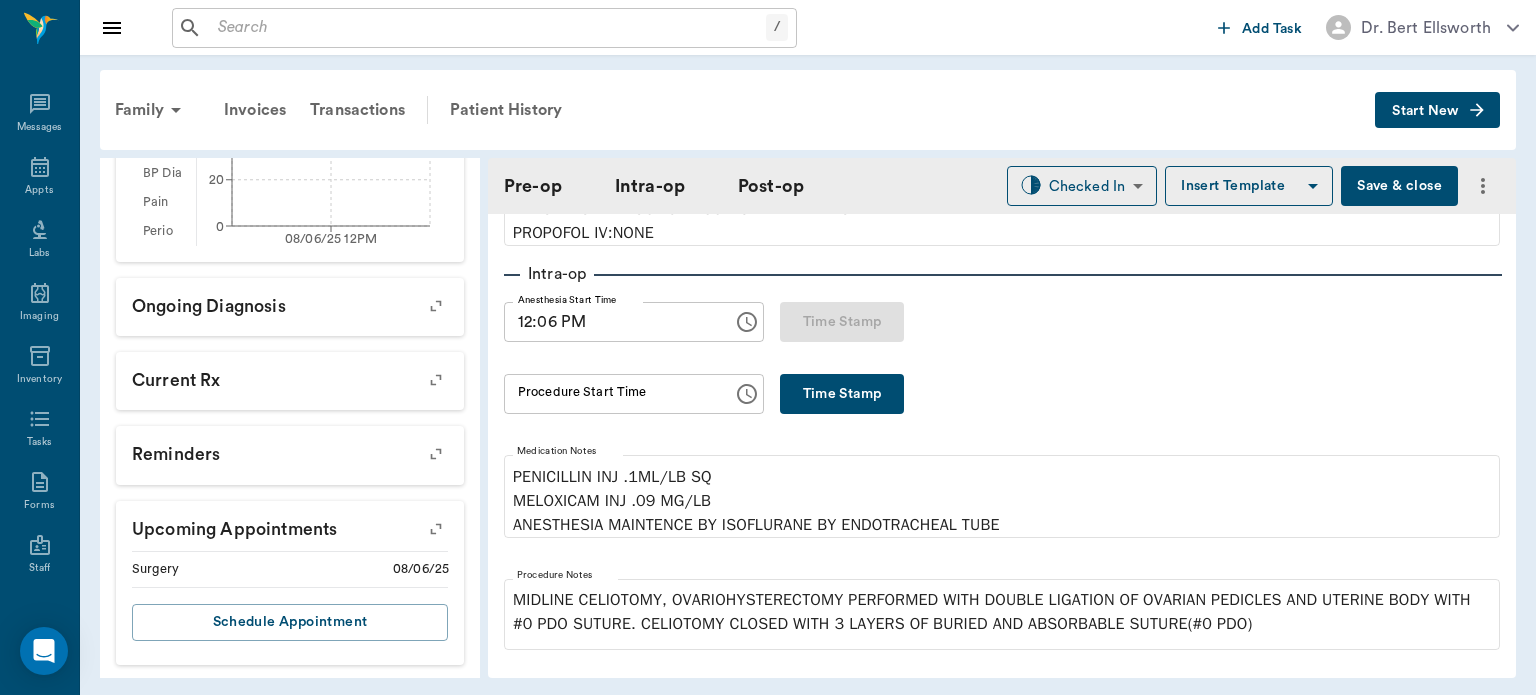 scroll, scrollTop: 257, scrollLeft: 0, axis: vertical 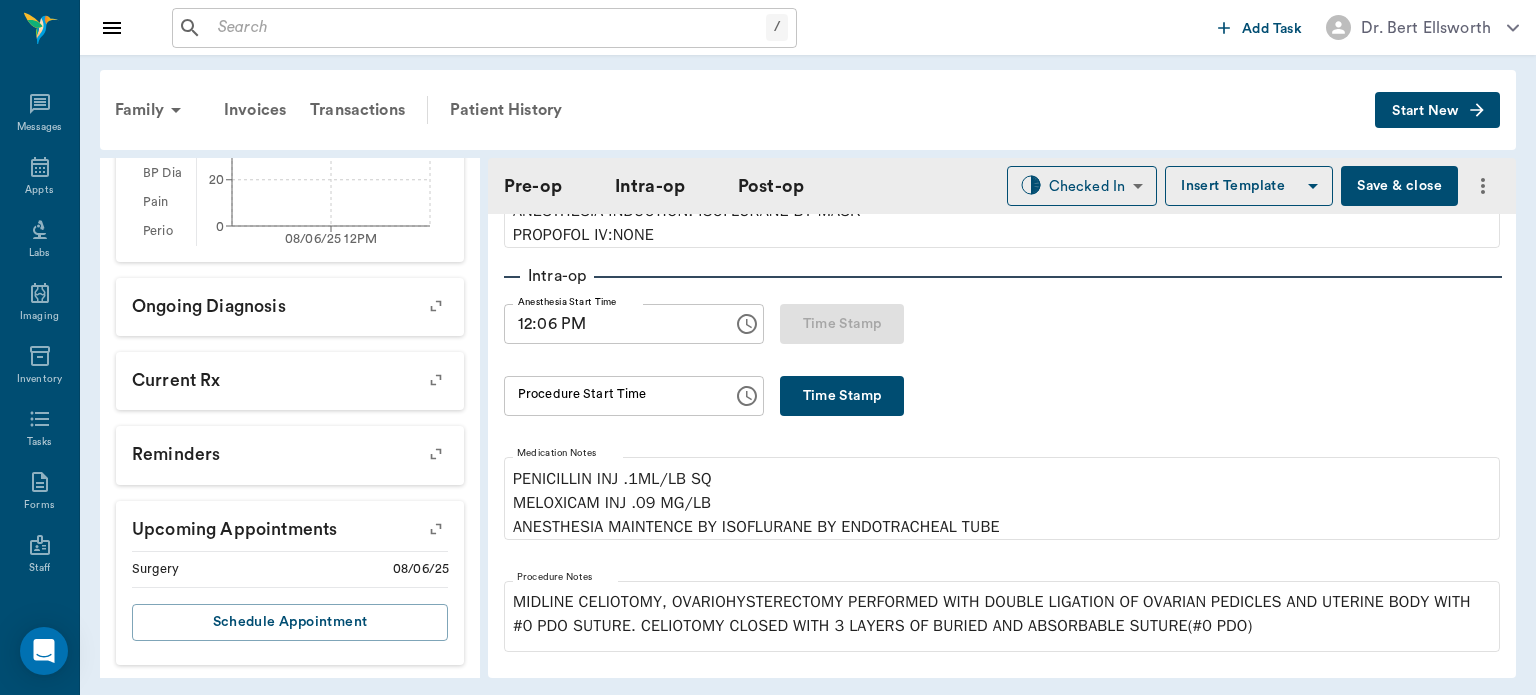 click on "Time Stamp" at bounding box center (842, 396) 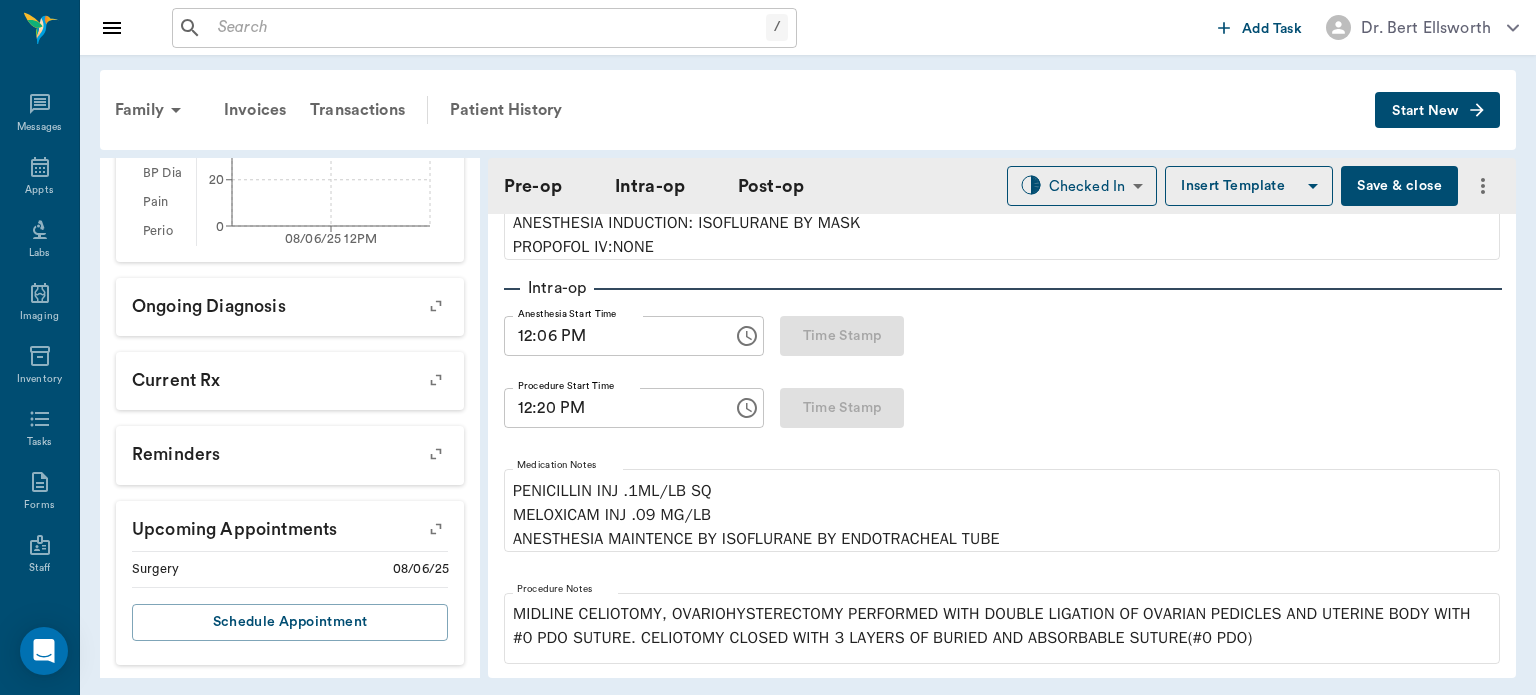 scroll, scrollTop: 244, scrollLeft: 0, axis: vertical 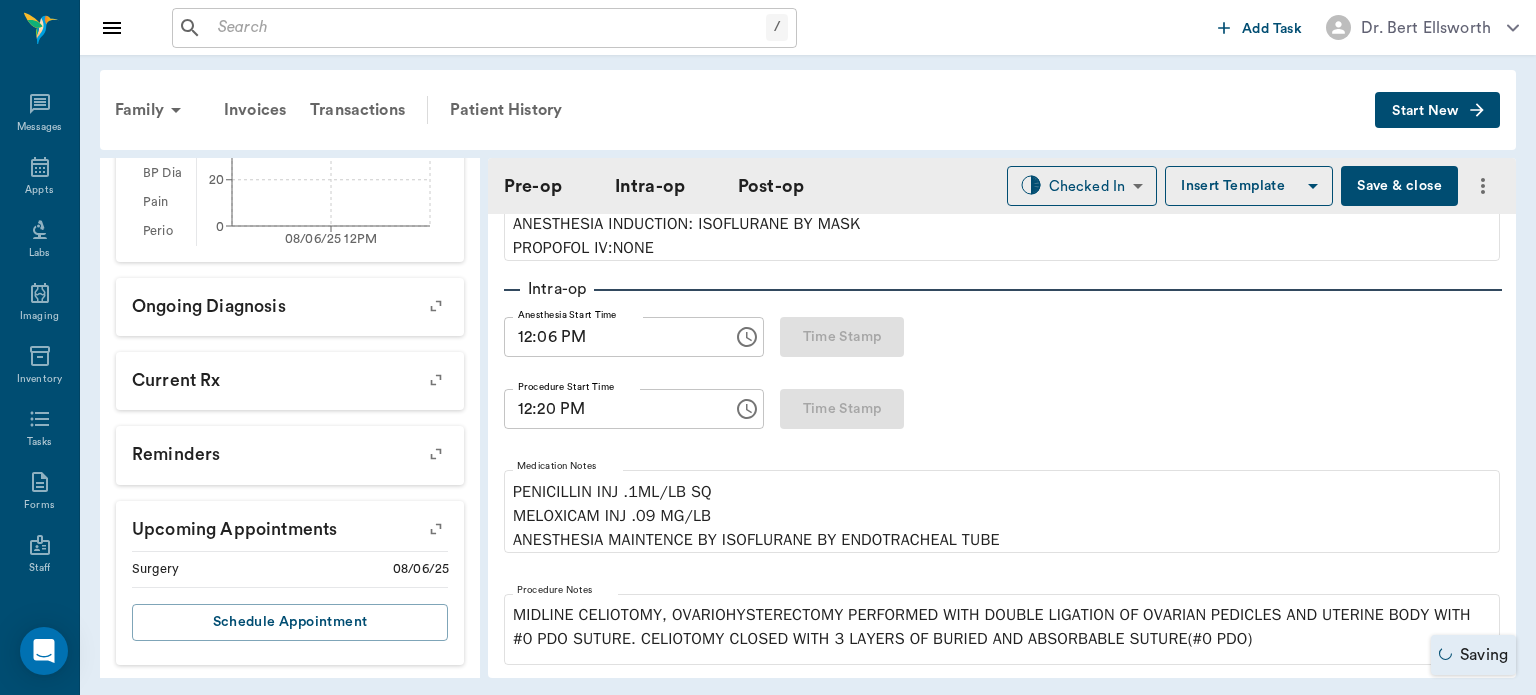 click on "12:20 PM" at bounding box center [611, 409] 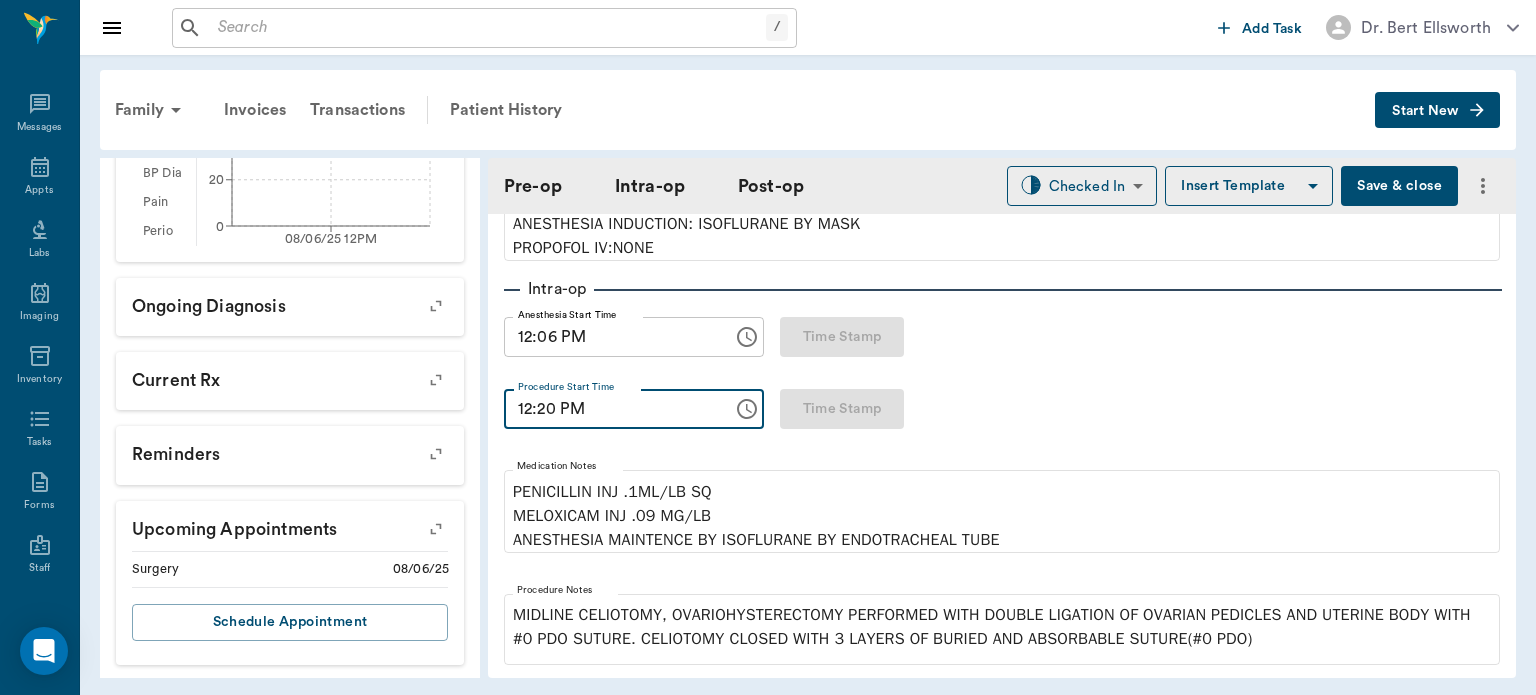 click on "Intra-op Anesthesia Start Time 12:06 PM Anesthesia Start Time Time Stamp Procedure Start Time 12:20 PM Procedure Start Time Time Stamp Medication Notes PENICILLIN INJ .1ML/LB SQ MELOXICAM INJ .09 MG/LB ANESTHESIA MAINTENCE BY ISOFLURANE BY ENDOTRACHEAL TUBE Procedure Notes MIDLINE CELIOTOMY, OVARIOHYSTERECTOMY PERFORMED WITH DOUBLE LIGATION OF OVARIAN PEDICLES AND UTERINE BODY WITH #0 PDO SUTURE. CELIOTOMY CLOSED WITH 3 LAYERS OF BURIED AND ABSORBABLE SUTURE(#0 PDO) Monitoring Chart 0 Time (minutes from start) 0 1 2 4 SP O2 0 SP O2  :  0 Time SP O2 HR RR Temp Mean BP 12:11 PM ​ ​ ​ ​ ​ ​ Start row ​ ​ ​ ​ ​ Procedure Stop Time Procedure Stop Time Time Stamp Total procedure time N/A Anesthesia Stop Time Anesthesia Stop Time Time Stamp Total anesthesia time N/A" at bounding box center [1002, 820] 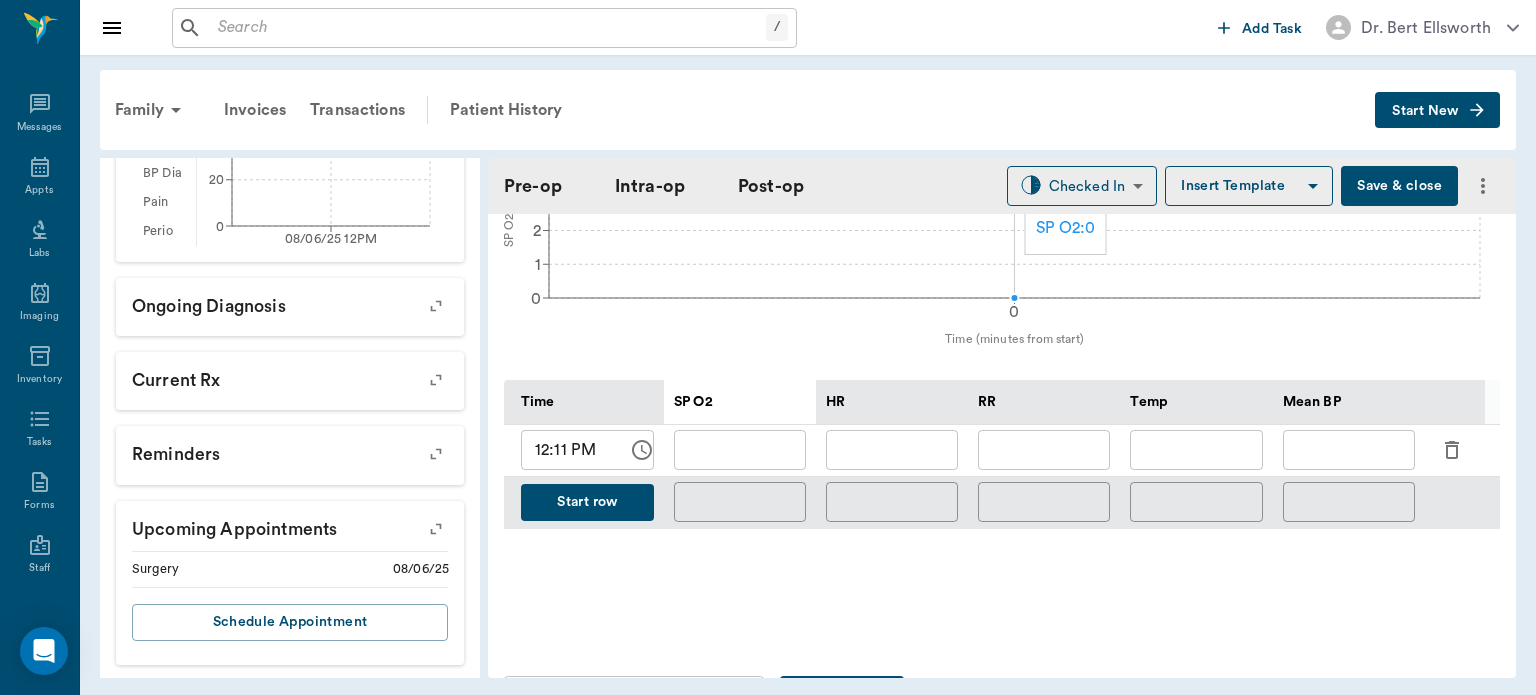 scroll, scrollTop: 821, scrollLeft: 0, axis: vertical 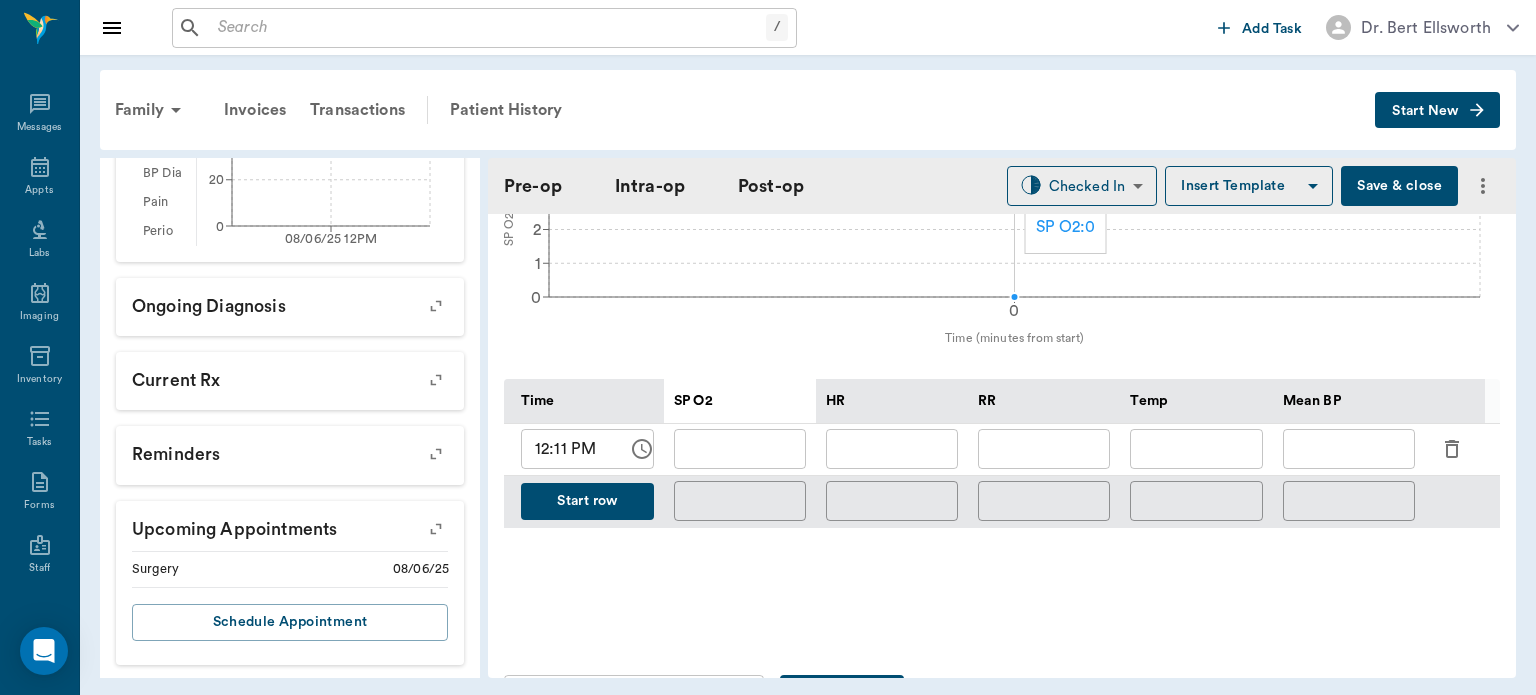 click 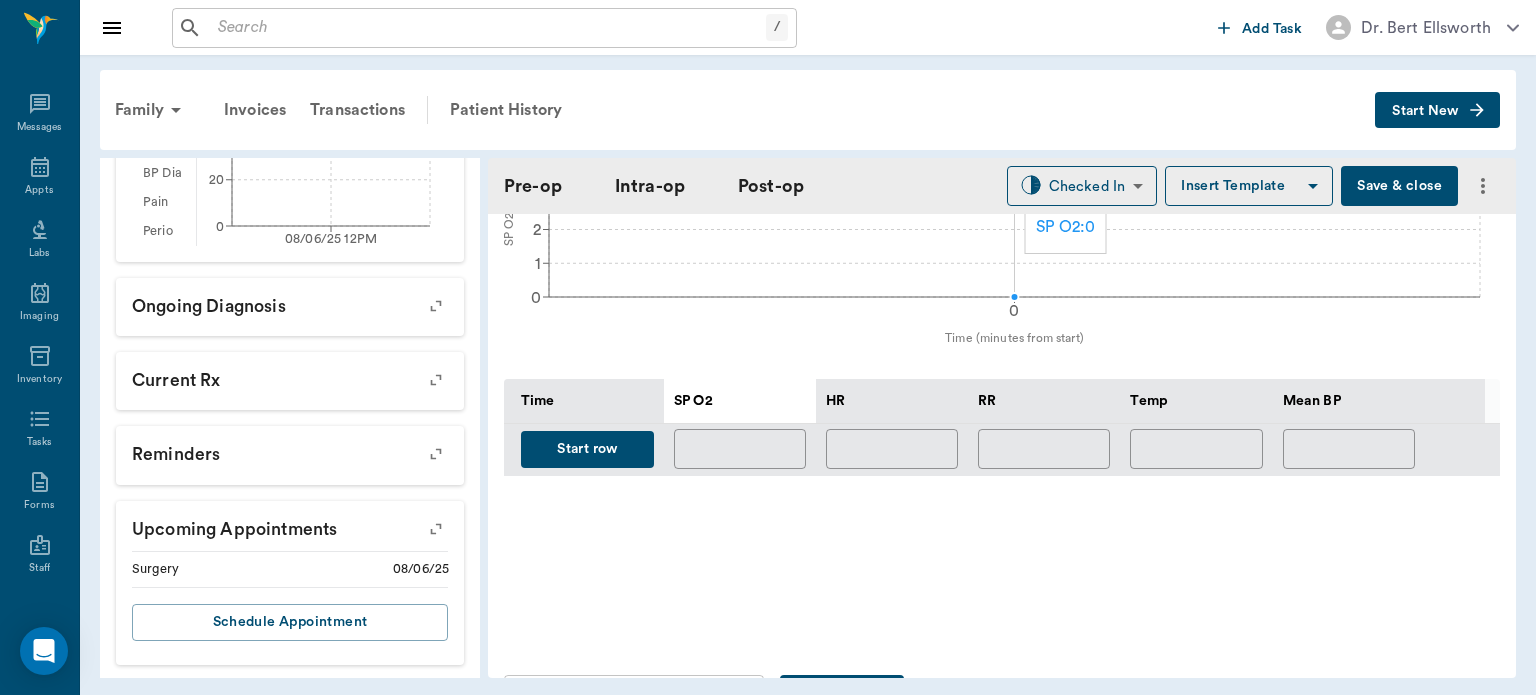 click on "Start row" at bounding box center (587, 449) 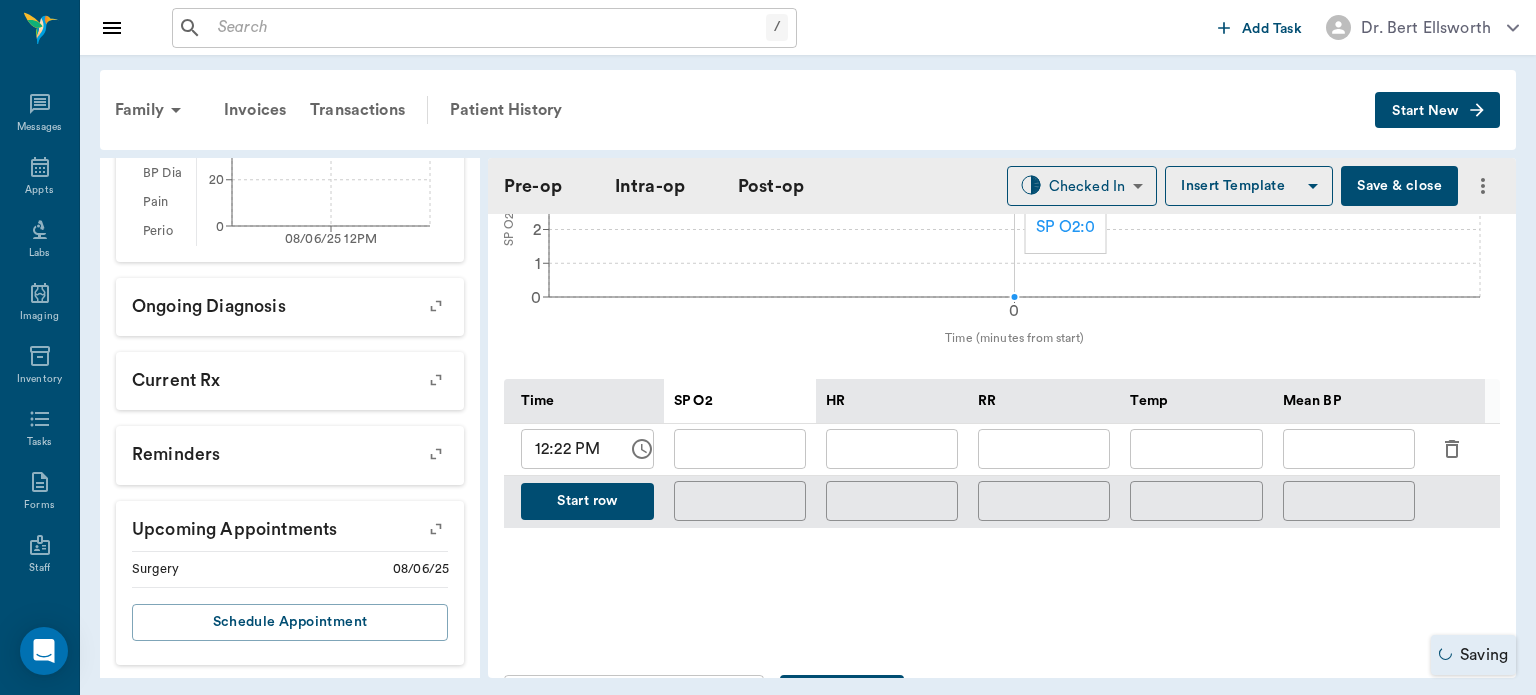 click at bounding box center [740, 449] 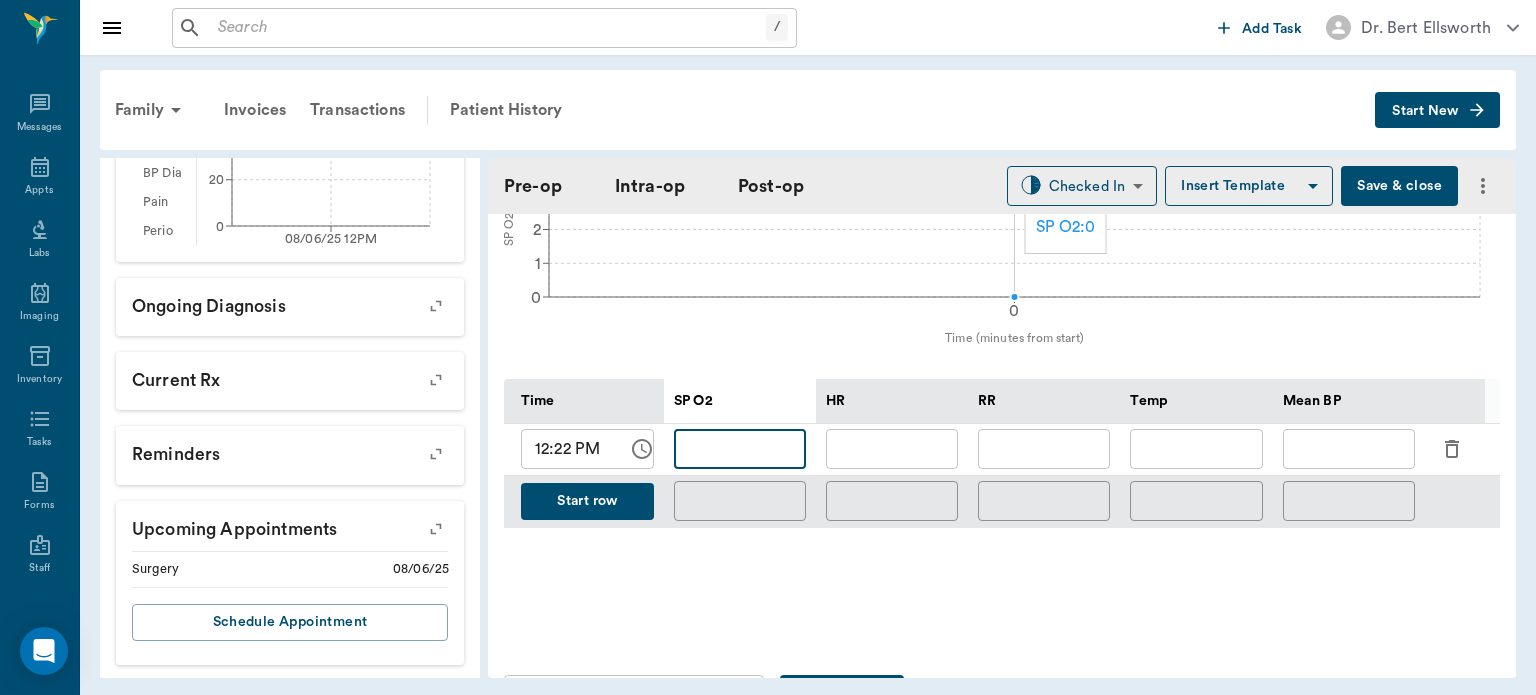 click at bounding box center [892, 449] 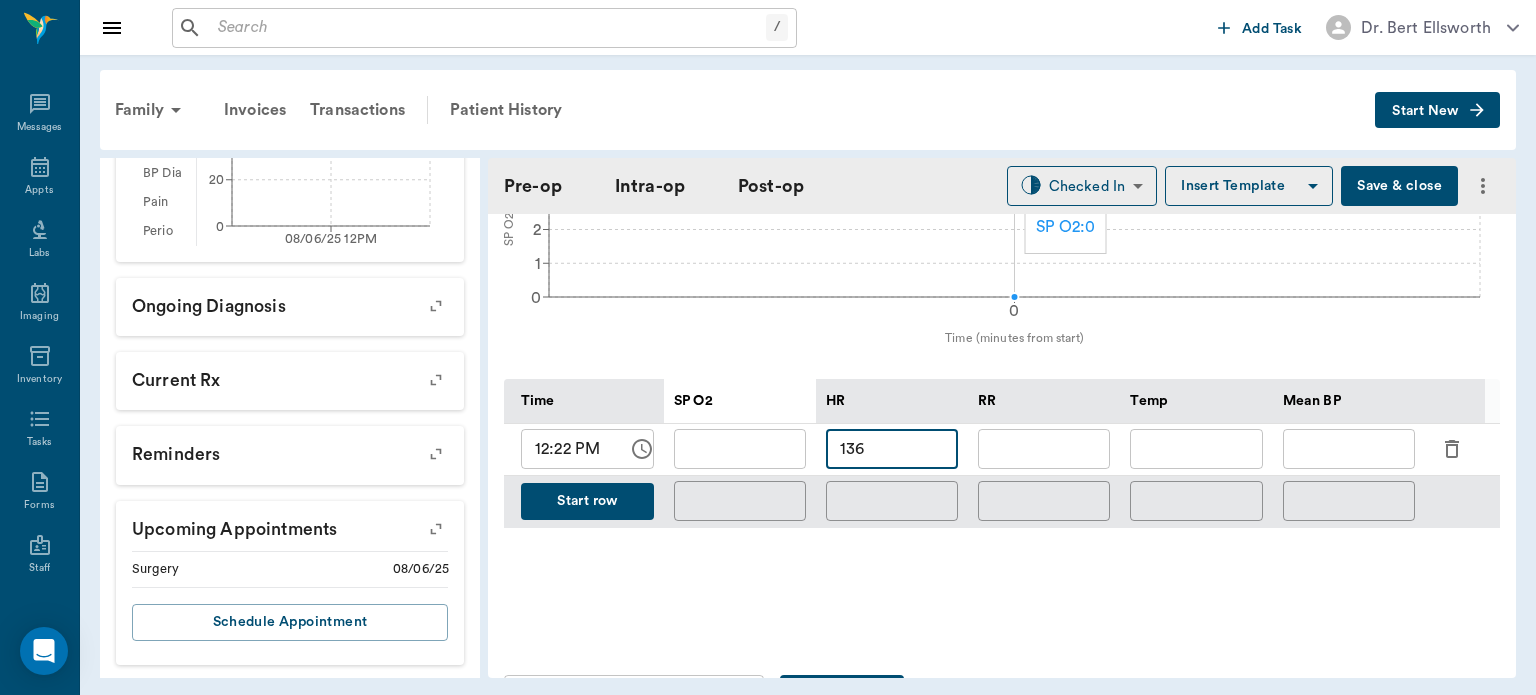type on "136" 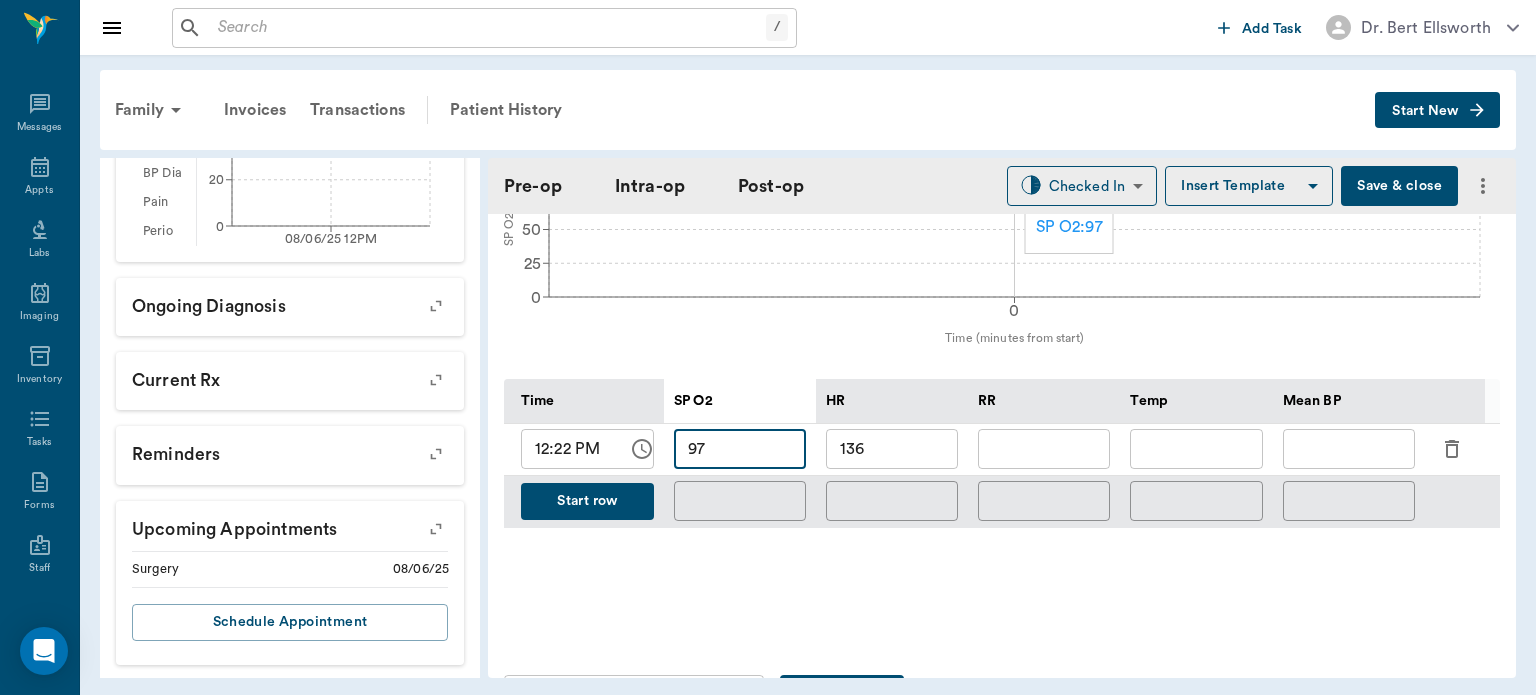 type on "97" 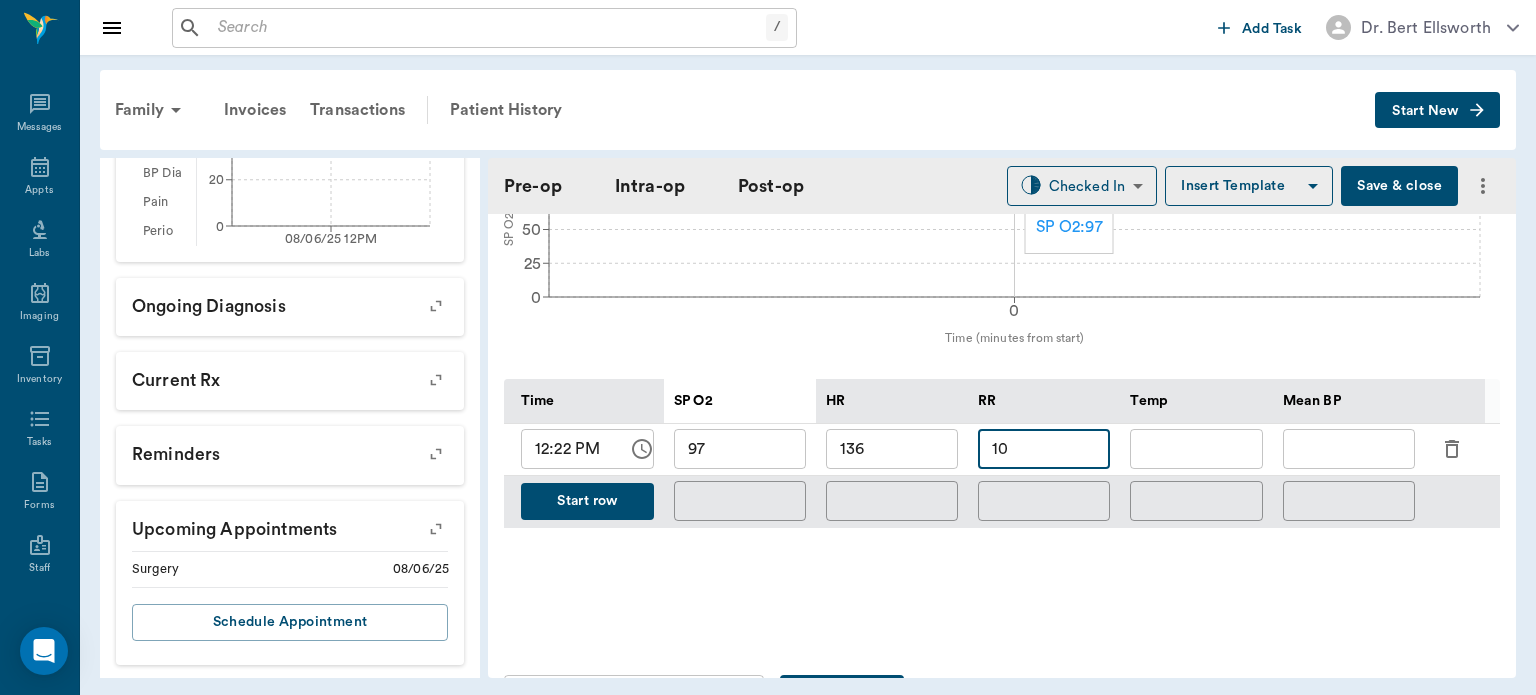 type on "10" 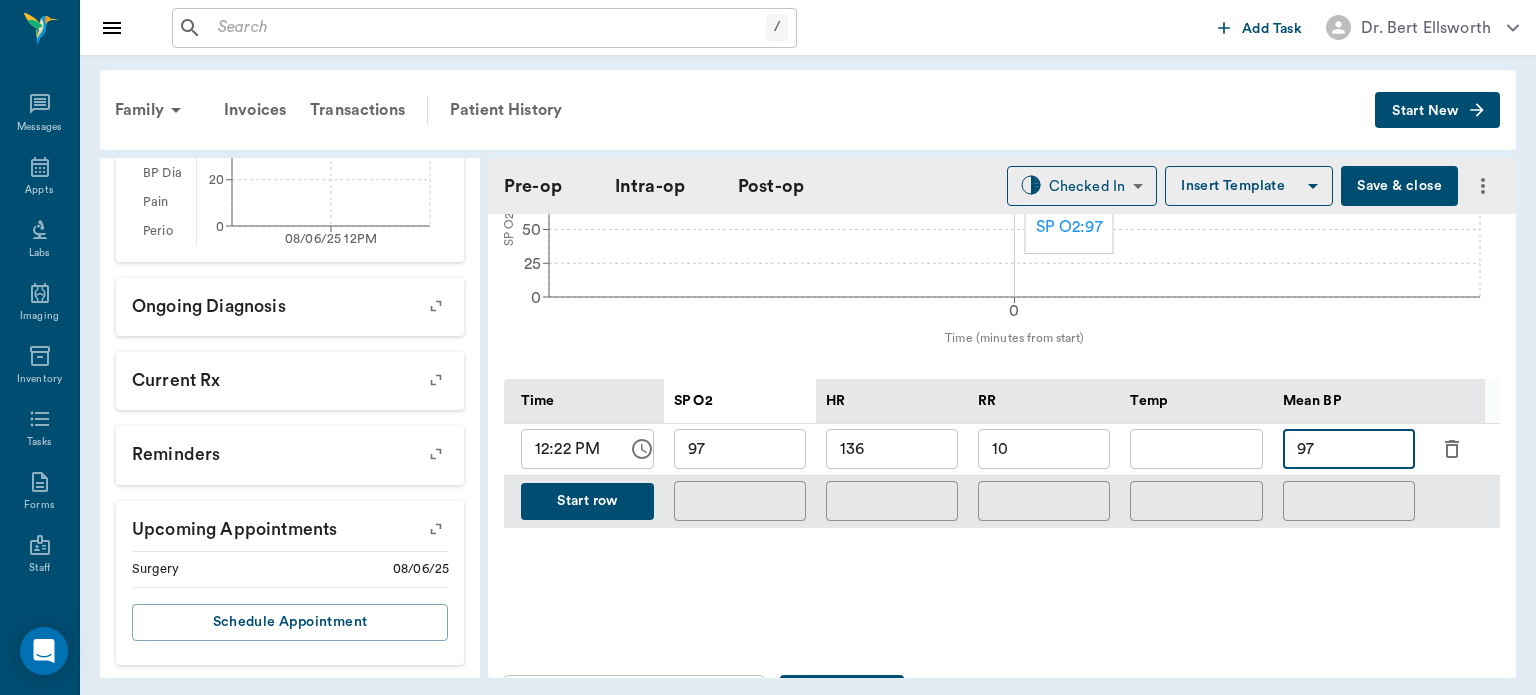type on "97" 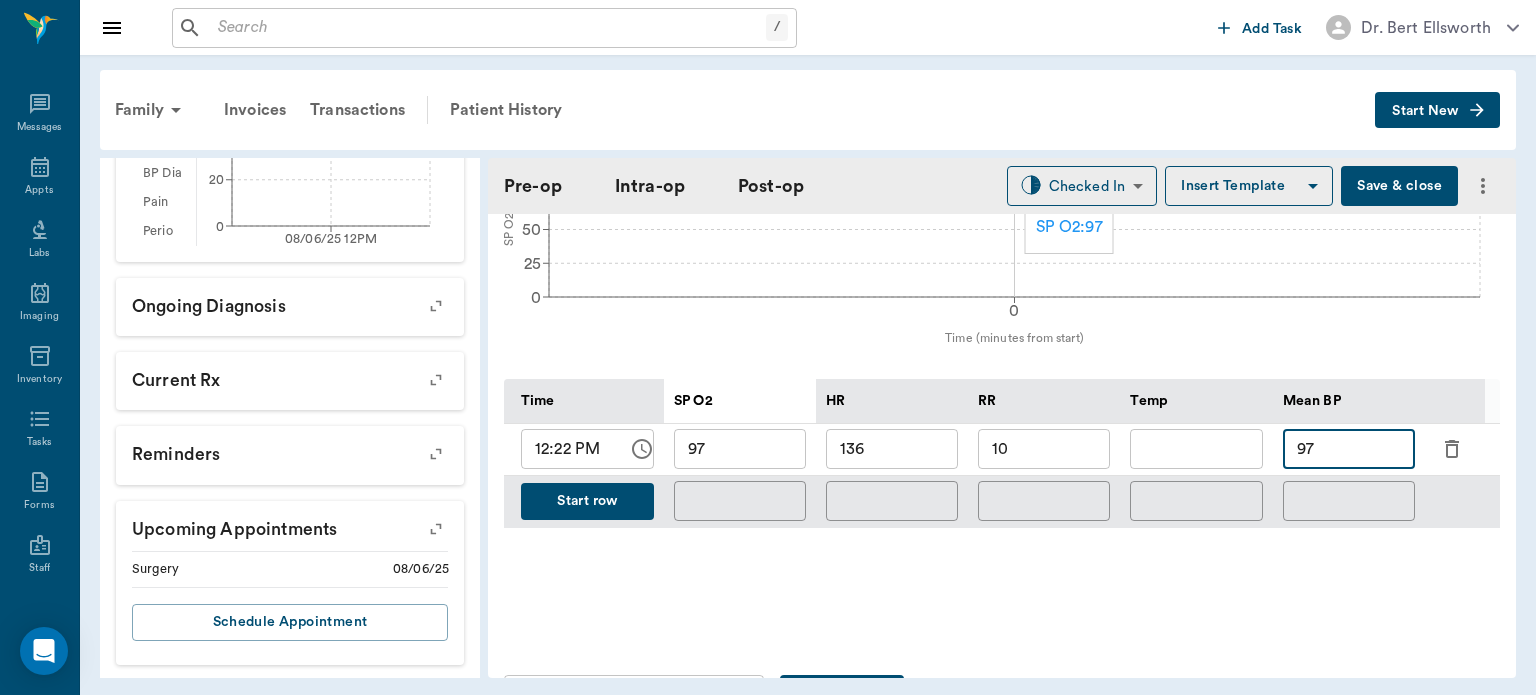 click on "Start row" at bounding box center [587, 501] 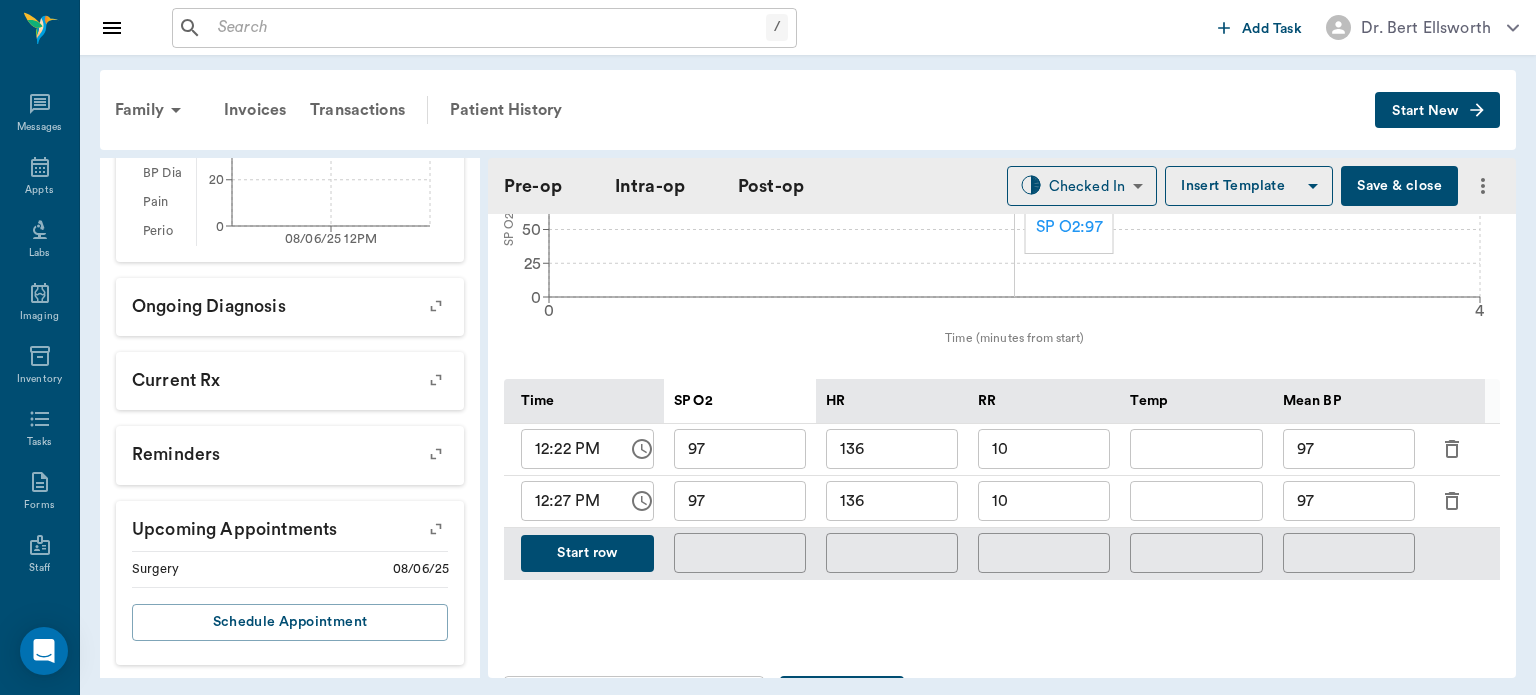 click on "97" at bounding box center (1349, 501) 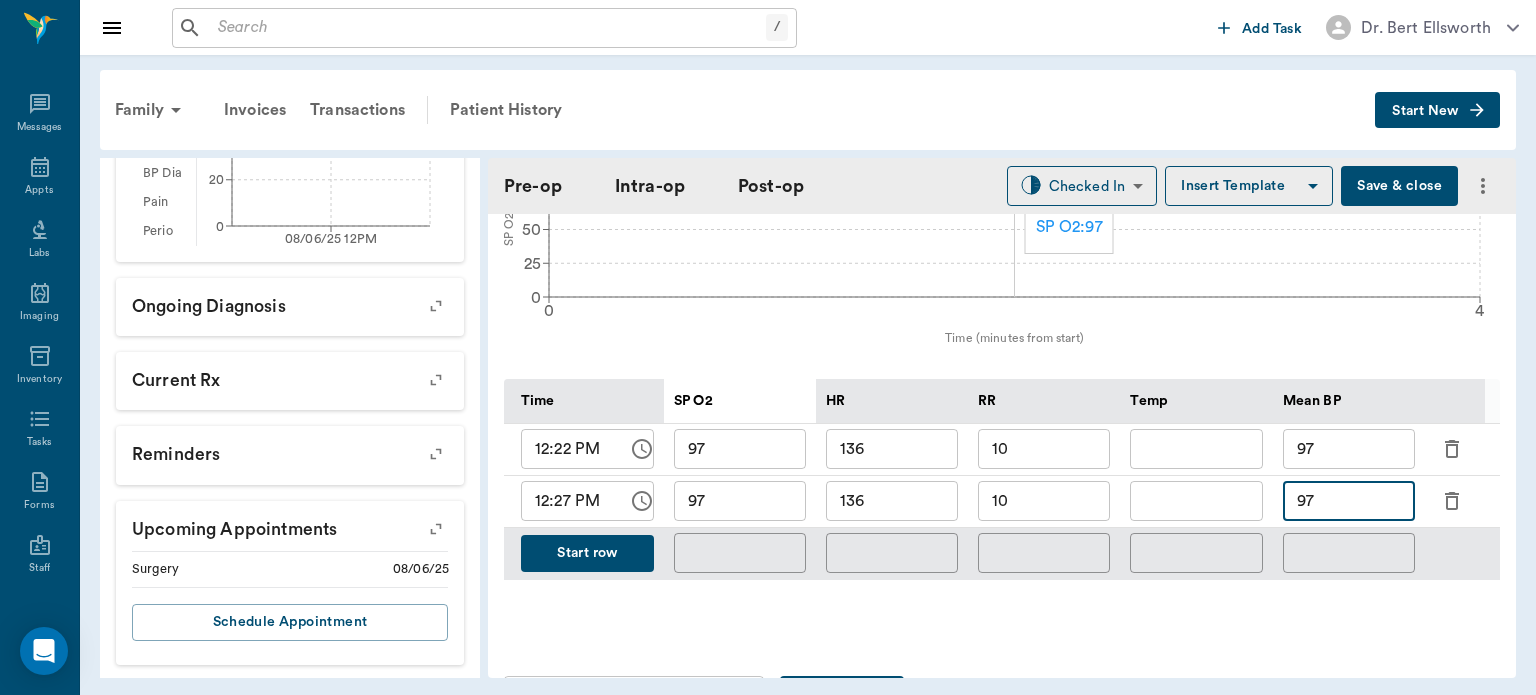 type on "9" 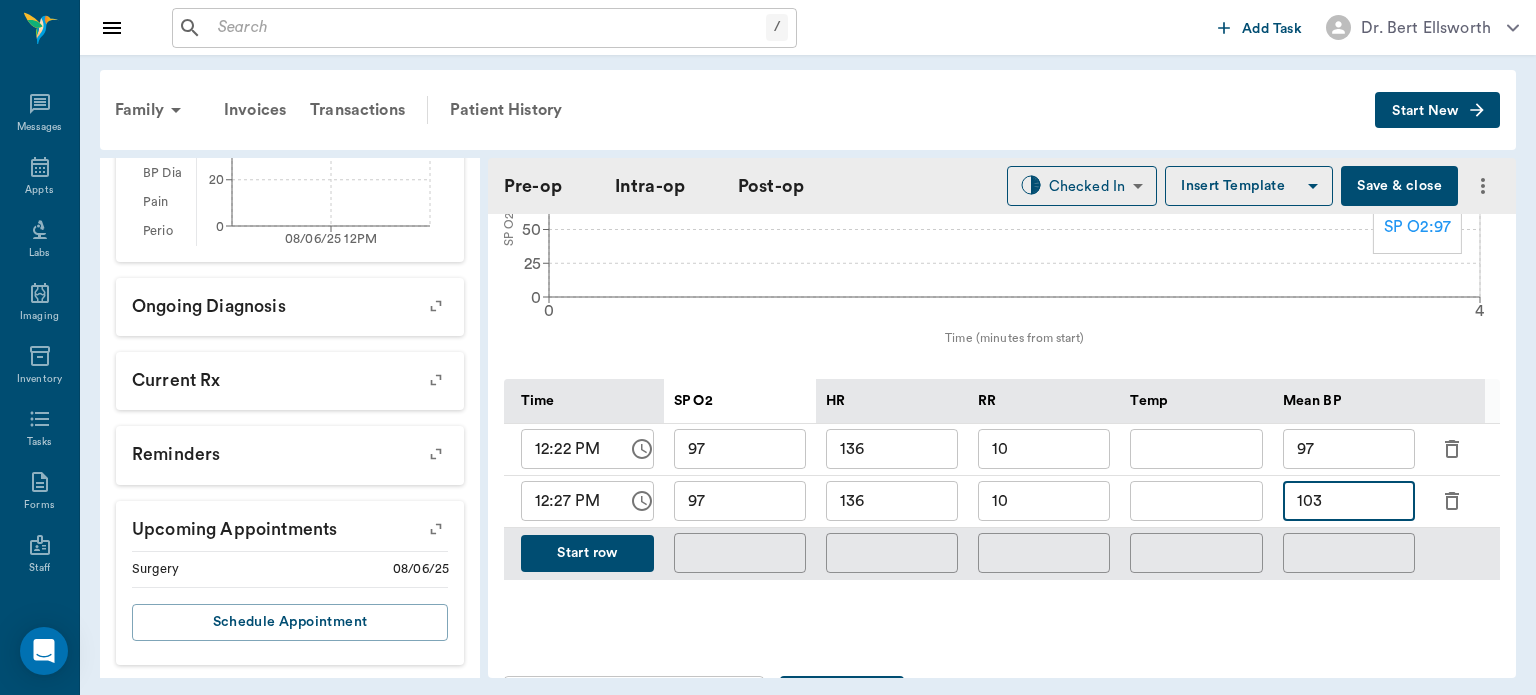type on "103" 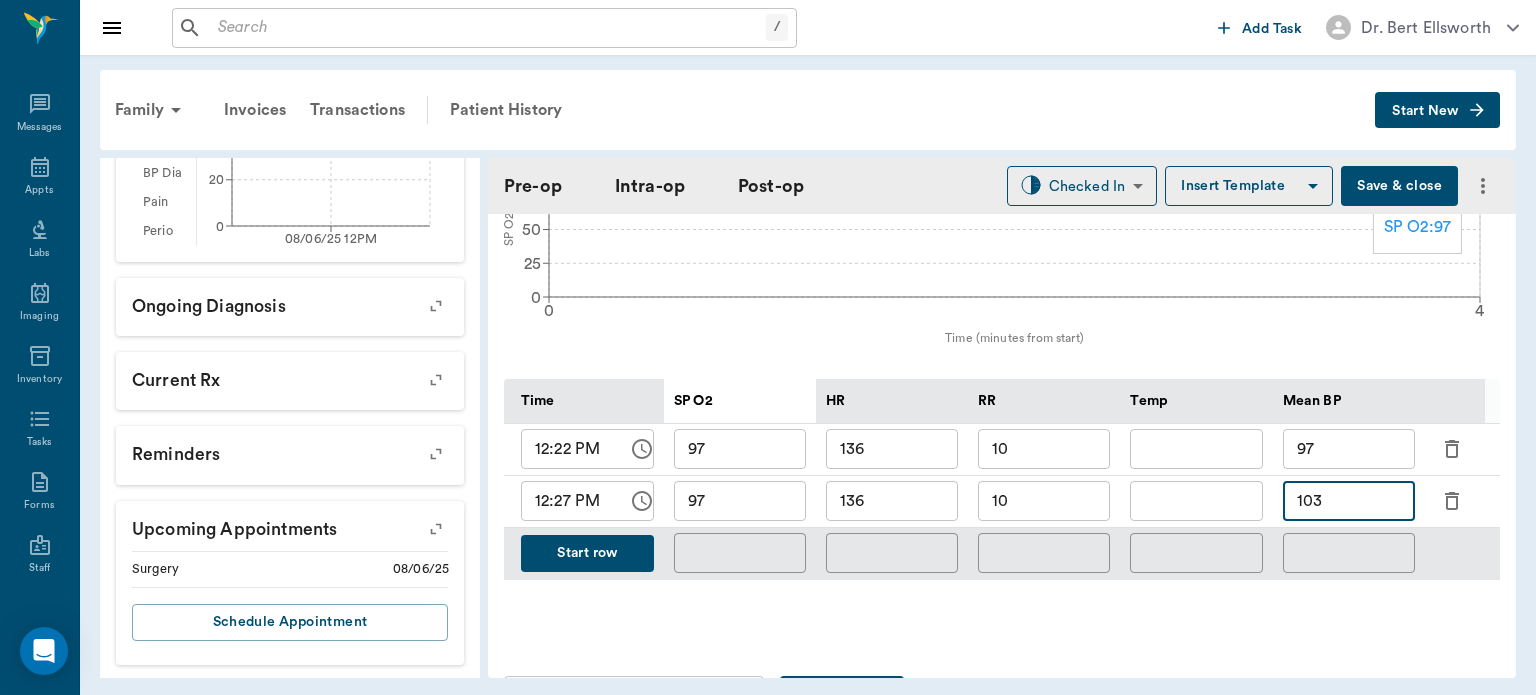 click on "136" at bounding box center (892, 501) 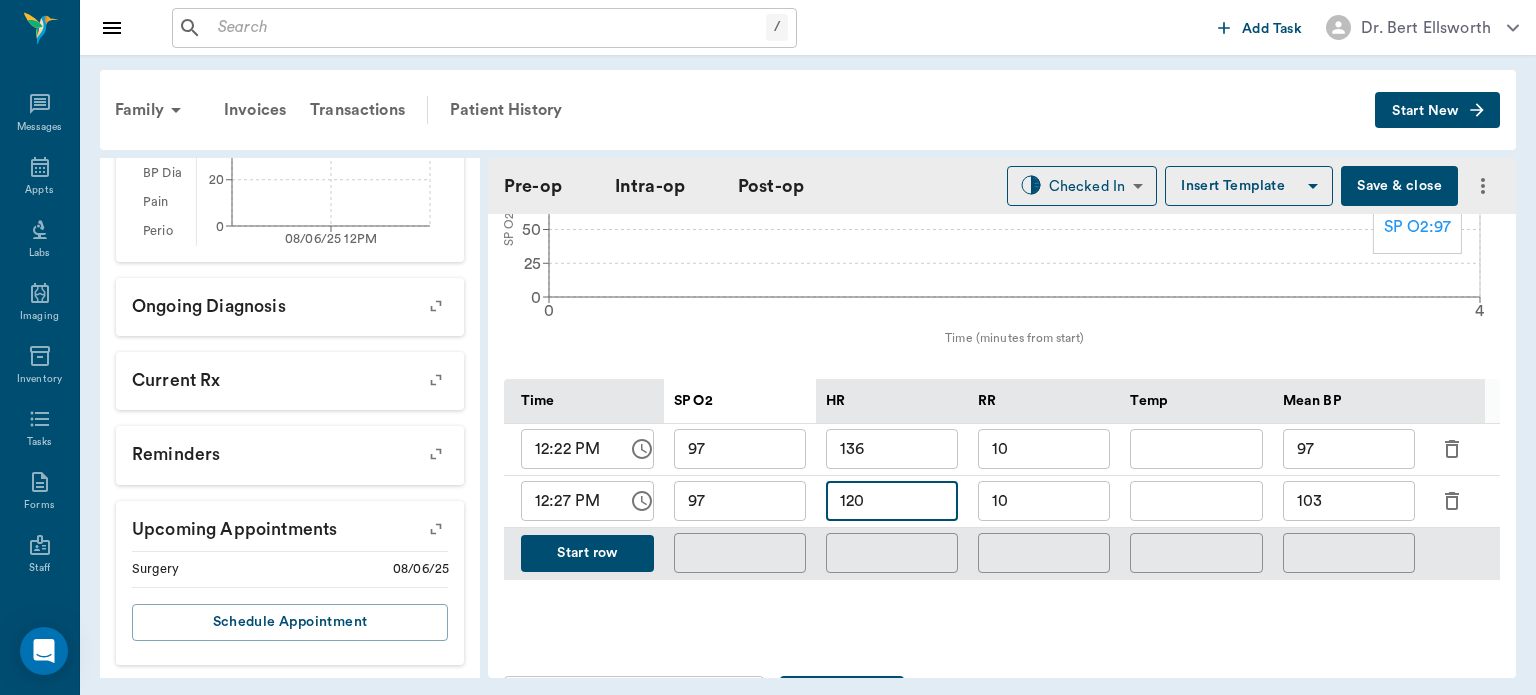 type on "120" 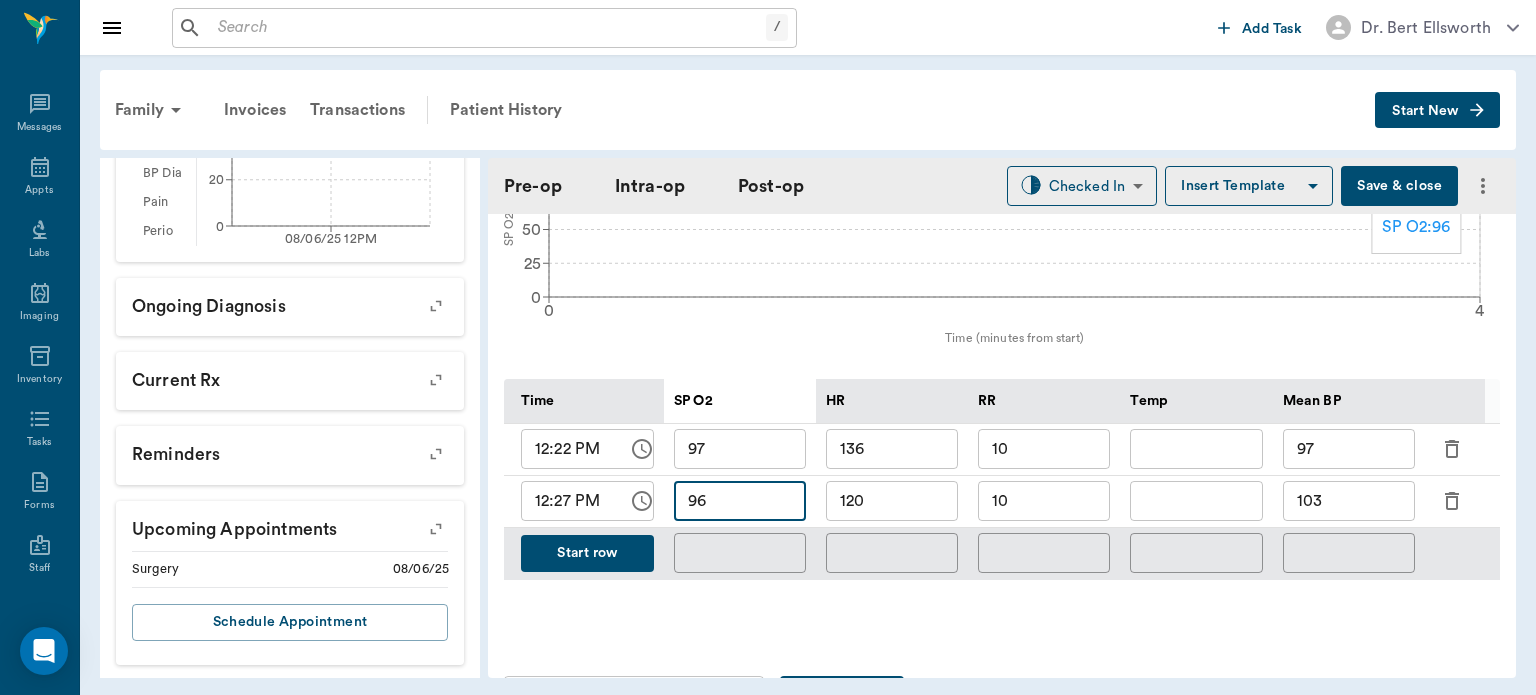 type on "96" 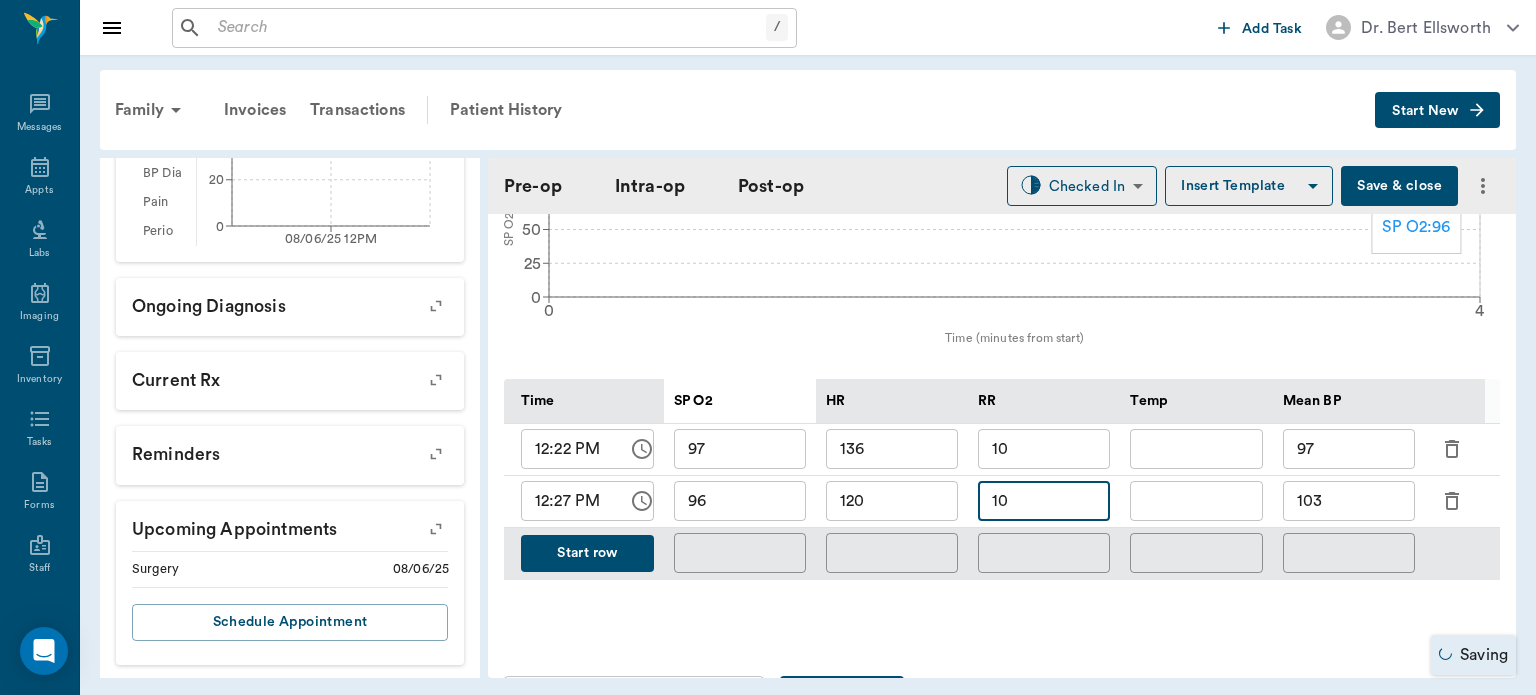 type on "1" 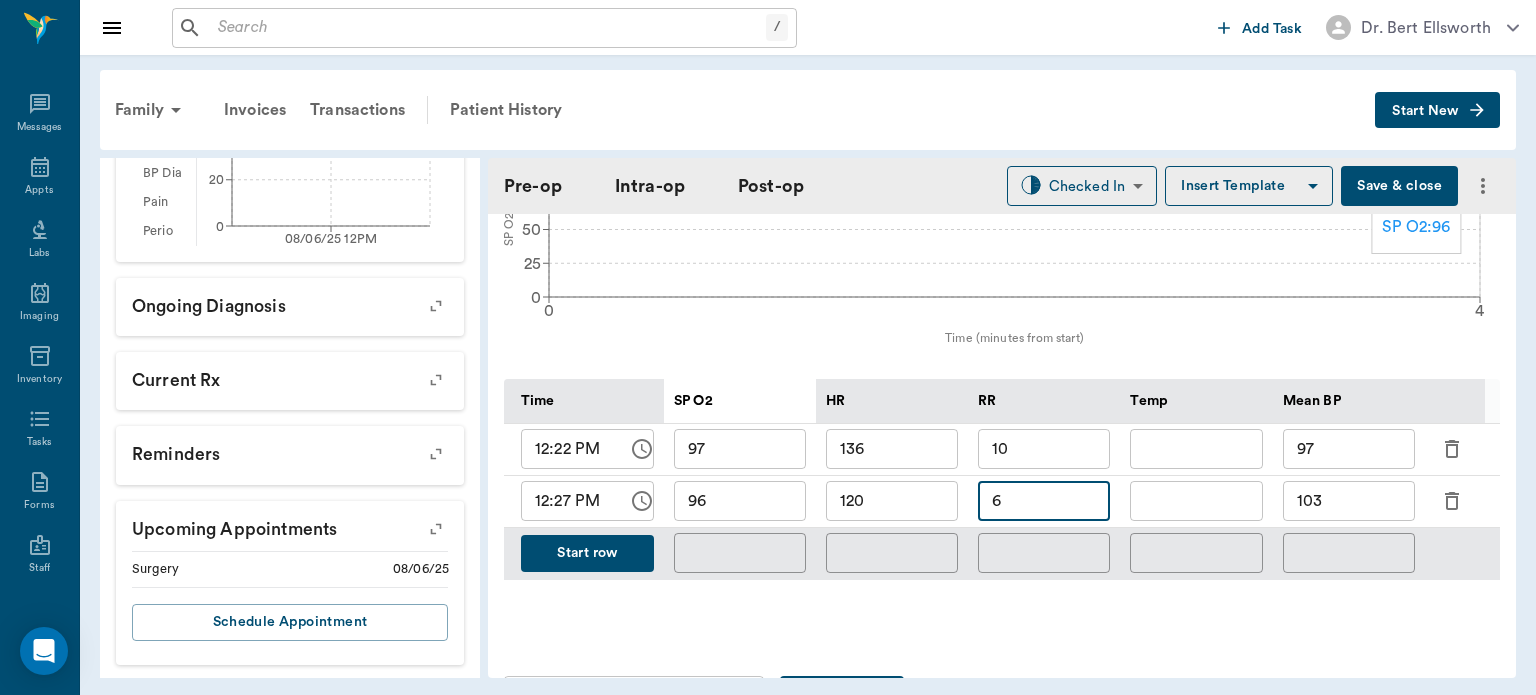 type on "6" 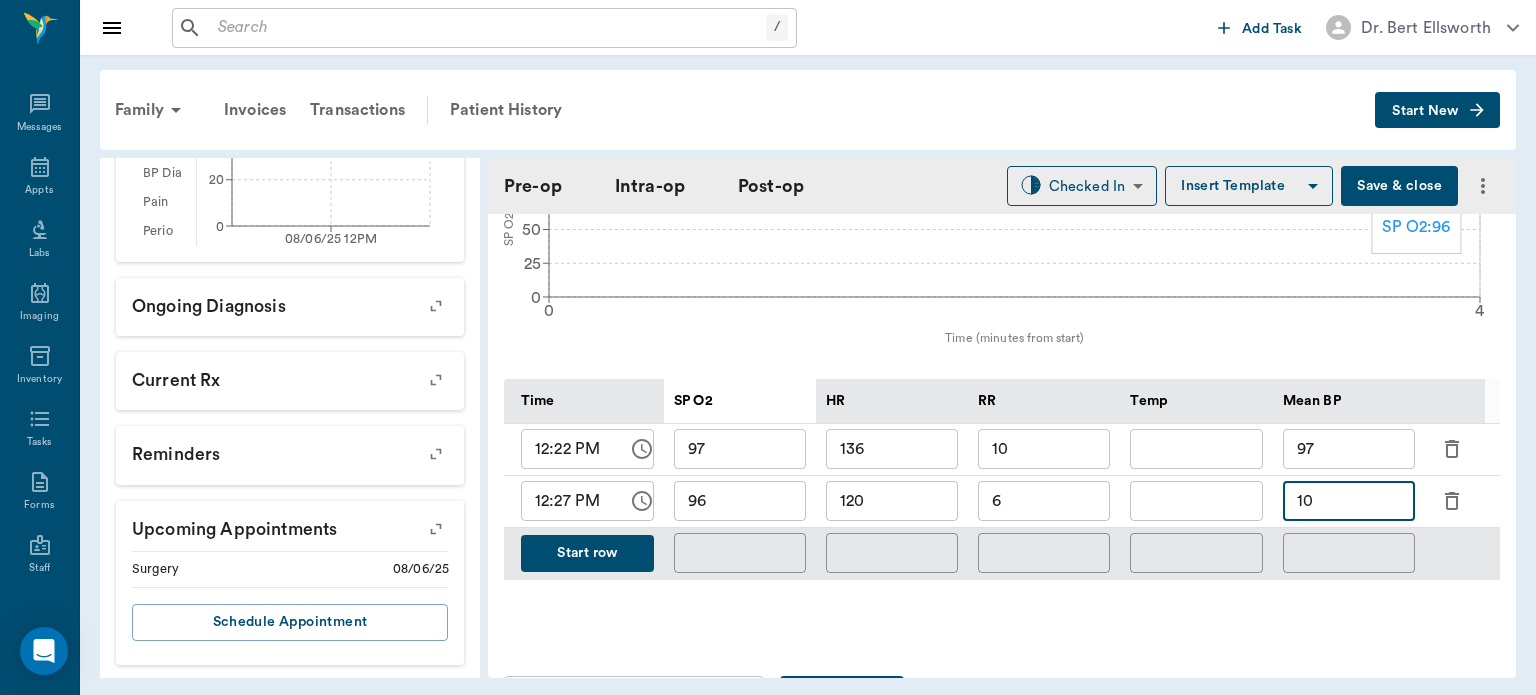 type on "1" 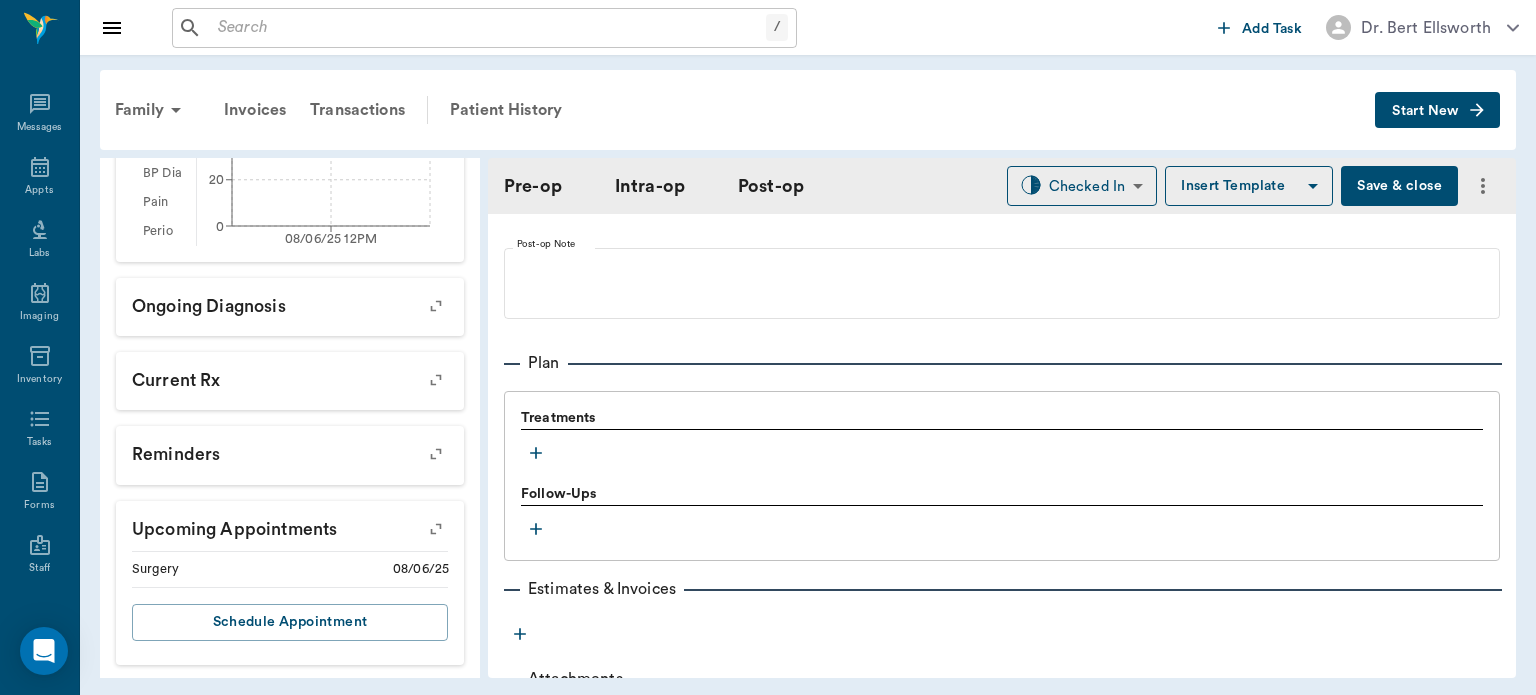scroll, scrollTop: 1539, scrollLeft: 0, axis: vertical 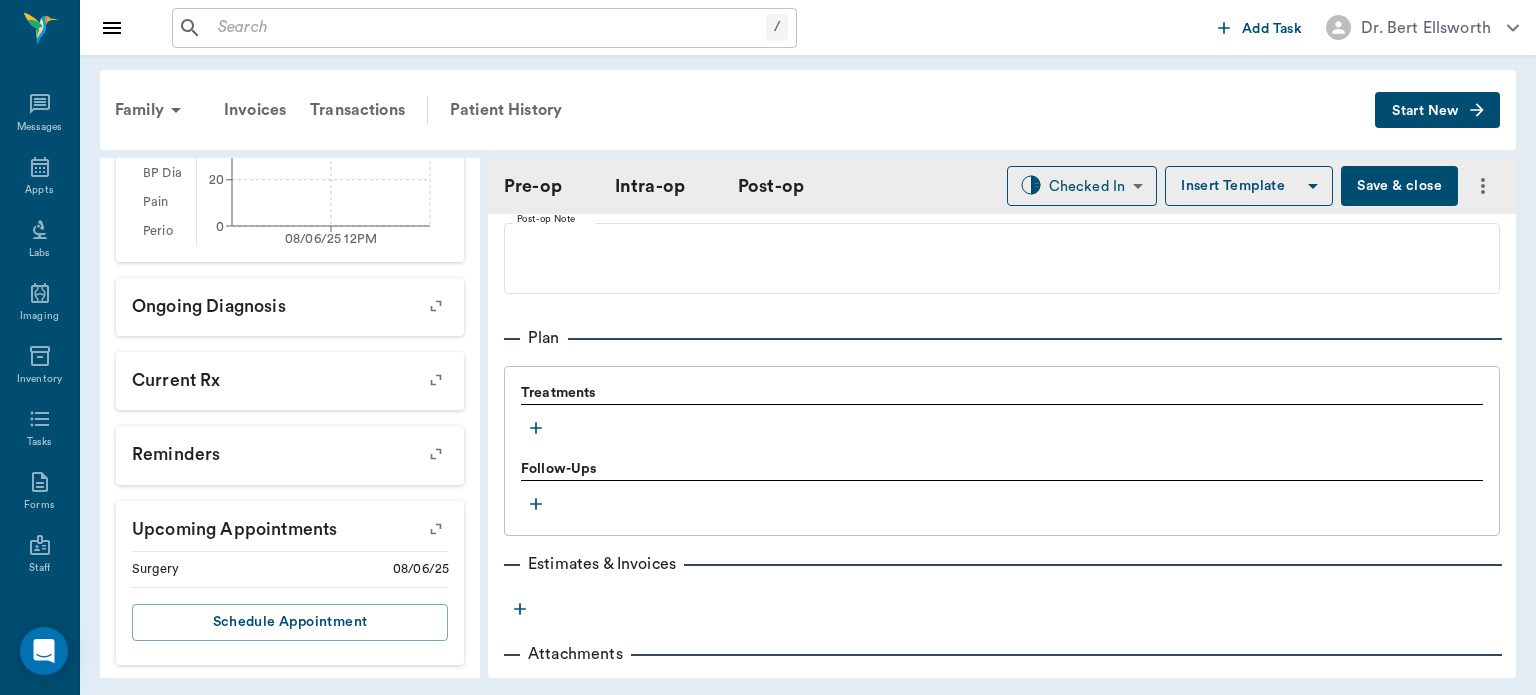 type on "77" 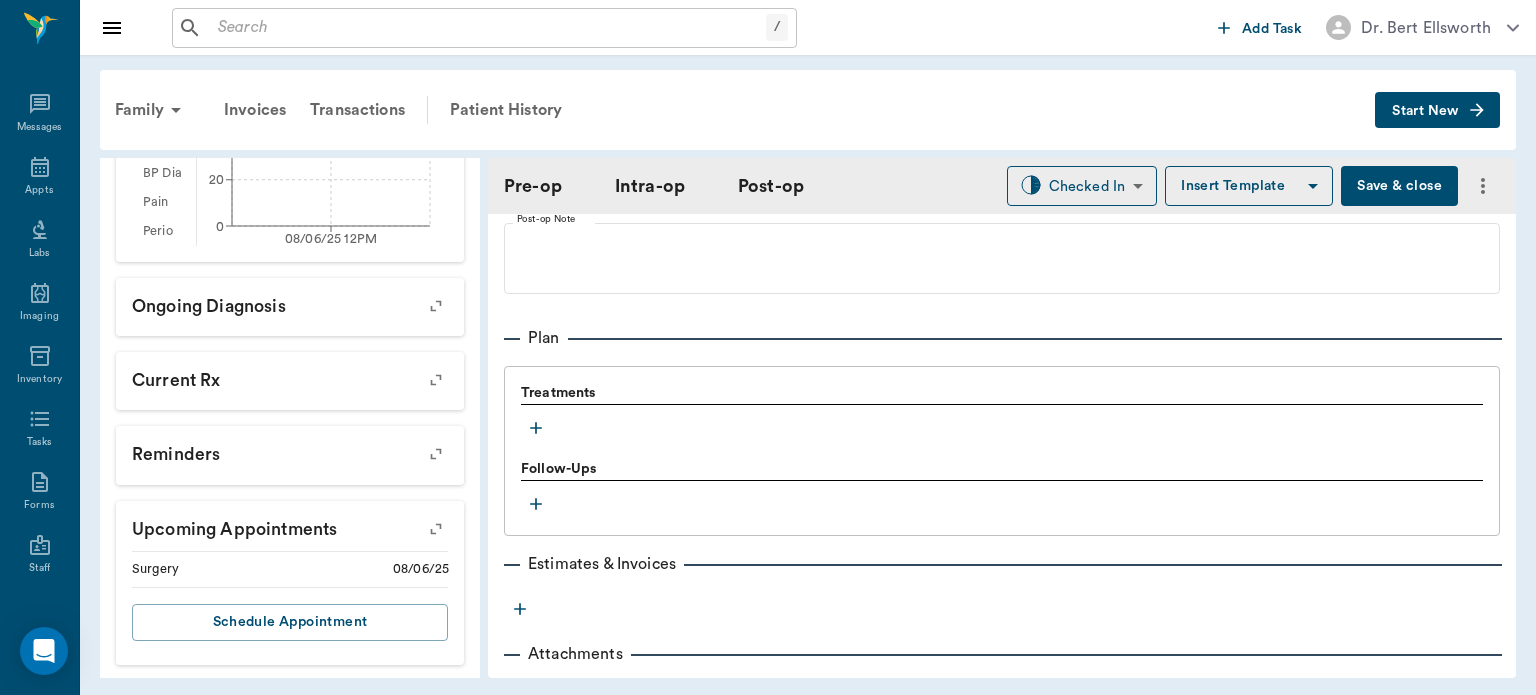 click 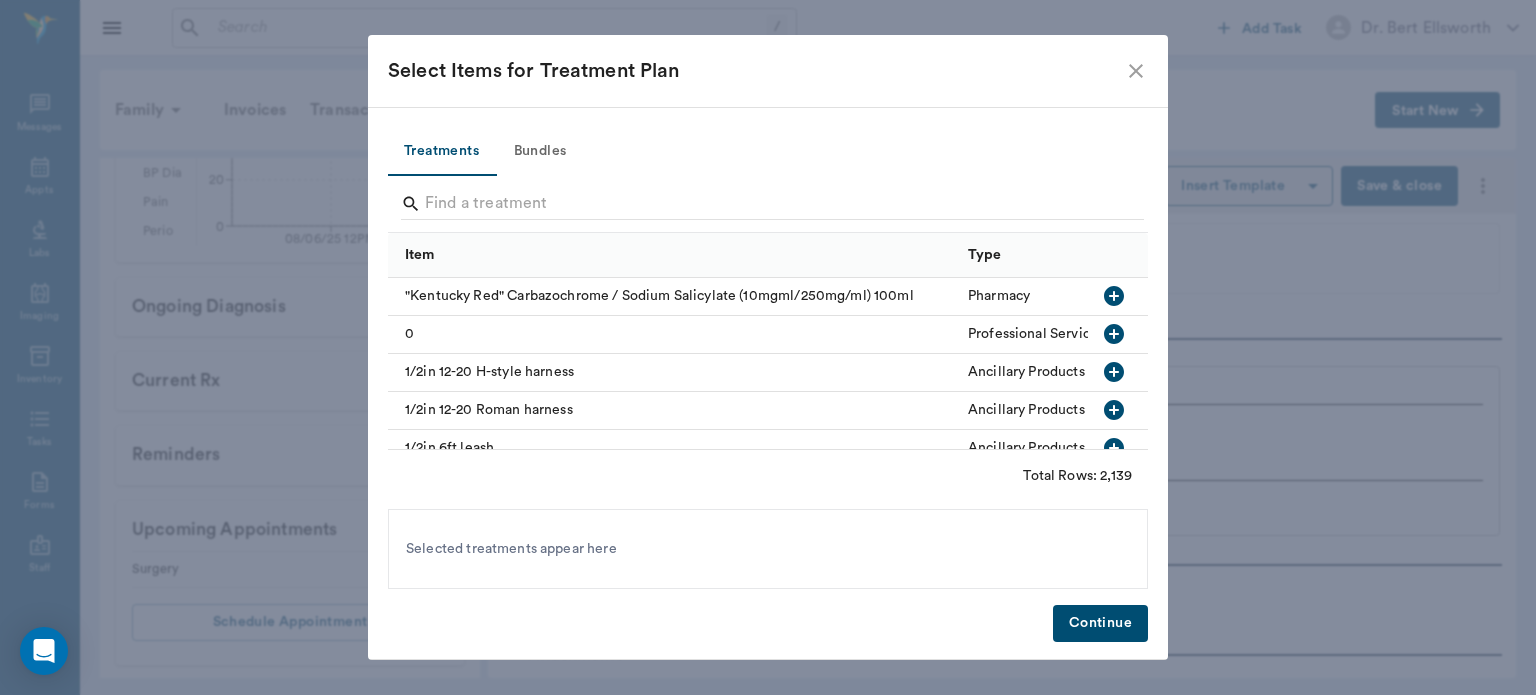 click on "Bundles" at bounding box center [540, 152] 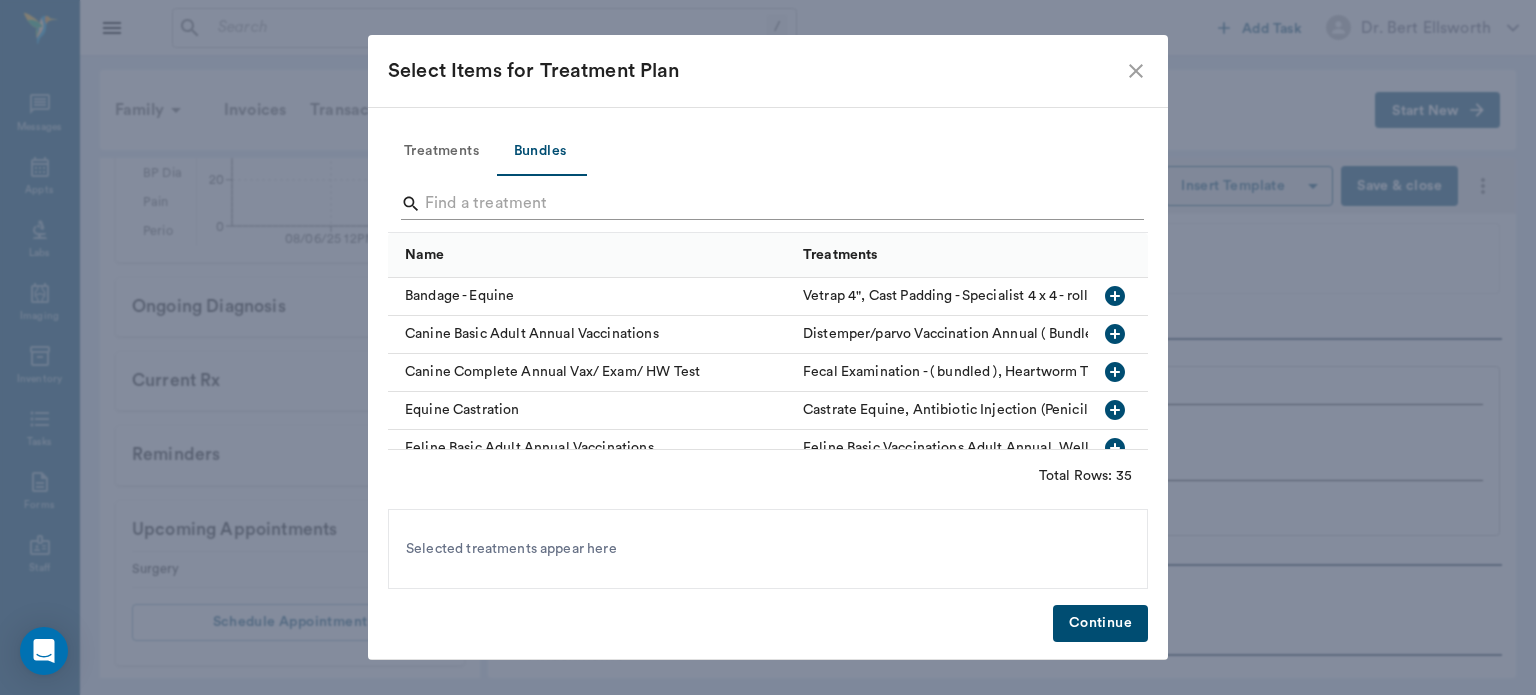 click at bounding box center (769, 204) 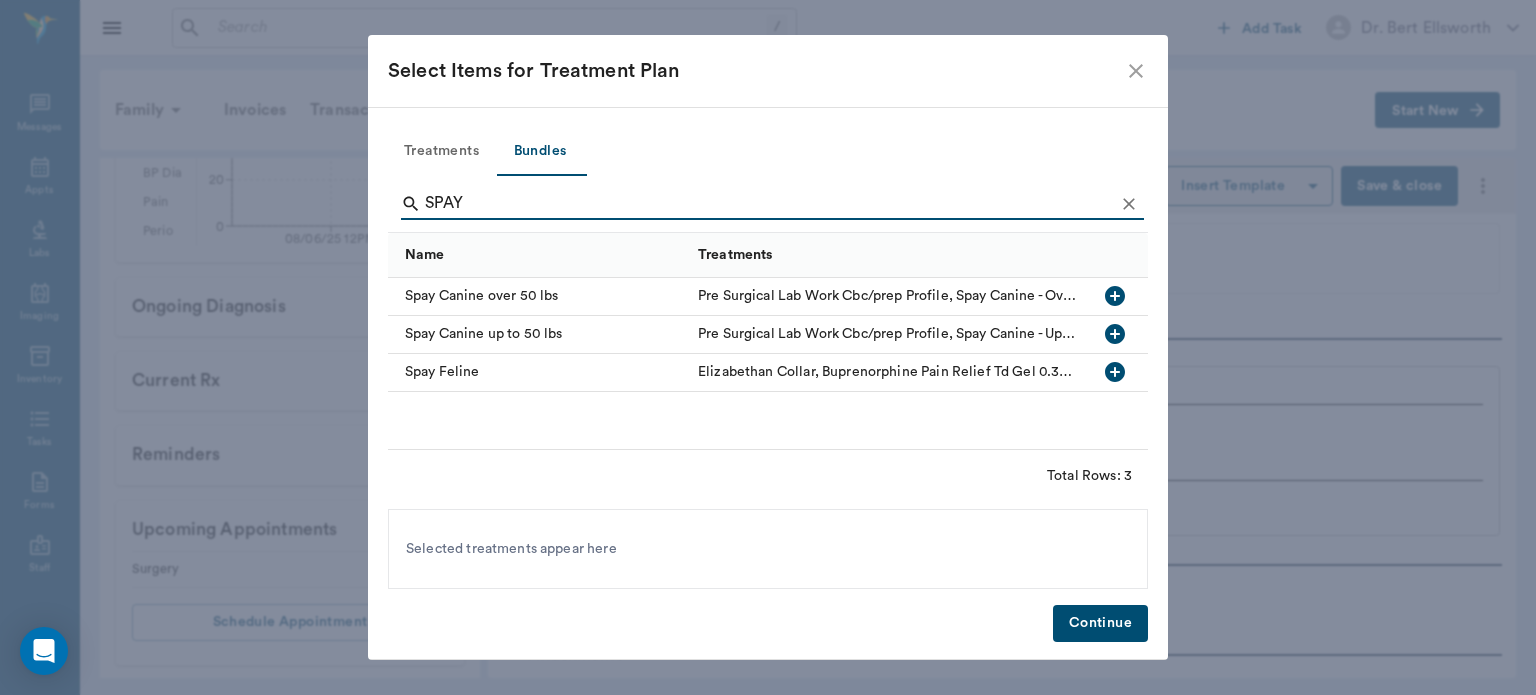 type on "SPAY" 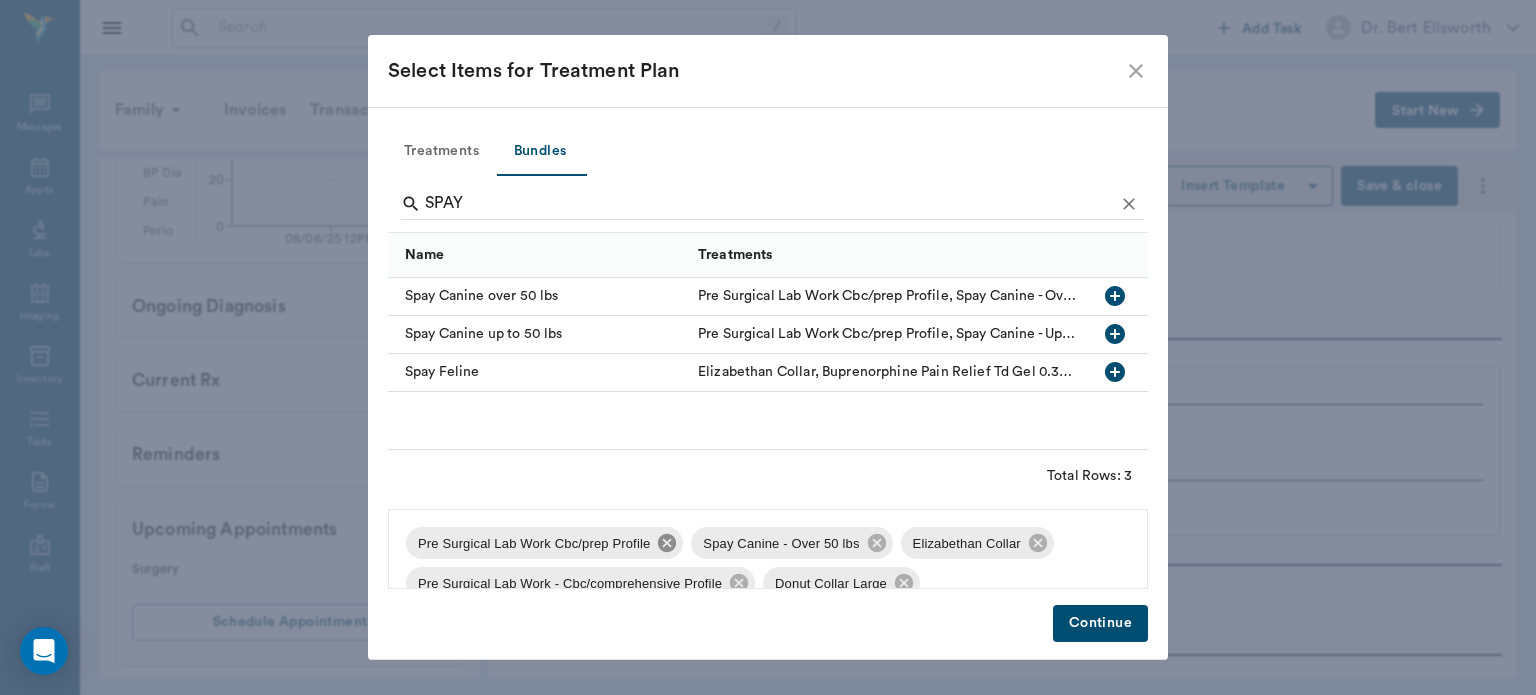 click 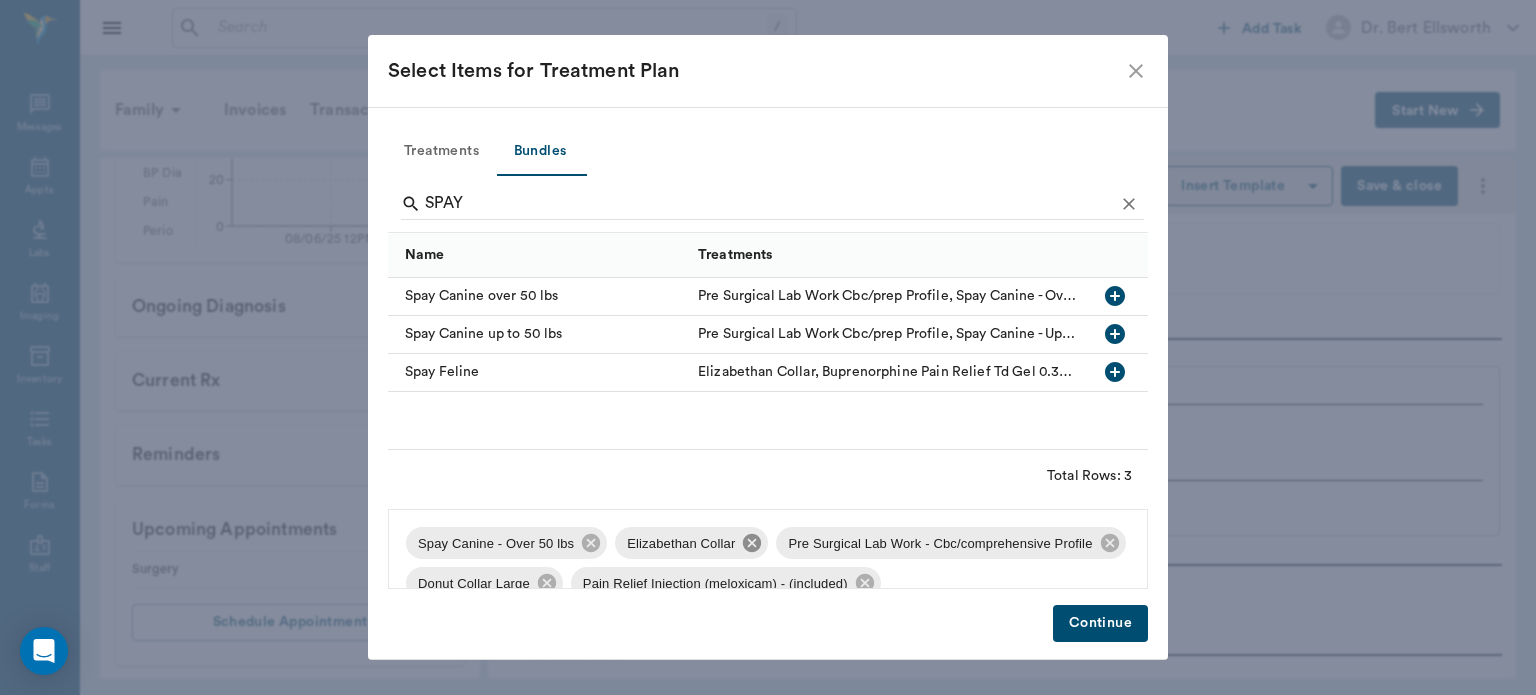 click 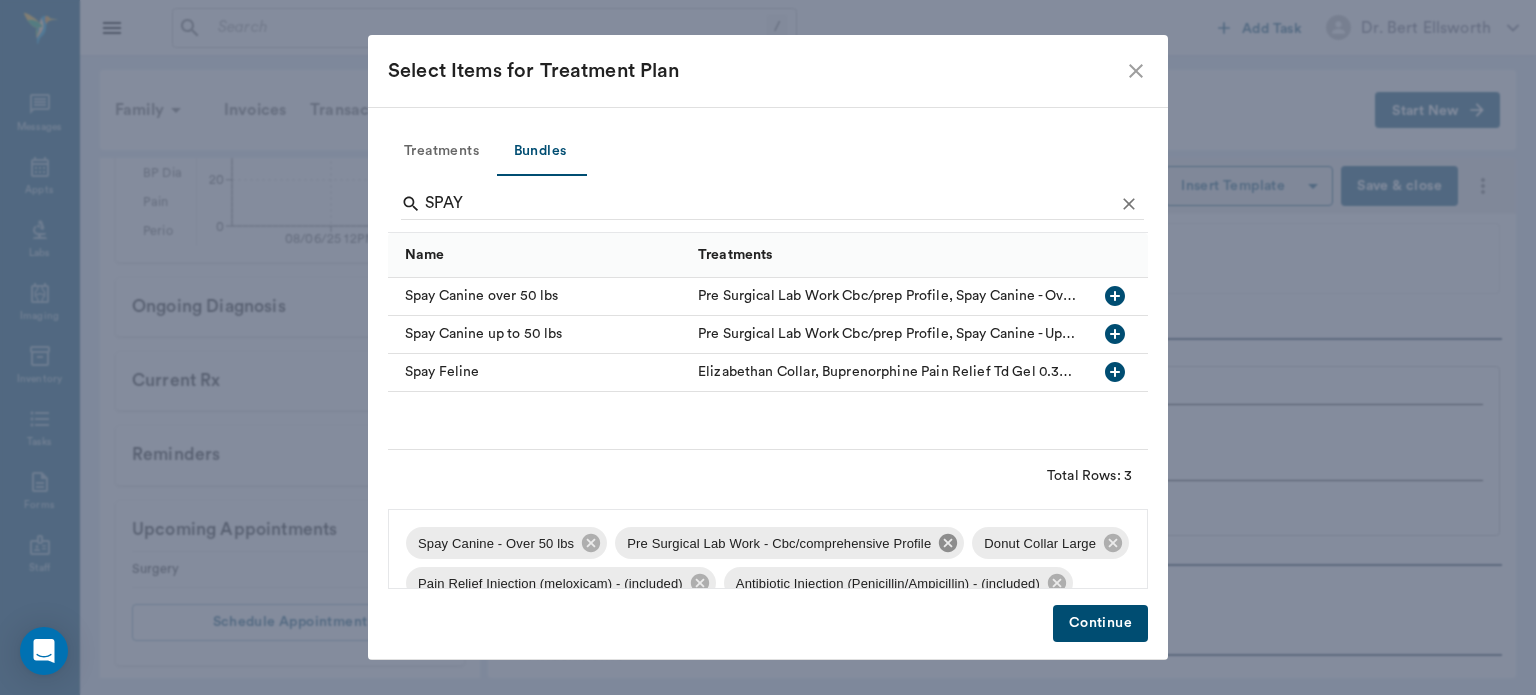 click 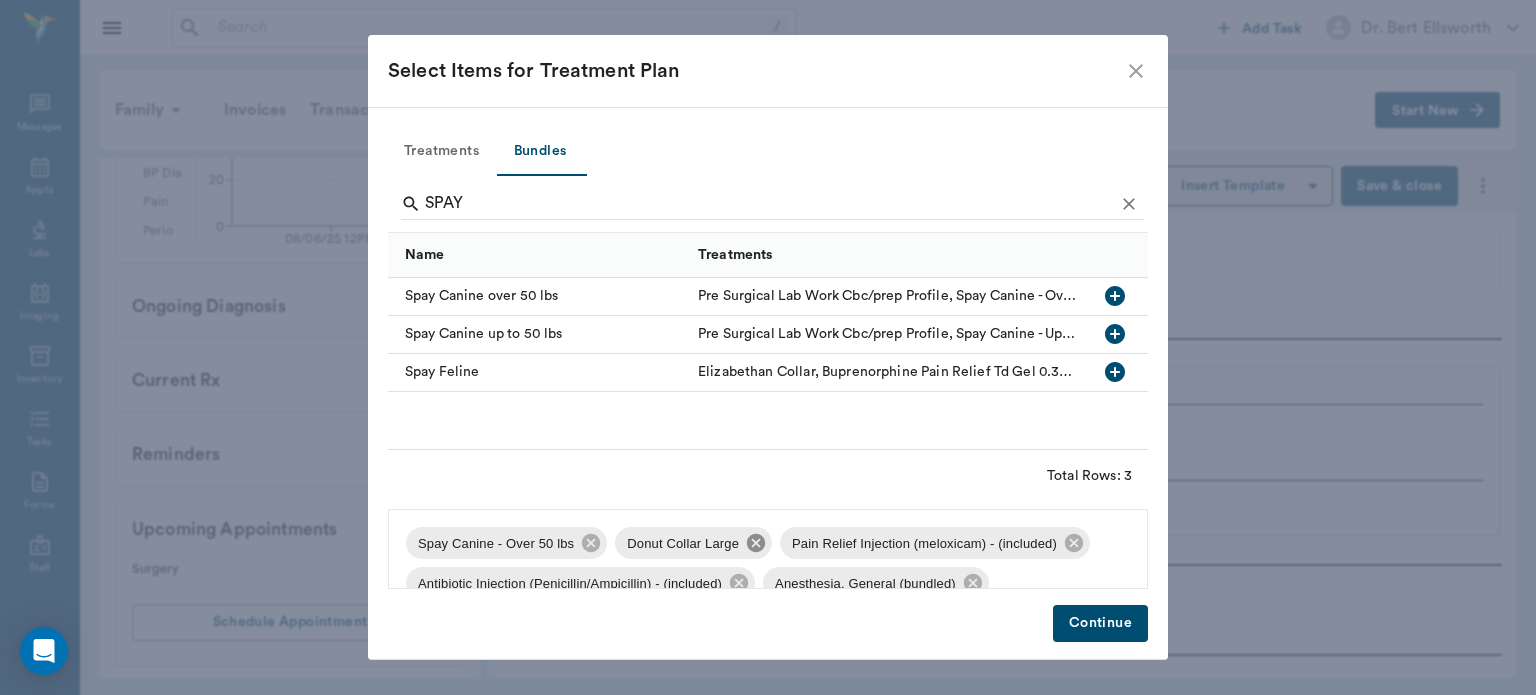 click 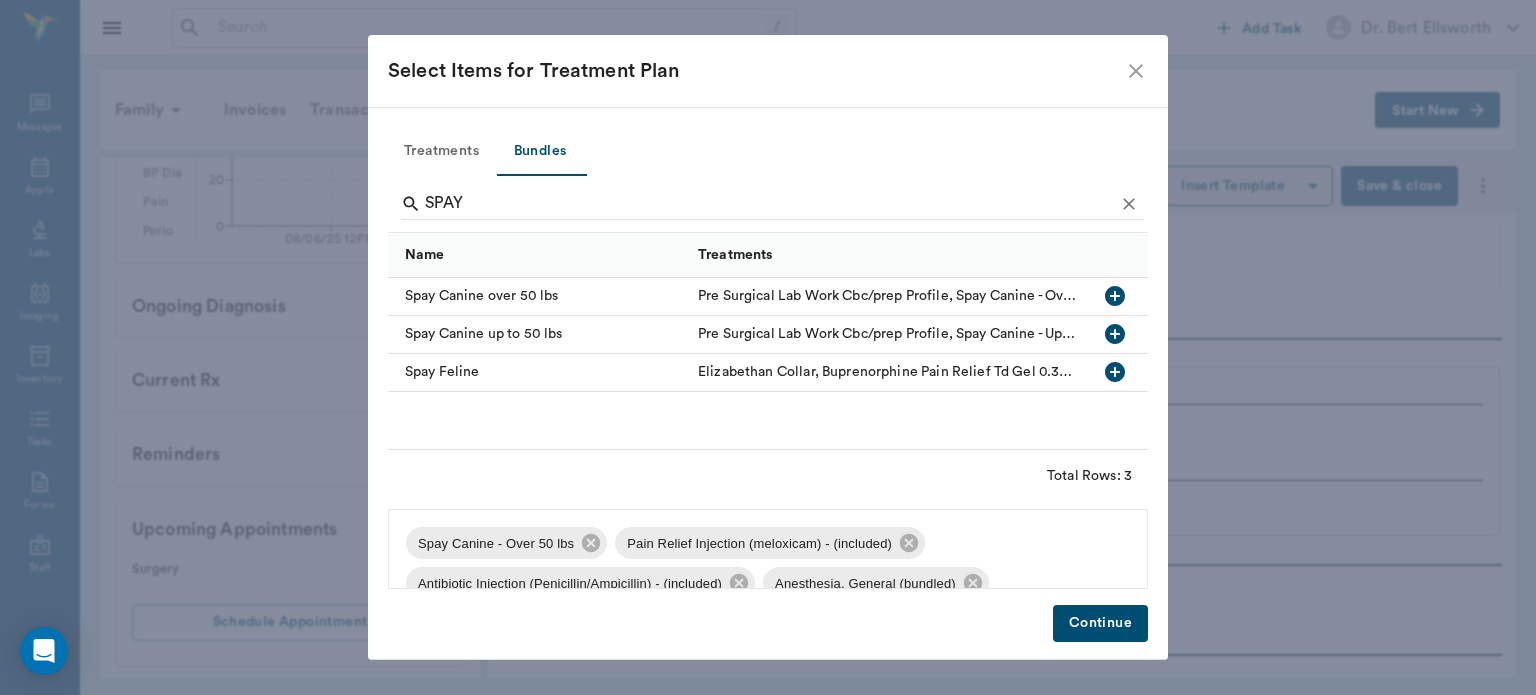 scroll, scrollTop: 28, scrollLeft: 0, axis: vertical 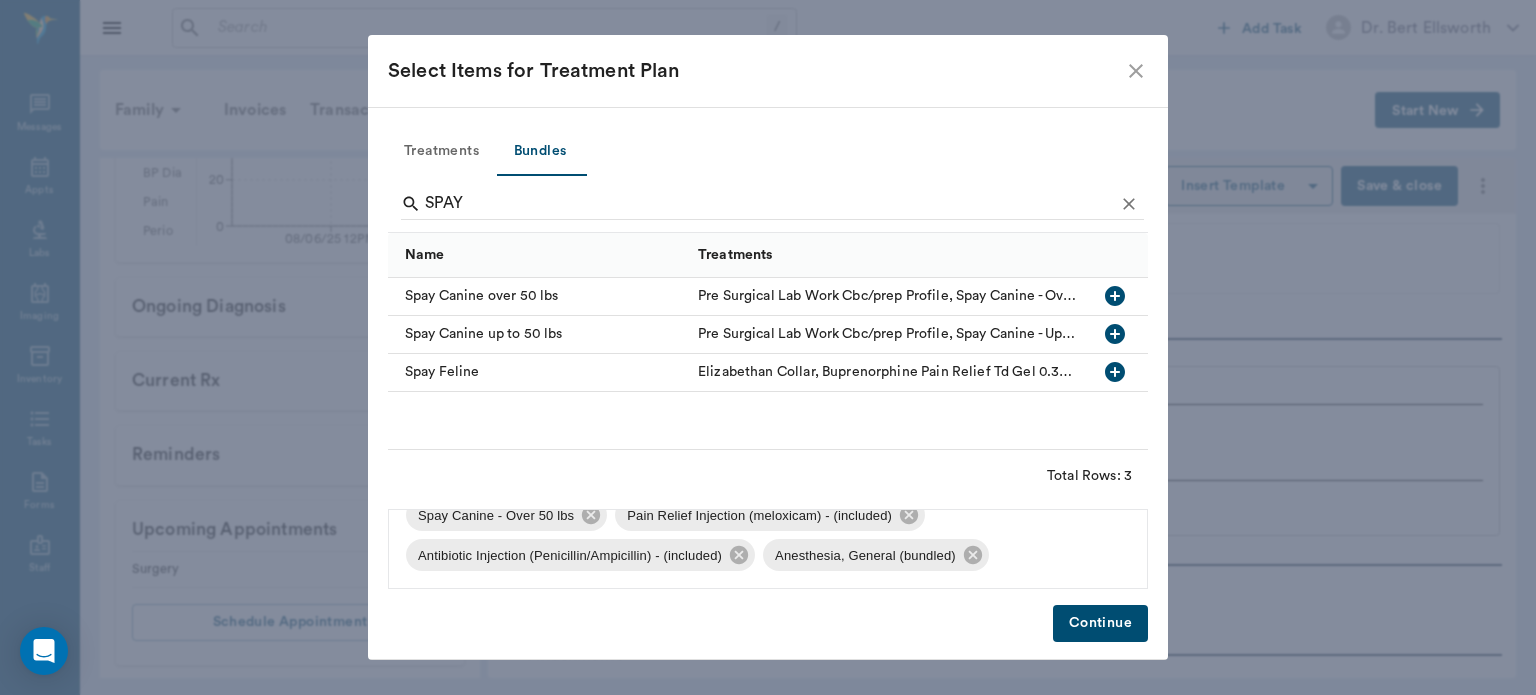 click on "Continue" at bounding box center [1100, 623] 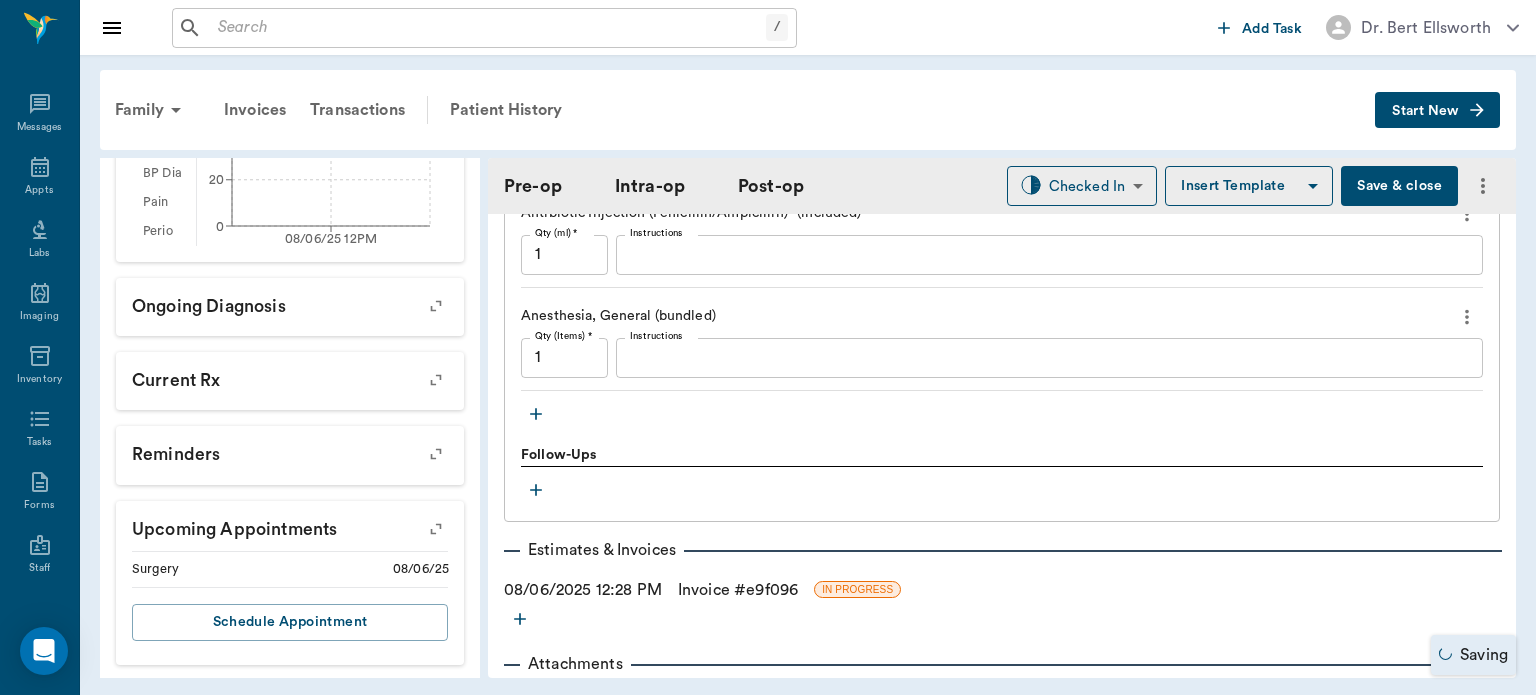 scroll, scrollTop: 1974, scrollLeft: 0, axis: vertical 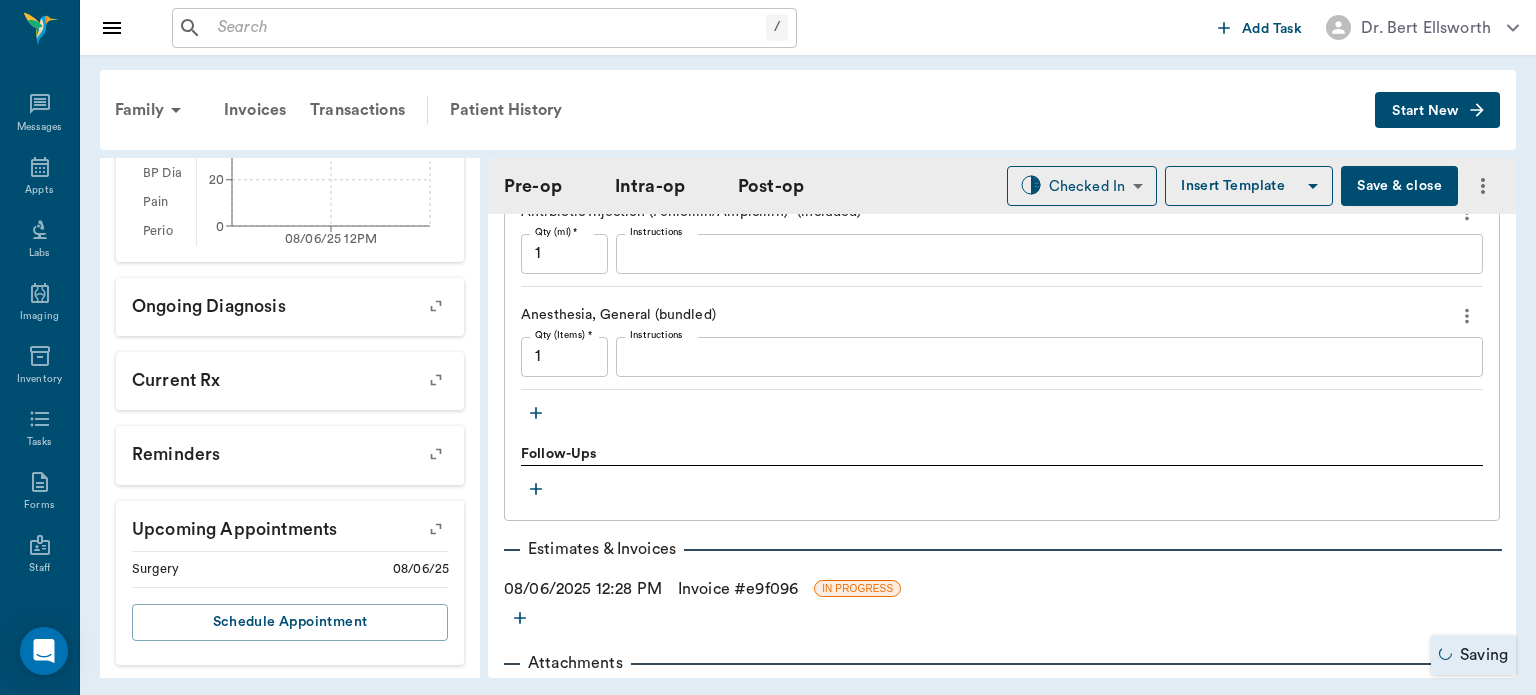 click 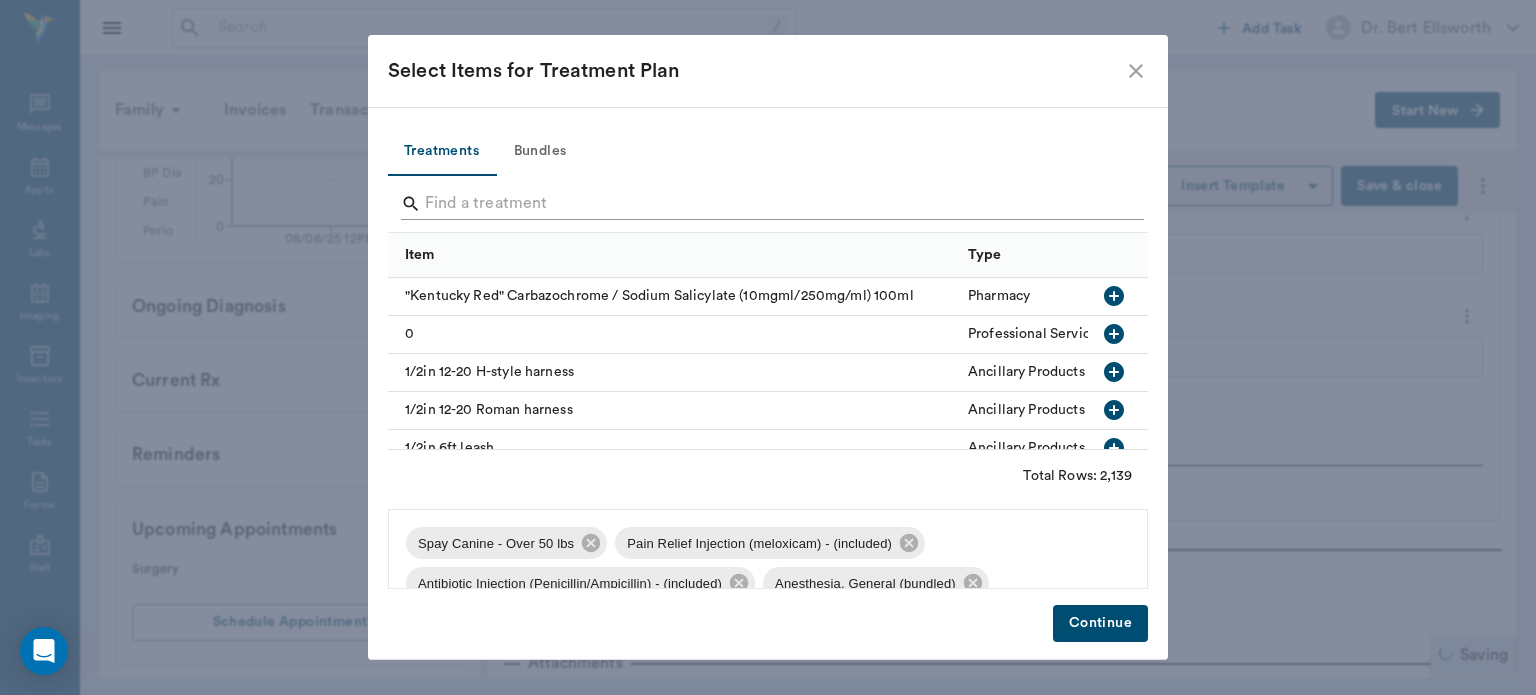 click at bounding box center (769, 204) 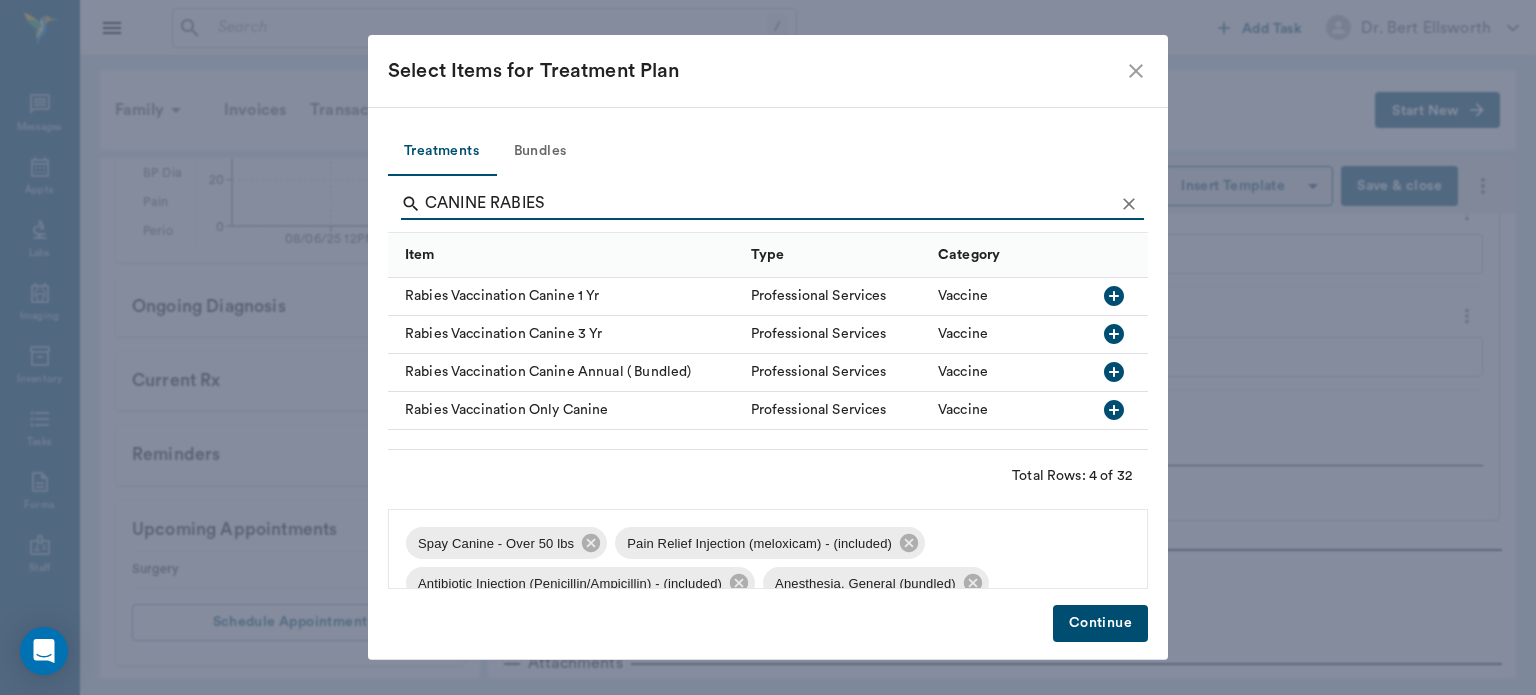 type on "CANINE RABIES" 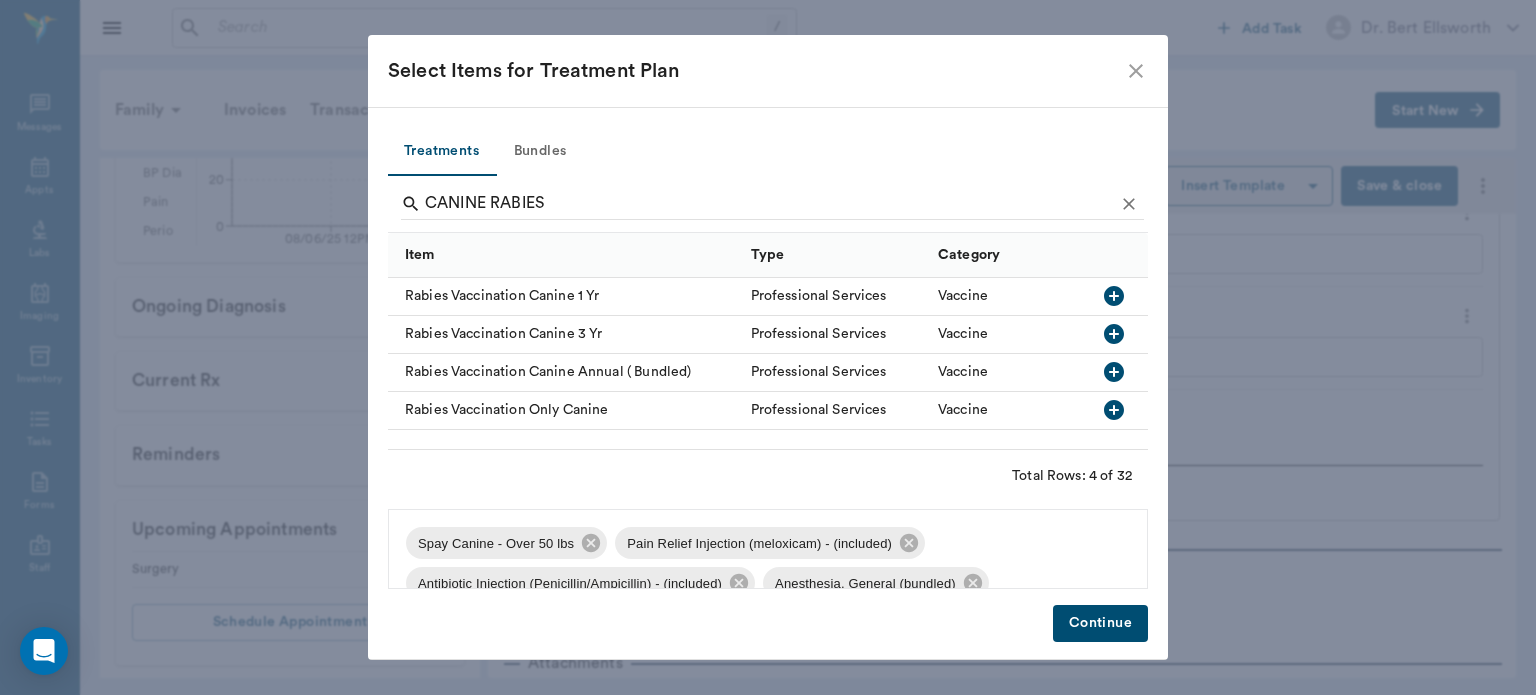 click 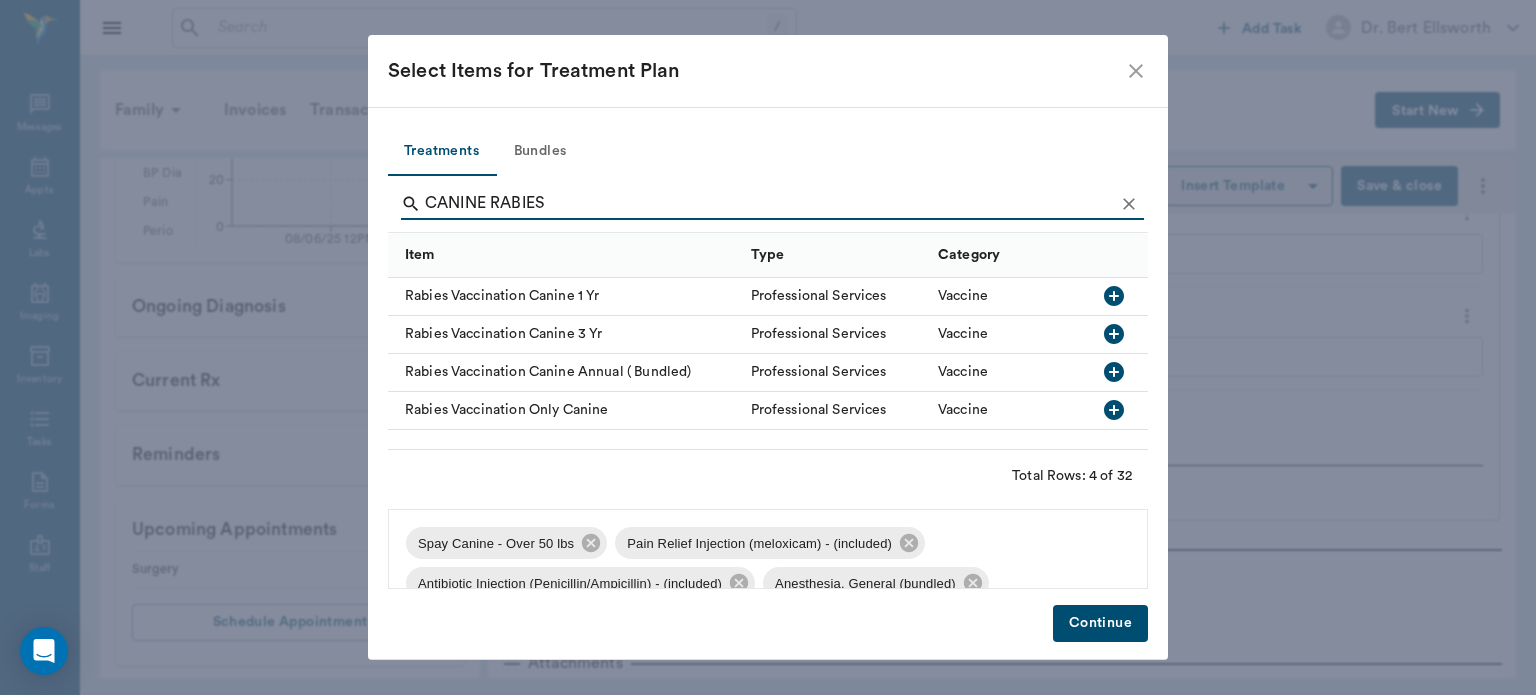click on "Continue" at bounding box center [1100, 623] 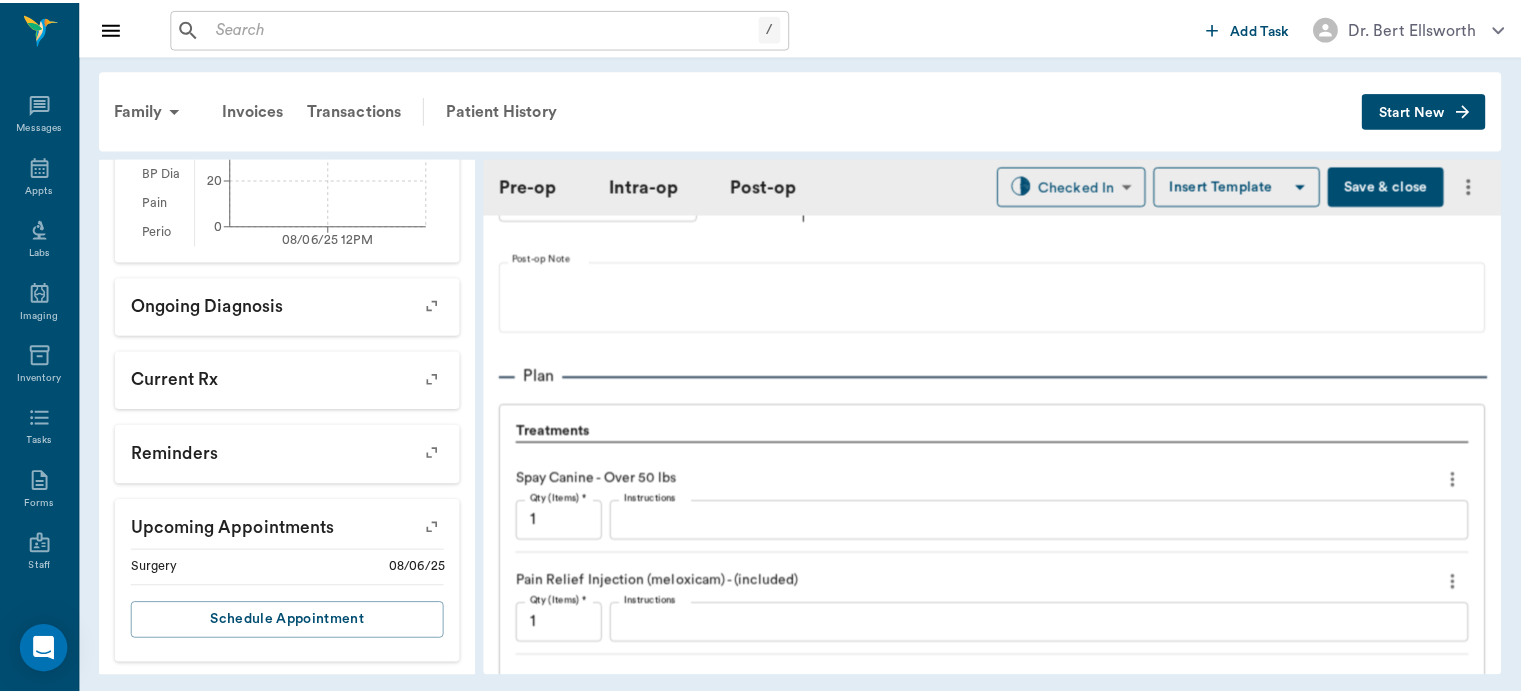 scroll, scrollTop: 1496, scrollLeft: 0, axis: vertical 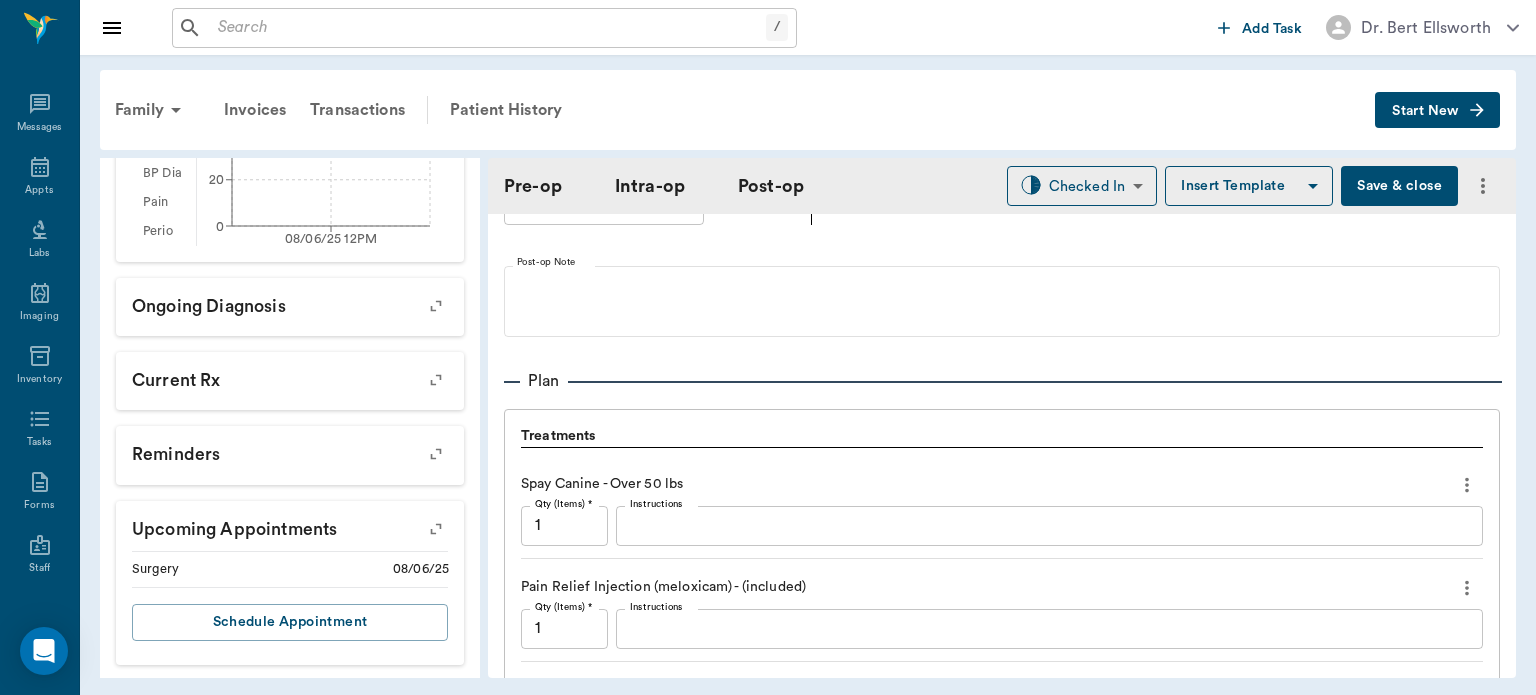 click on "Save & close" at bounding box center (1399, 186) 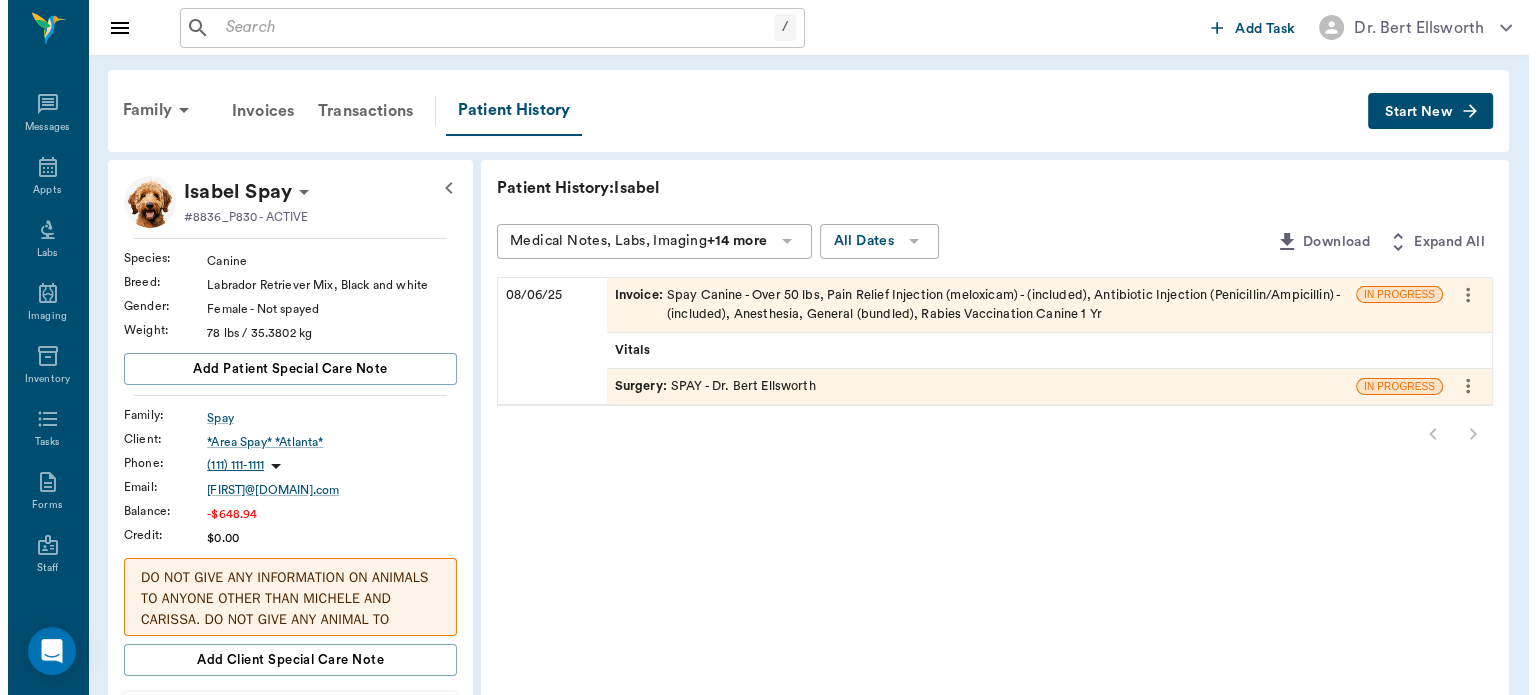 scroll, scrollTop: 0, scrollLeft: 0, axis: both 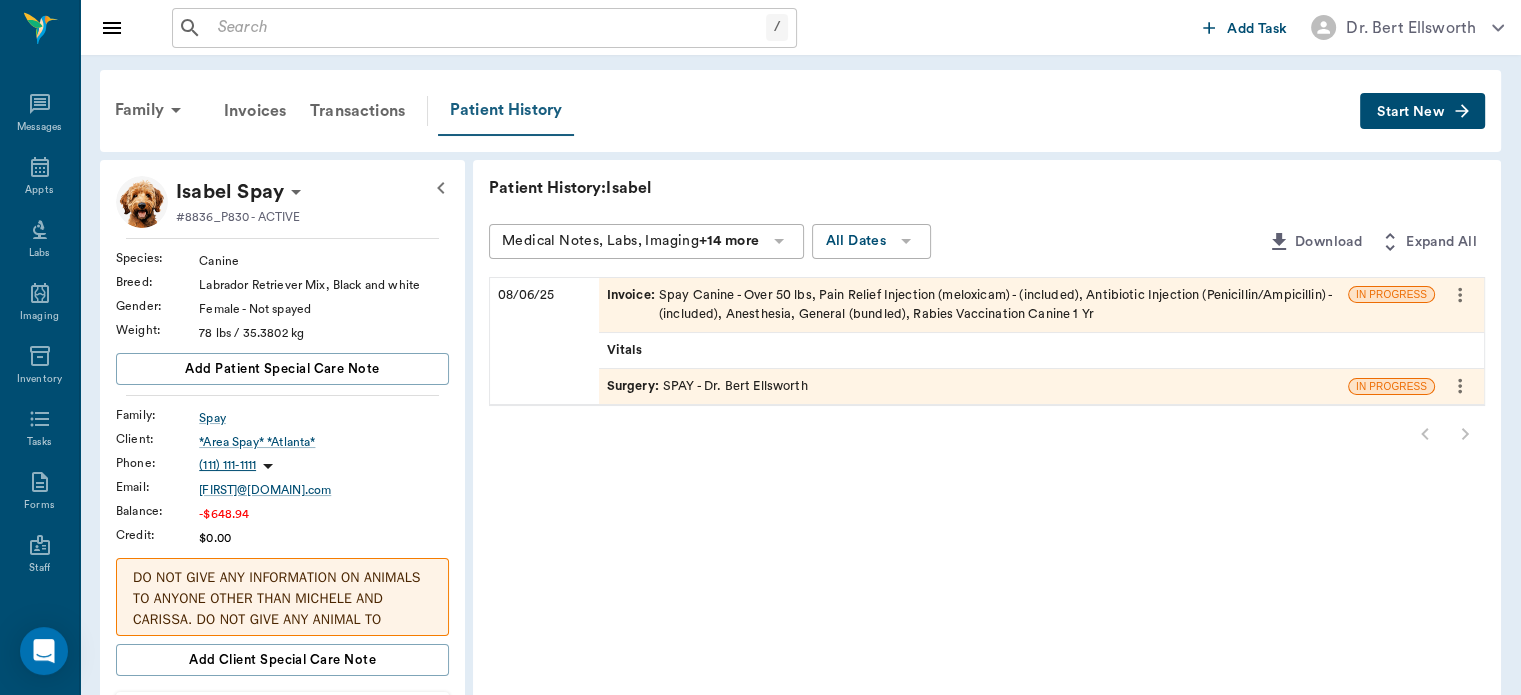 click on "Patient History" at bounding box center [506, 111] 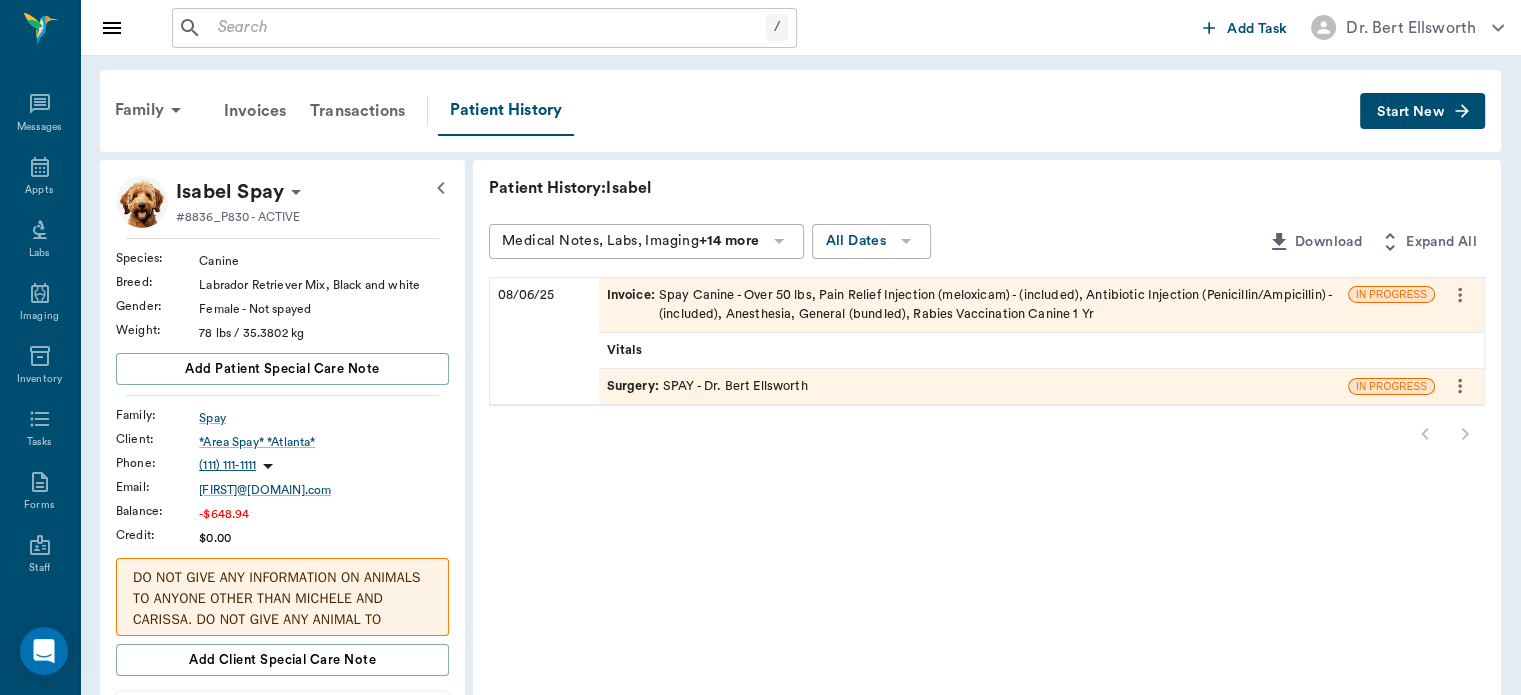 click on "Surgery :" at bounding box center (635, 386) 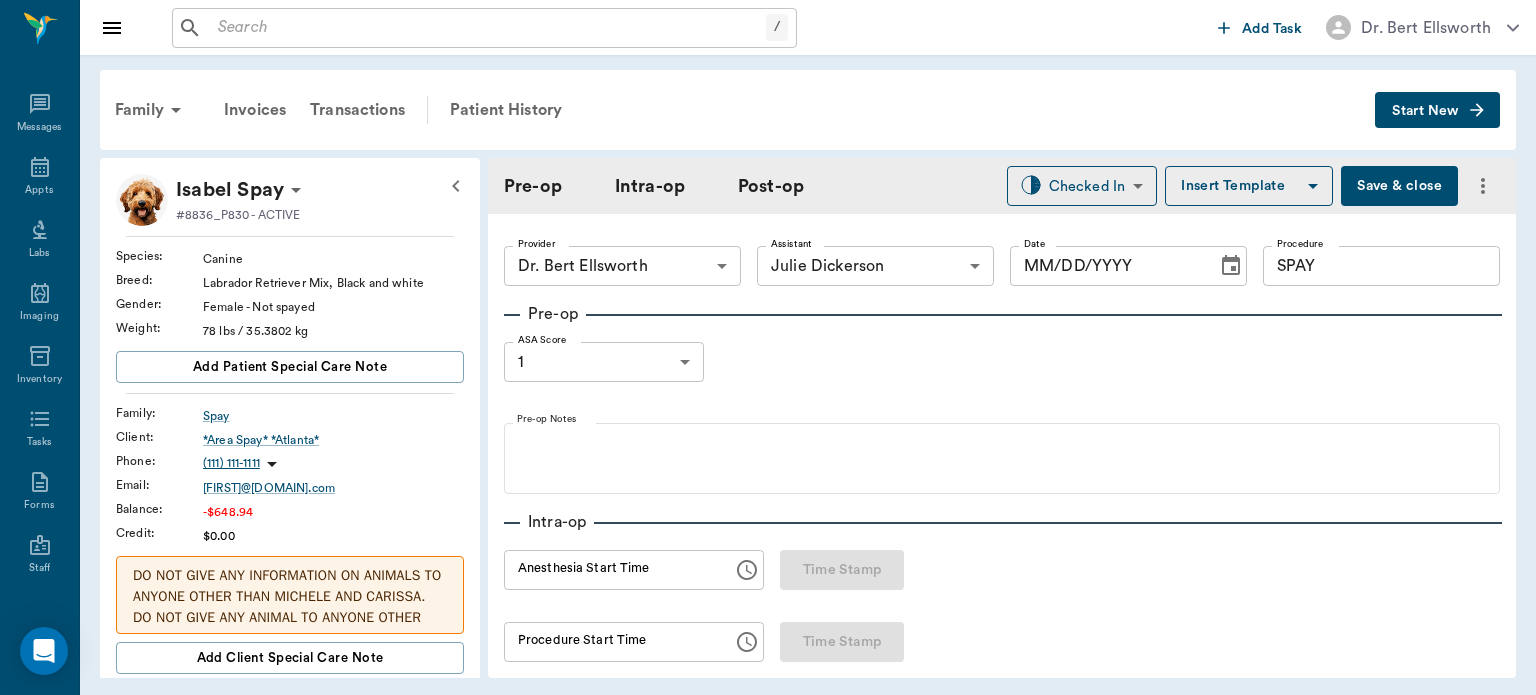 type on "63ec2f075fda476ae8351a4d" 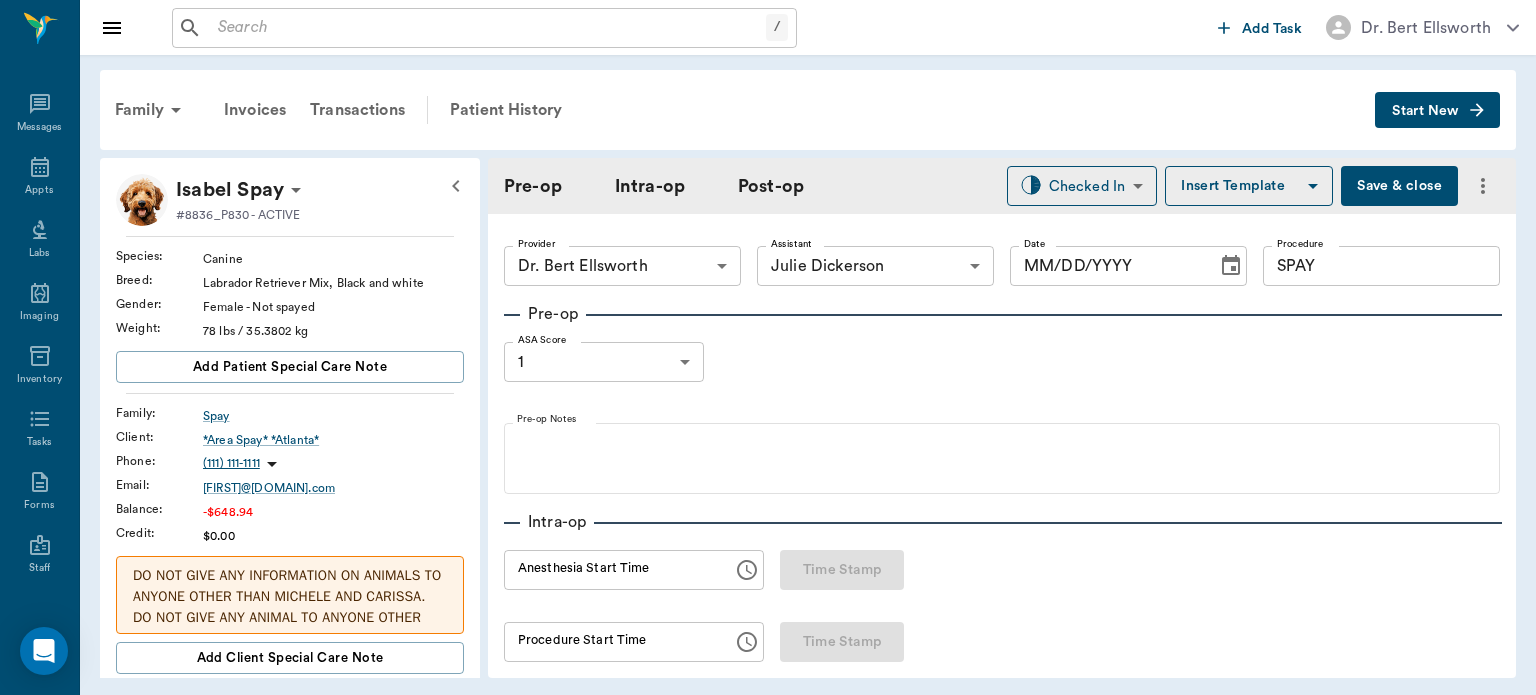 type on "SPAY" 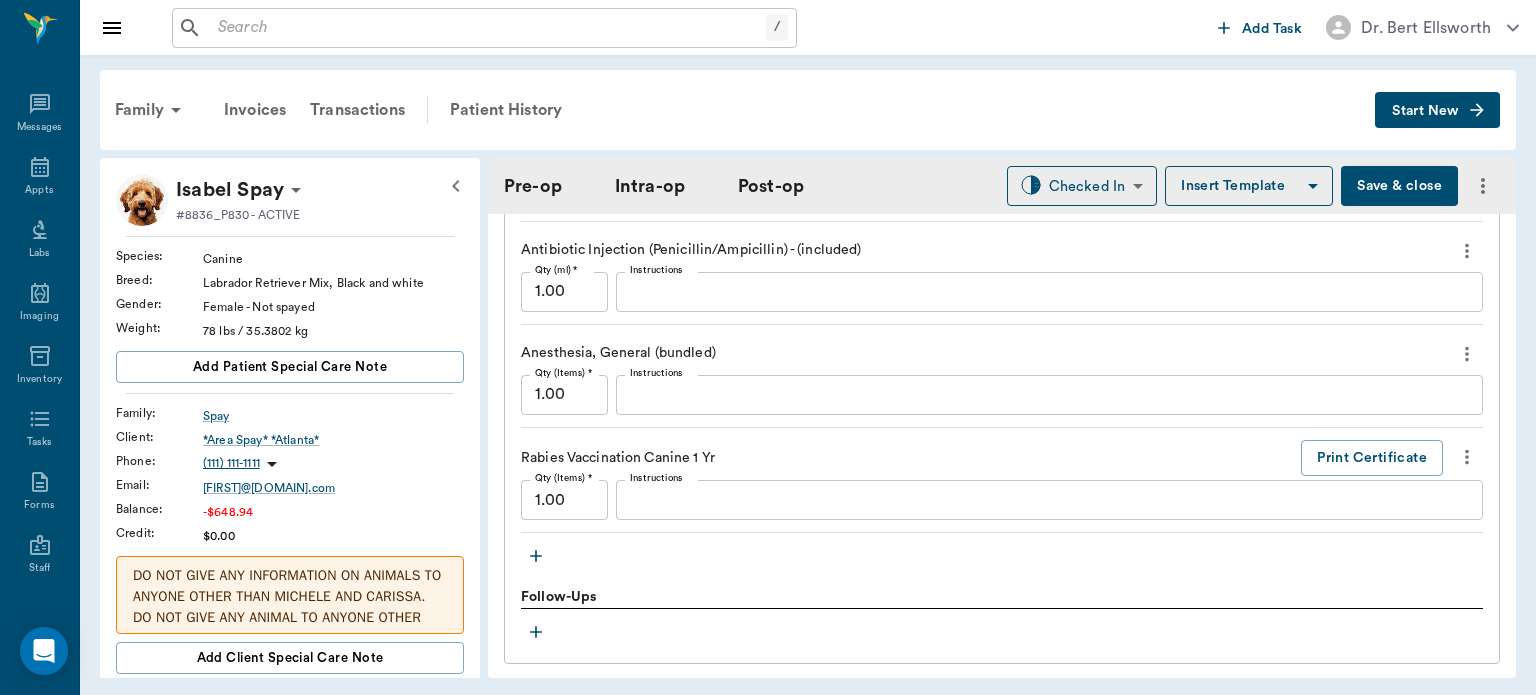scroll, scrollTop: 1945, scrollLeft: 0, axis: vertical 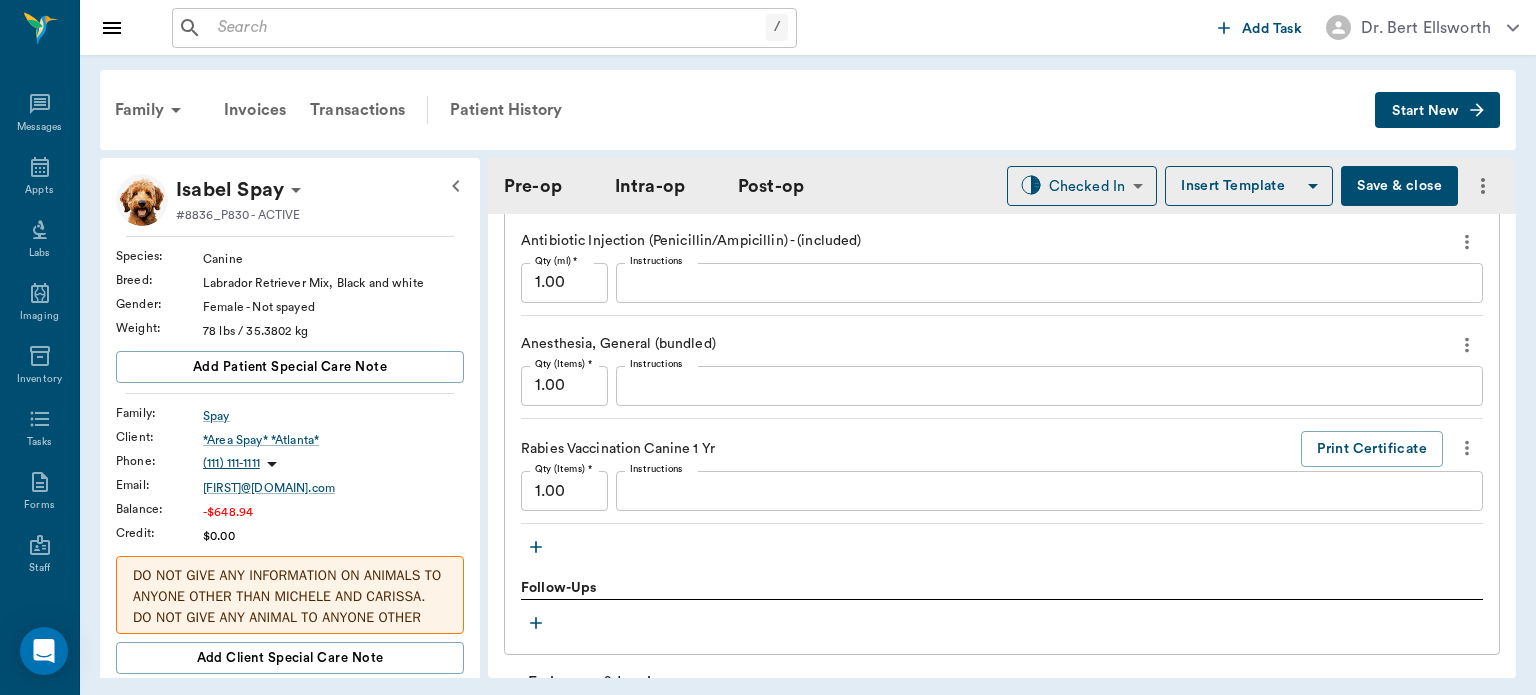 click 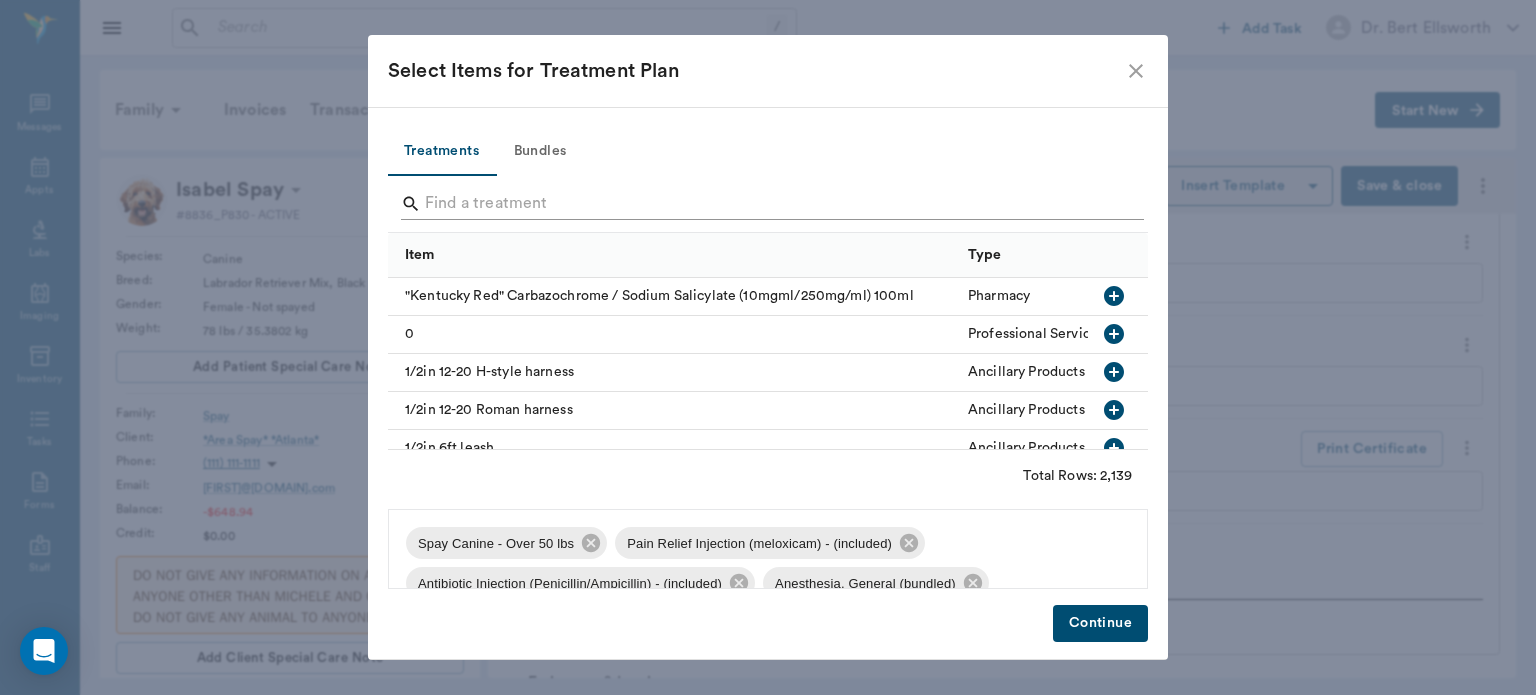 click at bounding box center (769, 204) 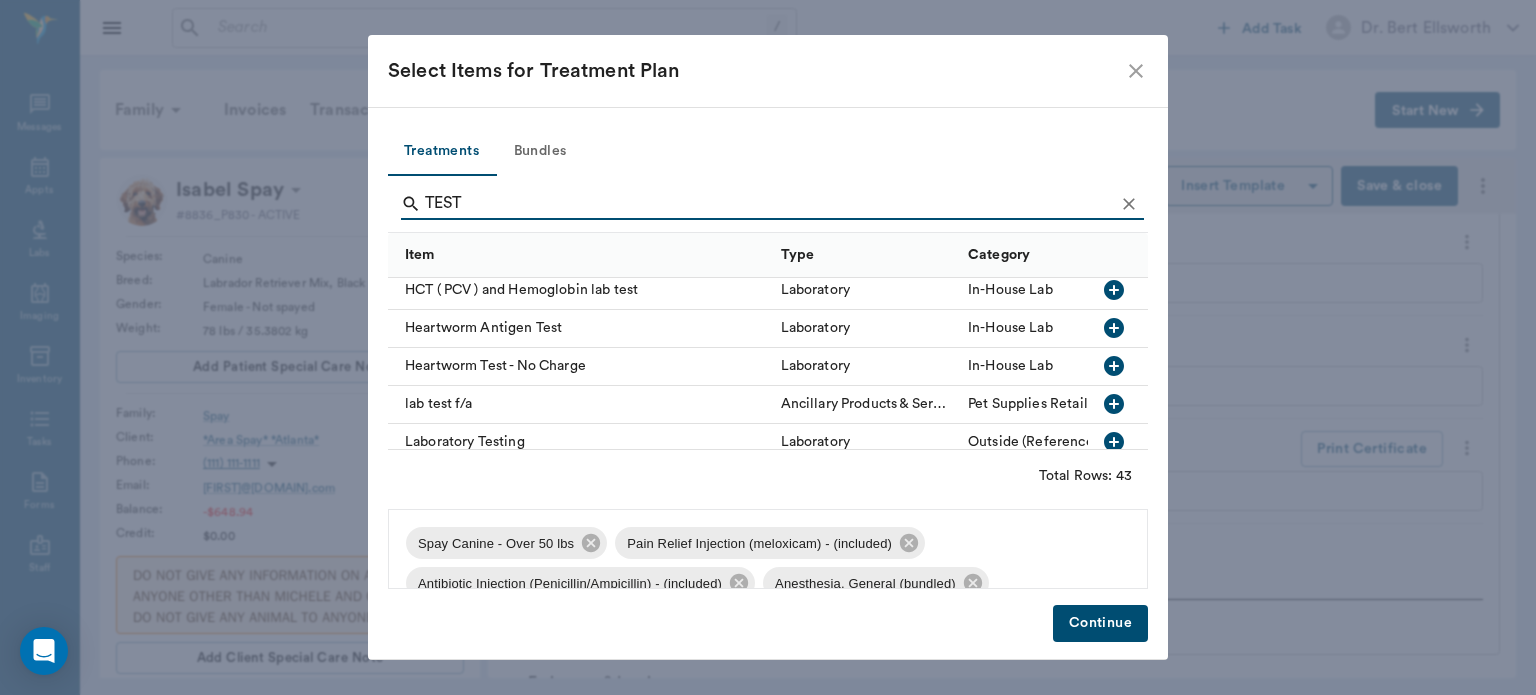 scroll, scrollTop: 805, scrollLeft: 0, axis: vertical 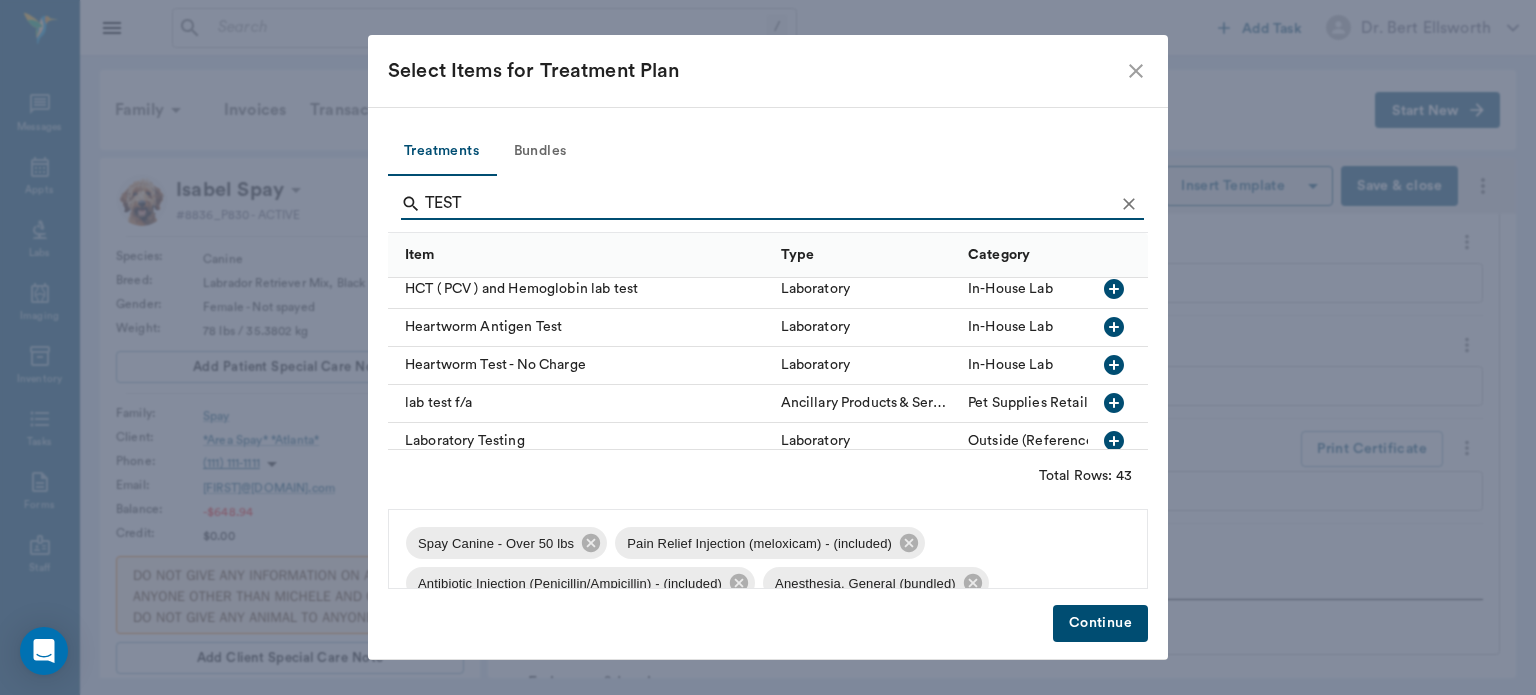 type on "TEST" 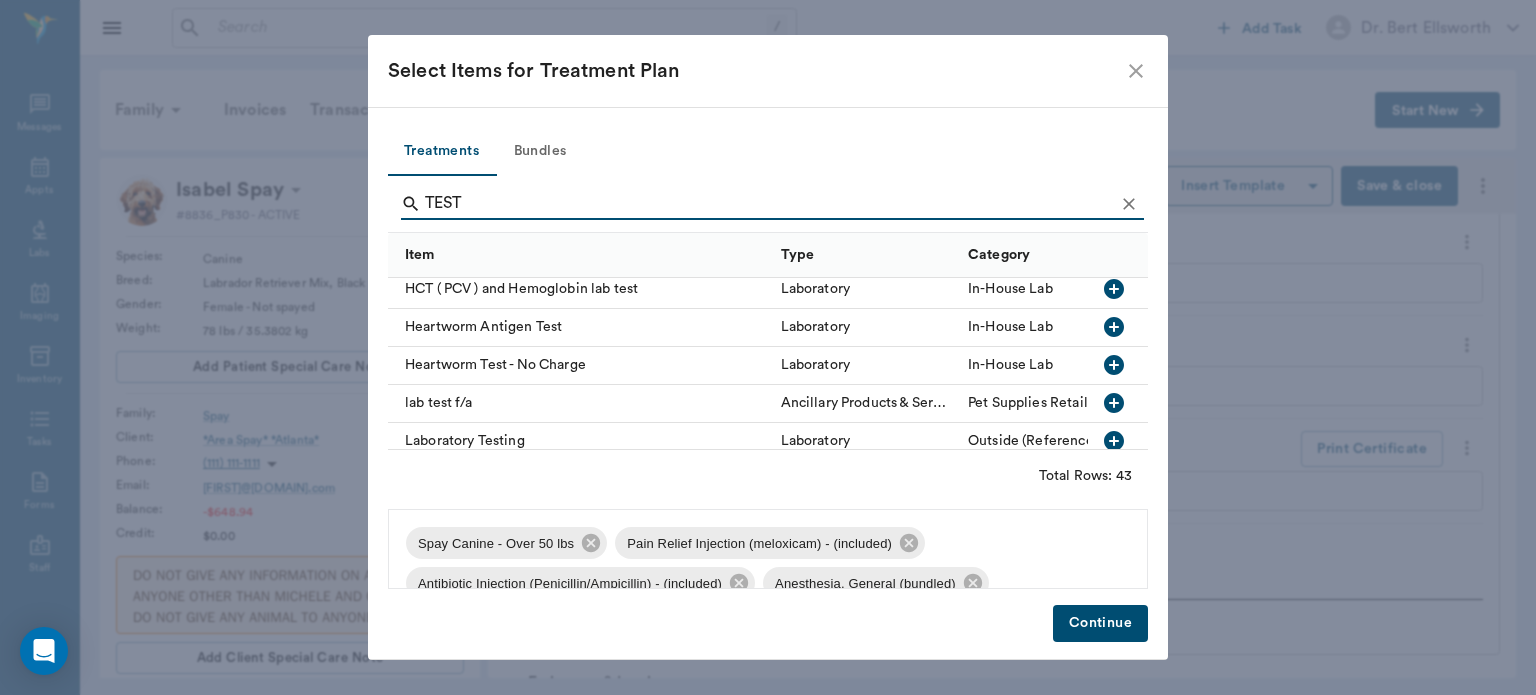 scroll, scrollTop: 68, scrollLeft: 0, axis: vertical 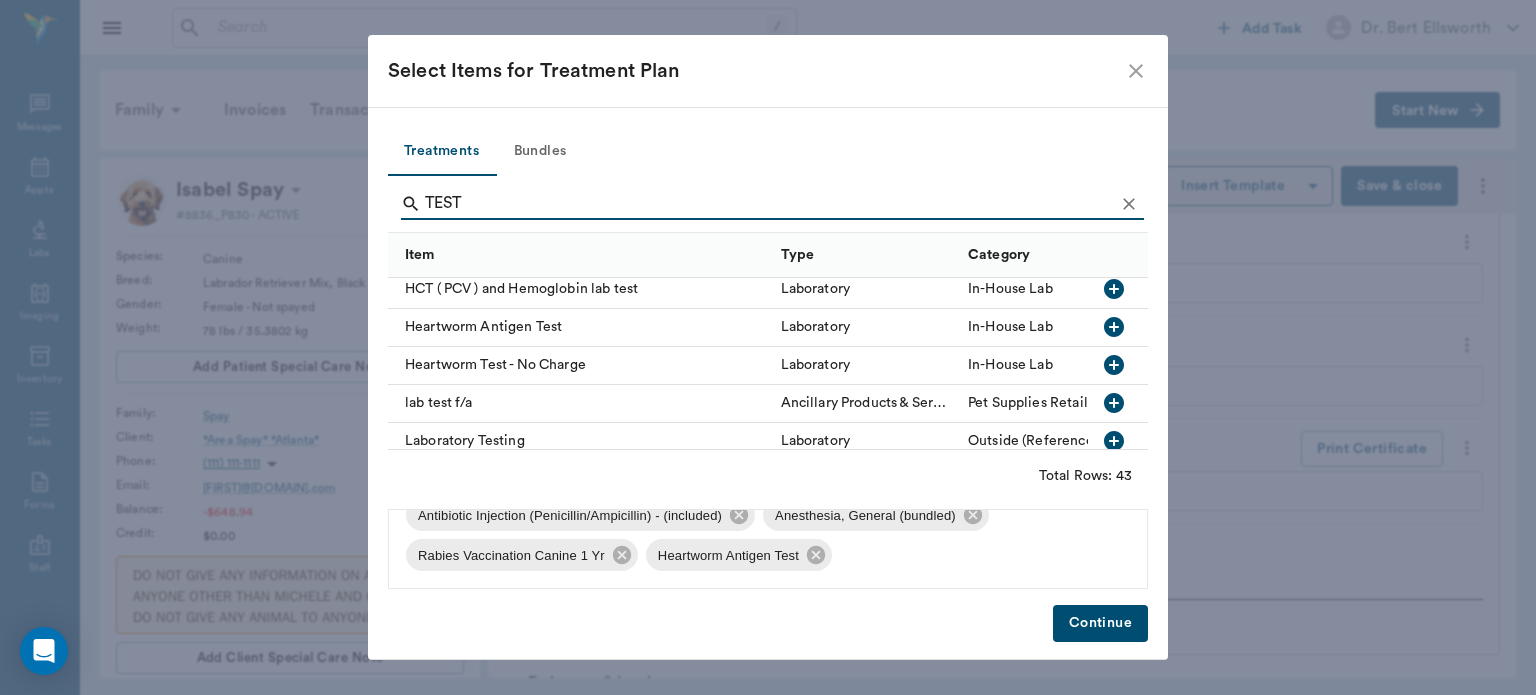 click on "Continue" at bounding box center (1100, 623) 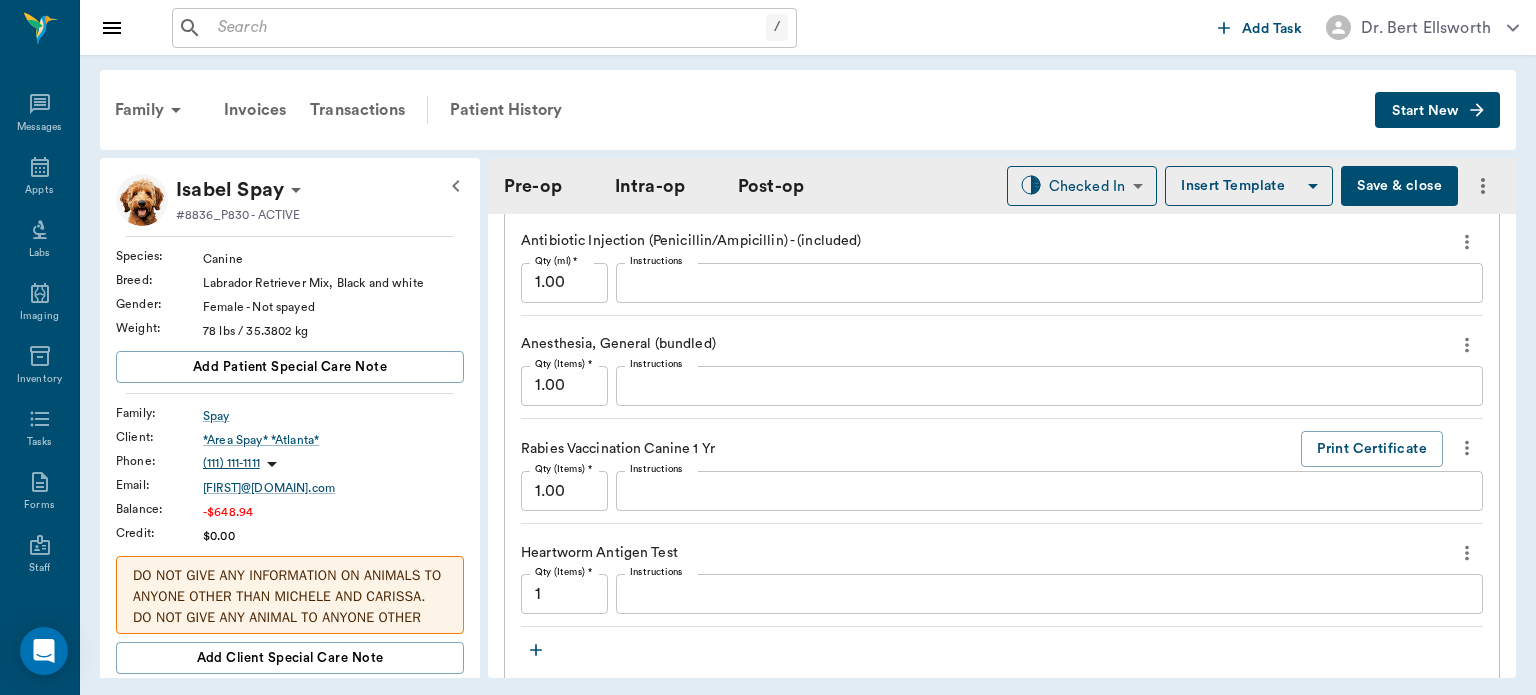 click 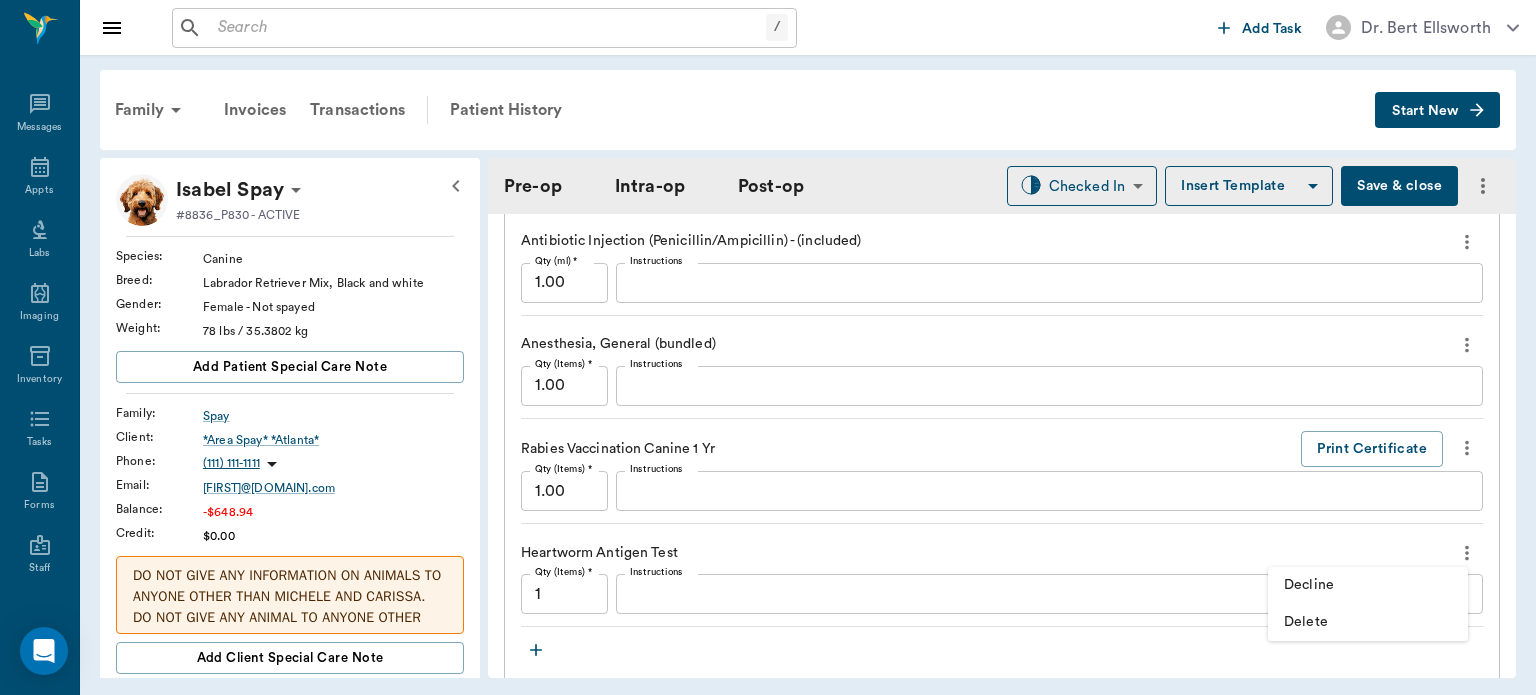 click on "Delete" at bounding box center [1368, 622] 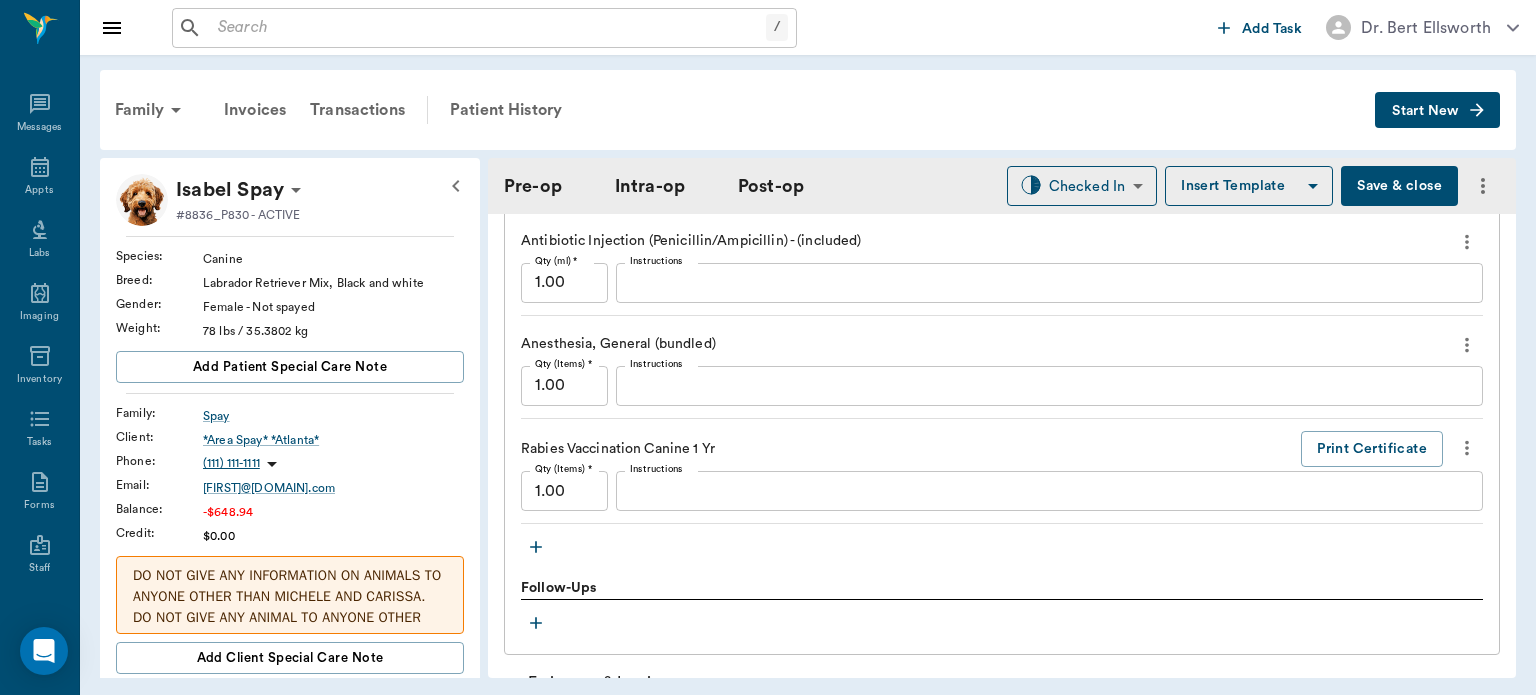 click 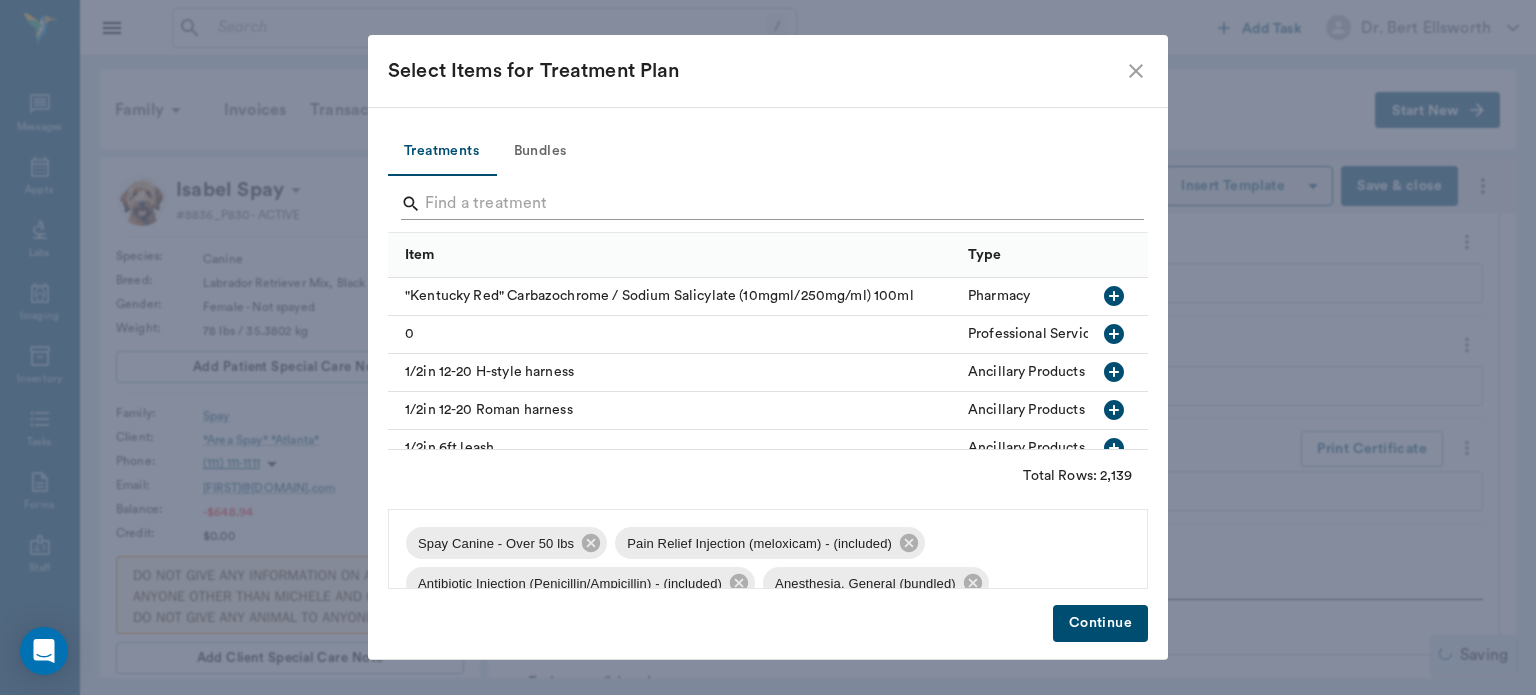 click at bounding box center (769, 204) 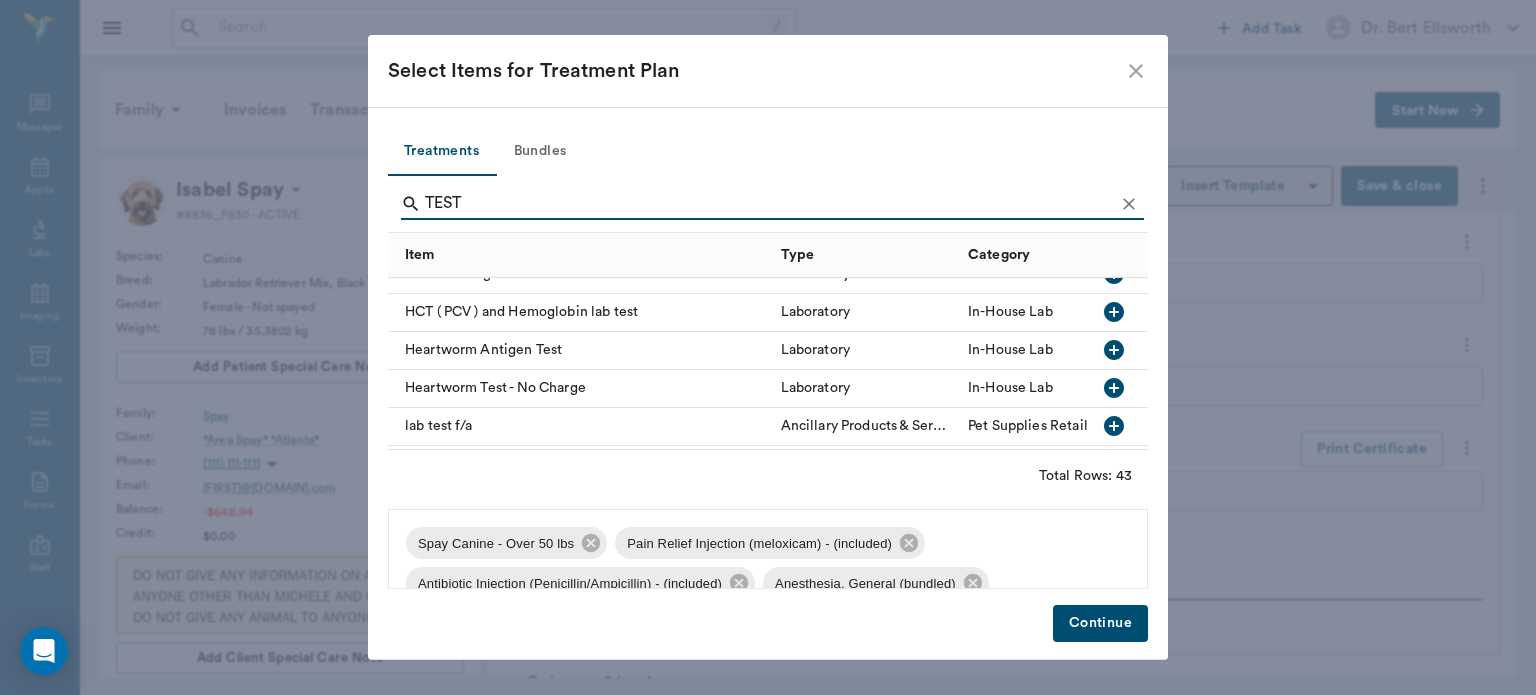 scroll, scrollTop: 784, scrollLeft: 0, axis: vertical 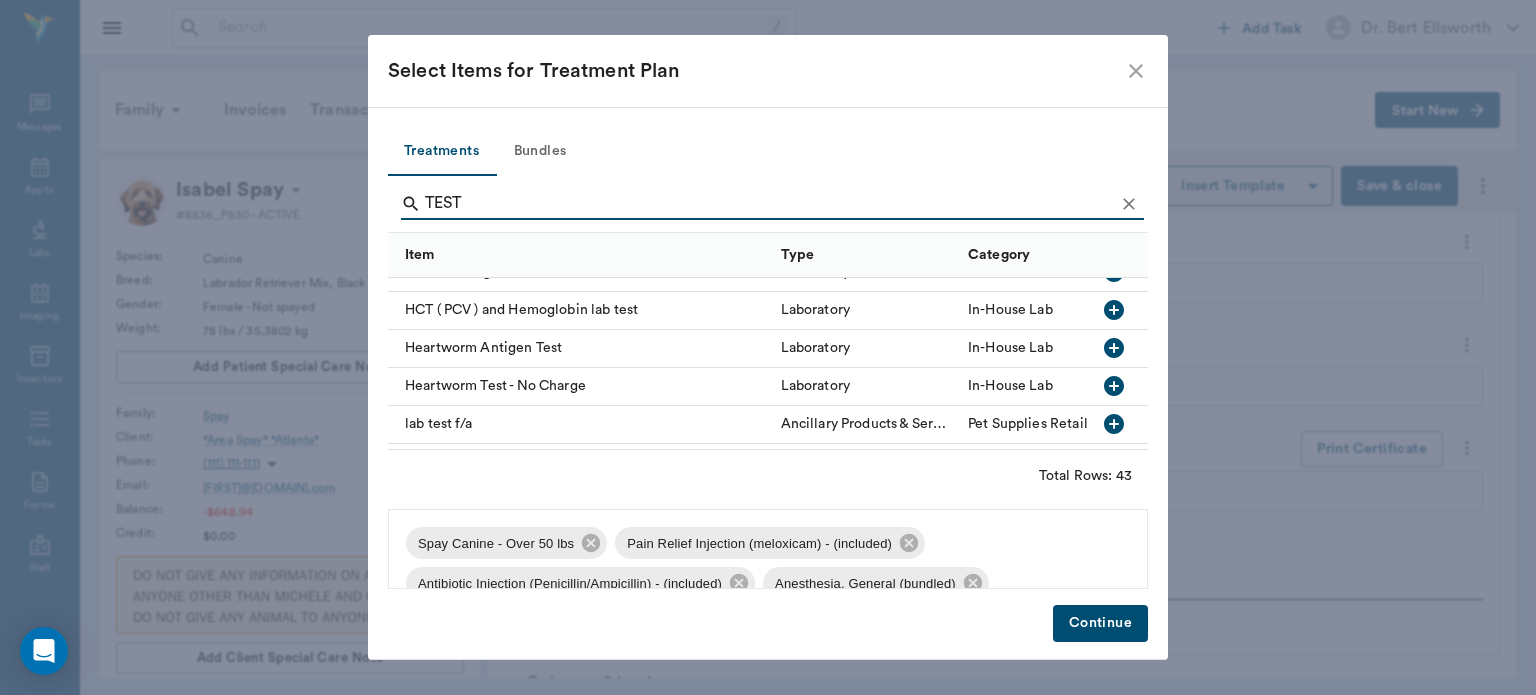 type on "TEST" 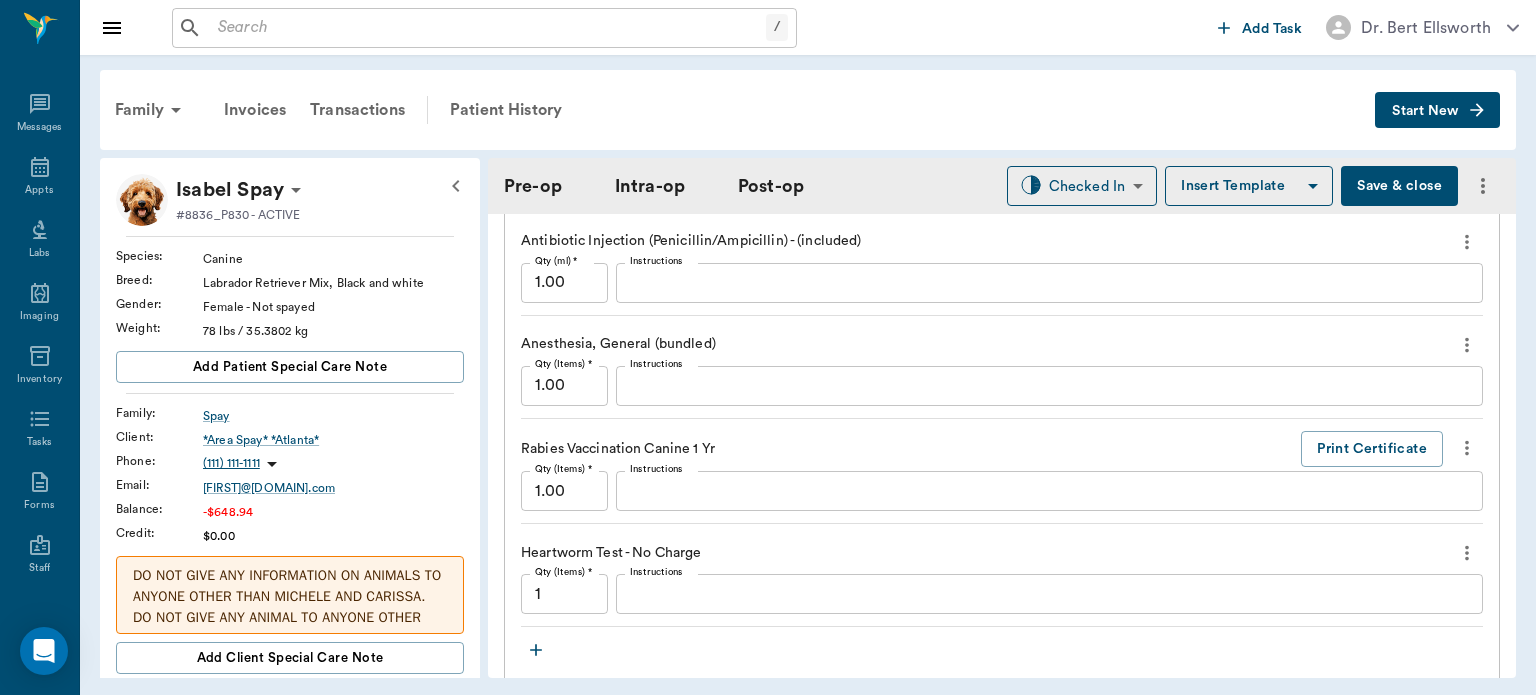click on "Instructions" at bounding box center [1049, 594] 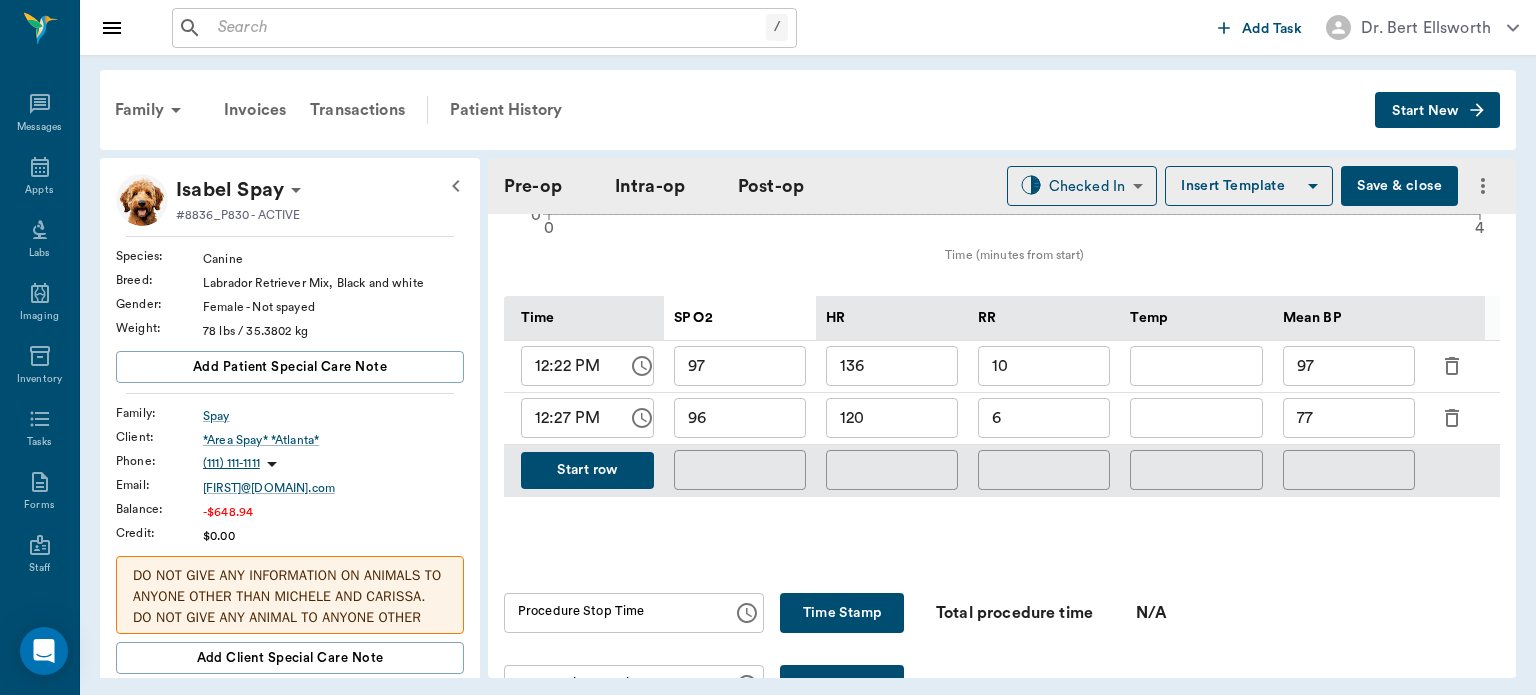 scroll, scrollTop: 912, scrollLeft: 0, axis: vertical 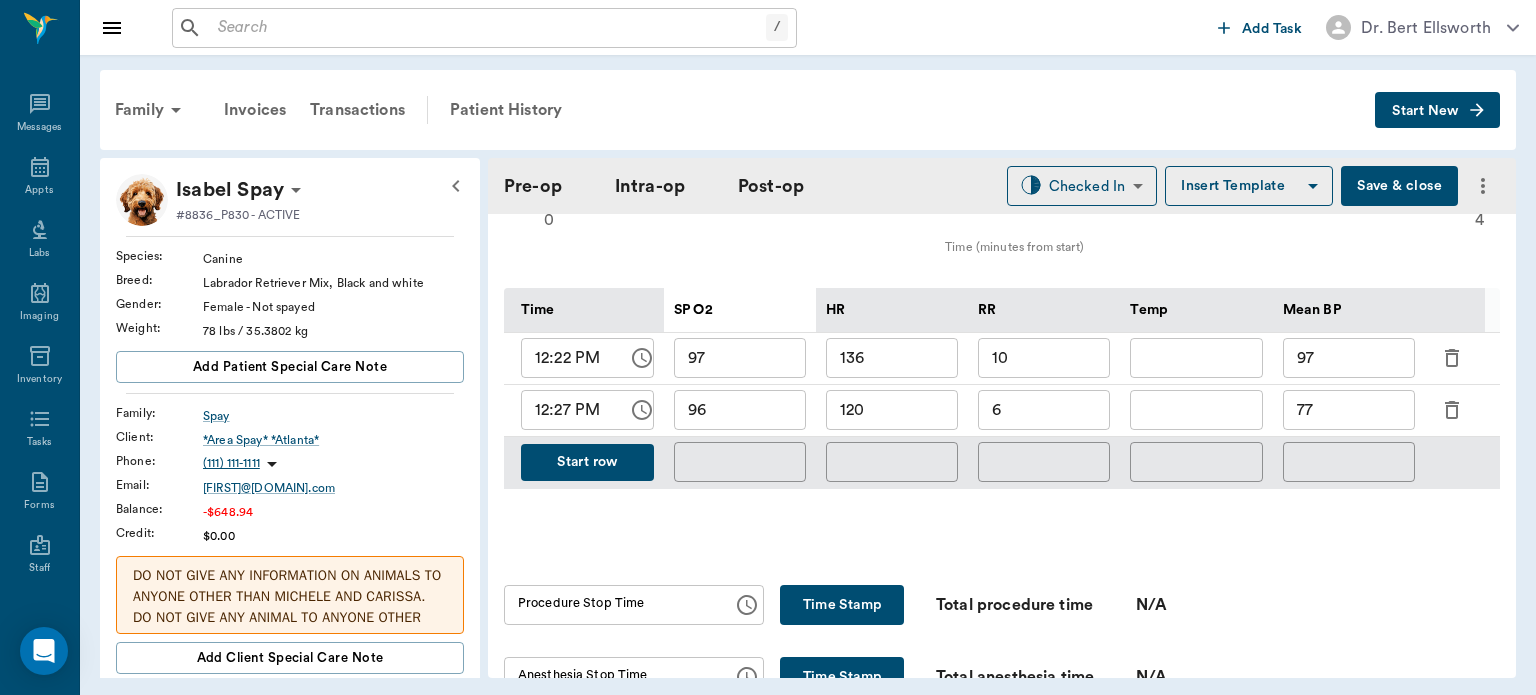 type on "NEGATIVE" 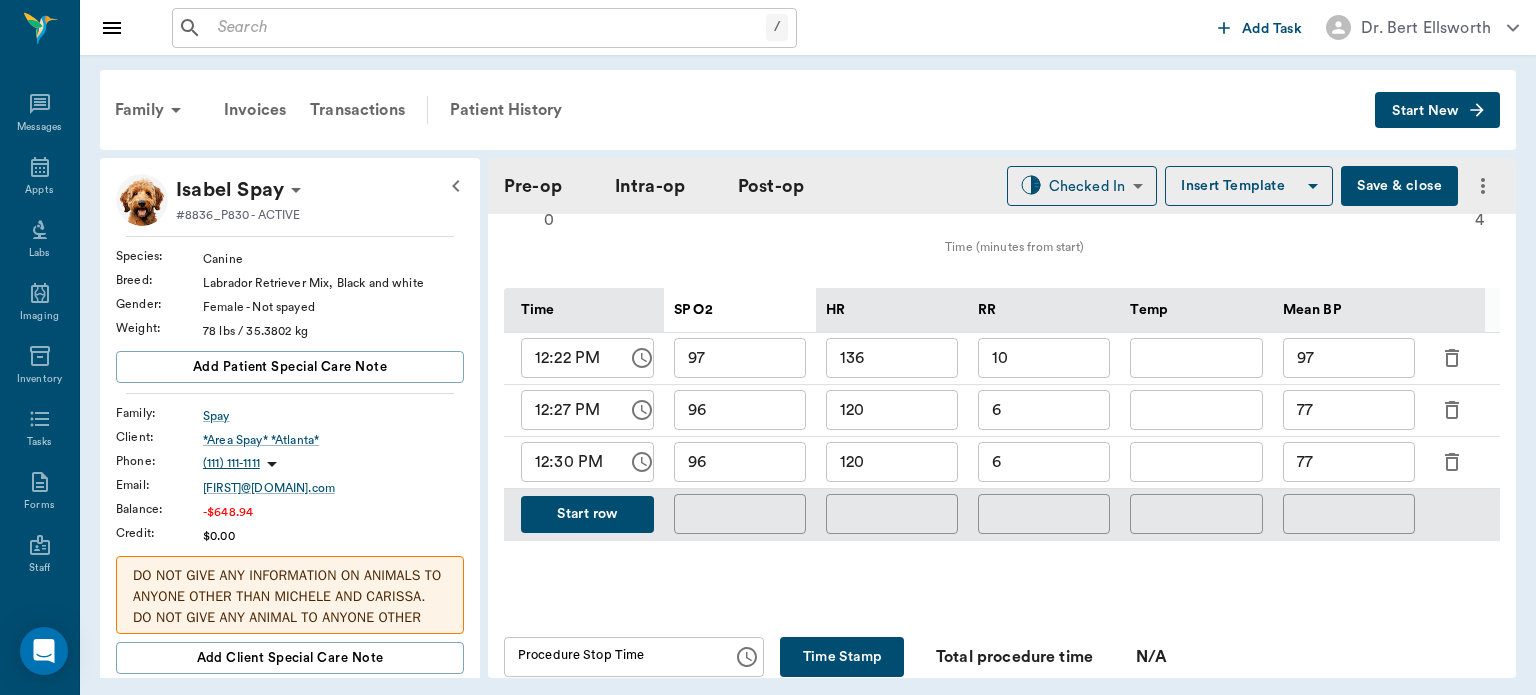 click on "77" at bounding box center [1349, 462] 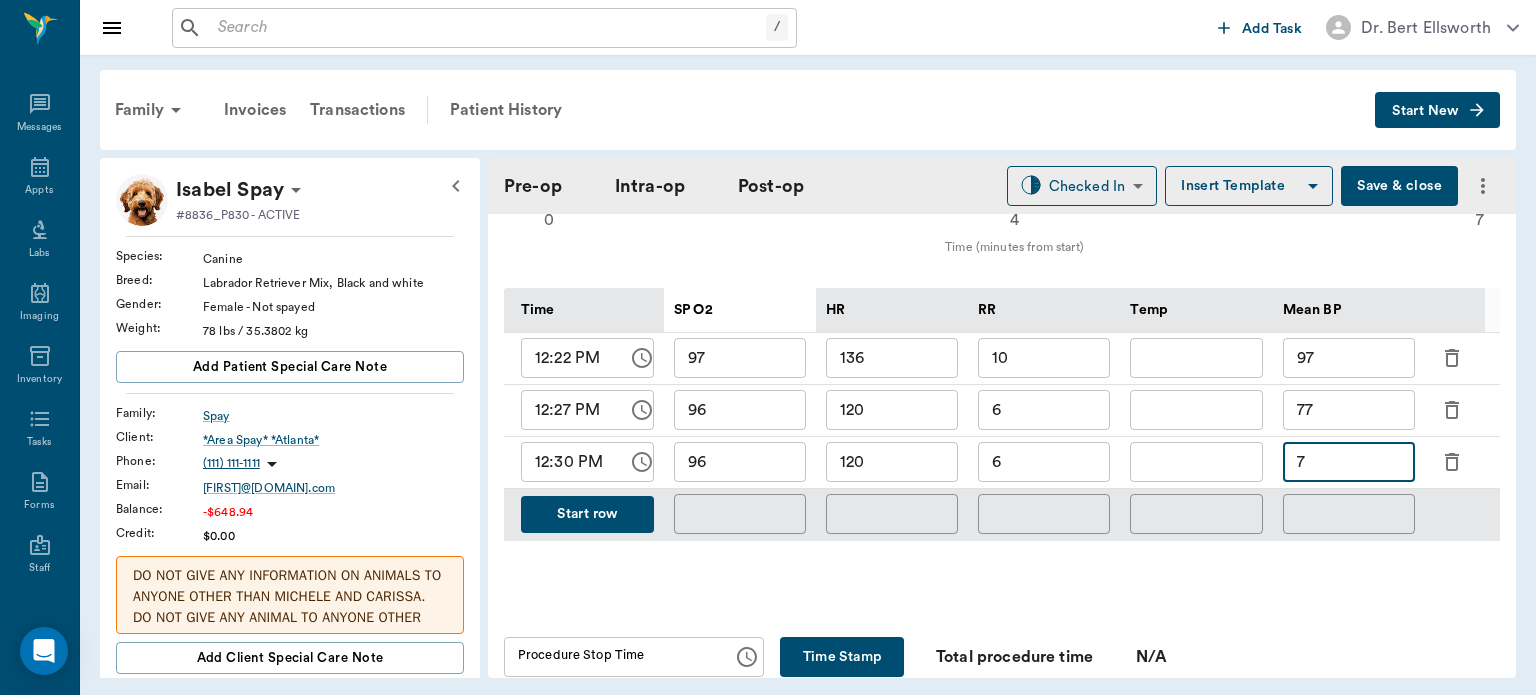 type on "7" 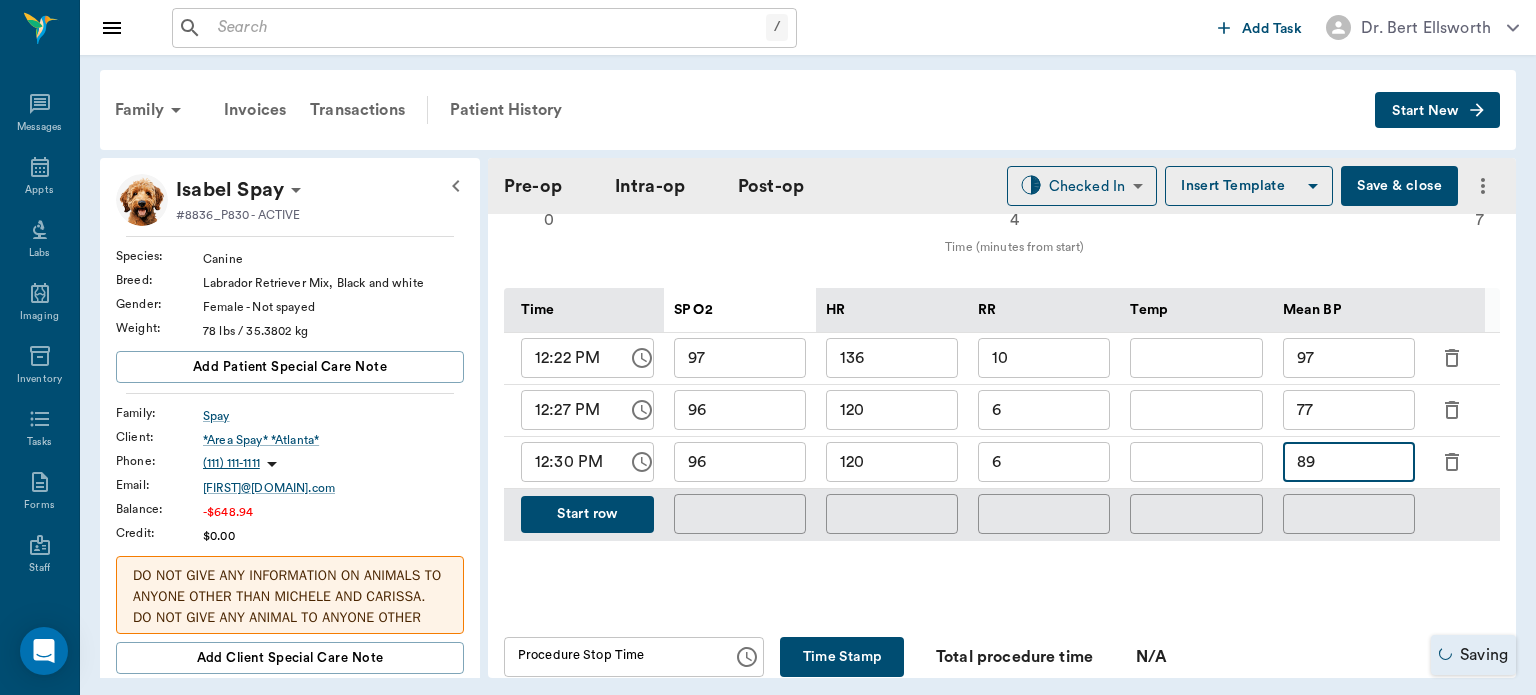 type on "89" 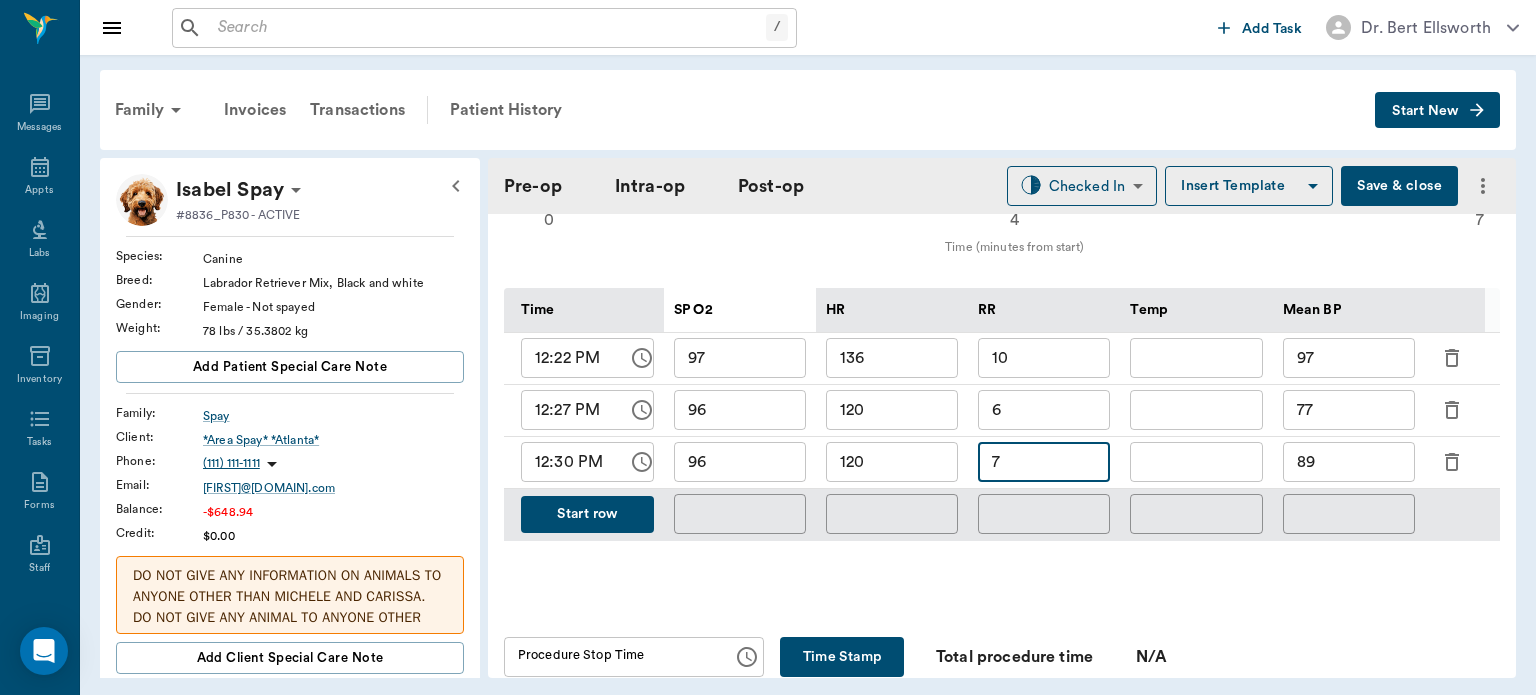type on "7" 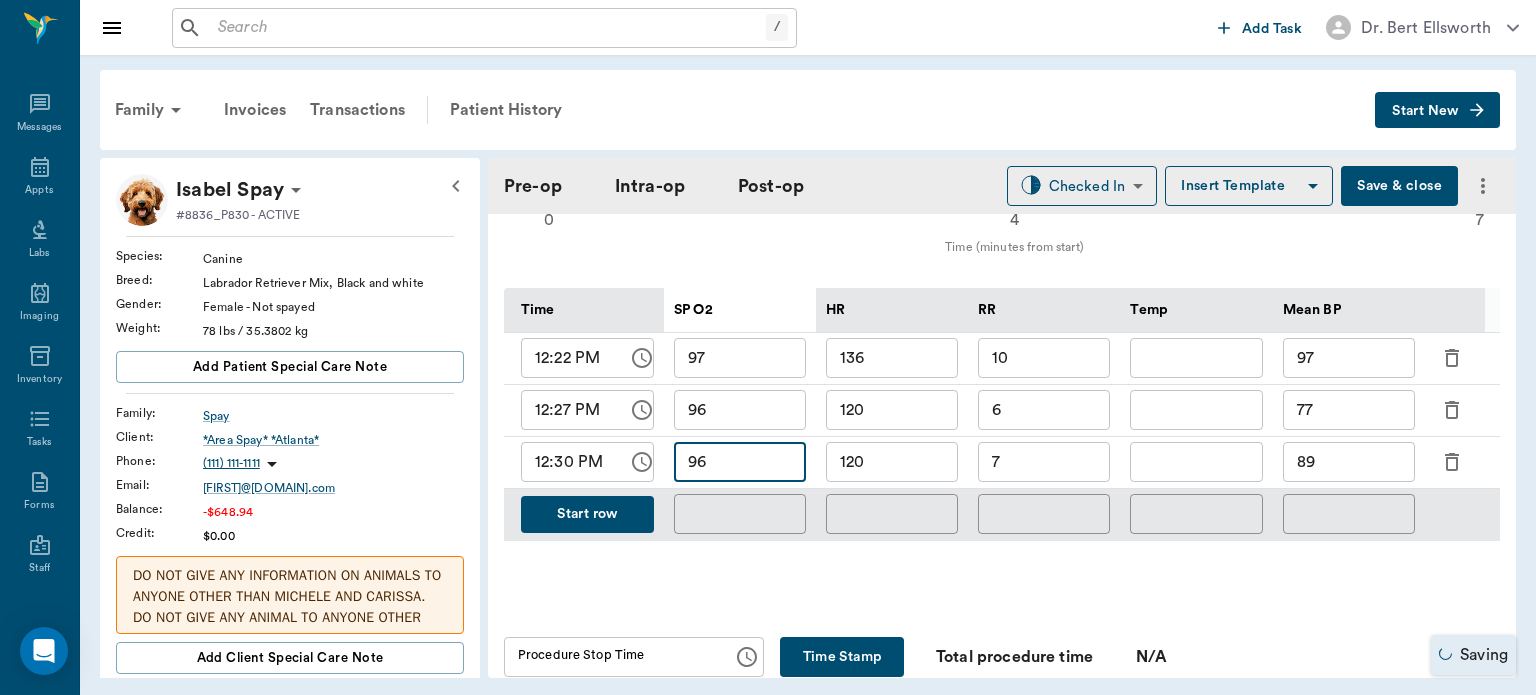 type on "9" 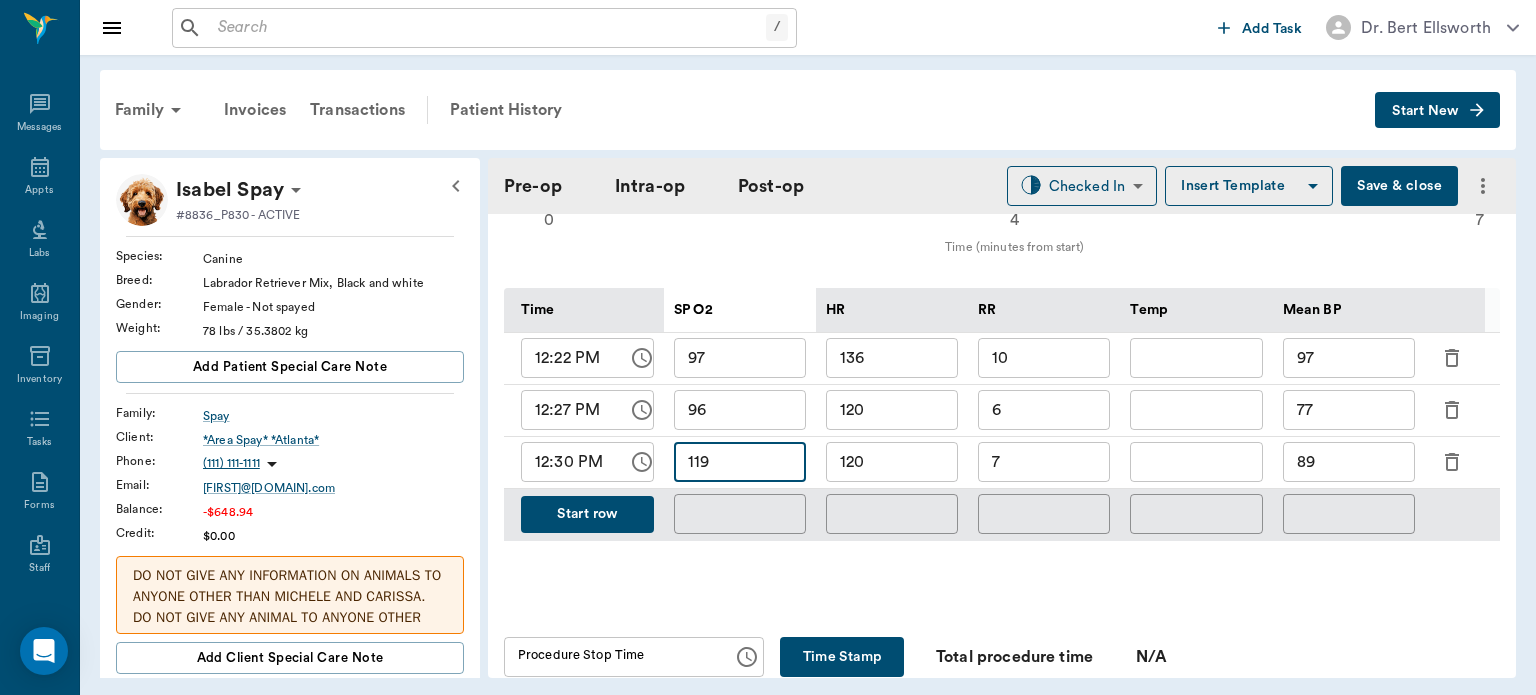 type on "119" 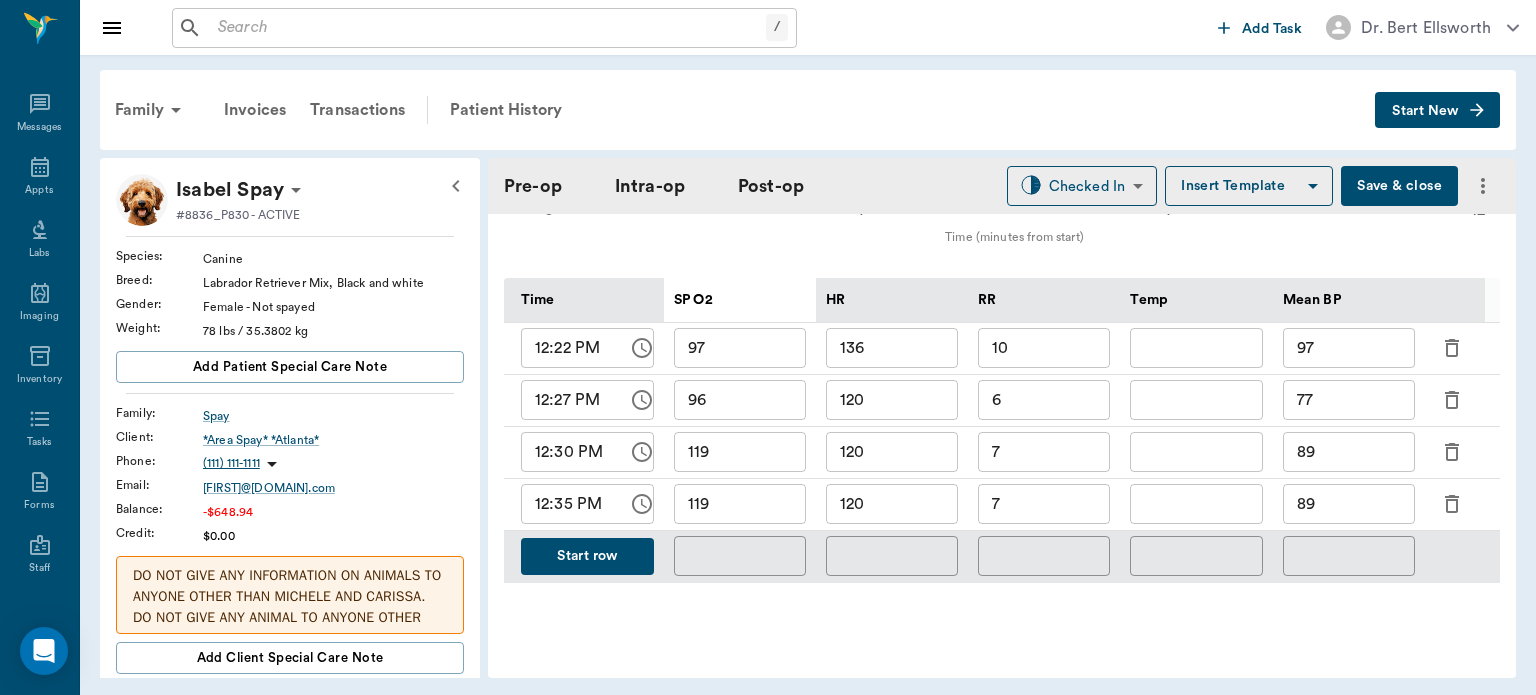 scroll, scrollTop: 926, scrollLeft: 0, axis: vertical 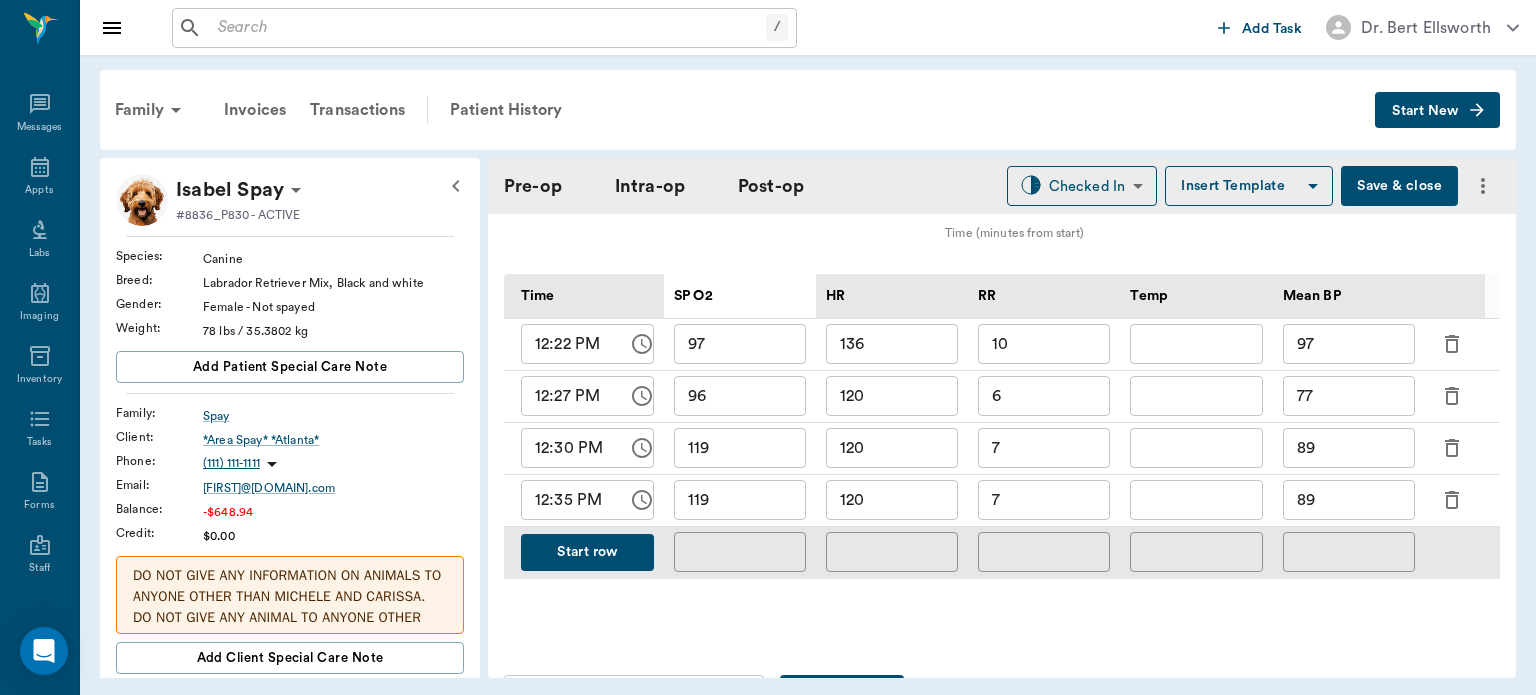 click on "7" at bounding box center [1044, 500] 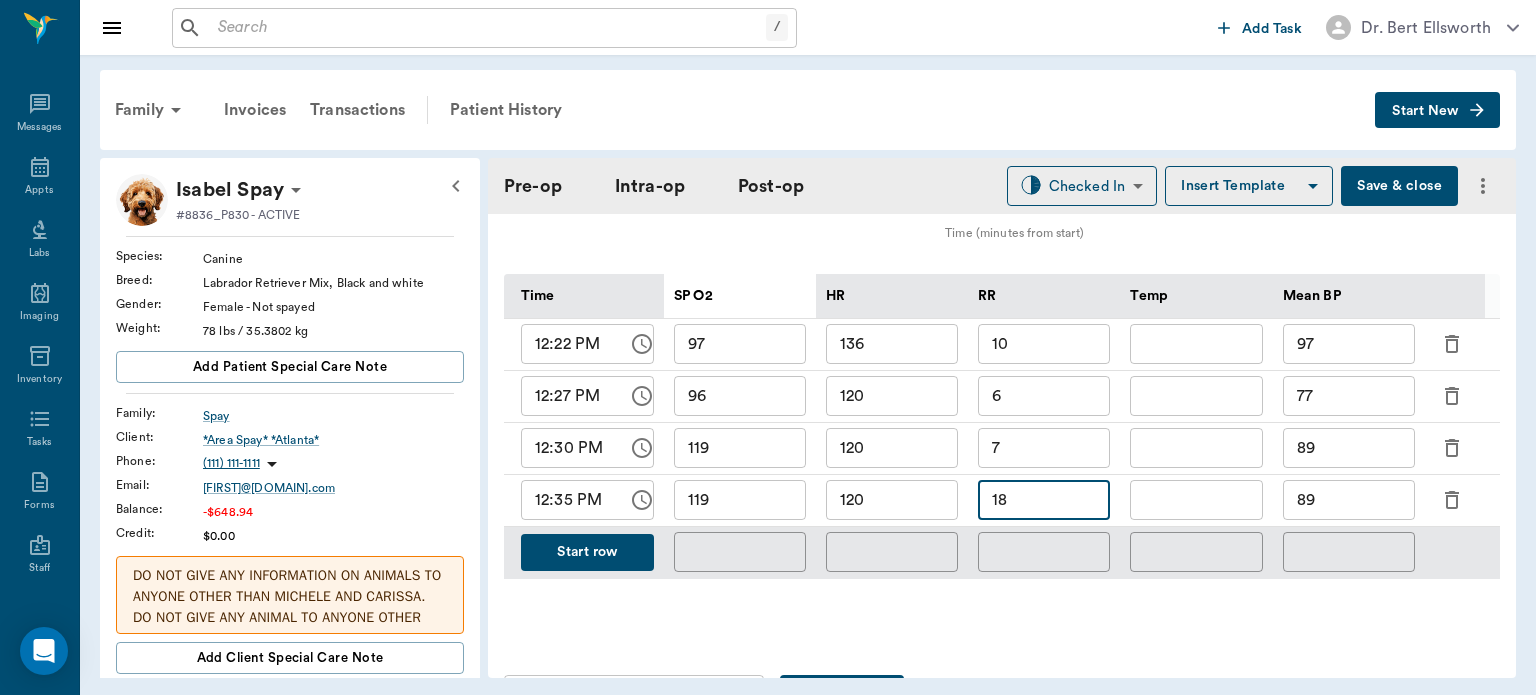 type on "18" 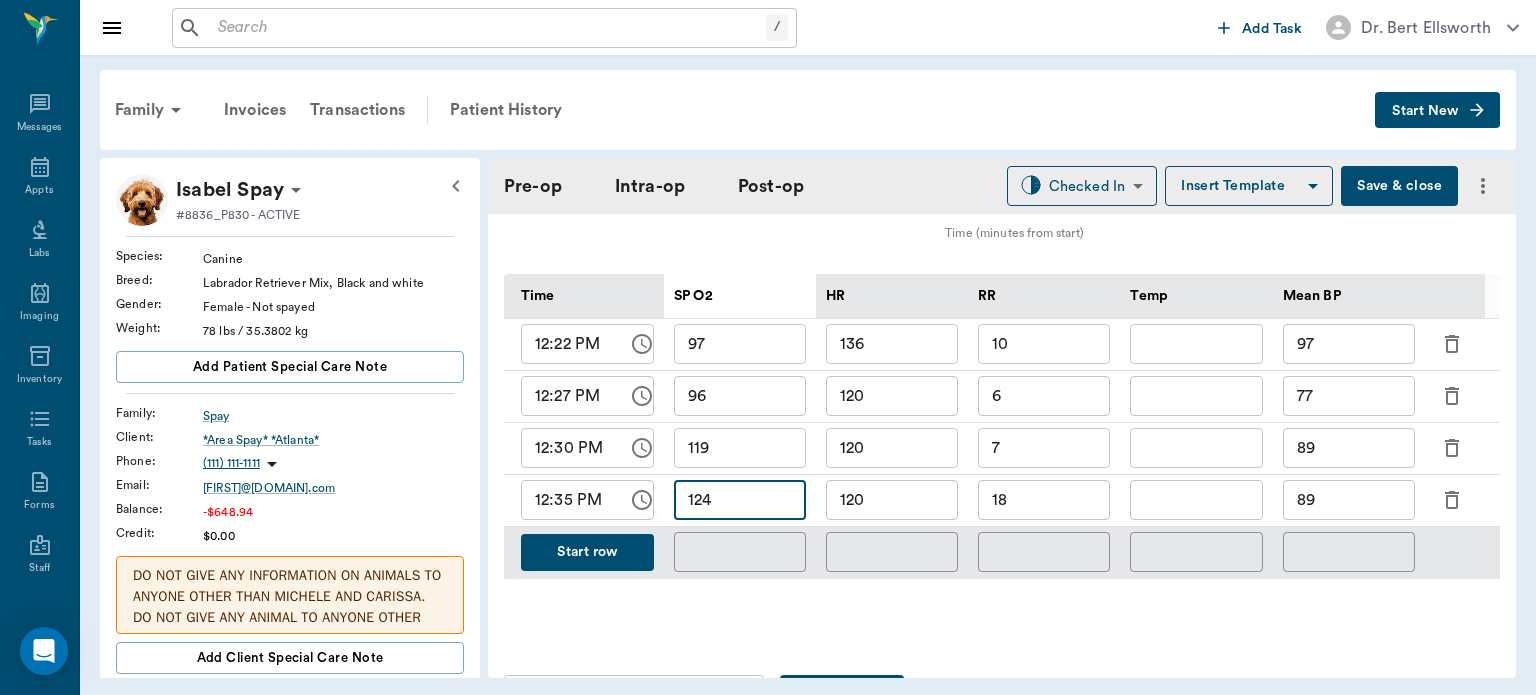 type on "124" 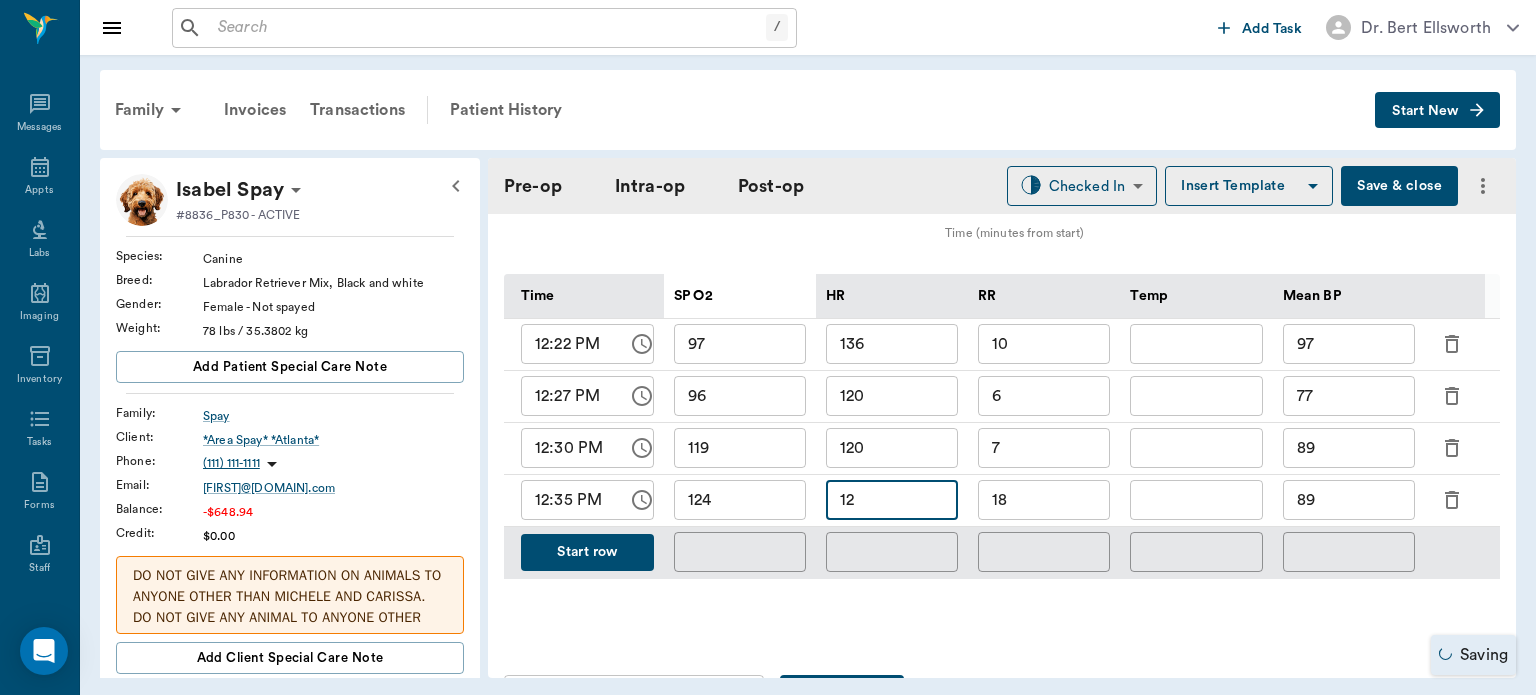 type on "1" 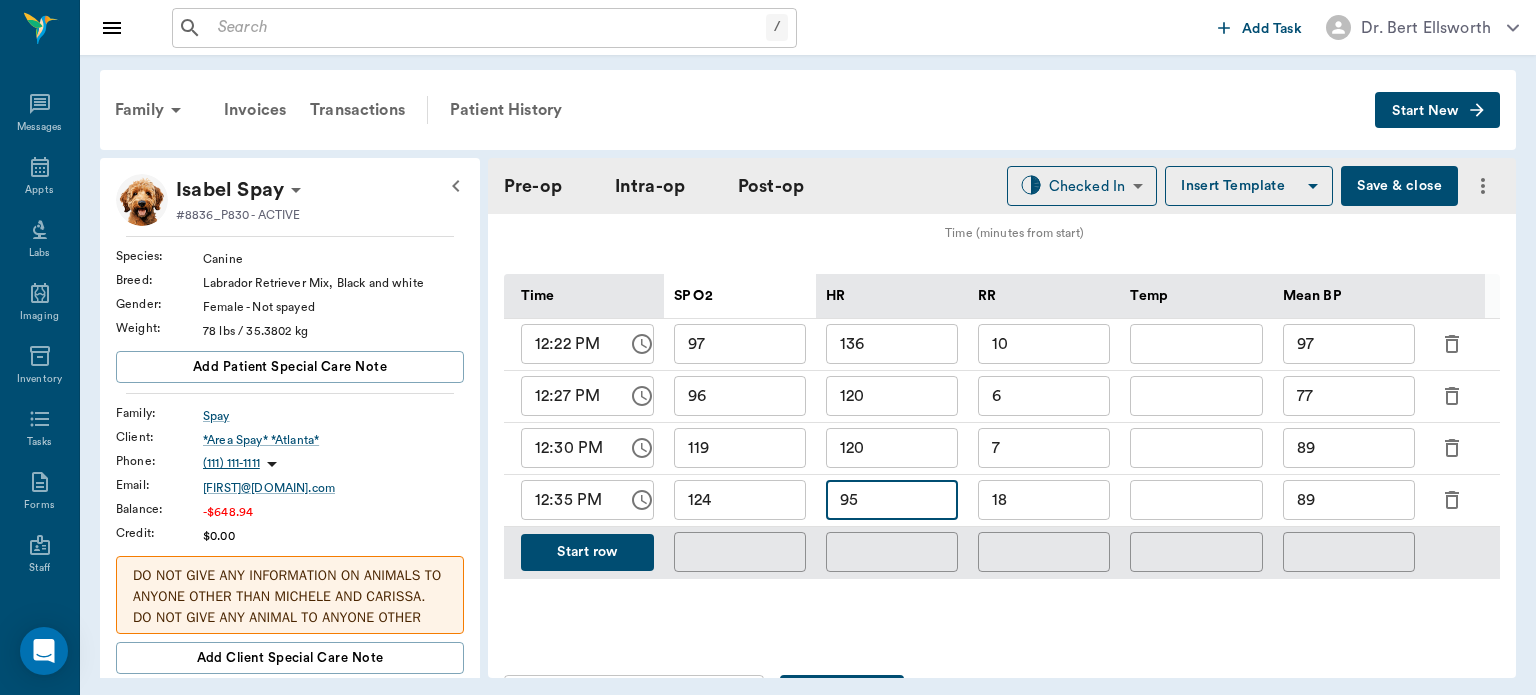 type on "95" 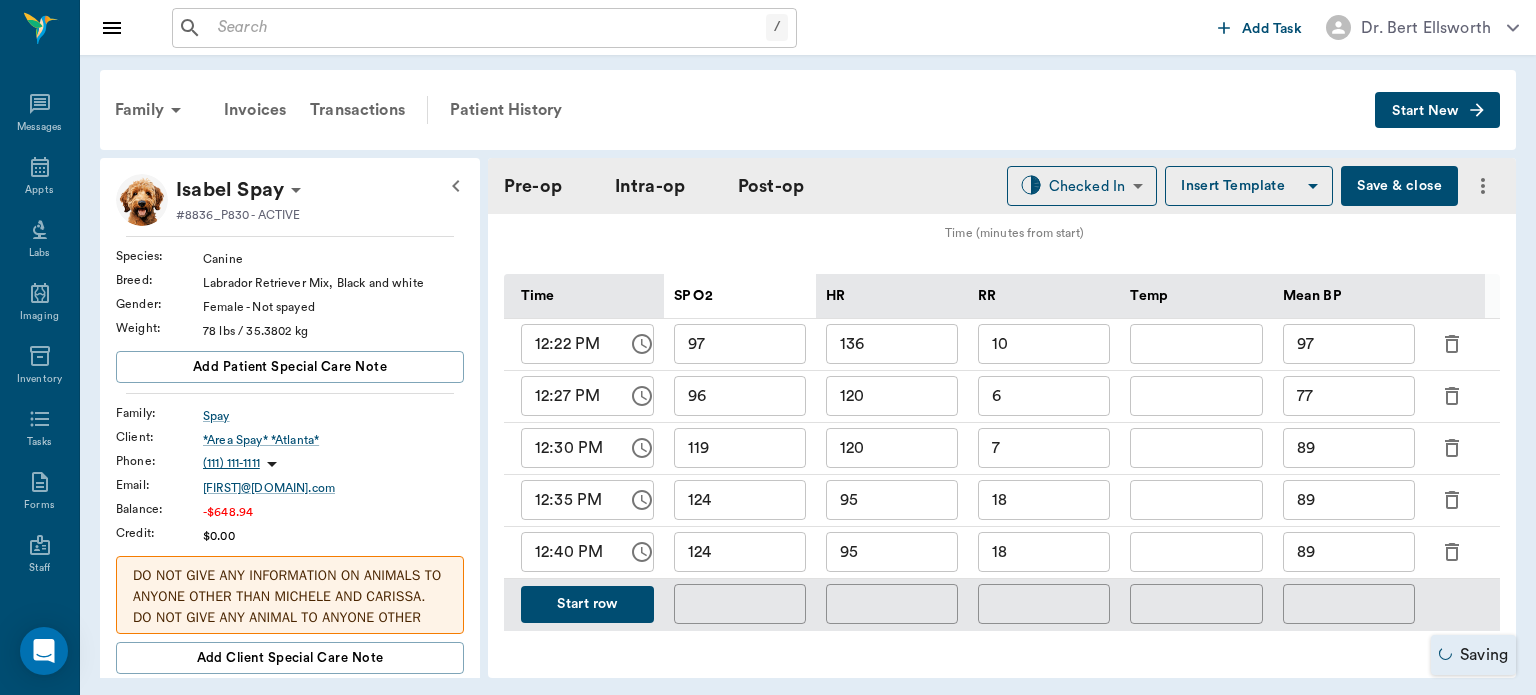 click on "18" at bounding box center [1044, 552] 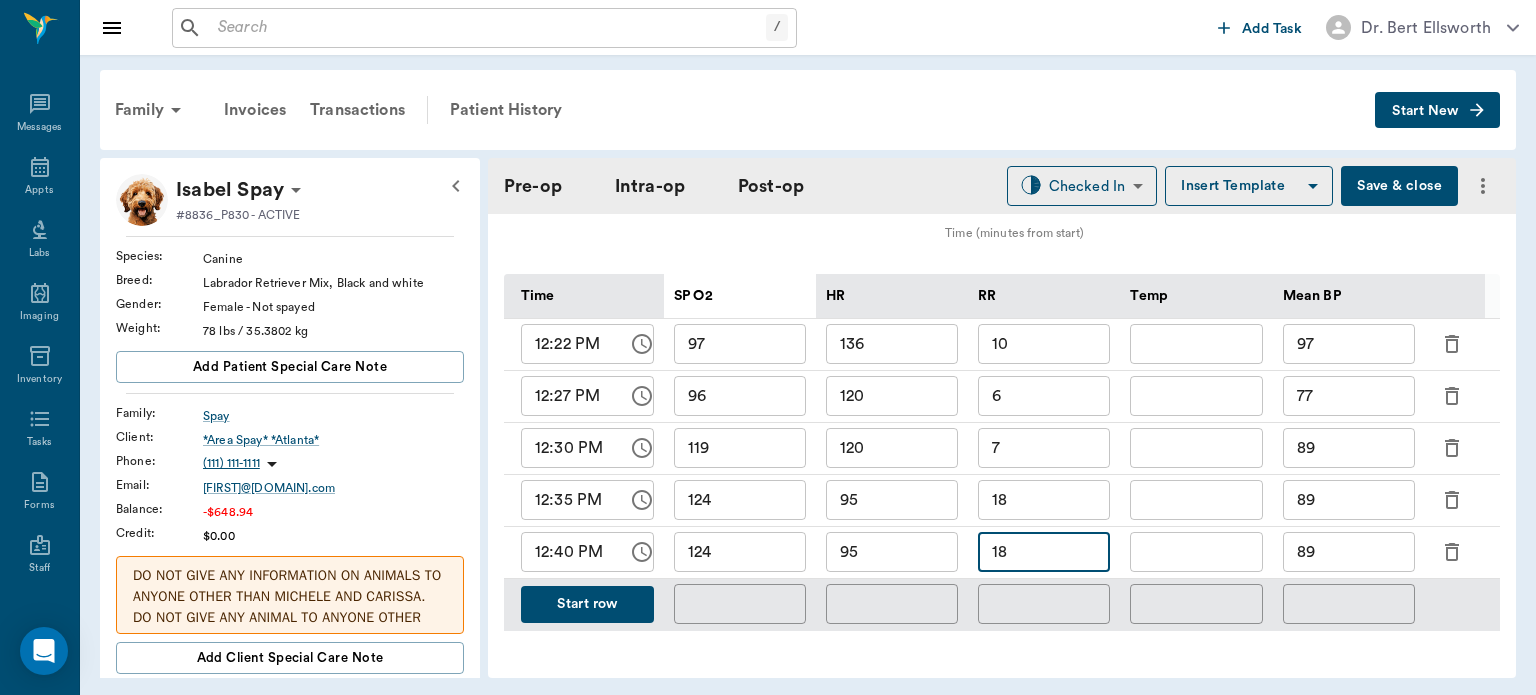 type on "1" 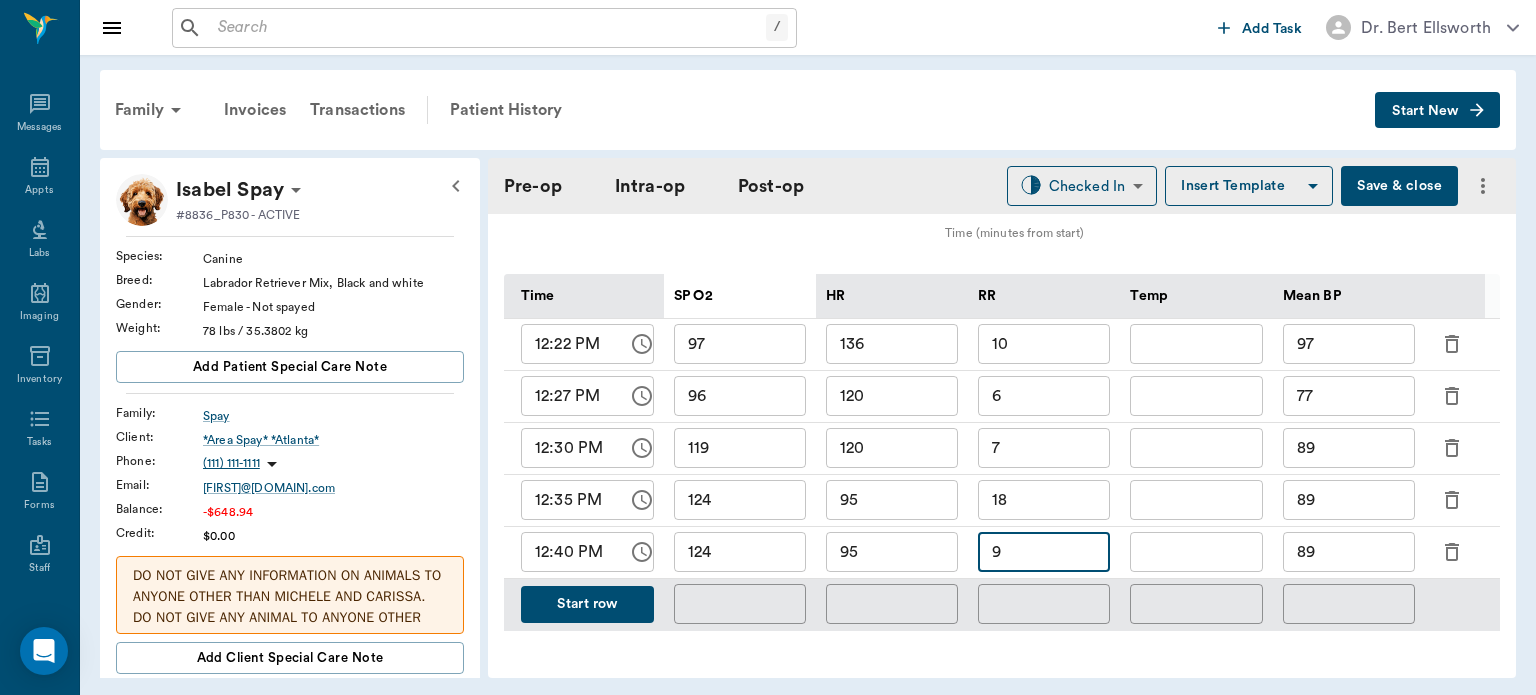 type on "9" 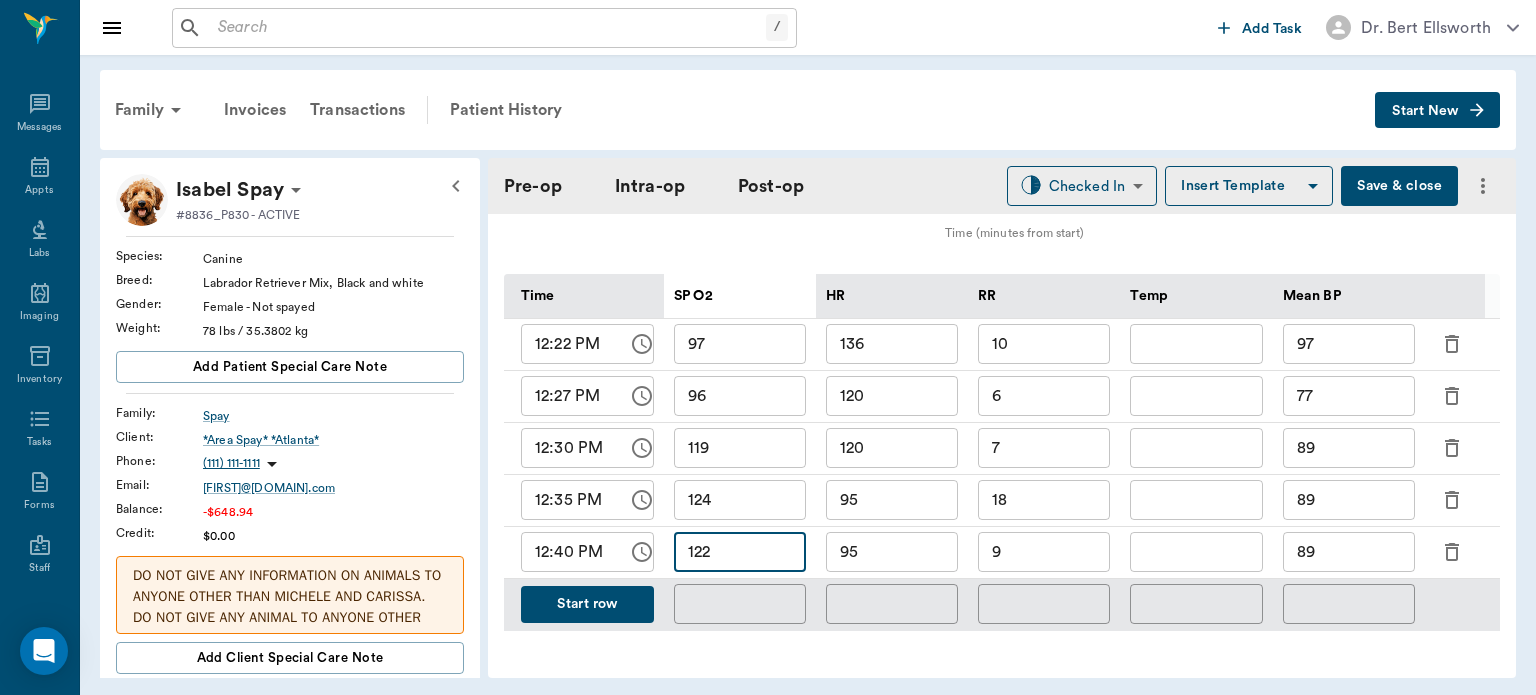 type on "122" 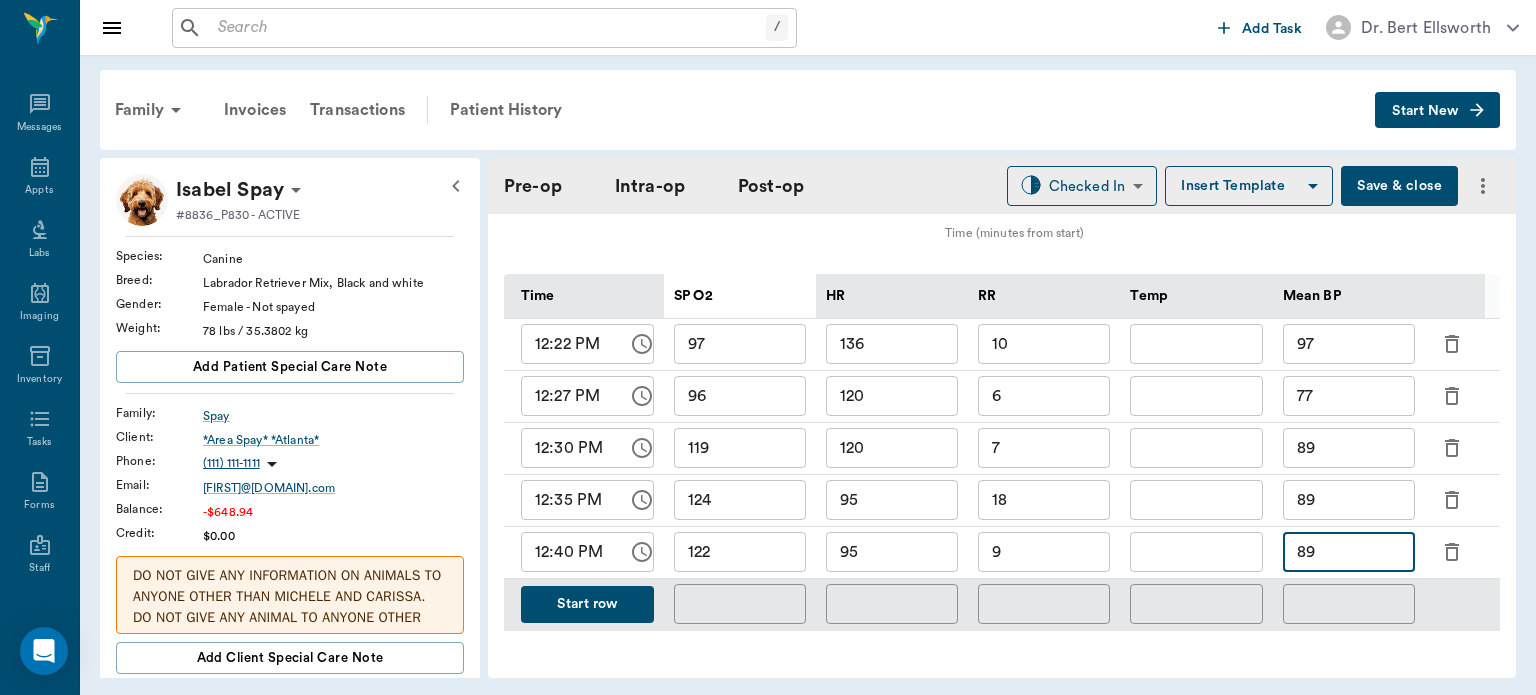 click on "89" at bounding box center (1349, 552) 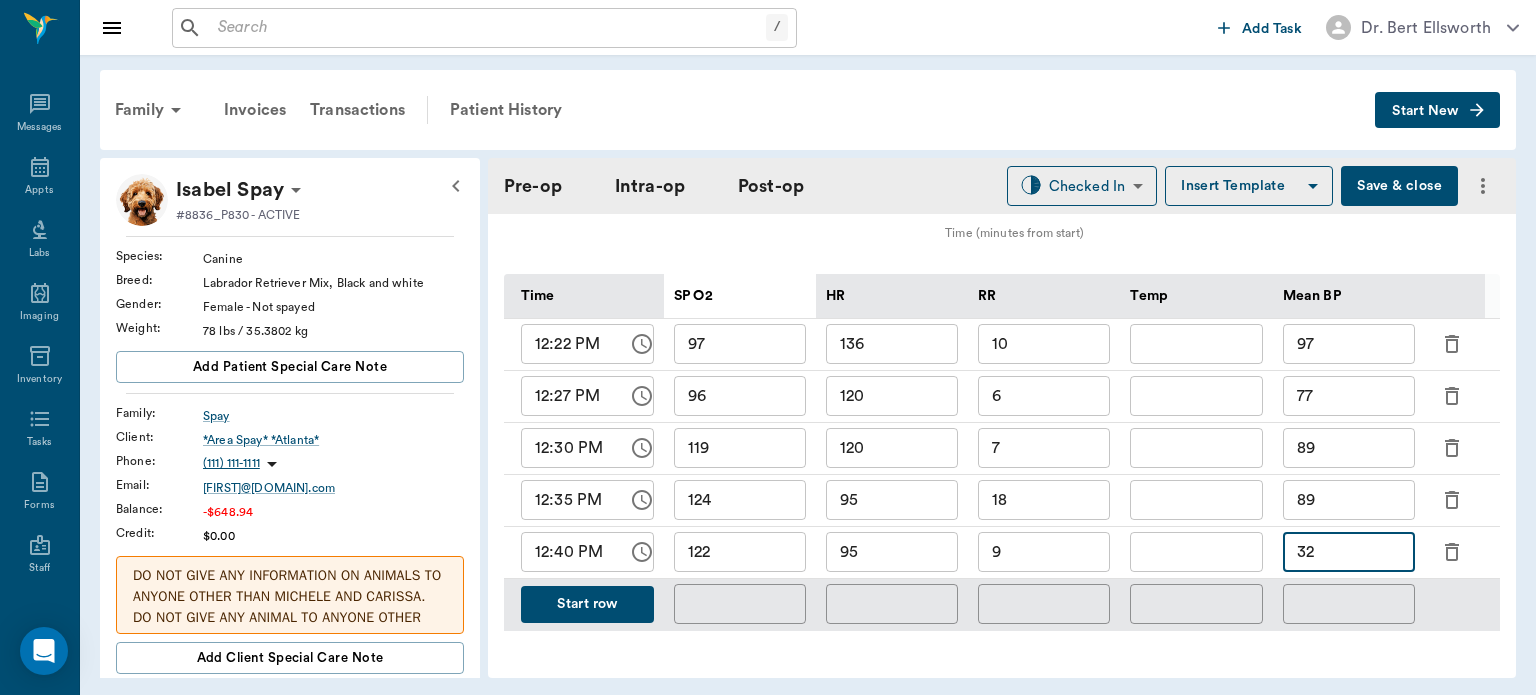 type on "32" 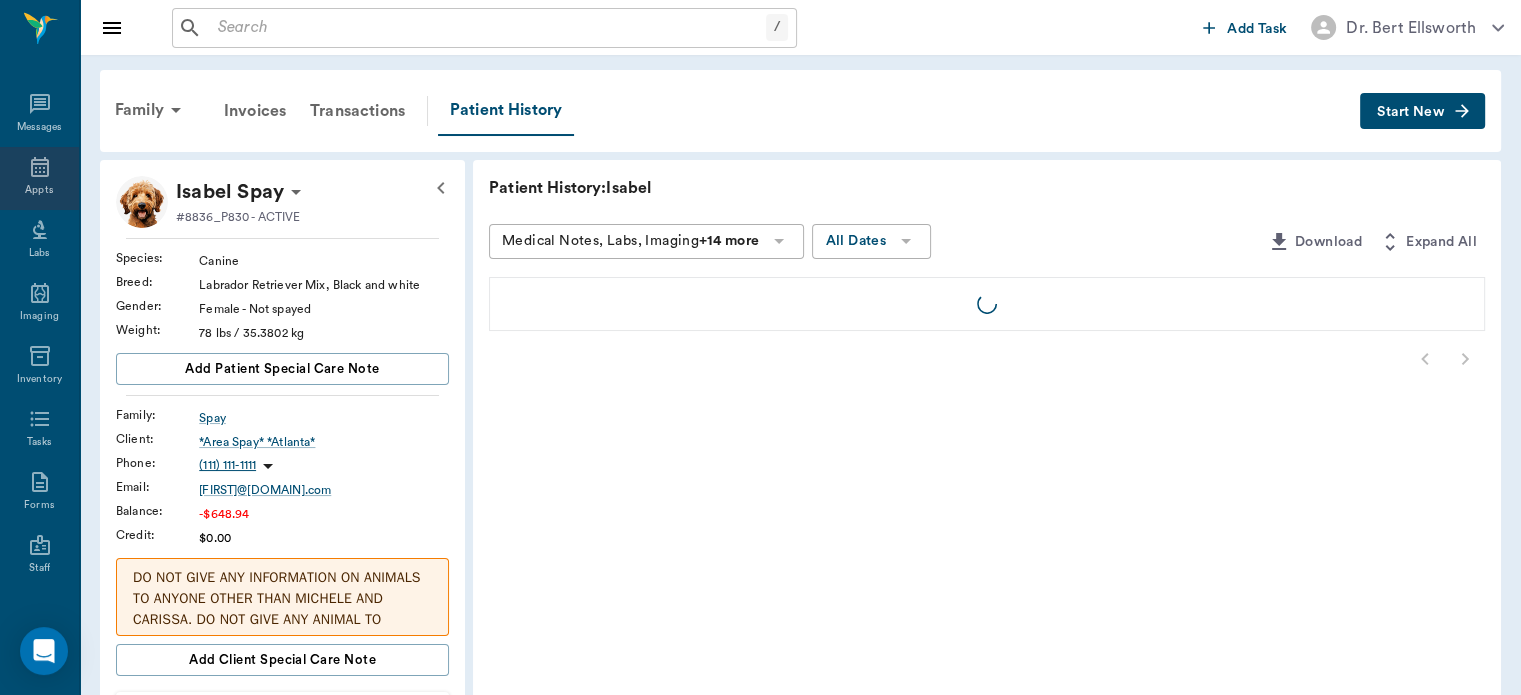 click 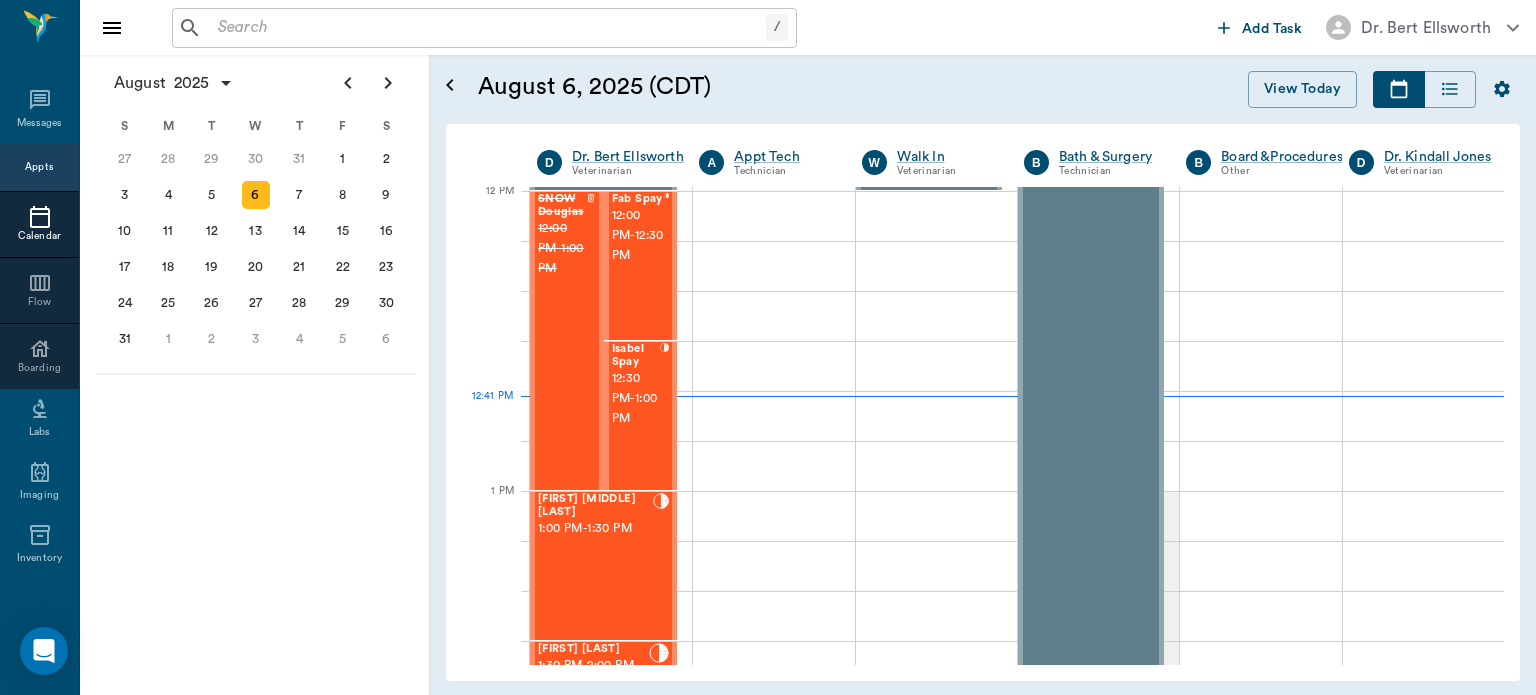 scroll, scrollTop: 1204, scrollLeft: 0, axis: vertical 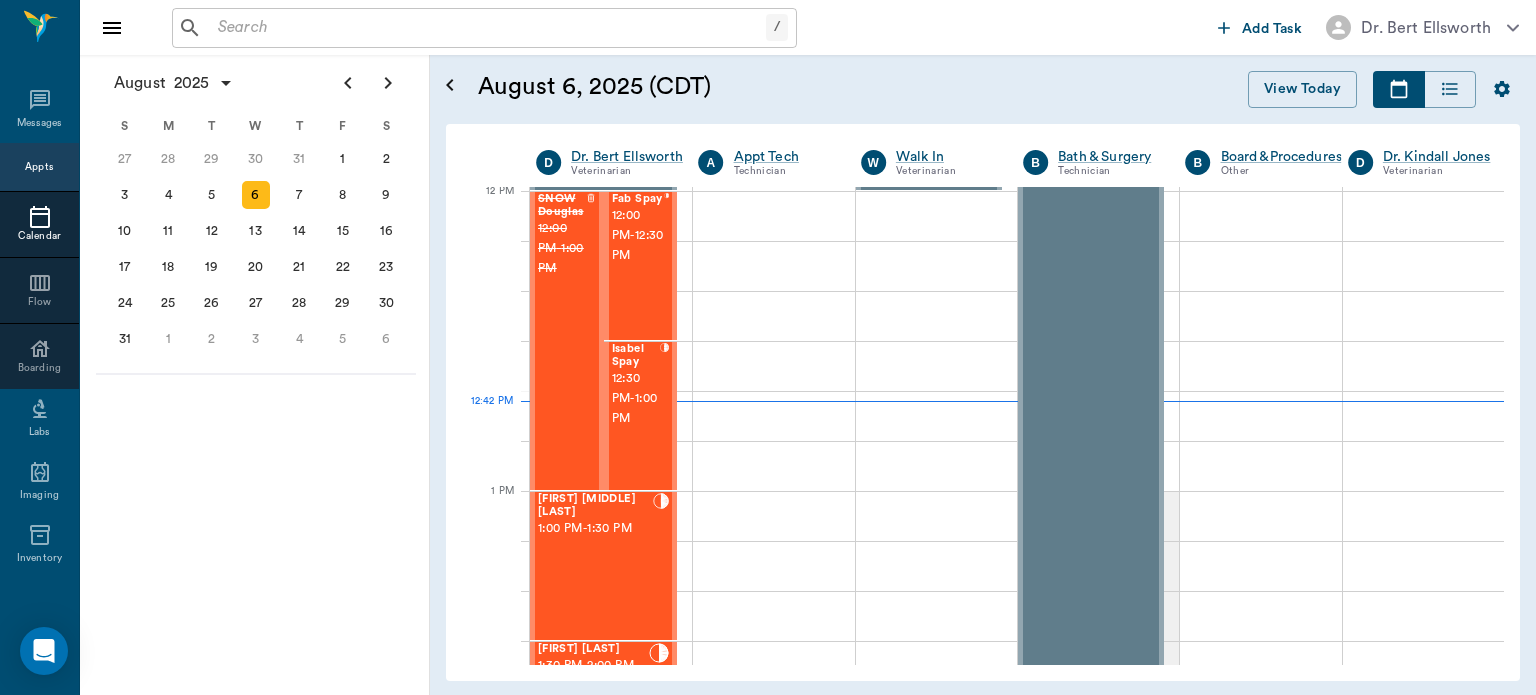 click on "12:00 PM  -  12:30 PM" at bounding box center [638, 236] 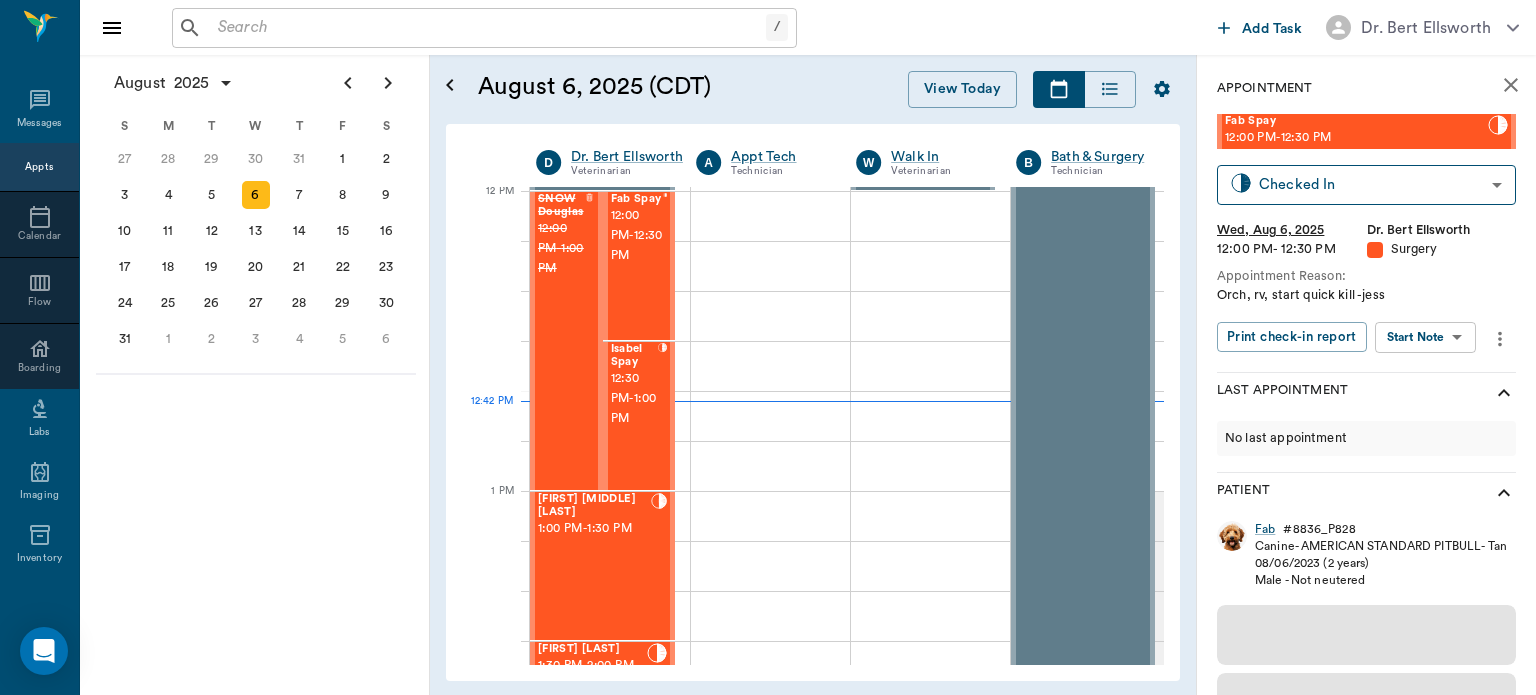 click on "/ ​ Add Task Dr. [LAST] Nectar Messages Appts Calendar Flow Boarding Labs Imaging Inventory Tasks Forms Staff Reports Lookup Settings August [YEAR] S M T W T F S 29 30 Jul 1 2 3 4 5 6 7 8 9 10 11 12 13 14 15 16 17 18 19 20 21 22 23 24 25 26 27 28 29 30 31 Aug 1 2 3 4 5 6 7 8 9 S M T W T F S 27 28 29 30 31 Aug 1 2 3 4 5 6 7 8 9 10 11 12 13 14 15 16 17 18 19 20 21 22 23 24 25 26 27 28 29 30 31 Sep 1 2 3 4 5 6 S M T W T F S 31 Sep 1 2 3 4 5 6 7 8 9 10 11 12 13 14 15 16 17 18 19 20 21 22 23 24 25 26 27 28 29 30 Oct 1 2 3 4 5 6 7 8 9 10 11 August [DAY], [YEAR] (CDT) View Today August [YEAR] Today 6 Wed Aug [YEAR] D Dr. [LAST] Veterinarian A Appt Tech Technician W Walk In Veterinarian B Bath & Surgery Technician B Board &Procedures Other D Dr. [LAST] Veterinarian 8 AM 9 AM 10 AM 11 AM 12 PM 1 PM 2 PM 3 PM 4 PM 5 PM 6 PM 7 PM 8 PM 12:42 PM NO APPOINTMENT! 8:00 AM  -  8:30 AM [FIRST] [LAST] 8:30 AM  -  9:00 AM GOATS [LAST] 9:00 AM  -  9:30 AM [FIRST] [LAST] 10:30 AM  -  11:00 AM Puppy [LAST] 11:00 AM" at bounding box center [768, 347] 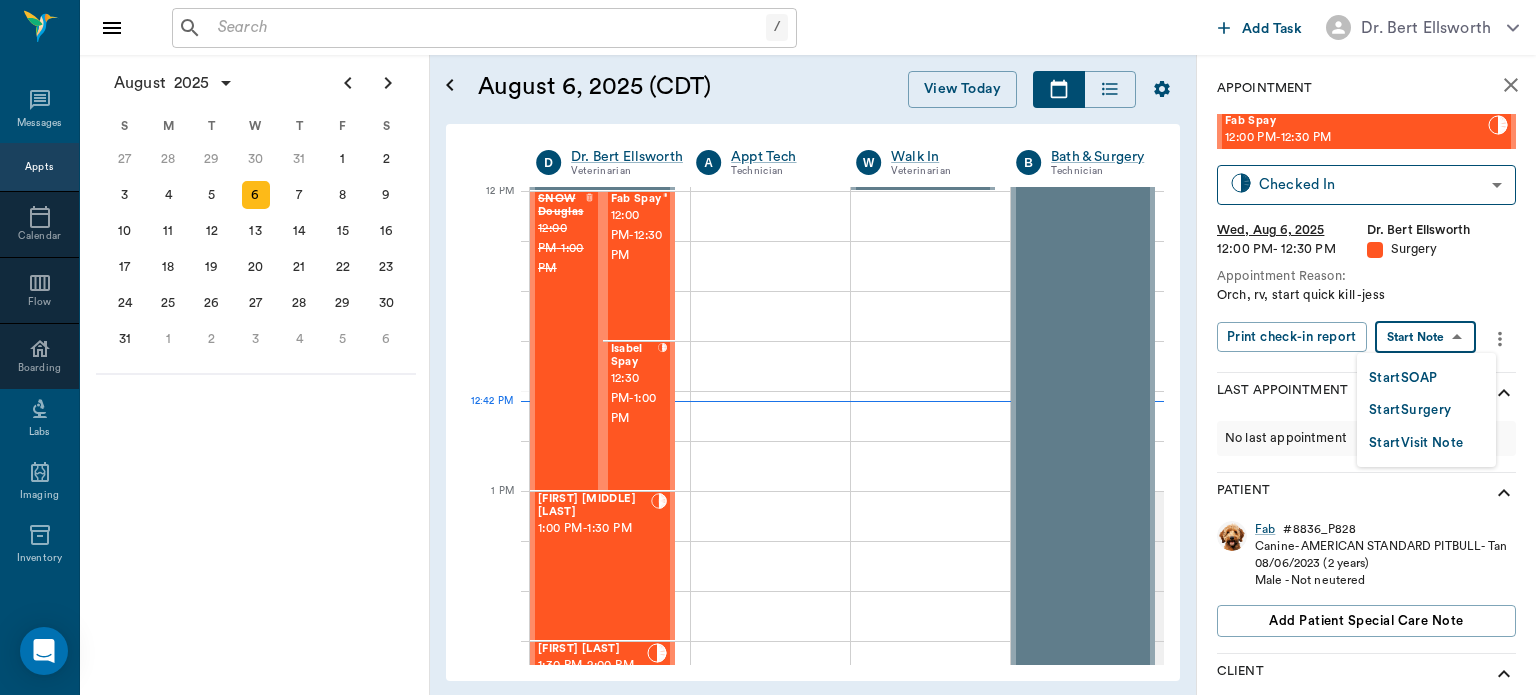 click on "Start  Surgery" at bounding box center (1410, 410) 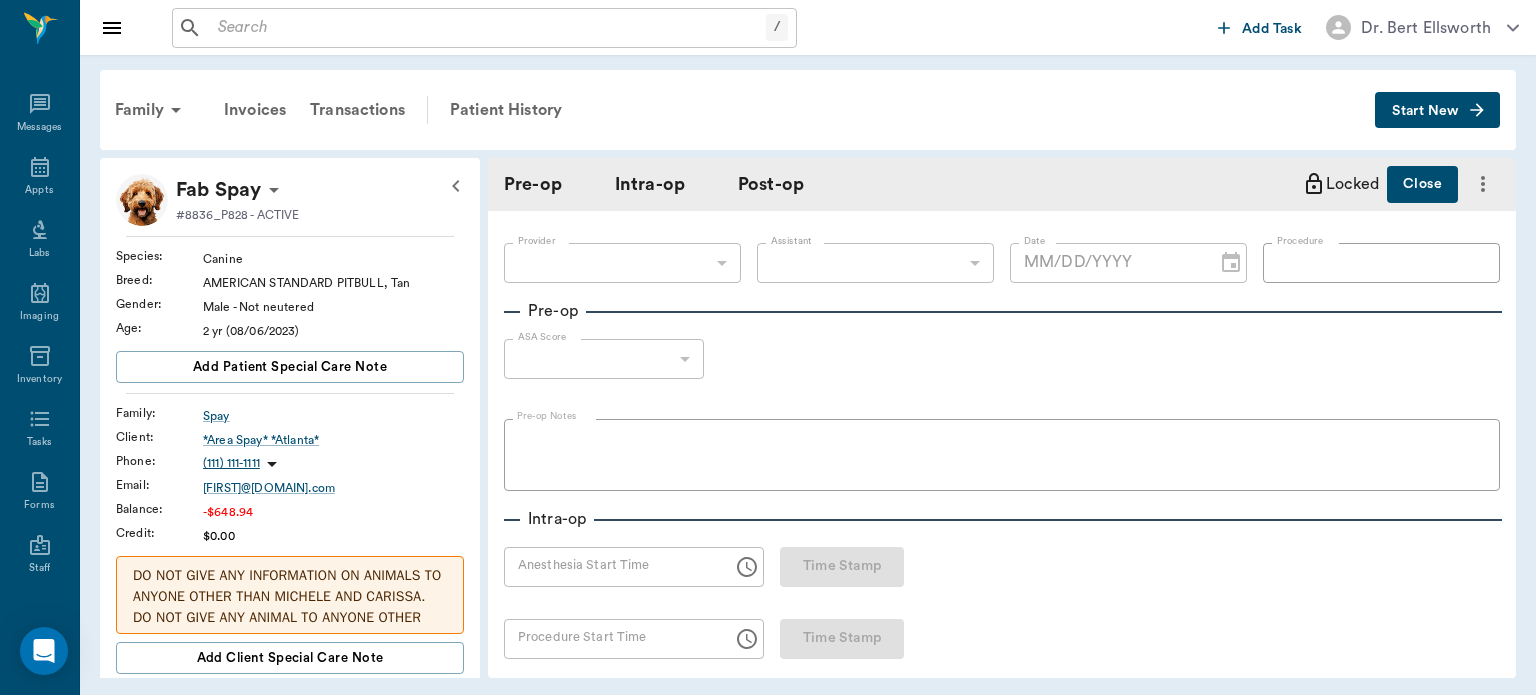 type on "63ec2f075fda476ae8351a4d" 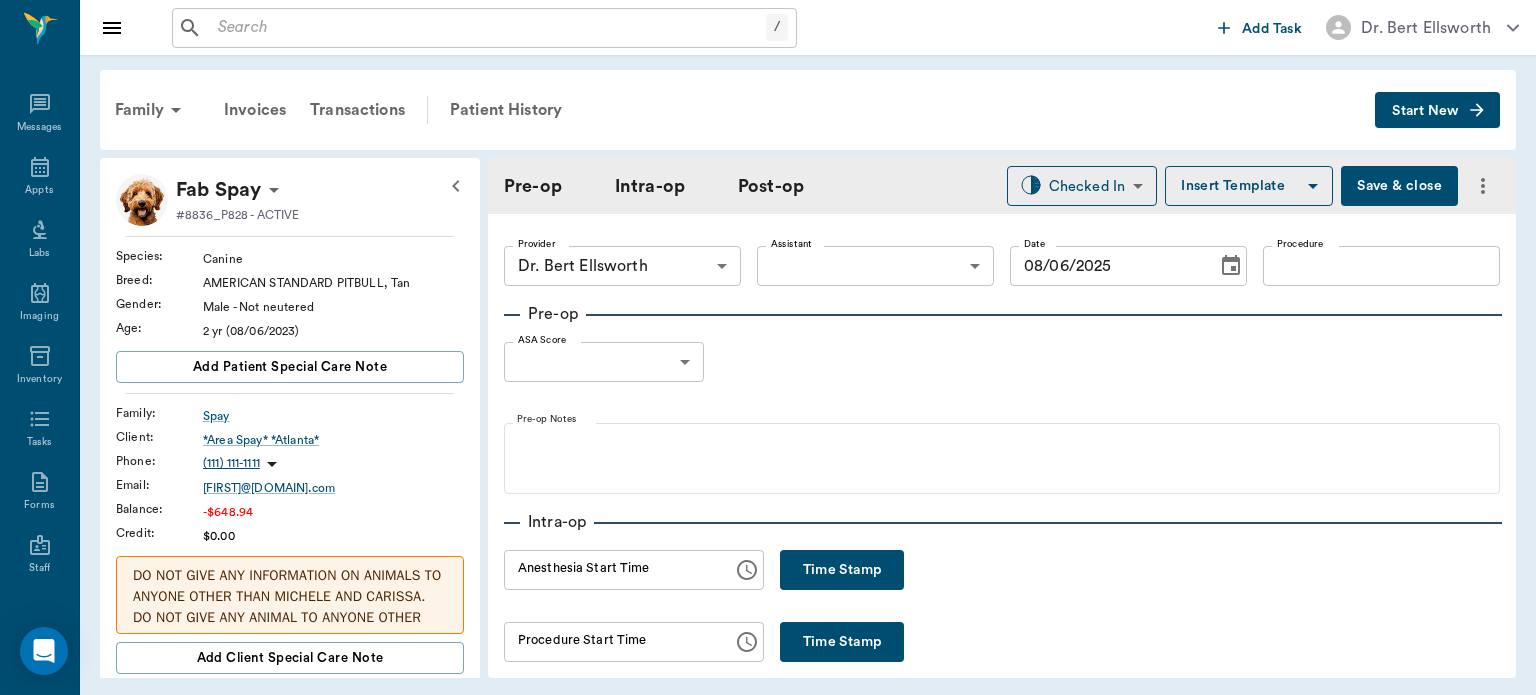 type on "08/06/2025" 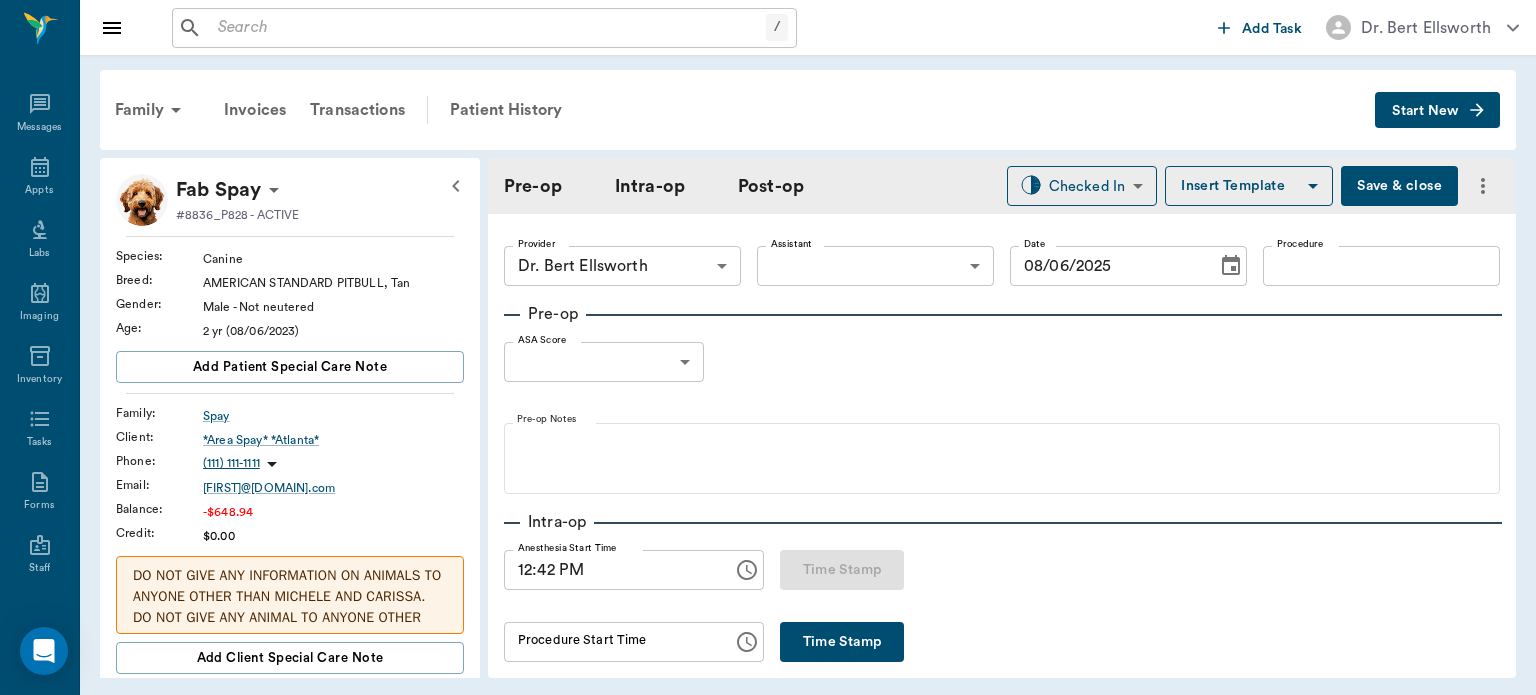 type on "12:42 PM" 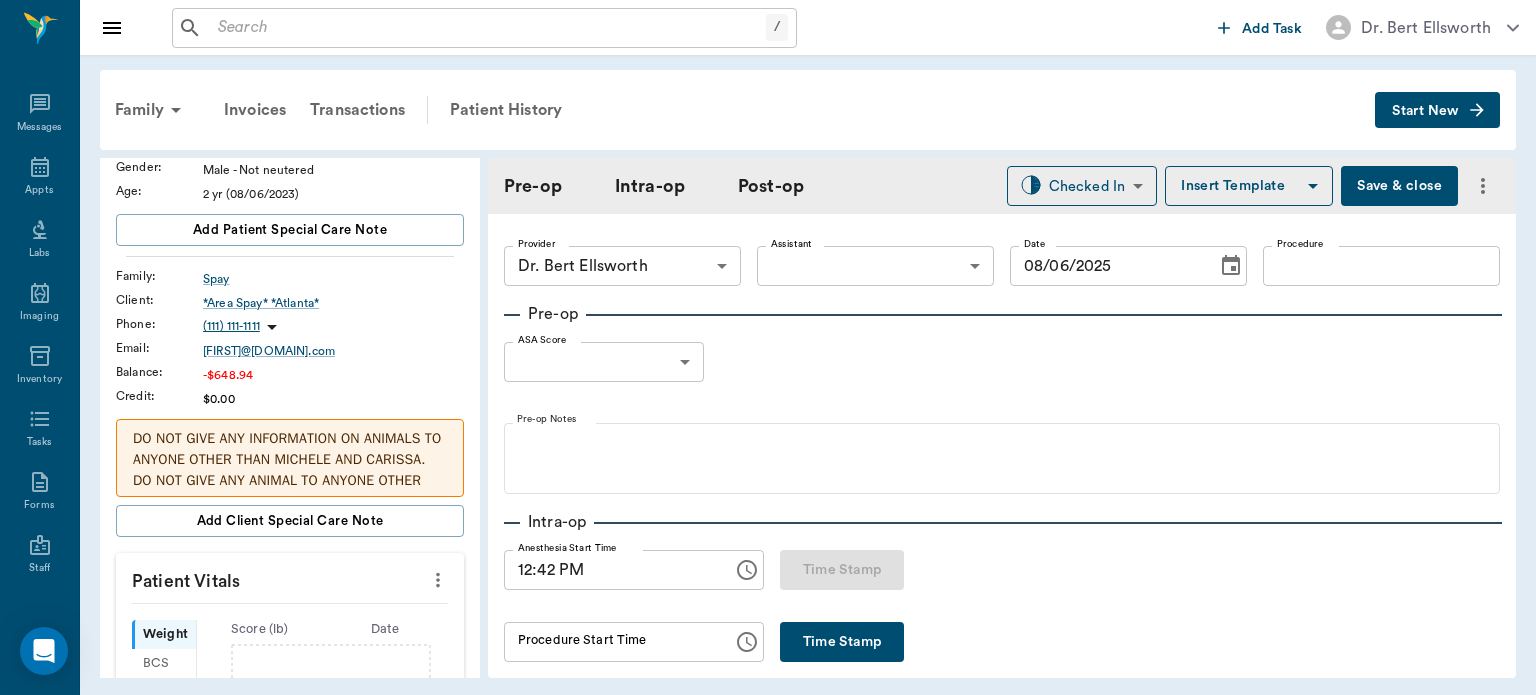 scroll, scrollTop: 244, scrollLeft: 0, axis: vertical 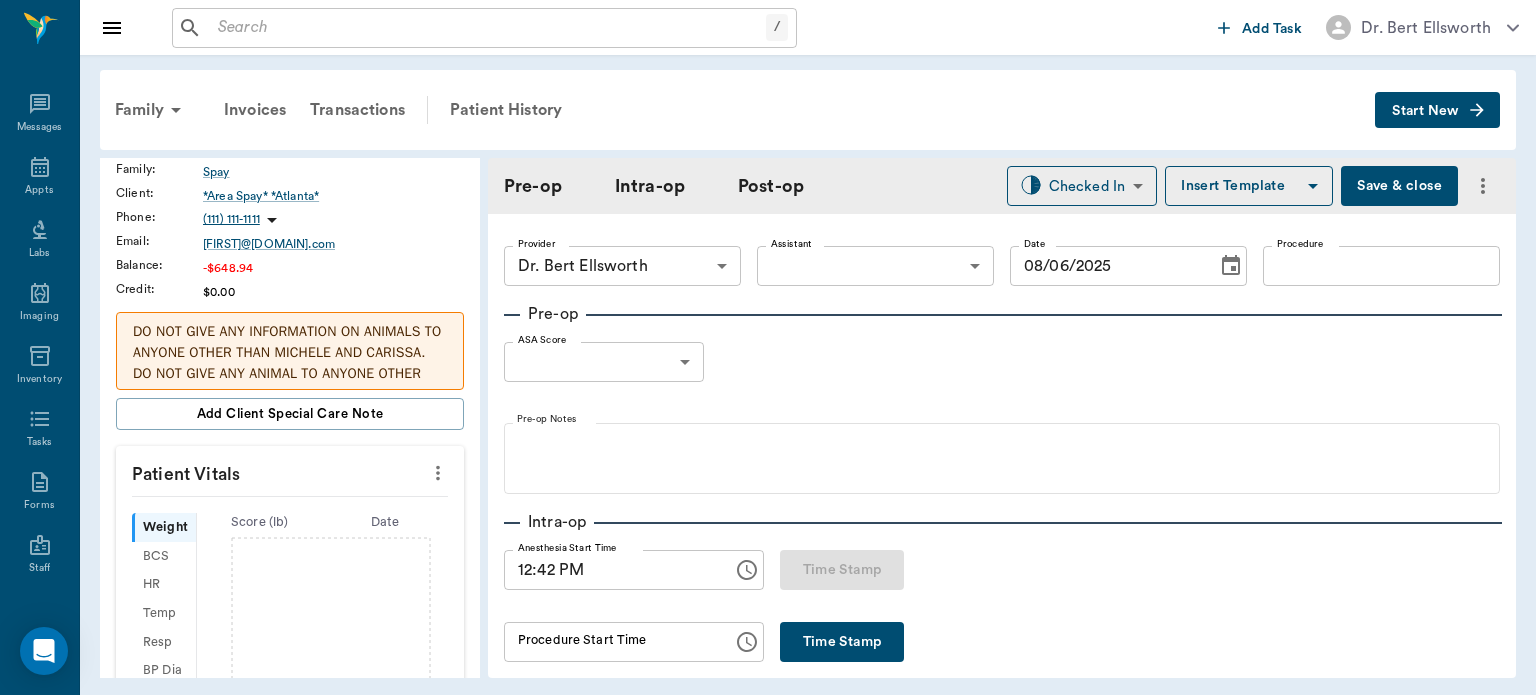 click 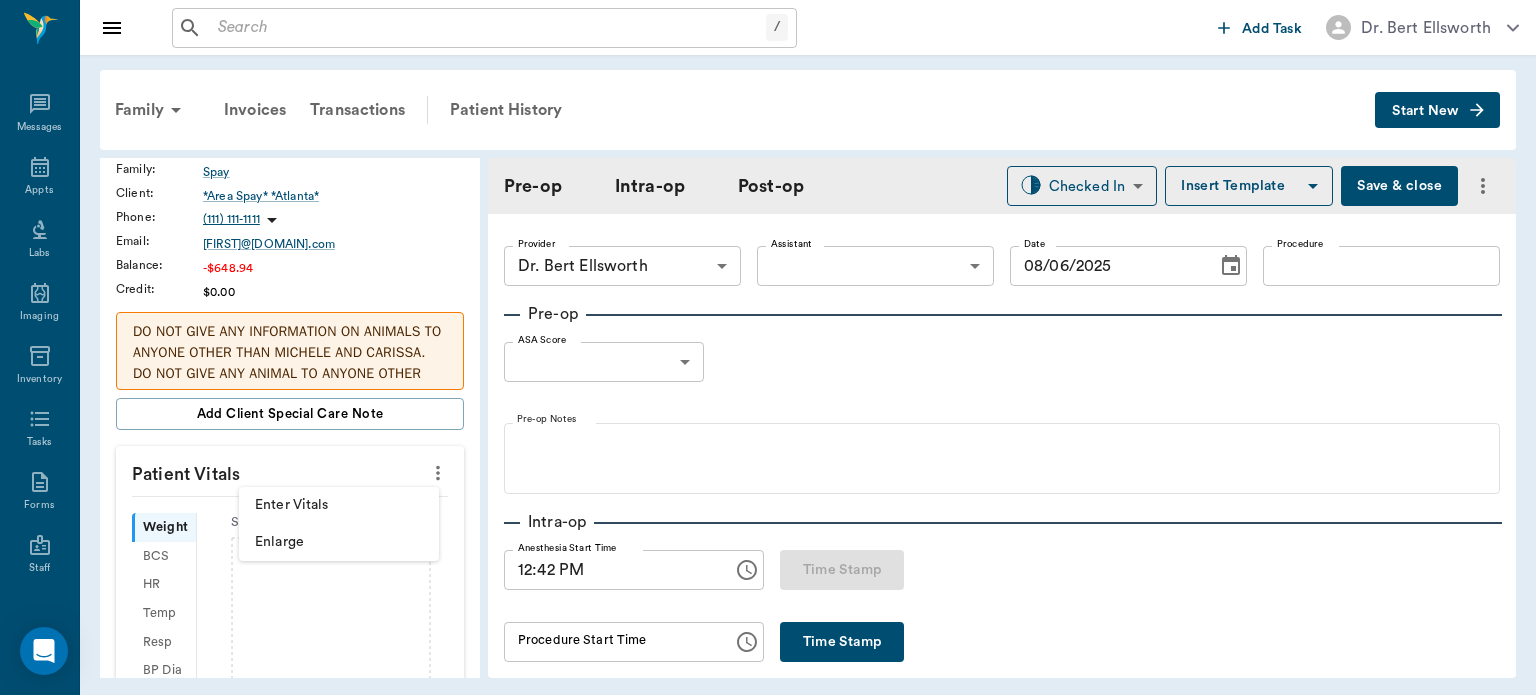 click on "Enter Vitals" at bounding box center [339, 505] 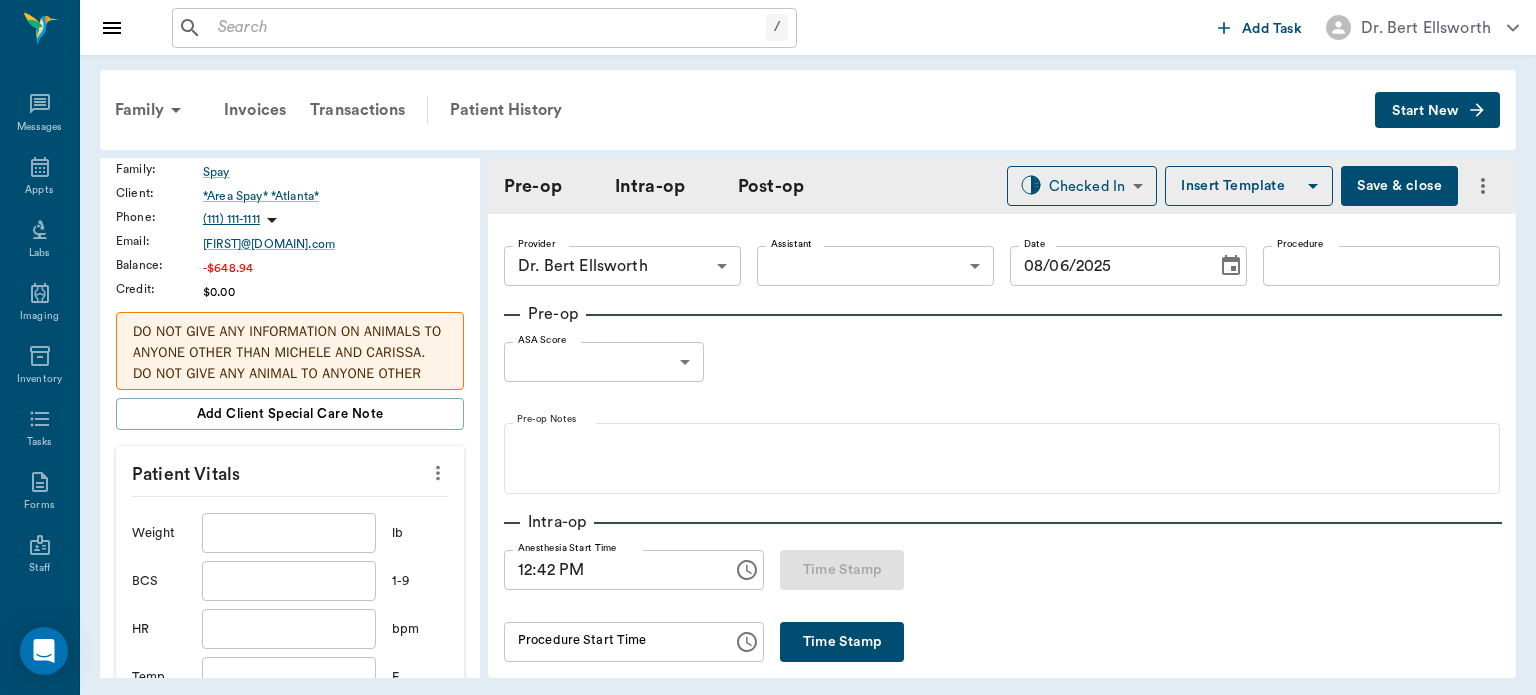 click at bounding box center (289, 533) 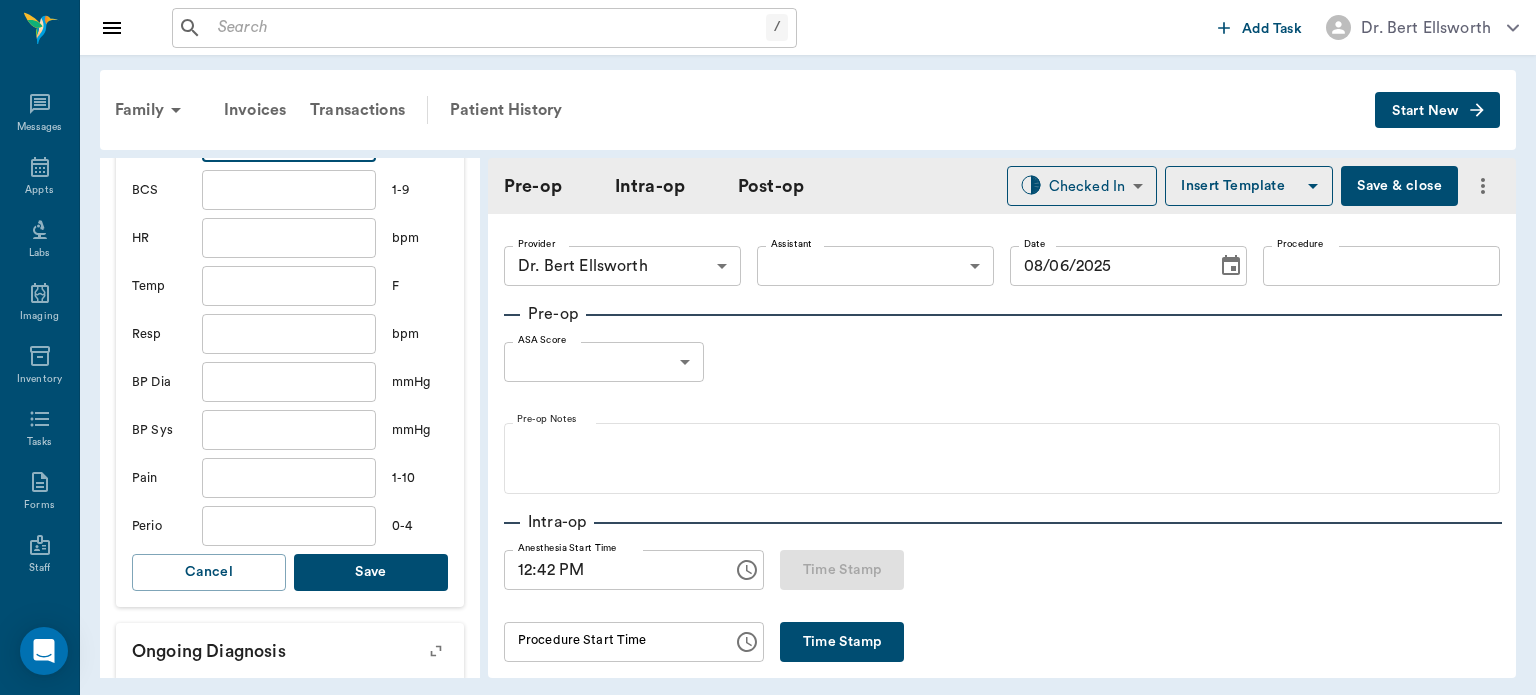 scroll, scrollTop: 644, scrollLeft: 0, axis: vertical 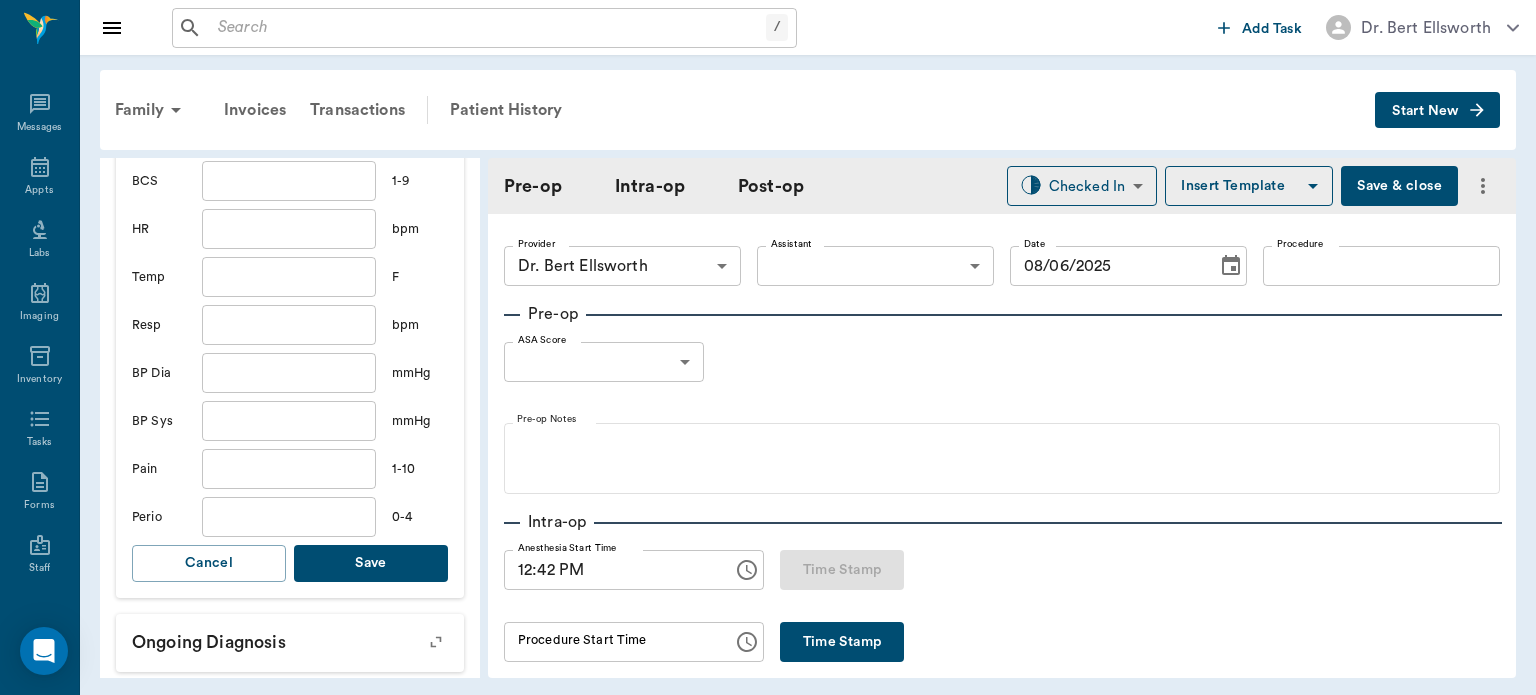 type on "39" 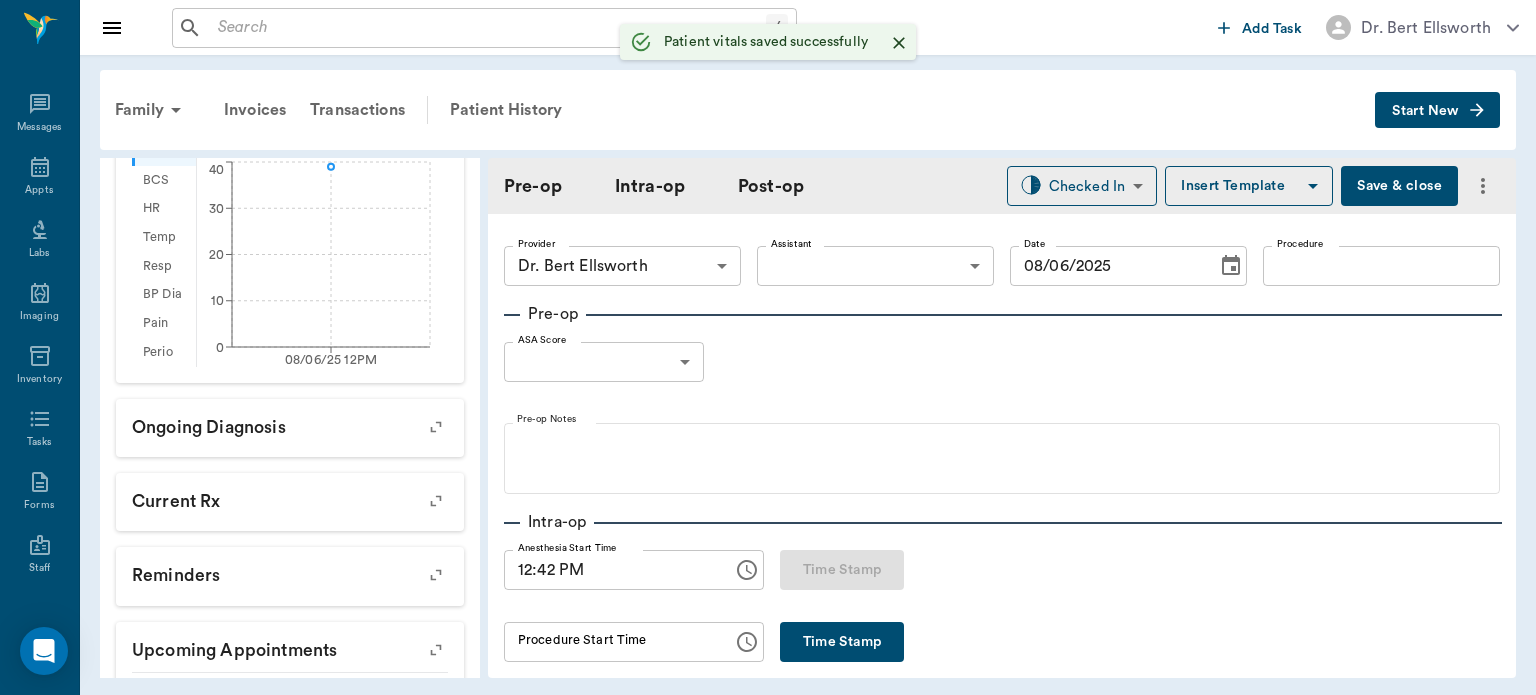scroll, scrollTop: 668, scrollLeft: 0, axis: vertical 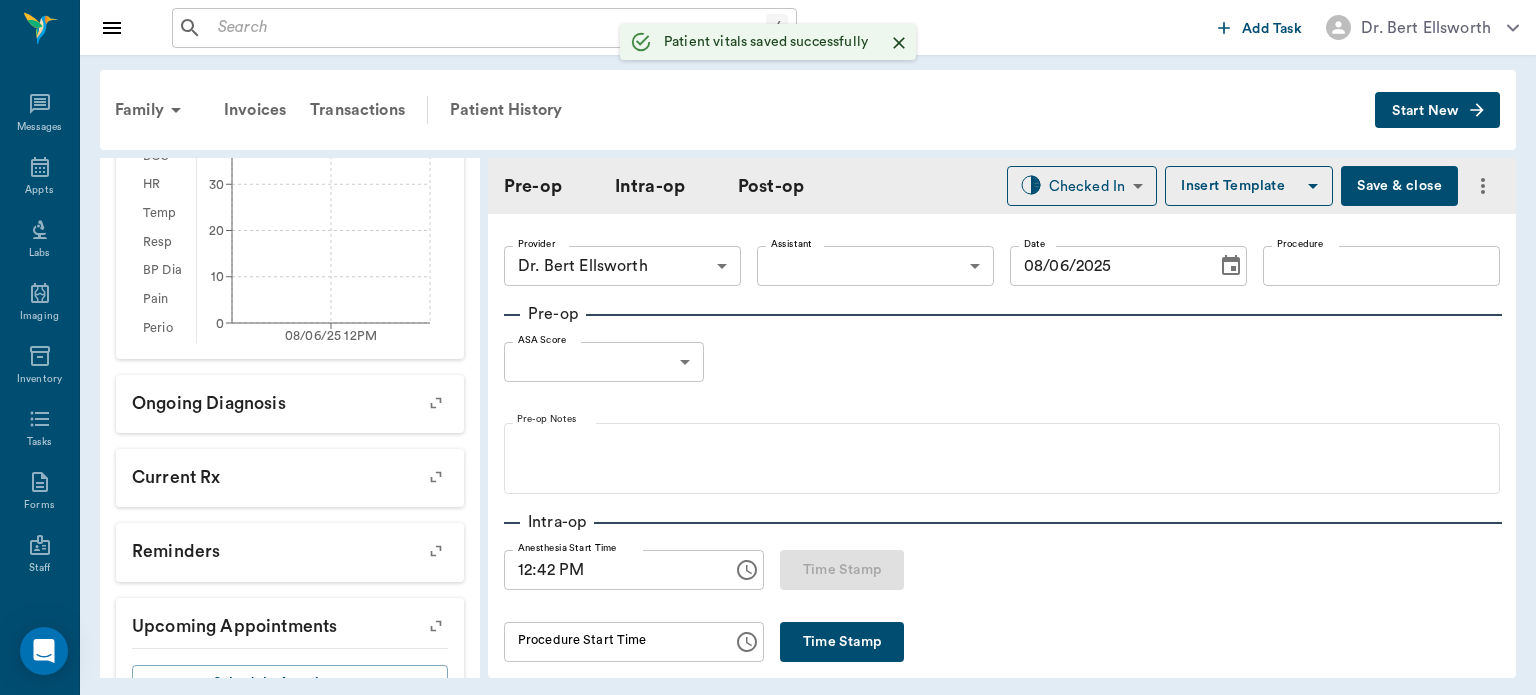 click on "/ ​ Add Task Dr. [LAST] Nectar Messages Appts Labs Imaging Inventory Tasks Forms Staff Reports Lookup Settings Family Invoices Transactions Patient History Start New Fab Spay #8836_P828    -    ACTIVE   Species : Canine Breed : AMERICAN STANDARD PITBULL, Tan Gender : Male - Not neutered Age : 2 yr (08/06/[YEAR]) Weight : 39 lbs / 17.6901 kg Add patient Special Care Note Family : Spay Client : *Area Spay* *Atlanta* Phone : ([PHONE]) [PHONE]-[PHONE] Email : [EMAIL] Balance : -$648.94 Credit : $0.00 DO NOT GIVE ANY INFORMATION ON ANIMALS TO ANYONE OTHER THAN [FIRST] AND [FIRST]. DO NOT GIVE ANY ANIMAL TO ANYONE OTHER THAN  [FIRST]. [FIRST] IS THE ONLY ONE TO MAKE APPOINTMENTS.  MAKE SURE TO GIVE 20% DISCOUNT Add client Special Care Note Patient Vitals Weight BCS HR Temp Resp BP Dia Pain Perio Score ( lb ) Date 08/06/[YEAR] 12PM 0 10 20 30 40 Ongoing diagnosis Current Rx Reminders Upcoming appointments Schedule Appointment Pre-op Intra-op Post-op Checked In CHECKED_IN ​ Insert Template  Save & close ​" at bounding box center [768, 347] 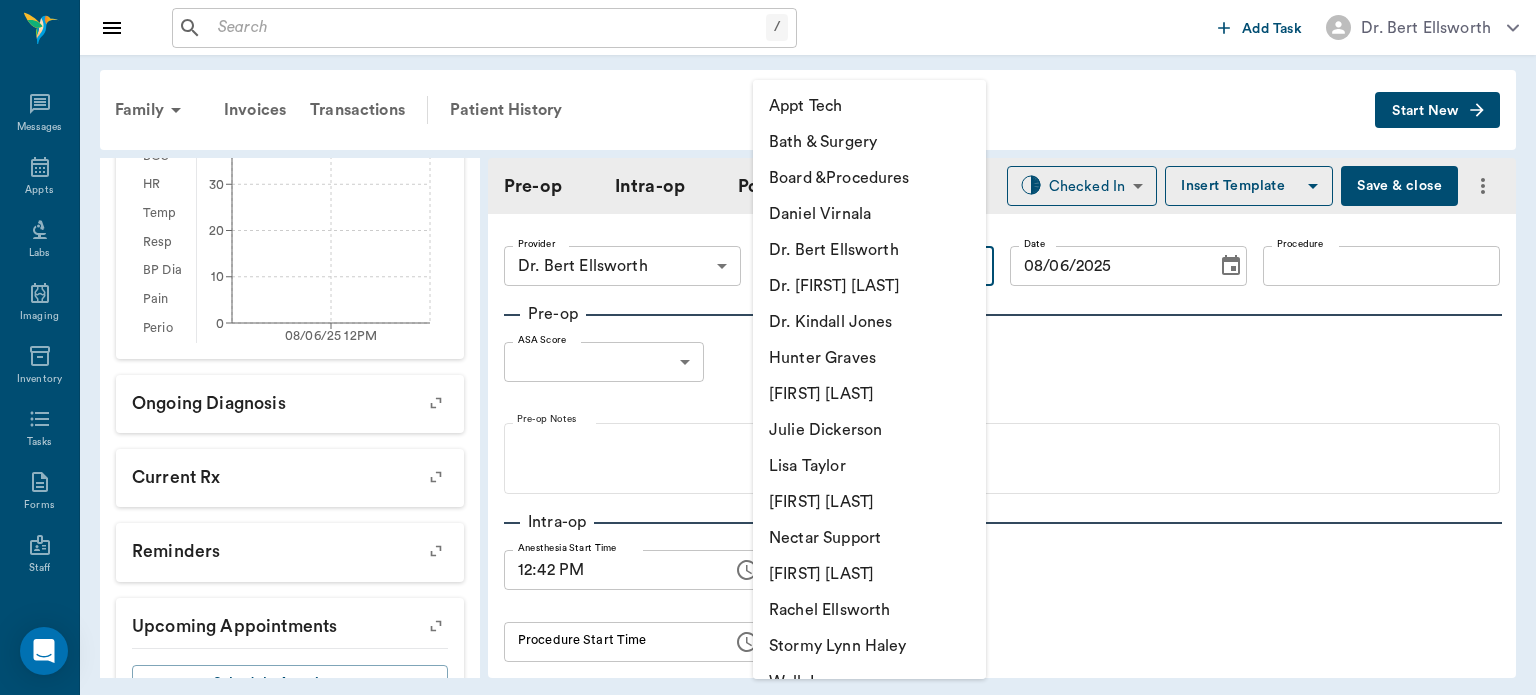 click on "Julie Dickerson" at bounding box center [869, 430] 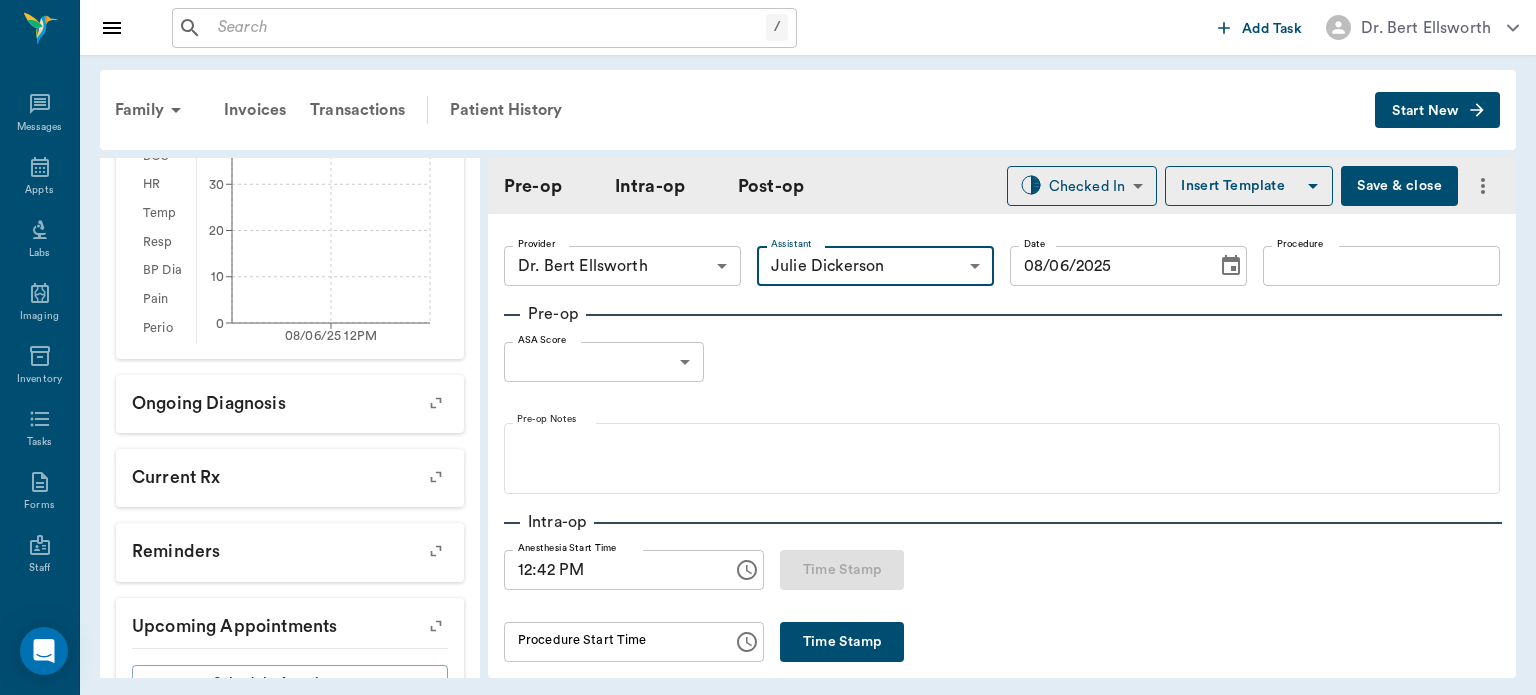 click on "Procedure" at bounding box center (1381, 266) 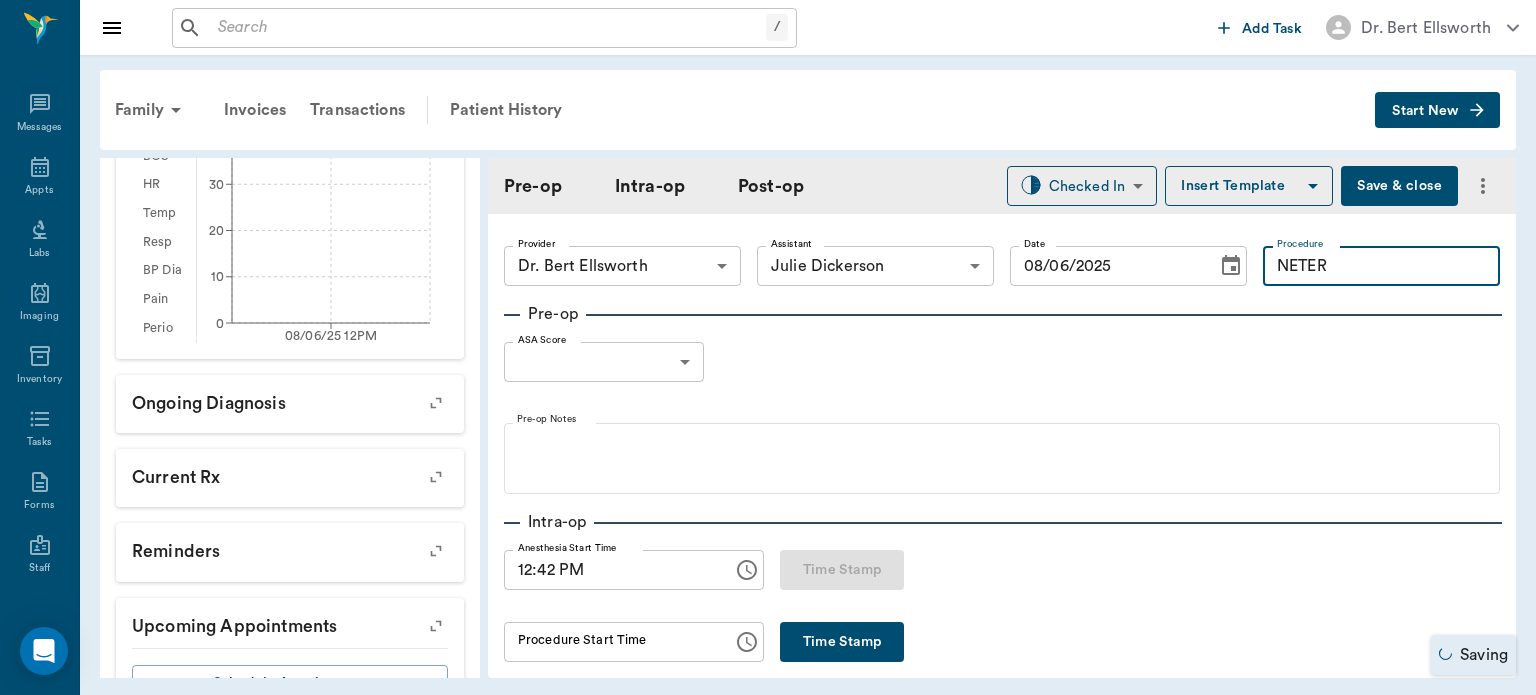 type on "NETER" 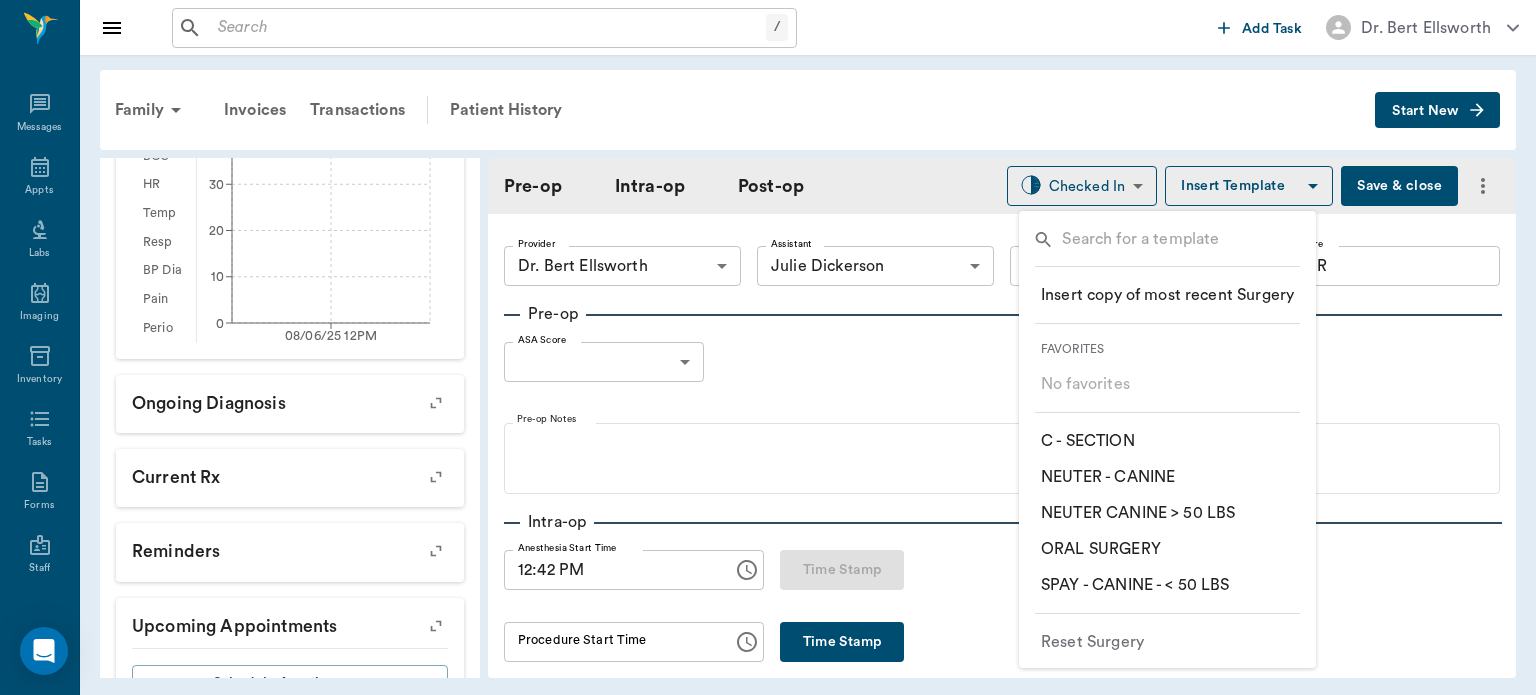 click on "​ NEUTER - CANINE" at bounding box center (1108, 477) 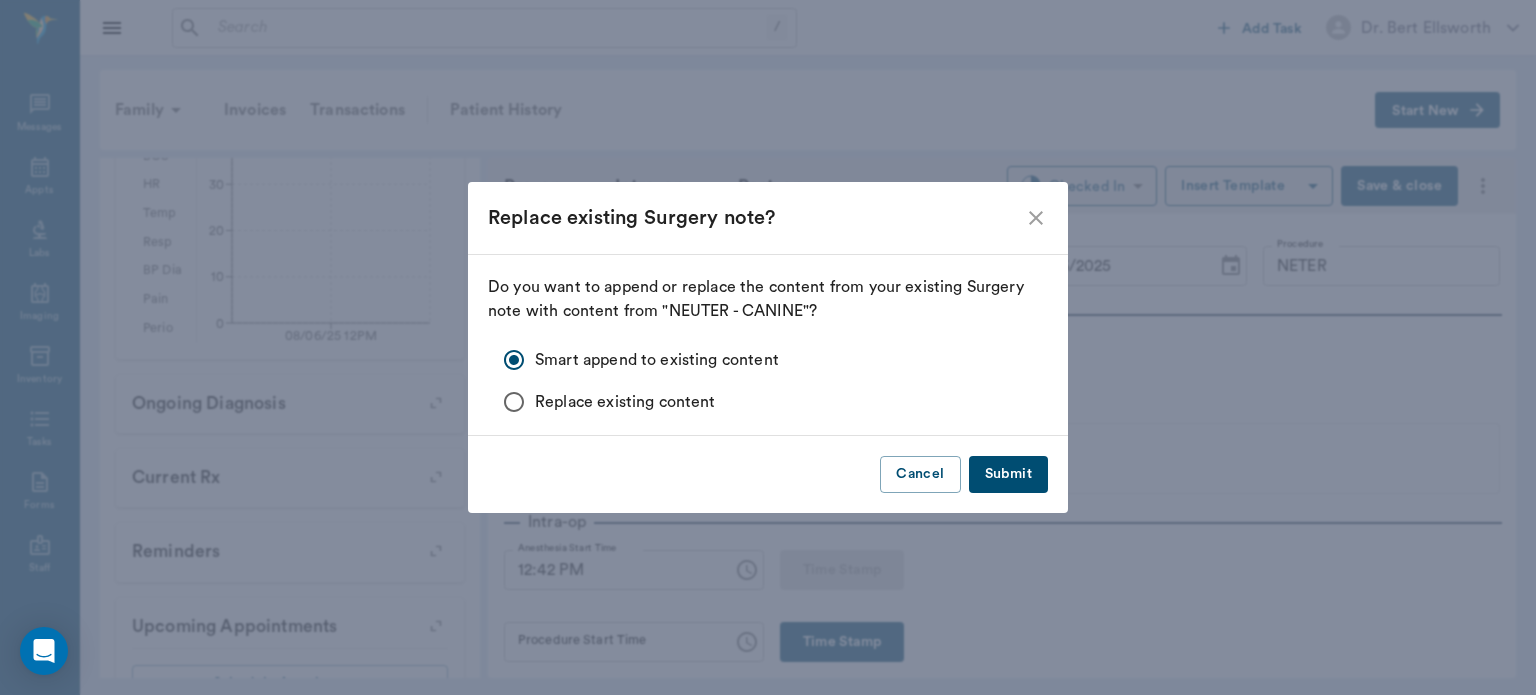 click on "Submit" at bounding box center (1008, 474) 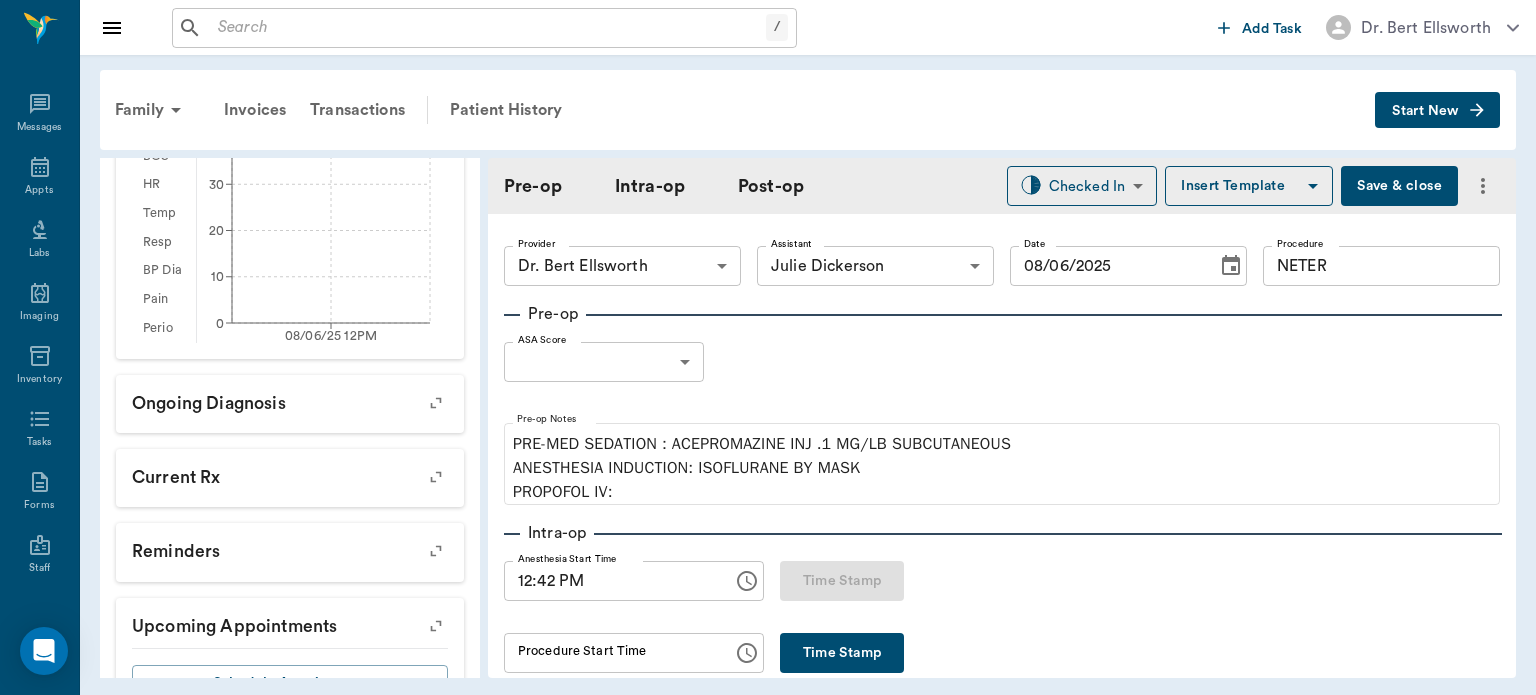 click on "/ ​ Add Task Dr. [LAST] Nectar Messages Appts Labs Imaging Inventory Tasks Forms Staff Reports Lookup Settings Family Invoices Transactions Patient History Start New Fab Spay #8836_P828    -    ACTIVE   Species : Canine Breed : AMERICAN STANDARD PITBULL, Tan Gender : Male - Not neutered Age : 2 yr (08/06/[YEAR]) Weight : 39 lbs / 17.6901 kg Add patient Special Care Note Family : Spay Client : *Area Spay* *Atlanta* Phone : ([PHONE]) [PHONE]-[PHONE] Email : [EMAIL] Balance : -$648.94 Credit : $0.00 DO NOT GIVE ANY INFORMATION ON ANIMALS TO ANYONE OTHER THAN [FIRST] AND [FIRST]. DO NOT GIVE ANY ANIMAL TO ANYONE OTHER THAN  [FIRST]. [FIRST] IS THE ONLY ONE TO MAKE APPOINTMENTS.  MAKE SURE TO GIVE 20% DISCOUNT Add client Special Care Note Patient Vitals Weight BCS HR Temp Resp BP Dia Pain Perio Score ( lb ) Date 08/06/[YEAR] 12PM 0 10 20 30 40 Ongoing diagnosis Current Rx Reminders Upcoming appointments Schedule Appointment Pre-op Intra-op Post-op Checked In CHECKED_IN ​ Insert Template  Save & close ​" at bounding box center (768, 347) 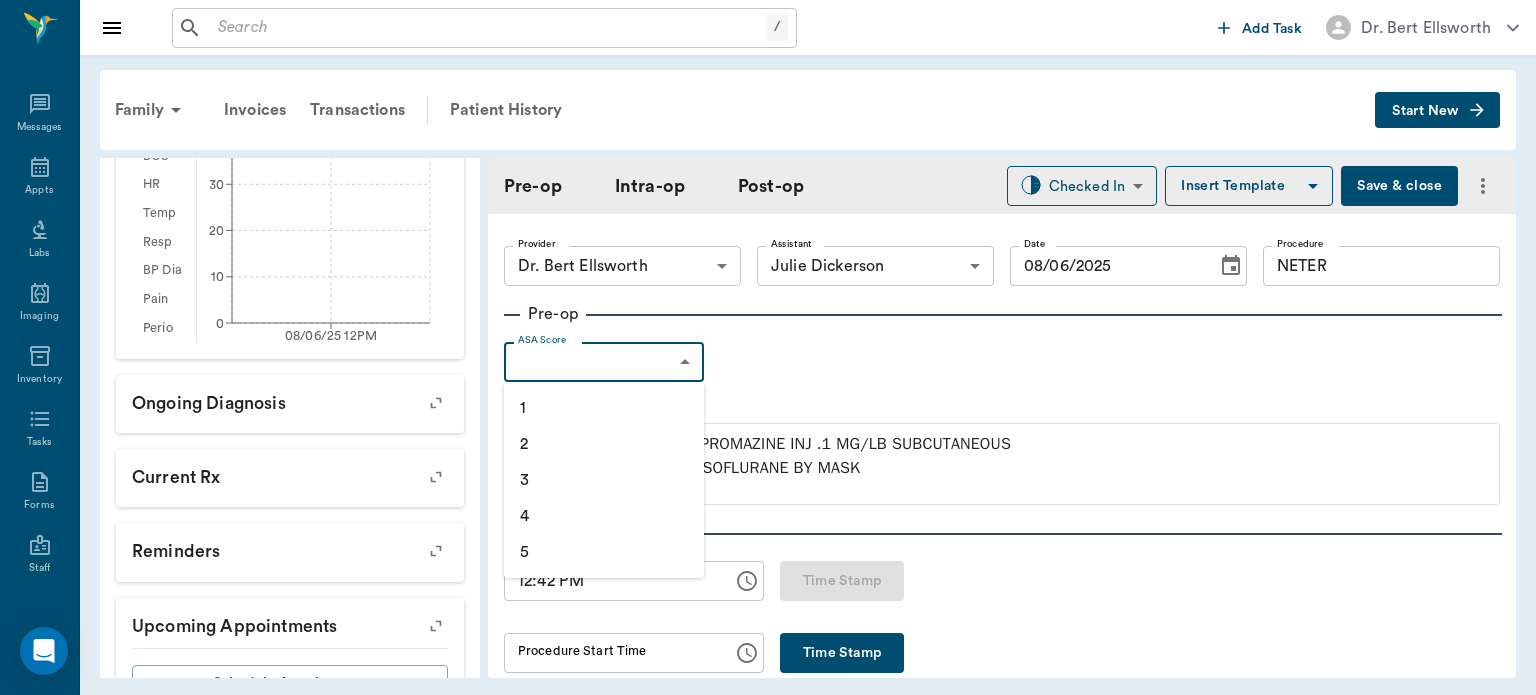 click on "1" at bounding box center (604, 408) 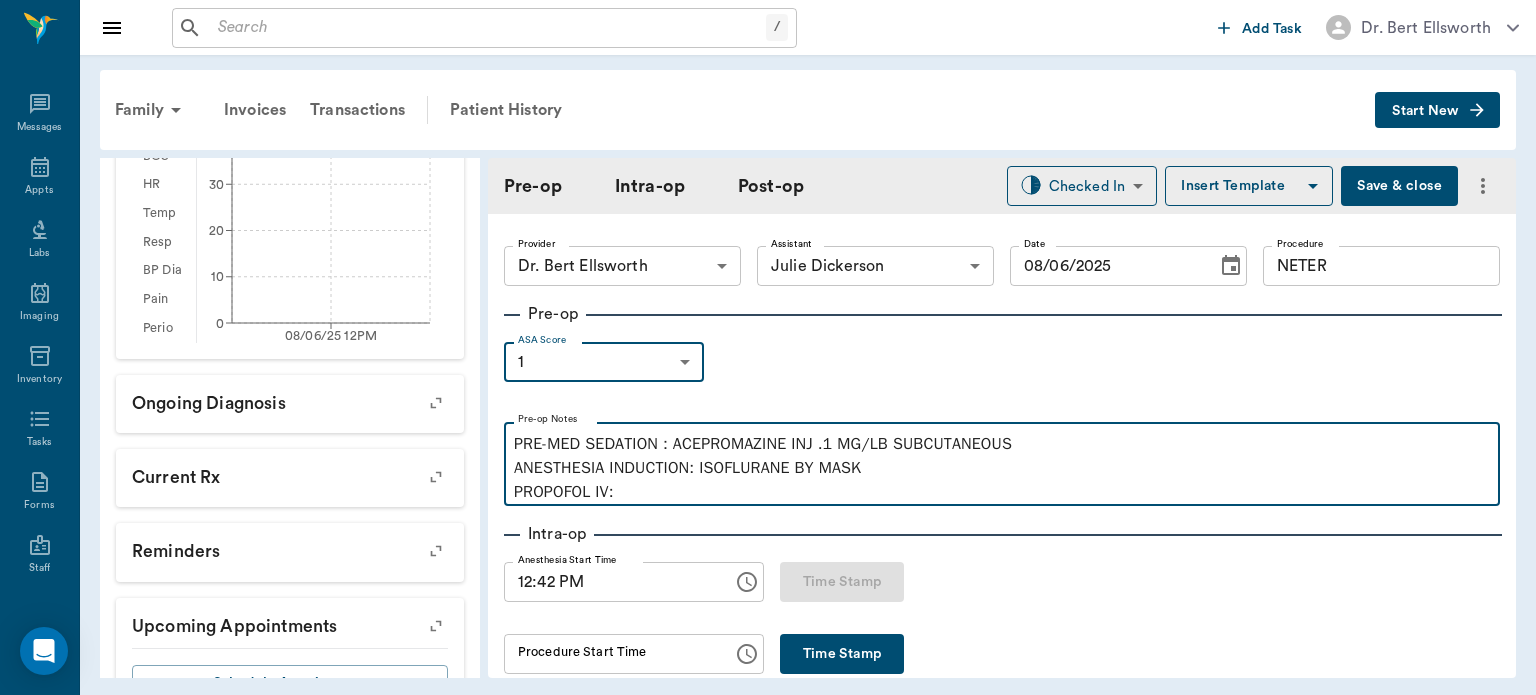 click on "PRE-MED SEDATION : ACEPROMAZINE INJ .1 MG/LB SUBCUTANEOUS ANESTHESIA INDUCTION: ISOFLURANE BY MASK PROPOFOL IV:" at bounding box center (1002, 468) 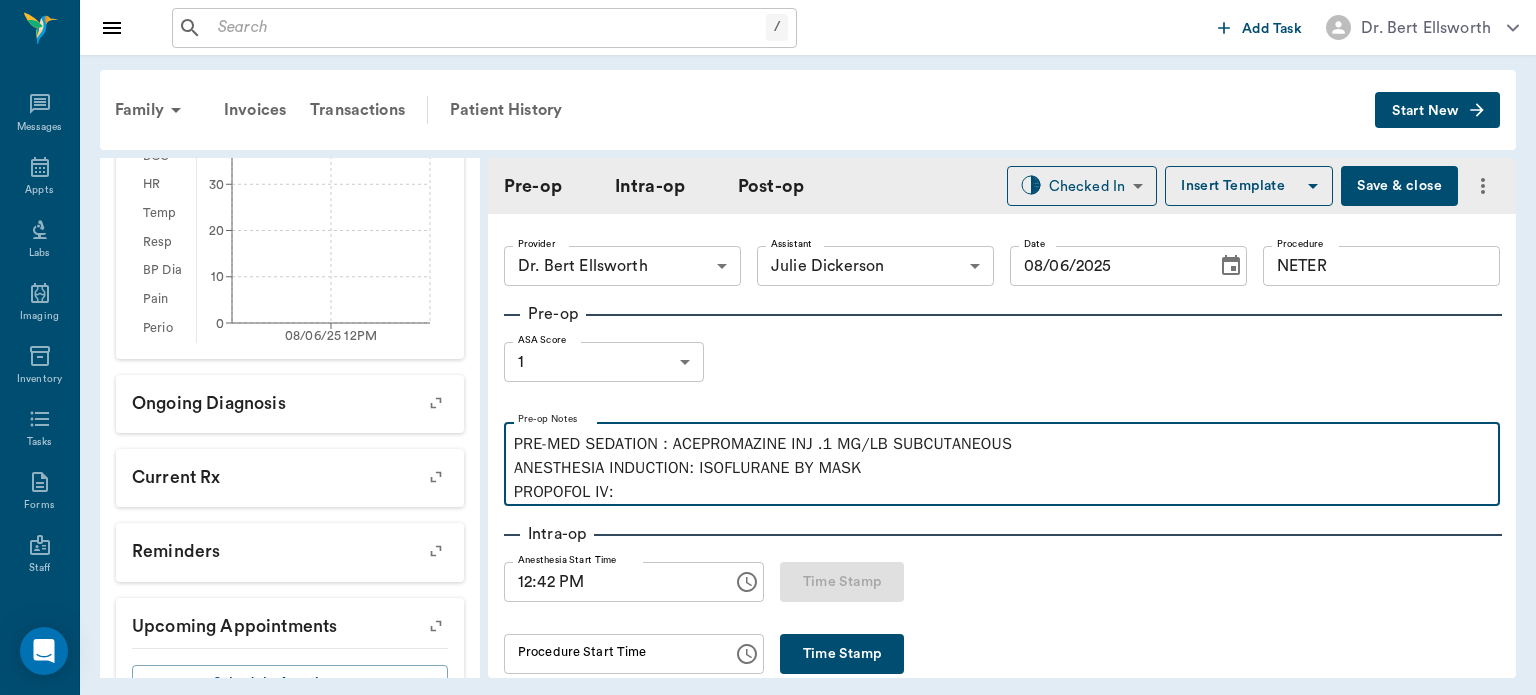 type 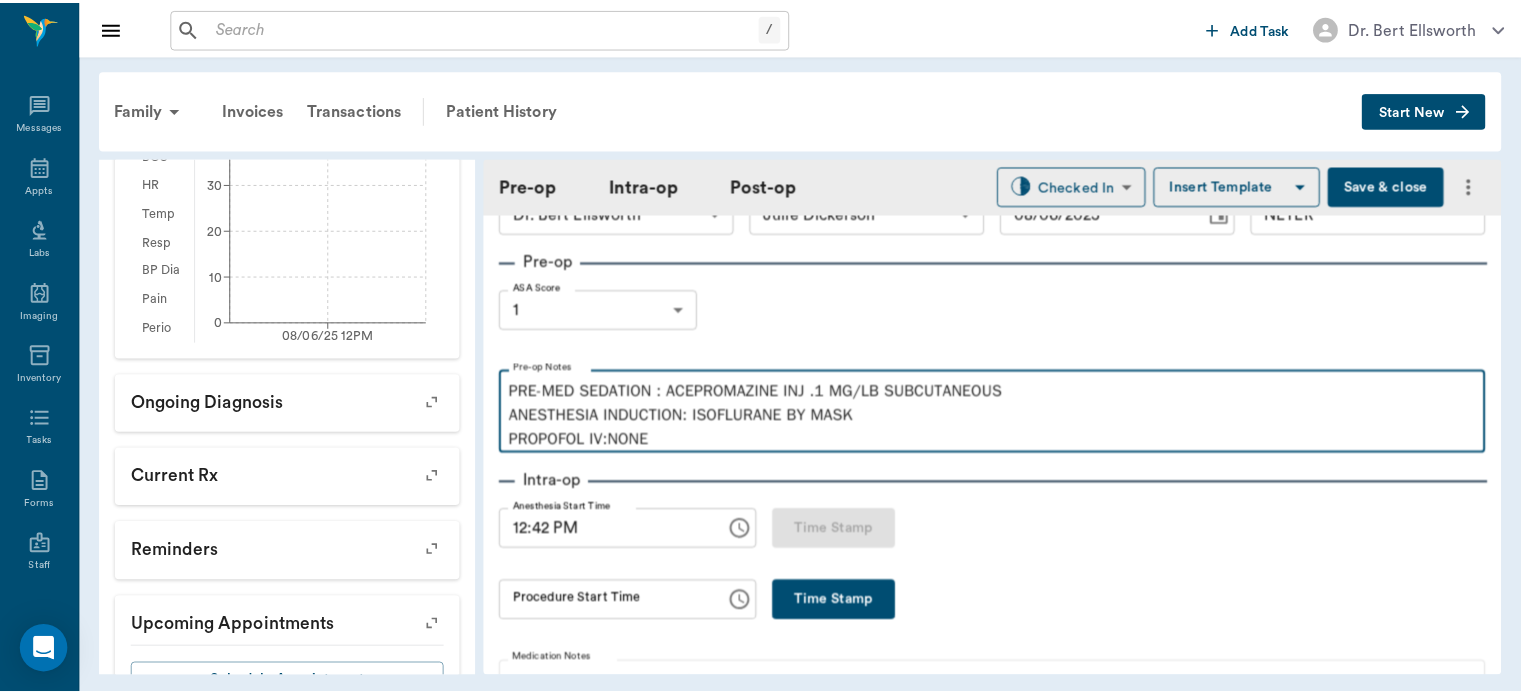 scroll, scrollTop: 0, scrollLeft: 0, axis: both 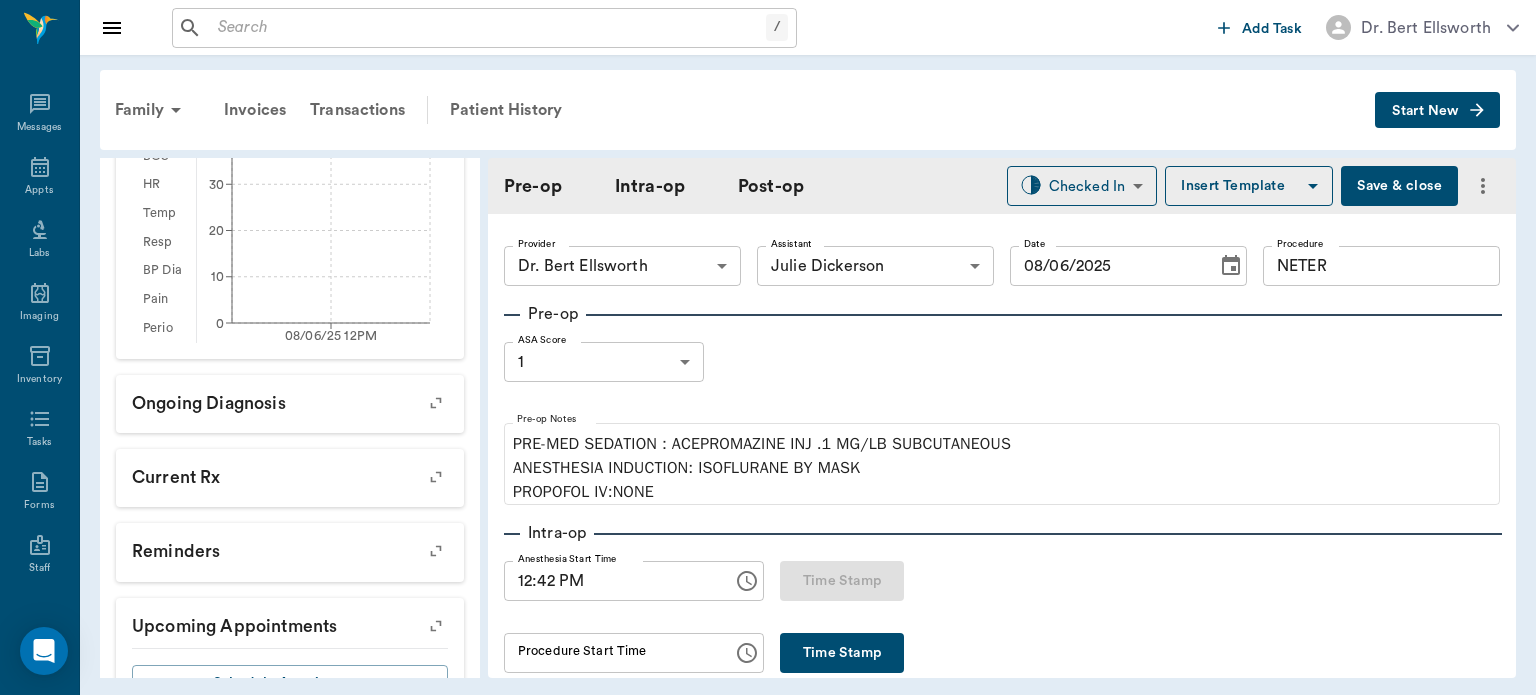 click on "Save & close" at bounding box center (1399, 186) 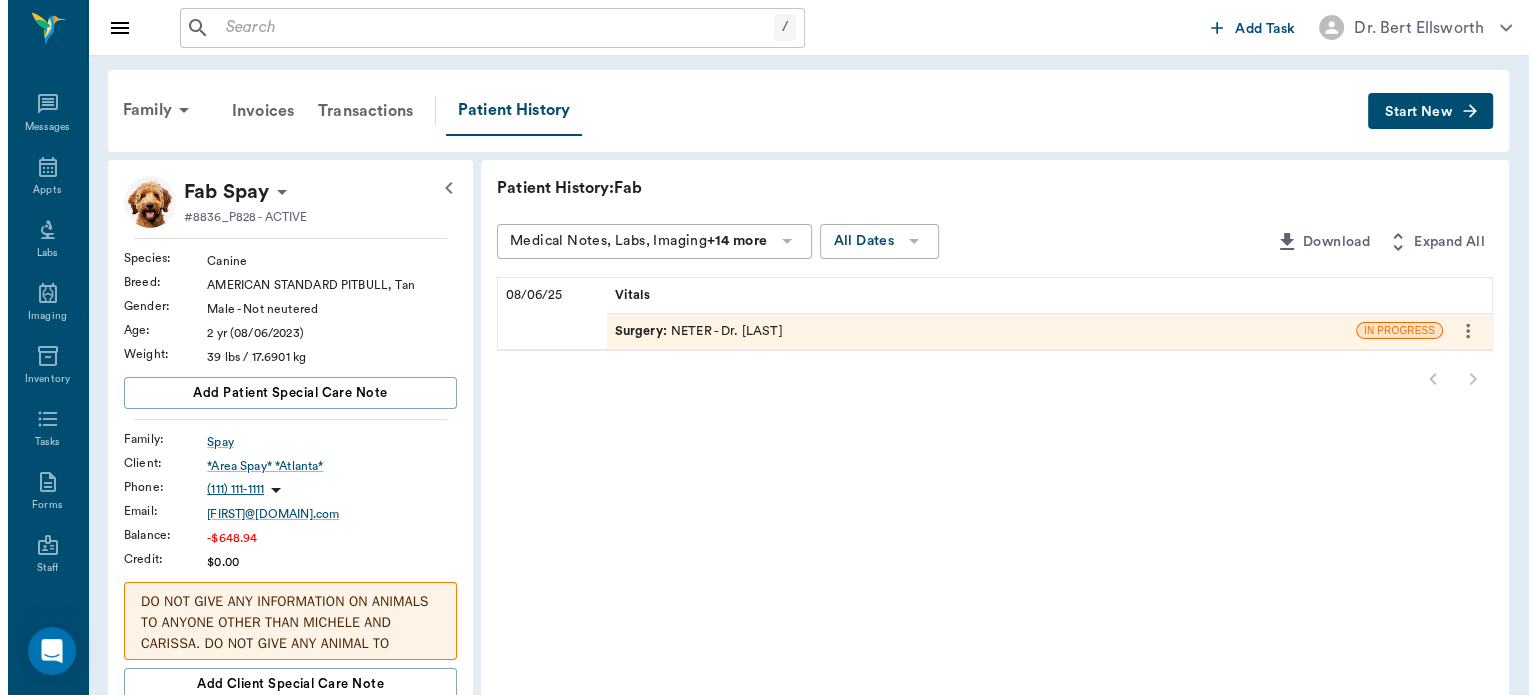 scroll, scrollTop: 0, scrollLeft: 0, axis: both 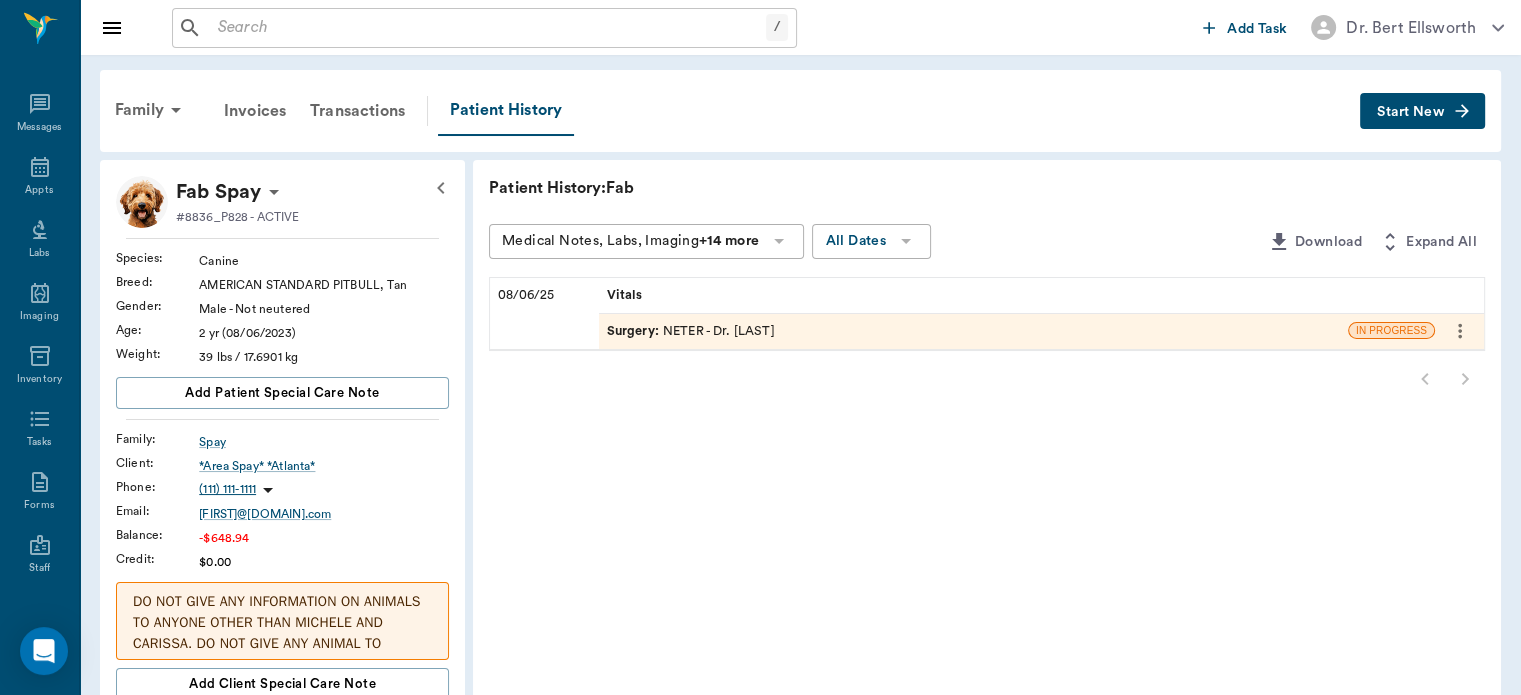click on "Surgery :" at bounding box center [635, 331] 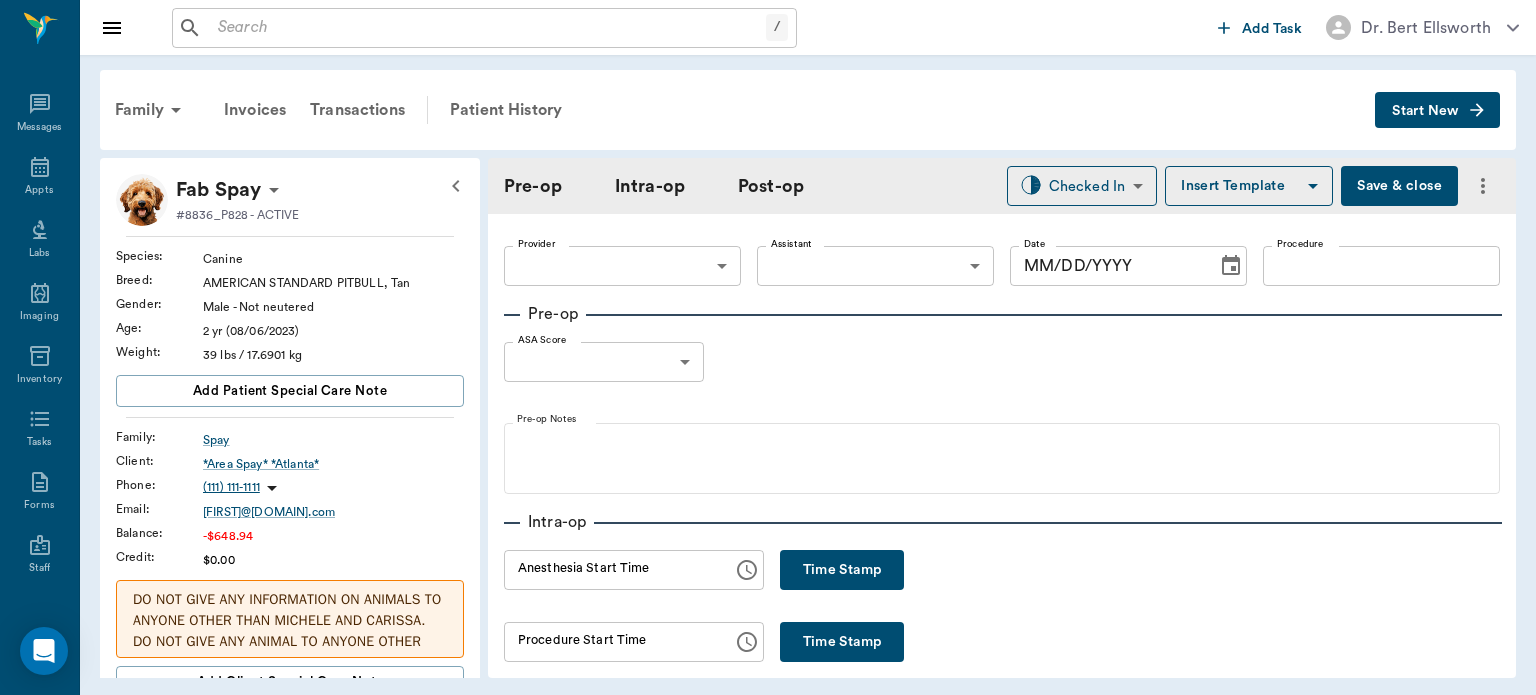 type on "63ec2f075fda476ae8351a4d" 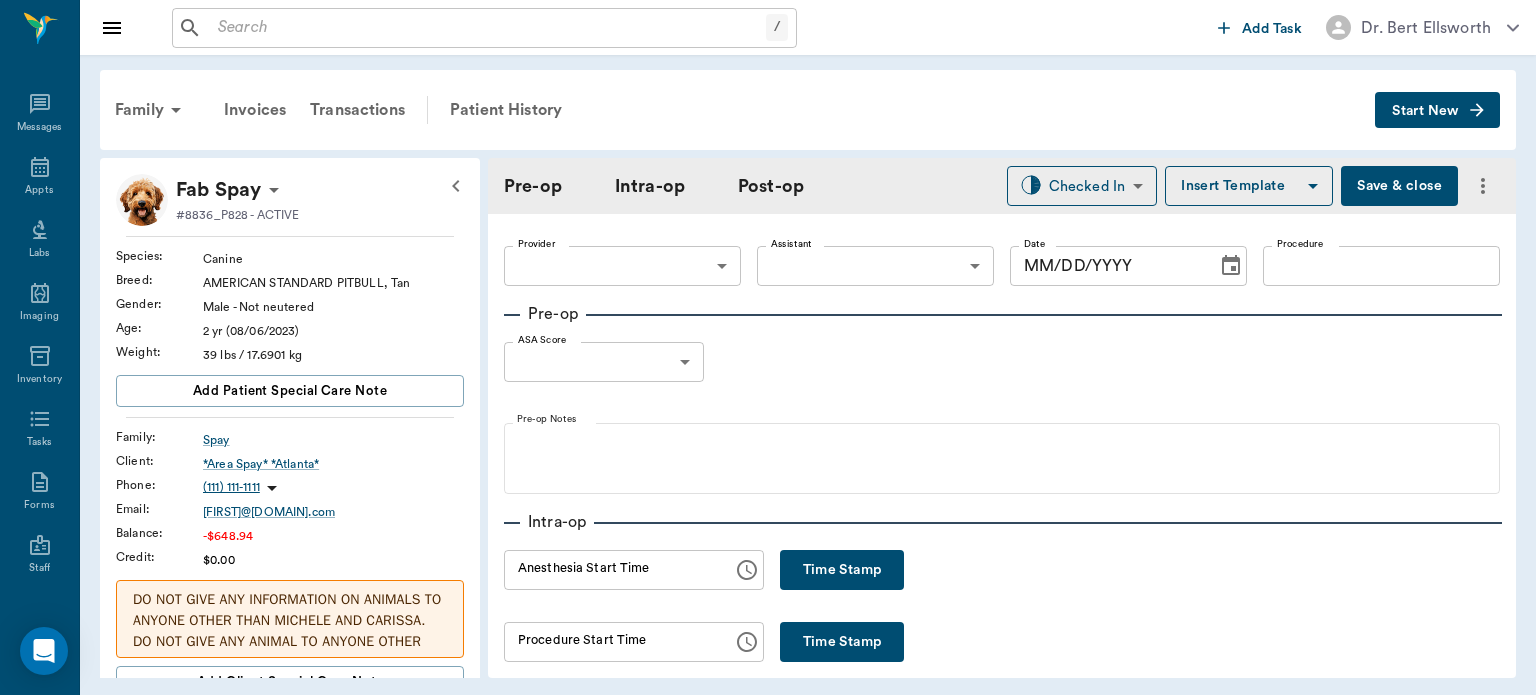 type on "1" 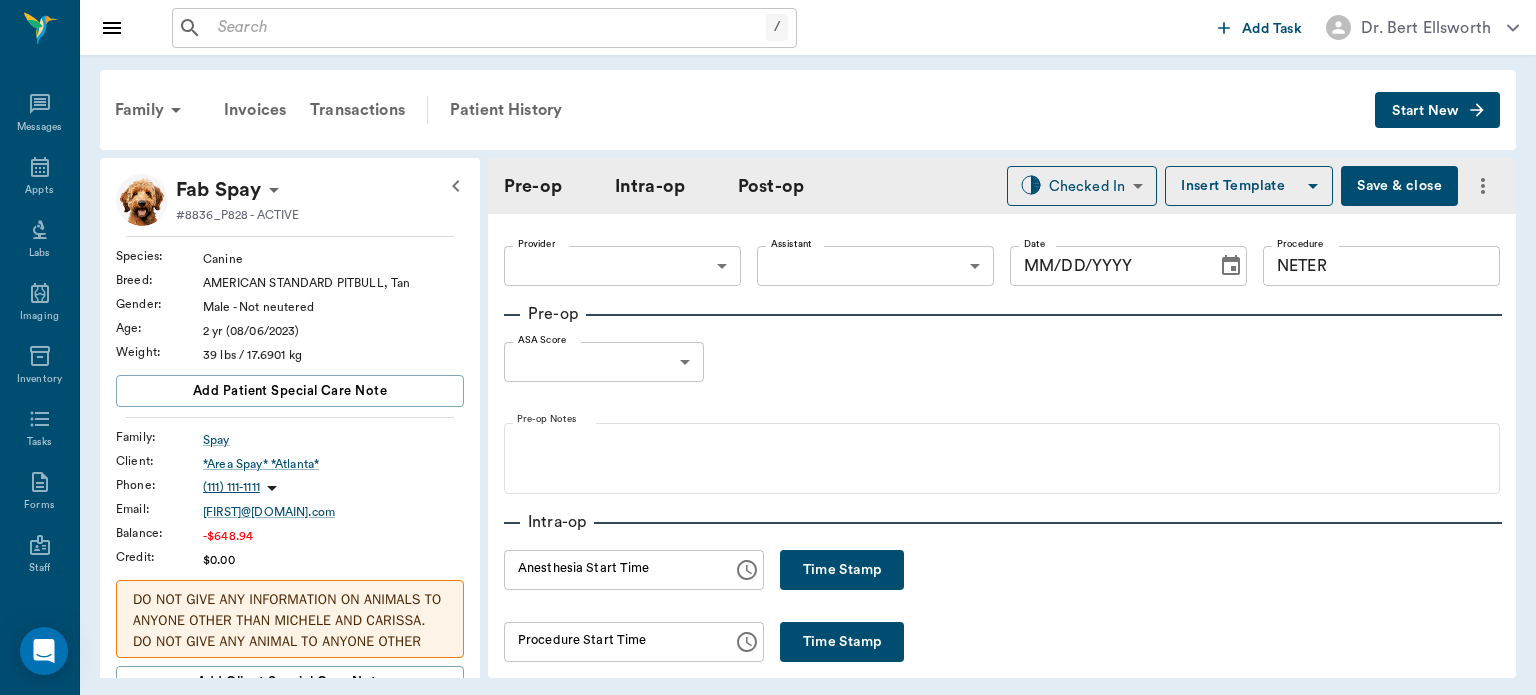 type on "08/06/2025" 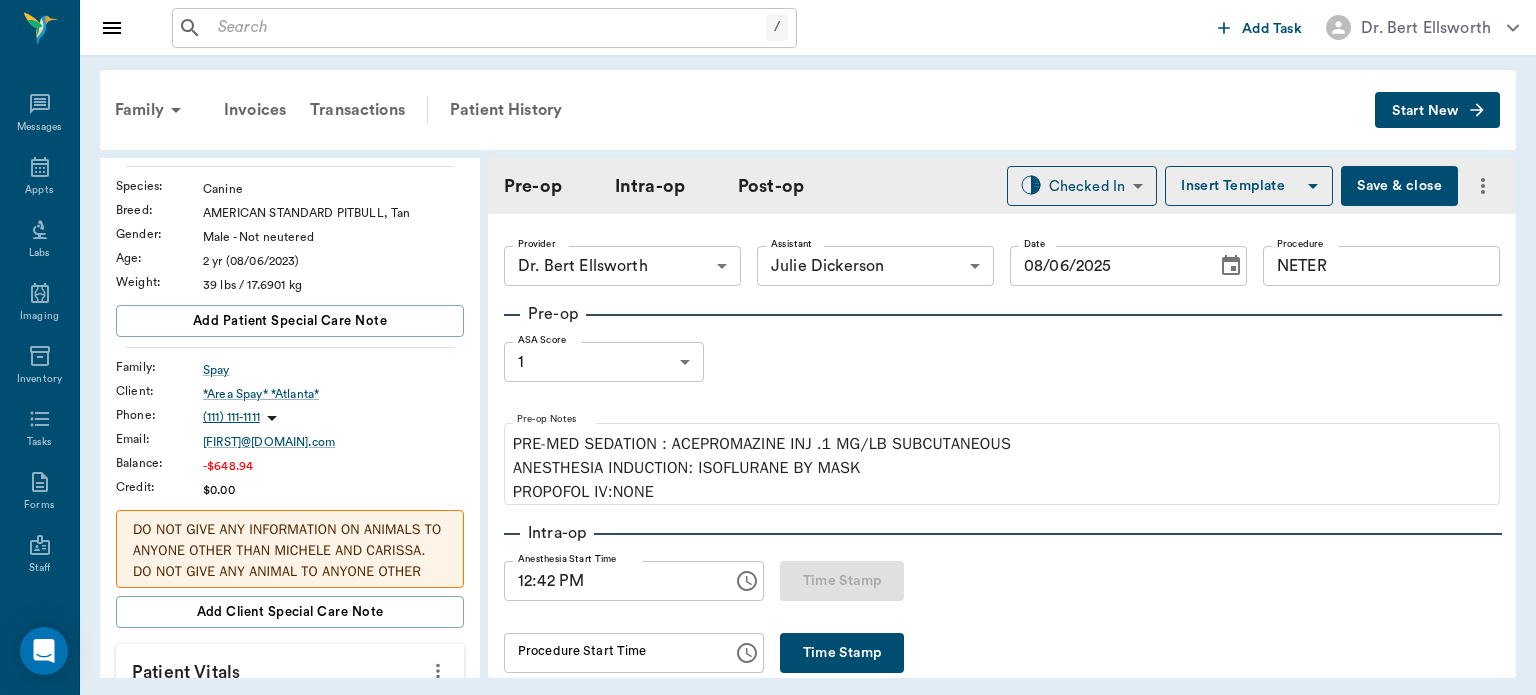 scroll, scrollTop: 59, scrollLeft: 0, axis: vertical 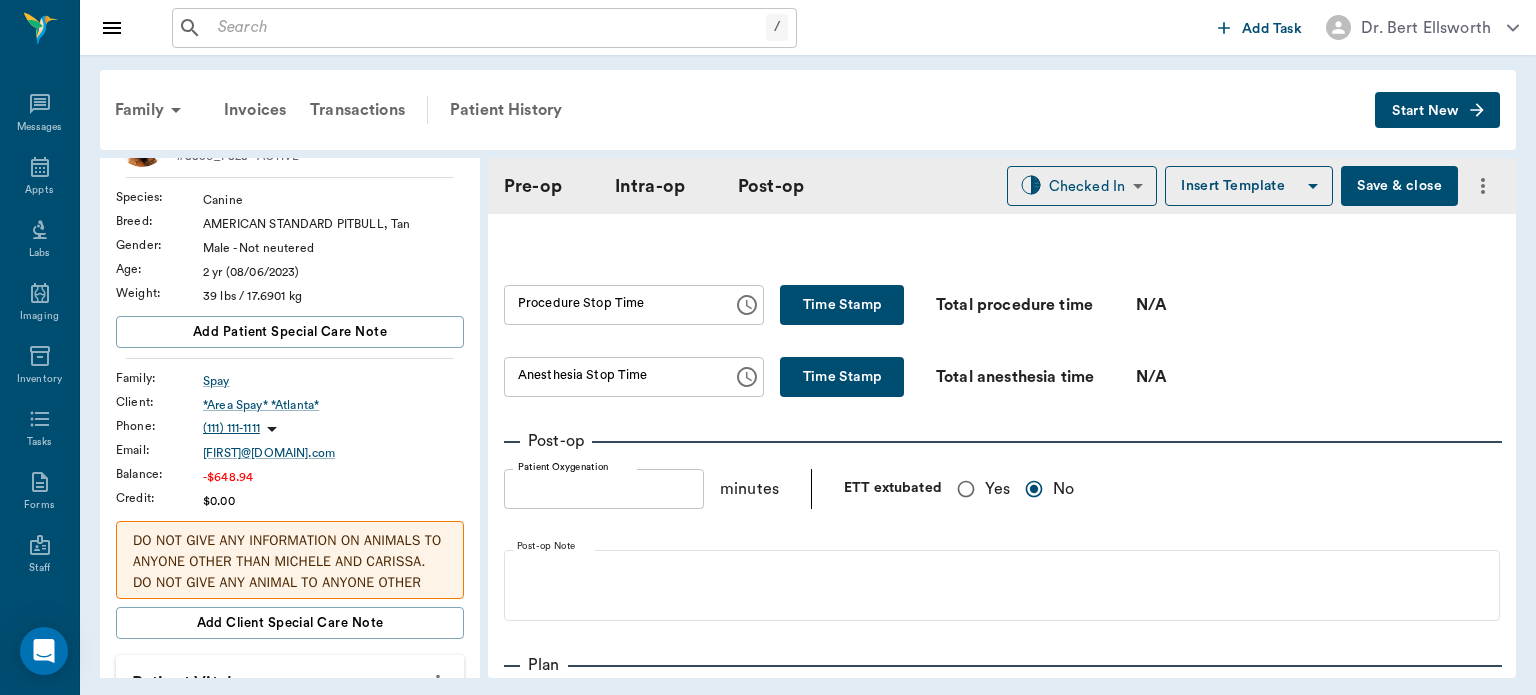 click on "Yes" at bounding box center (966, 489) 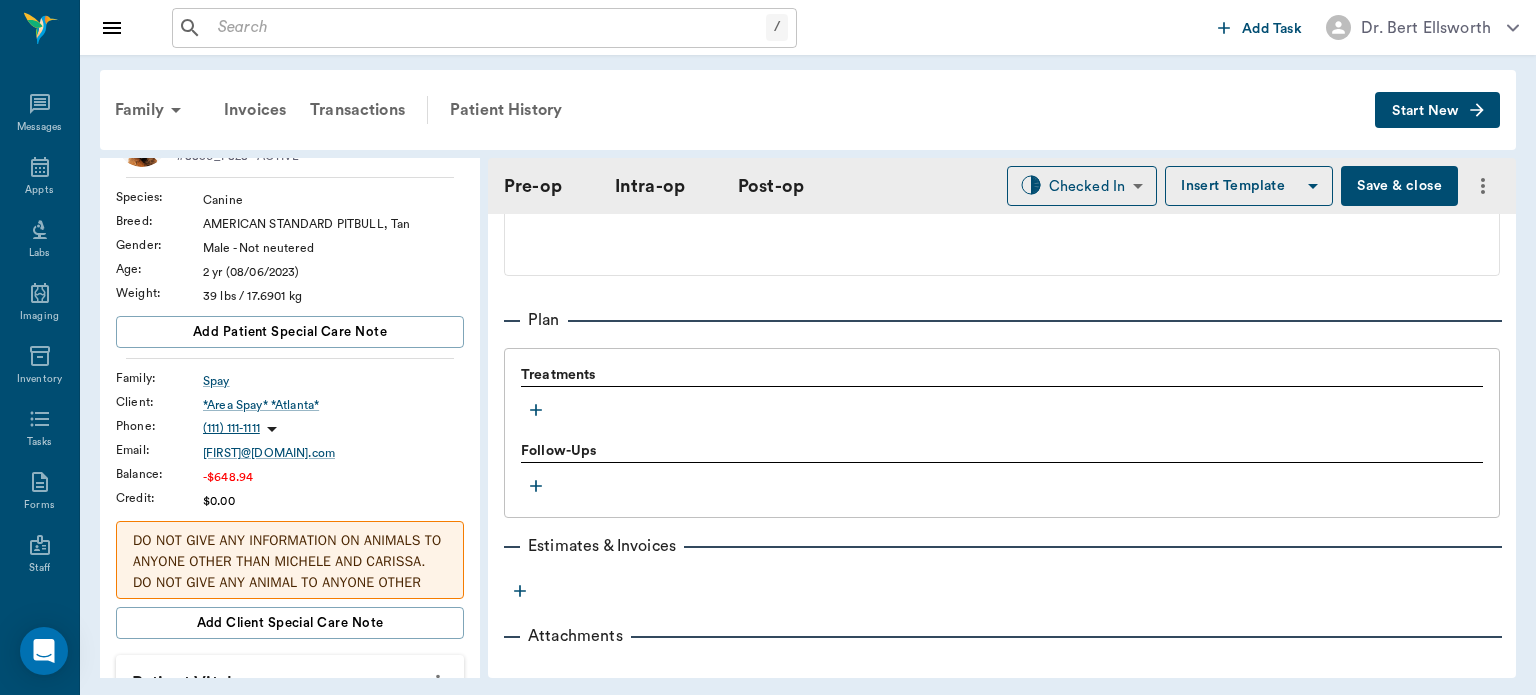 scroll, scrollTop: 1600, scrollLeft: 0, axis: vertical 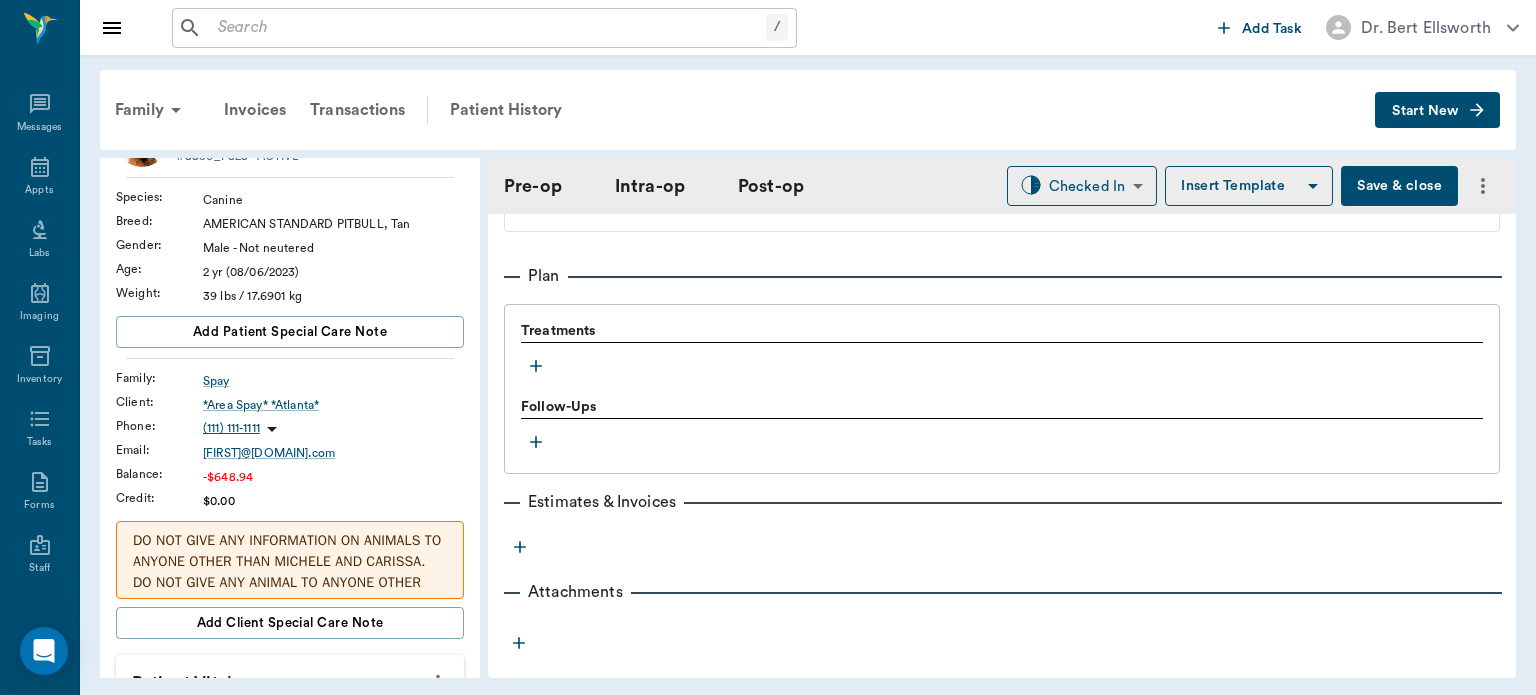 click 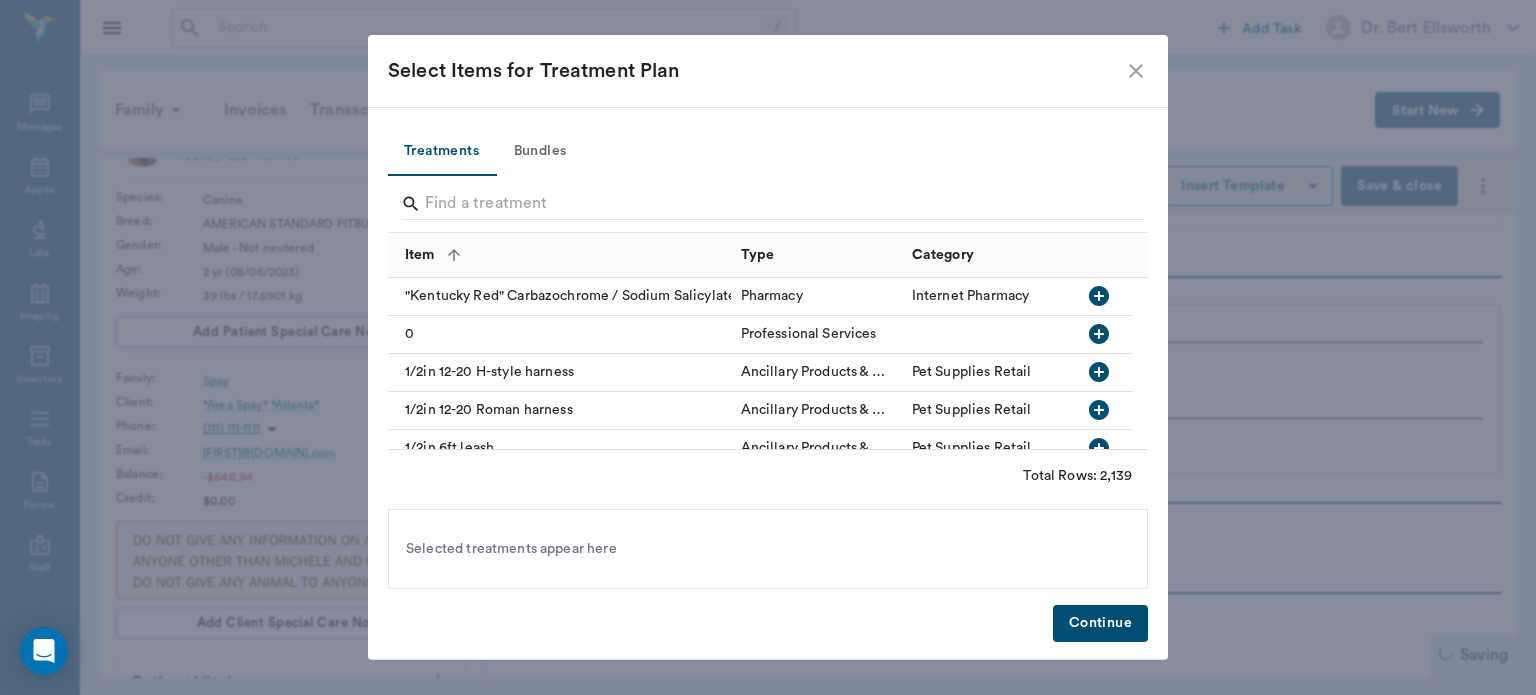 click on "Bundles" at bounding box center [540, 152] 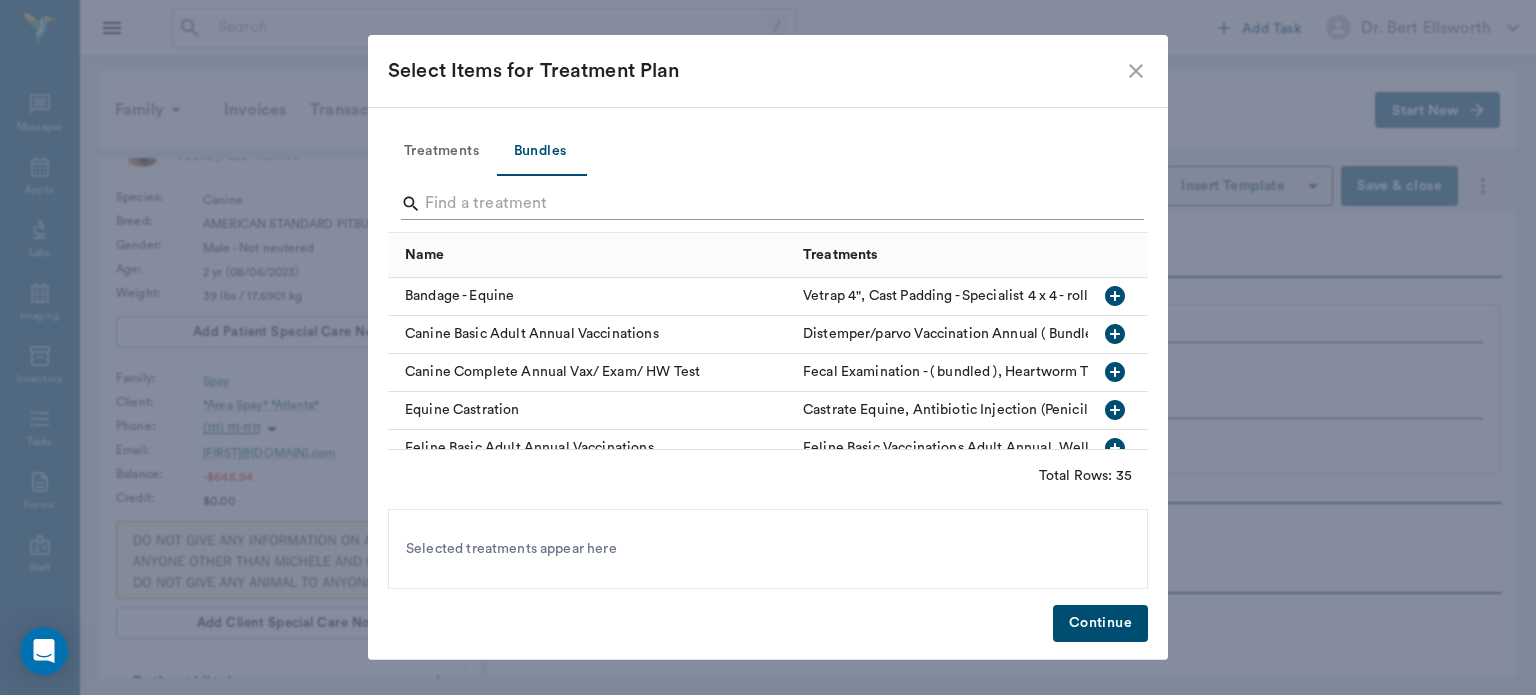 click at bounding box center (769, 204) 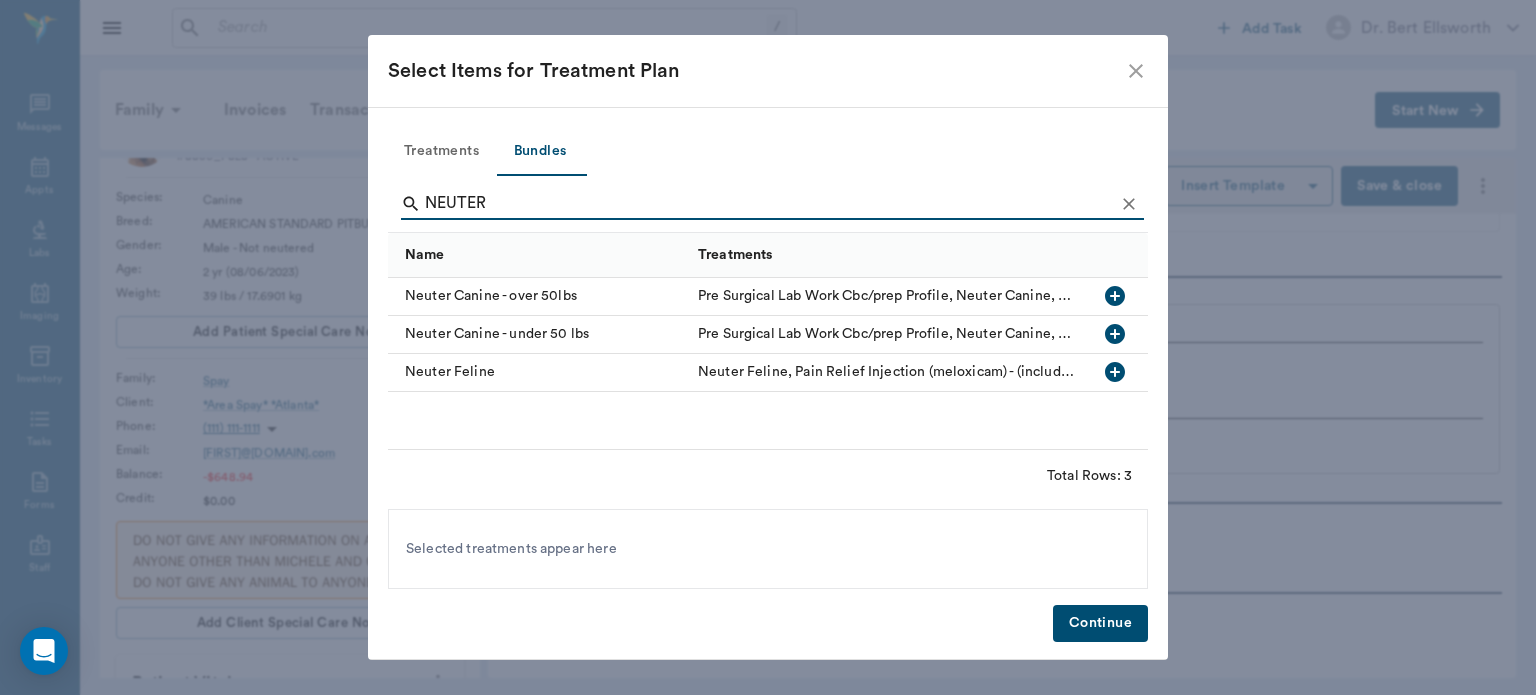 type on "NEUTER" 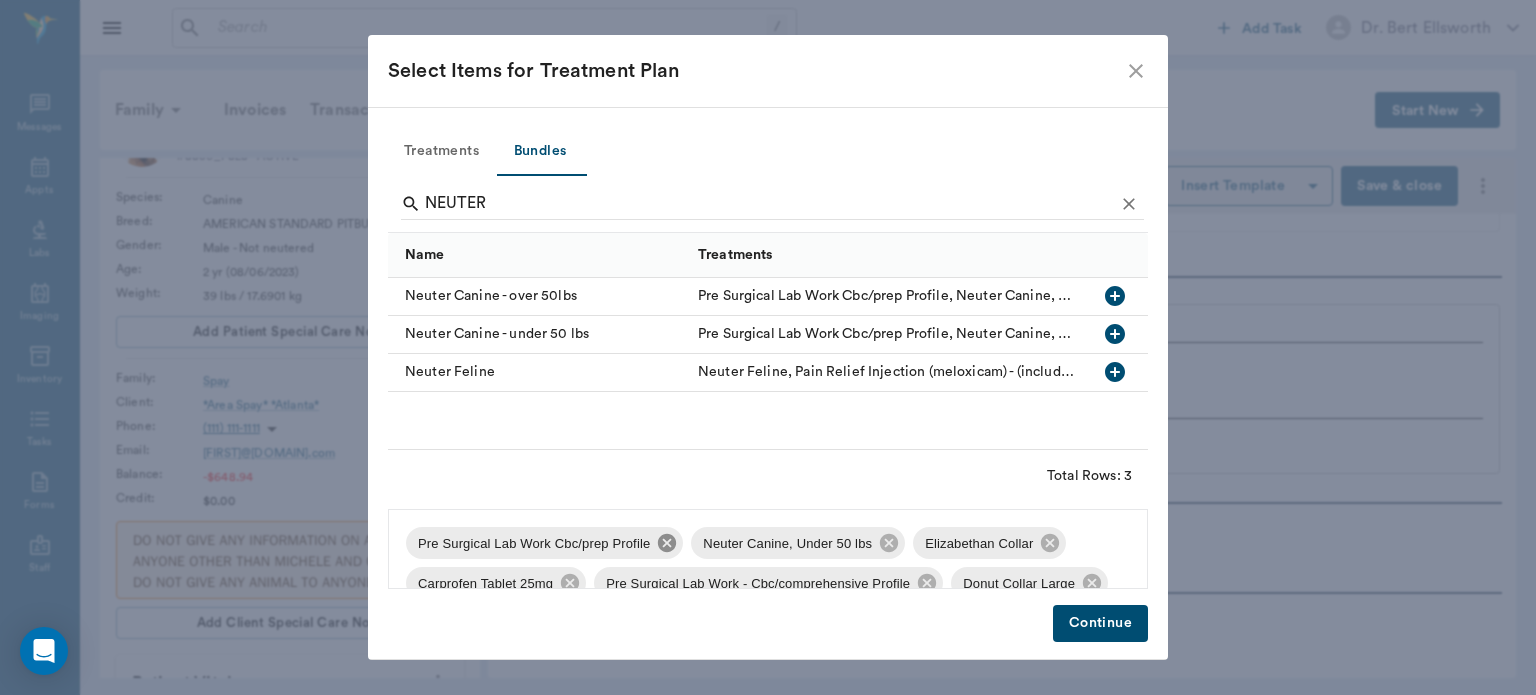 click 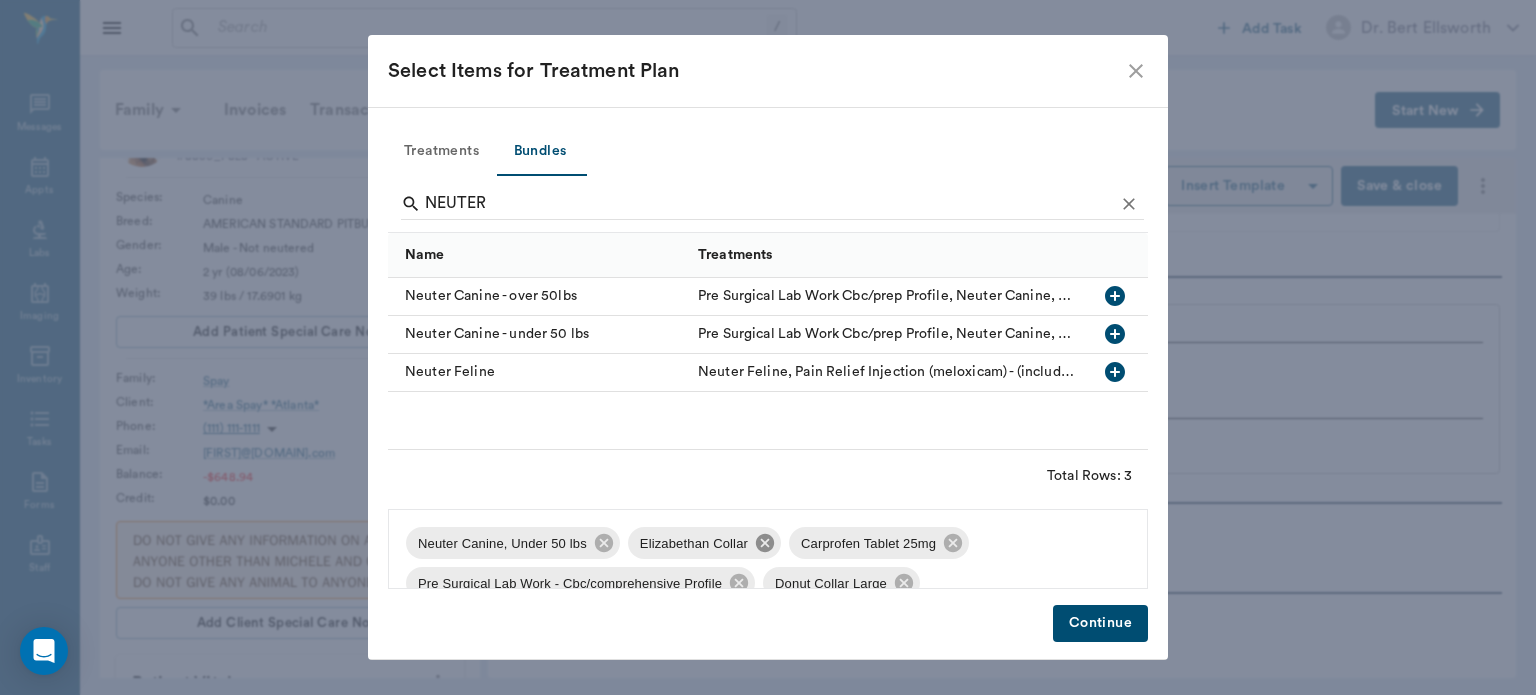 click 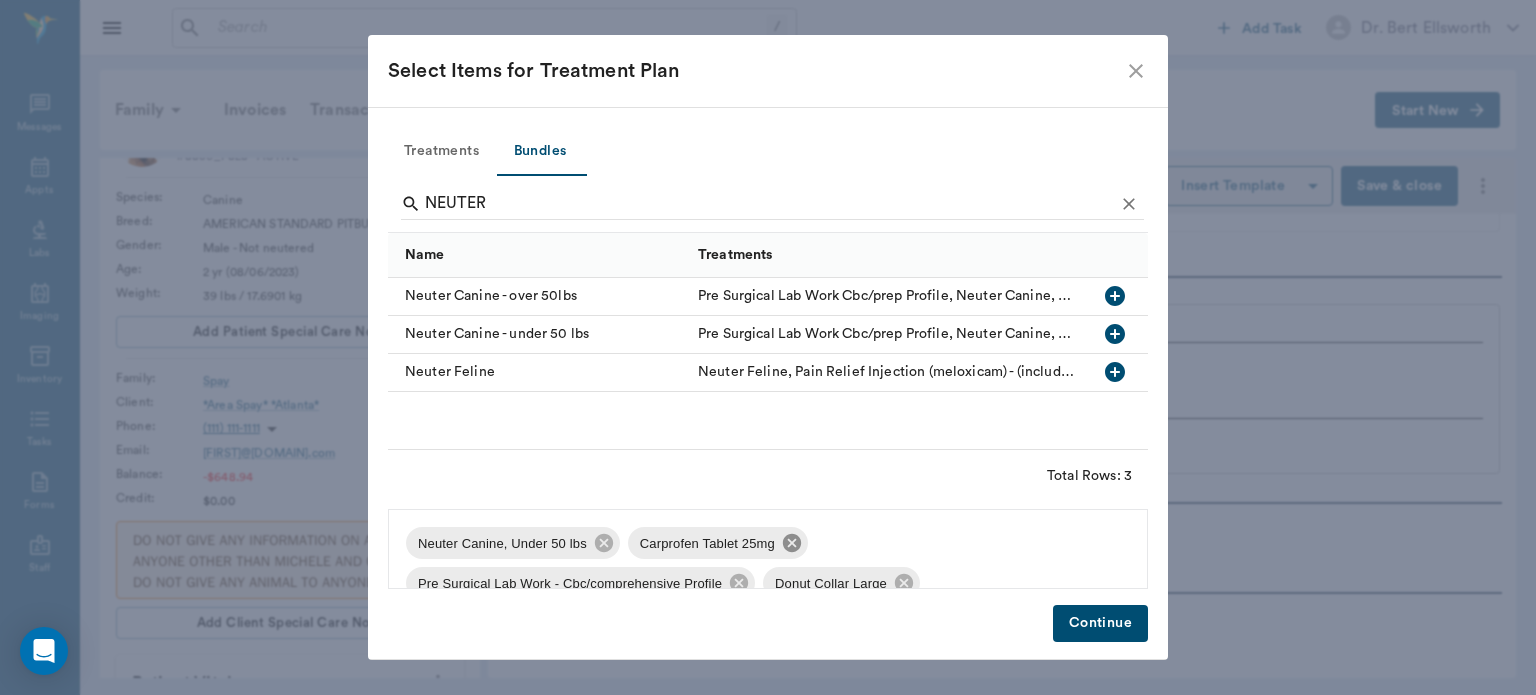 click 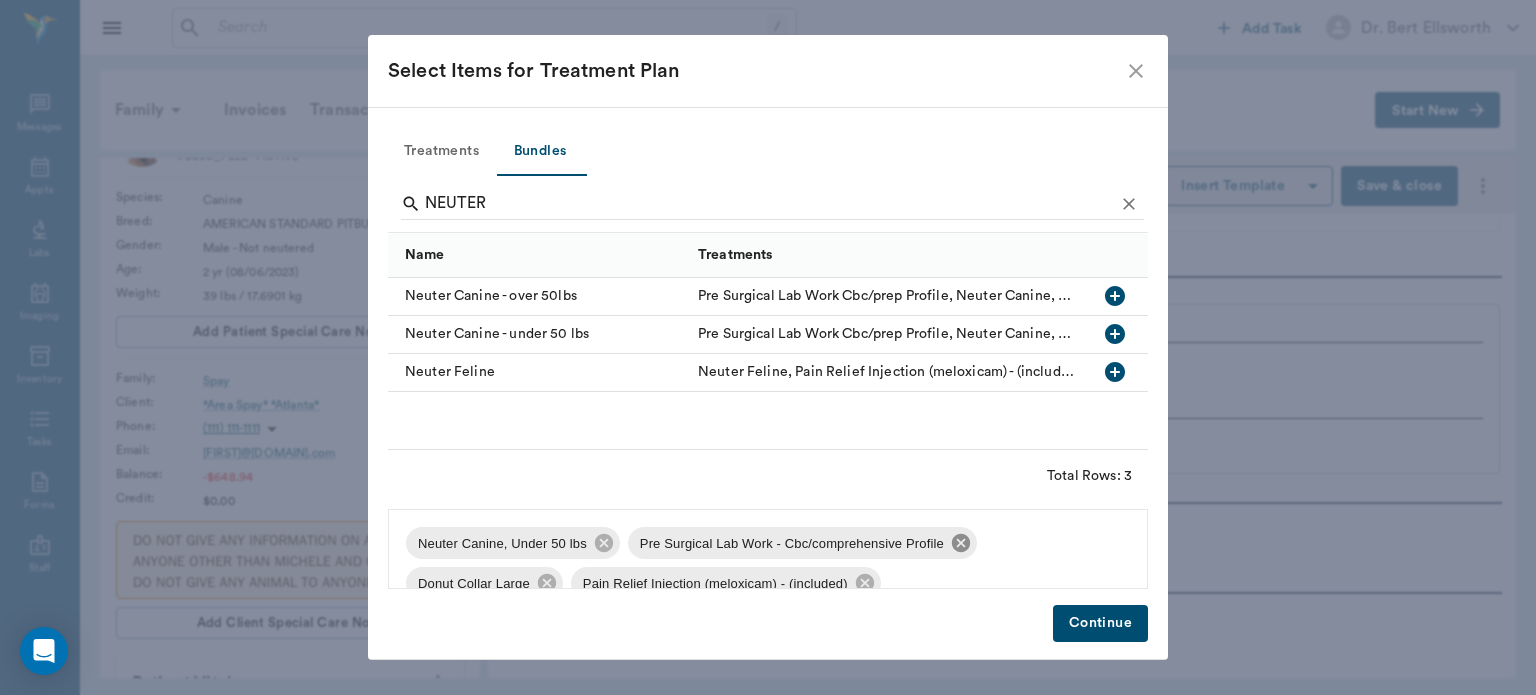 click 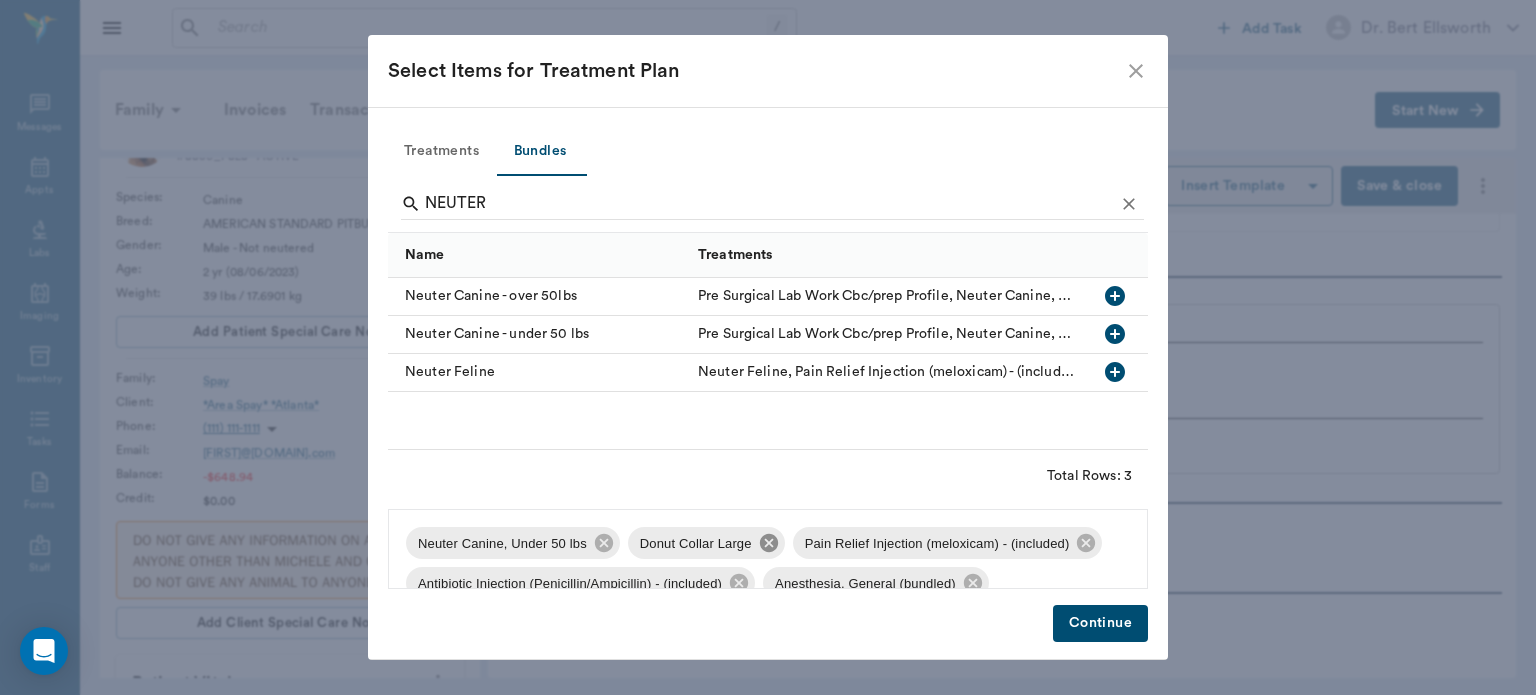 click 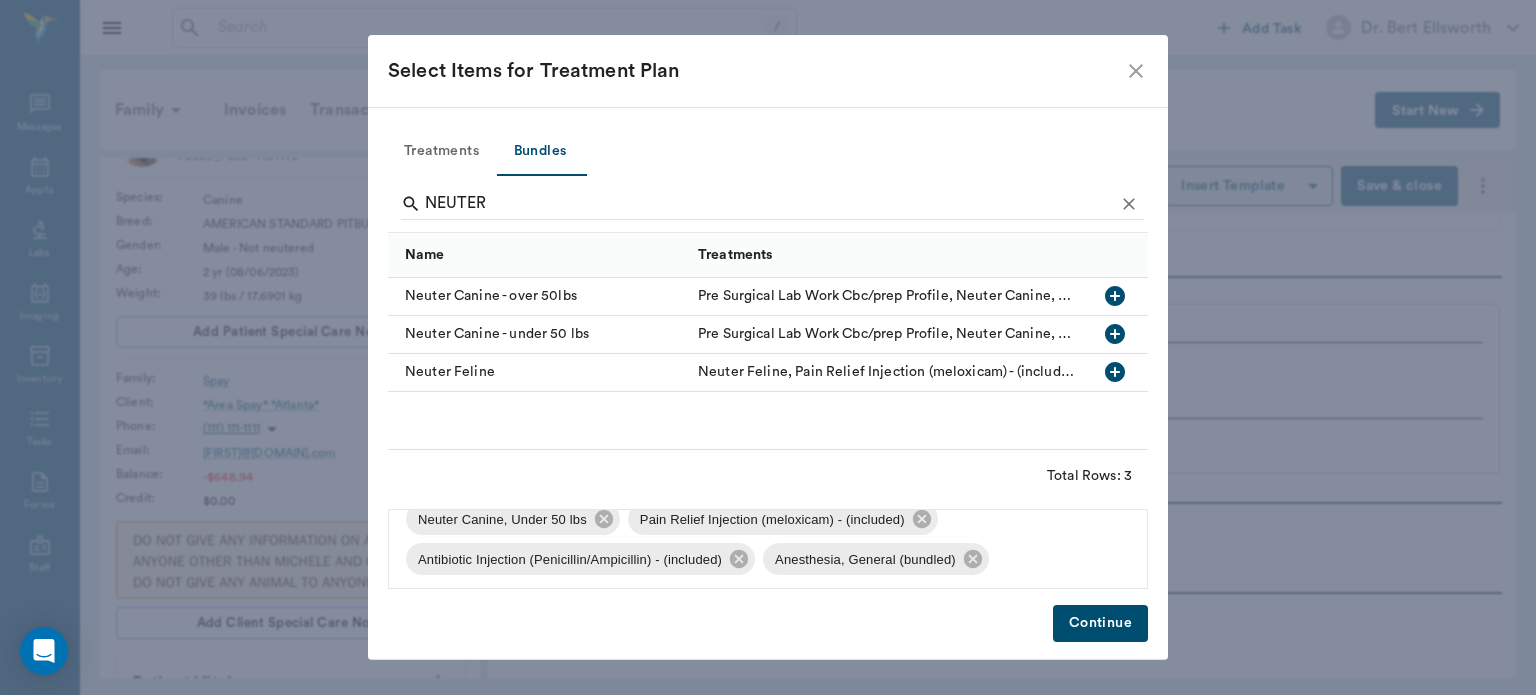 scroll, scrollTop: 24, scrollLeft: 0, axis: vertical 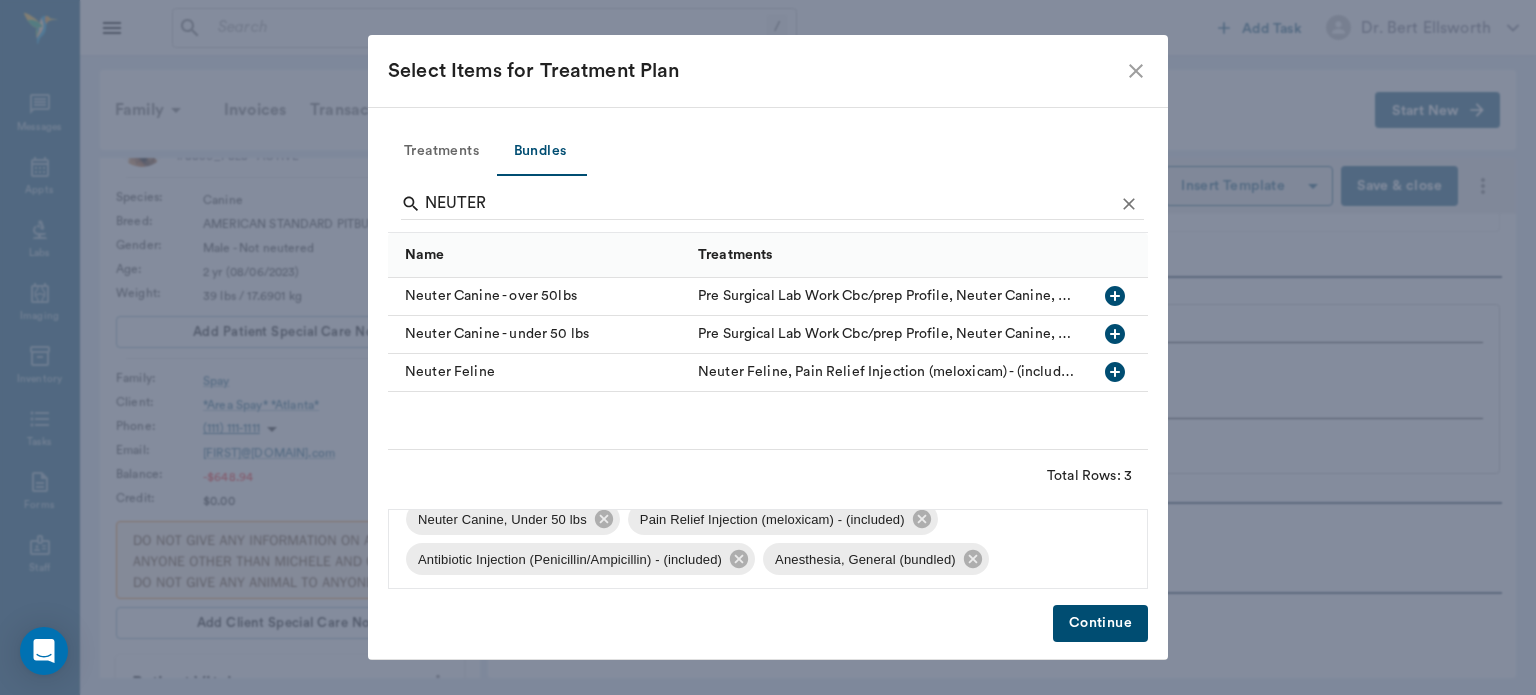 click on "Continue" at bounding box center (1100, 623) 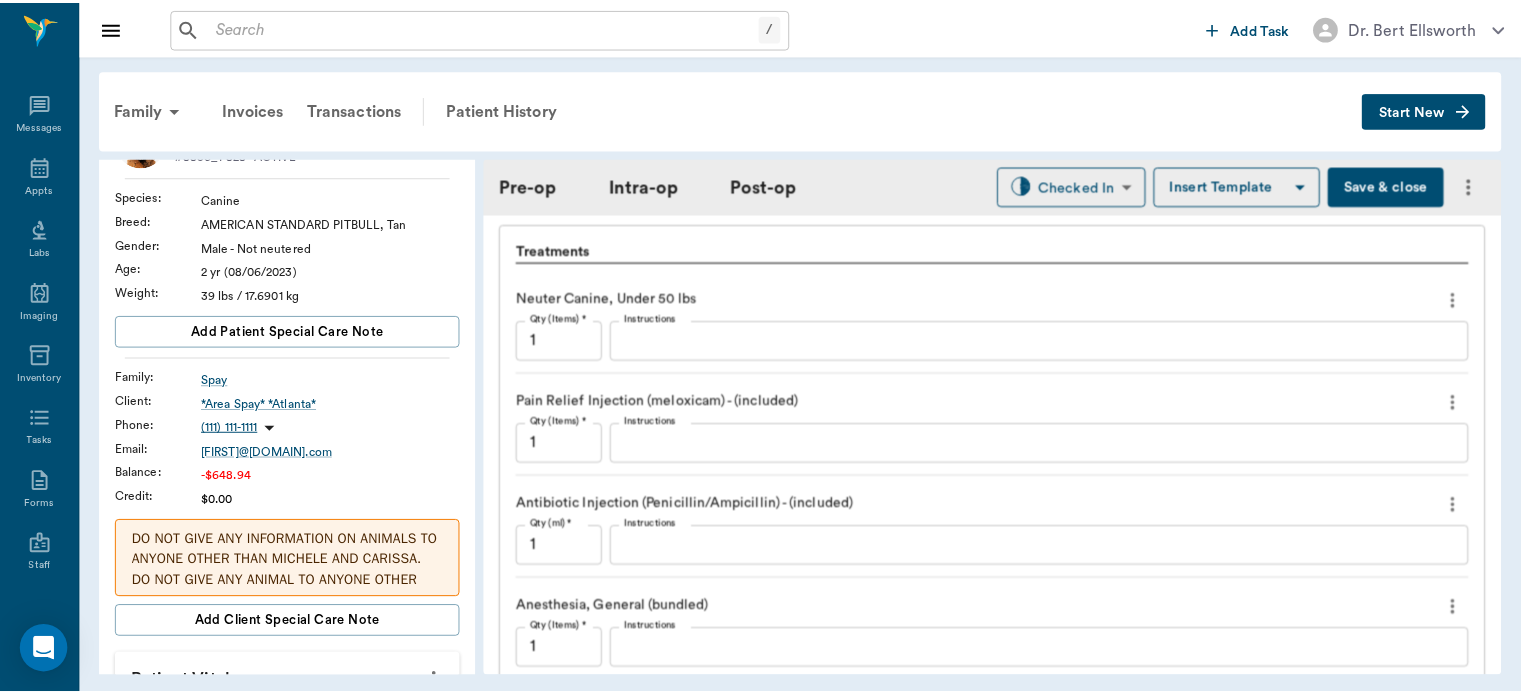 scroll, scrollTop: 1661, scrollLeft: 0, axis: vertical 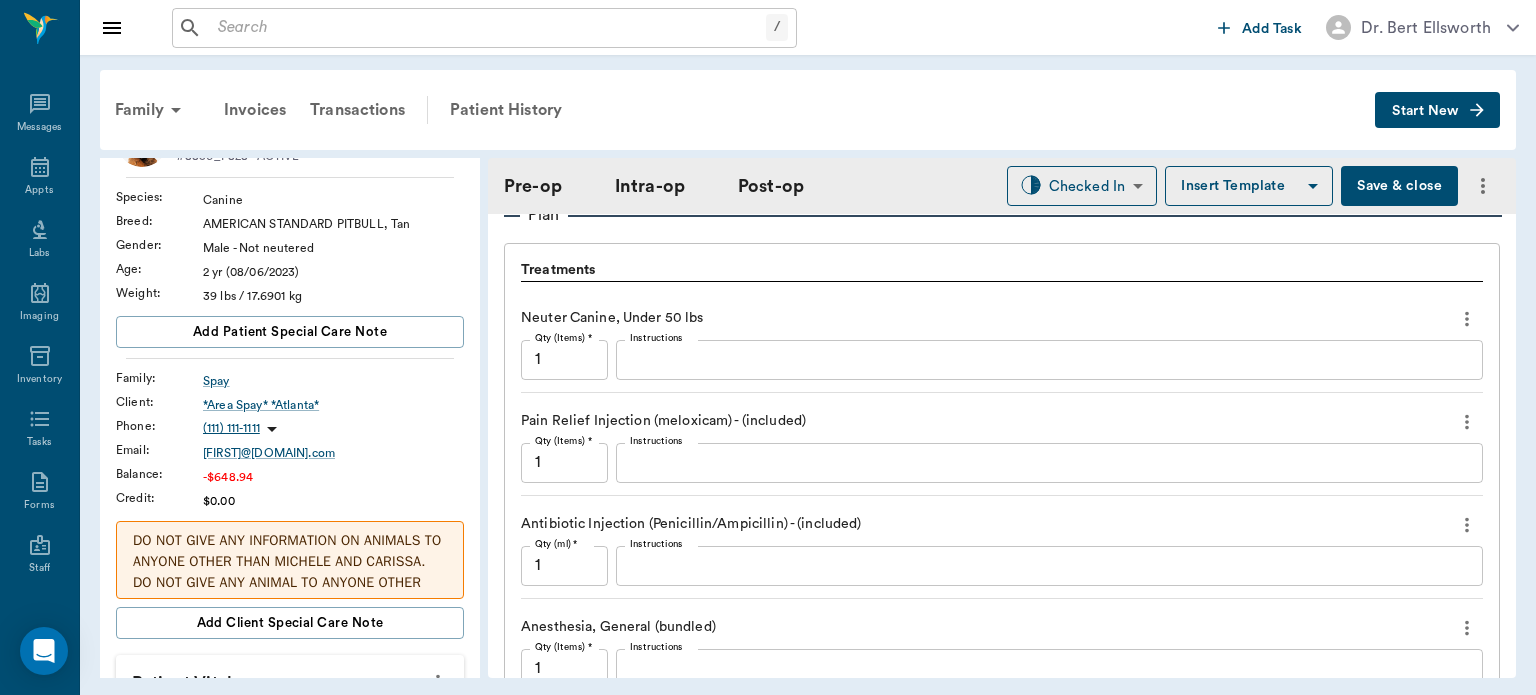 click on "Save & close" at bounding box center [1399, 186] 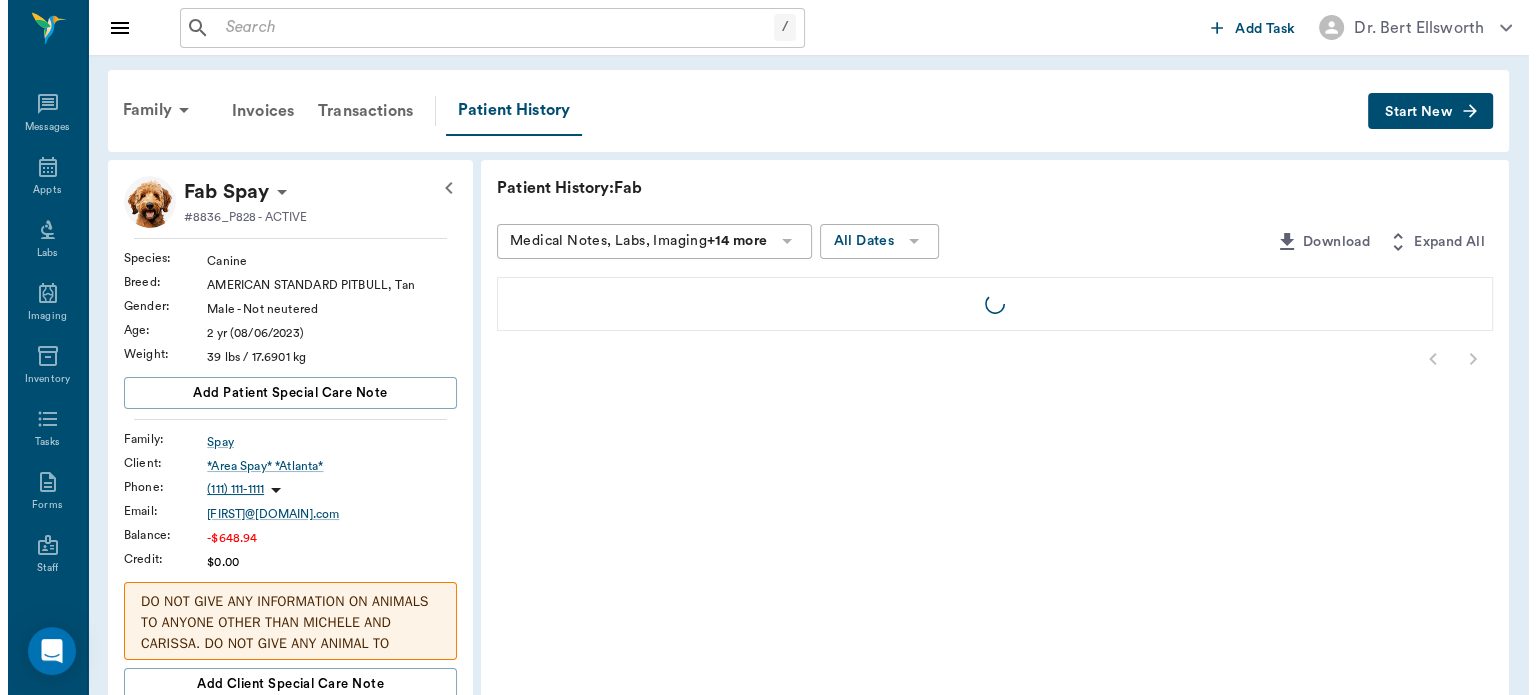 scroll, scrollTop: 0, scrollLeft: 0, axis: both 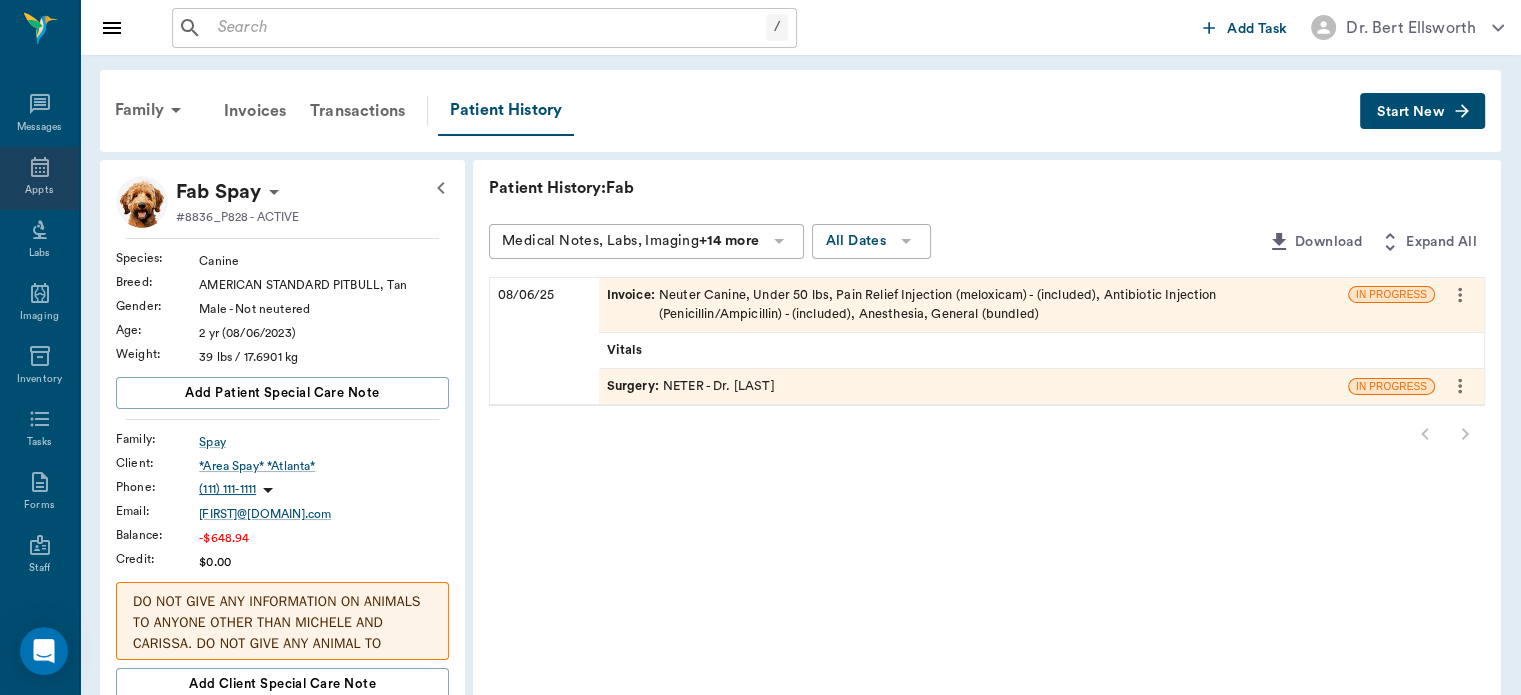 click 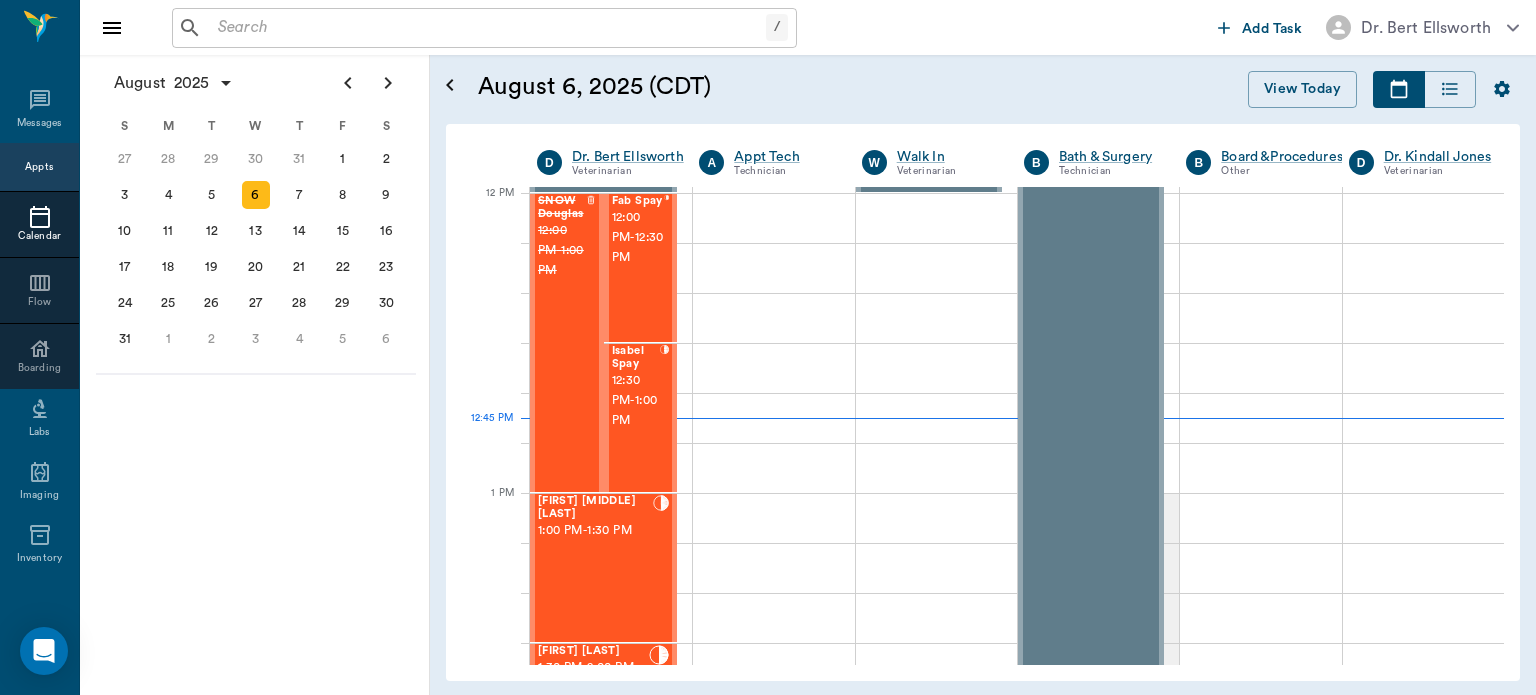 scroll, scrollTop: 1202, scrollLeft: 0, axis: vertical 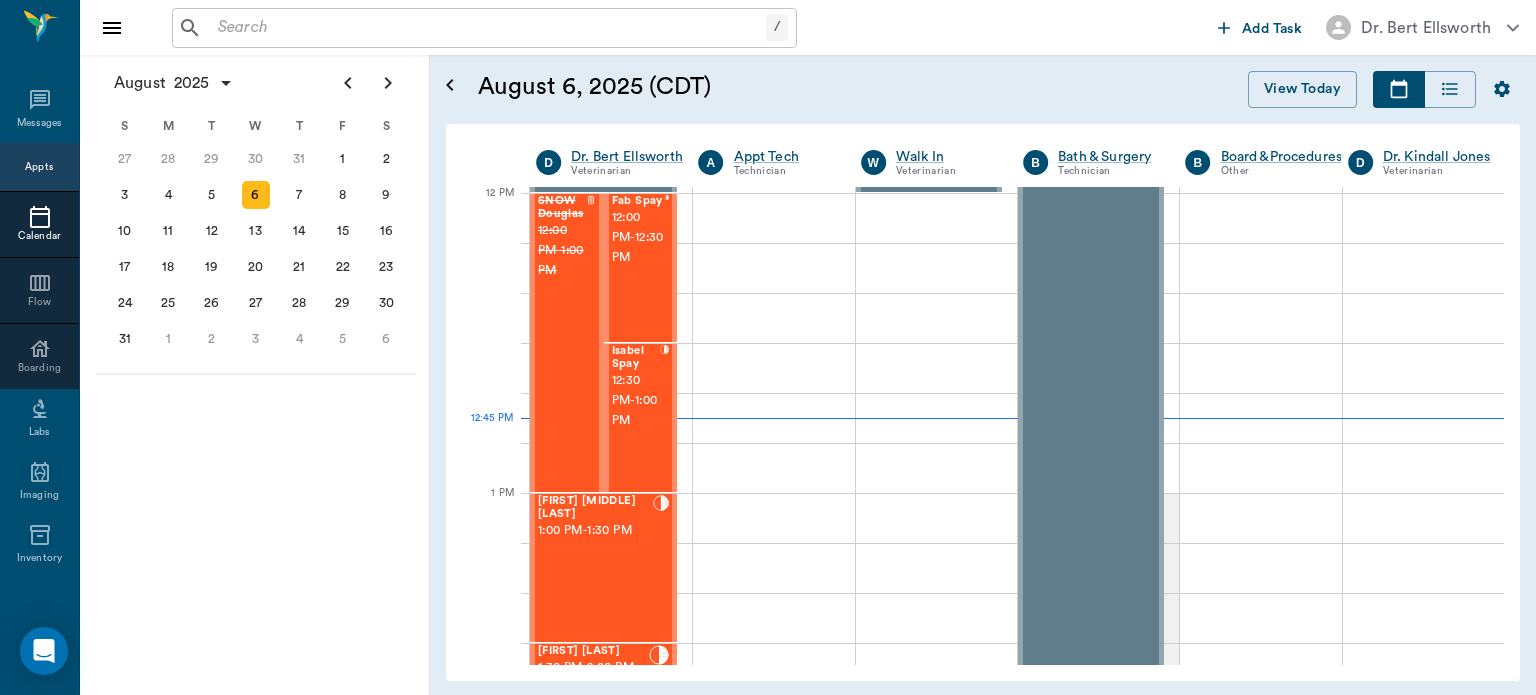 click on "12:30 PM  -  1:00 PM" at bounding box center (636, 401) 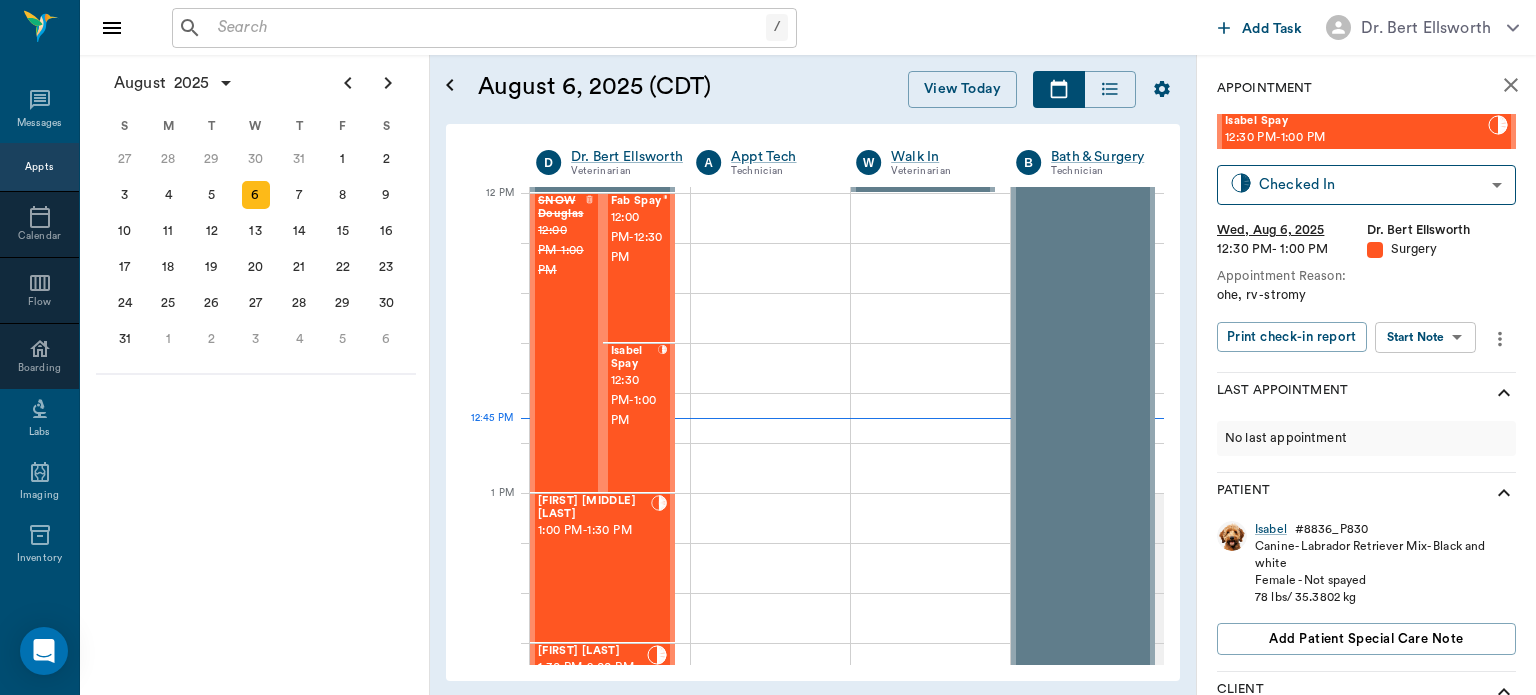 click on "/ ​ Add Task Dr. [LAST] Nectar Messages Appts Calendar Flow Boarding Labs Imaging Inventory Tasks Forms Staff Reports Lookup Settings August [YEAR] S M T W T F S 29 30 Jul 1 2 3 4 5 6 7 8 9 10 11 12 13 14 15 16 17 18 19 20 21 22 23 24 25 26 27 28 29 30 31 Aug 1 2 3 4 5 6 7 8 9 S M T W T F S 27 28 29 30 31 Aug 1 2 3 4 5 6 7 8 9 10 11 12 13 14 15 16 17 18 19 20 21 22 23 24 25 26 27 28 29 30 31 Sep 1 2 3 4 5 6 S M T W T F S 31 Sep 1 2 3 4 5 6 7 8 9 10 11 12 13 14 15 16 17 18 19 20 21 22 23 24 25 26 27 28 29 30 Oct 1 2 3 4 5 6 7 8 9 10 11 August [DAY], [YEAR] (CDT) View Today August [YEAR] Today 6 Wed Aug [YEAR] D Dr. [LAST] Veterinarian A Appt Tech Technician W Walk In Veterinarian B Bath & Surgery Technician B Board &Procedures Other D Dr. [LAST] Veterinarian 8 AM 9 AM 10 AM 11 AM 12 PM 1 PM 2 PM 3 PM 4 PM 5 PM 6 PM 7 PM 8 PM 12:45 PM NO APPOINTMENT! 8:00 AM  -  8:30 AM [FIRST] [LAST] 8:30 AM  -  9:00 AM GOATS [LAST] 9:00 AM  -  9:30 AM [FIRST] [LAST] 10:30 AM  -  11:00 AM Puppy [LAST] 11:00 AM" at bounding box center (768, 347) 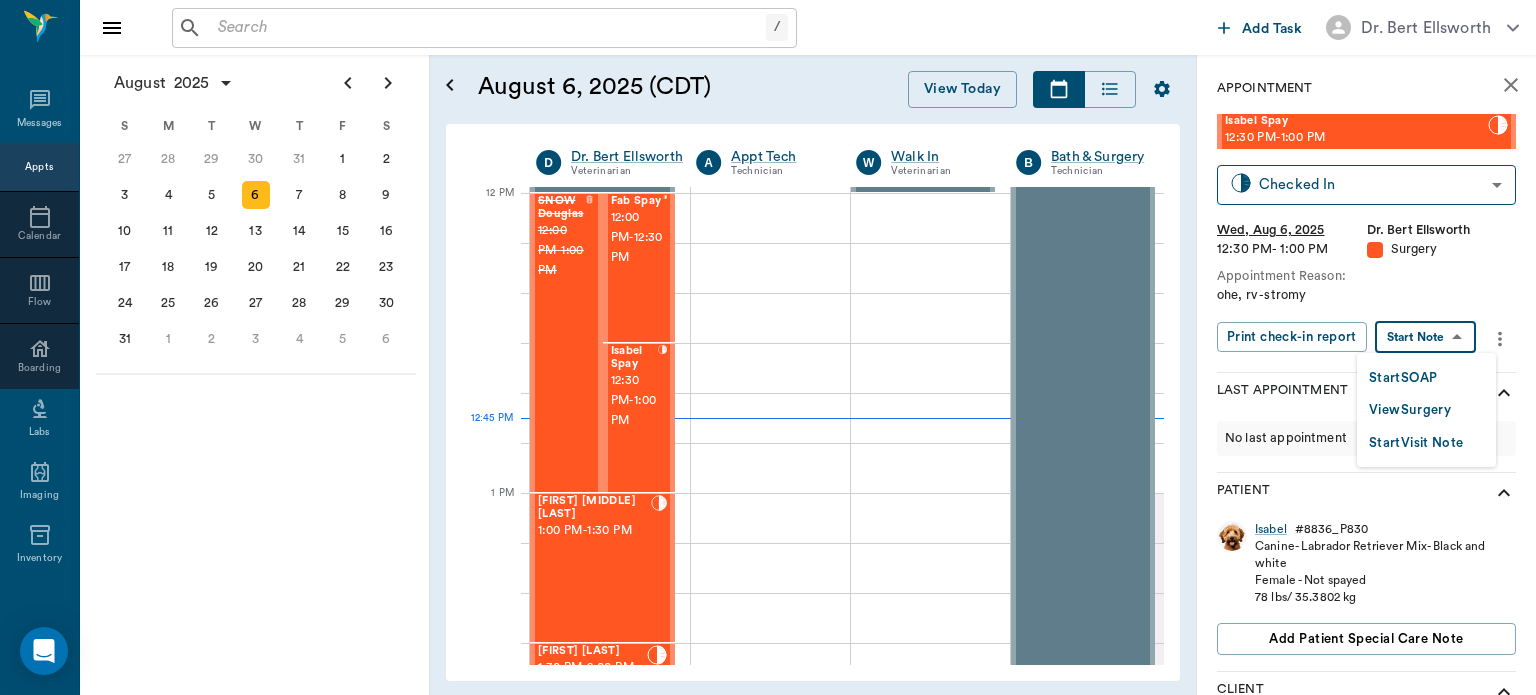 click on "View  Surgery" at bounding box center [1410, 410] 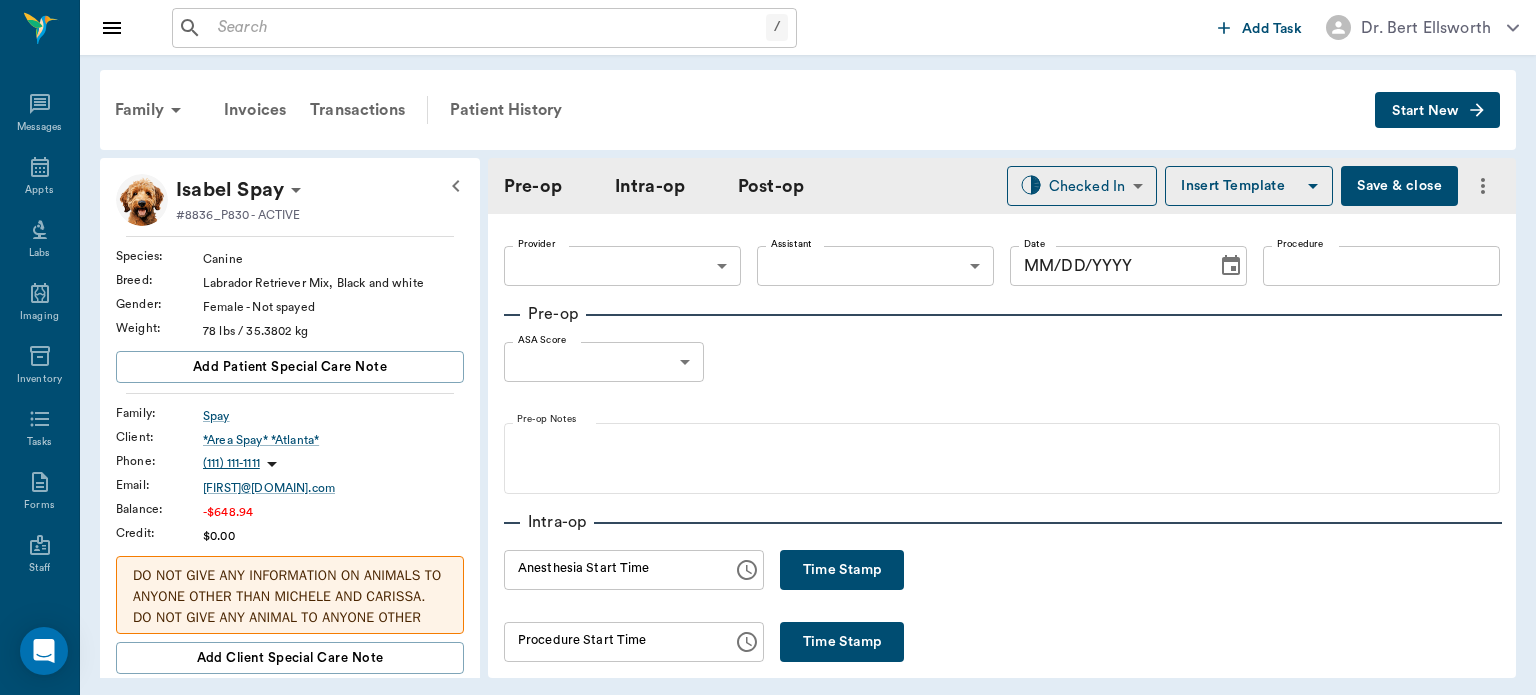 type on "63ec2f075fda476ae8351a4d" 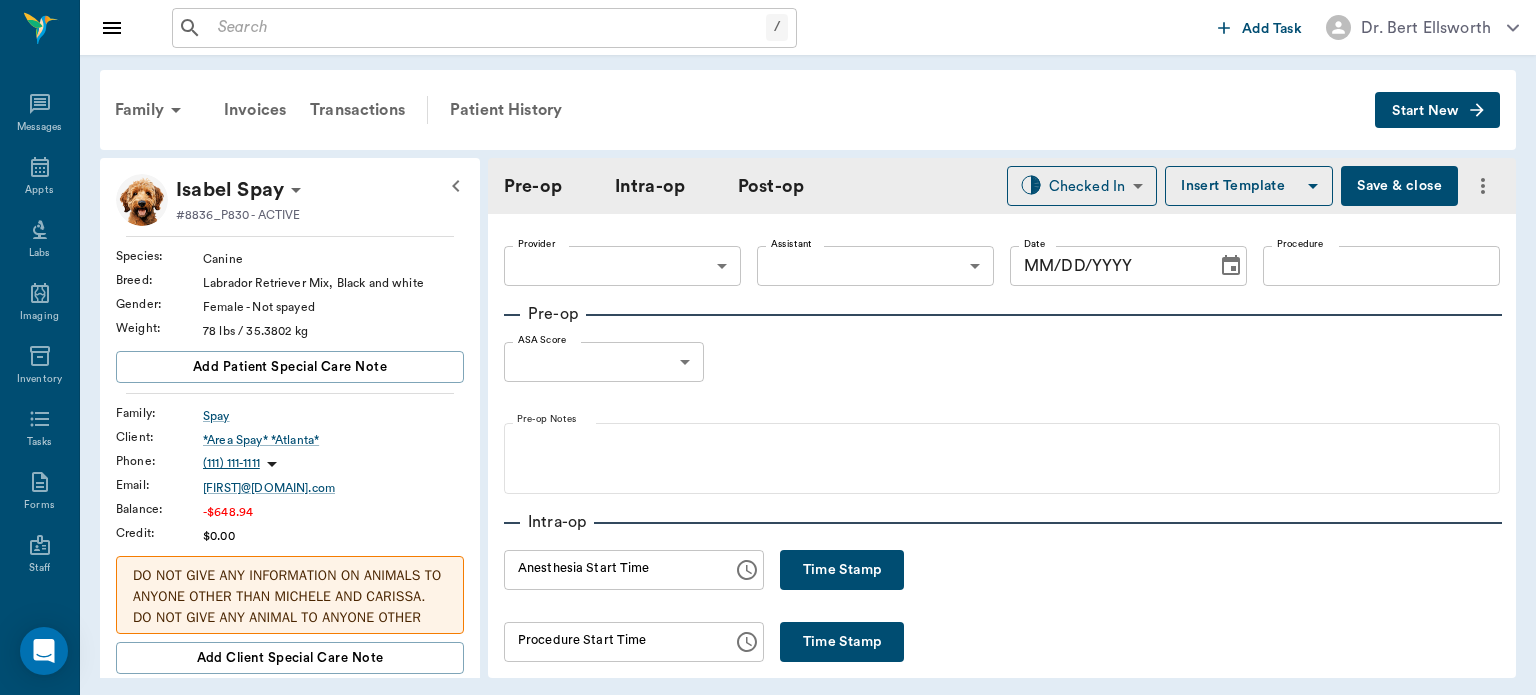 type on "63ec2e7e52e12b0ba117b124" 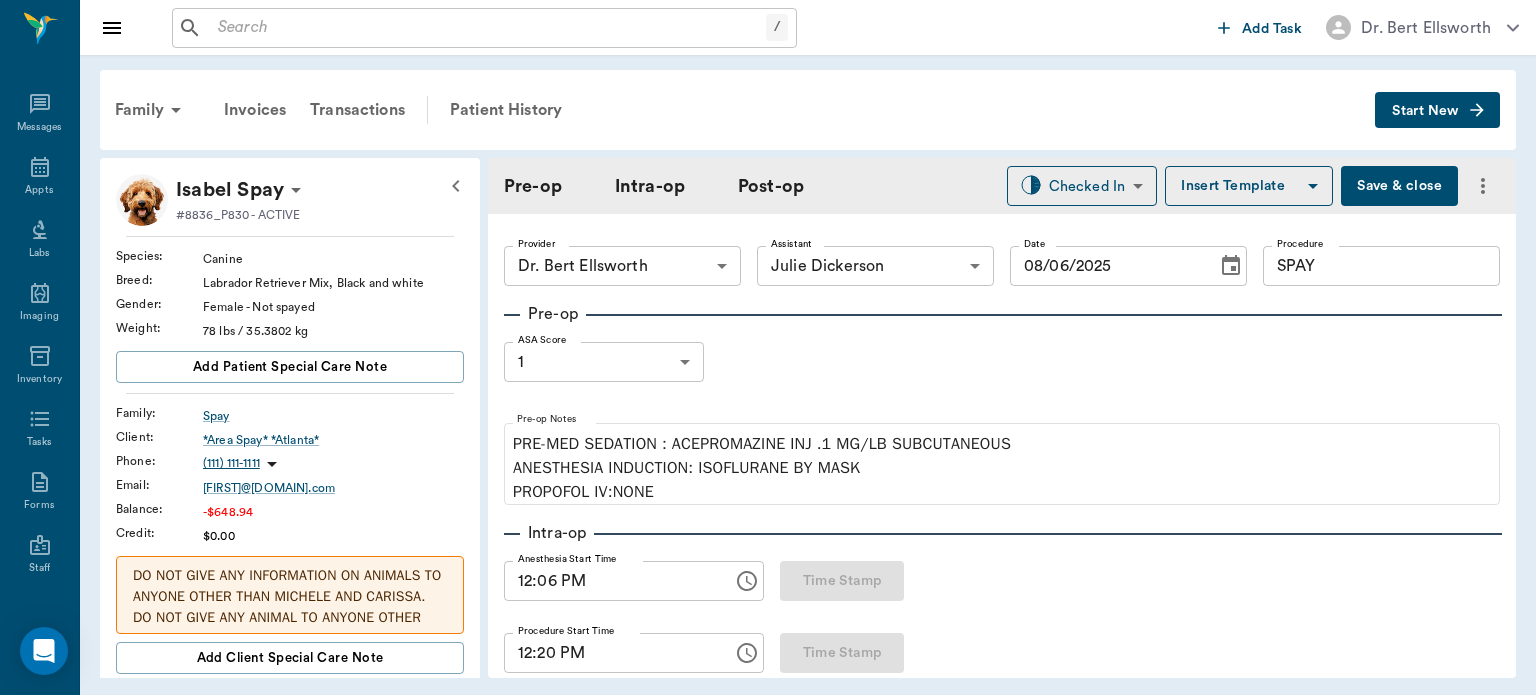 type on "08/06/2025" 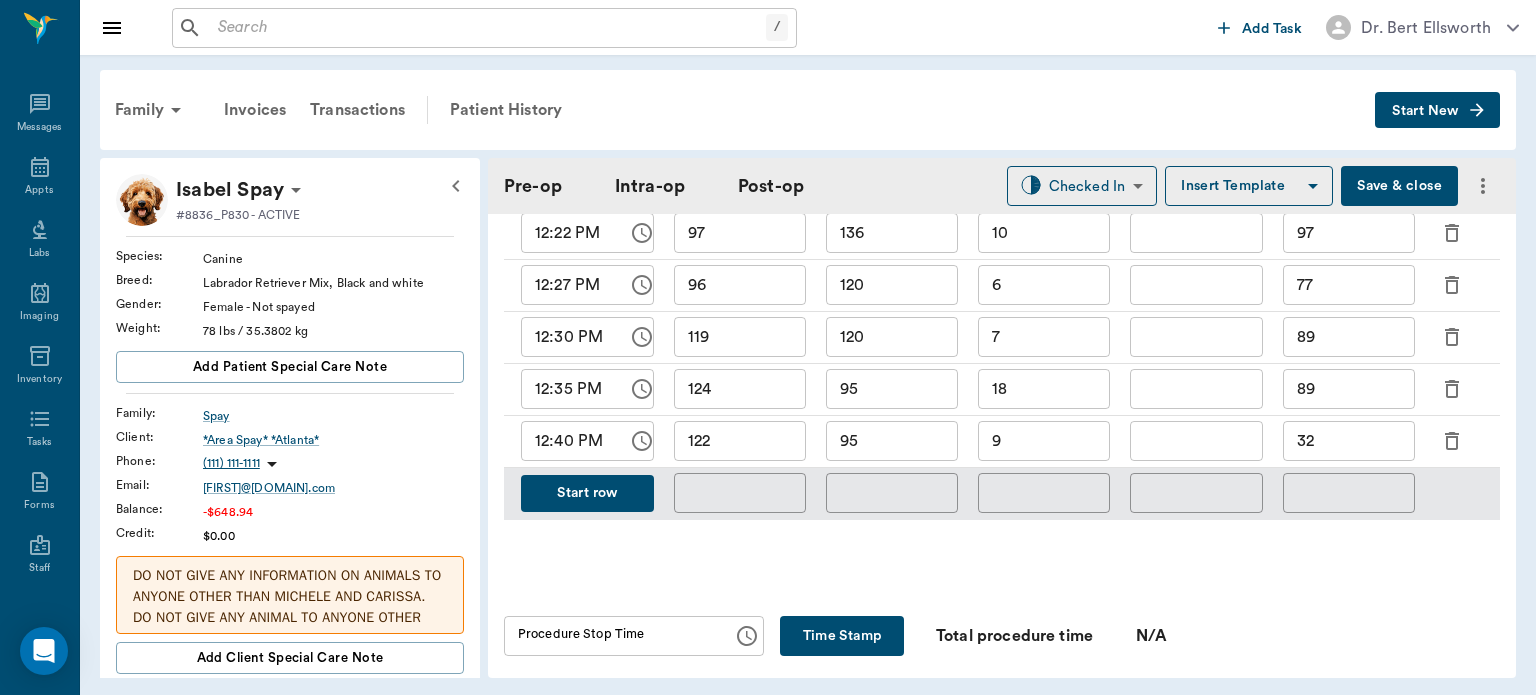 scroll, scrollTop: 1040, scrollLeft: 0, axis: vertical 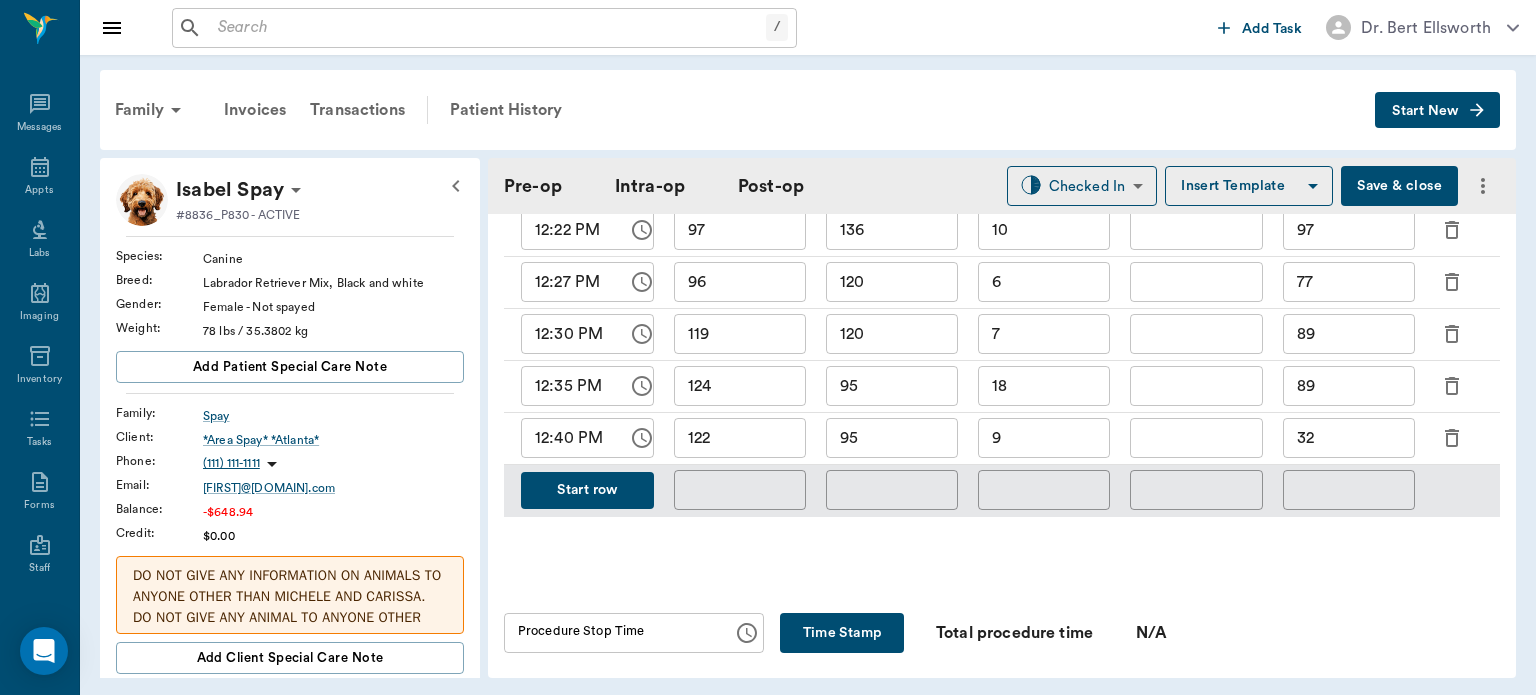 click on "Start row" at bounding box center (587, 490) 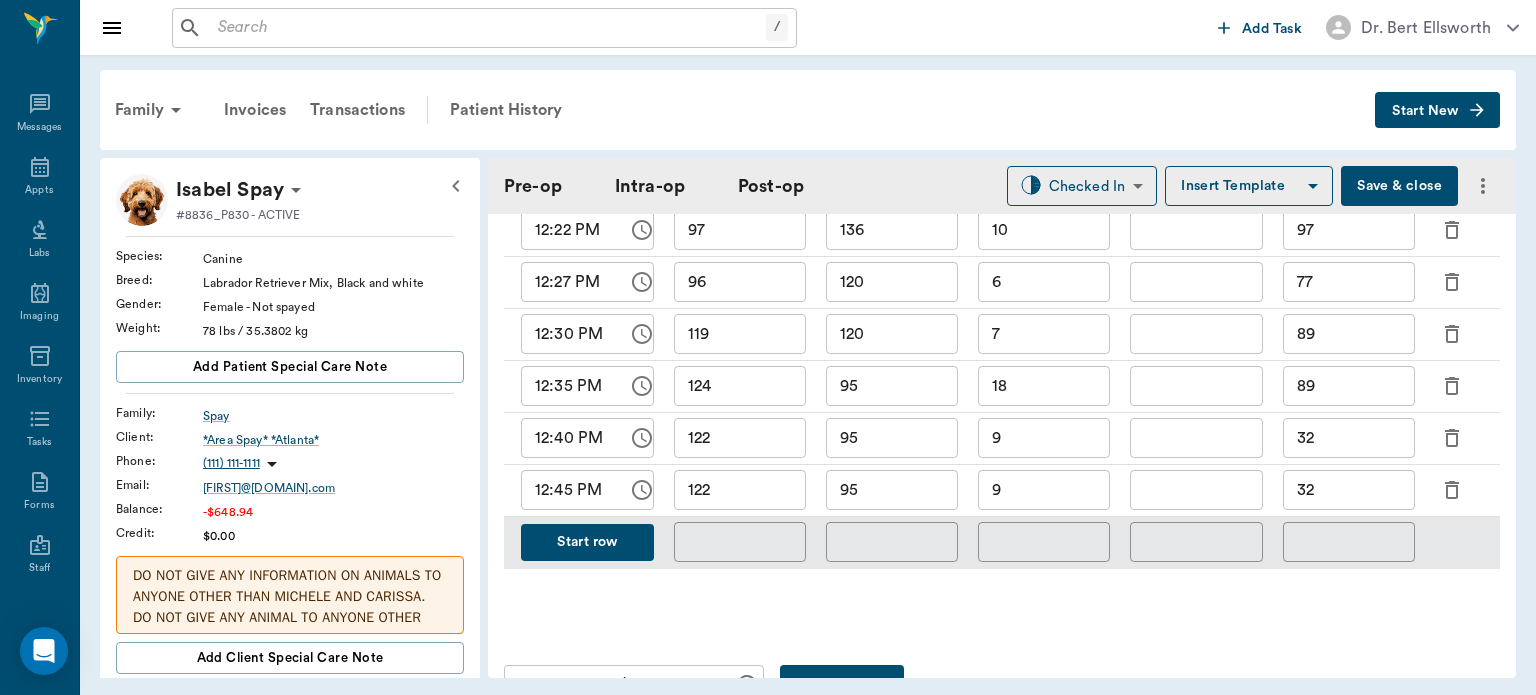 click on "9" at bounding box center (1044, 490) 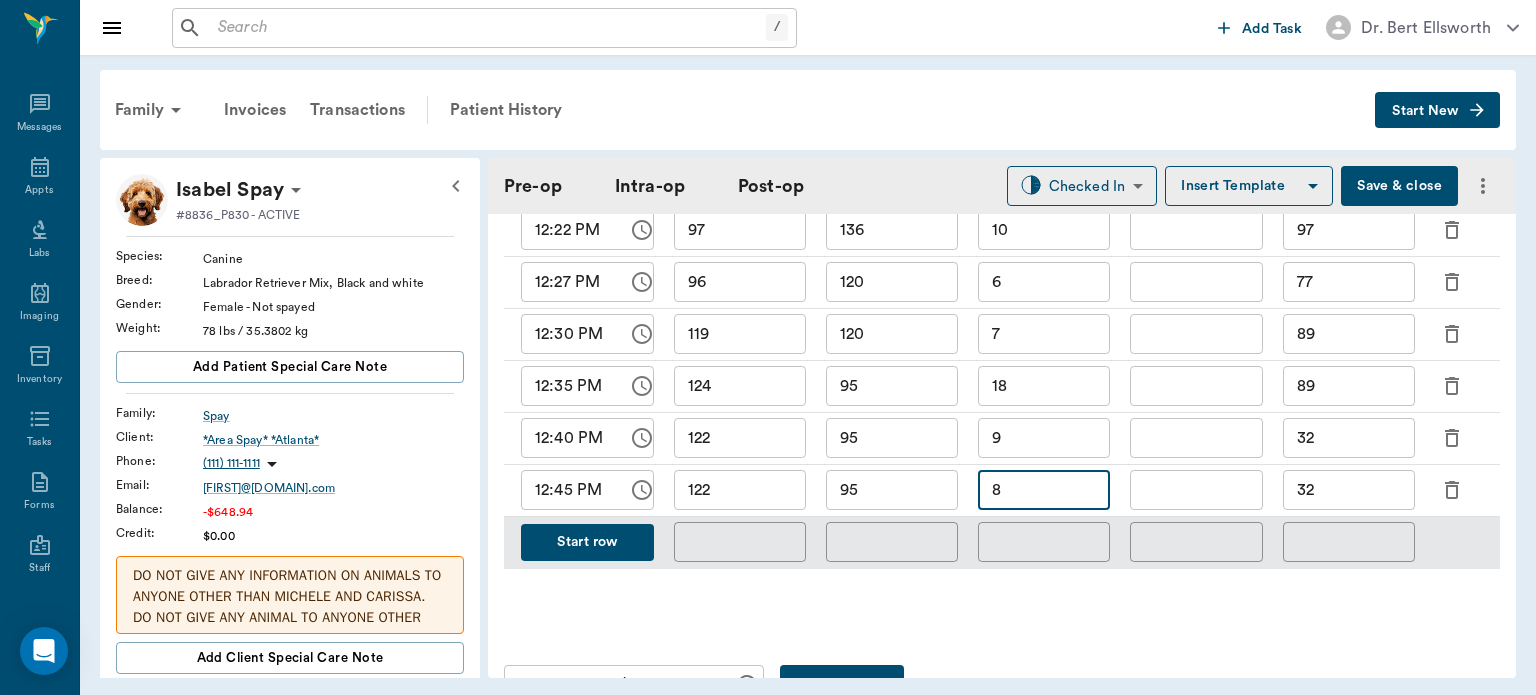 type on "8" 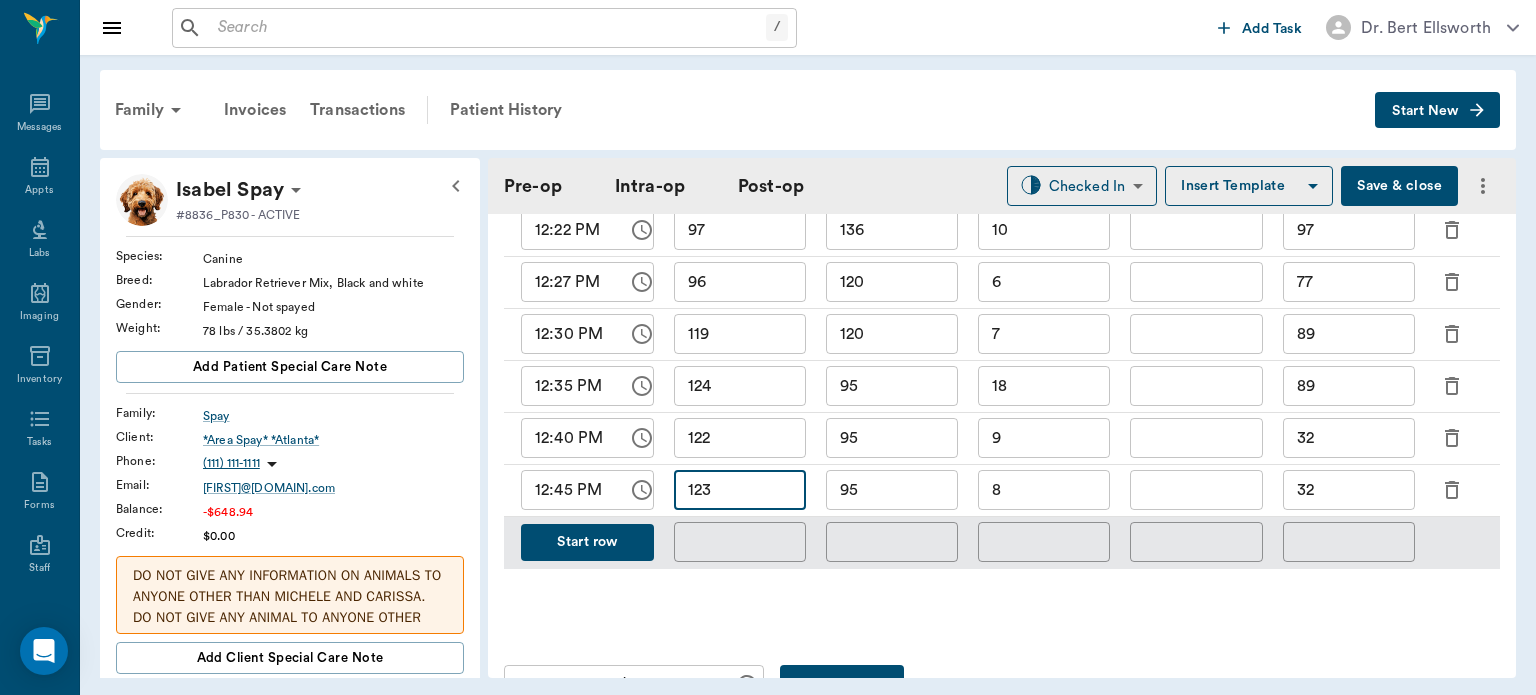 type on "123" 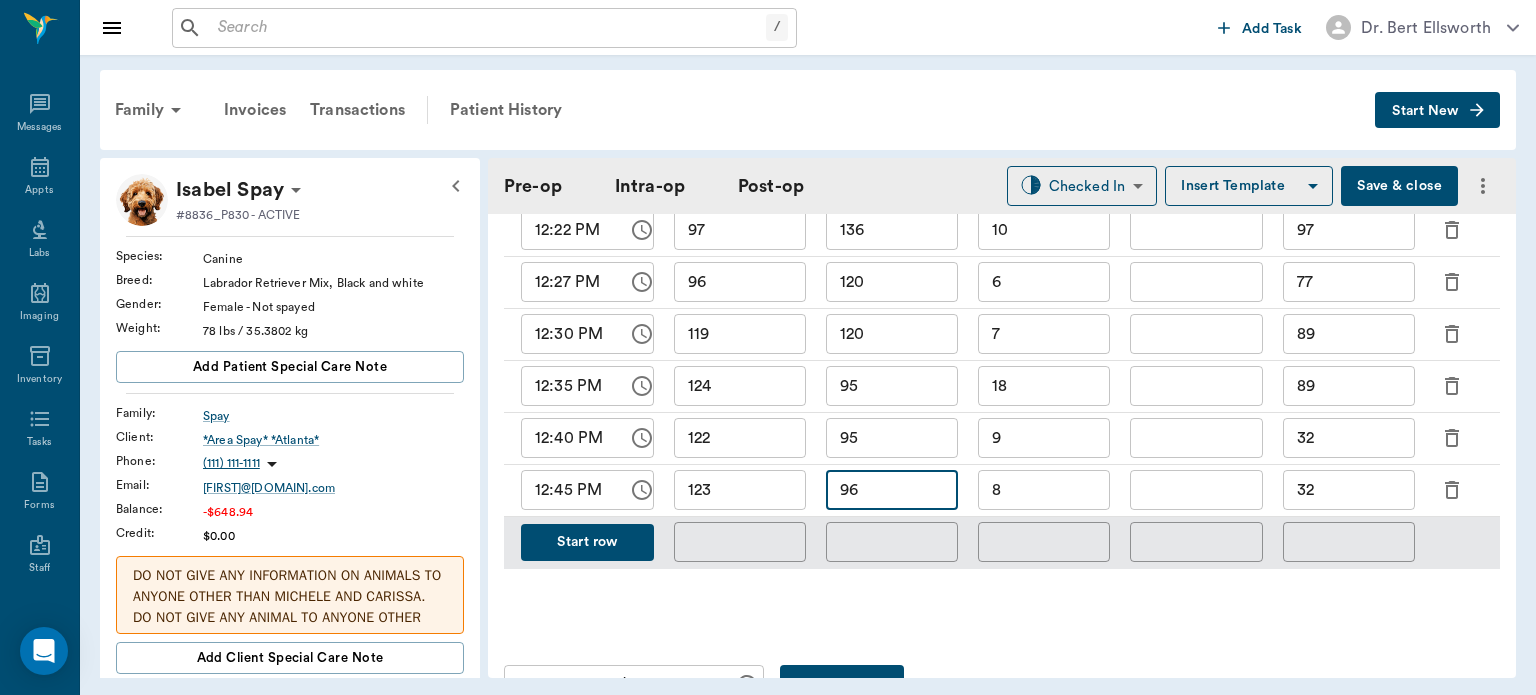 type on "96" 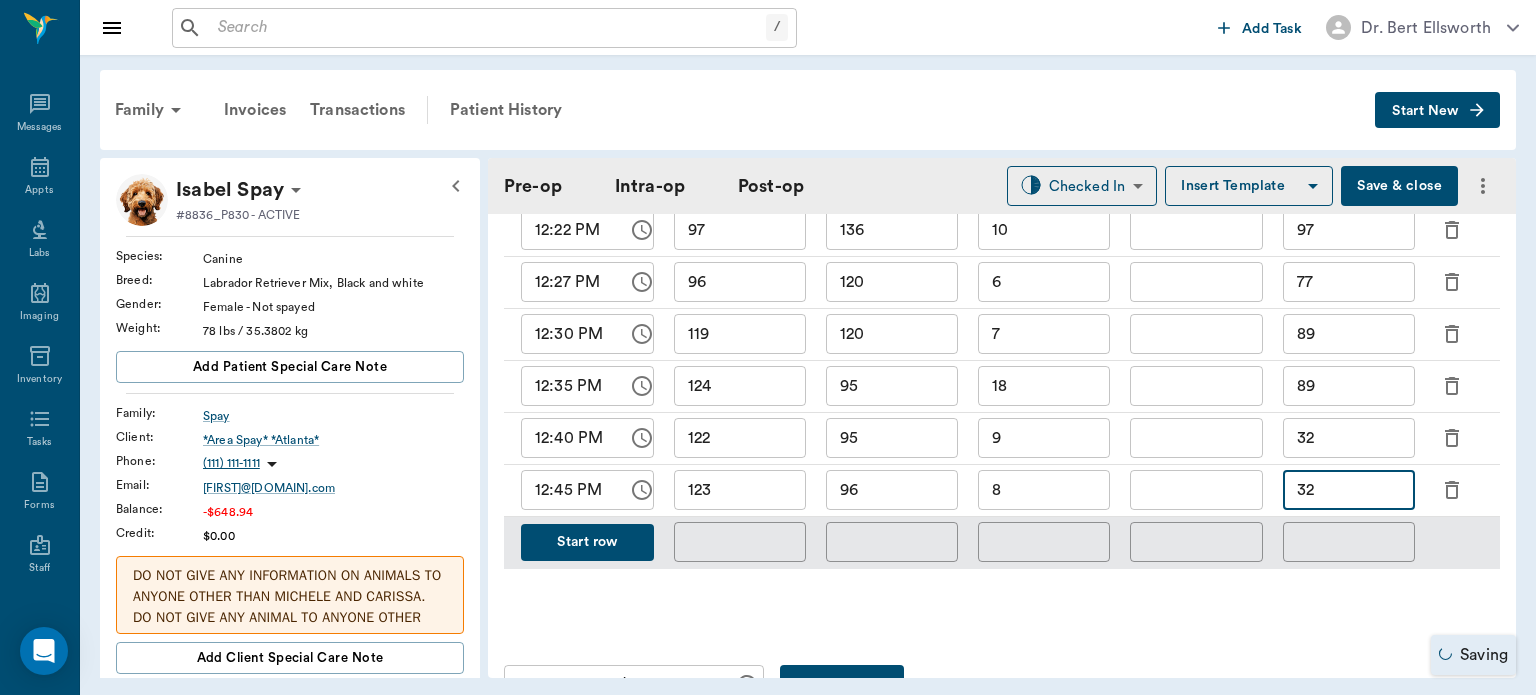 type on "3" 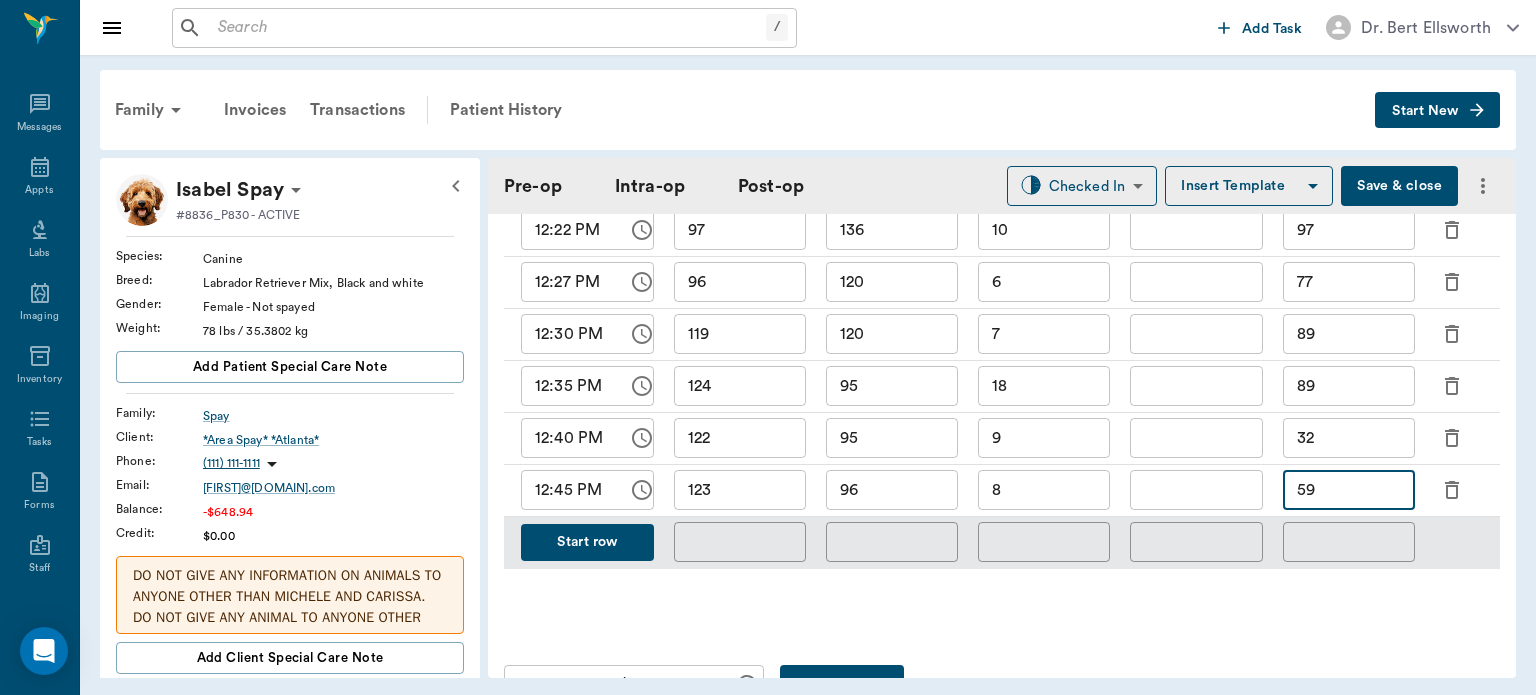 type on "59" 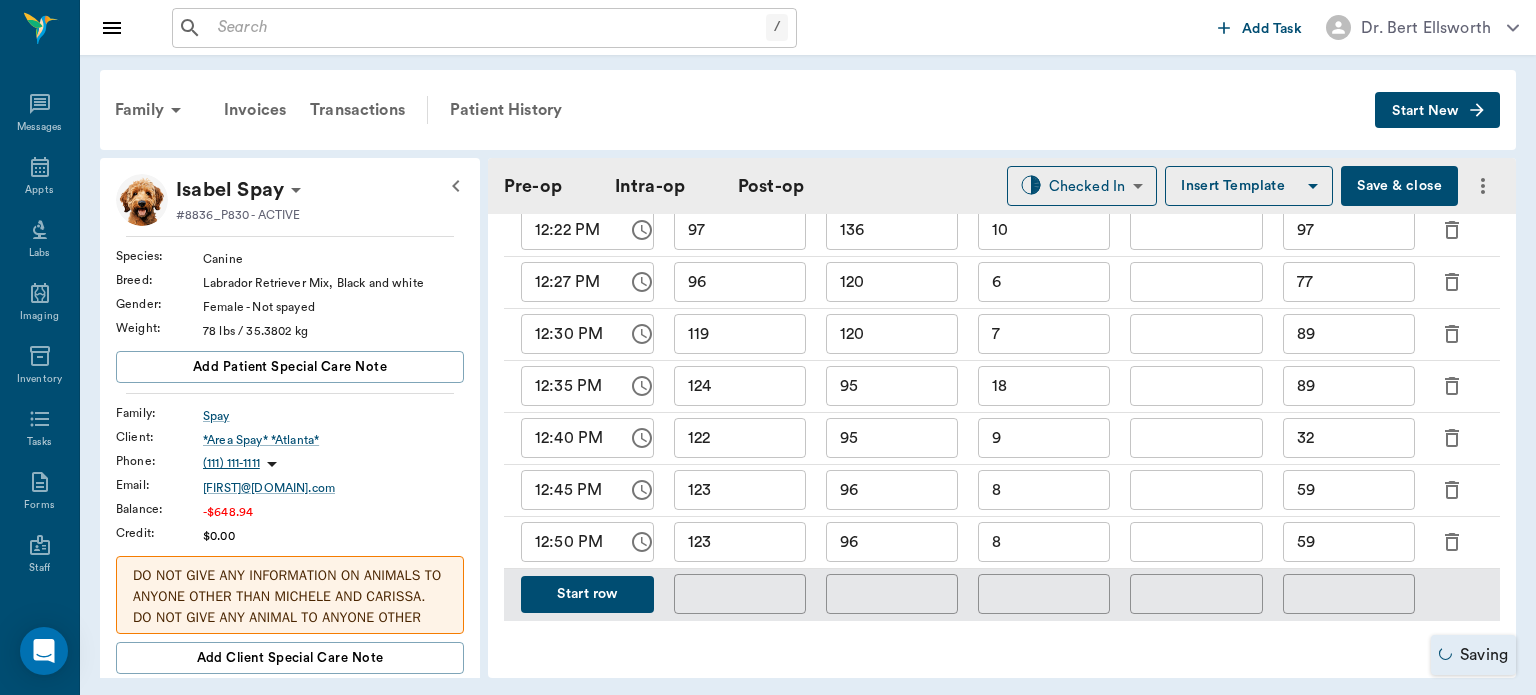 click on "123" at bounding box center [740, 542] 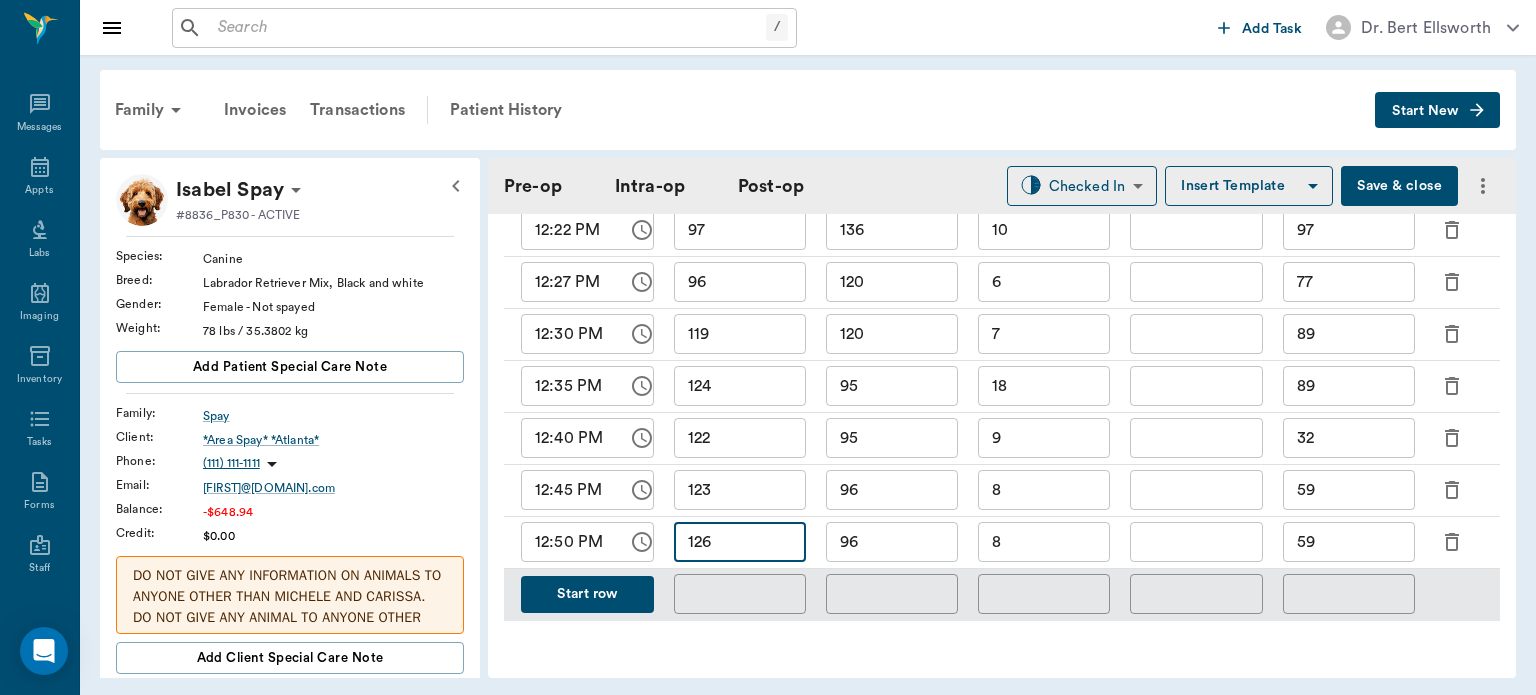type on "126" 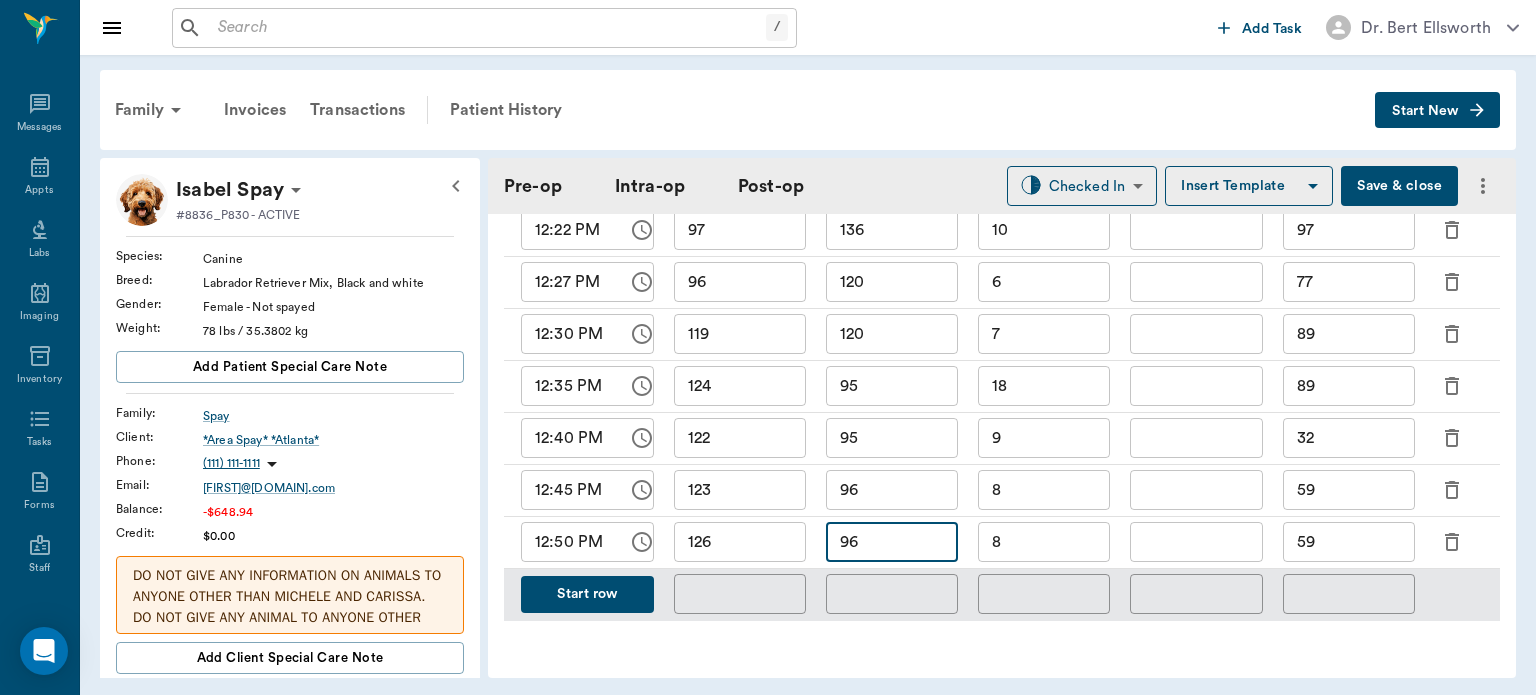 click on "96" at bounding box center (892, 542) 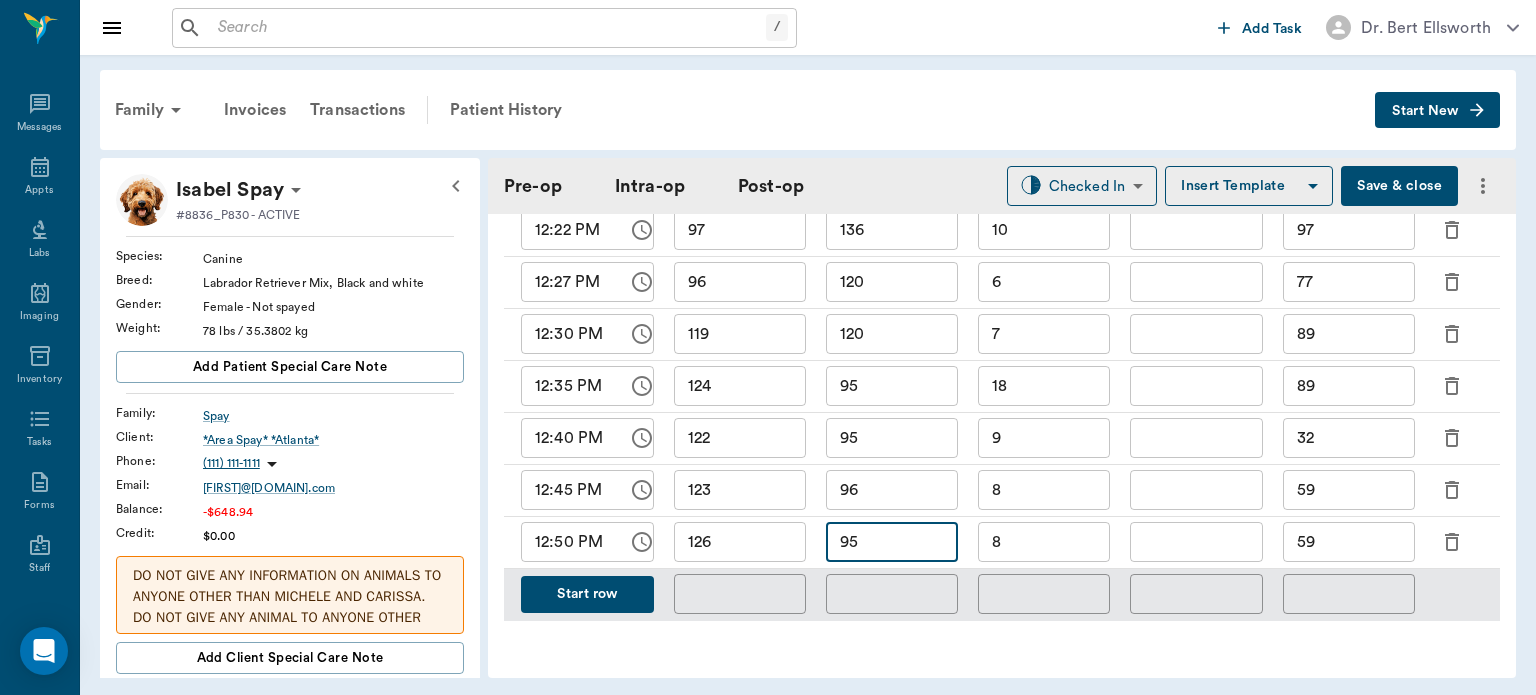 type on "95" 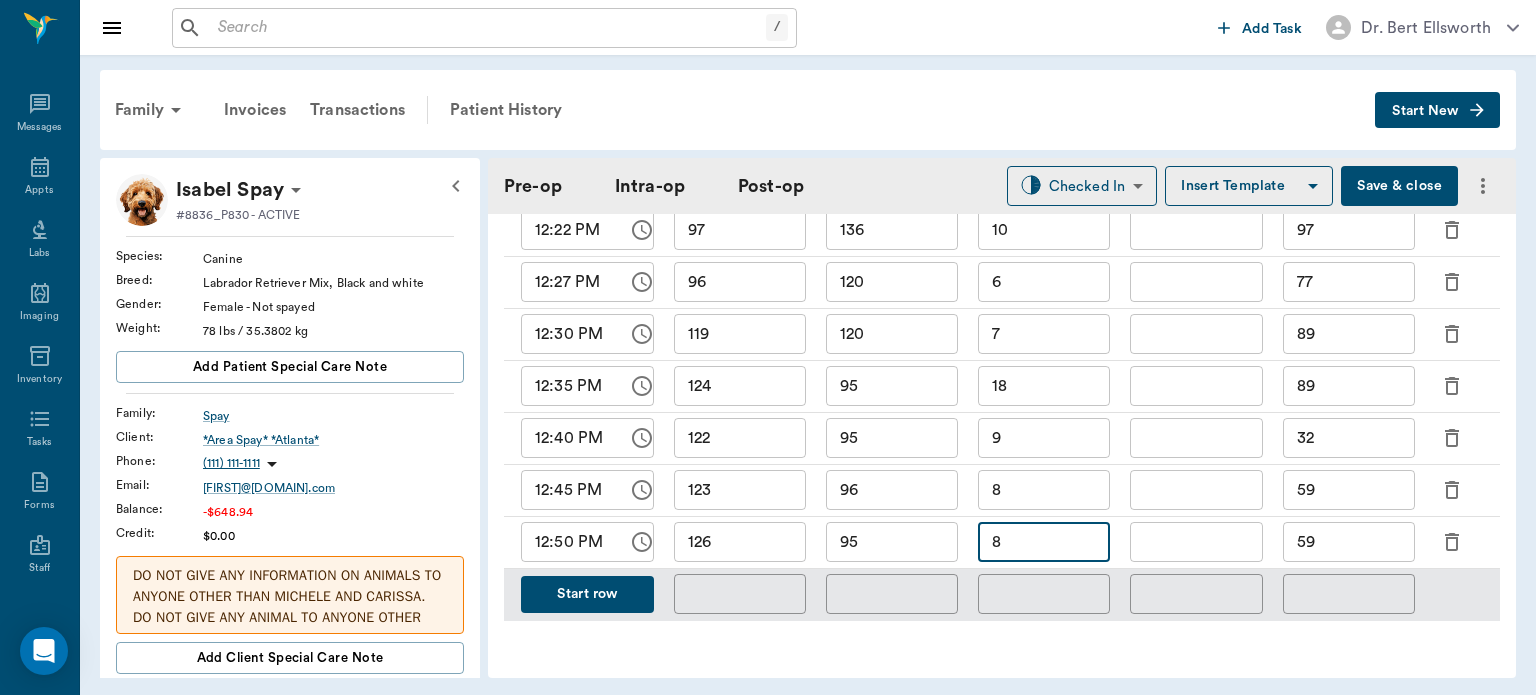 click on "8" at bounding box center (1044, 542) 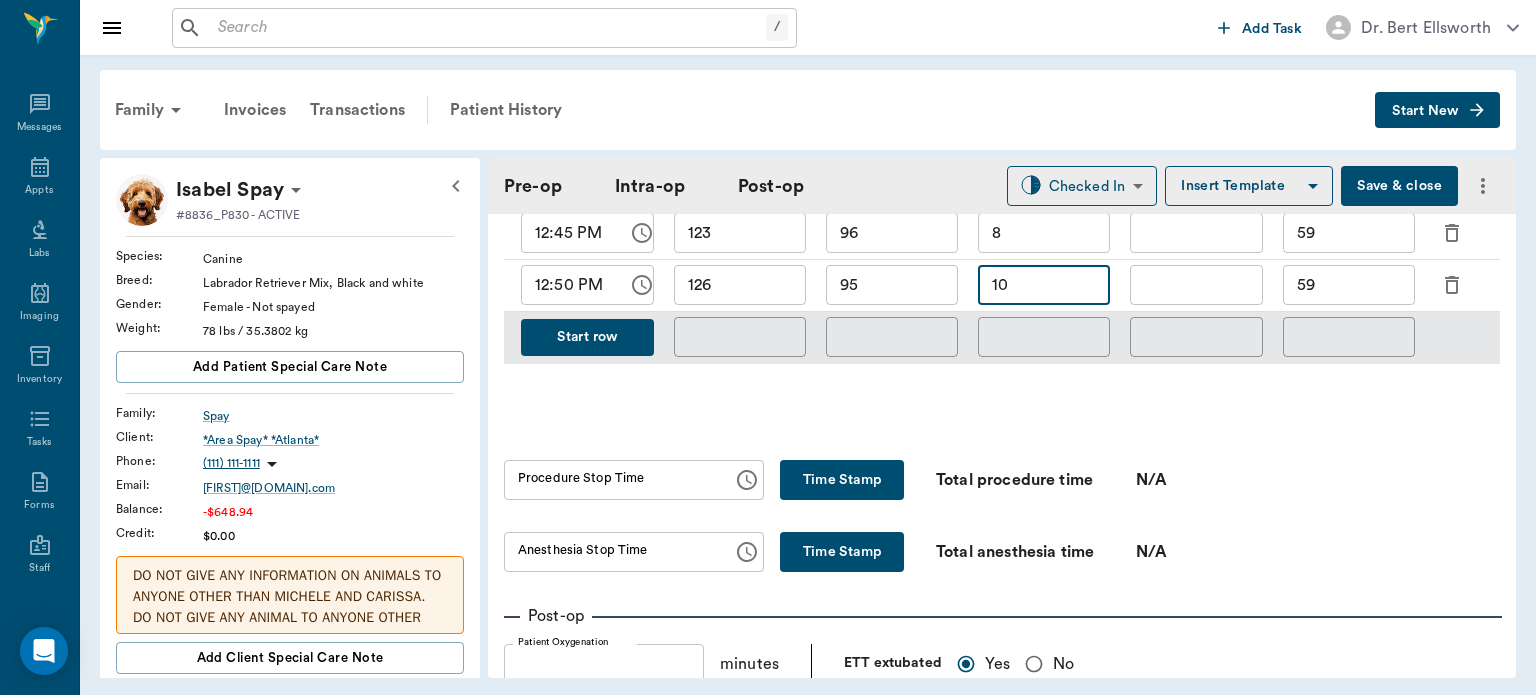 scroll, scrollTop: 1300, scrollLeft: 0, axis: vertical 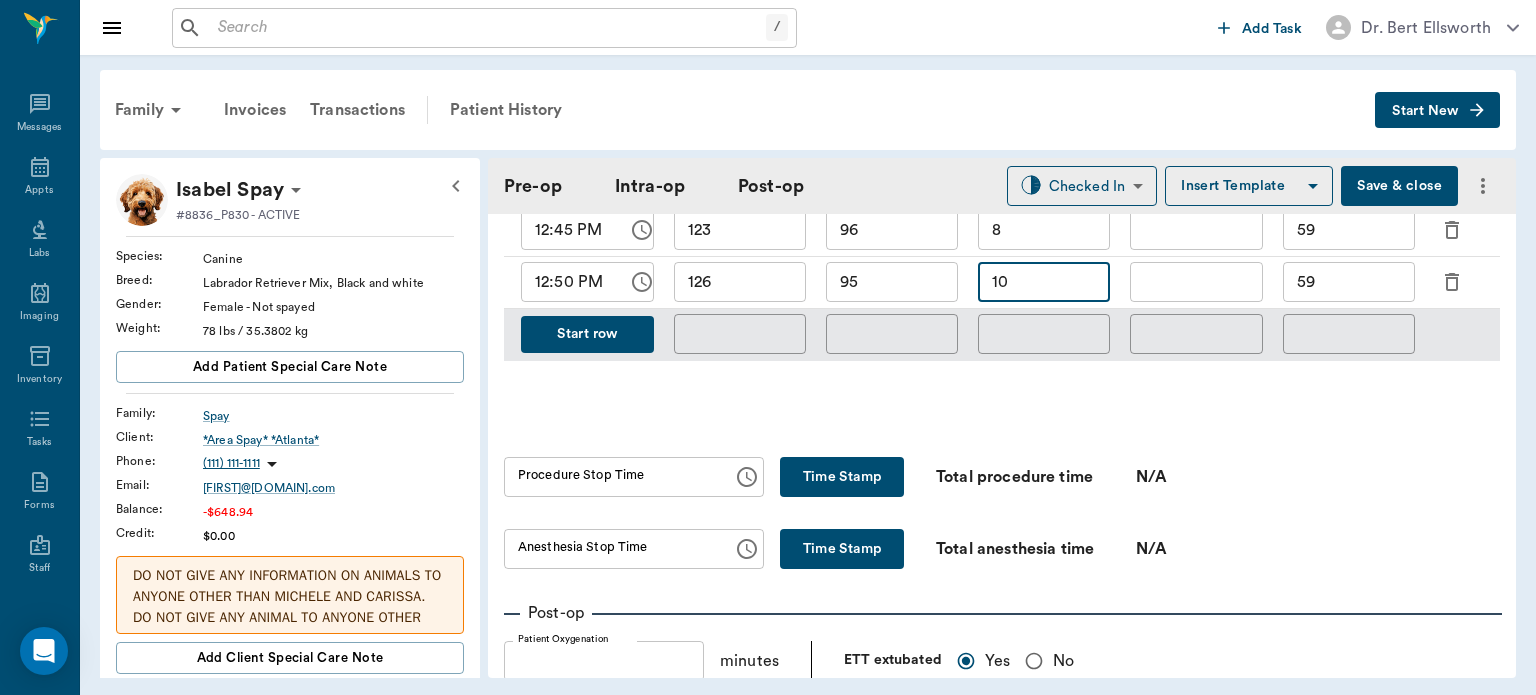 type on "10" 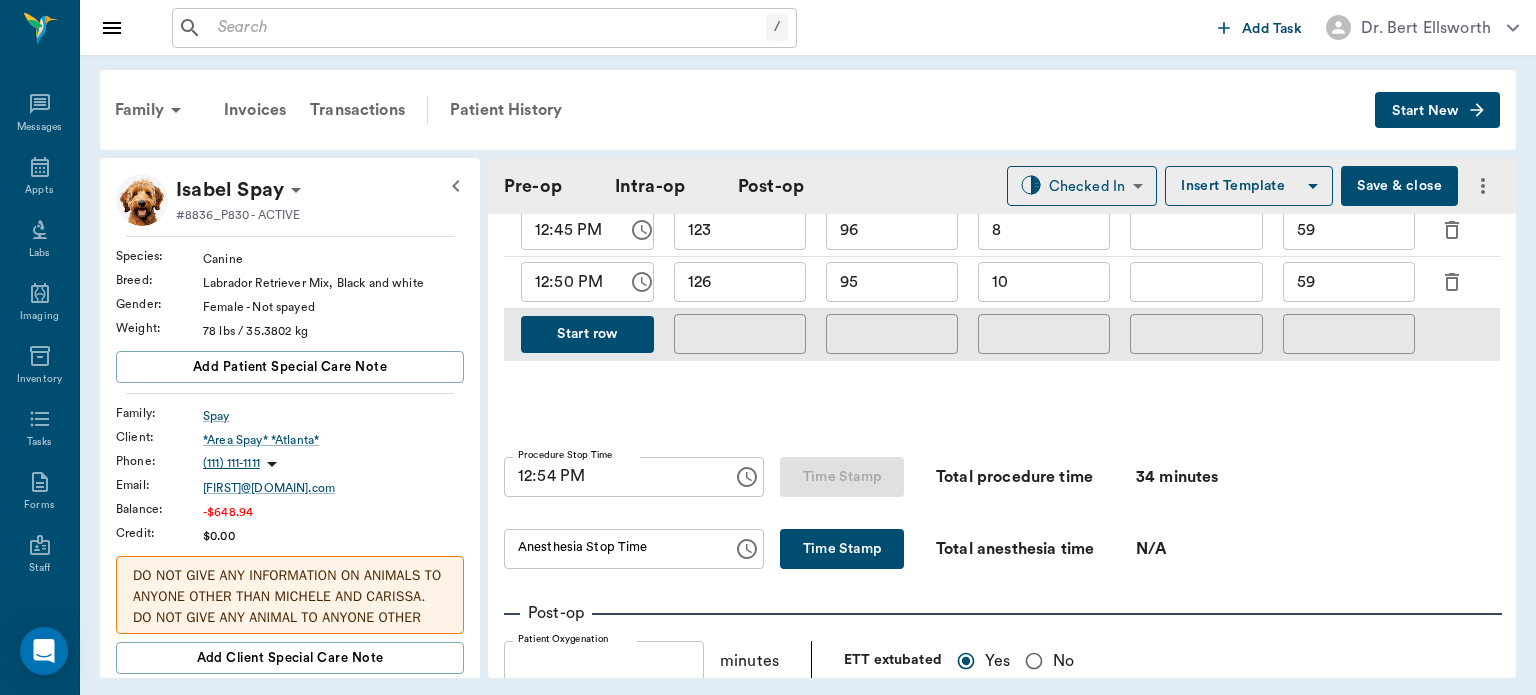 type on "12:54 PM" 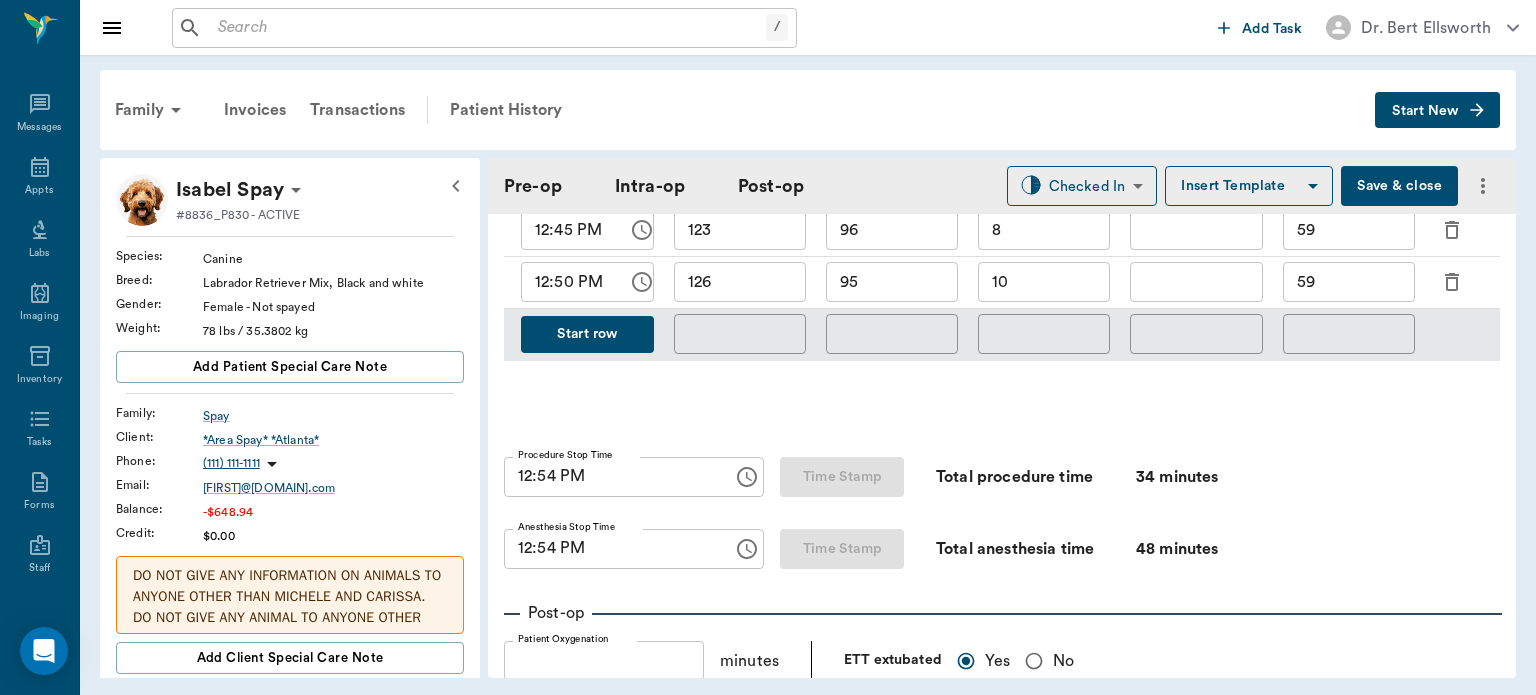 click on "Save & close" at bounding box center (1399, 186) 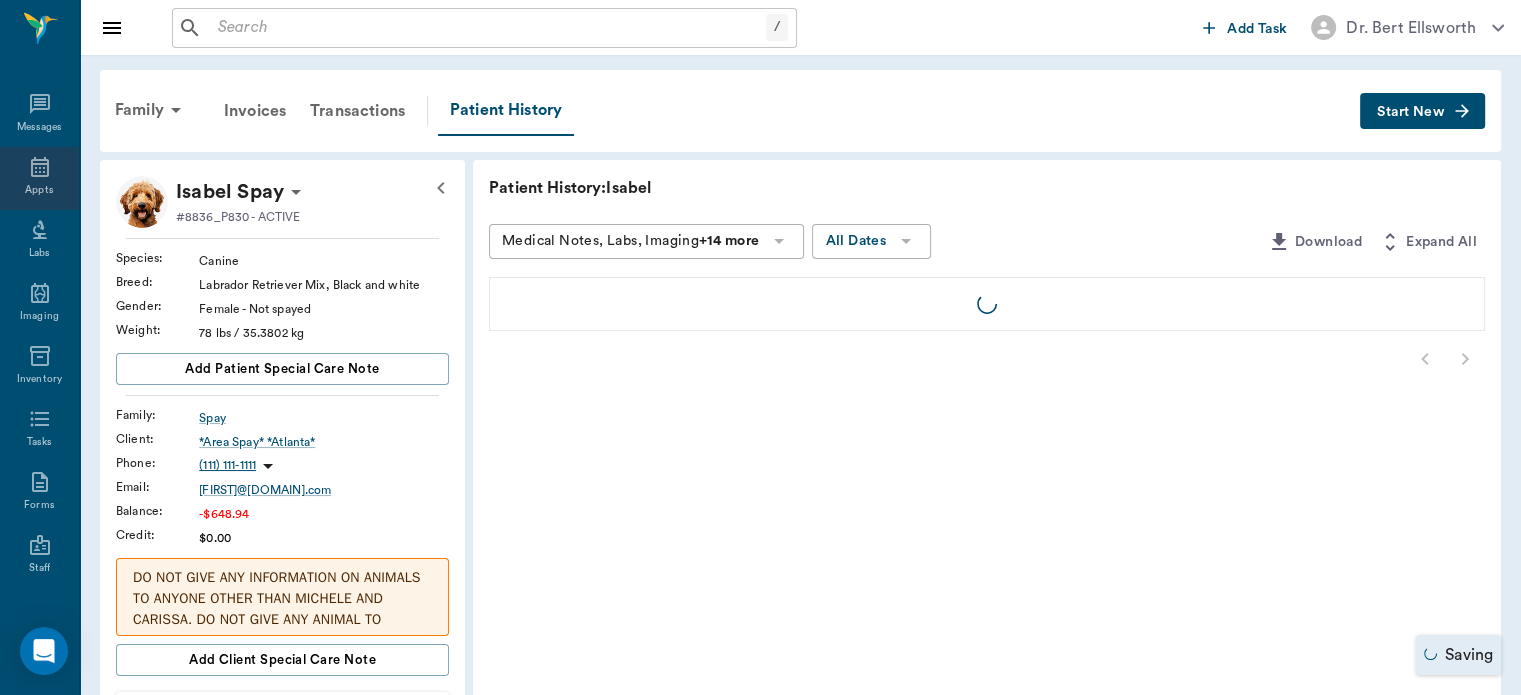 click 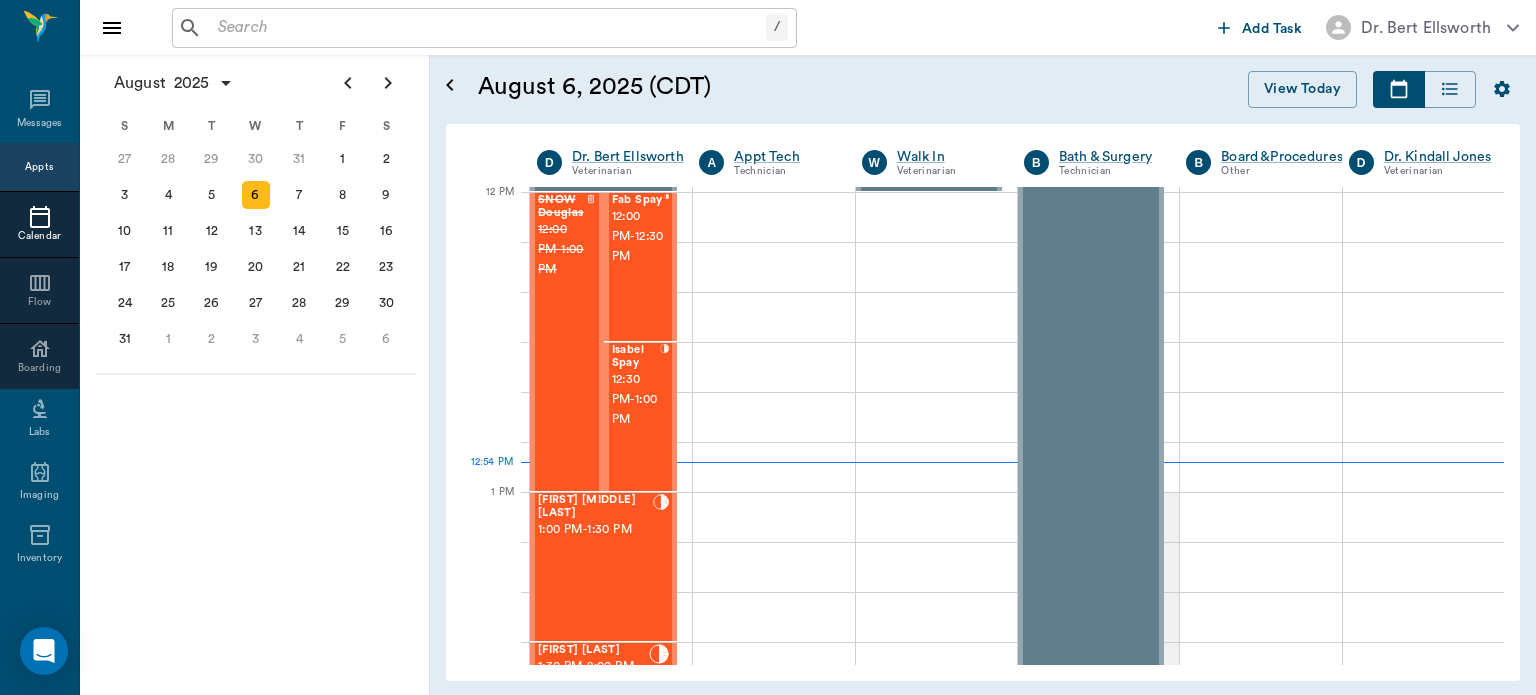 scroll, scrollTop: 1203, scrollLeft: 0, axis: vertical 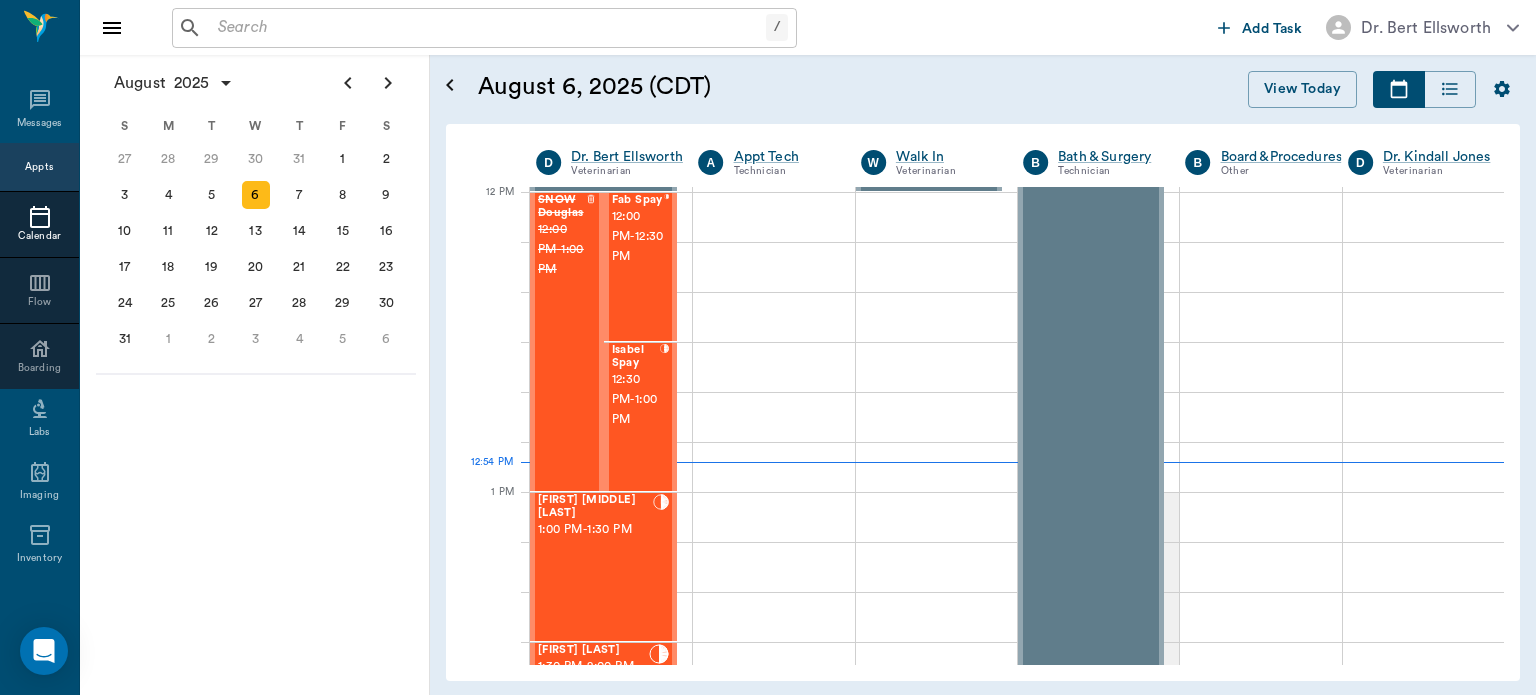 click on "Fab Spay 12:00 PM  -  12:30 PM" at bounding box center (638, 267) 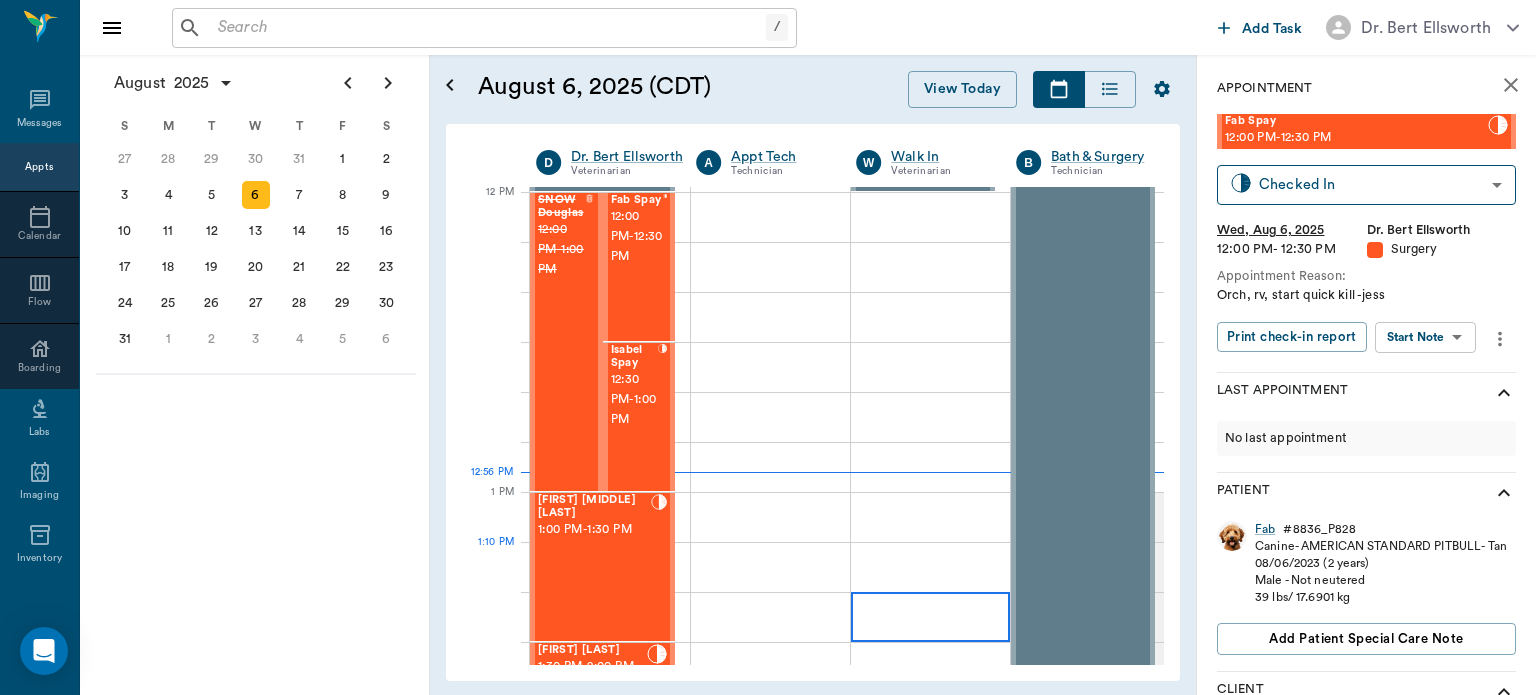 click on "/ ​ Add Task Dr. [LAST] Nectar Messages Appts Calendar Flow Boarding Labs Imaging Inventory Tasks Forms Staff Reports Lookup Settings August [YEAR] S M T W T F S 29 30 Jul 1 2 3 4 5 6 7 8 9 10 11 12 13 14 15 16 17 18 19 20 21 22 23 24 25 26 27 28 29 30 31 Aug 1 2 3 4 5 6 7 8 9 S M T W T F S 27 28 29 30 31 Aug 1 2 3 4 5 6 7 8 9 10 11 12 13 14 15 16 17 18 19 20 21 22 23 24 25 26 27 28 29 30 31 Sep 1 2 3 4 5 6 S M T W T F S 31 Sep 1 2 3 4 5 6 7 8 9 10 11 12 13 14 15 16 17 18 19 20 21 22 23 24 25 26 27 28 29 30 Oct 1 2 3 4 5 6 7 8 9 10 11 August [DAY], [YEAR] (CDT) View Today August [YEAR] Today 6 Wed Aug [YEAR] D Dr. [LAST] Veterinarian A Appt Tech Technician W Walk In Veterinarian B Bath & Surgery Technician B Board &Procedures Other D Dr. [LAST] Veterinarian 8 AM 9 AM 10 AM 11 AM 12 PM 1 PM 2 PM 3 PM 4 PM 5 PM 6 PM 7 PM 8 PM 12:56 PM 1:10 PM NO APPOINTMENT! 8:00 AM  -  8:30 AM [FIRST] [LAST] 8:30 AM  -  9:00 AM GOATS [LAST] 9:00 AM  -  9:30 AM [FIRST] [LAST] 10:30 AM  -  11:00 AM Puppy [LAST]  -" at bounding box center (768, 347) 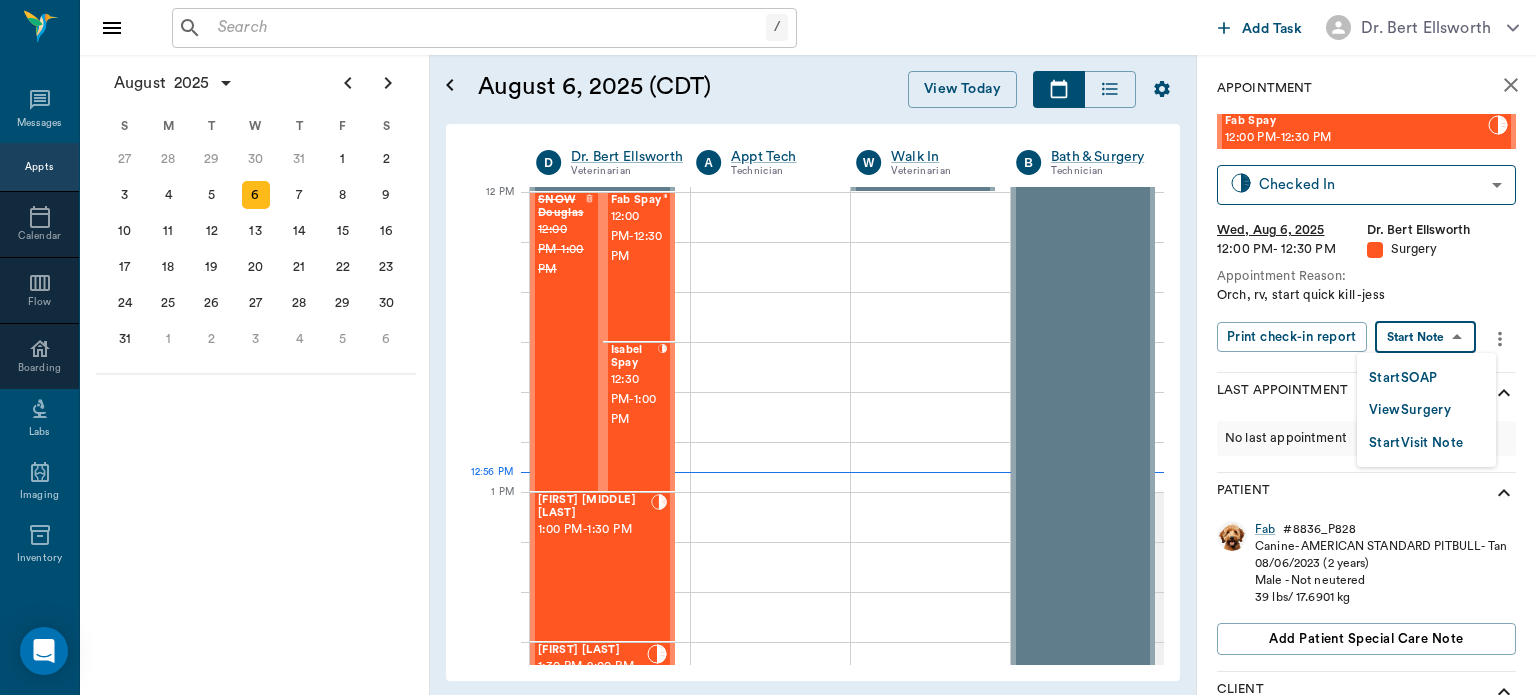 click on "View  Surgery" at bounding box center [1410, 410] 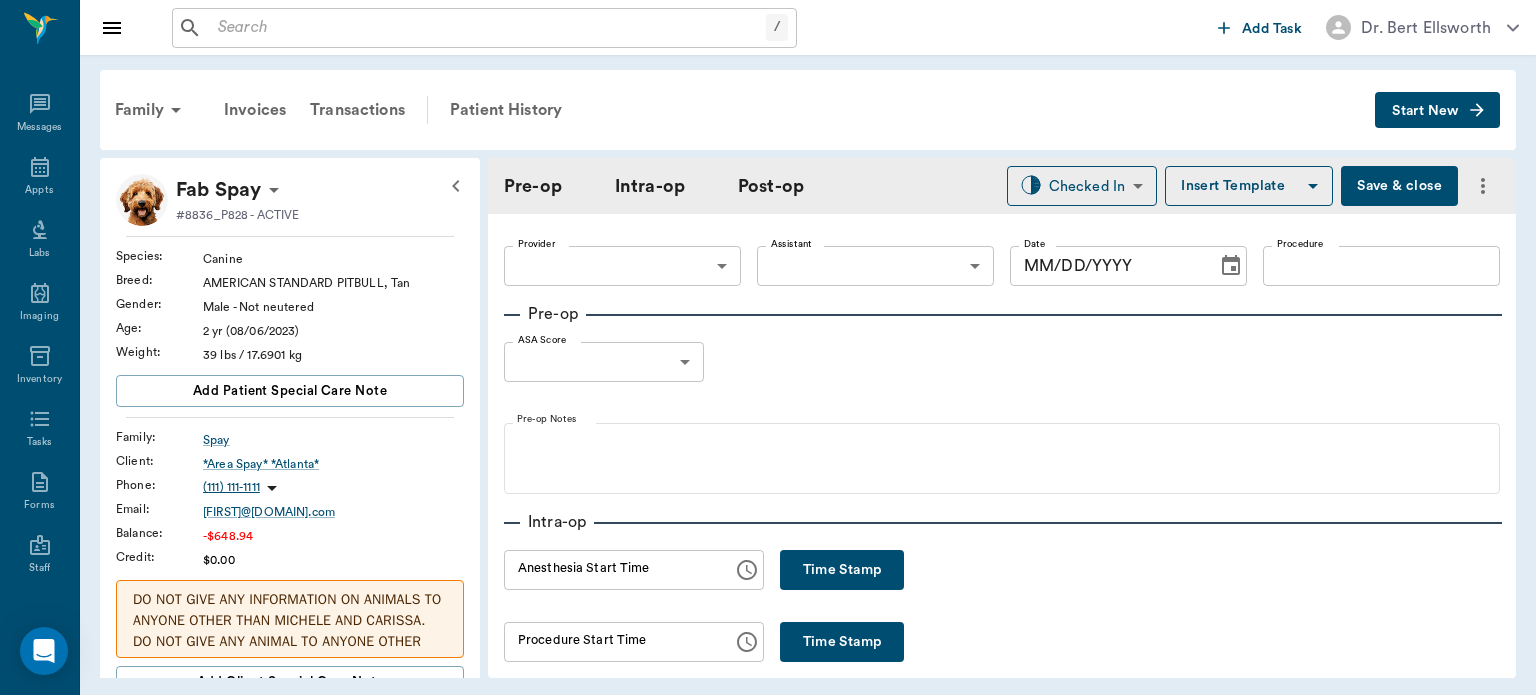 type on "63ec2f075fda476ae8351a4d" 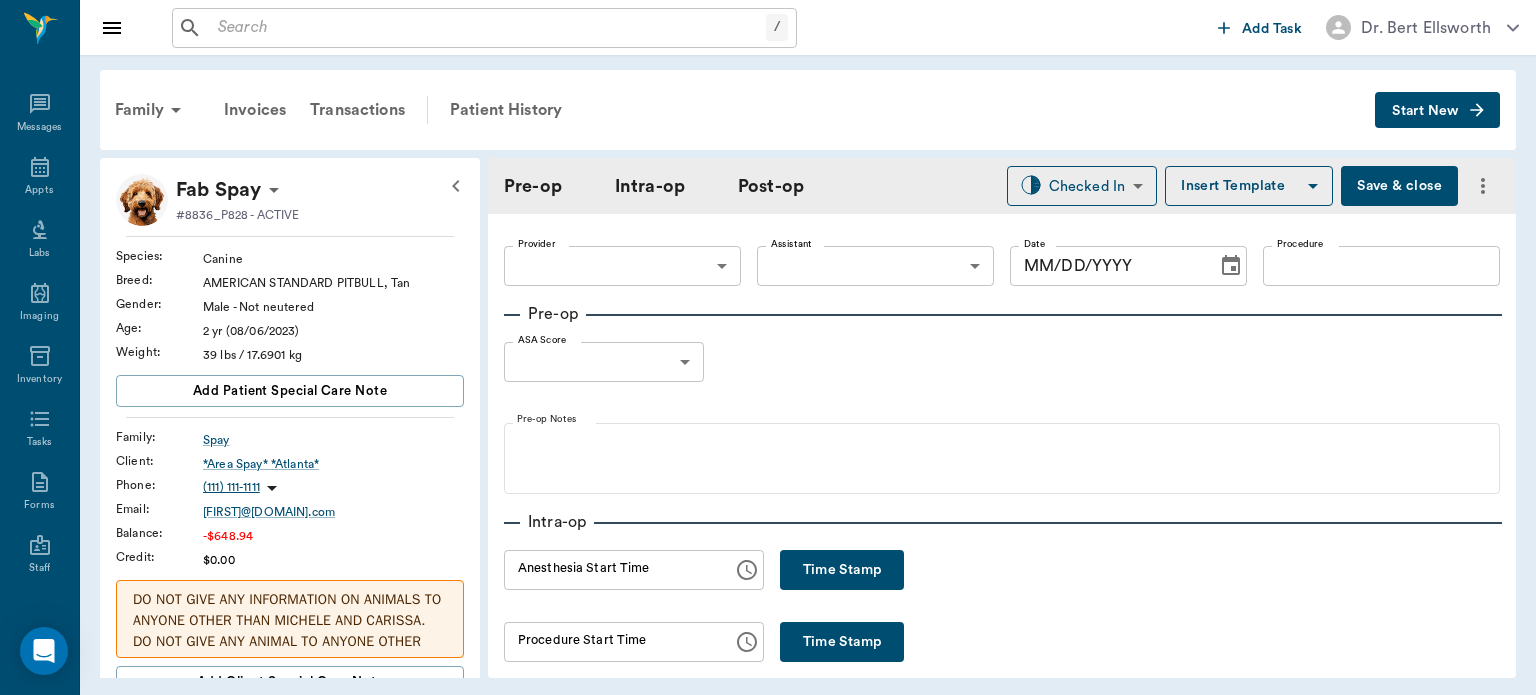type on "63ec2e7e52e12b0ba117b124" 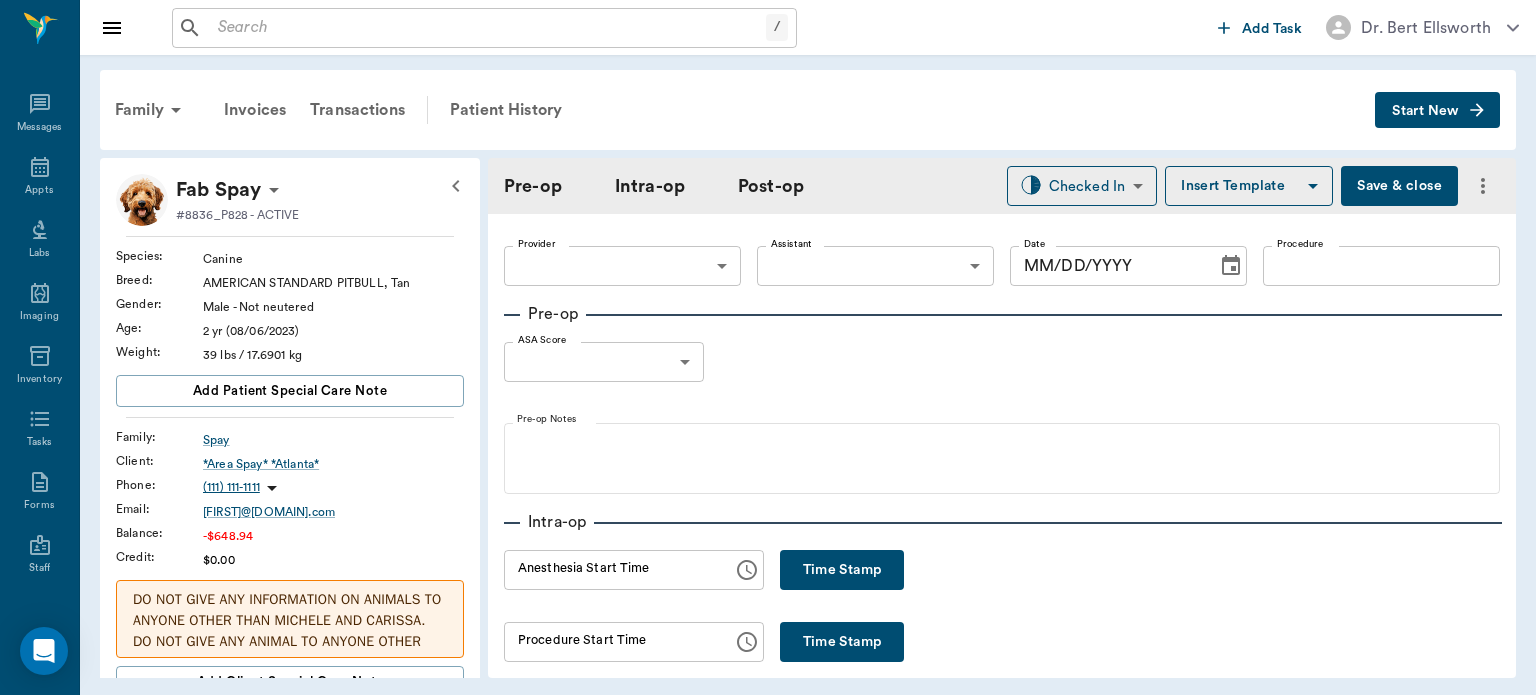 radio on "true" 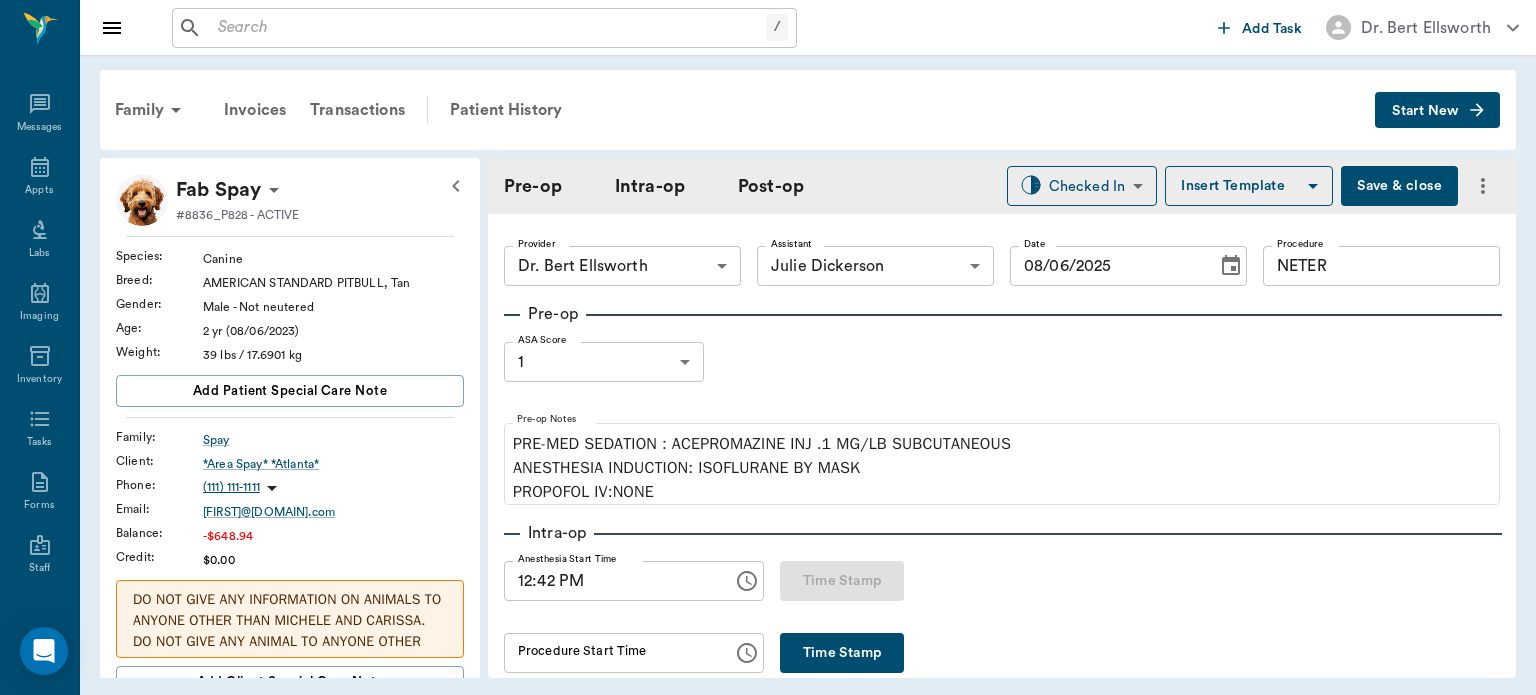 type on "08/06/2025" 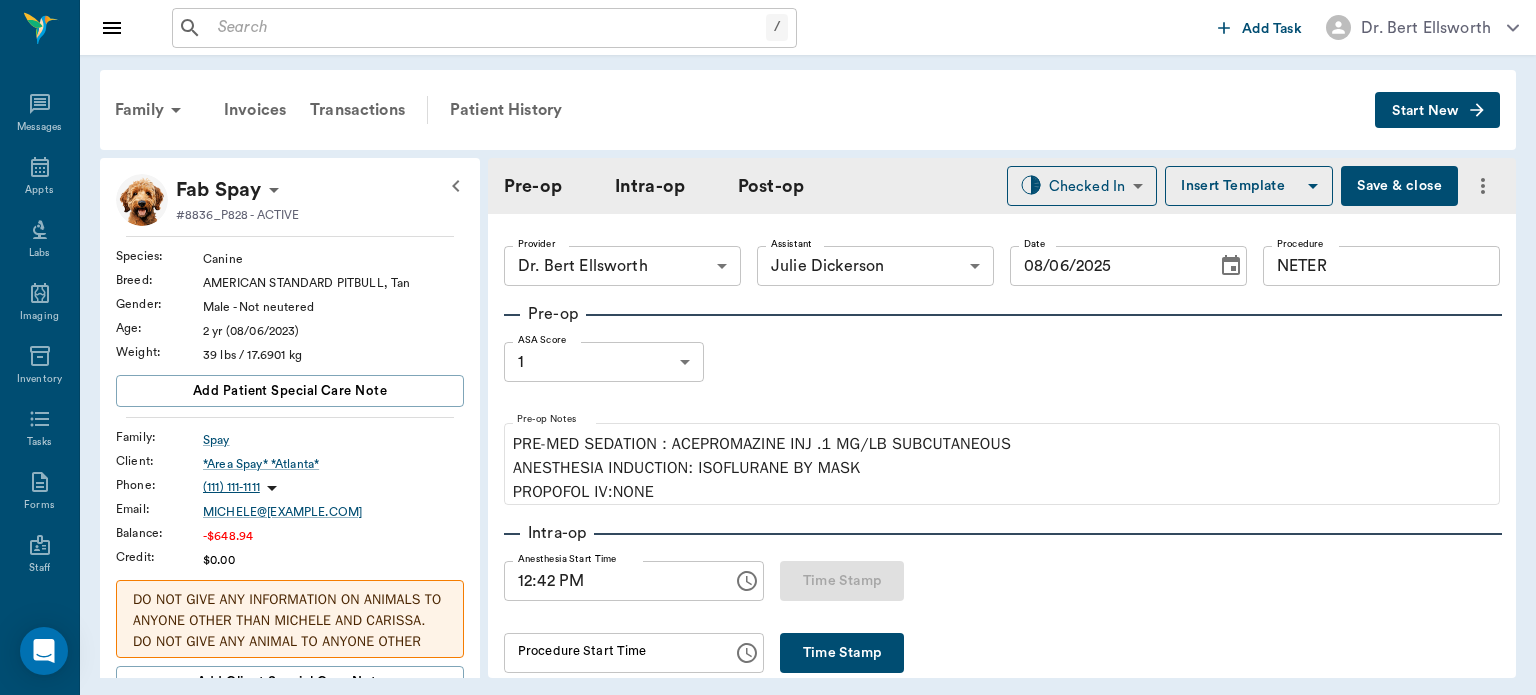 scroll, scrollTop: 0, scrollLeft: 0, axis: both 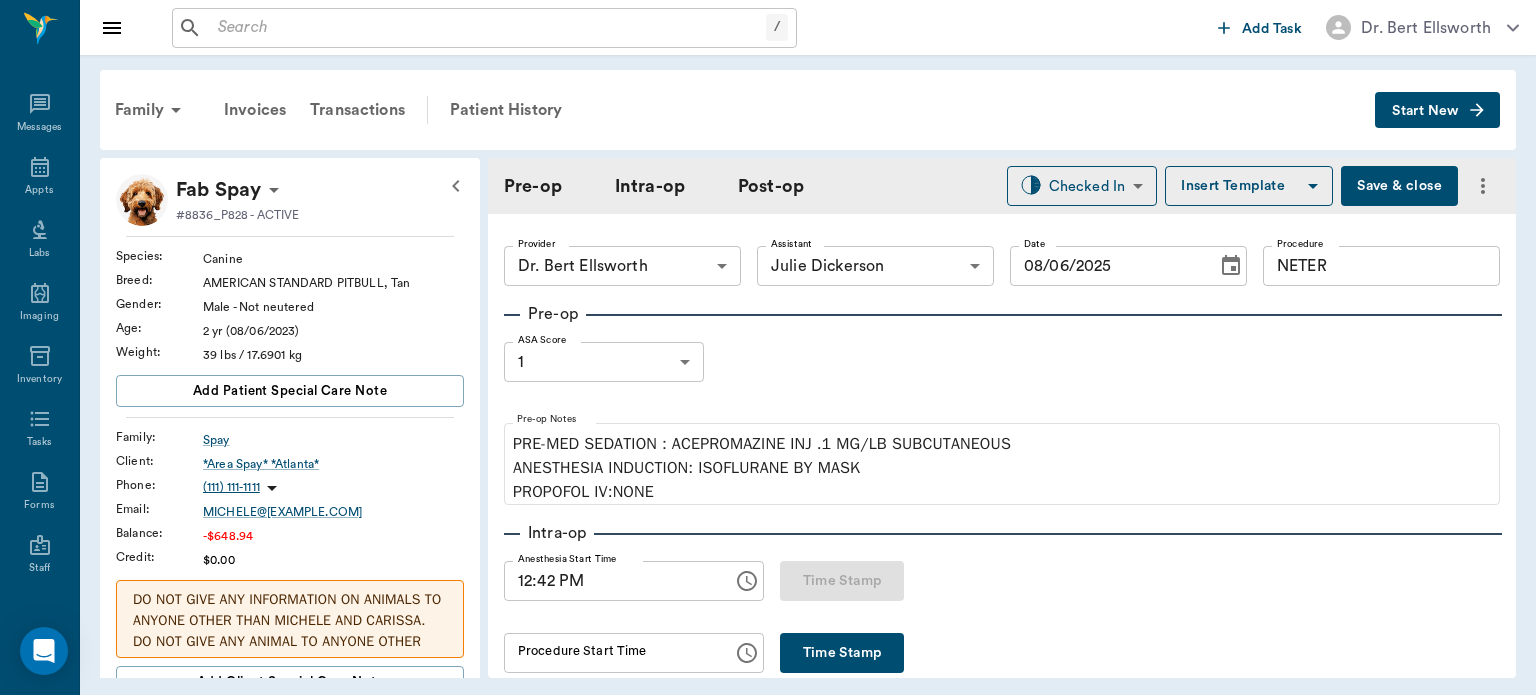 click on "NETER" at bounding box center [1381, 266] 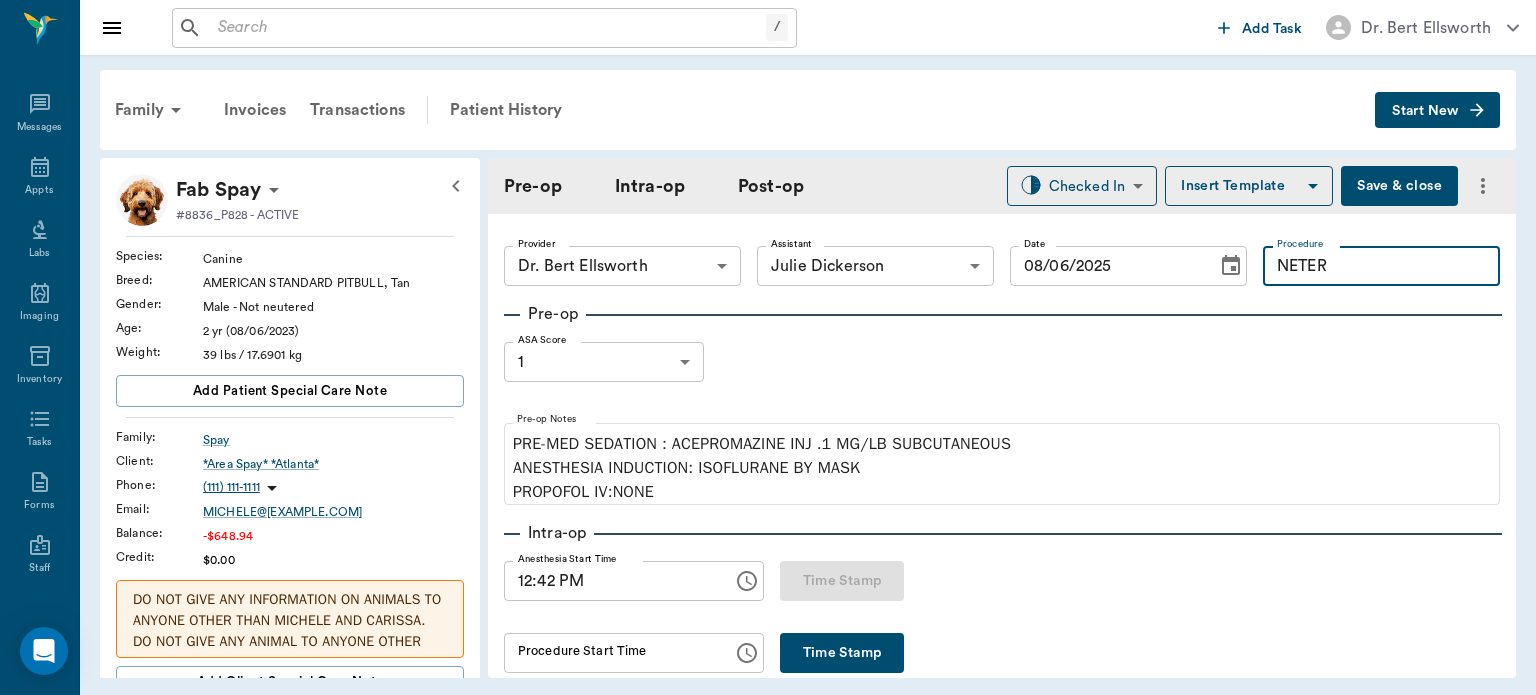 click on "NETER" at bounding box center [1381, 266] 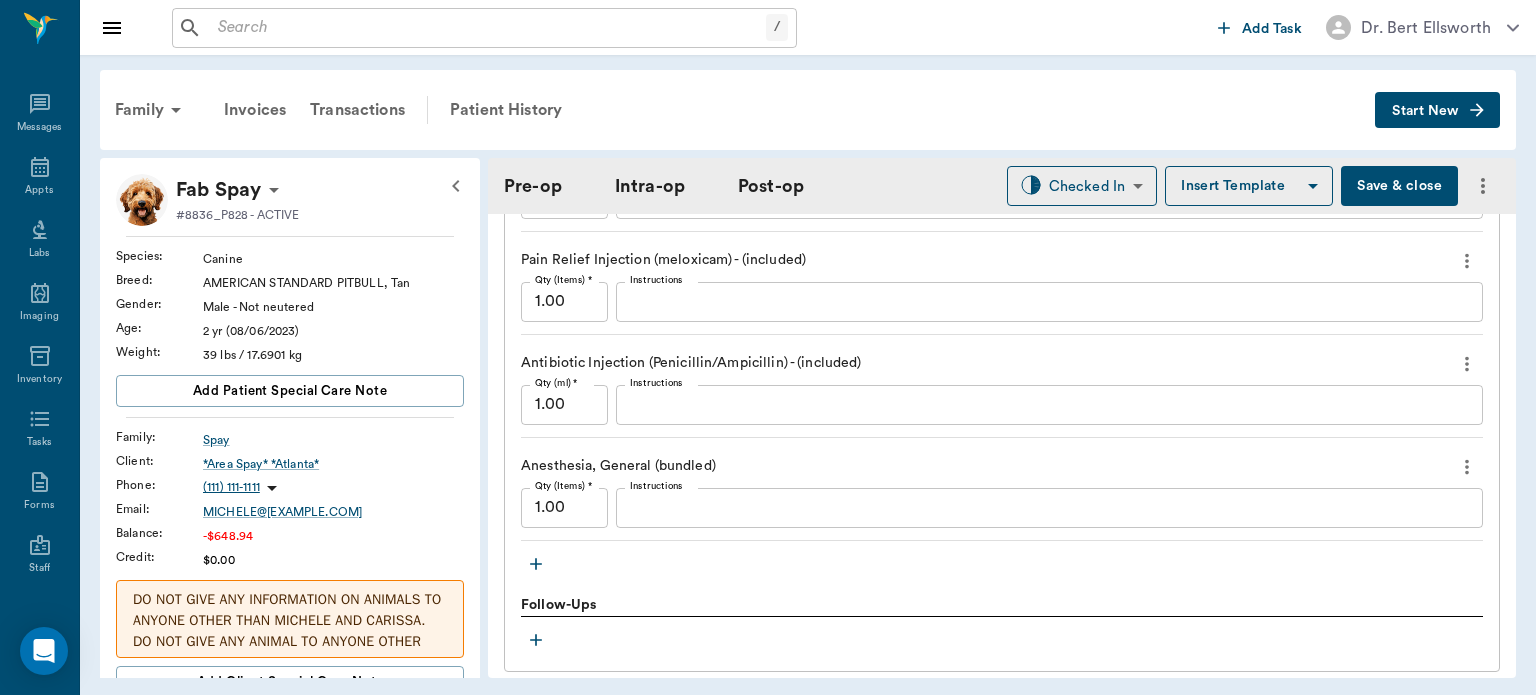 scroll, scrollTop: 1823, scrollLeft: 0, axis: vertical 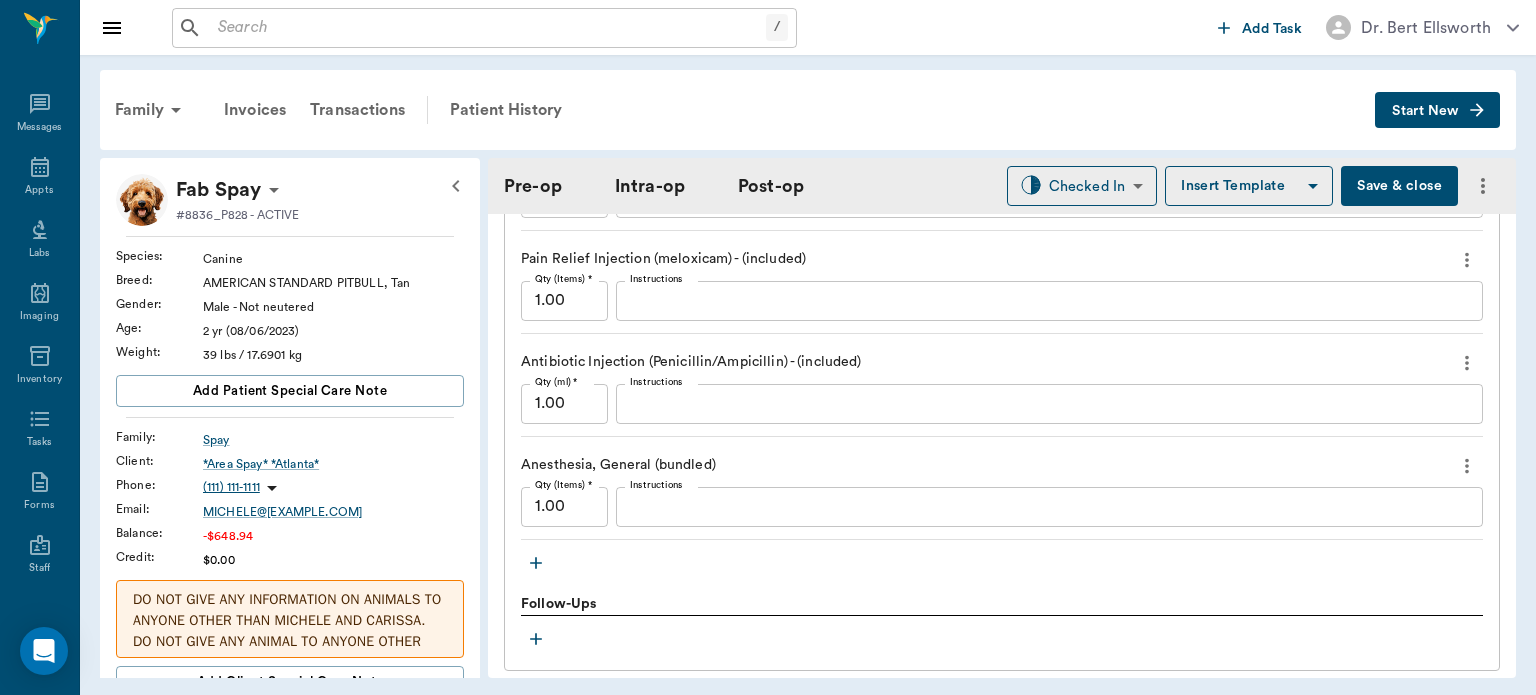 type on "NEUTER" 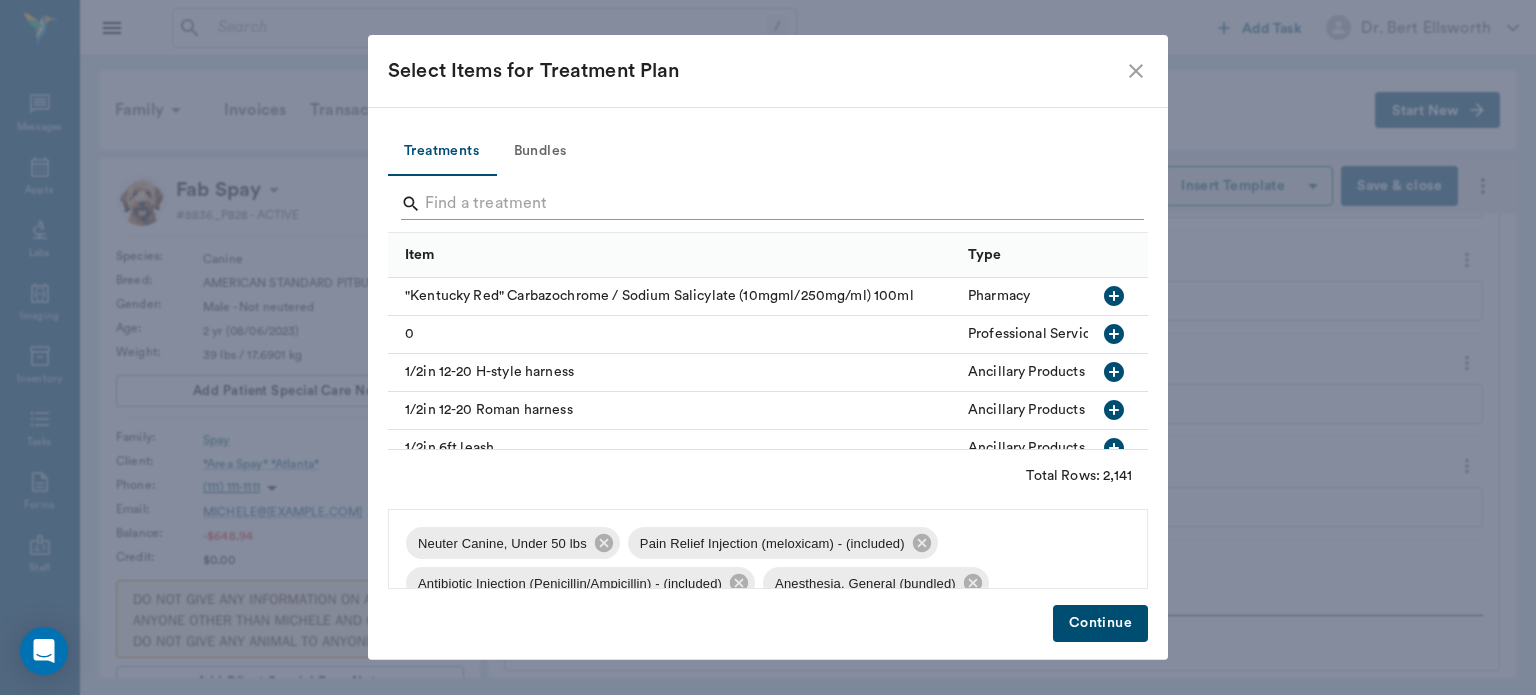 click at bounding box center (769, 204) 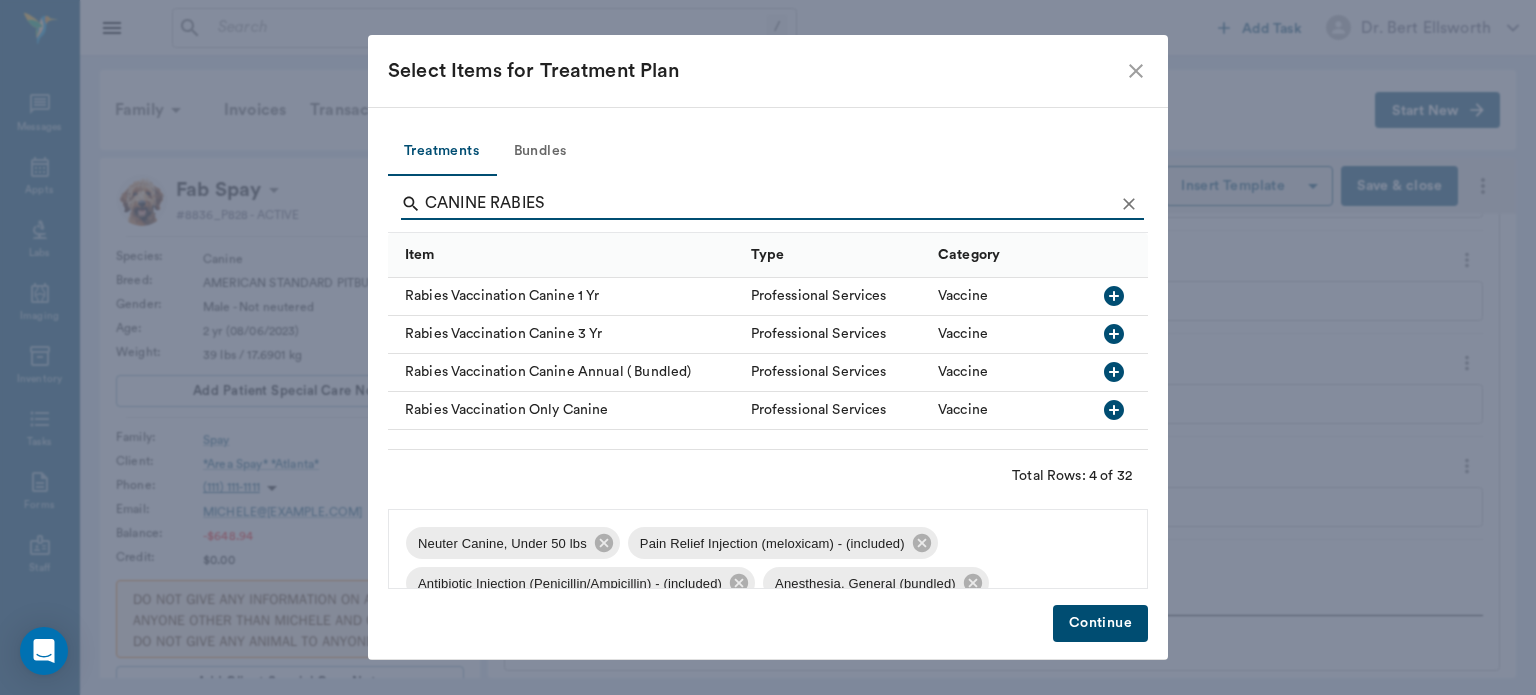 type on "CANINE RABIES" 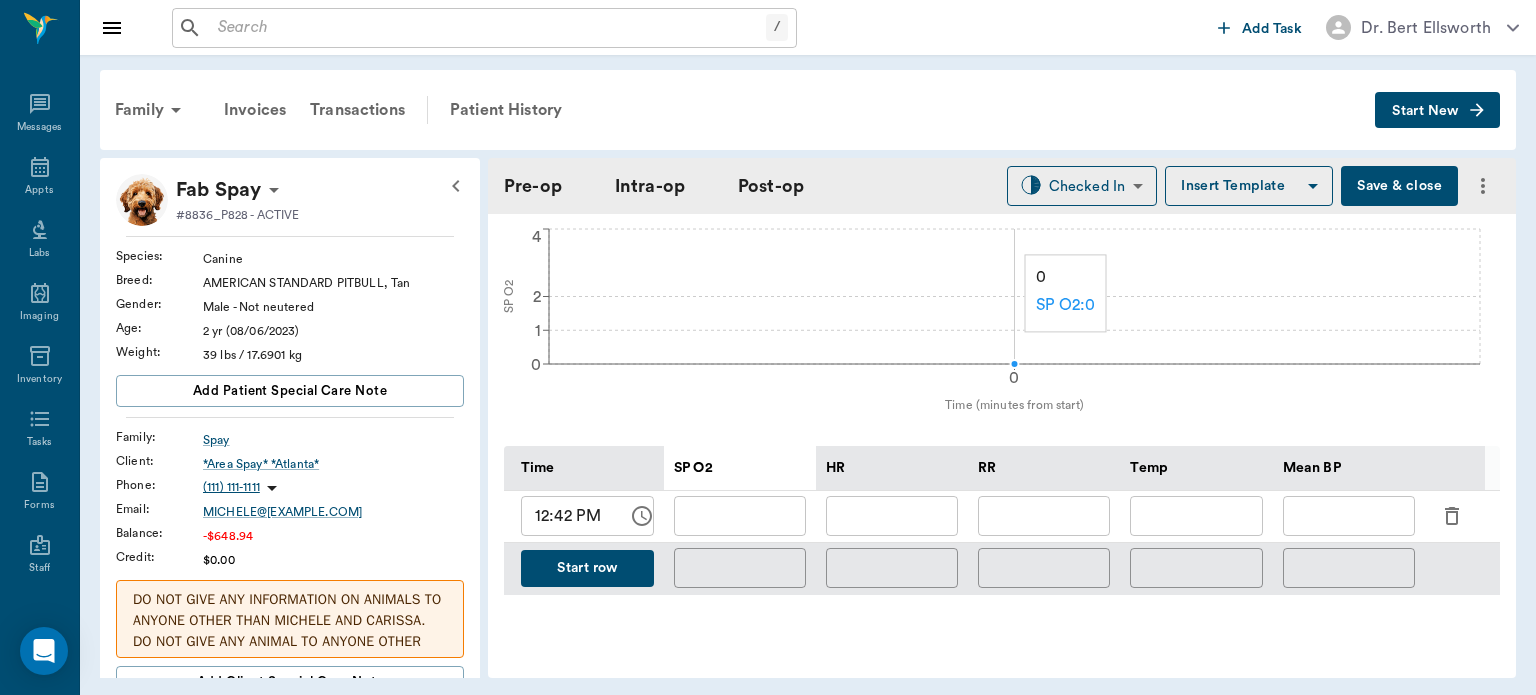 scroll, scrollTop: 764, scrollLeft: 0, axis: vertical 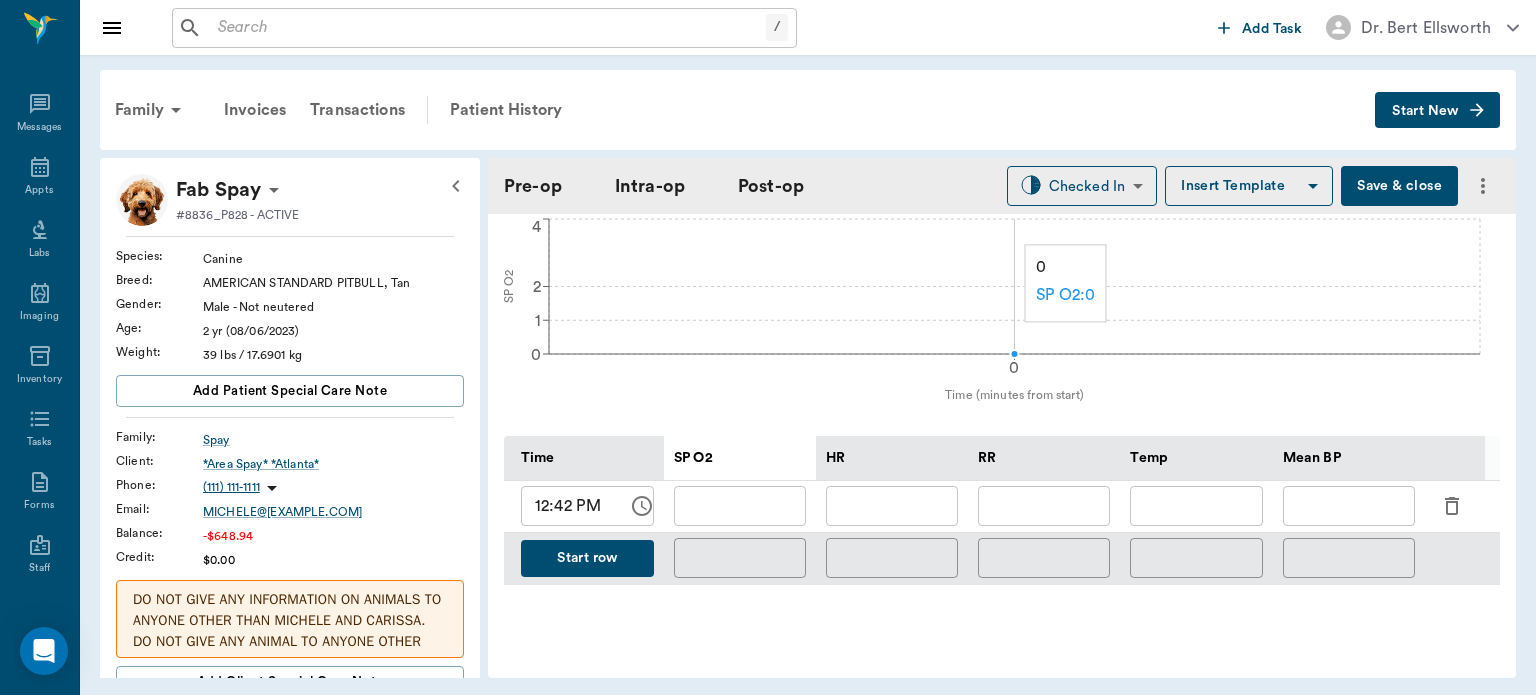click 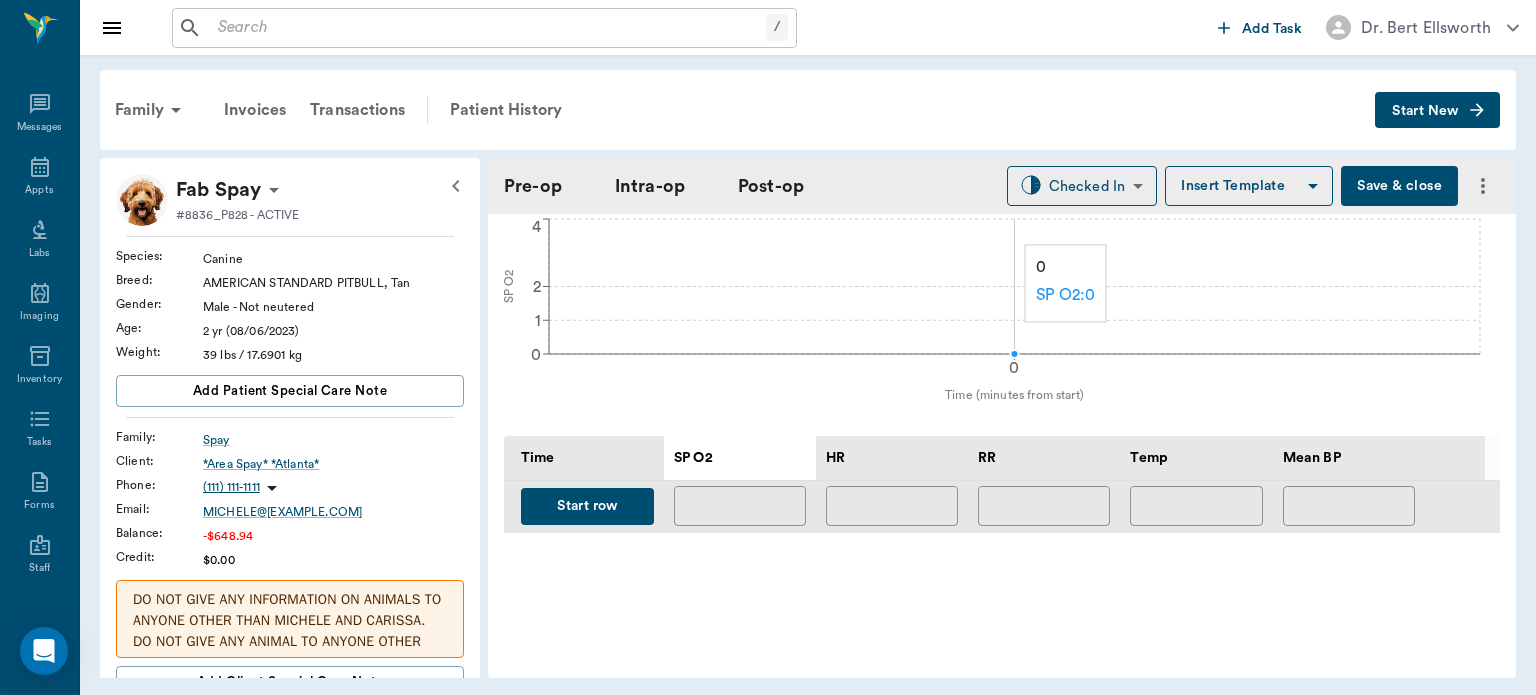 click on "Start row" at bounding box center (587, 506) 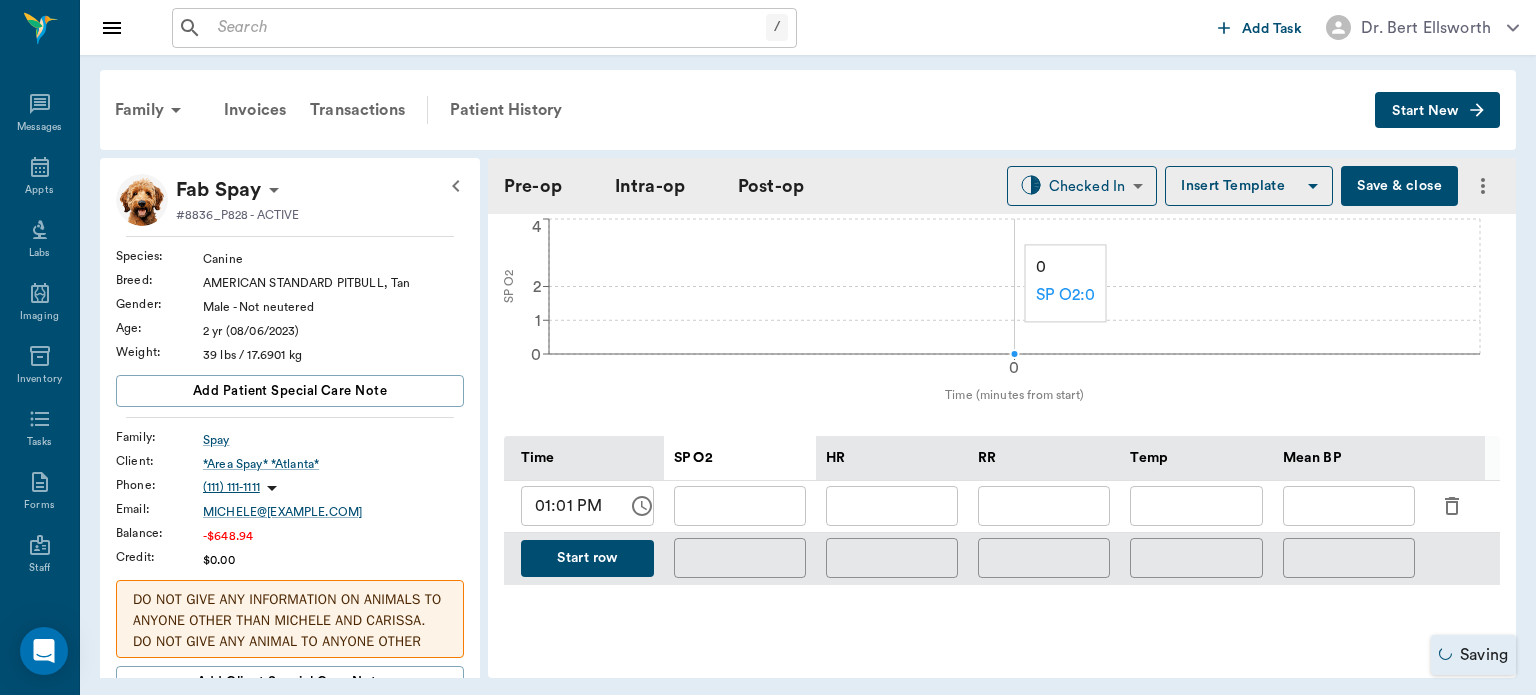 click on "01:01 PM" at bounding box center [567, 506] 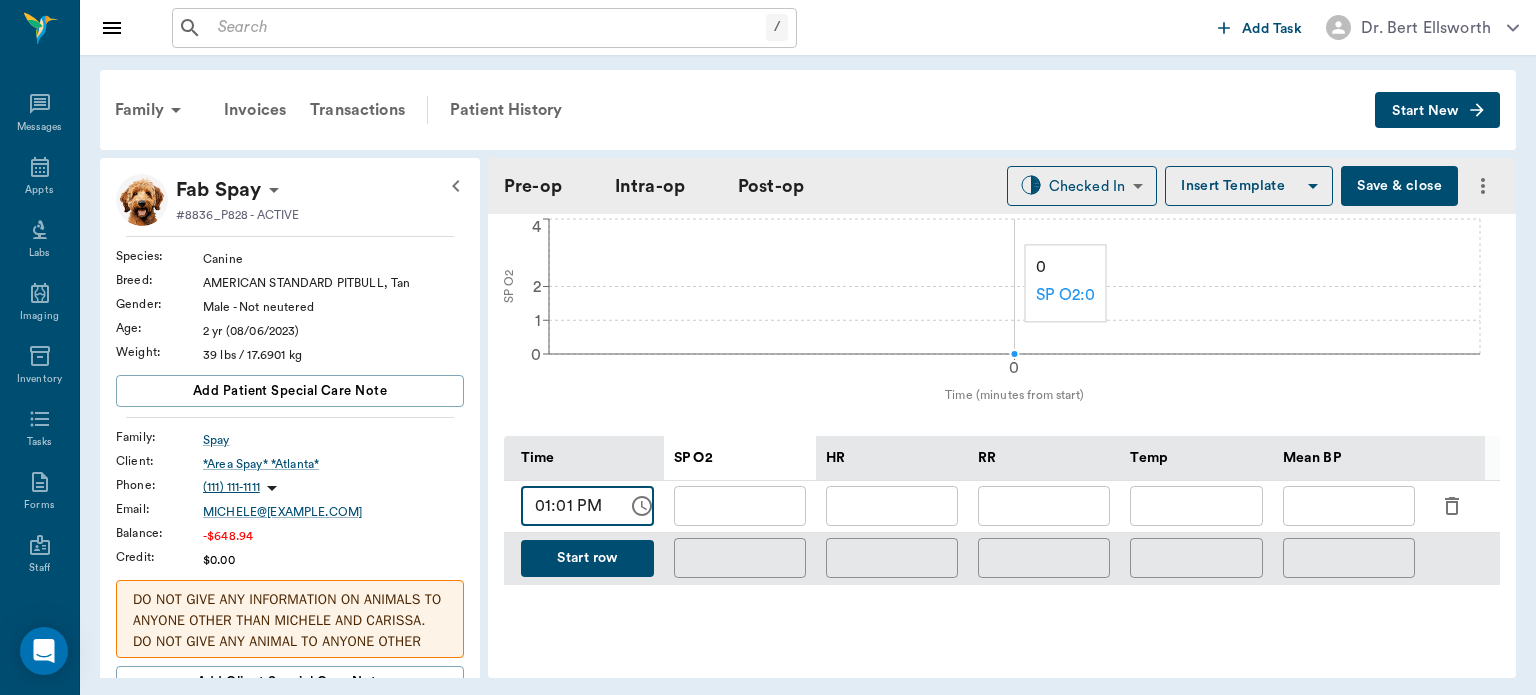 click on "01:01 PM" at bounding box center [567, 506] 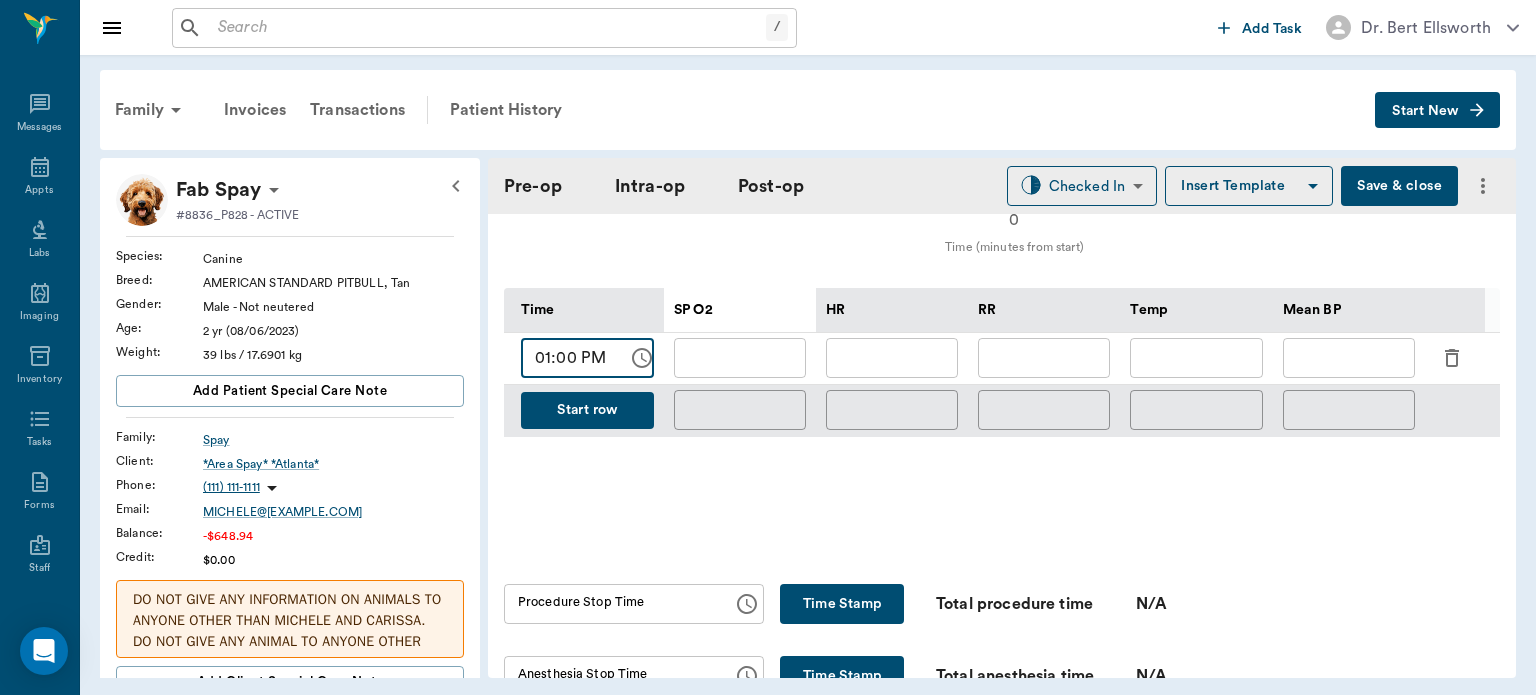 scroll, scrollTop: 909, scrollLeft: 0, axis: vertical 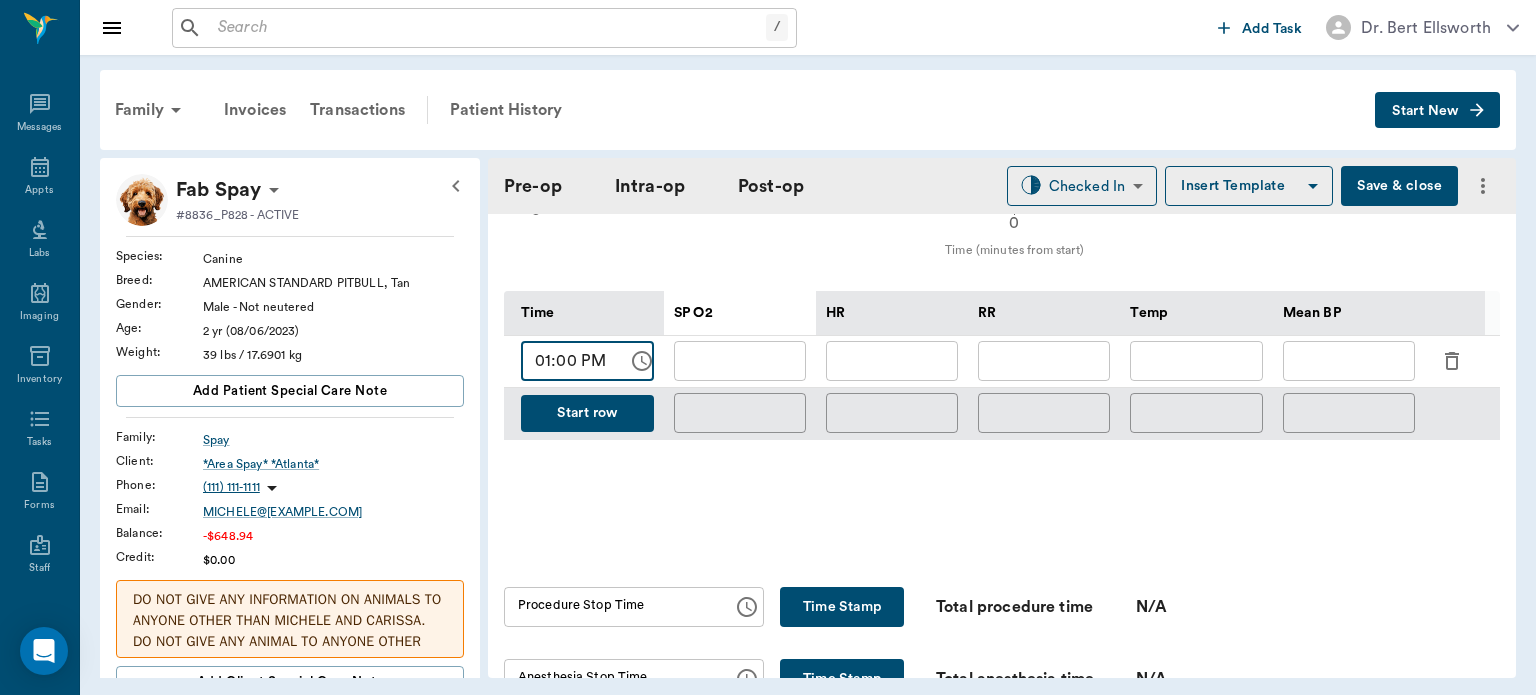 type on "01:00 PM" 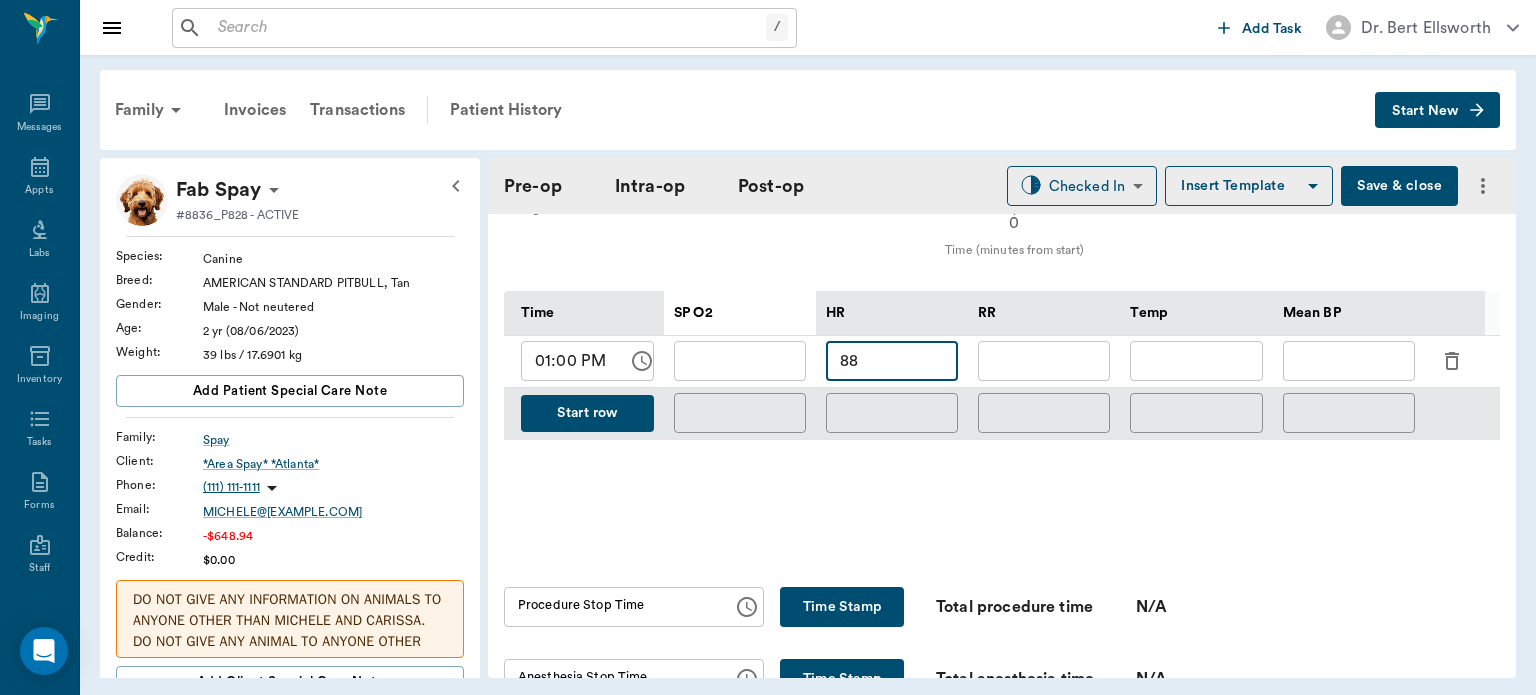 type on "88" 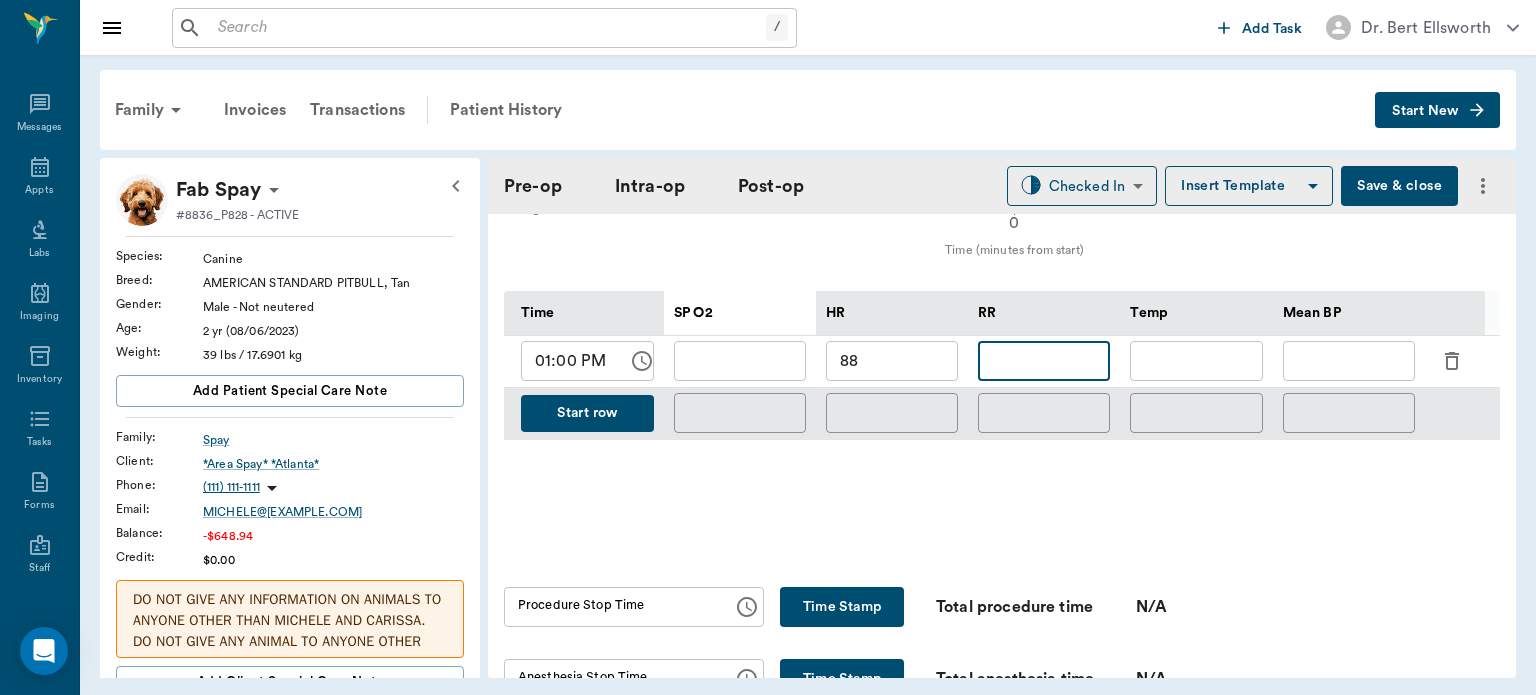 click at bounding box center (740, 361) 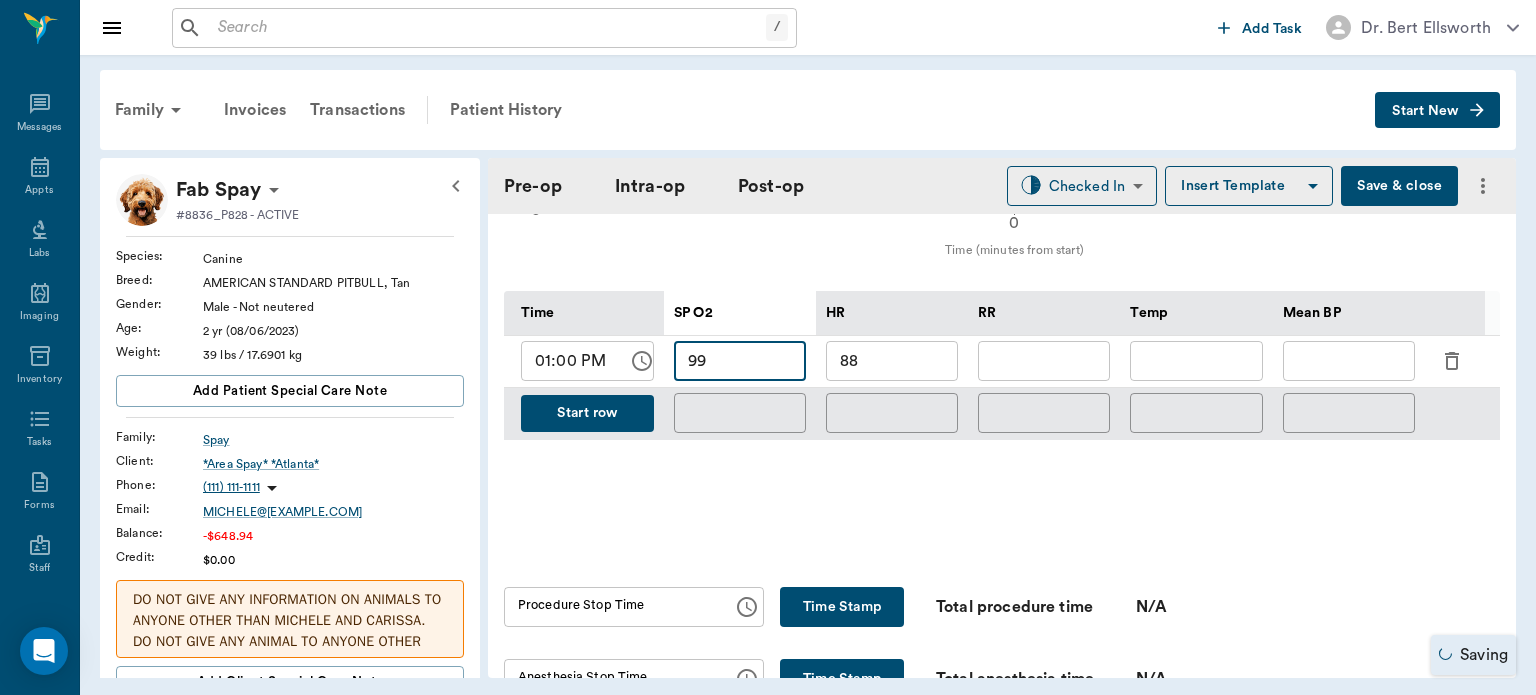type on "99" 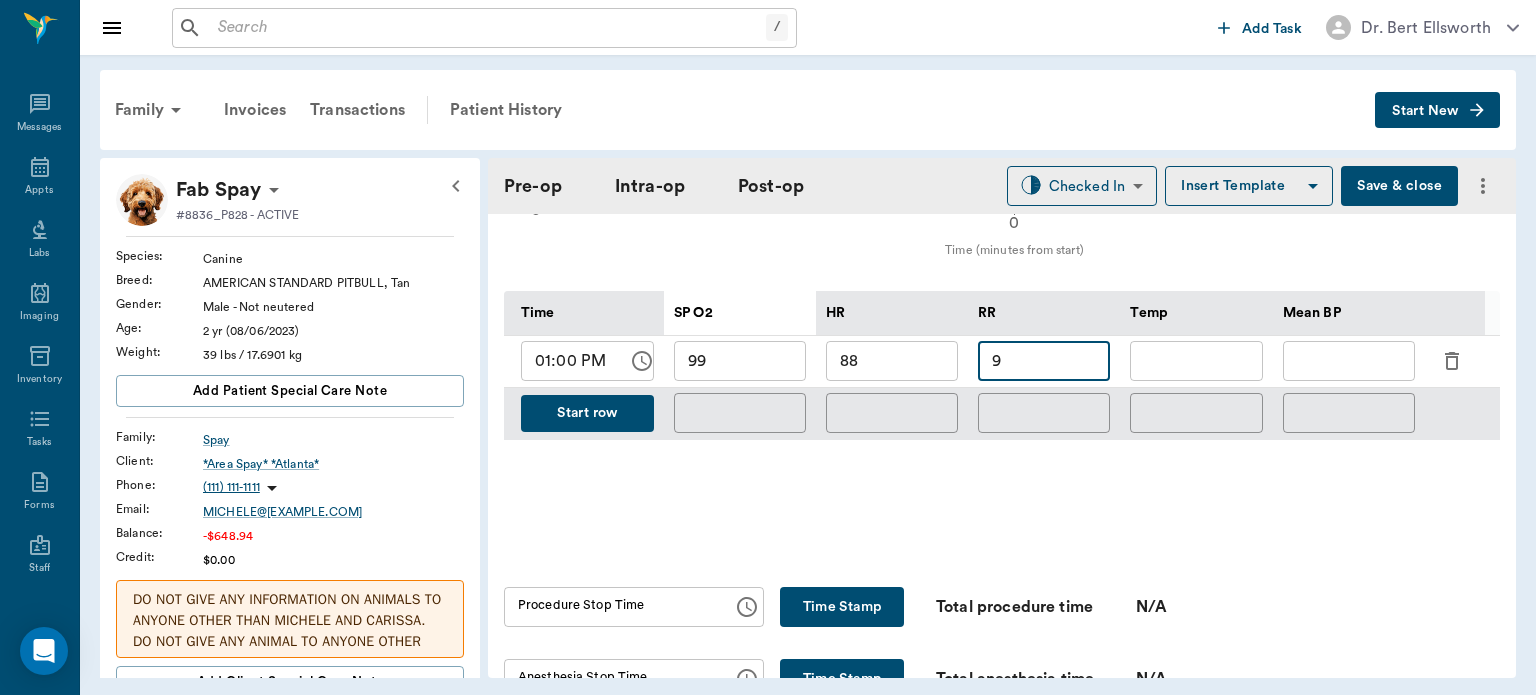 type on "9" 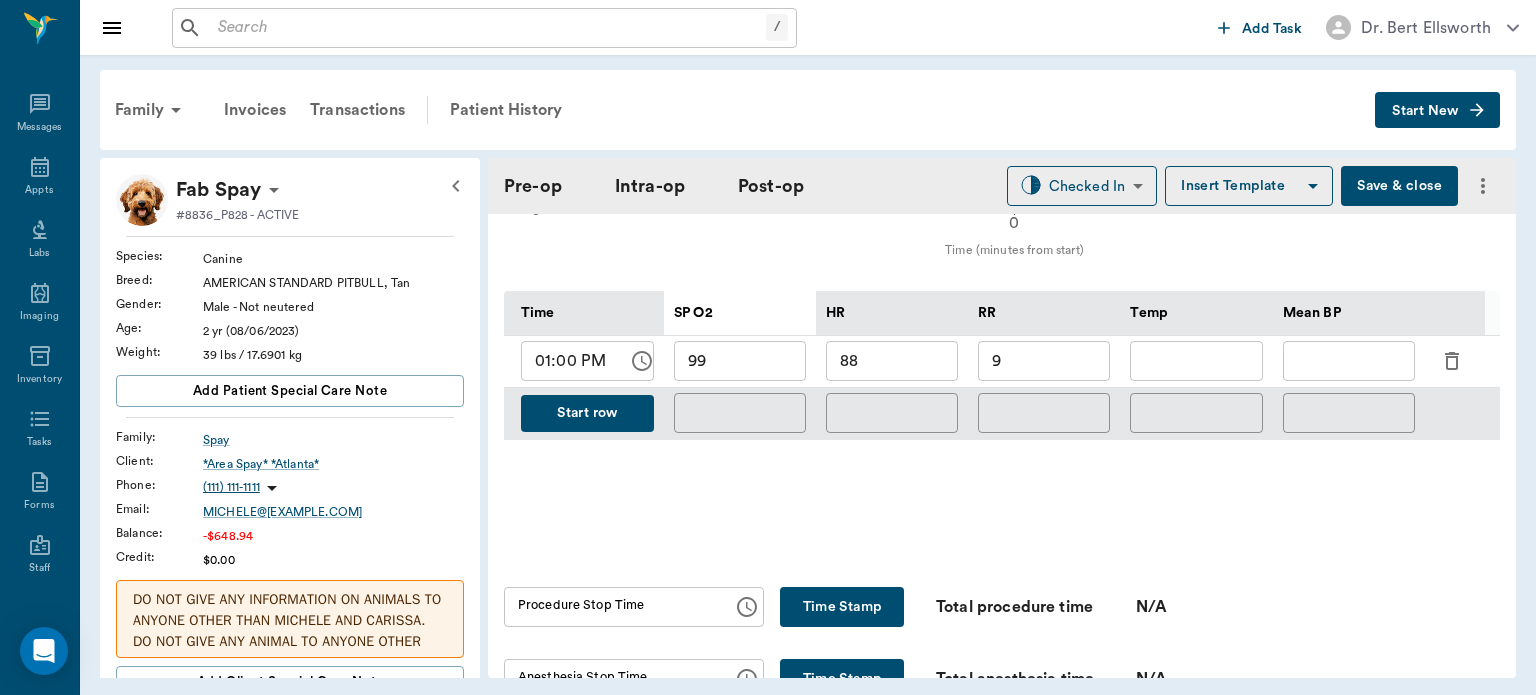 click at bounding box center [1349, 361] 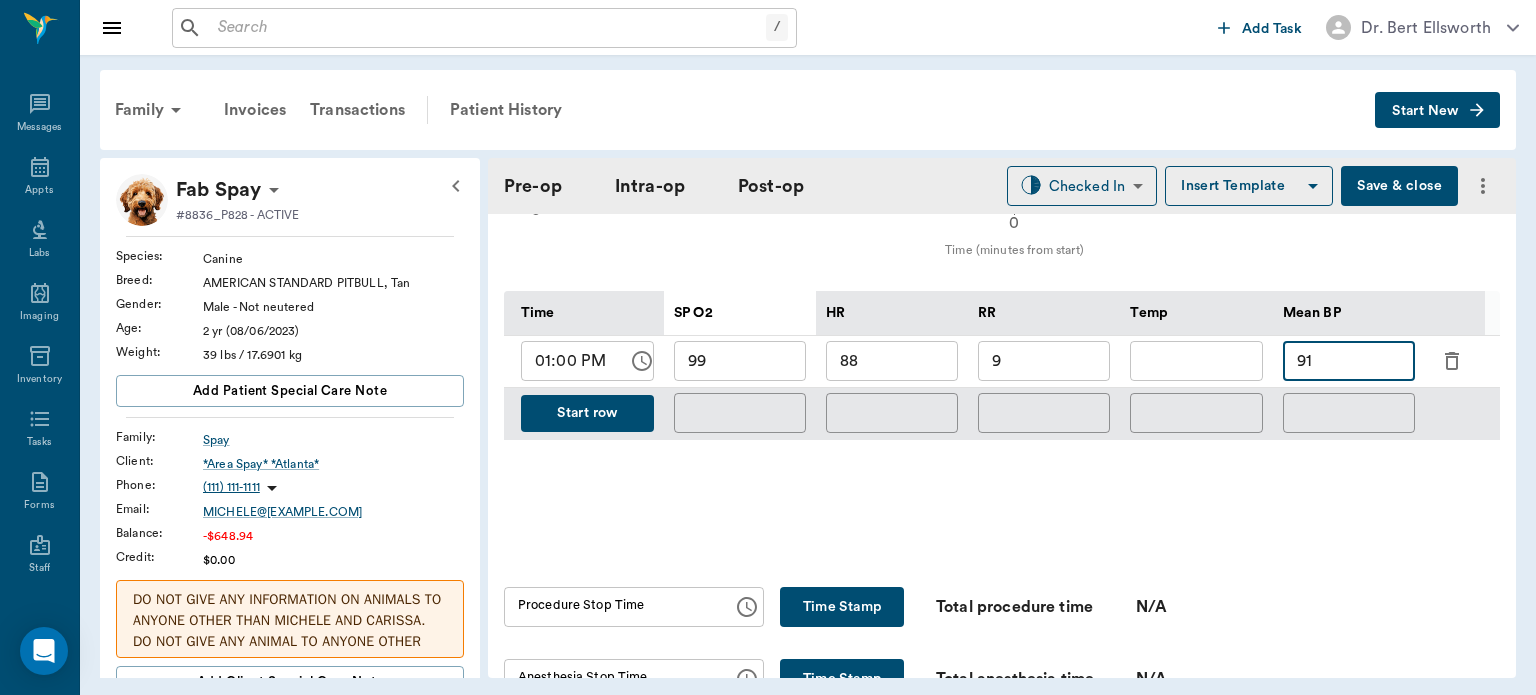 type on "91" 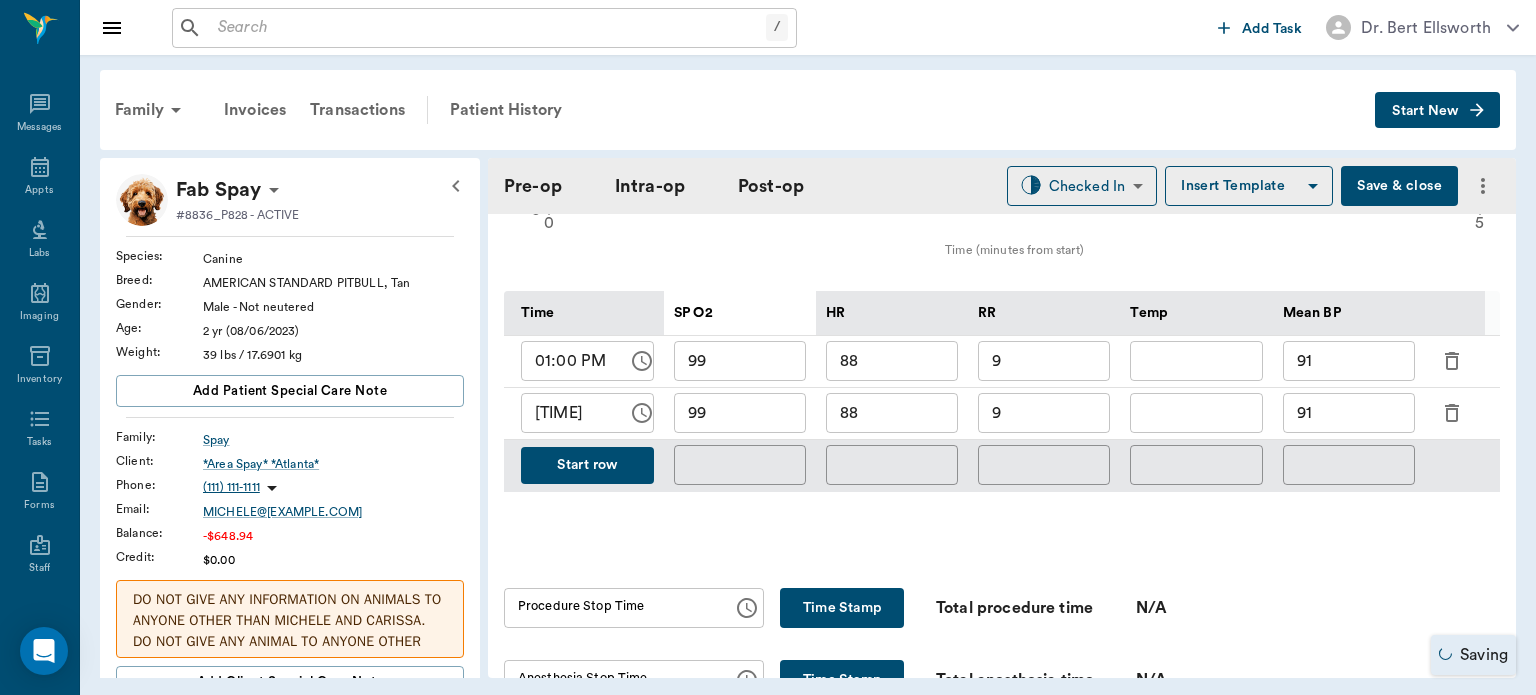 click on "99" at bounding box center (740, 413) 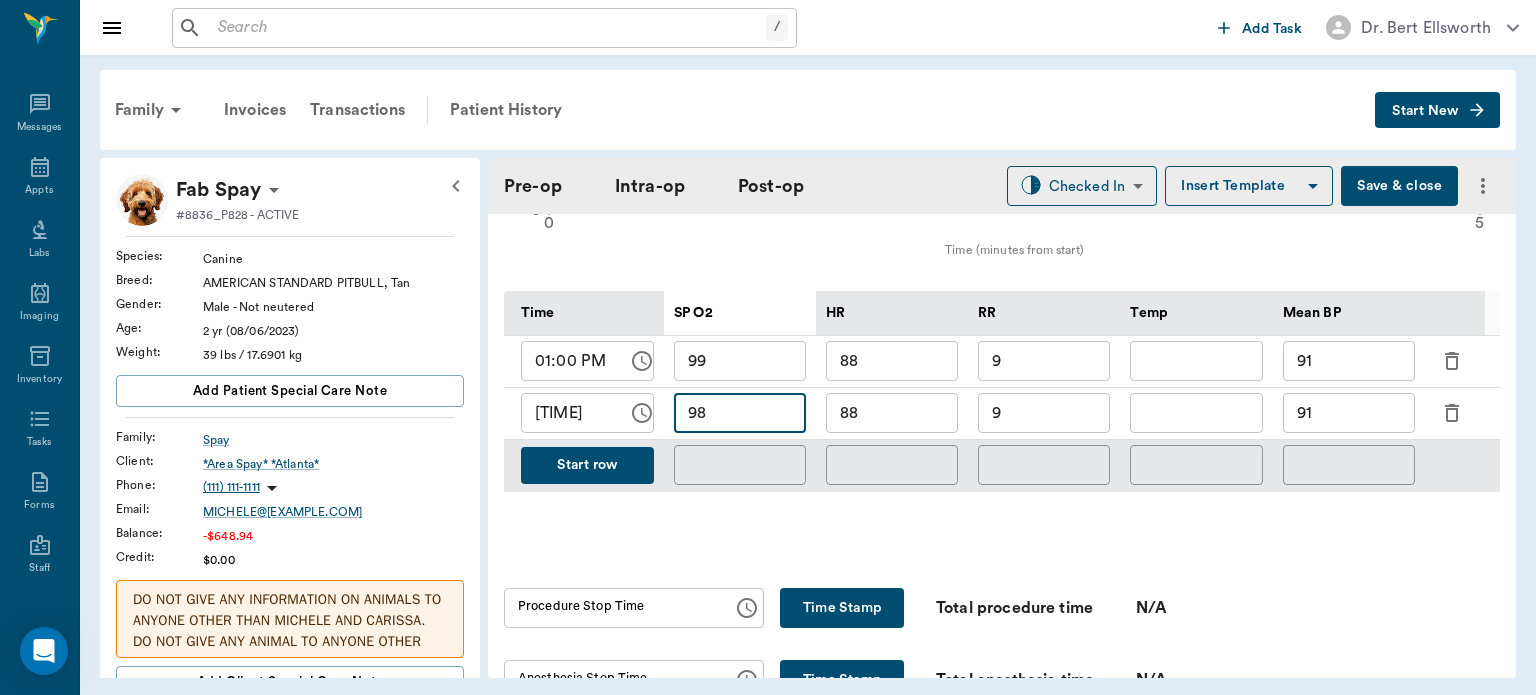 type on "98" 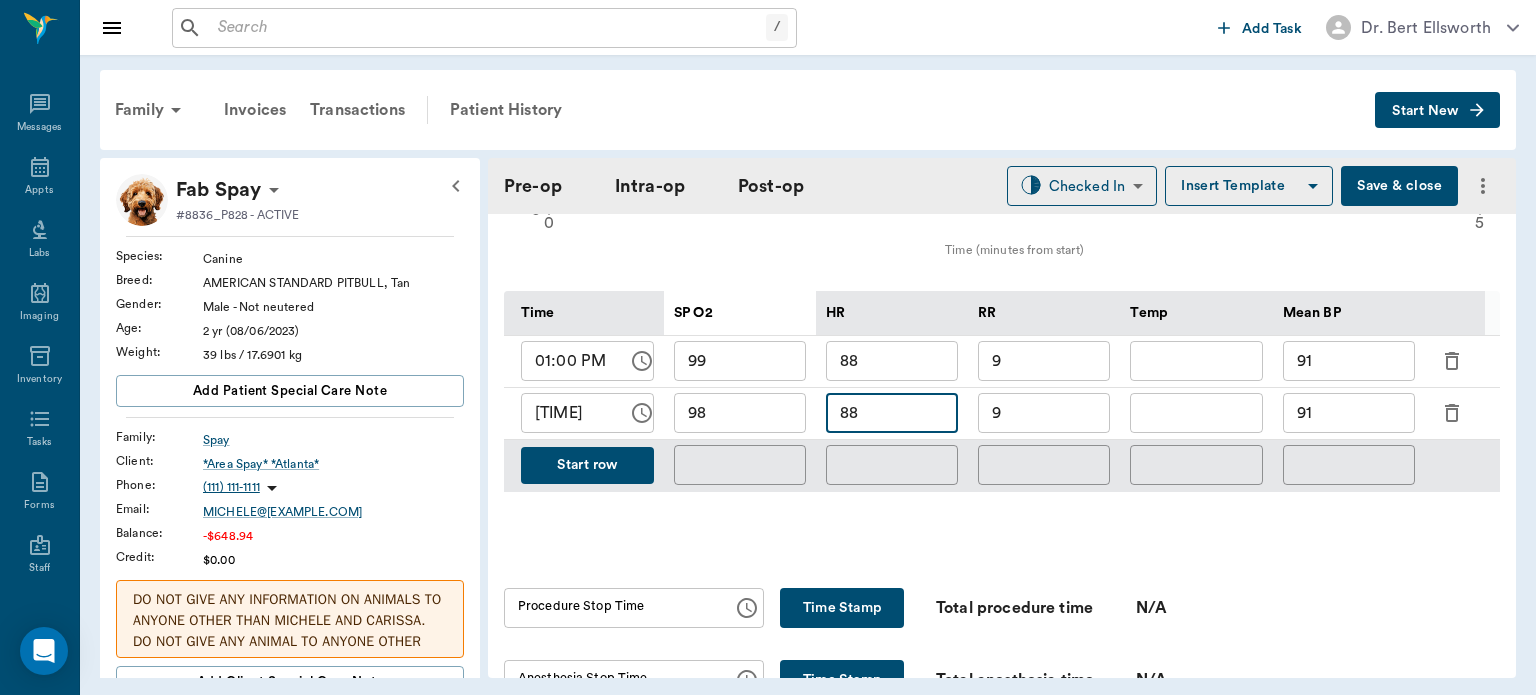 type on "8" 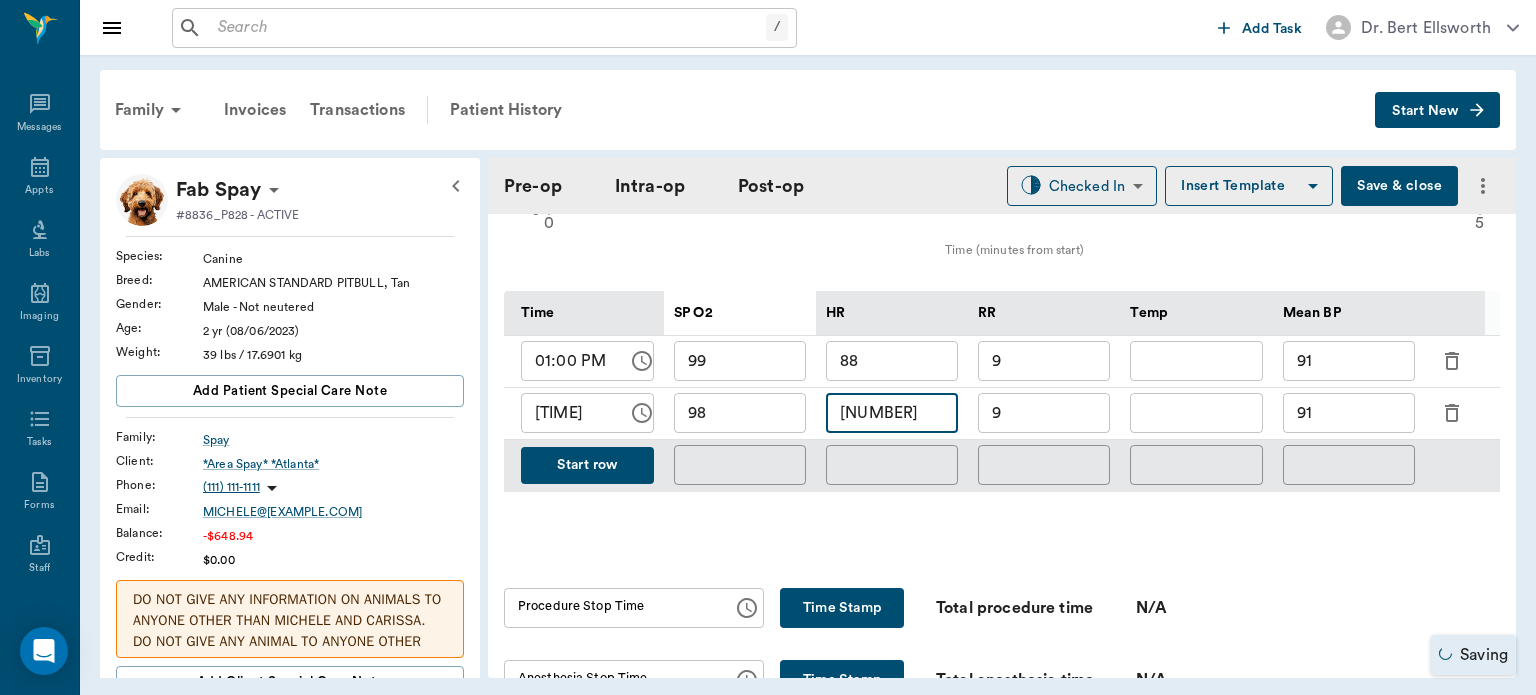 type on "114" 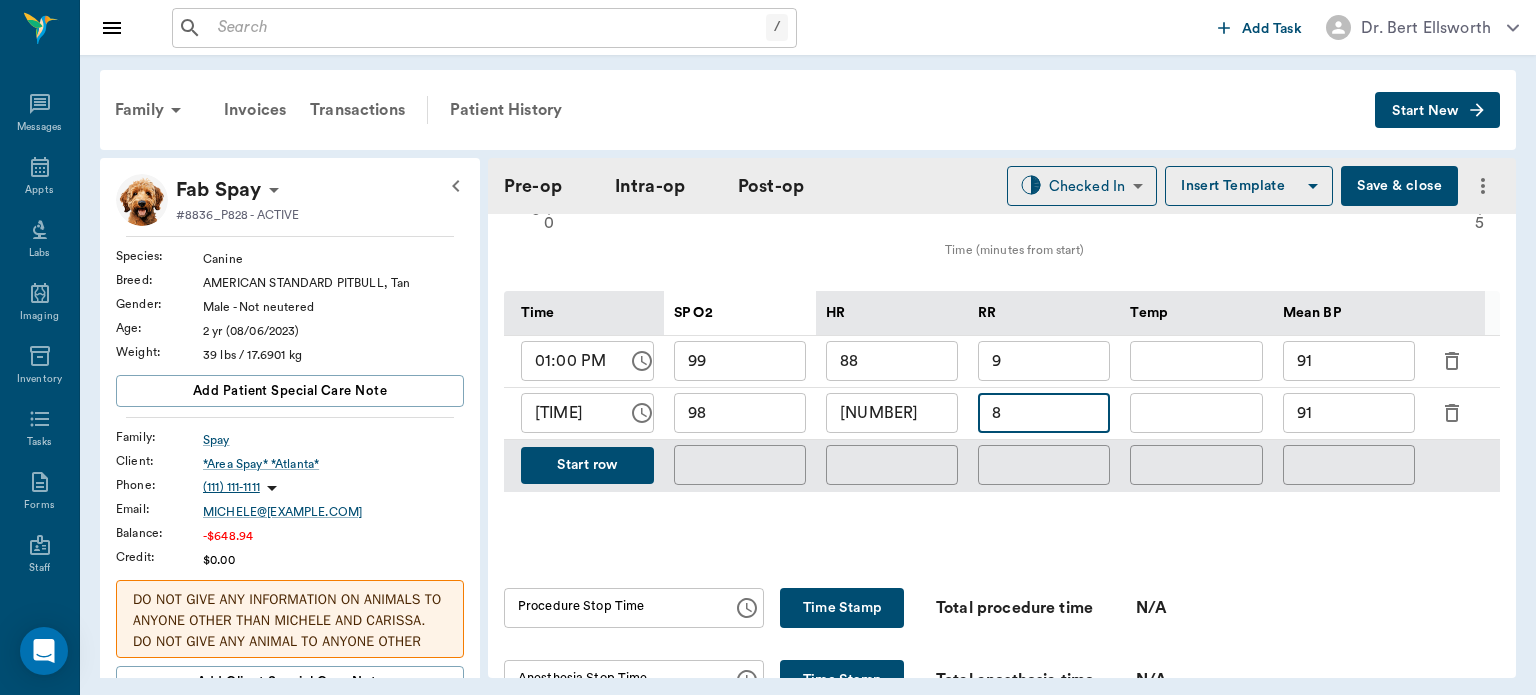type on "8" 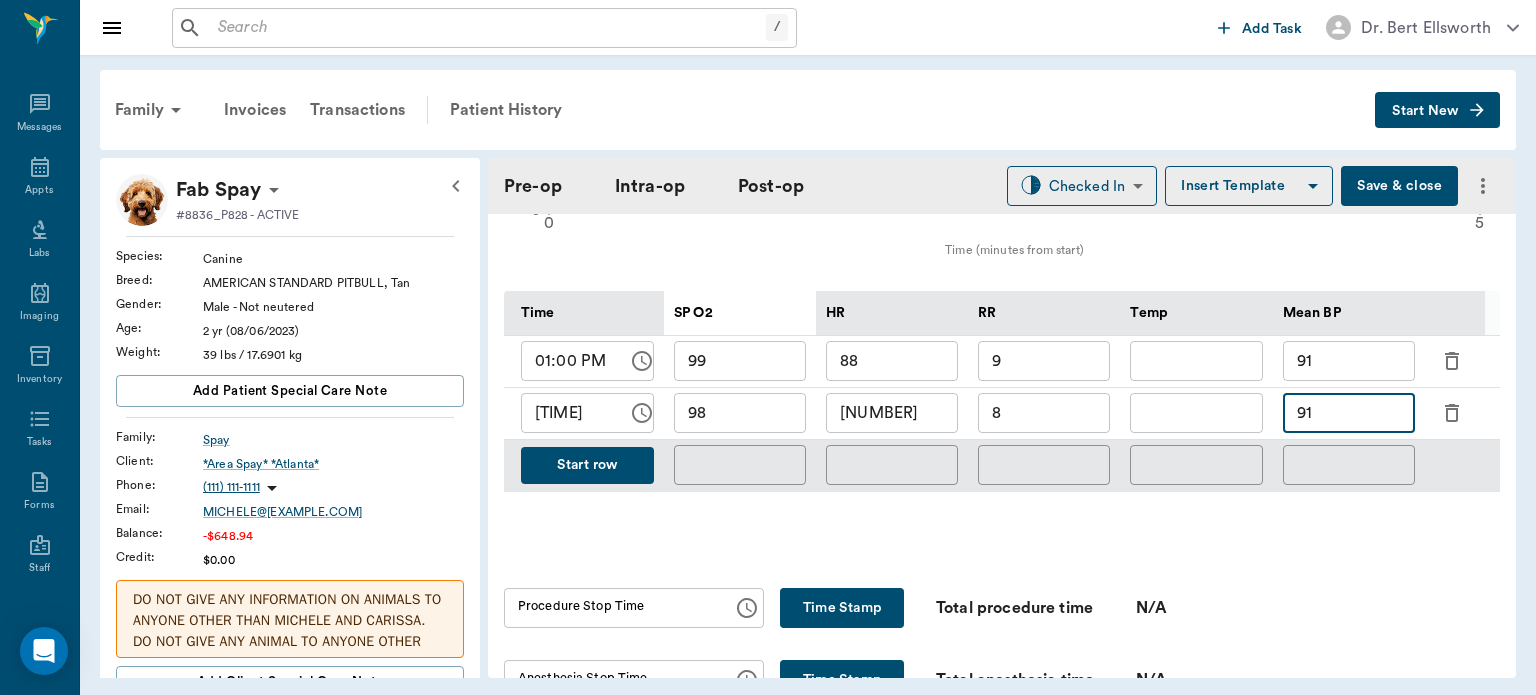 type on "9" 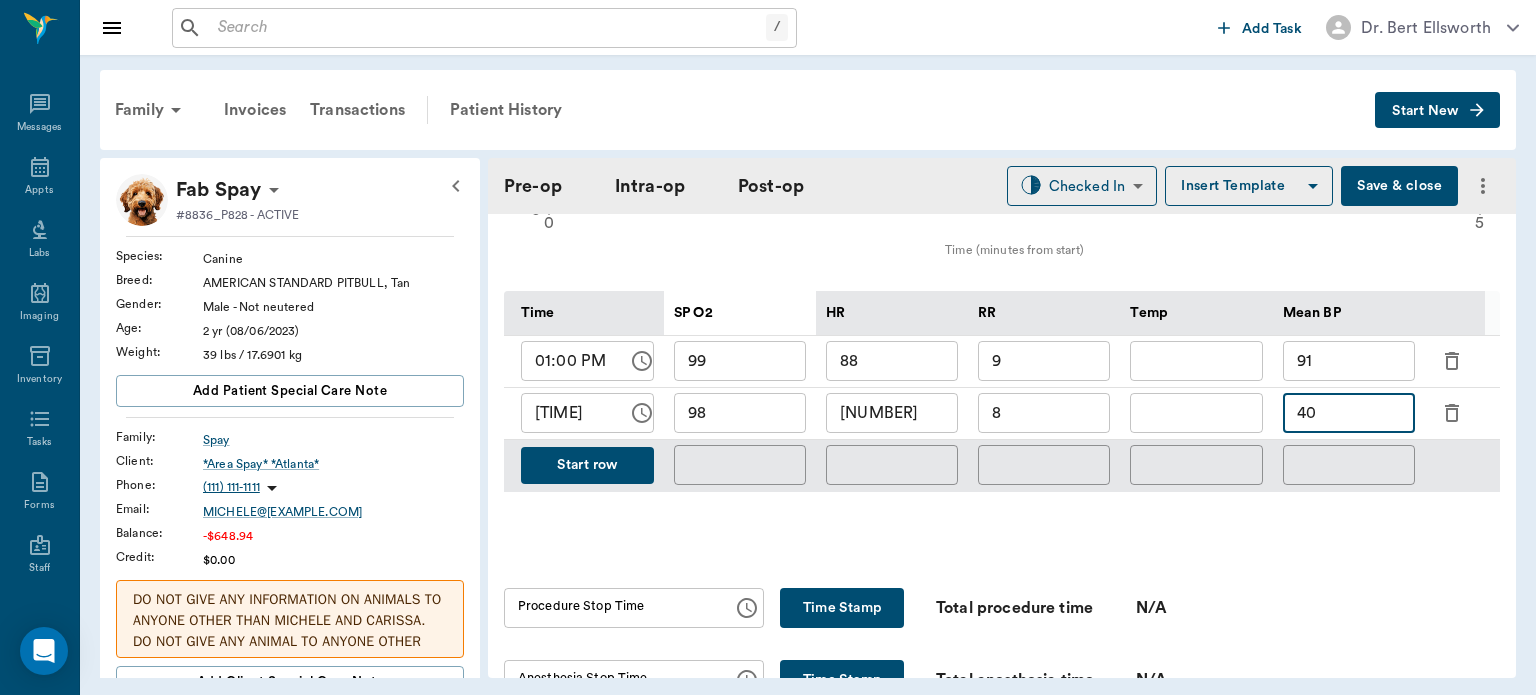 type on "4" 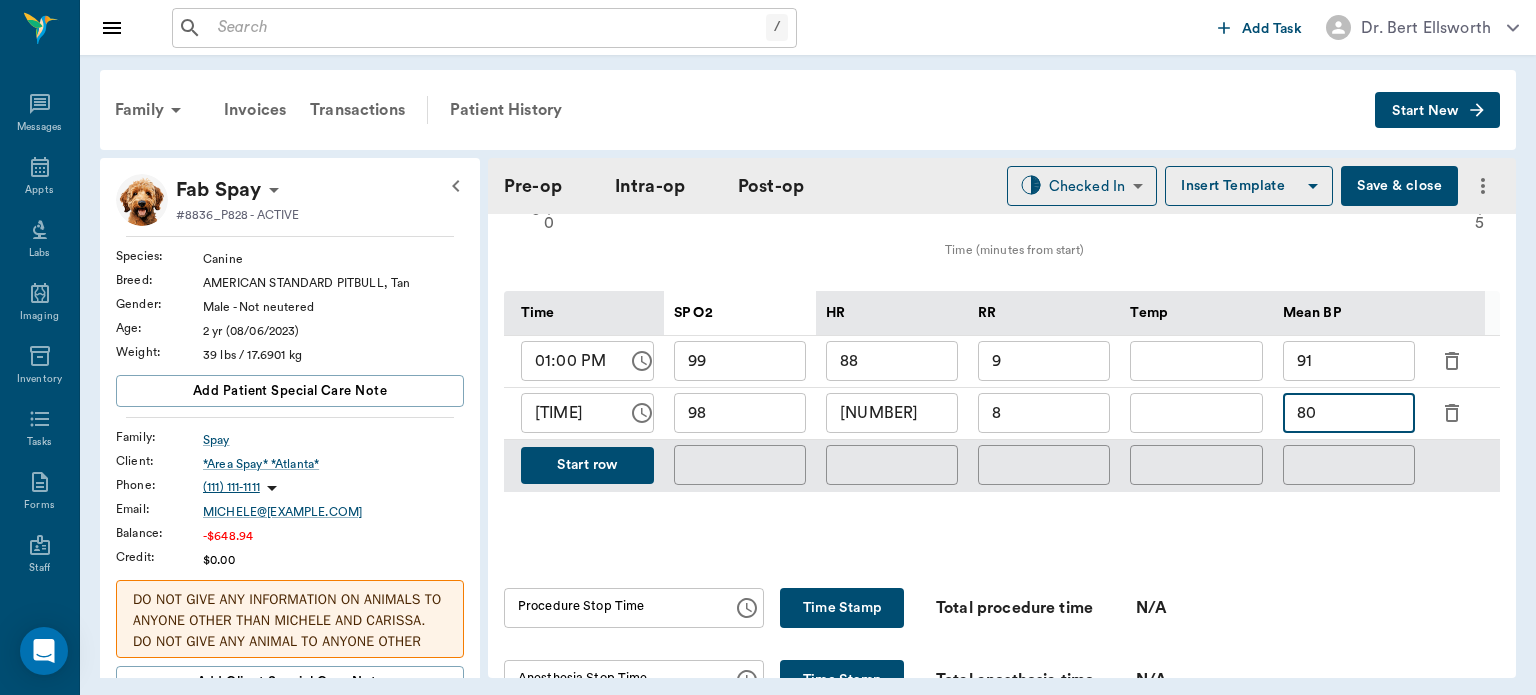 scroll, scrollTop: 82, scrollLeft: 0, axis: vertical 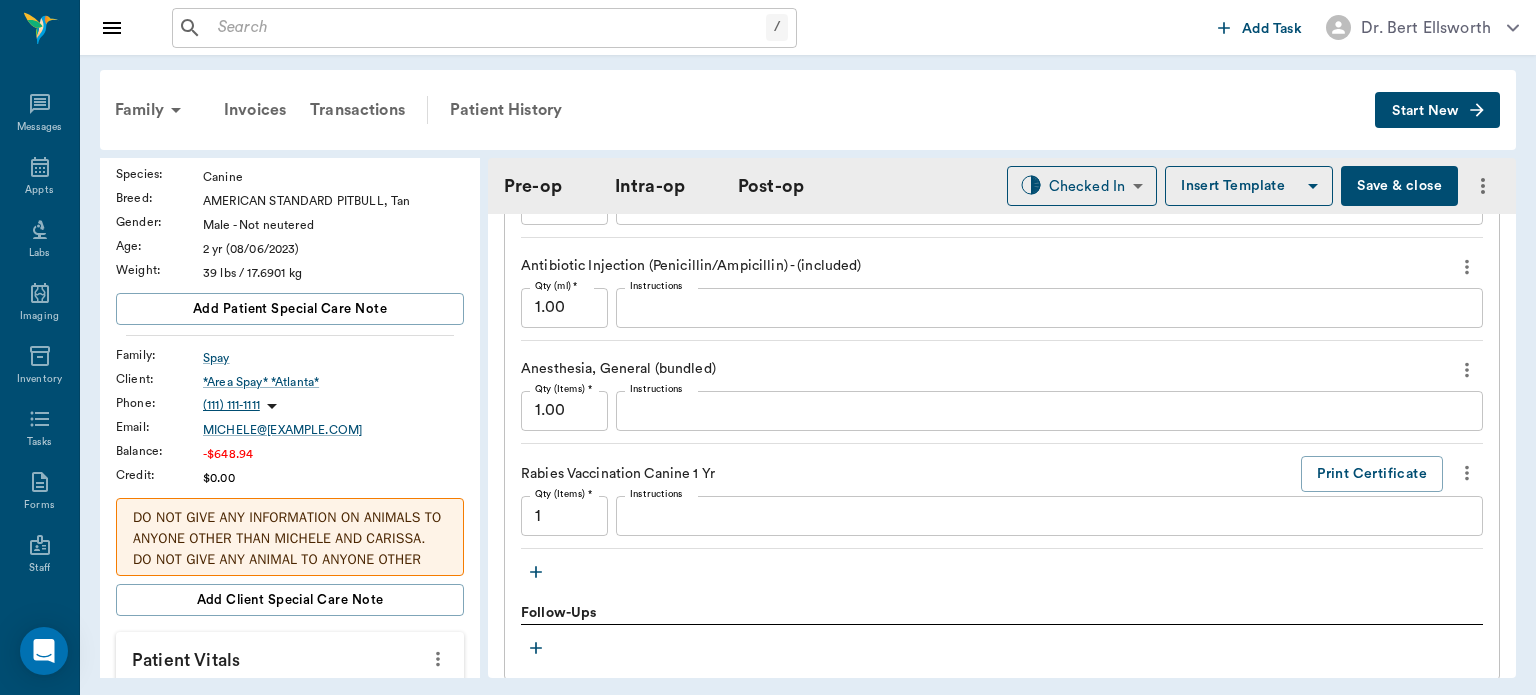 type on "80" 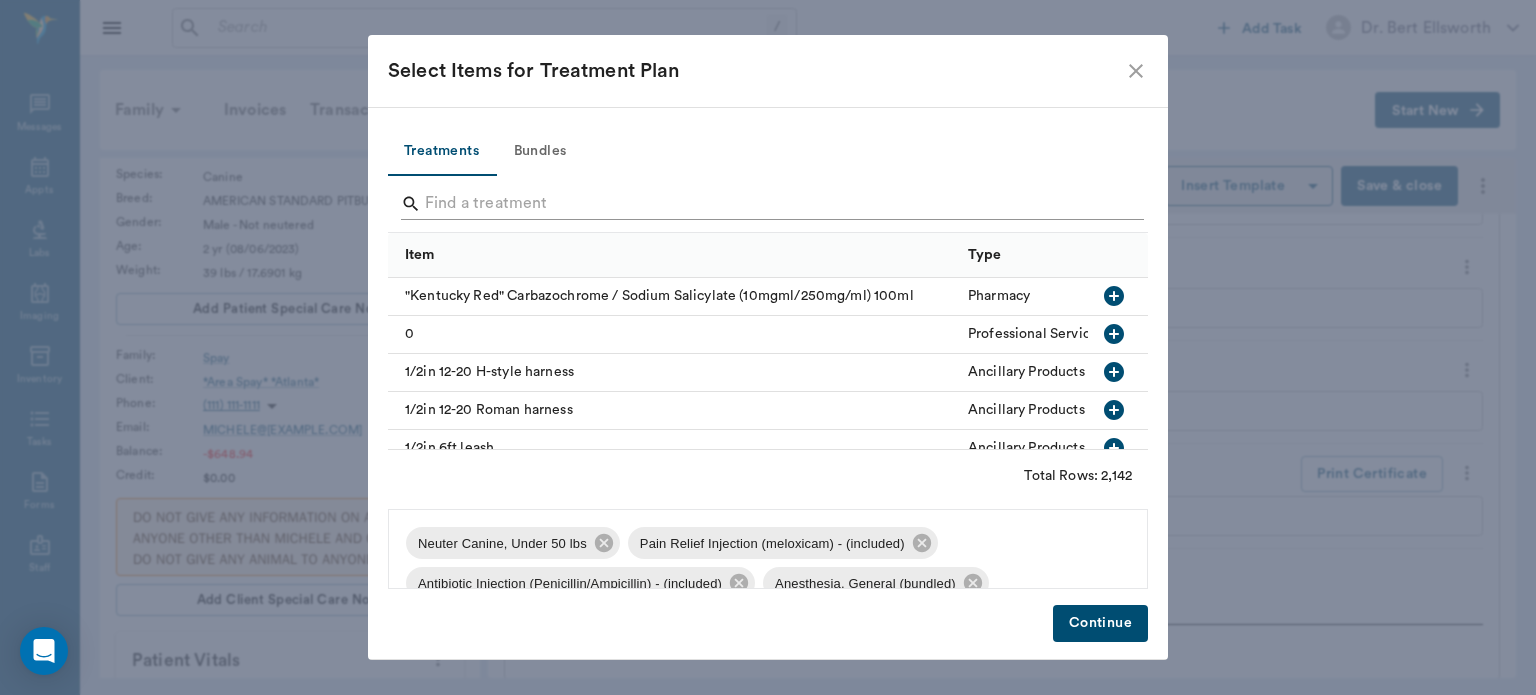click at bounding box center [769, 204] 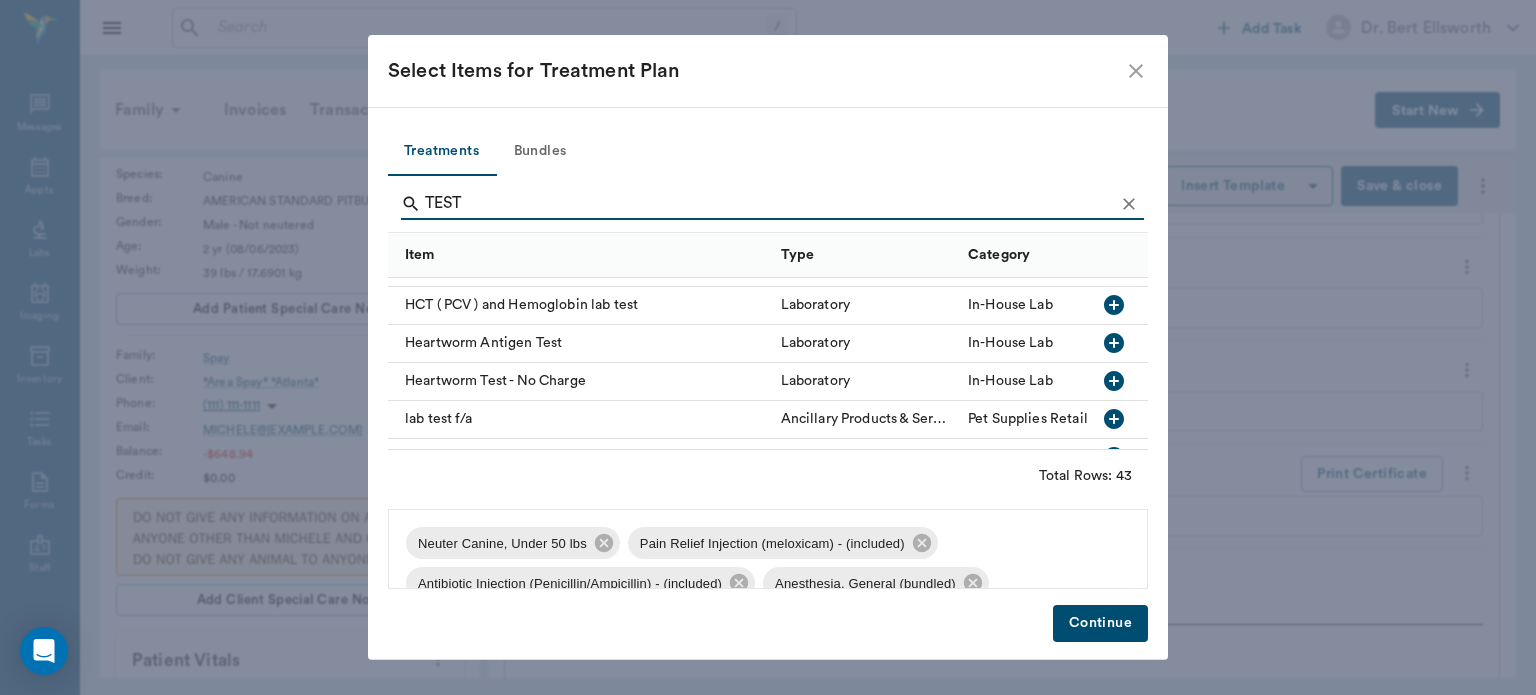 scroll, scrollTop: 790, scrollLeft: 0, axis: vertical 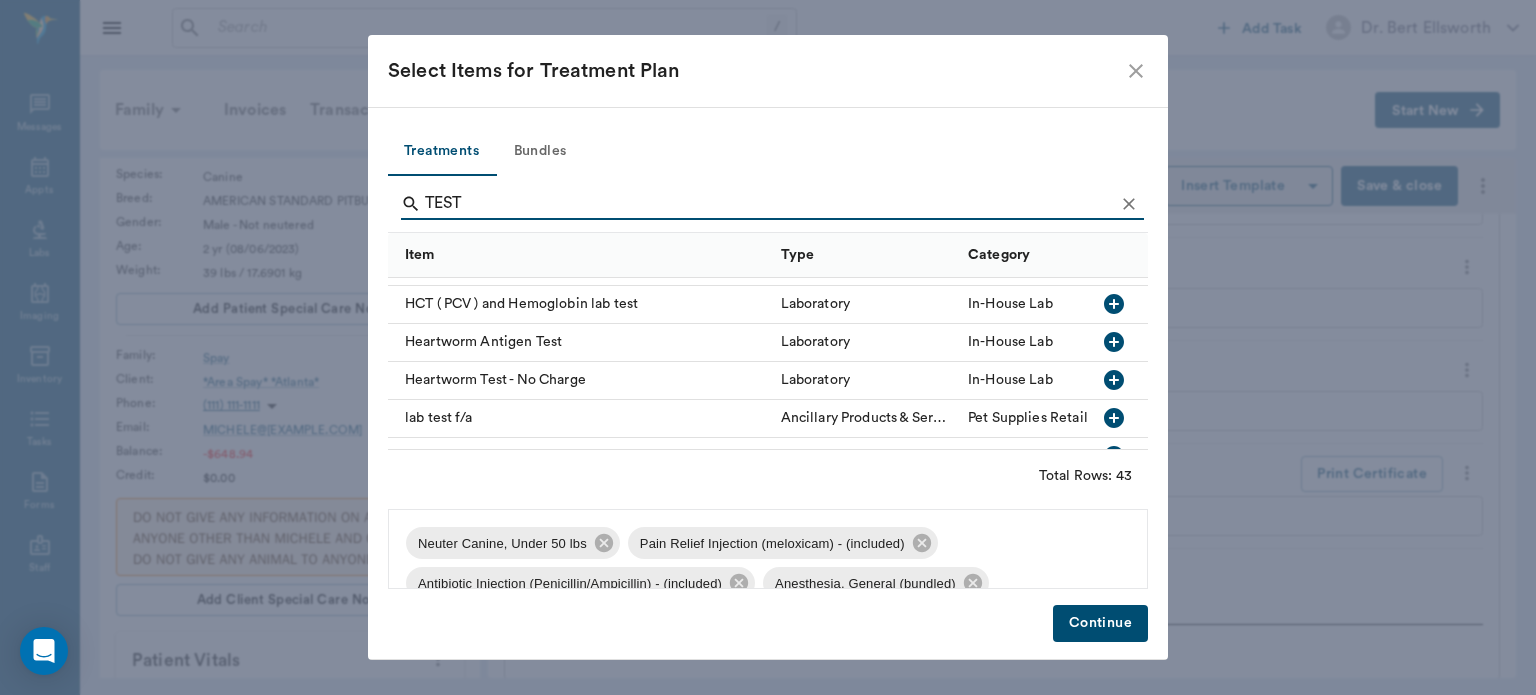 type on "TEST" 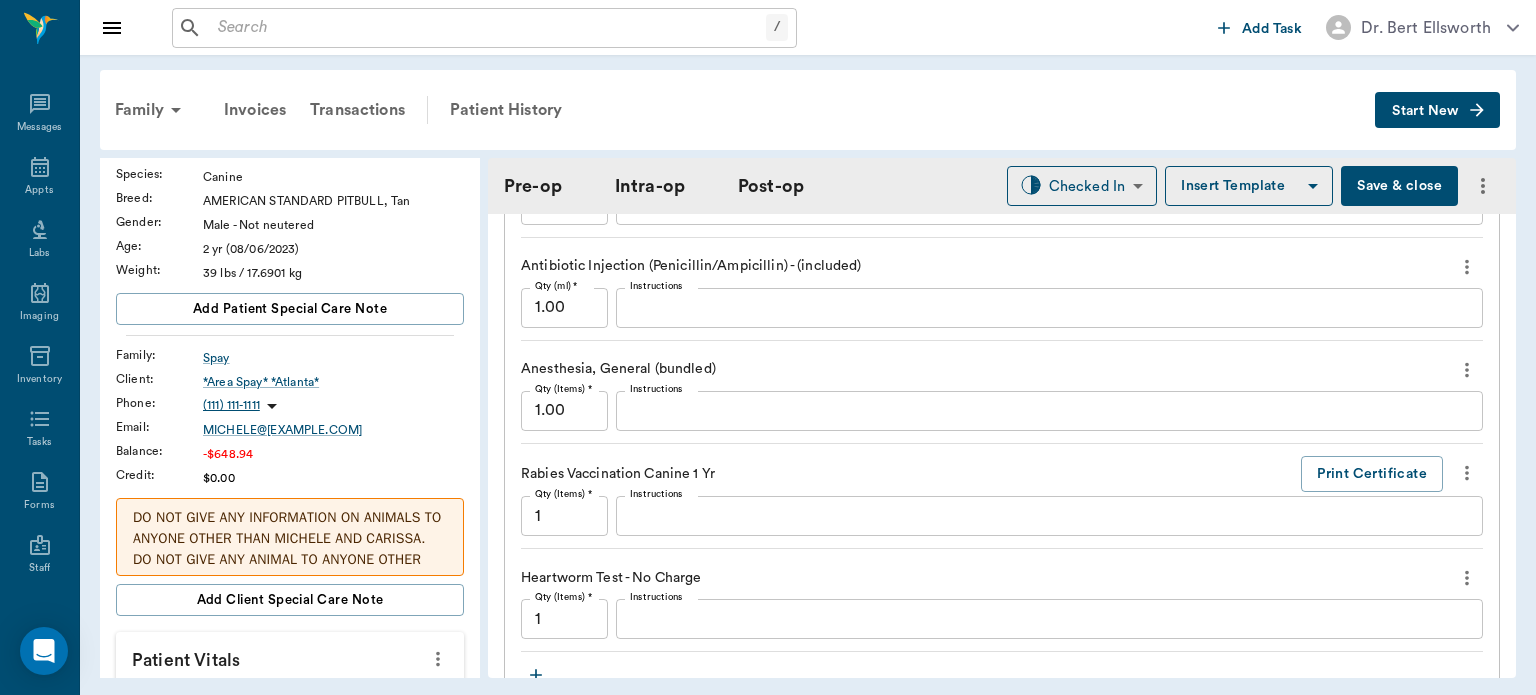 click on "Instructions" at bounding box center [1049, 619] 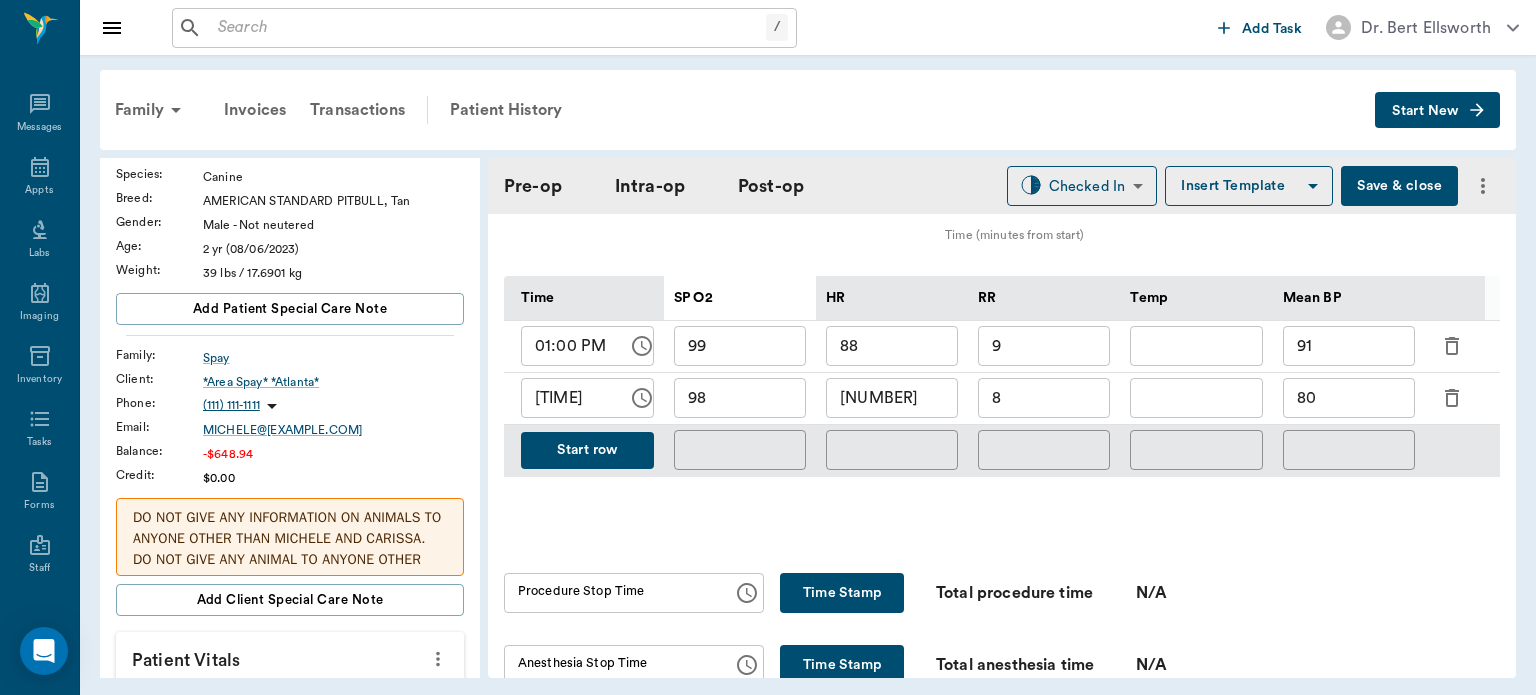 scroll, scrollTop: 896, scrollLeft: 0, axis: vertical 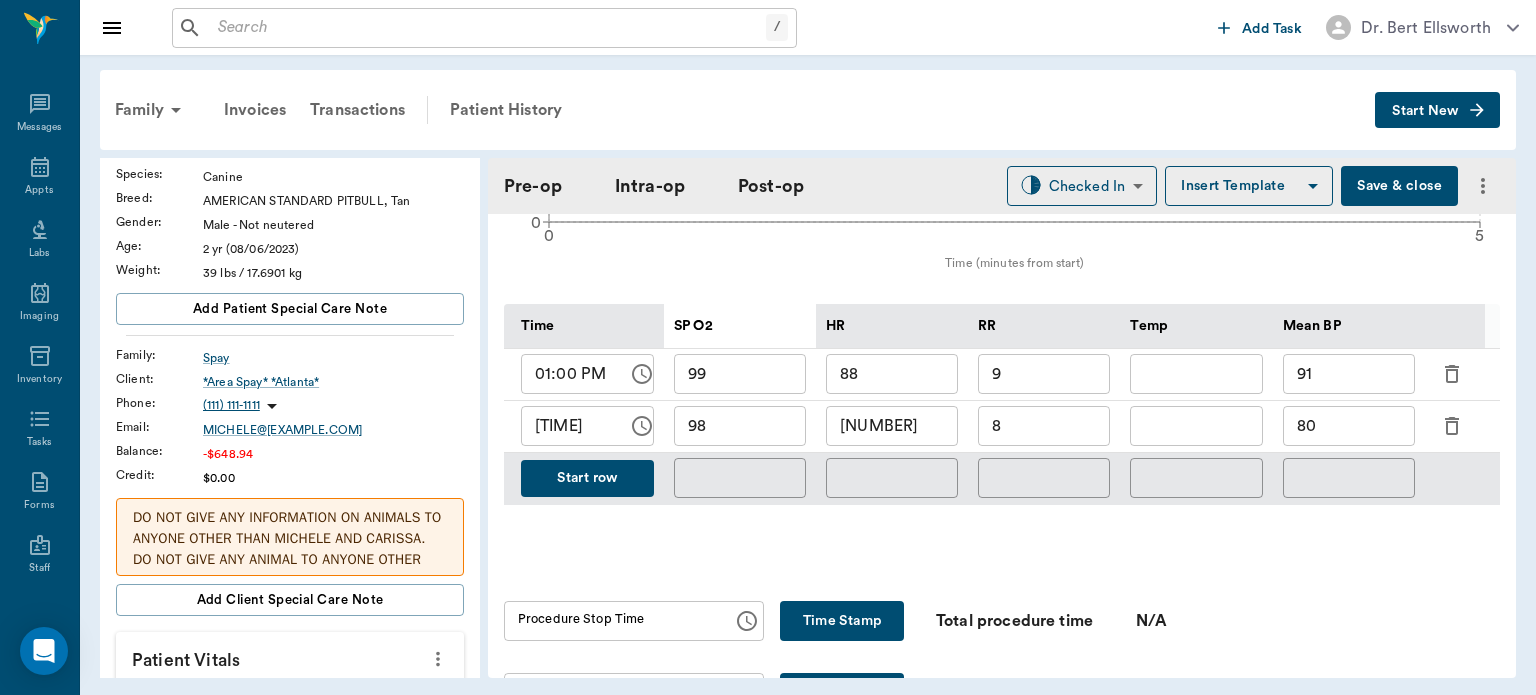 type on "POSITIVE/ MICROFILARIA" 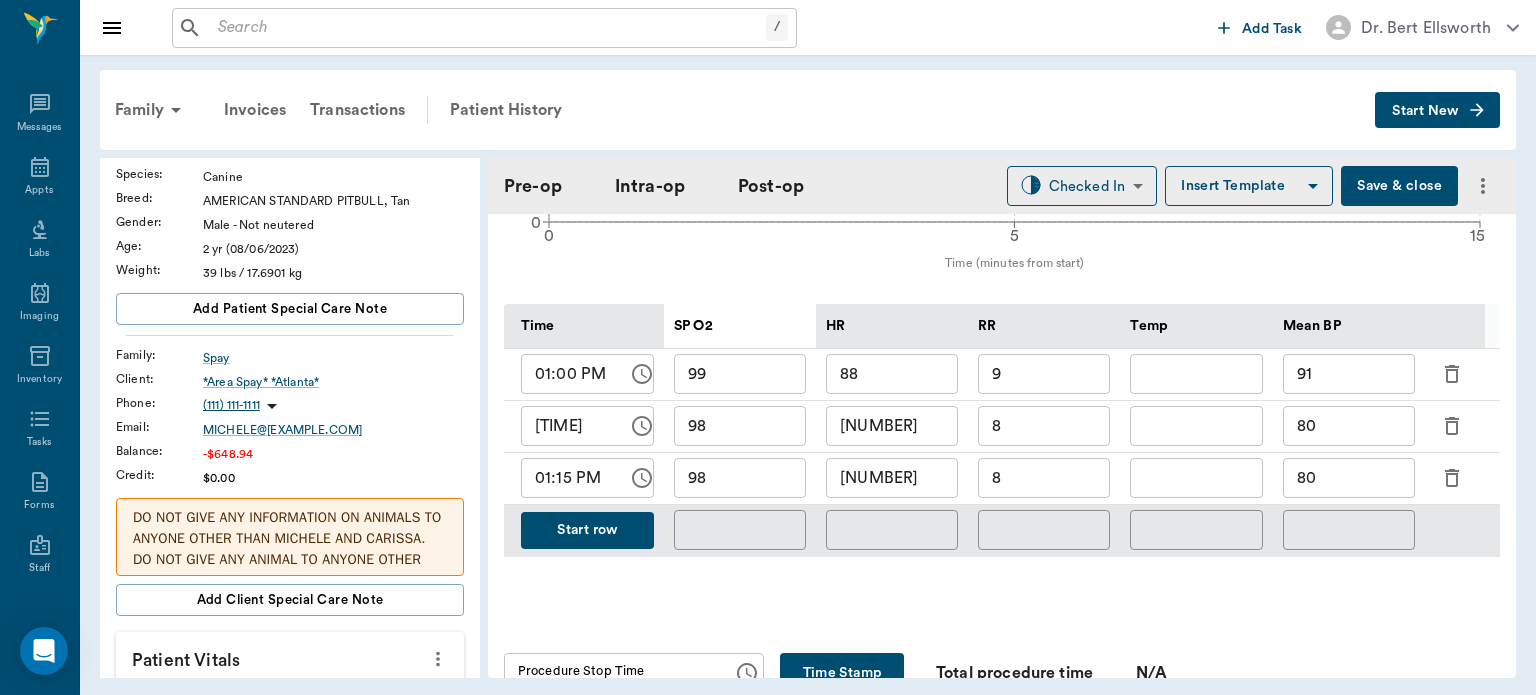 click on "80" at bounding box center [1349, 478] 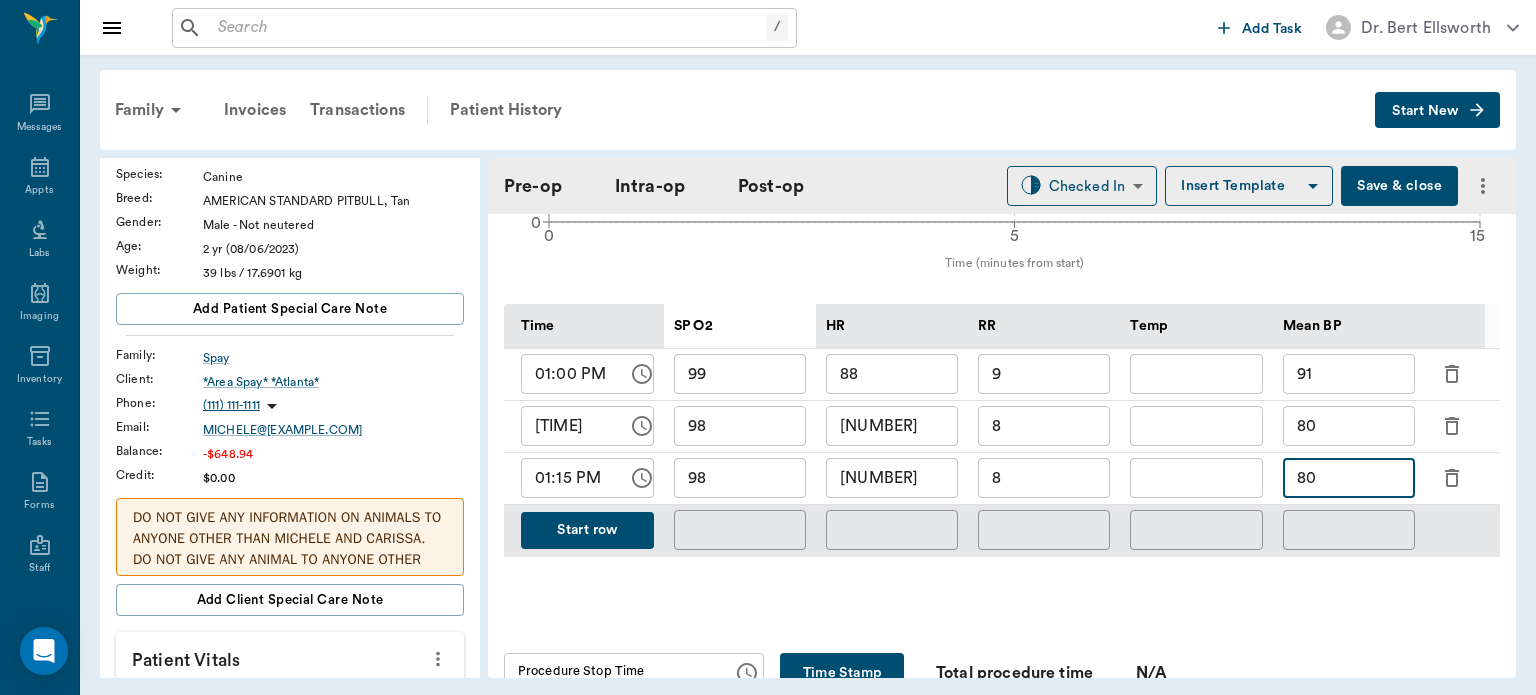 type on "8" 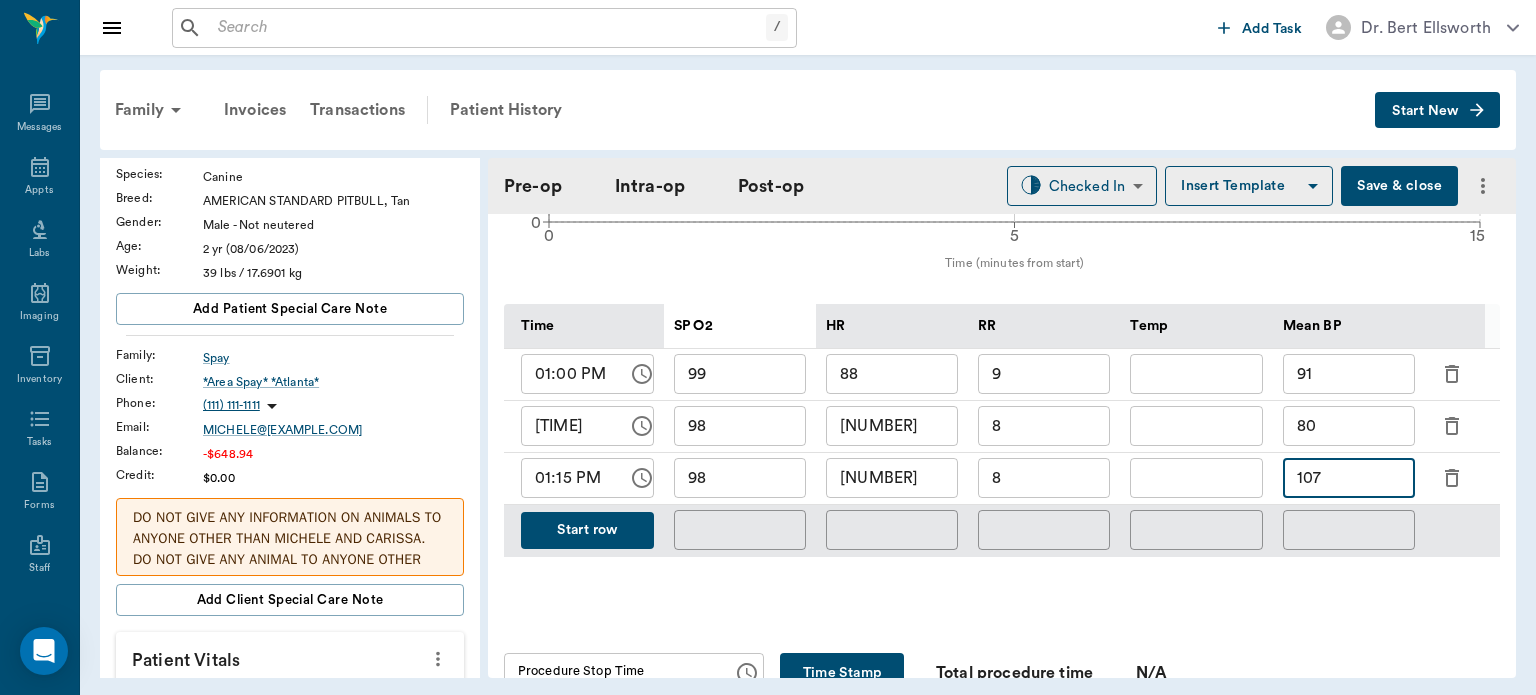 type on "107" 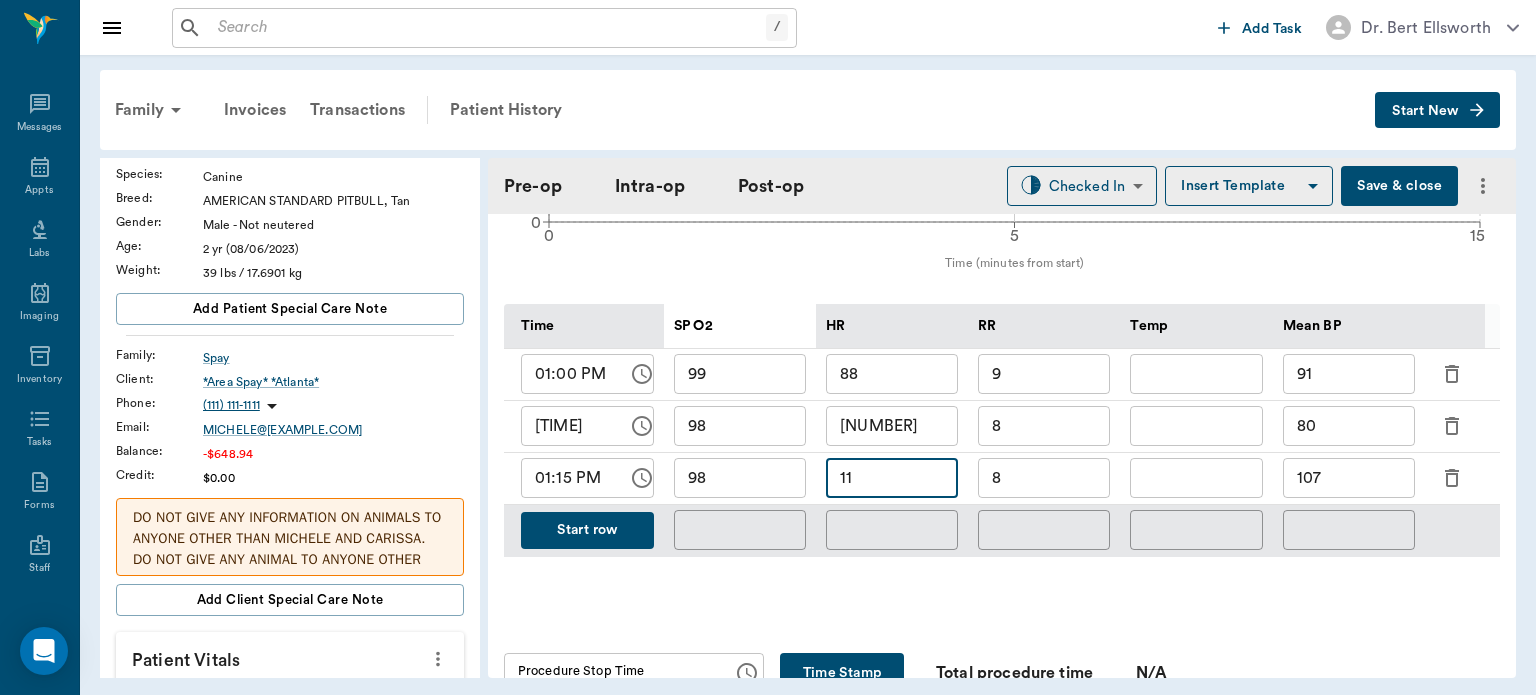 type on "1" 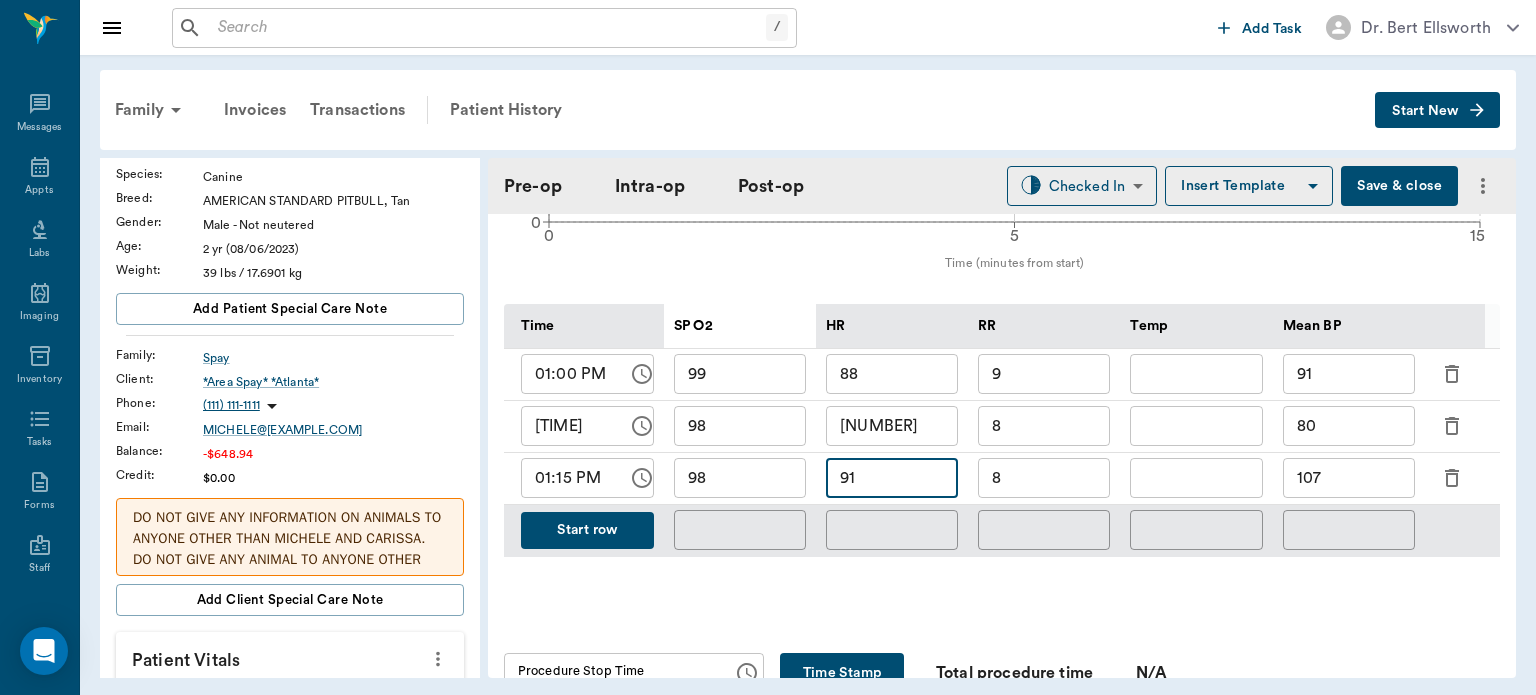 type on "91" 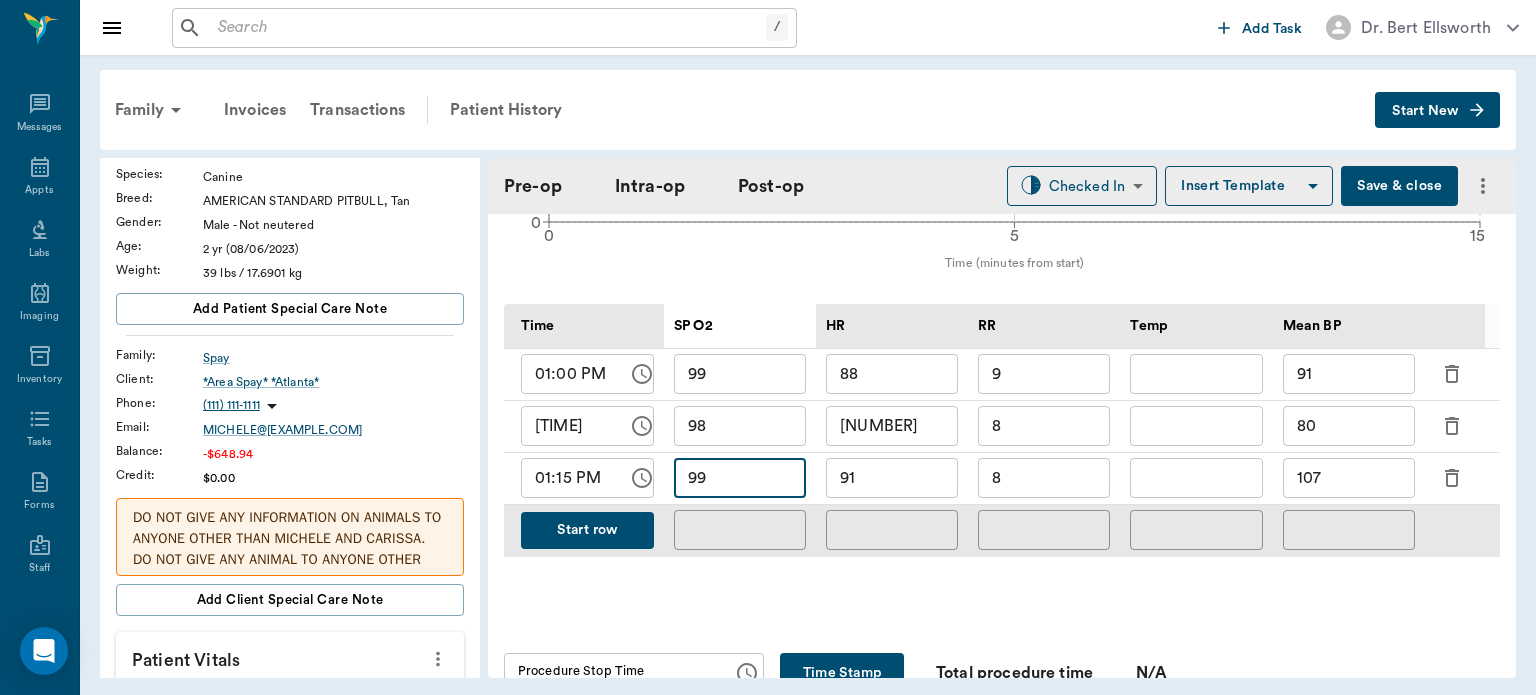 type on "99" 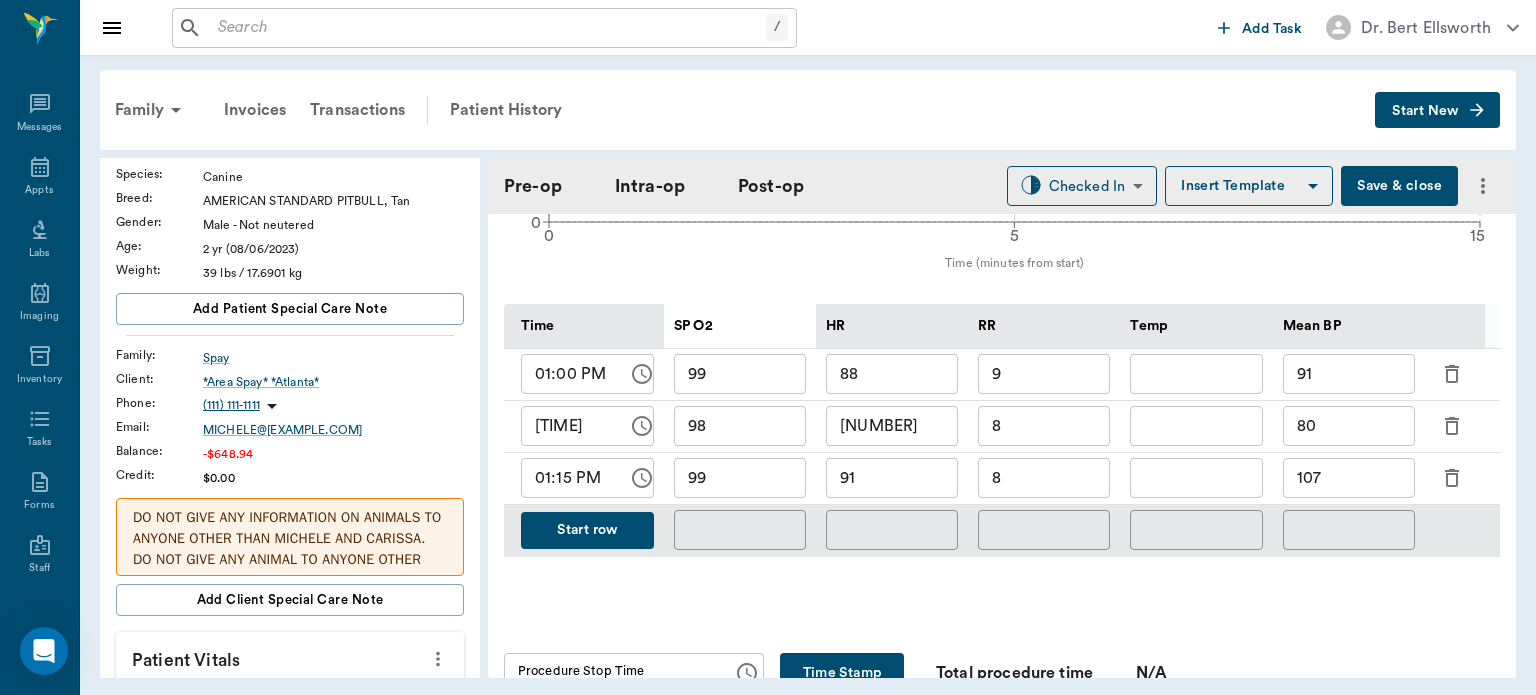 click on "8" at bounding box center [1044, 478] 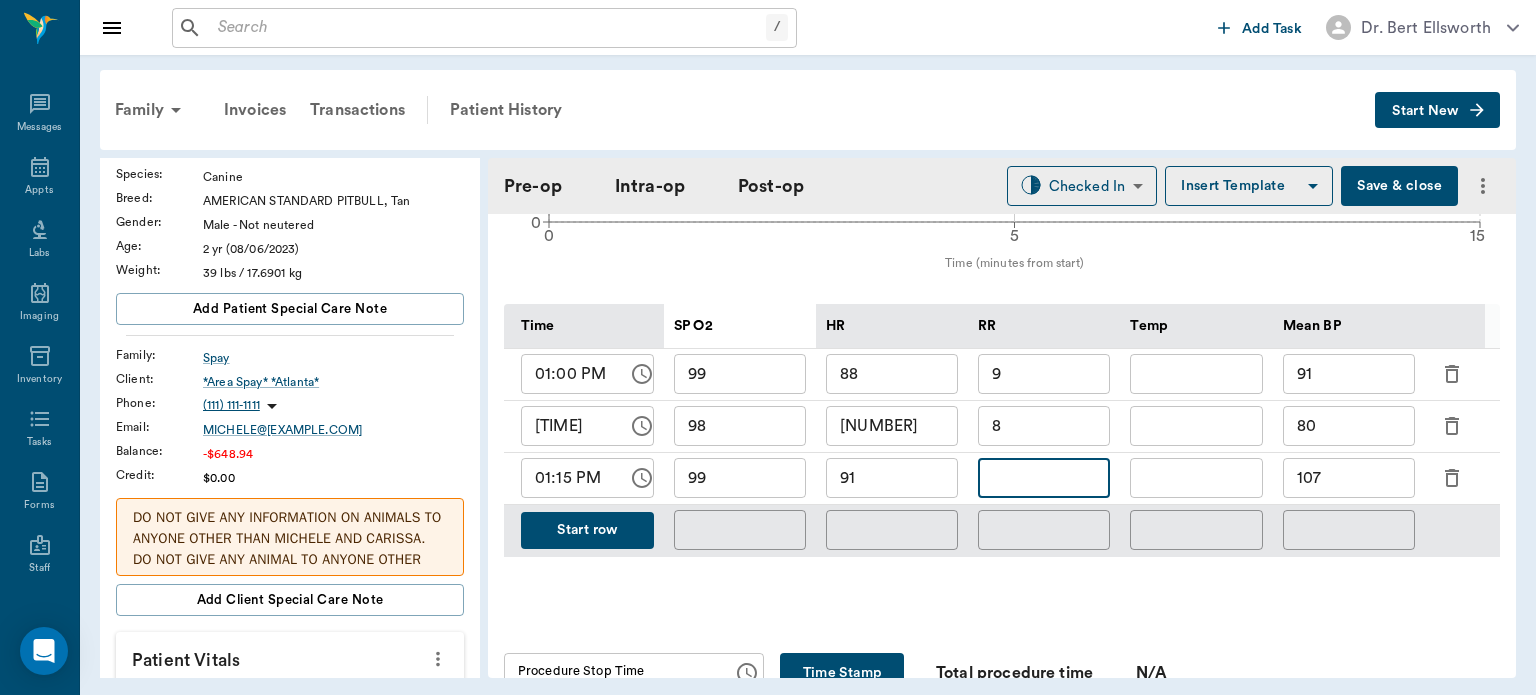 type on "6" 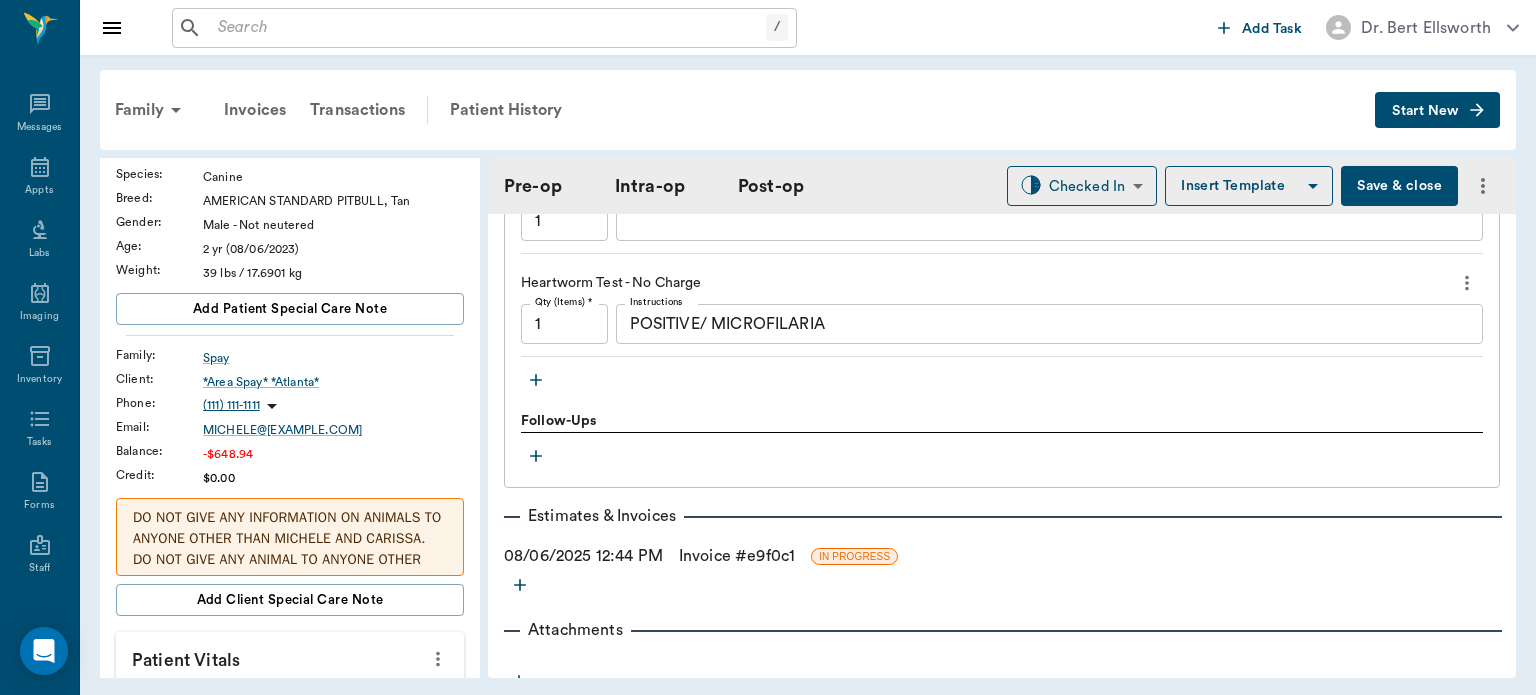 scroll, scrollTop: 2271, scrollLeft: 0, axis: vertical 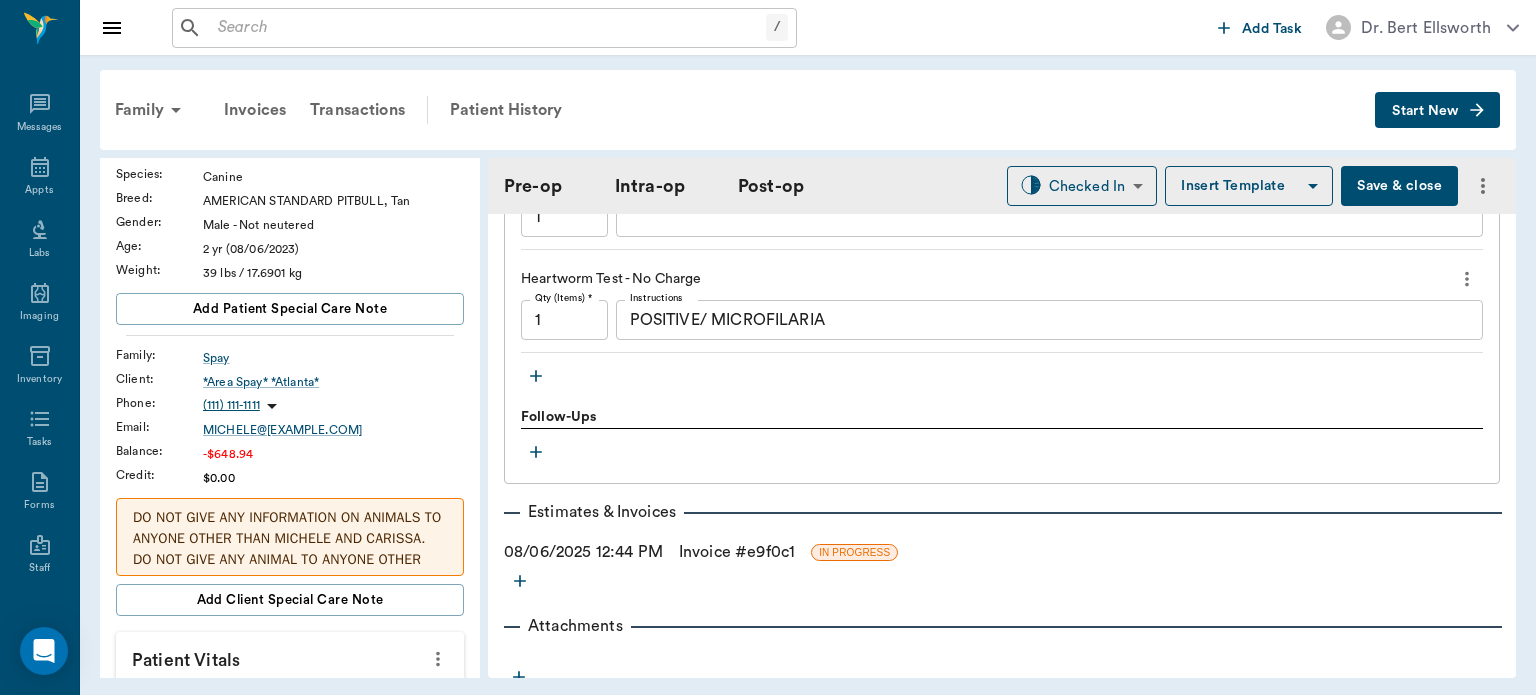 type on "5" 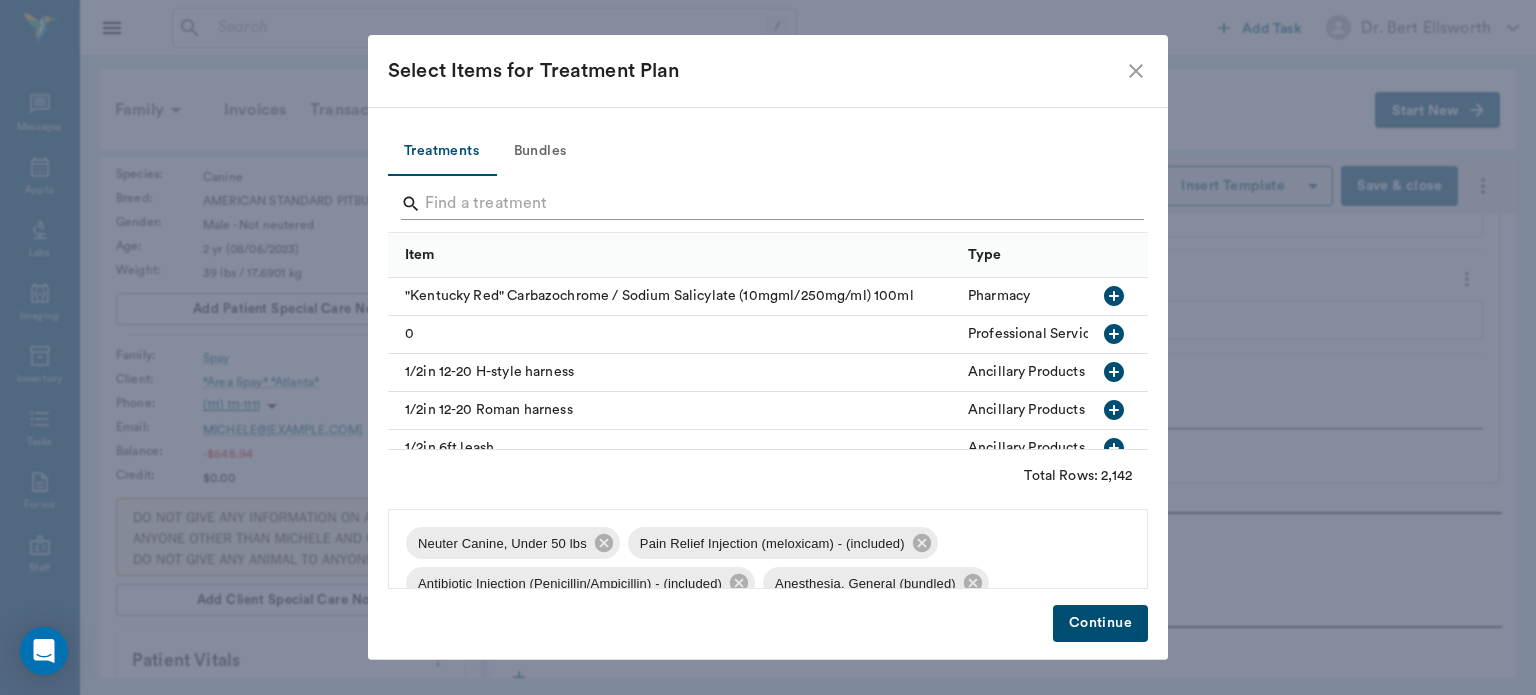 click at bounding box center [769, 204] 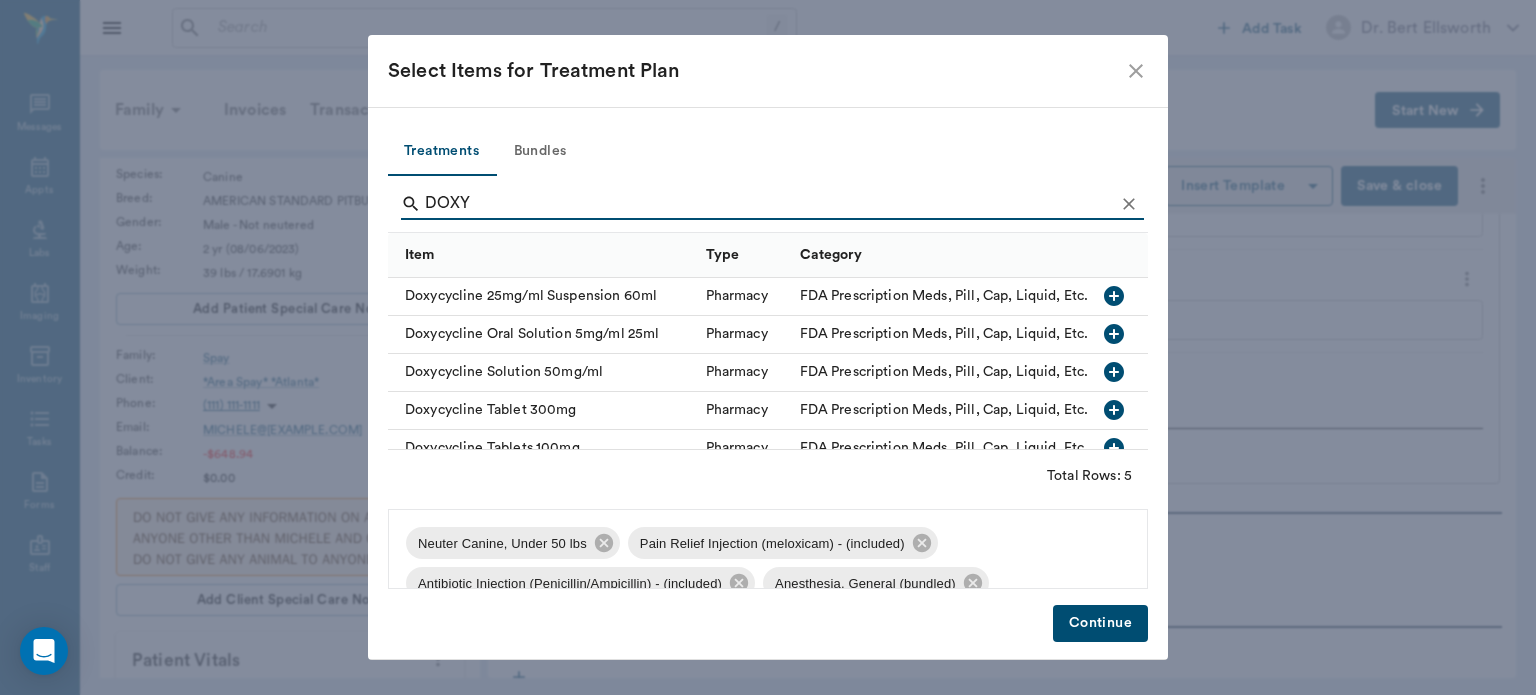 type on "DOXY" 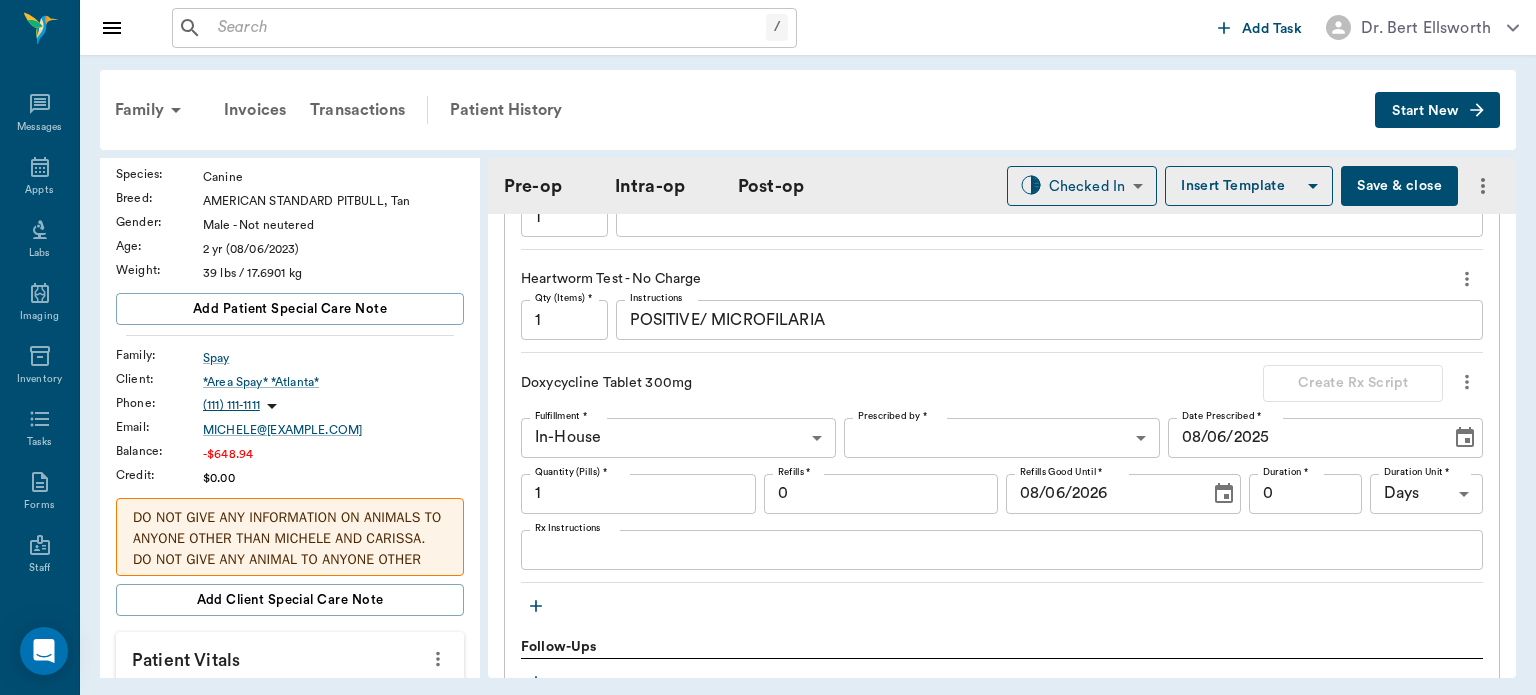 click on "/ ​ Add Task Dr. Bert Ellsworth Nectar Messages Appts Labs Imaging Inventory Tasks Forms Staff Reports Lookup Settings Family Invoices Transactions Patient History Start New Fab Spay #8836_P828    -    ACTIVE   Species : Canine Breed : AMERICAN STANDARD PITBULL, Tan Gender : Male - Not neutered Age : 2 yr (08/06/2023) Weight : 39 lbs / 17.6901 kg Add patient Special Care Note Family : Spay Client : *Area Spay* *Atlanta* Phone : (111) 111-1111 Email : MICHELE@2mtexas.com Balance : -$648.94 Credit : $0.00 DO NOT GIVE ANY INFORMATION ON ANIMALS TO ANYONE OTHER THAN MICHELE AND CARISSA. DO NOT GIVE ANY ANIMAL TO ANYONE OTHER THAN  MICHELE. MICHELE IS THE ONLY ONE TO MAKE APPOINTMENTS.  MAKE SURE TO GIVE 20% DISCOUNT Add client Special Care Note Patient Vitals Weight BCS HR Temp Resp BP Dia Pain Perio Score ( lb ) Date 08/06/25 12PM 0 10 20 30 40 Ongoing diagnosis Current Rx Reminders Upcoming appointments Schedule Appointment Pre-op Intra-op Post-op Checked In CHECKED_IN ​ Insert Template  Save & close 1 1" at bounding box center [768, 347] 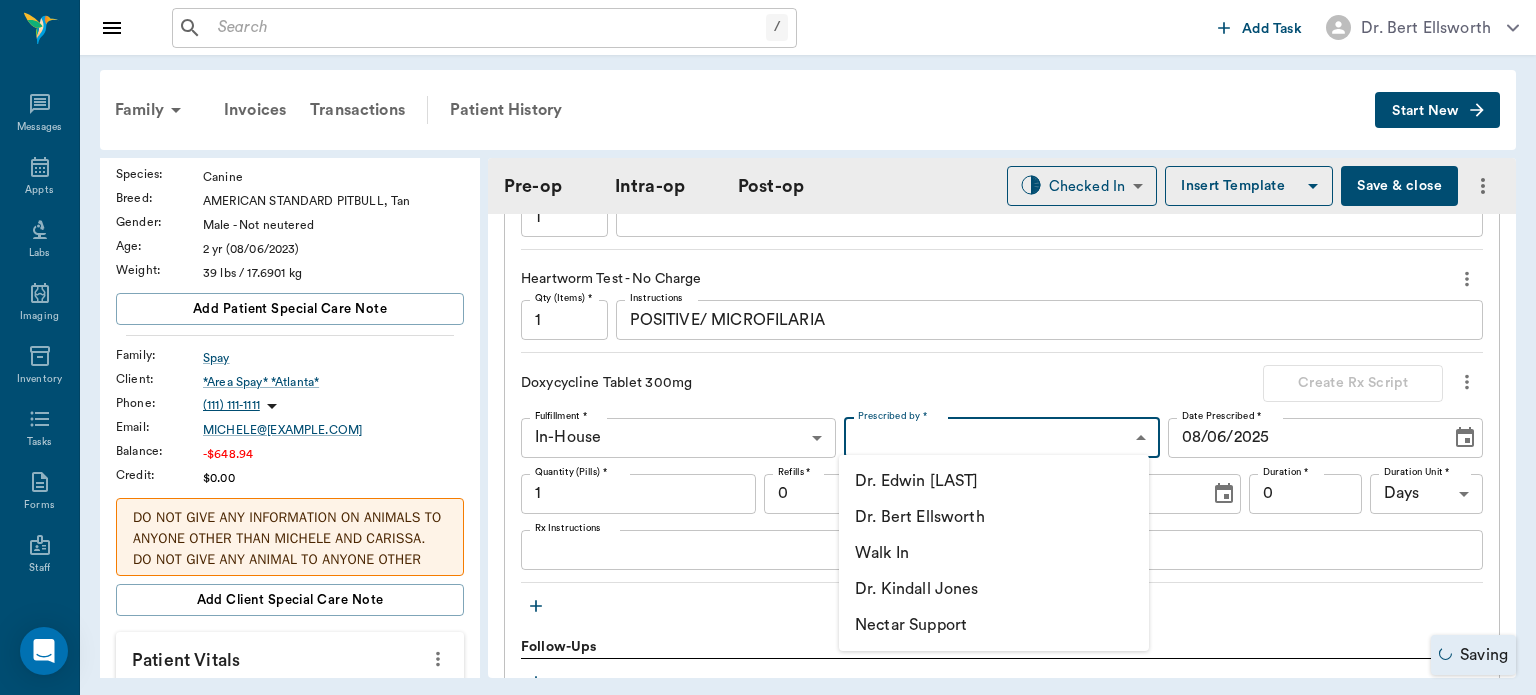 click on "Dr. Bert Ellsworth" at bounding box center [994, 517] 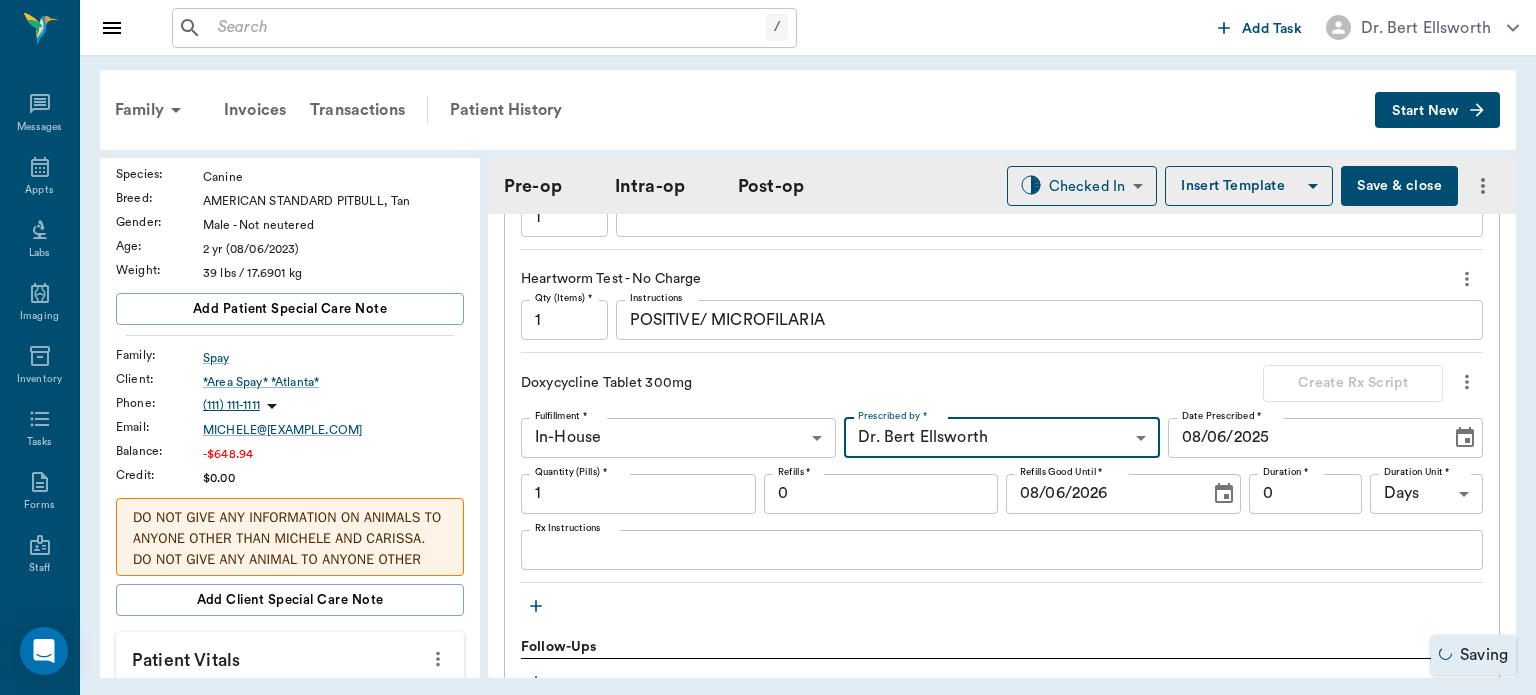 click on "1" at bounding box center (638, 494) 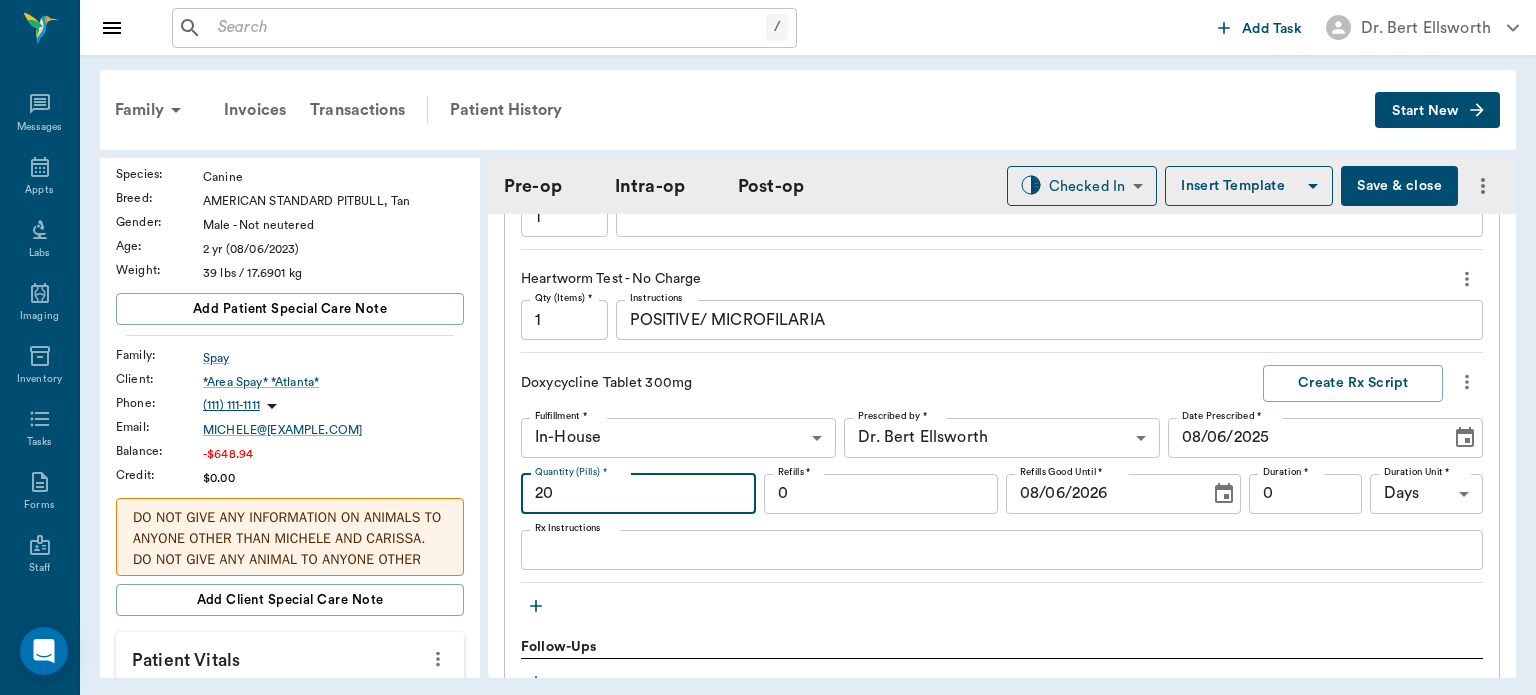 type on "20" 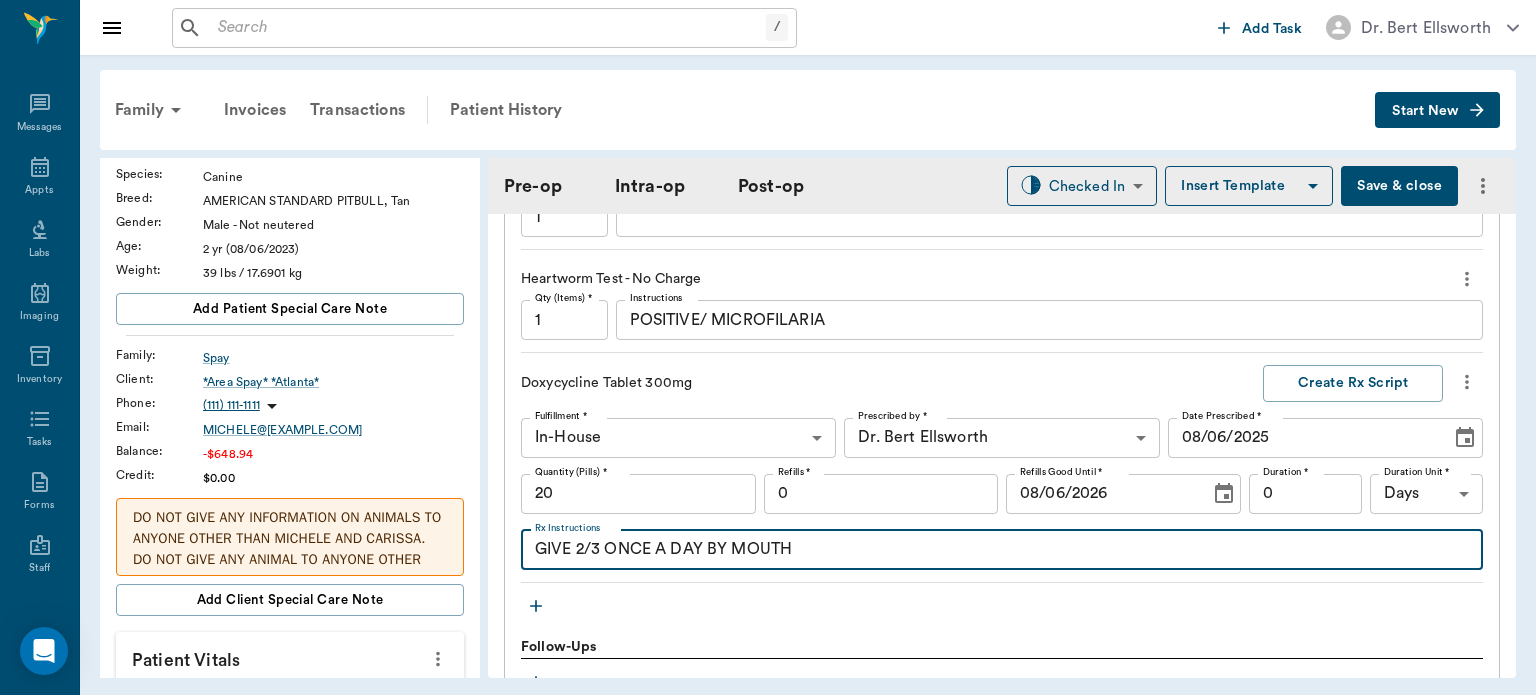 type on "GIVE 2/3 ONCE A DAY BY MOUTH" 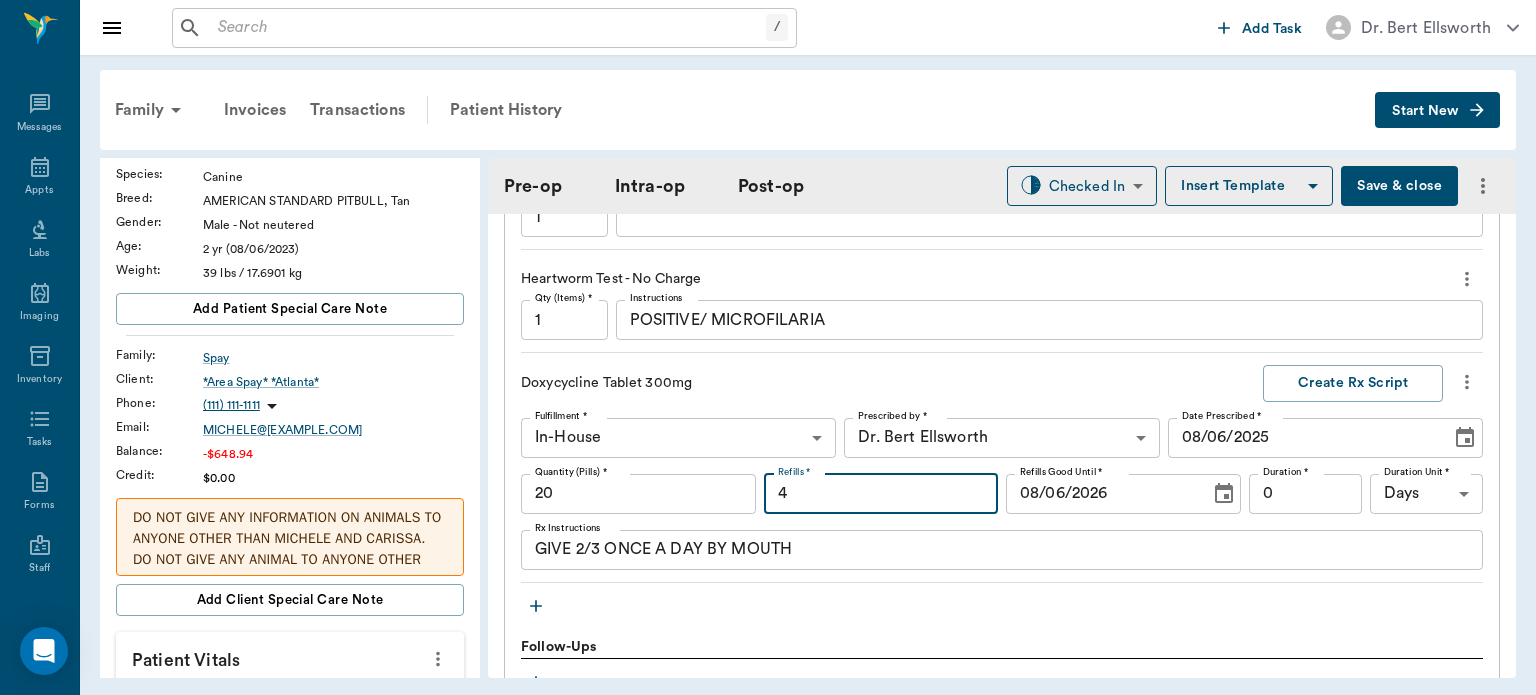 type on "4" 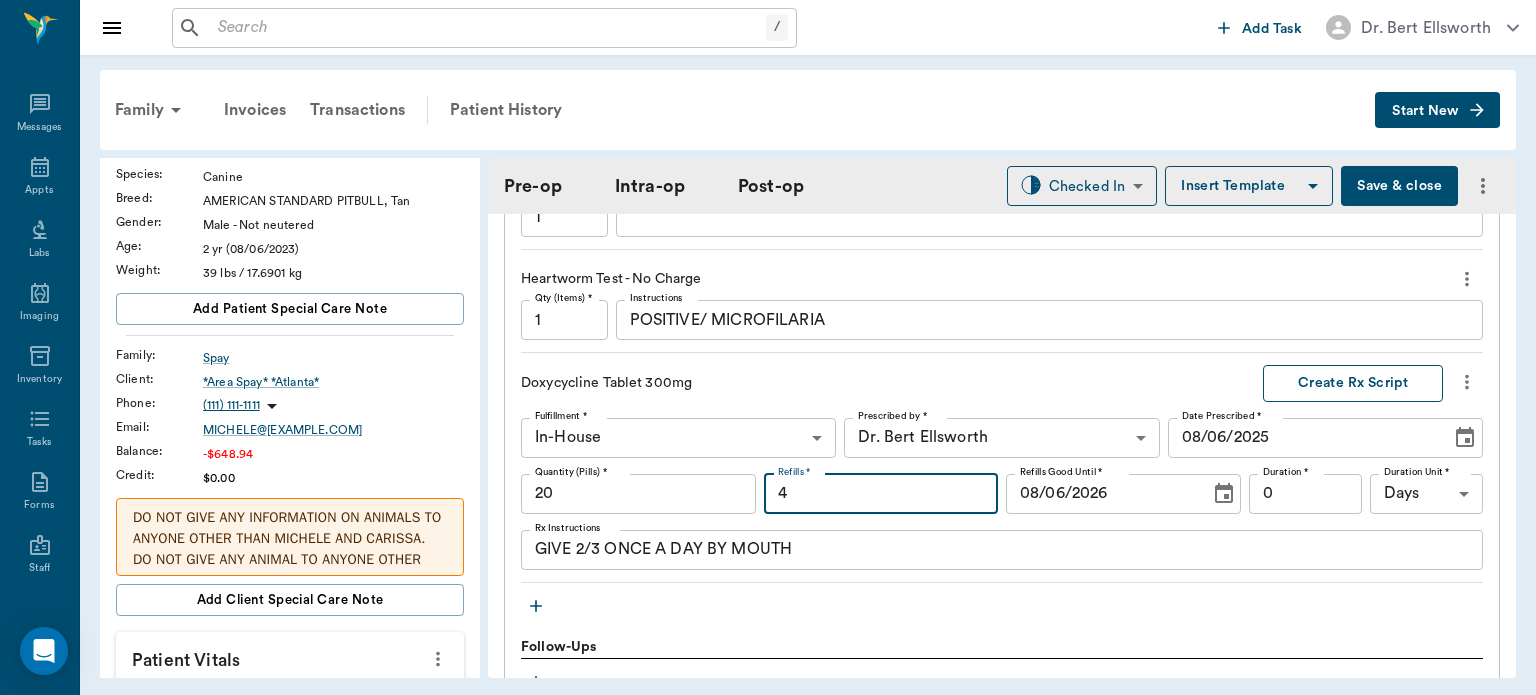 click on "Create Rx Script" at bounding box center [1353, 383] 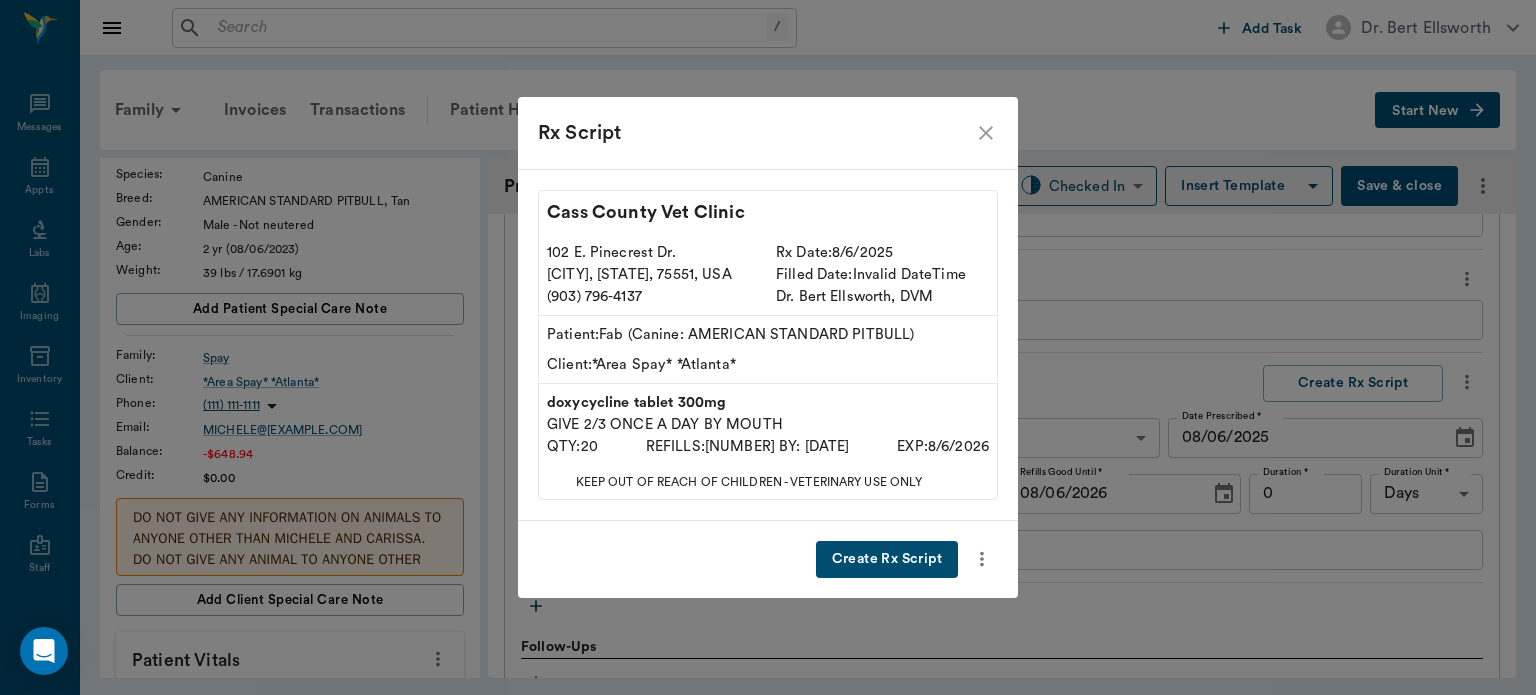 click on "Create Rx Script" at bounding box center (887, 559) 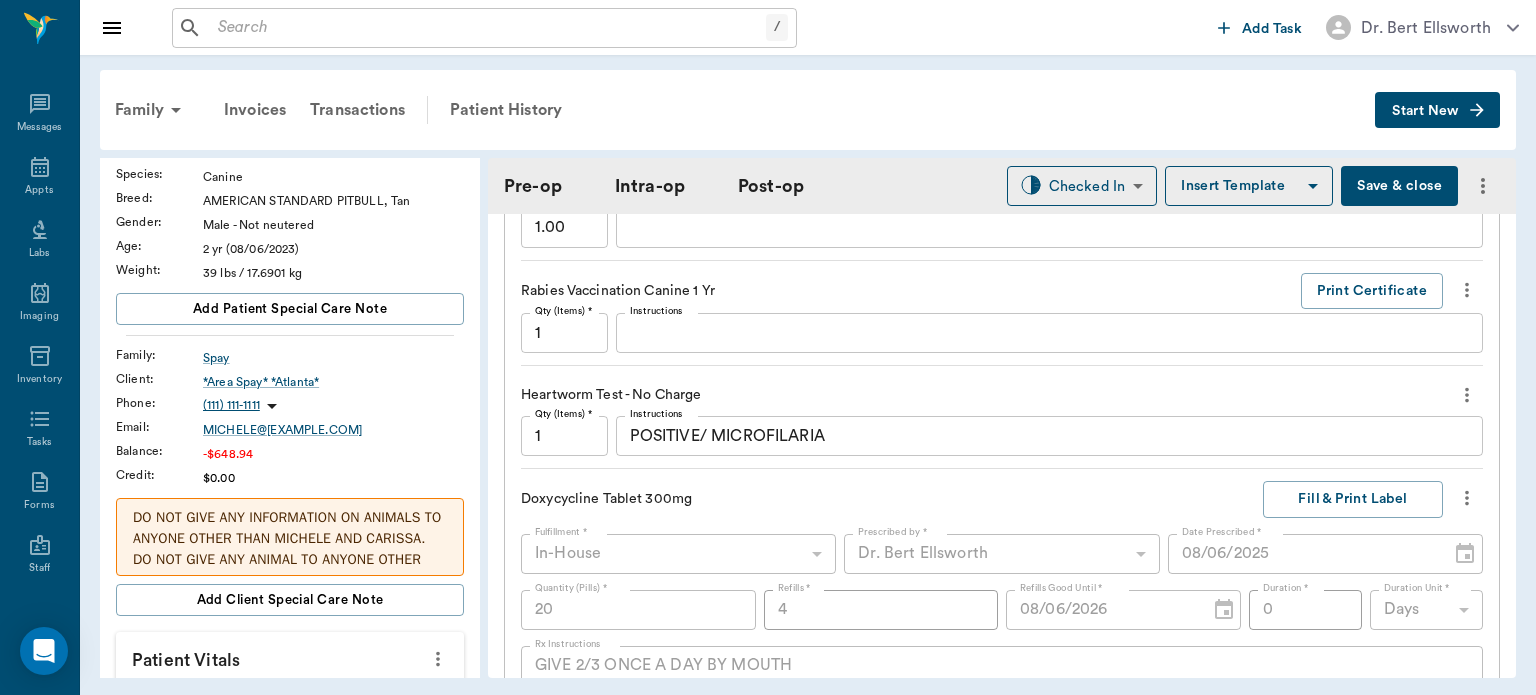 scroll, scrollTop: 2136, scrollLeft: 0, axis: vertical 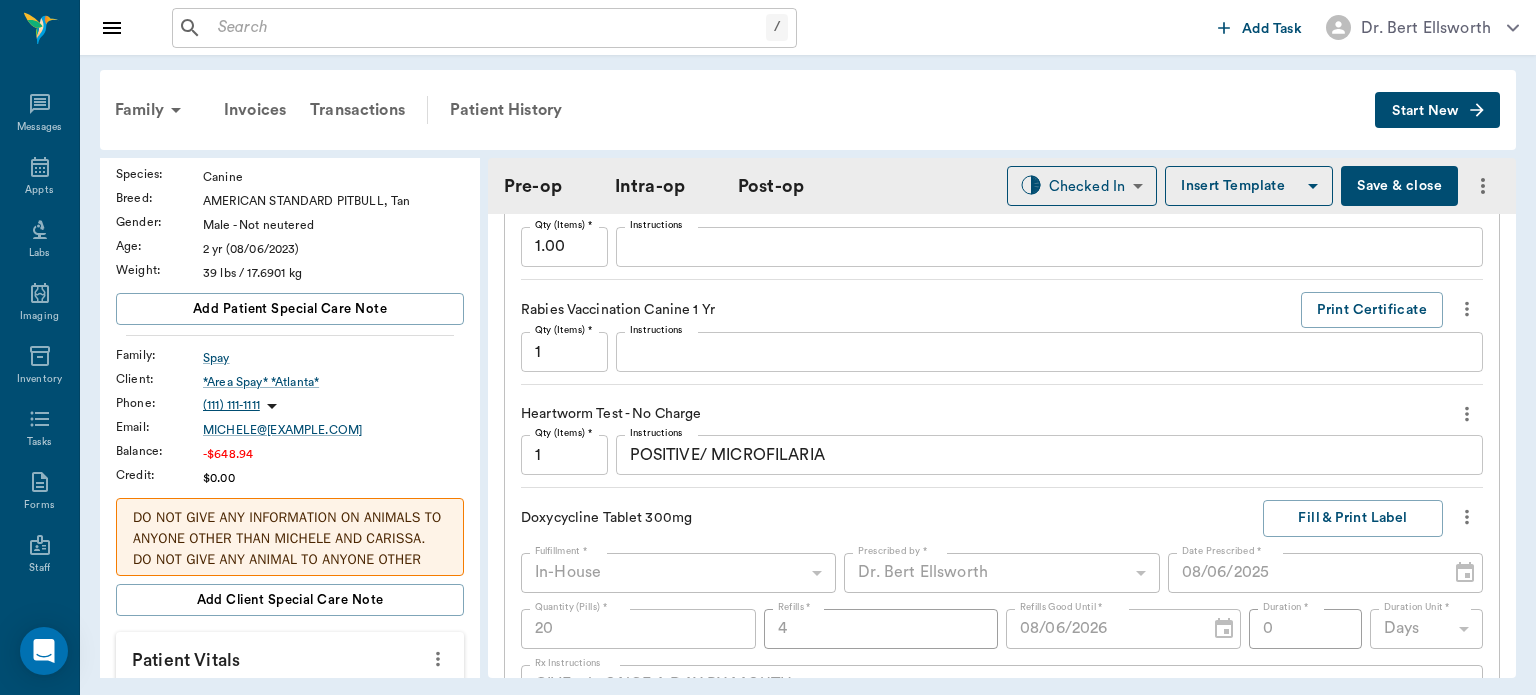 click on "POSITIVE/ MICROFILARIA" at bounding box center (1049, 455) 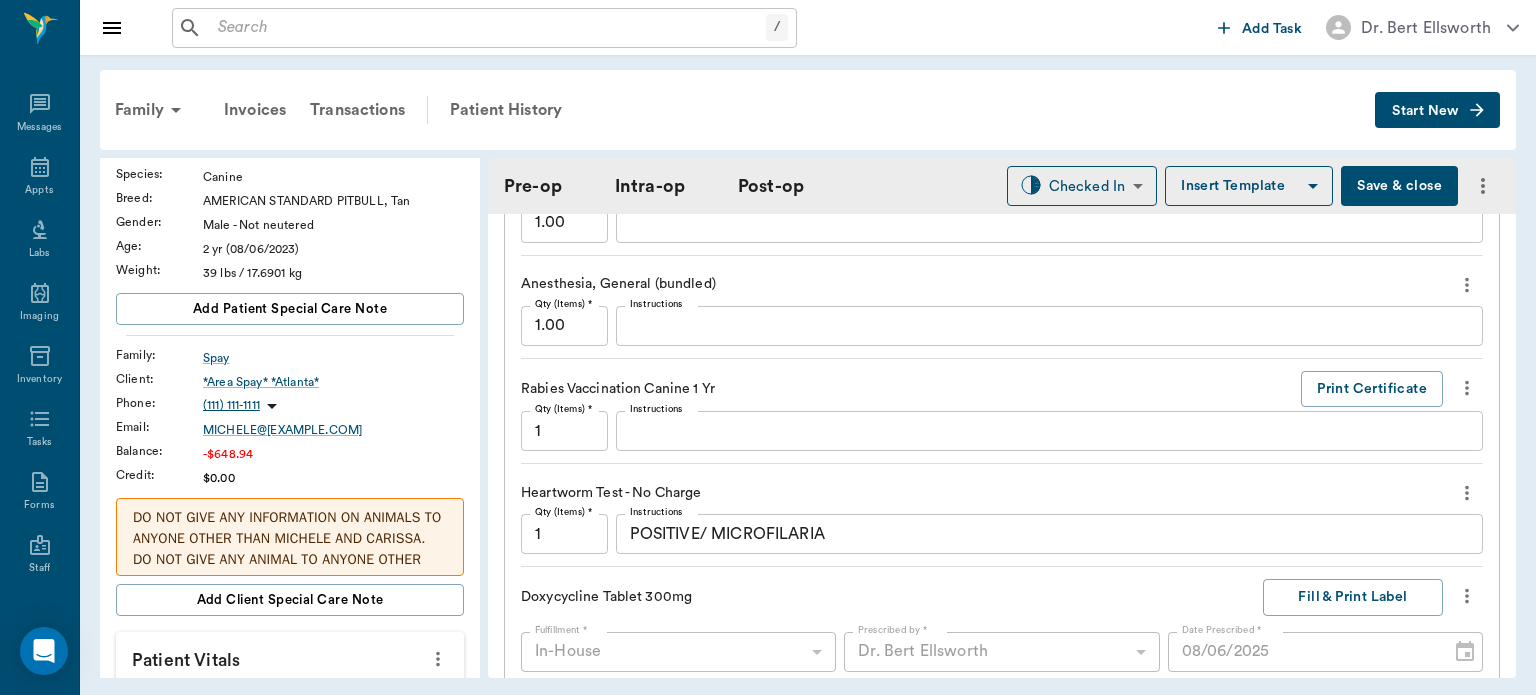 scroll, scrollTop: 2034, scrollLeft: 0, axis: vertical 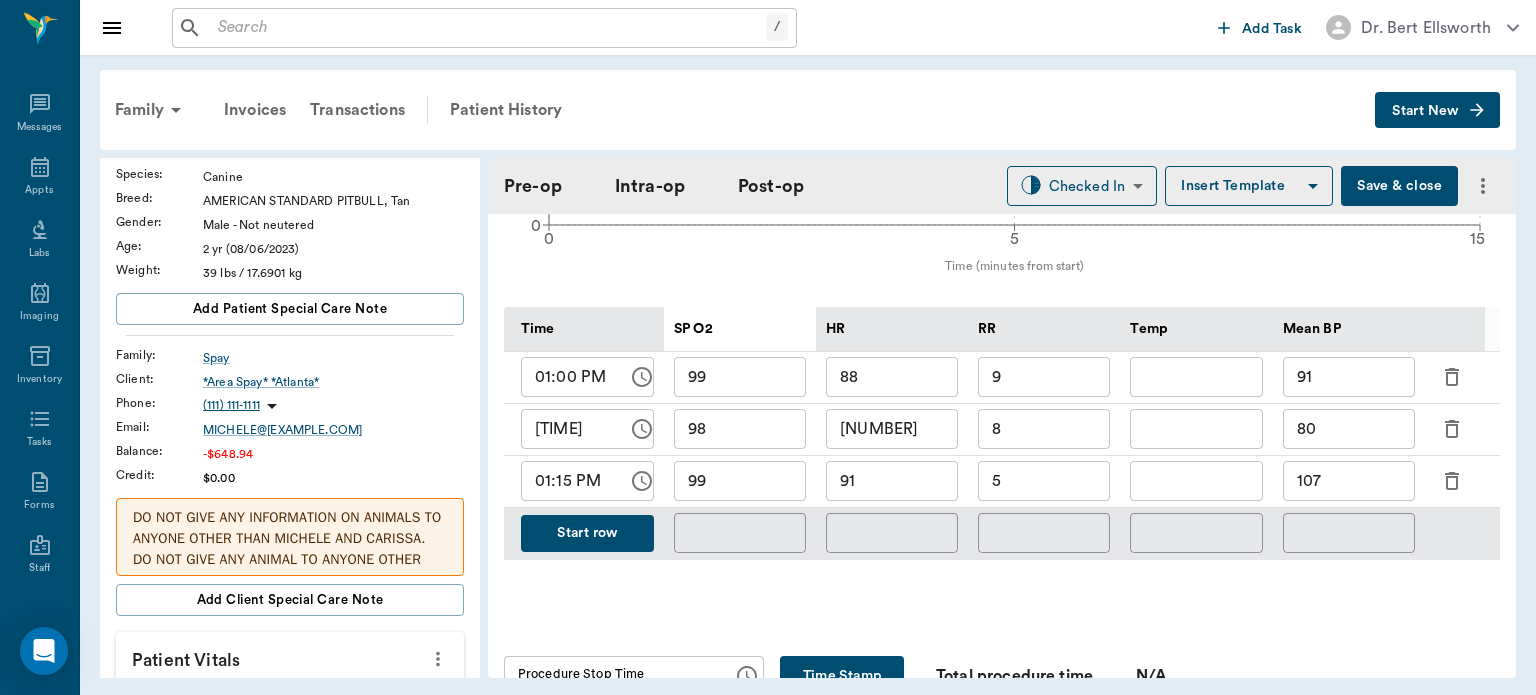 click on "Start row" at bounding box center [587, 533] 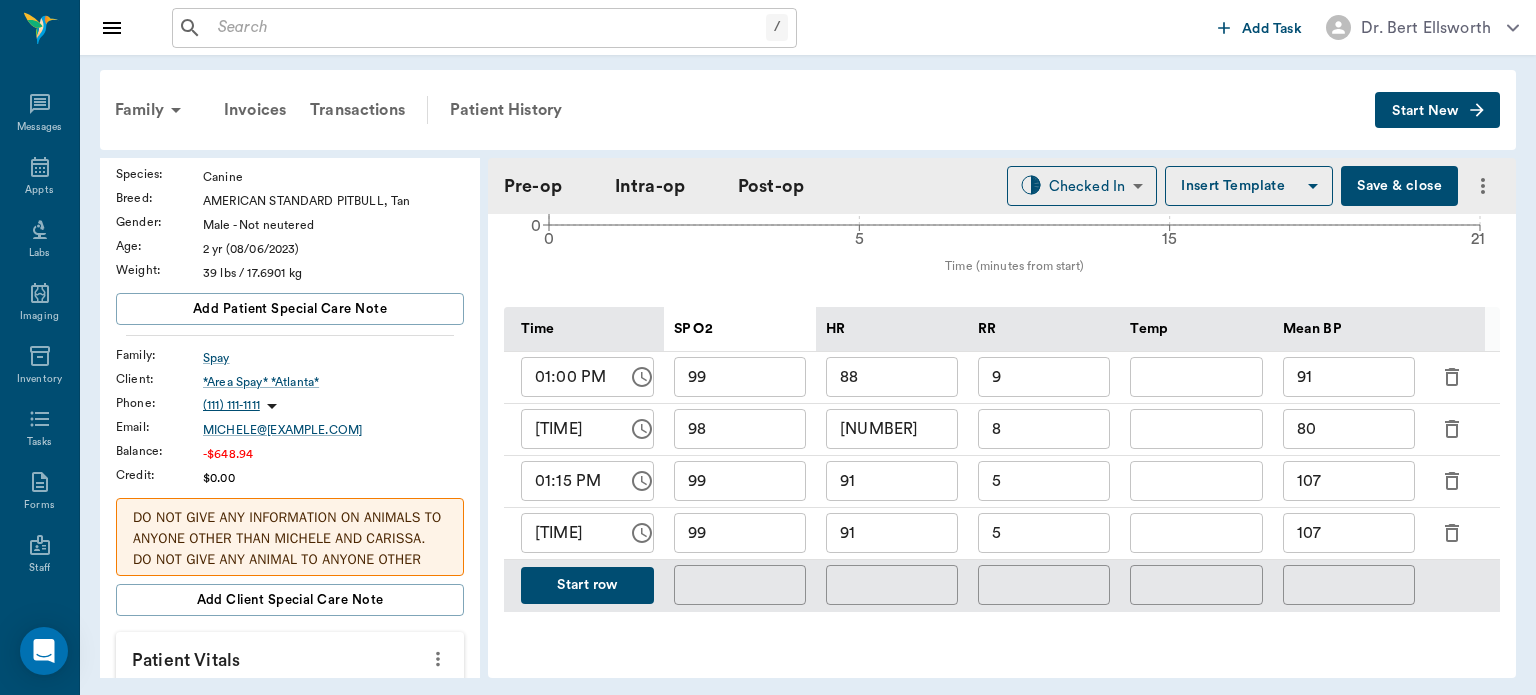 click on "91" at bounding box center (892, 533) 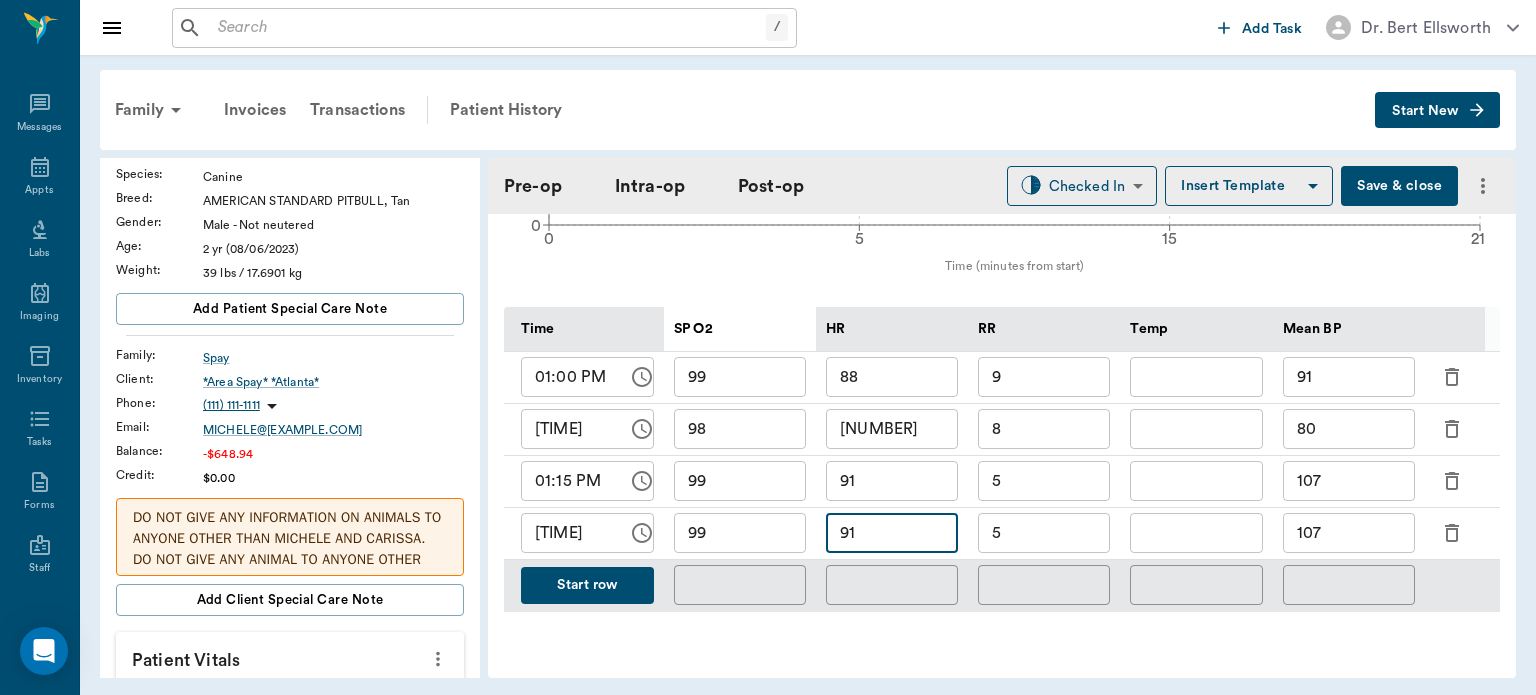 type on "9" 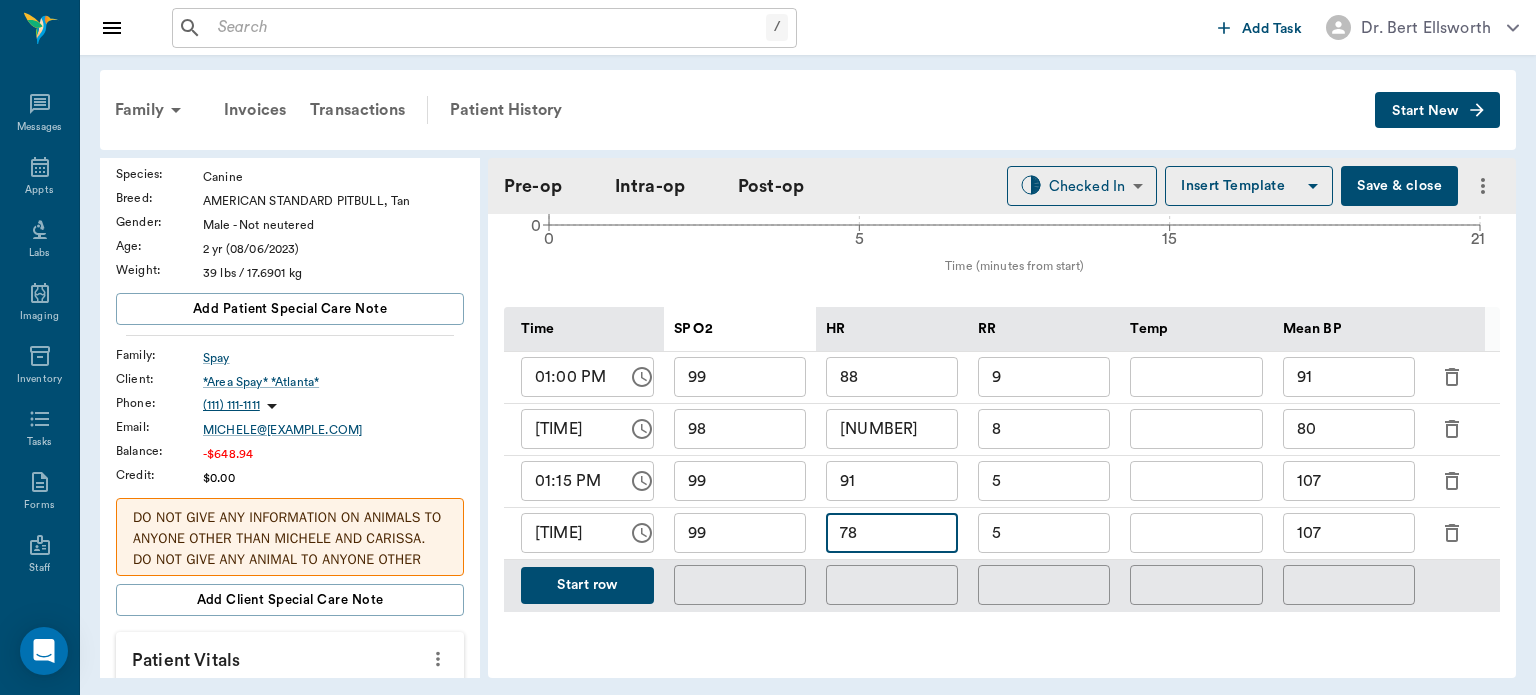 type on "78" 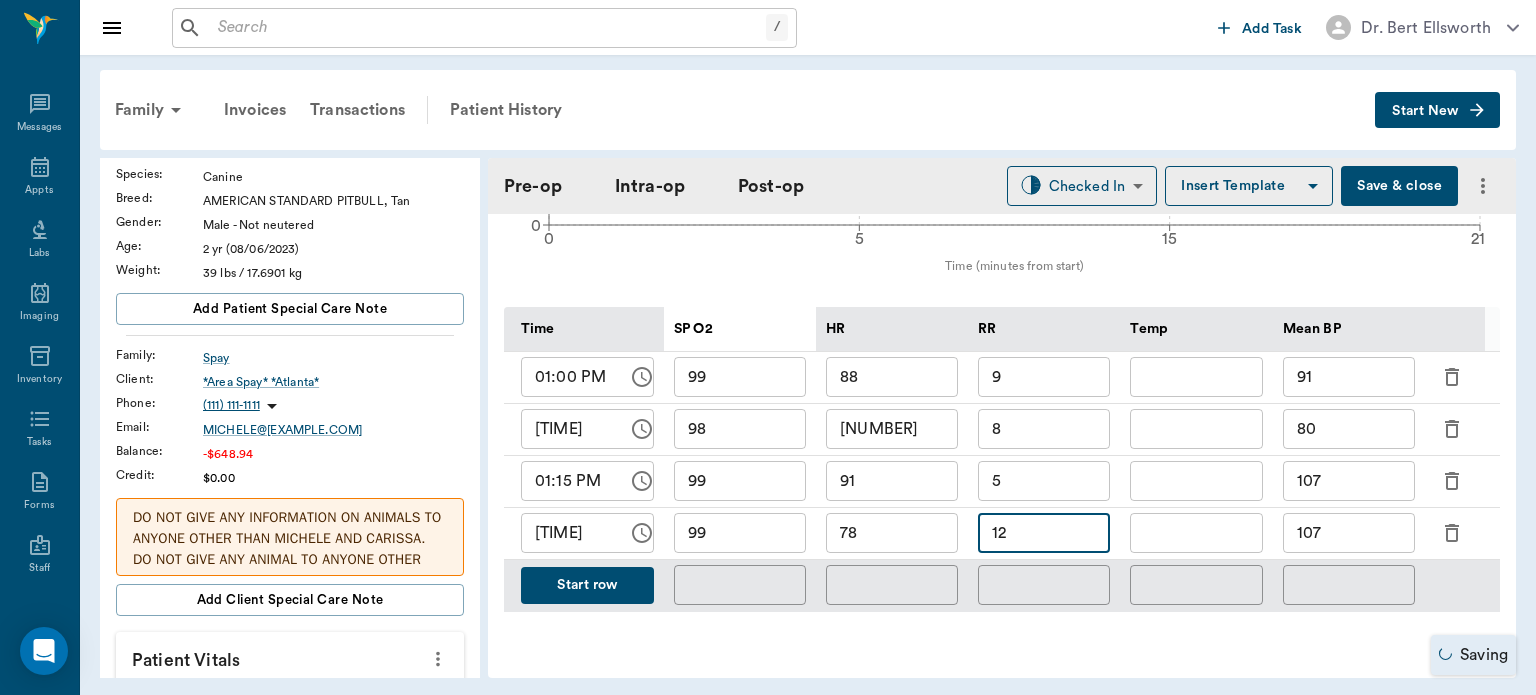 type on "12" 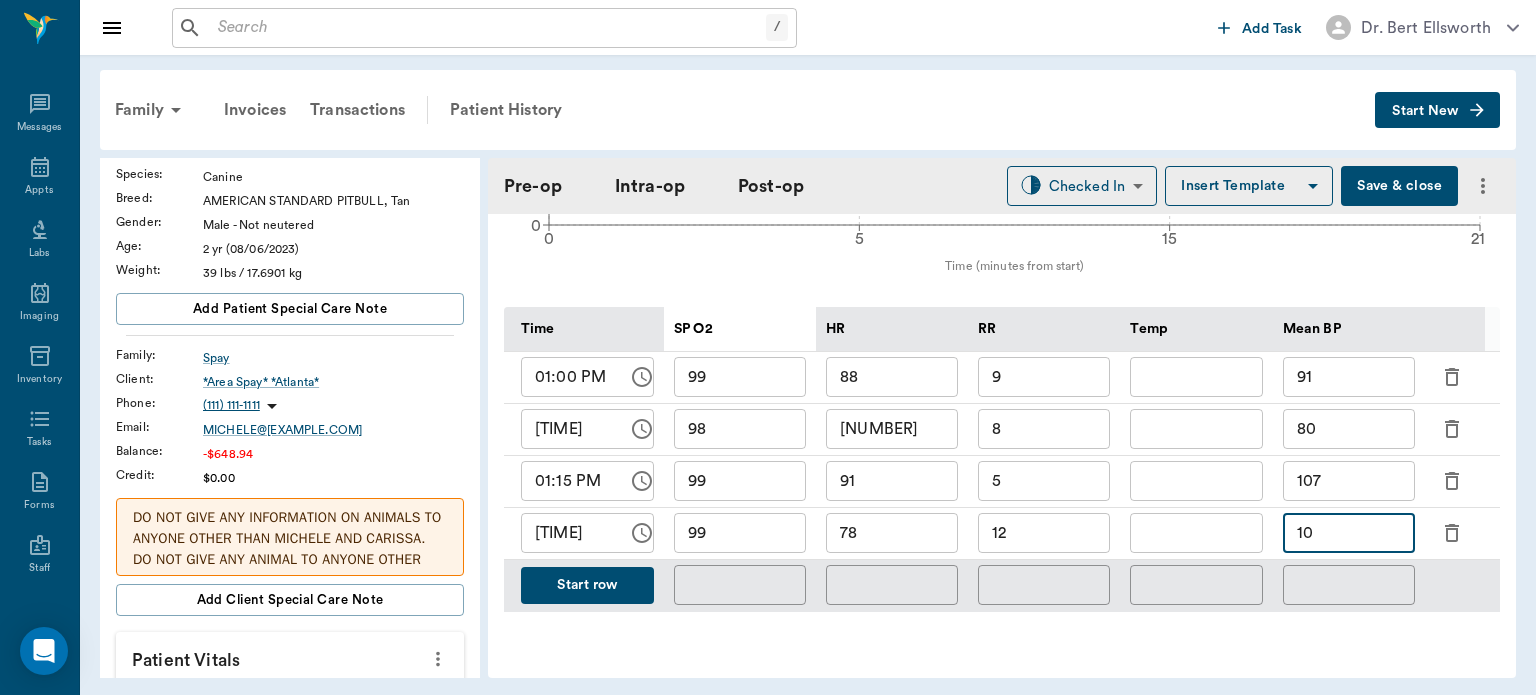 type on "1" 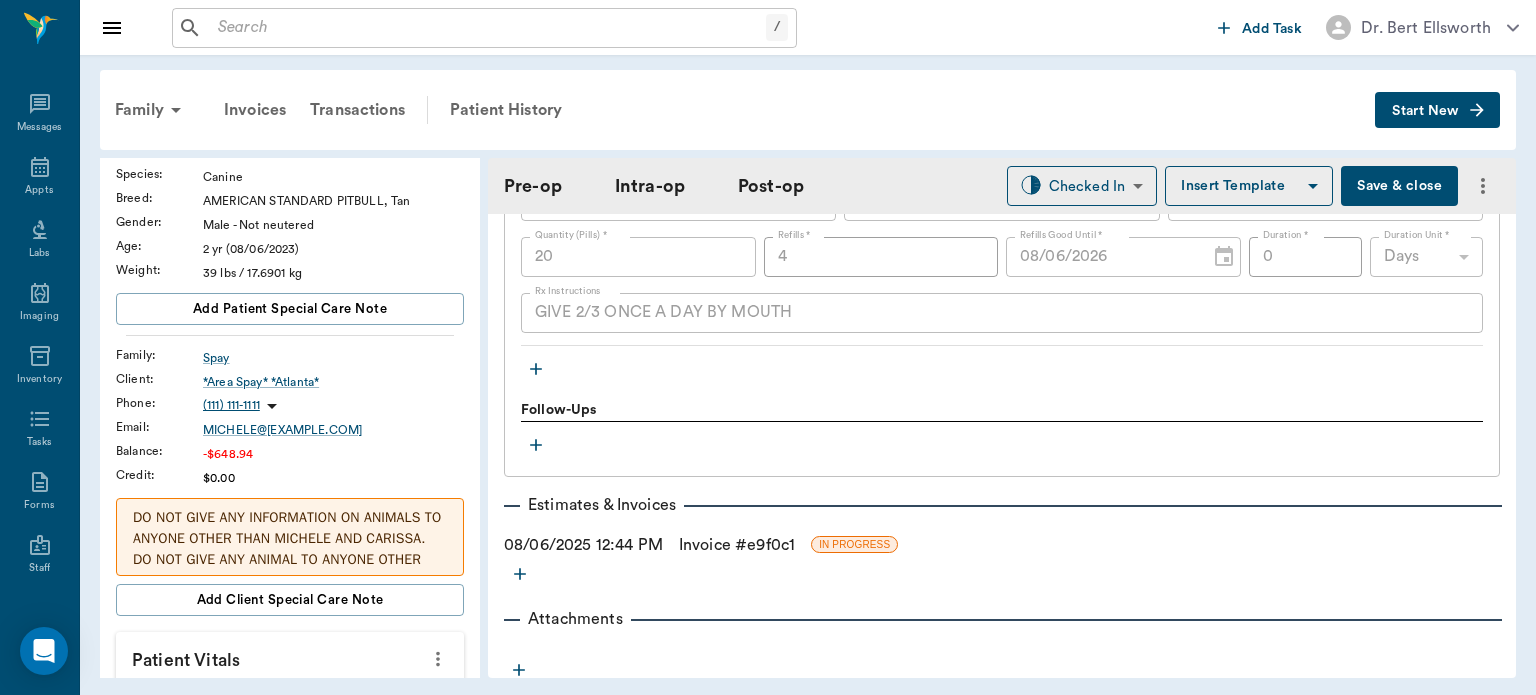 scroll, scrollTop: 2566, scrollLeft: 0, axis: vertical 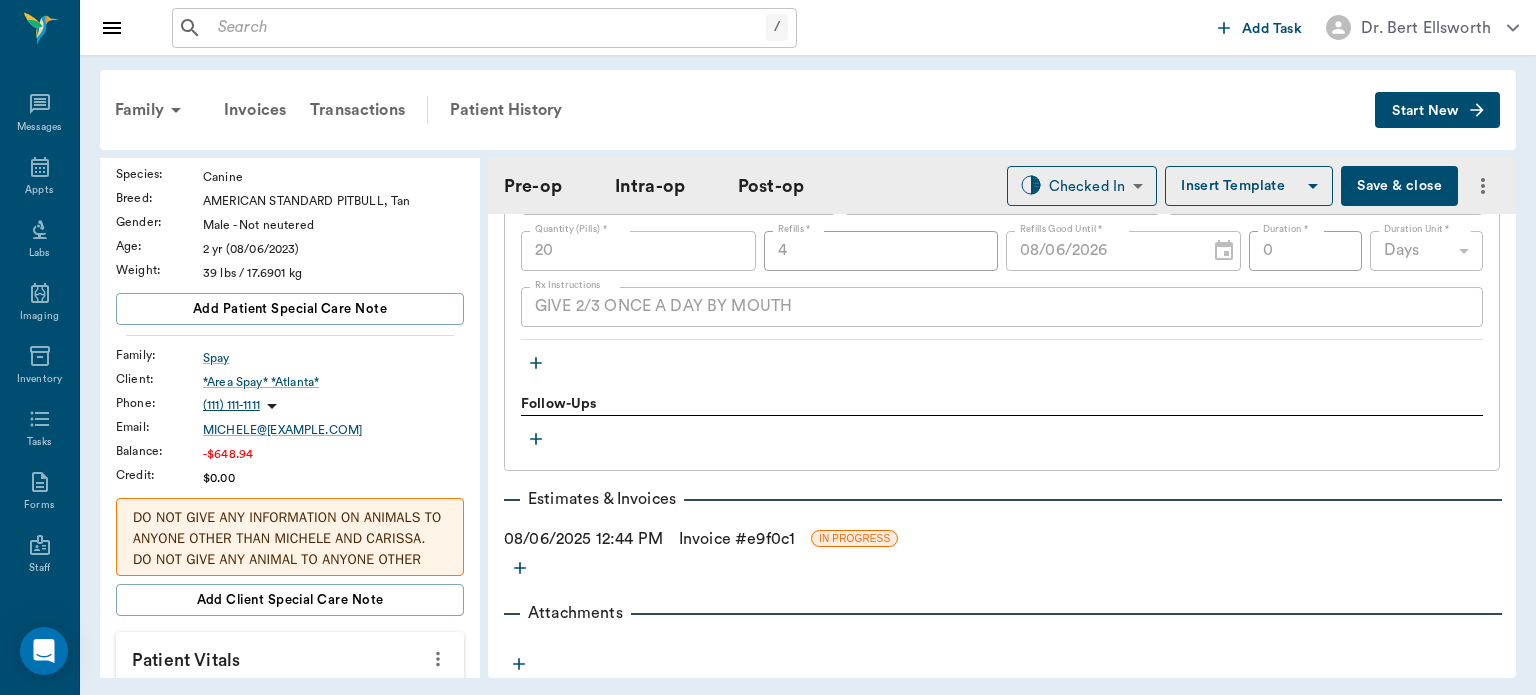 type on "96" 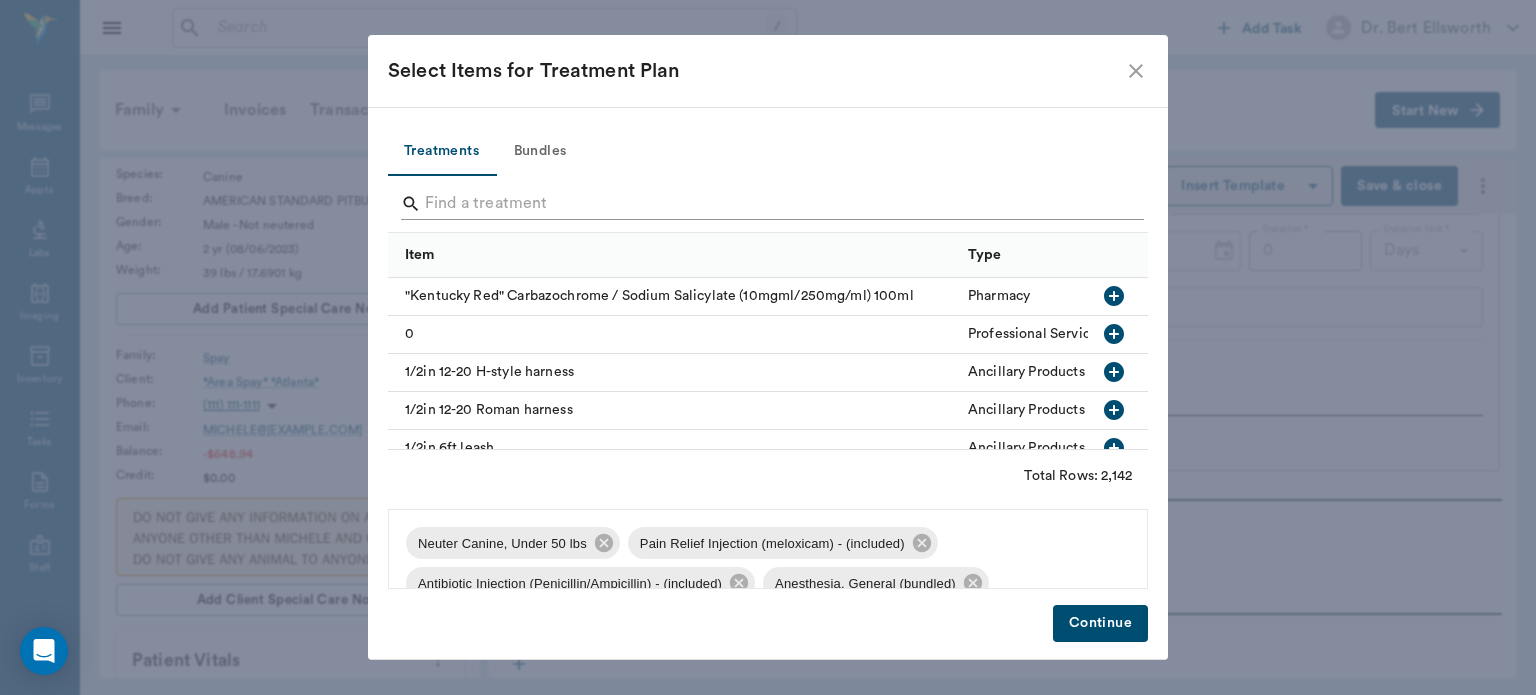 click at bounding box center (769, 204) 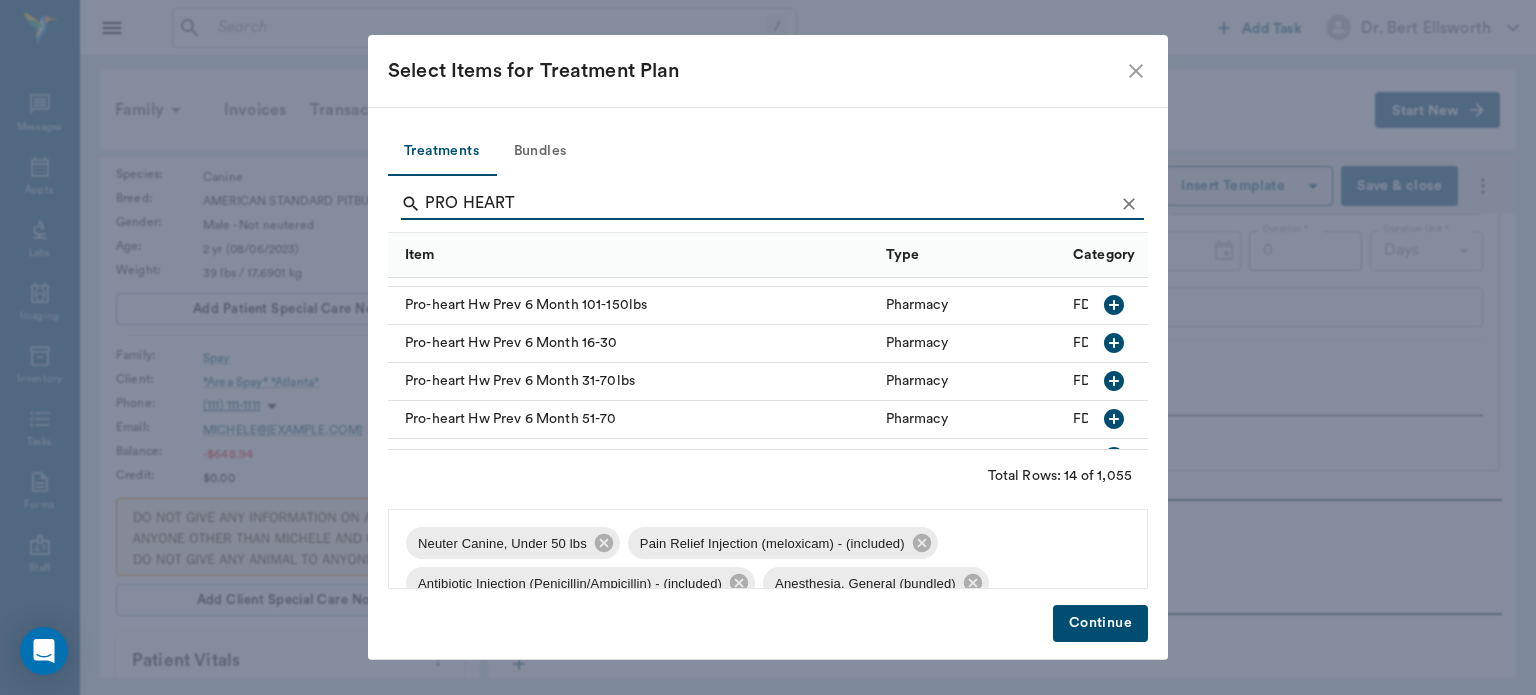 scroll, scrollTop: 296, scrollLeft: 0, axis: vertical 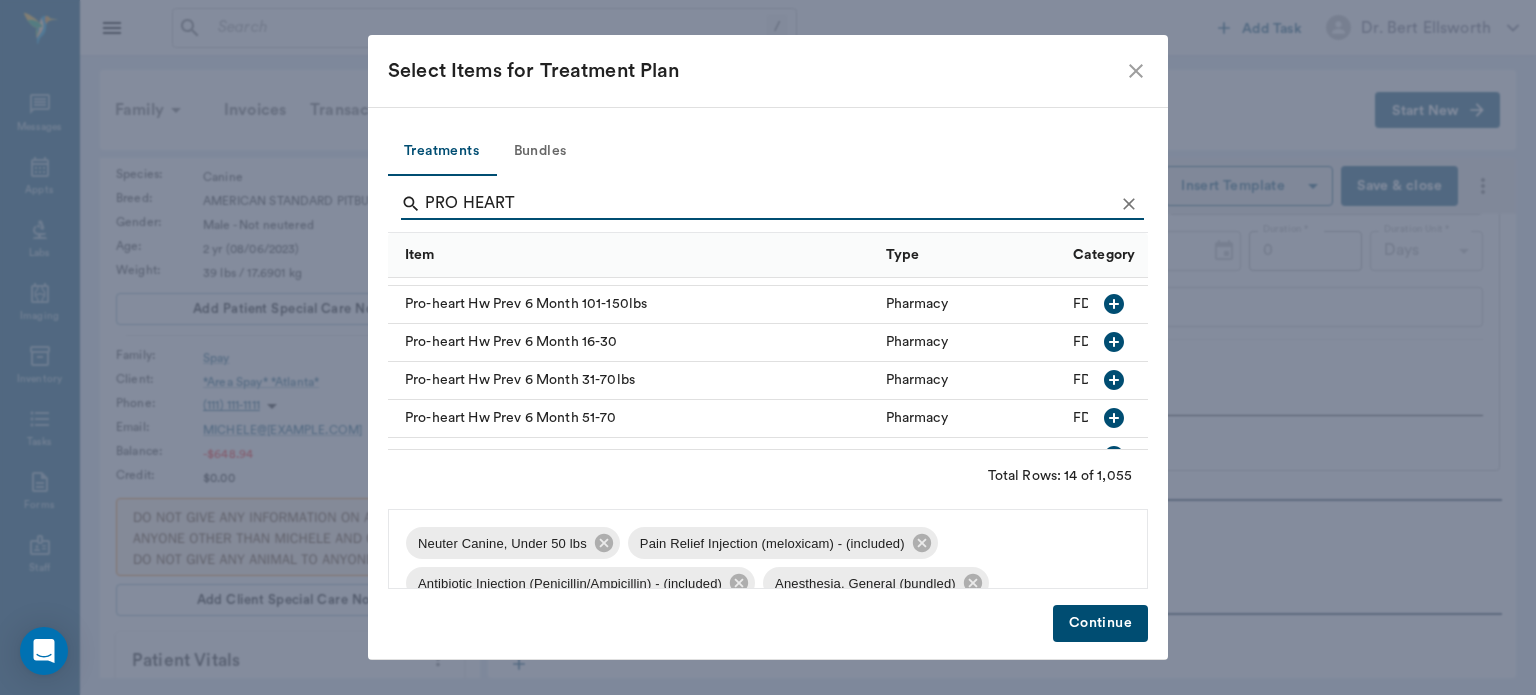 type on "PRO HEART" 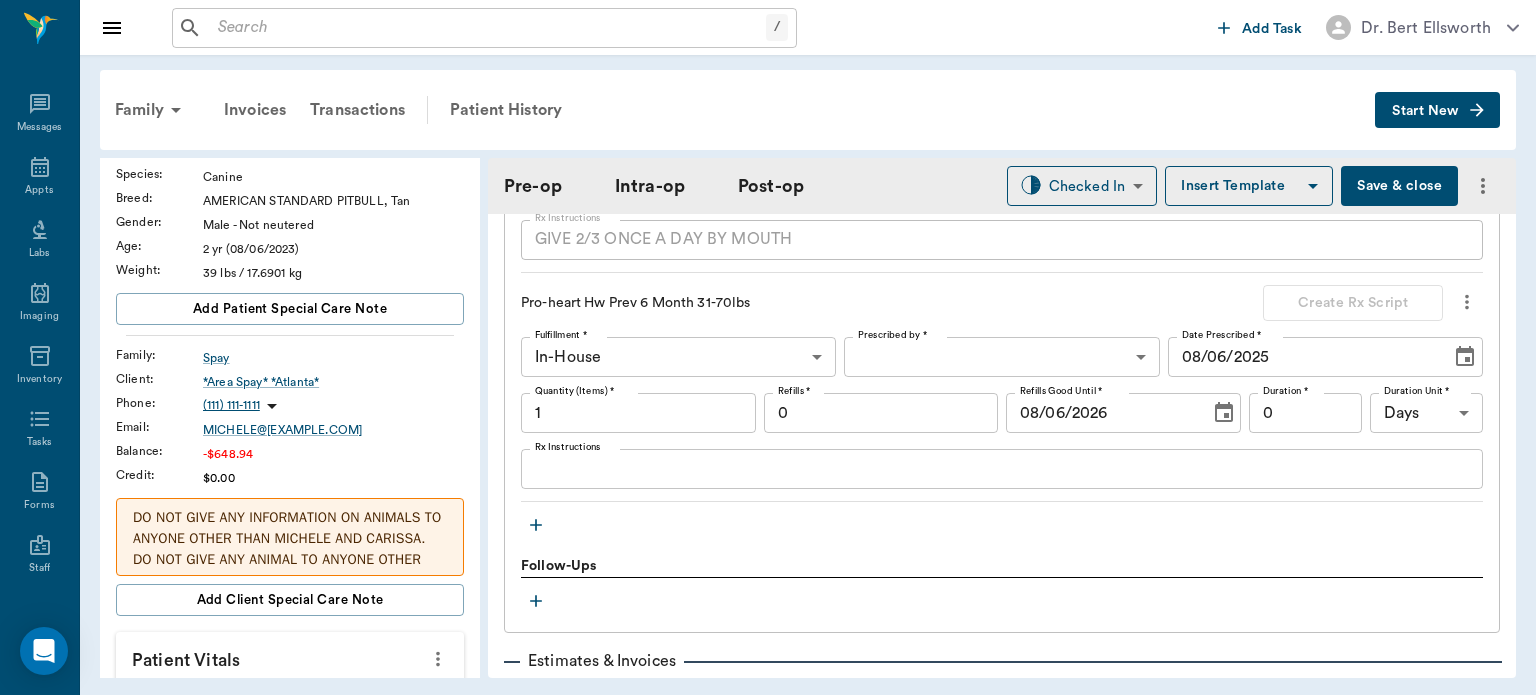 scroll, scrollTop: 2632, scrollLeft: 0, axis: vertical 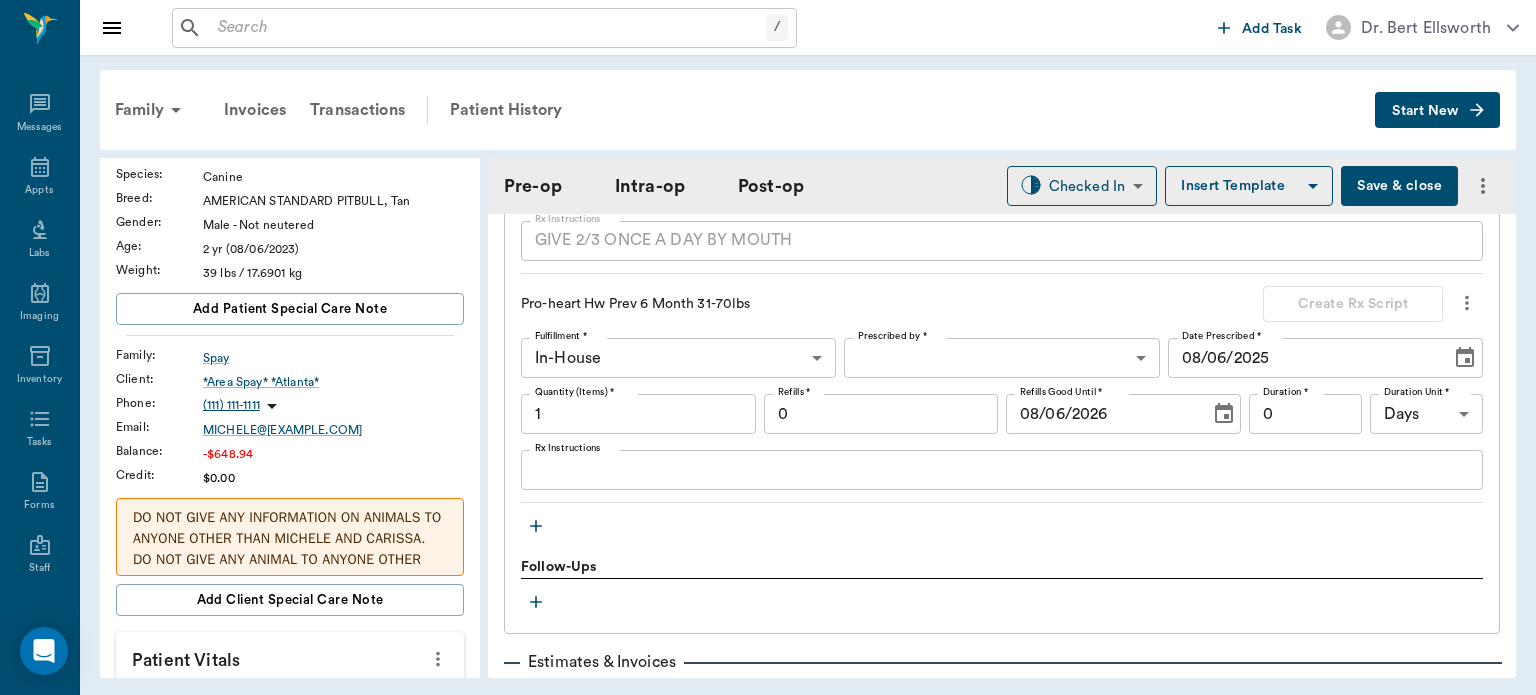 click on "Rx Instructions" at bounding box center [1002, 470] 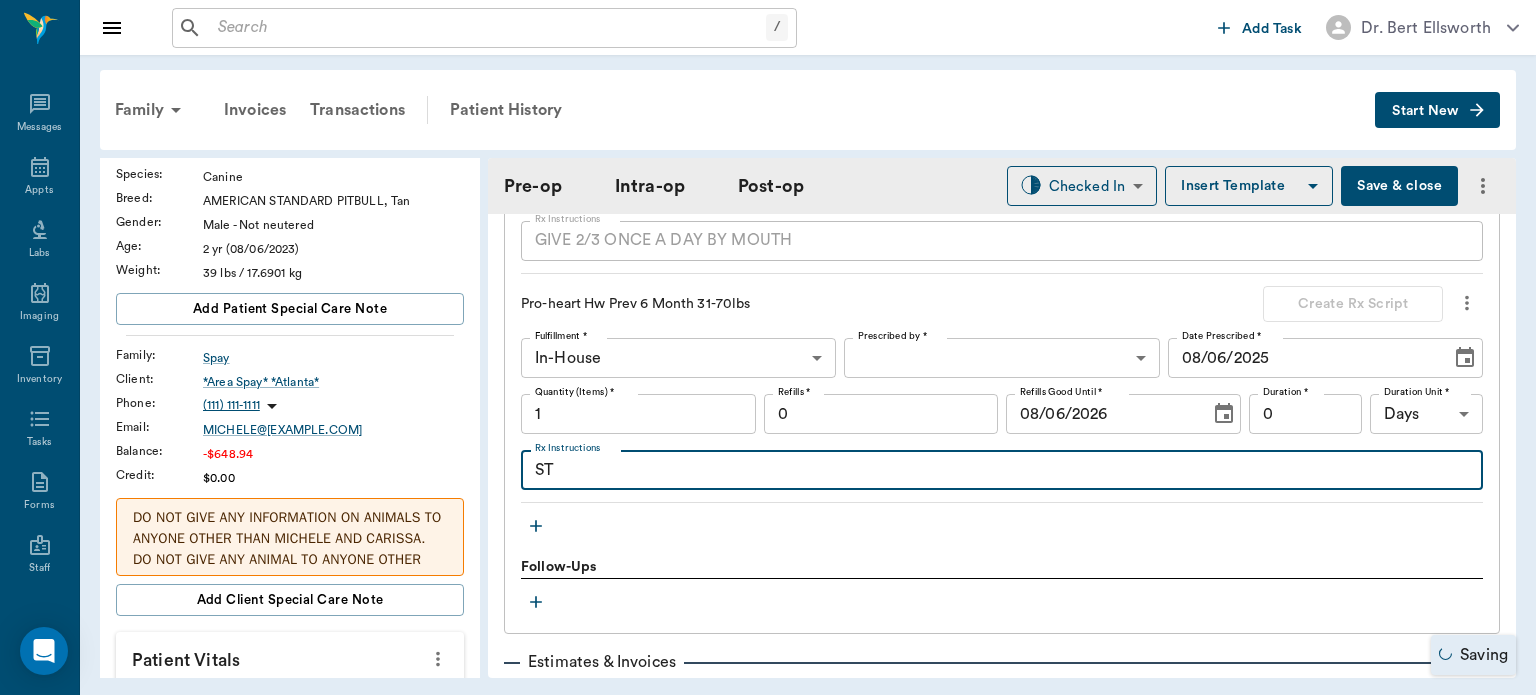 type on "S" 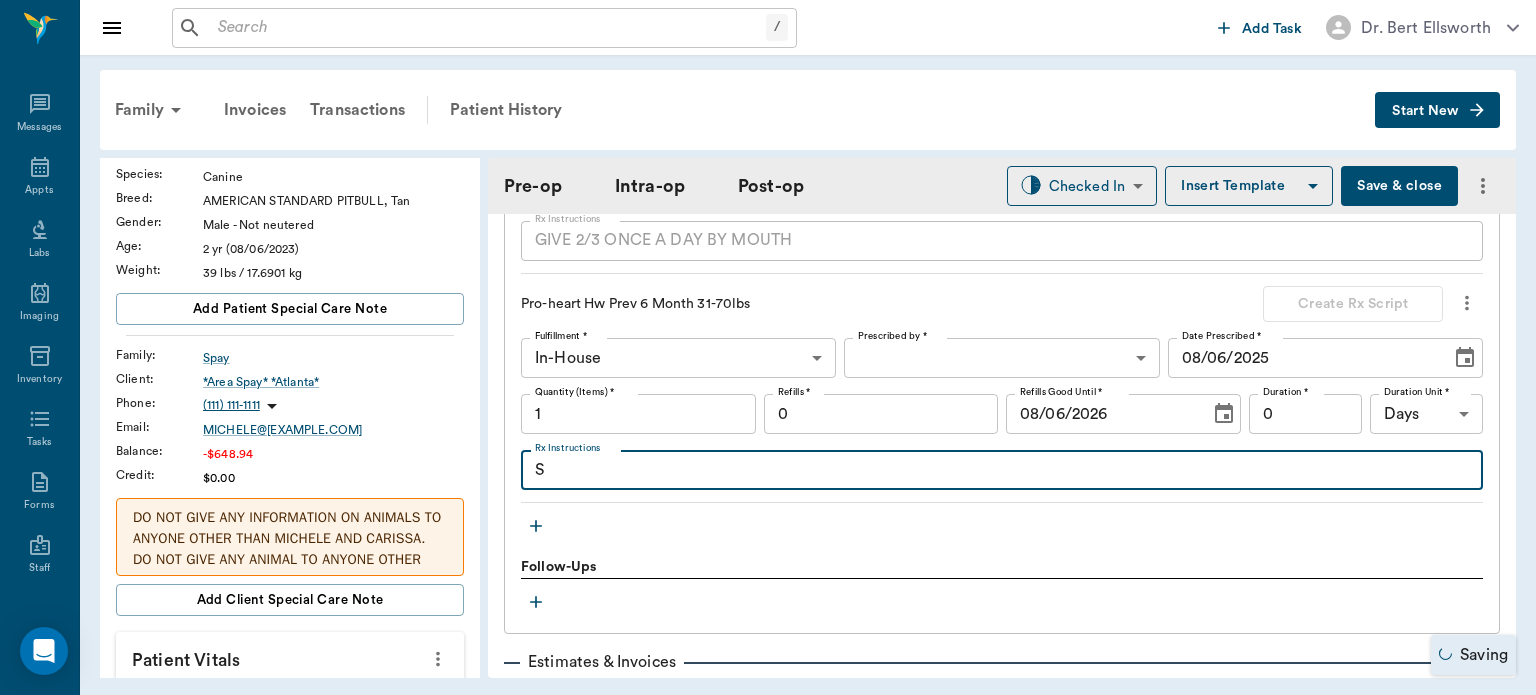 type 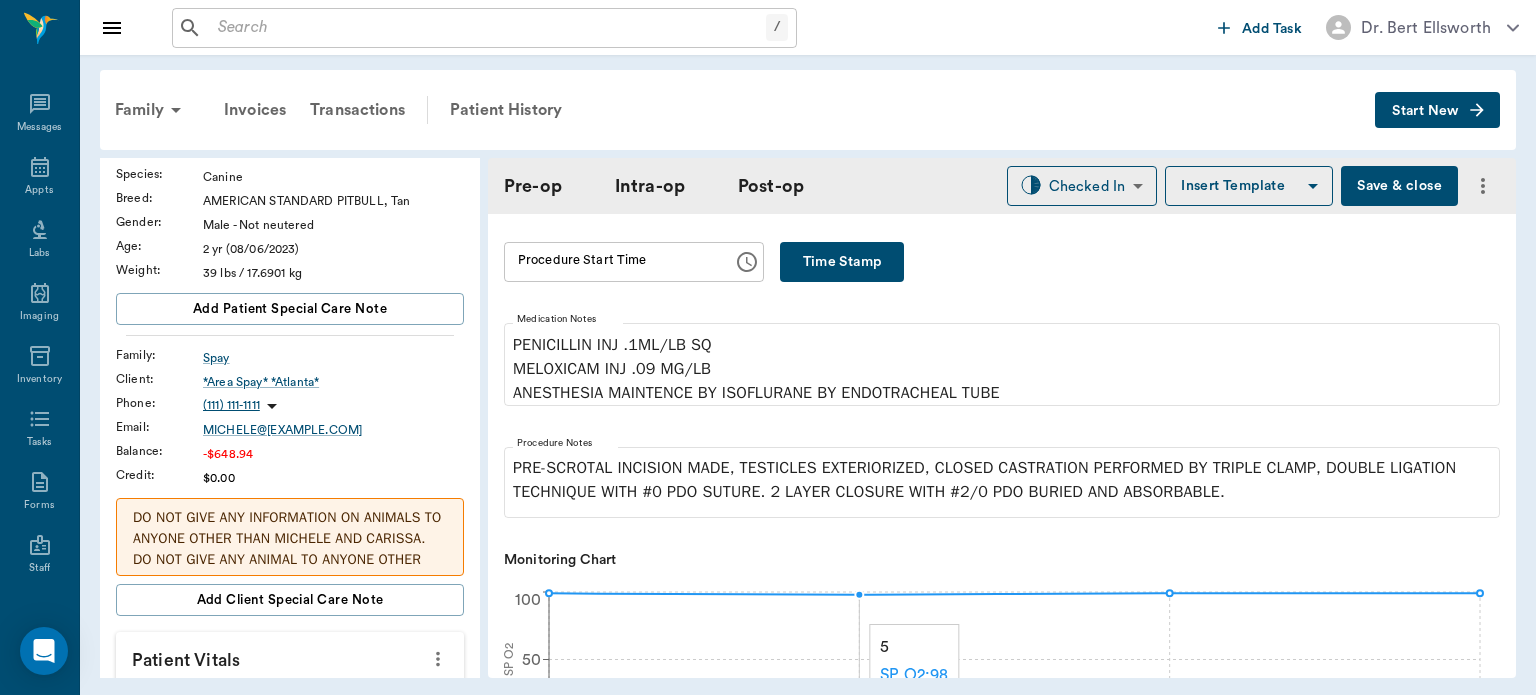 scroll, scrollTop: 390, scrollLeft: 0, axis: vertical 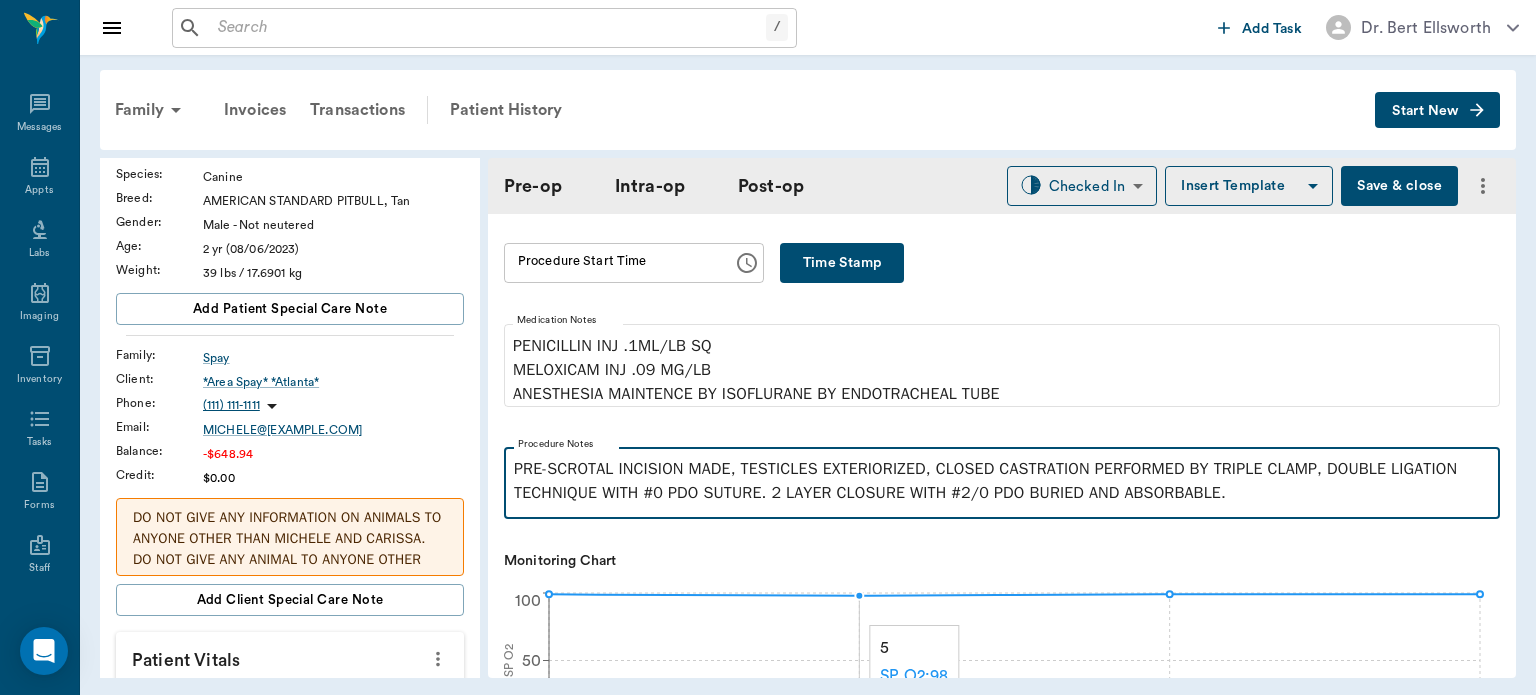 click on "PRE-SCROTAL INCISION MADE, TESTICLES EXTERIORIZED, CLOSED CASTRATION PERFORMED BY TRIPLE CLAMP, DOUBLE LIGATION TECHNIQUE WITH #0 PDO SUTURE. 2 LAYER CLOSURE WITH #2/0 PDO BURIED AND ABSORBABLE." at bounding box center [1002, 481] 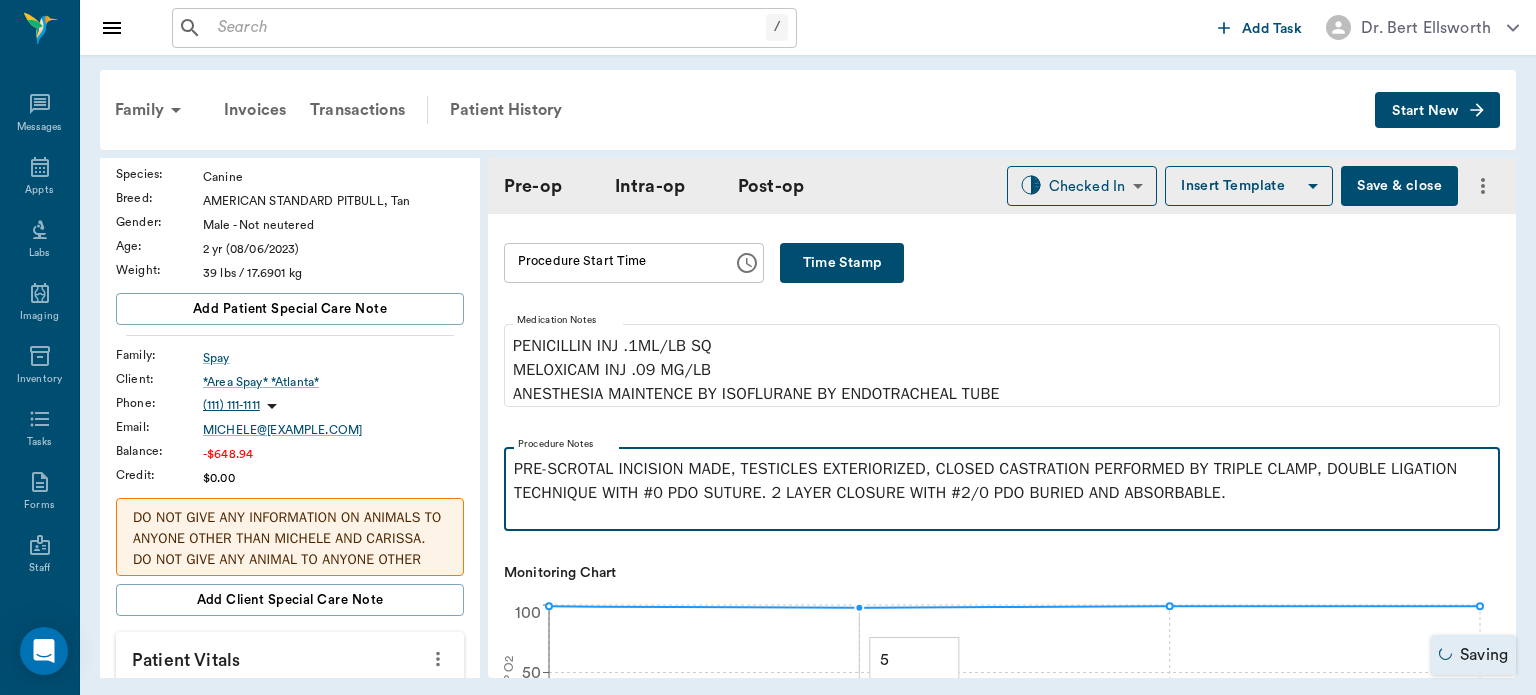 type 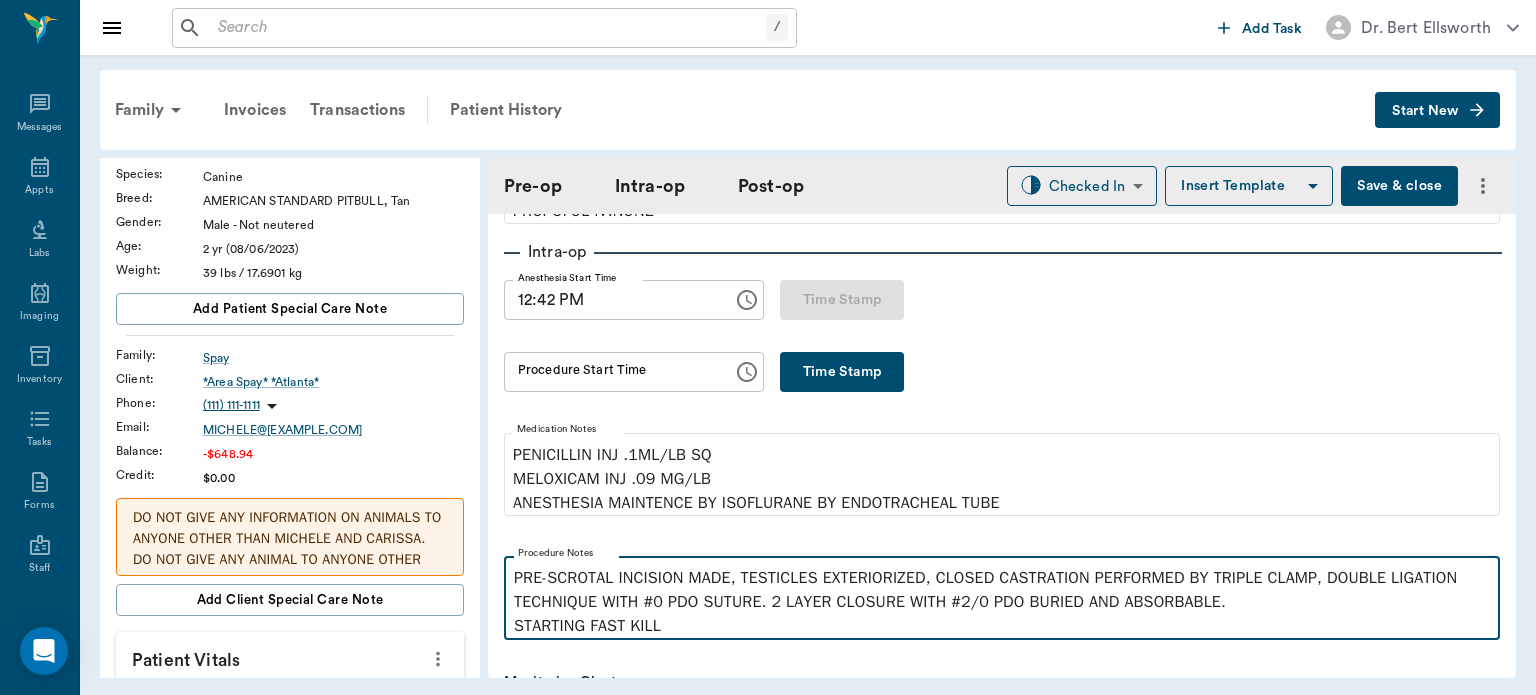 scroll, scrollTop: 280, scrollLeft: 0, axis: vertical 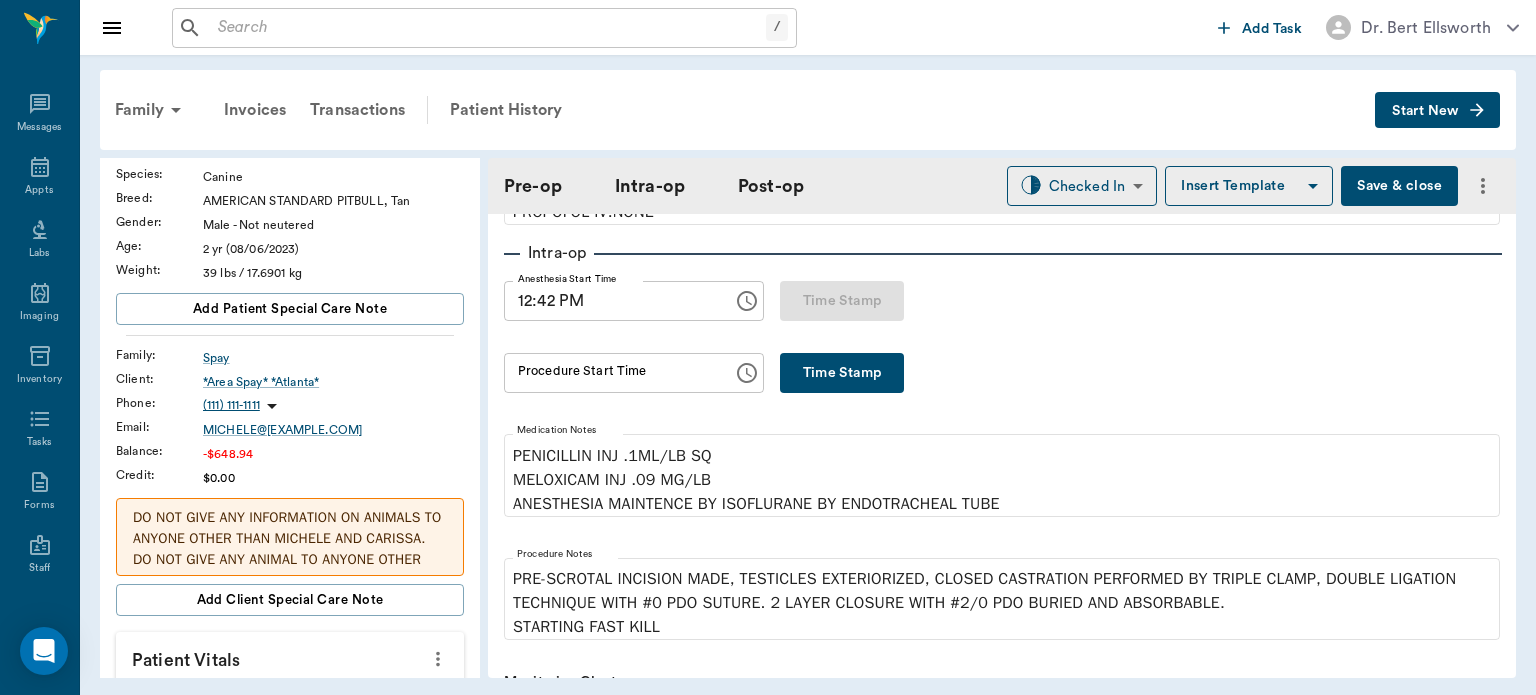 click on "Time Stamp" at bounding box center (842, 373) 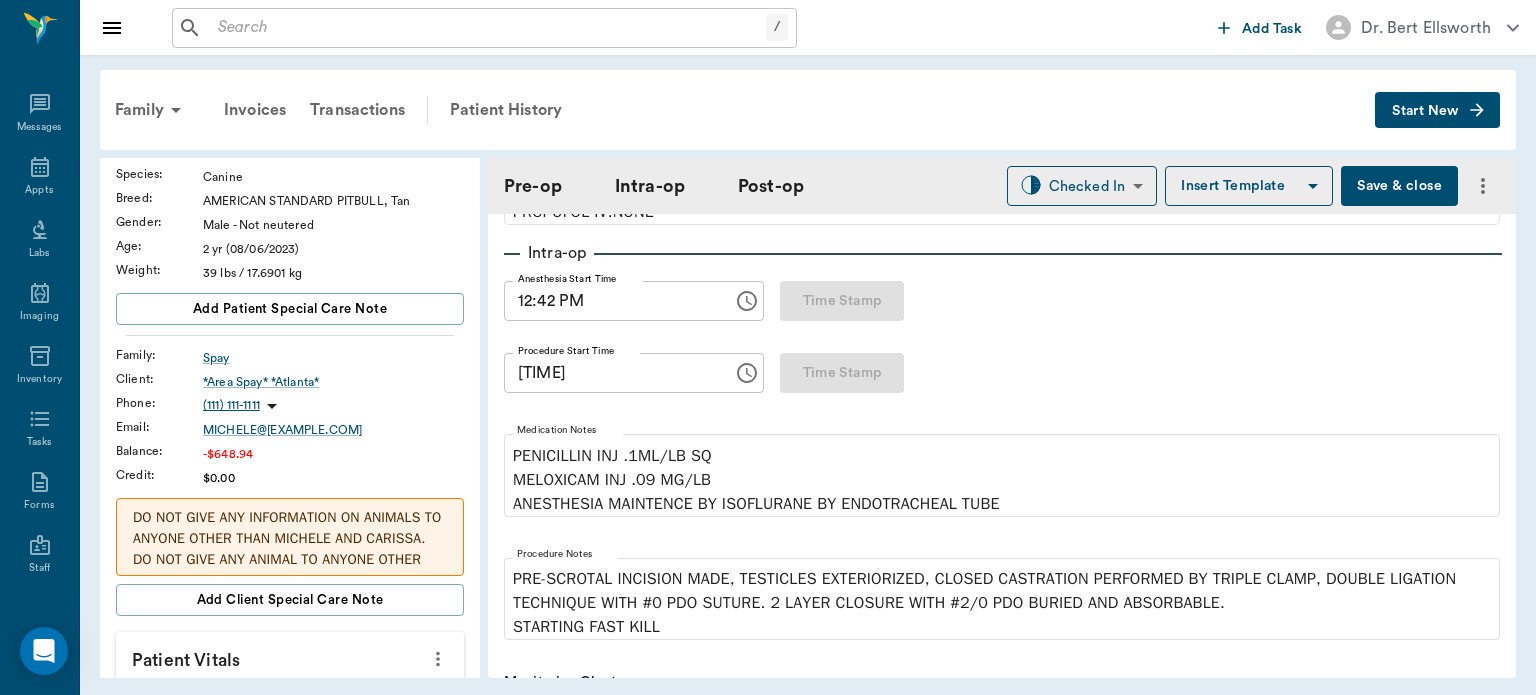click on "01:24 PM" at bounding box center (611, 373) 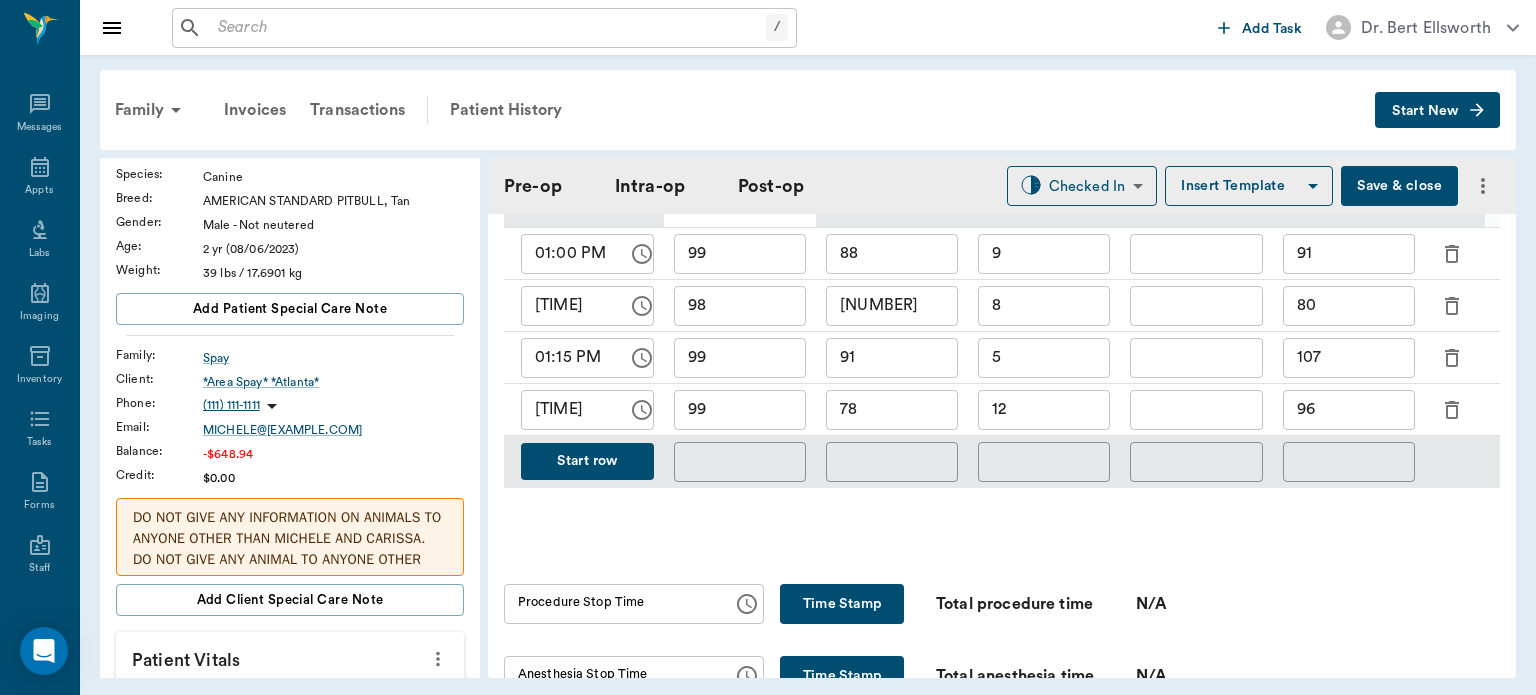 scroll, scrollTop: 1027, scrollLeft: 0, axis: vertical 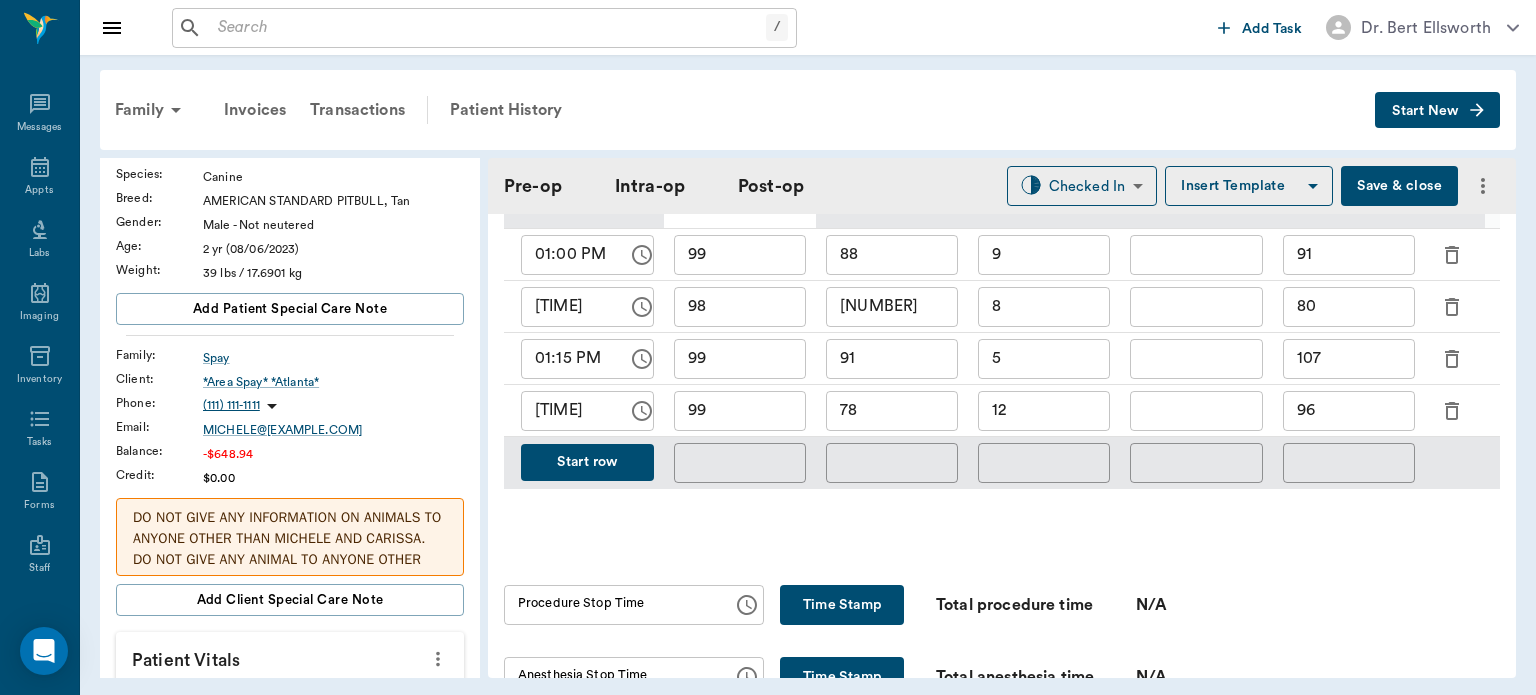 type on "01:05 PM" 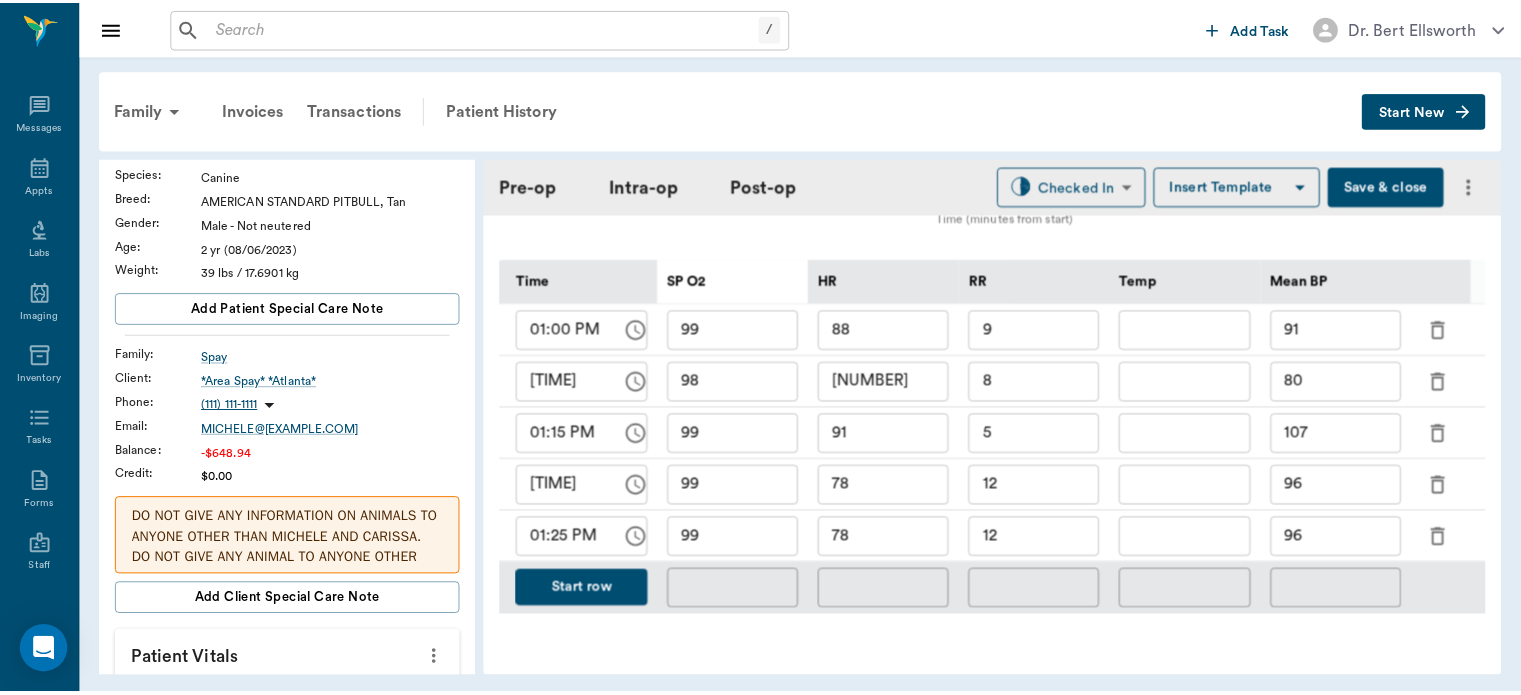 scroll, scrollTop: 962, scrollLeft: 0, axis: vertical 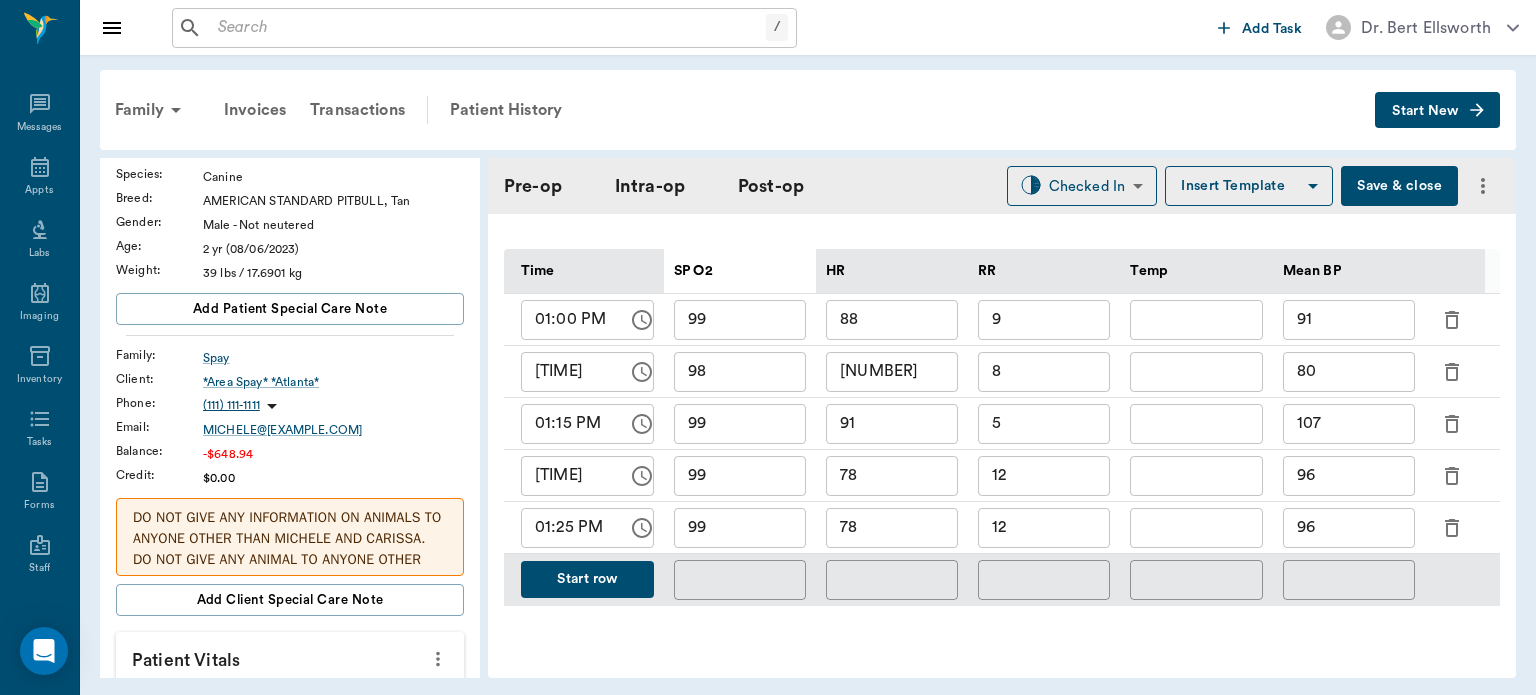 click on "78" at bounding box center (892, 528) 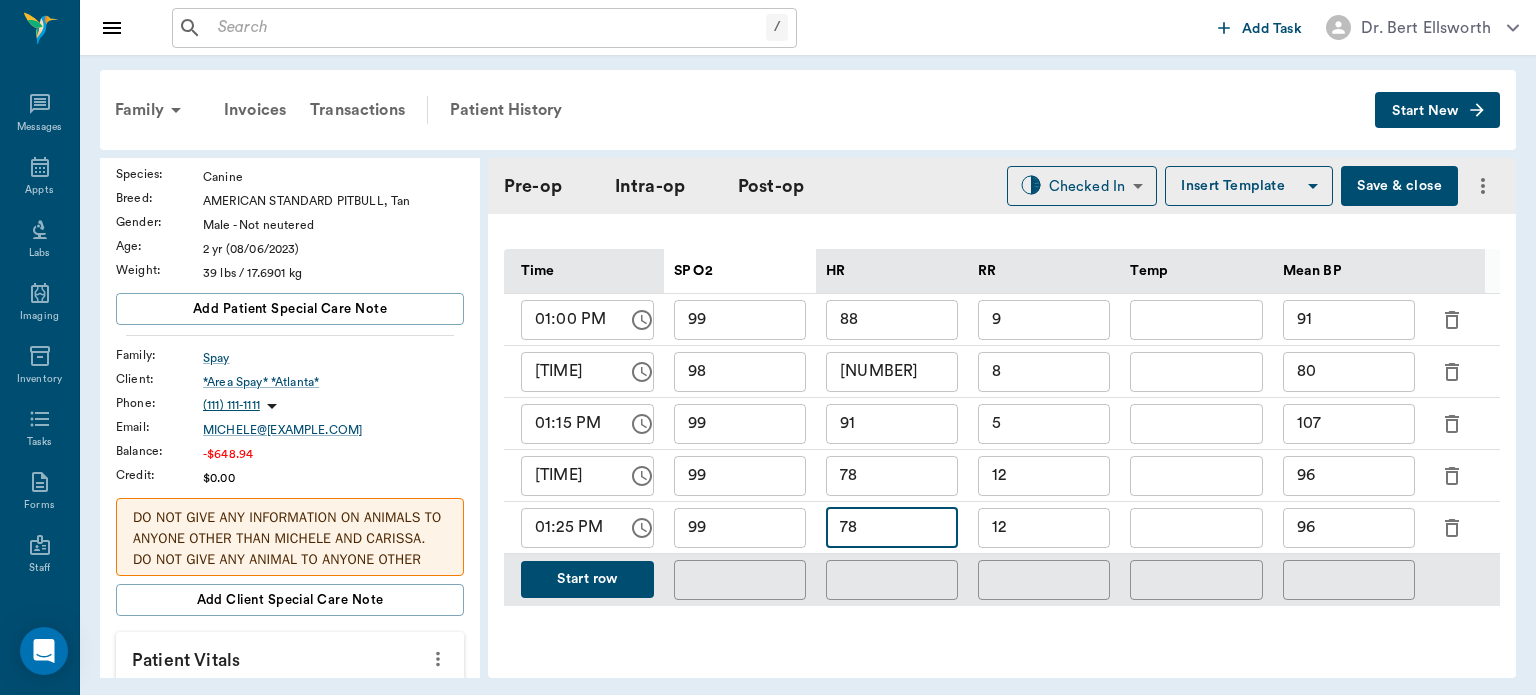 type on "7" 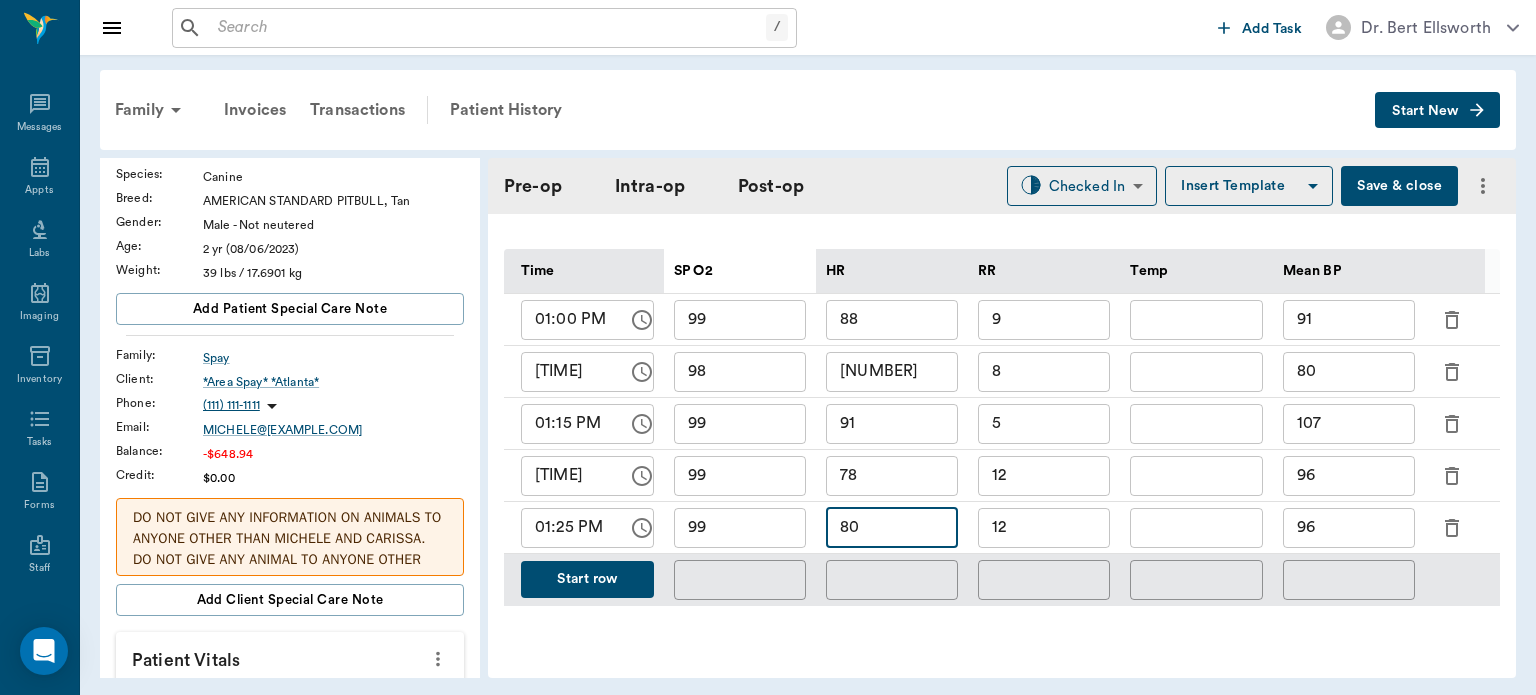 type on "80" 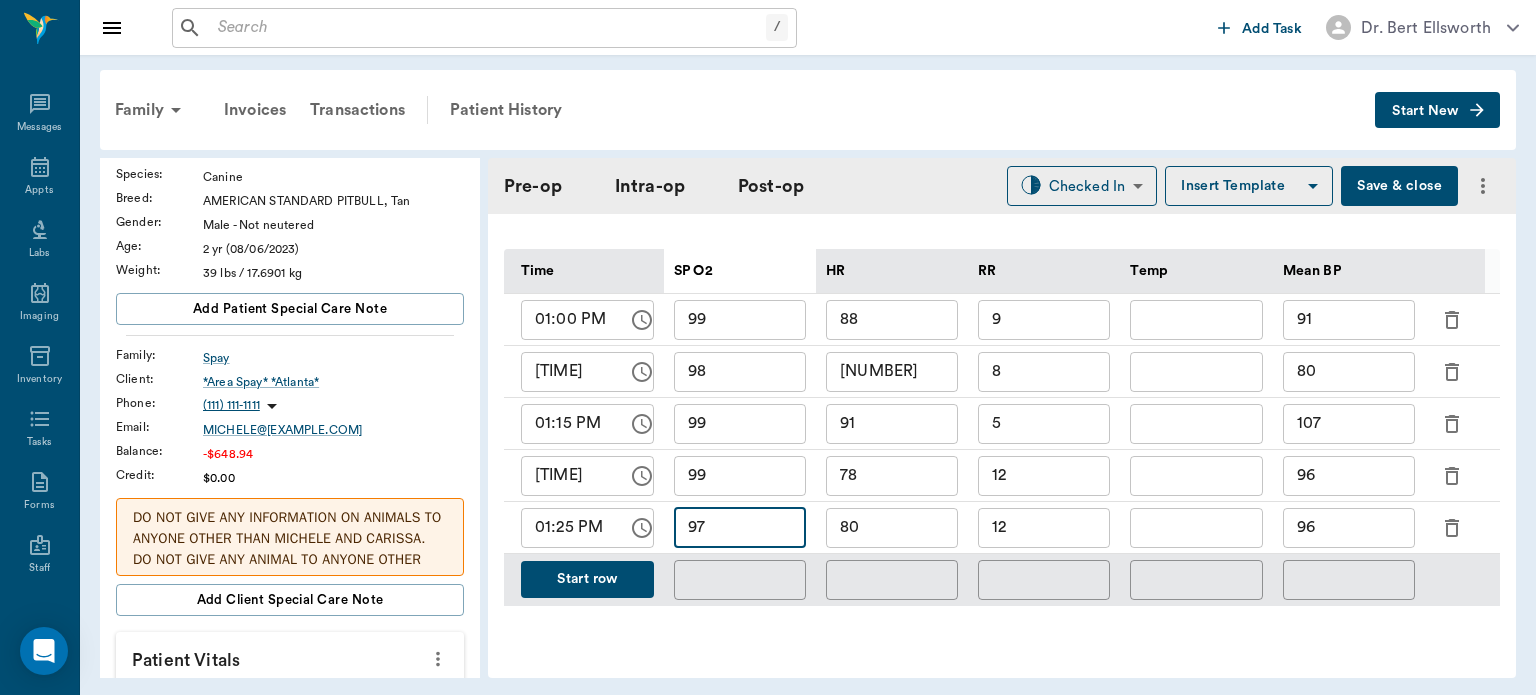 type on "97" 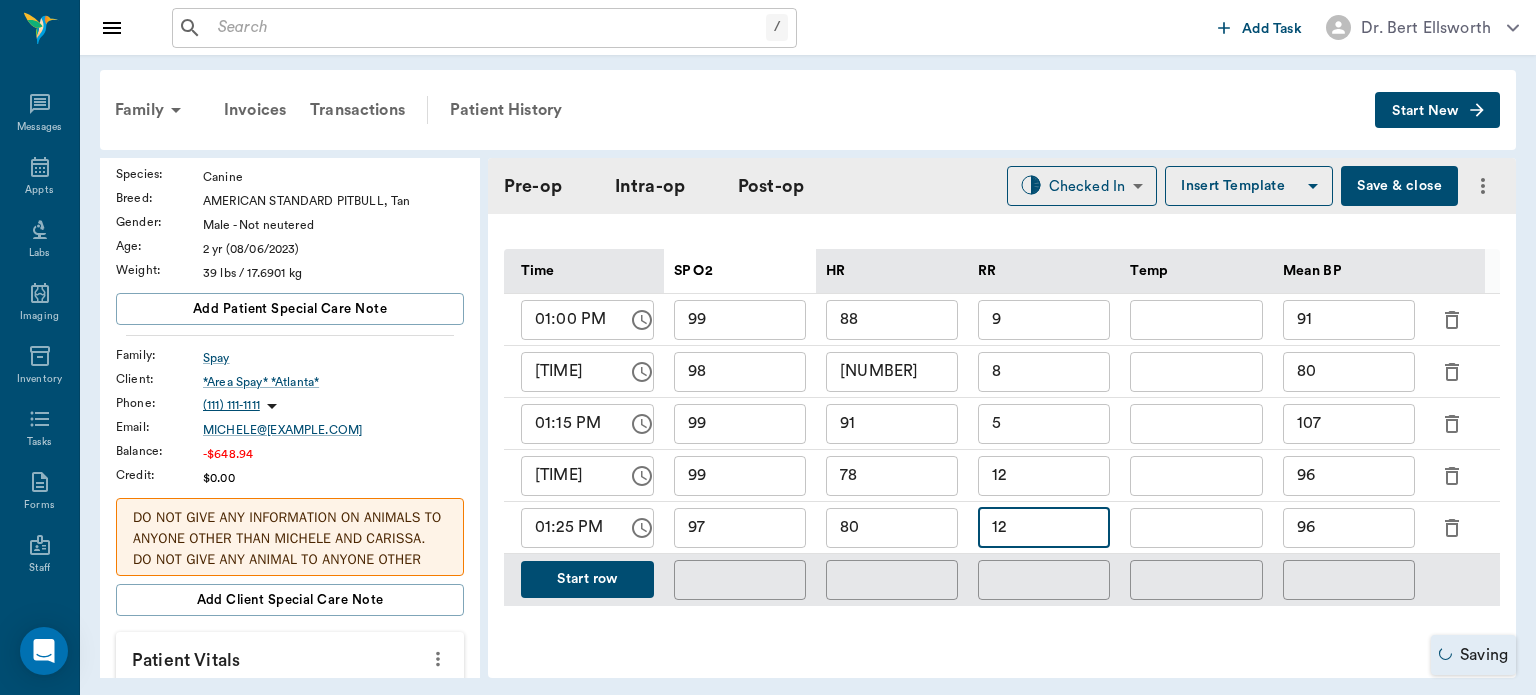 type on "1" 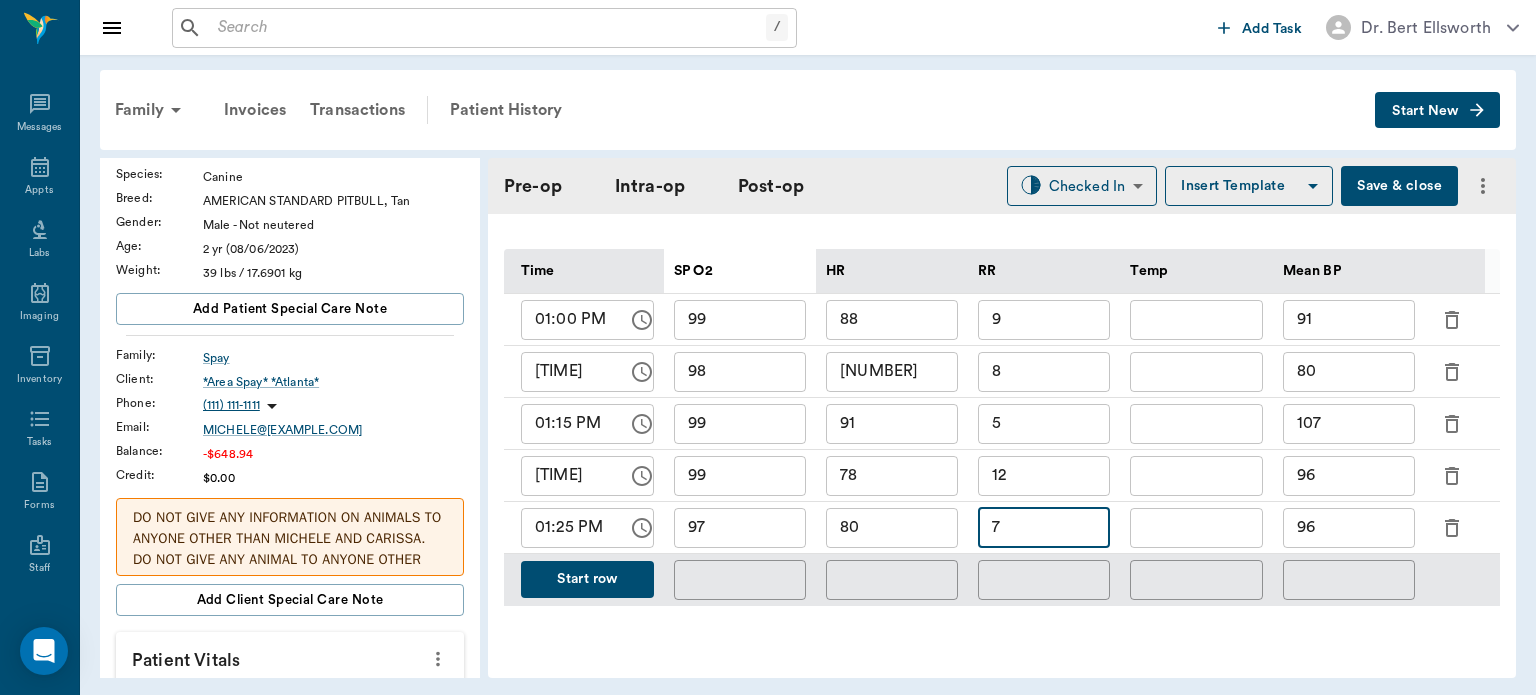 type on "7" 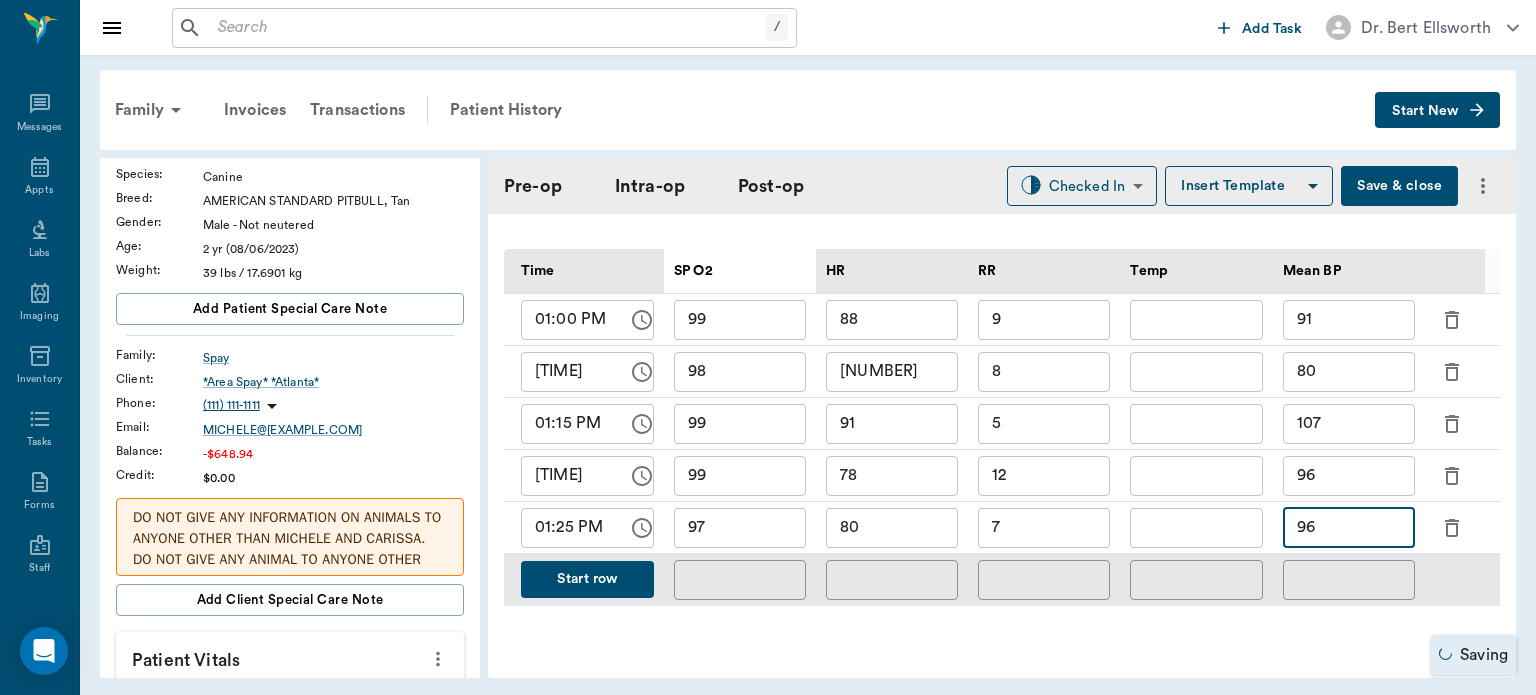 type on "9" 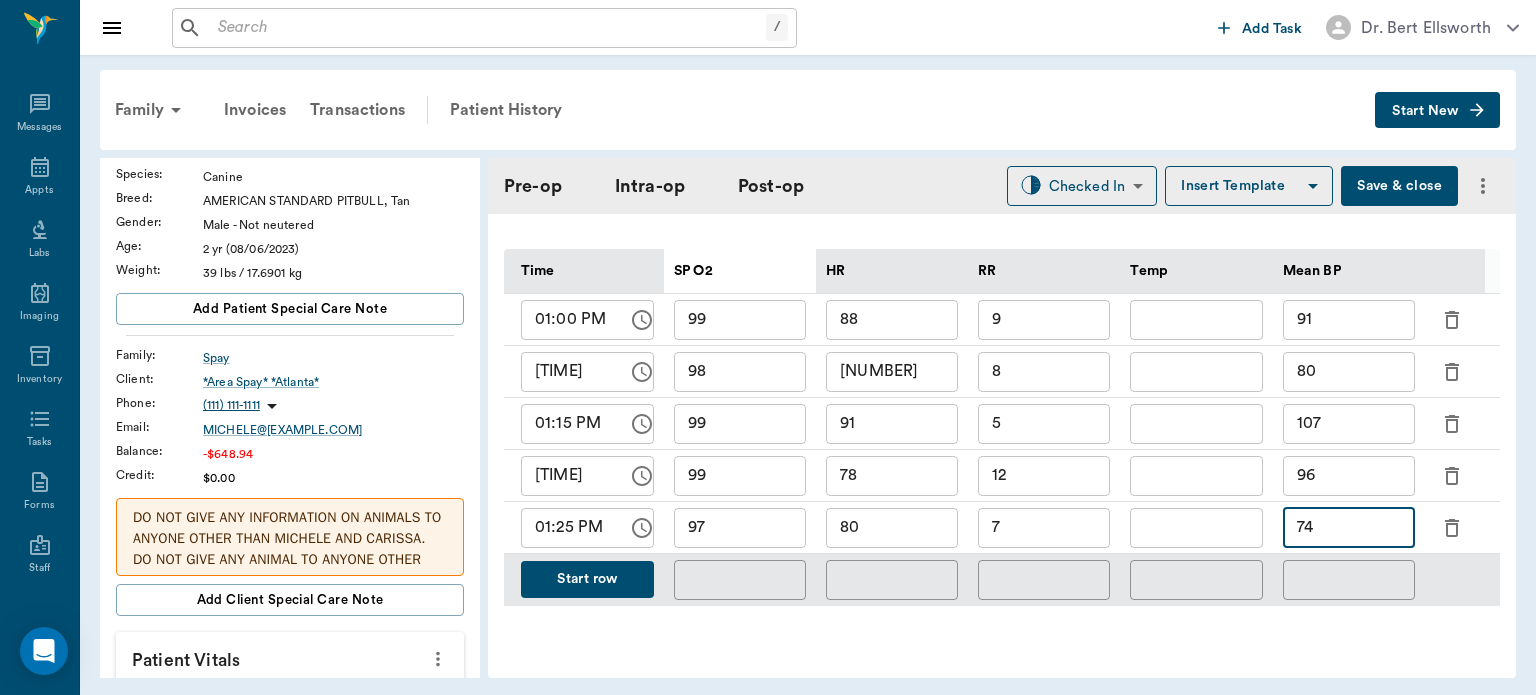 type on "74" 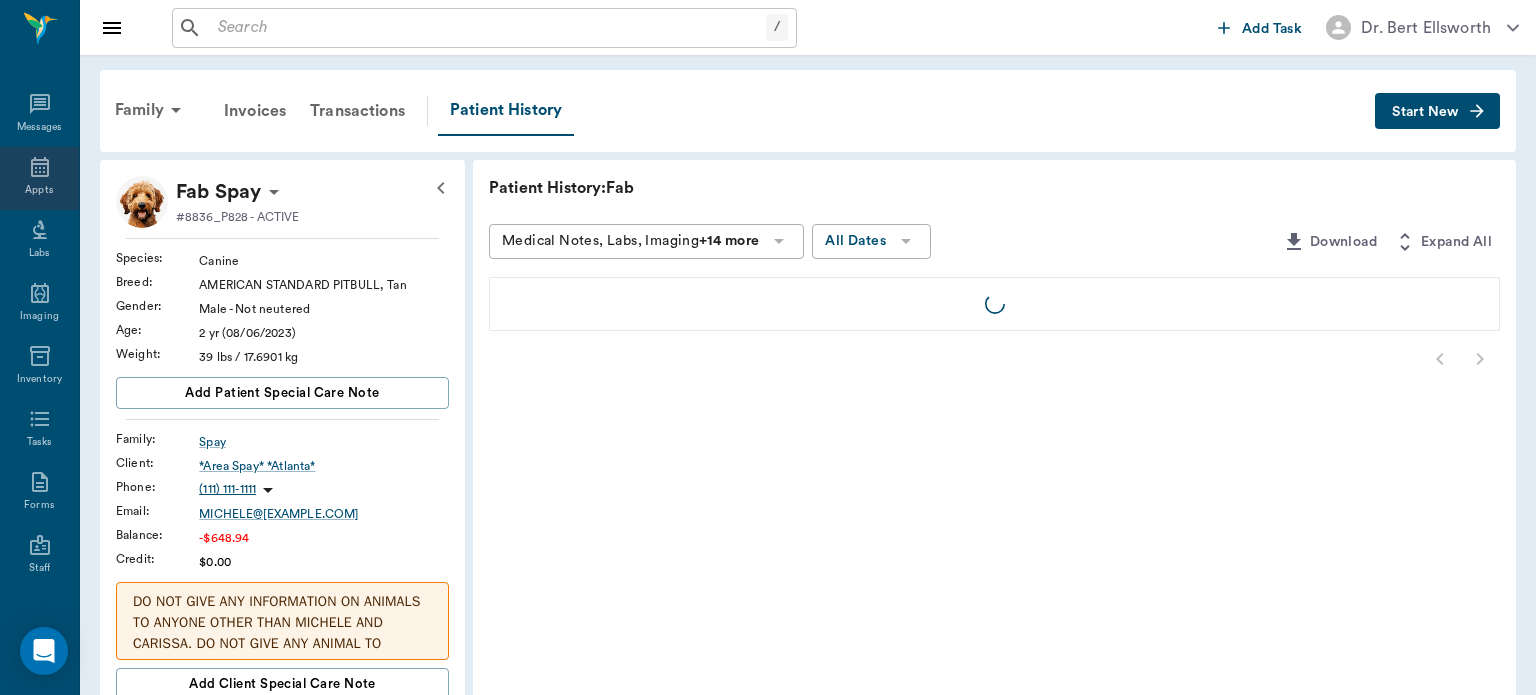 click 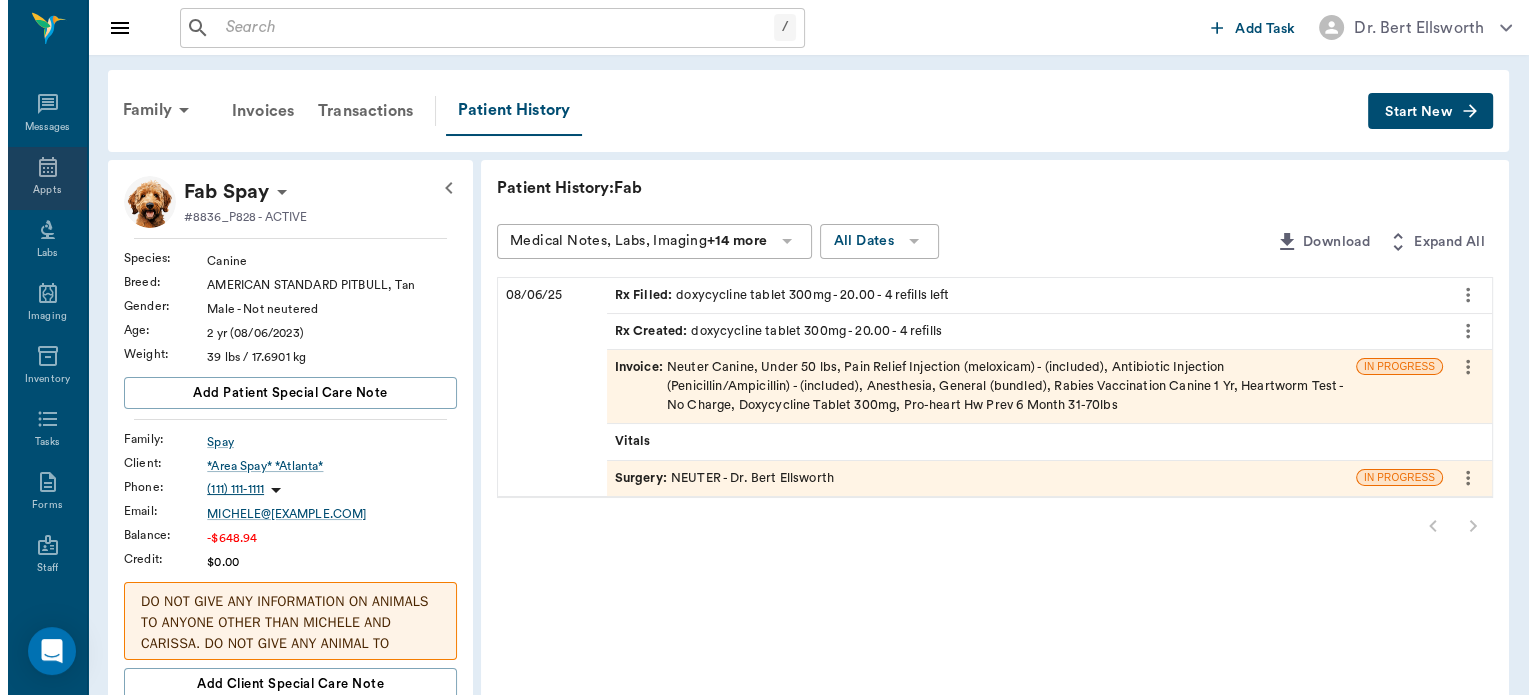 scroll, scrollTop: 0, scrollLeft: 0, axis: both 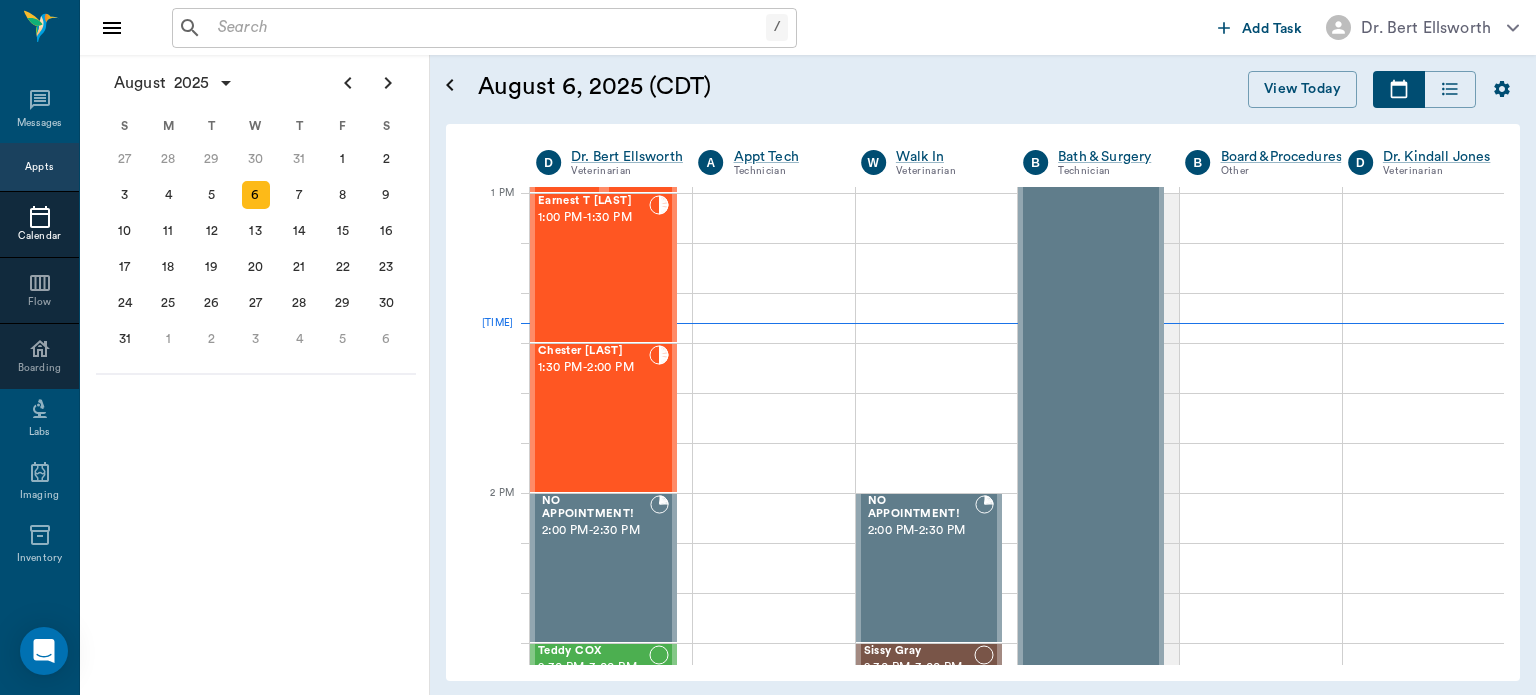 click on "Earnest T Stewart 1:00 PM  -  1:30 PM" at bounding box center (593, 268) 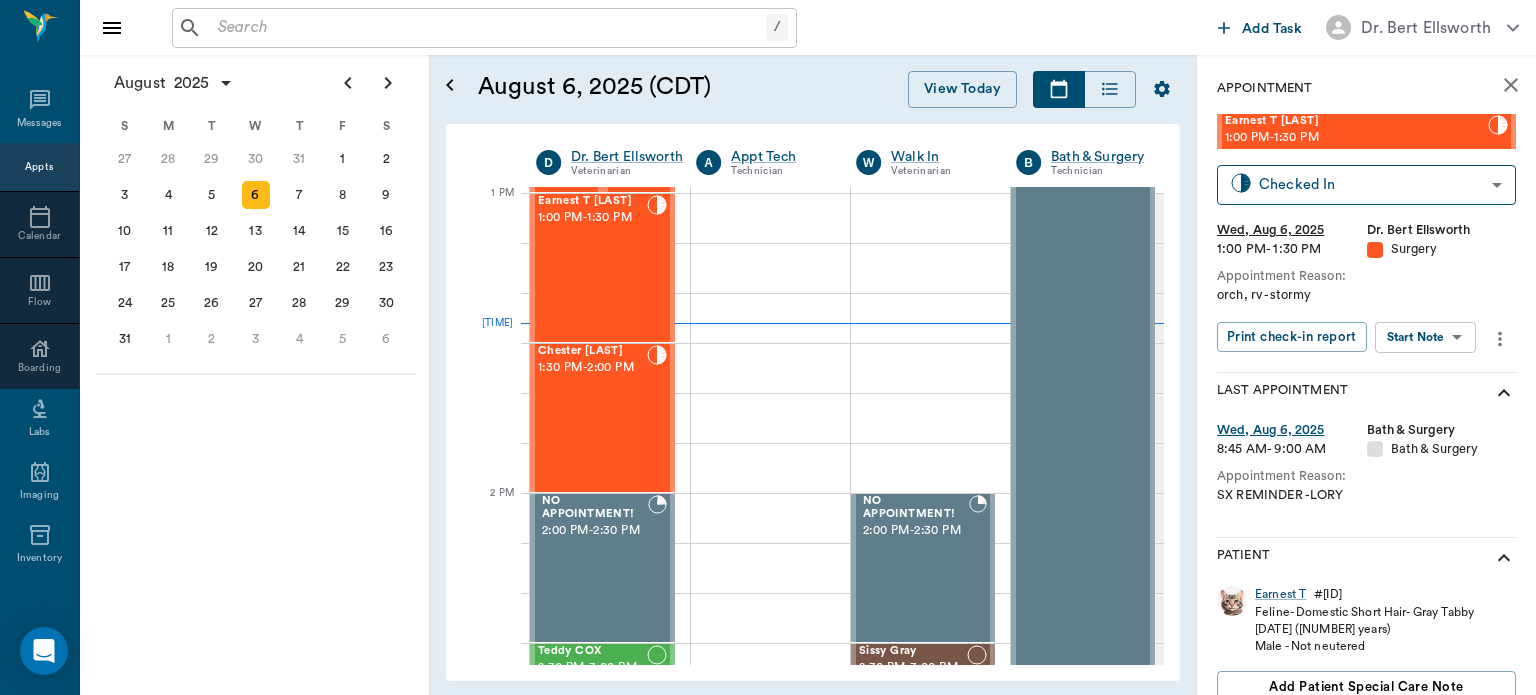 click on "/ ​ Add Task Dr. Bert Ellsworth Nectar Messages Appts Calendar Flow Boarding Labs Imaging Inventory Tasks Forms Staff Reports Lookup Settings August 2025 S M T W T F S 29 30 Jul 1 2 3 4 5 6 7 8 9 10 11 12 13 14 15 16 17 18 19 20 21 22 23 24 25 26 27 28 29 30 31 Aug 1 2 3 4 5 6 7 8 9 S M T W T F S 27 28 29 30 31 Aug 1 2 3 4 5 6 7 8 9 10 11 12 13 14 15 16 17 18 19 20 21 22 23 24 25 26 27 28 29 30 31 Sep 1 2 3 4 5 6 S M T W T F S 31 Sep 1 2 3 4 5 6 7 8 9 10 11 12 13 14 15 16 17 18 19 20 21 22 23 24 25 26 27 28 29 30 Oct 1 2 3 4 5 6 7 8 9 10 11 August 6, 2025 (CDT) View Today August 2025 Today 6 Wed Aug 2025 D Dr. Bert Ellsworth Veterinarian A Appt Tech Technician W Walk In Veterinarian B Bath & Surgery Technician B Board &Procedures Other D Dr. Kindall Jones Veterinarian 8 AM 9 AM 10 AM 11 AM 12 PM 1 PM 2 PM 3 PM 4 PM 5 PM 6 PM 7 PM 8 PM 1:26 PM NO APPOINTMENT! 8:00 AM  -  8:30 AM Adaline Williams 8:30 AM  -  9:00 AM GOATS Dotson 9:00 AM  -  9:30 AM Buddy Machado 10:30 AM  -  11:00 AM Puppy Fortner 11:00 AM  -" at bounding box center [768, 347] 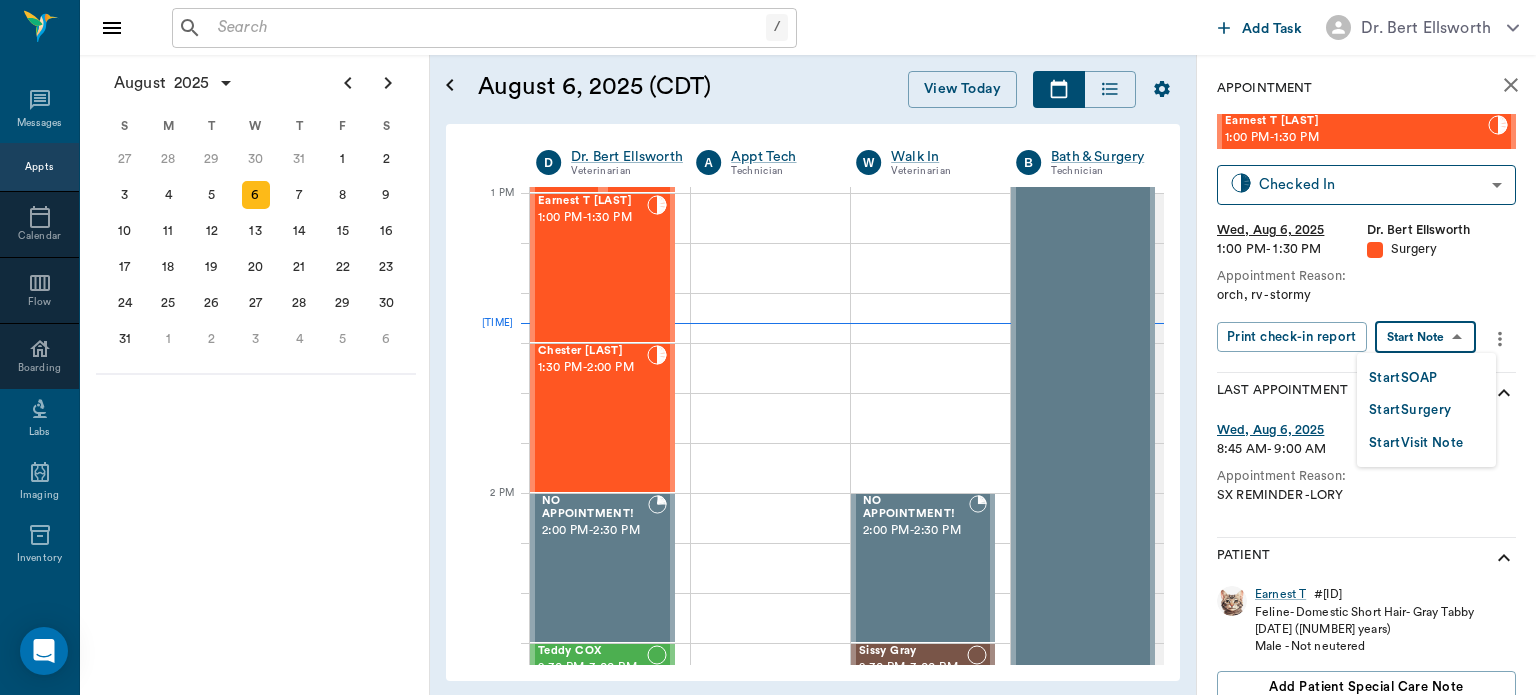 click on "Start  Surgery" at bounding box center [1410, 410] 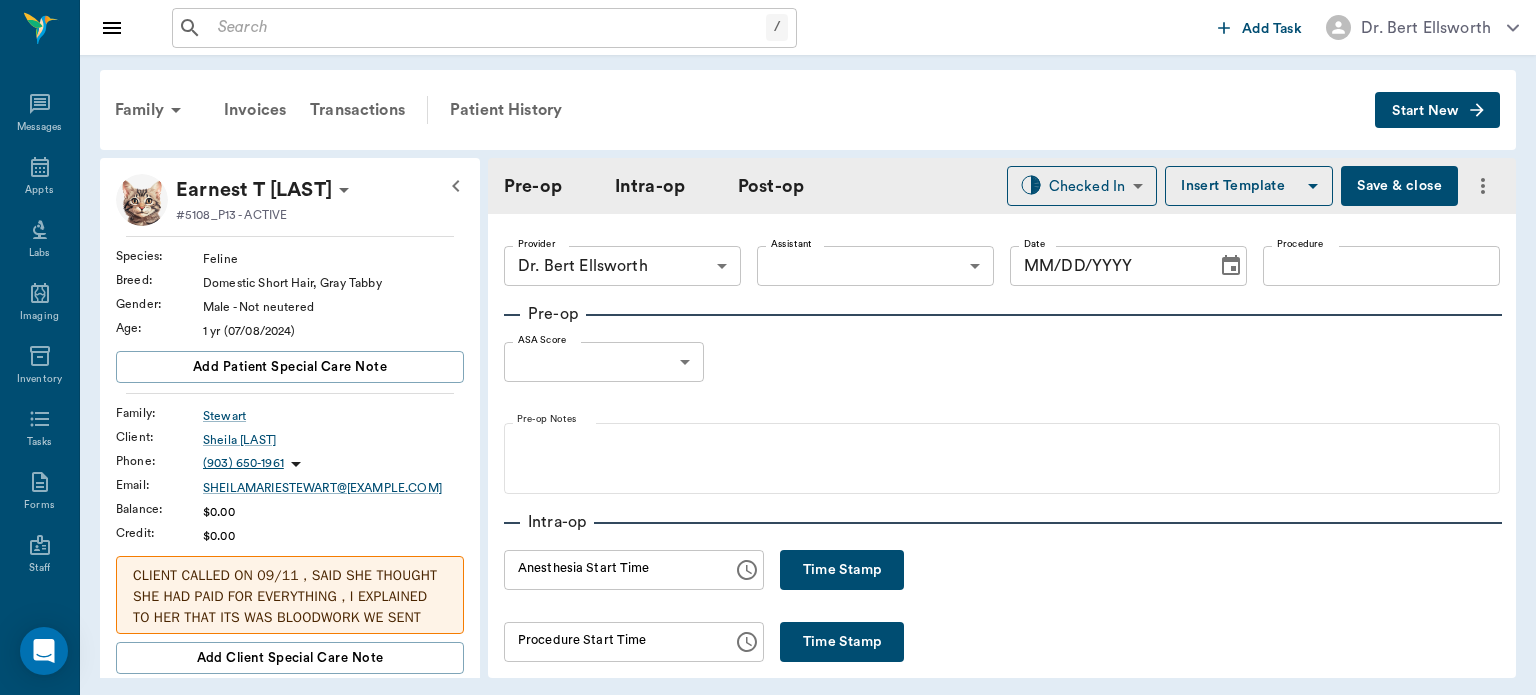 type on "63ec2f075fda476ae8351a4d" 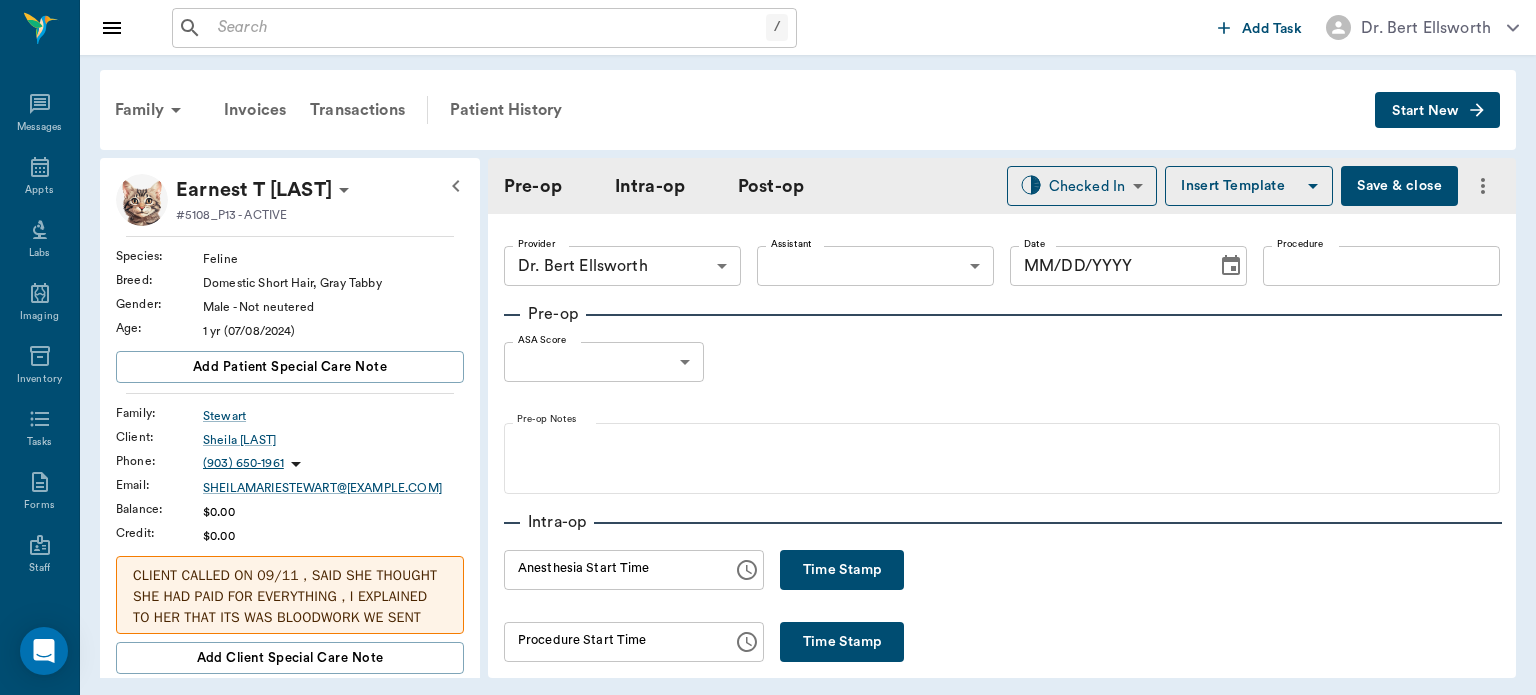 type on "08/06/2025" 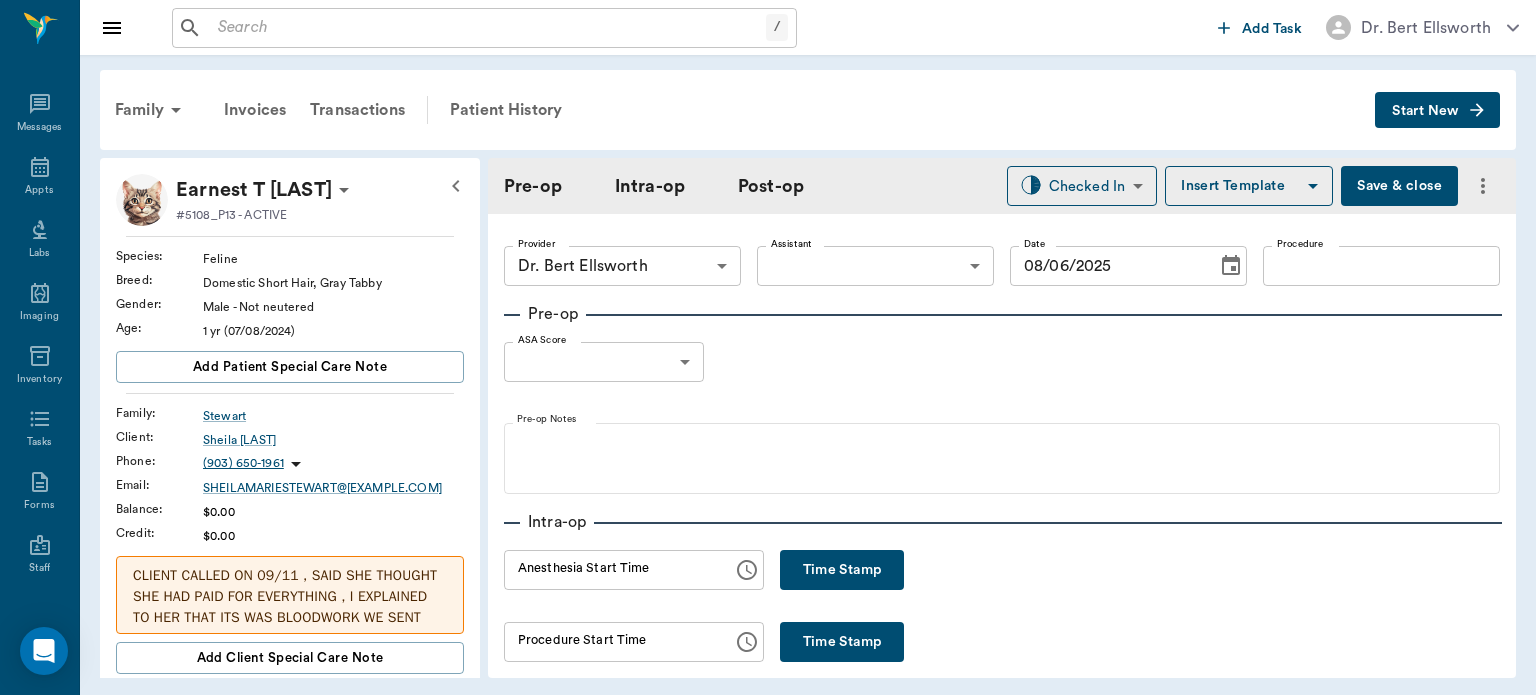 click on "Time Stamp" at bounding box center [842, 570] 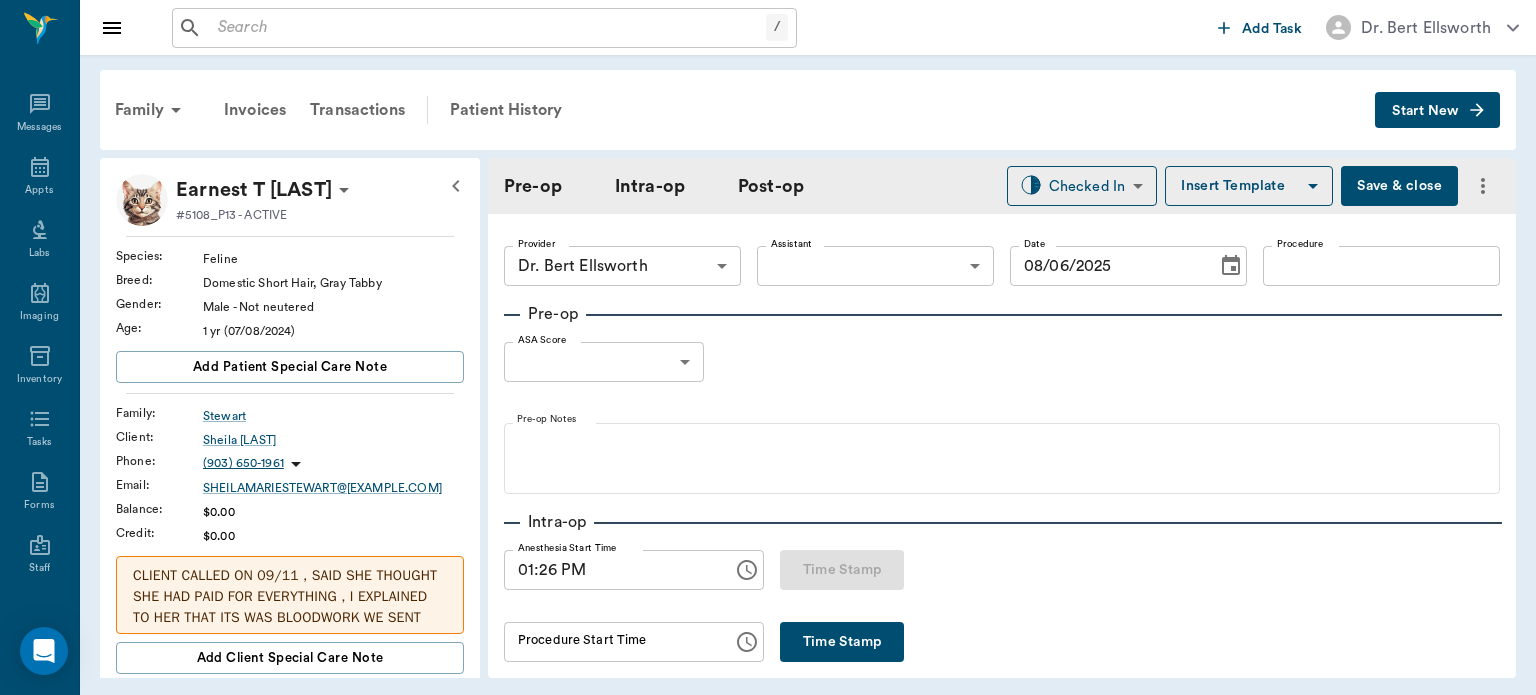 click on "01:26 PM" at bounding box center (611, 570) 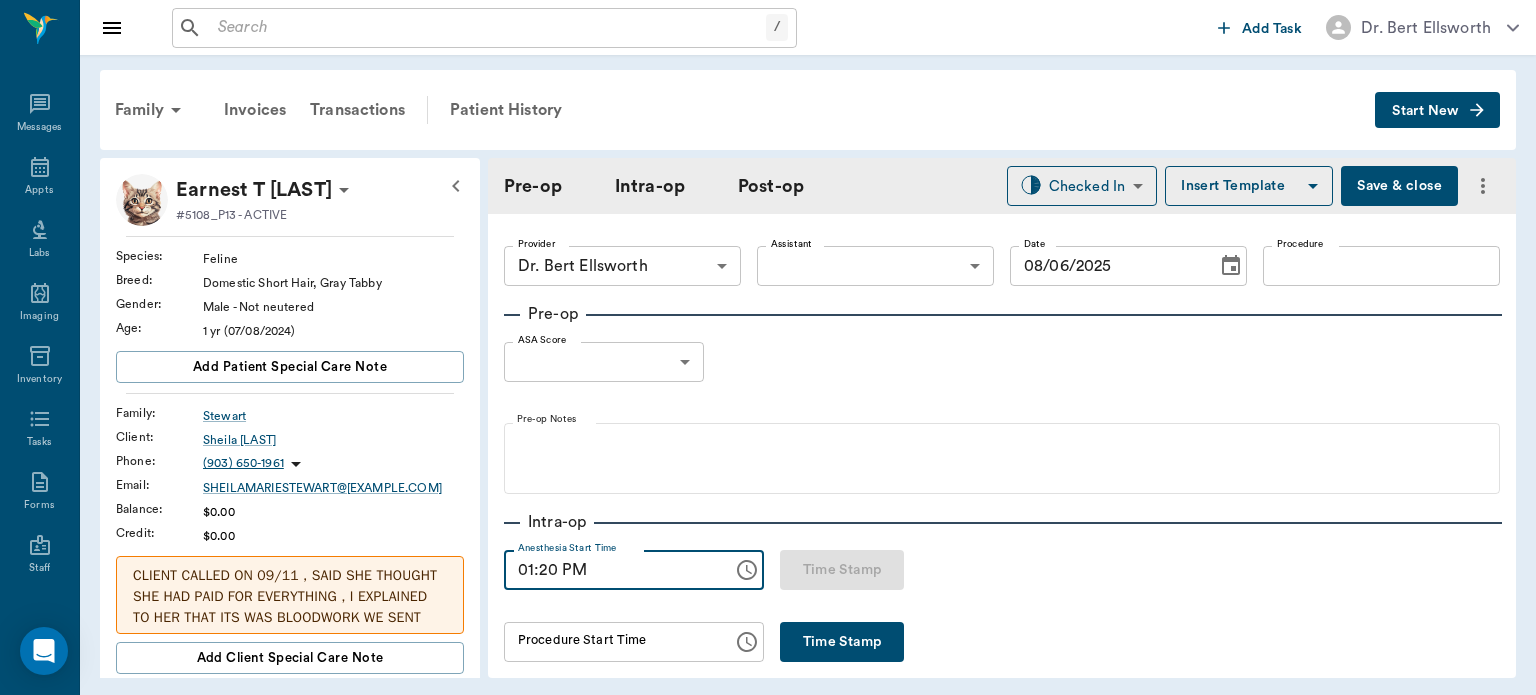 type on "01:20 PM" 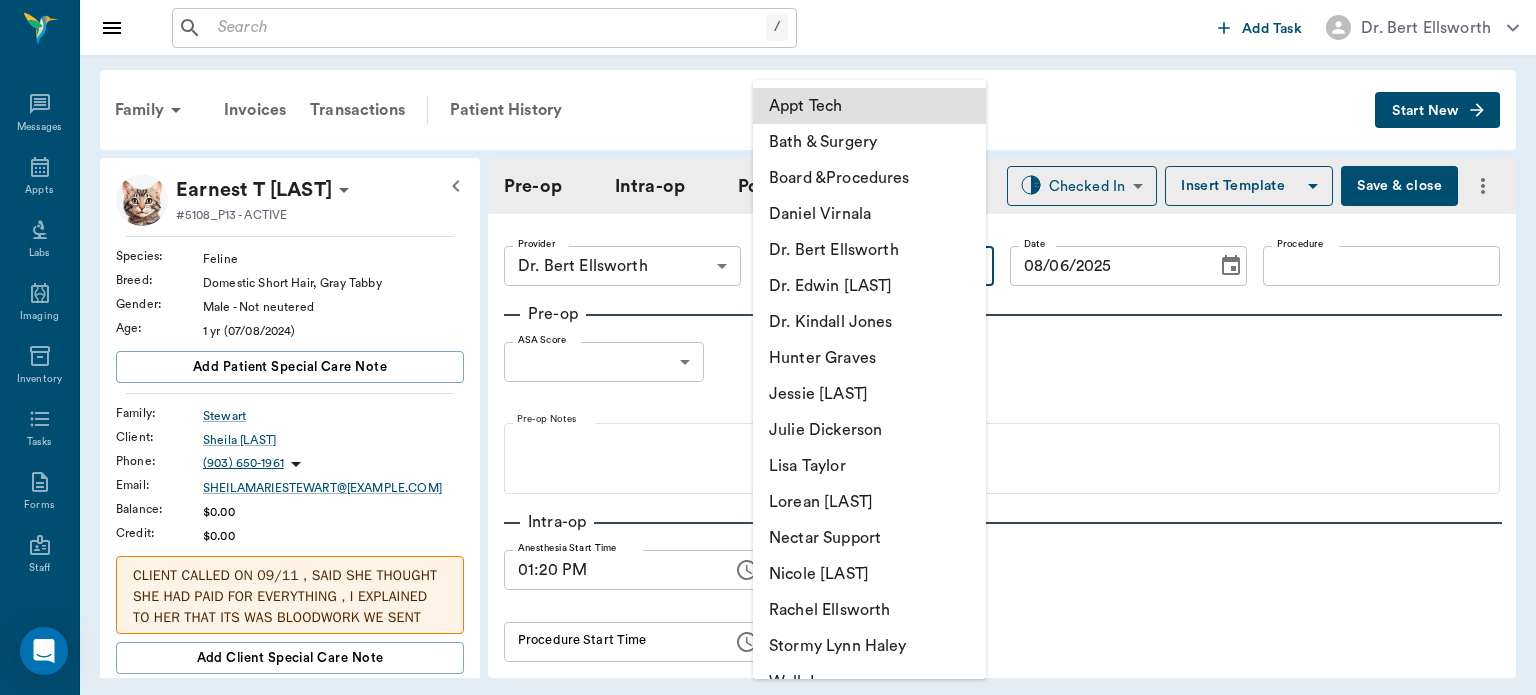 click on "Dr. Bert Ellsworth" at bounding box center (869, 250) 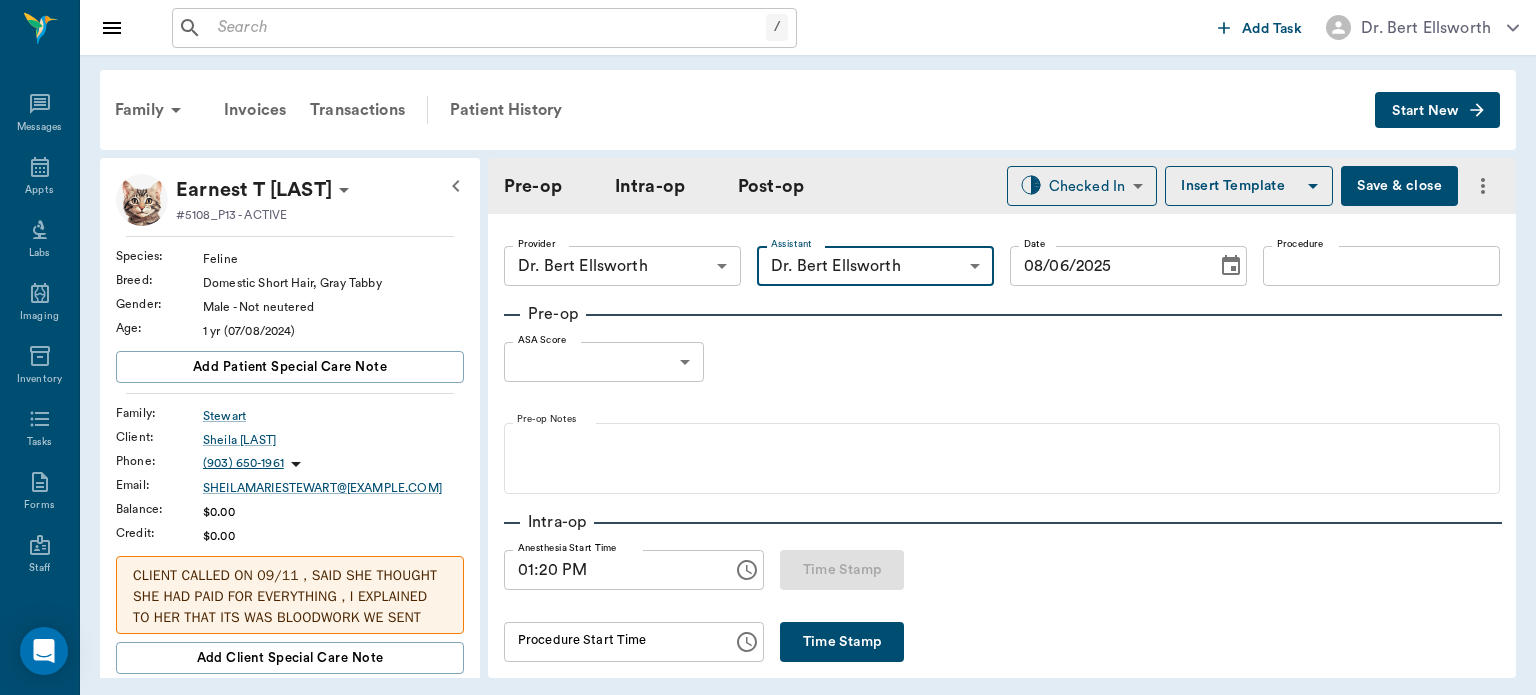 click on "/ ​ Add Task Dr. Bert Ellsworth Nectar Messages Appts Labs Imaging Inventory Tasks Forms Staff Reports Lookup Settings Family Invoices Transactions Patient History Start New Earnest T Stewart #5108_P13    -    ACTIVE   Species : Feline Breed : Domestic Short Hair, Gray Tabby Gender : Male - Not neutered Age : 1 yr (07/08/2024) Add patient Special Care Note Family : Stewart Client : Sheila Stewart Phone : (903) 650-1961 Email : SHEILAMARIESTEWART@gmail.com Balance : $0.00 Credit : $0.00 CLIENT CALLED ON 09/11 , SAID SHE THOUGHT SHE HAD PAID FOR EVERYTHING , I EXPLAINED TO HER THAT ITS WAS BLOODWORK WE SENT OFF , BUT WASNT BILLED FOR AT THE TIME SHE PAID FOR EUTHENASIA, SHE SAID SHE WILL COME IN AND PAY/LAT Add client Special Care Note Patient Vitals Weight BCS HR Temp Resp BP Dia Pain Perio Score ( lb ) Date Ongoing diagnosis Current Rx Reminders Upcoming appointments Schedule Appointment Pre-op Intra-op Post-op Checked In CHECKED_IN ​ Insert Template  Save & close Provider Dr. Bert Ellsworth Provider 0" at bounding box center (768, 347) 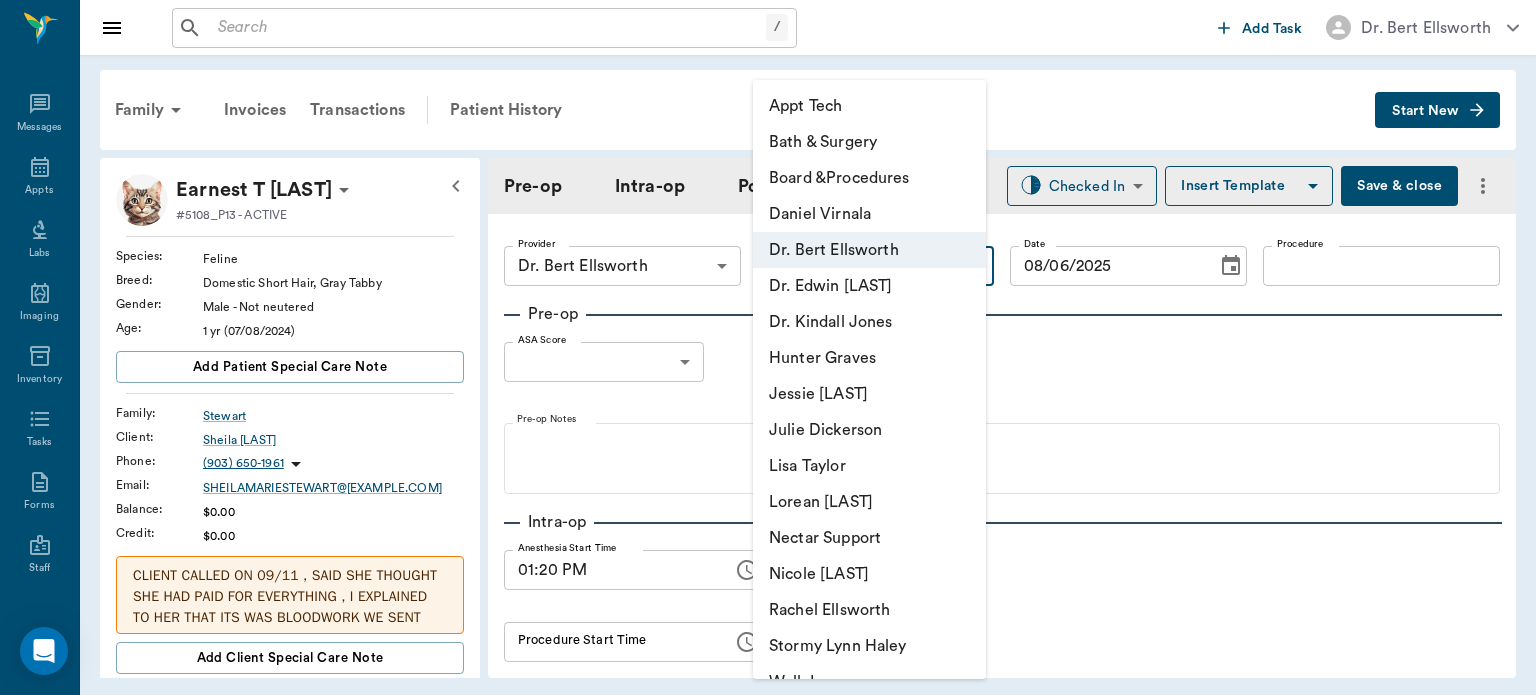 click at bounding box center (768, 347) 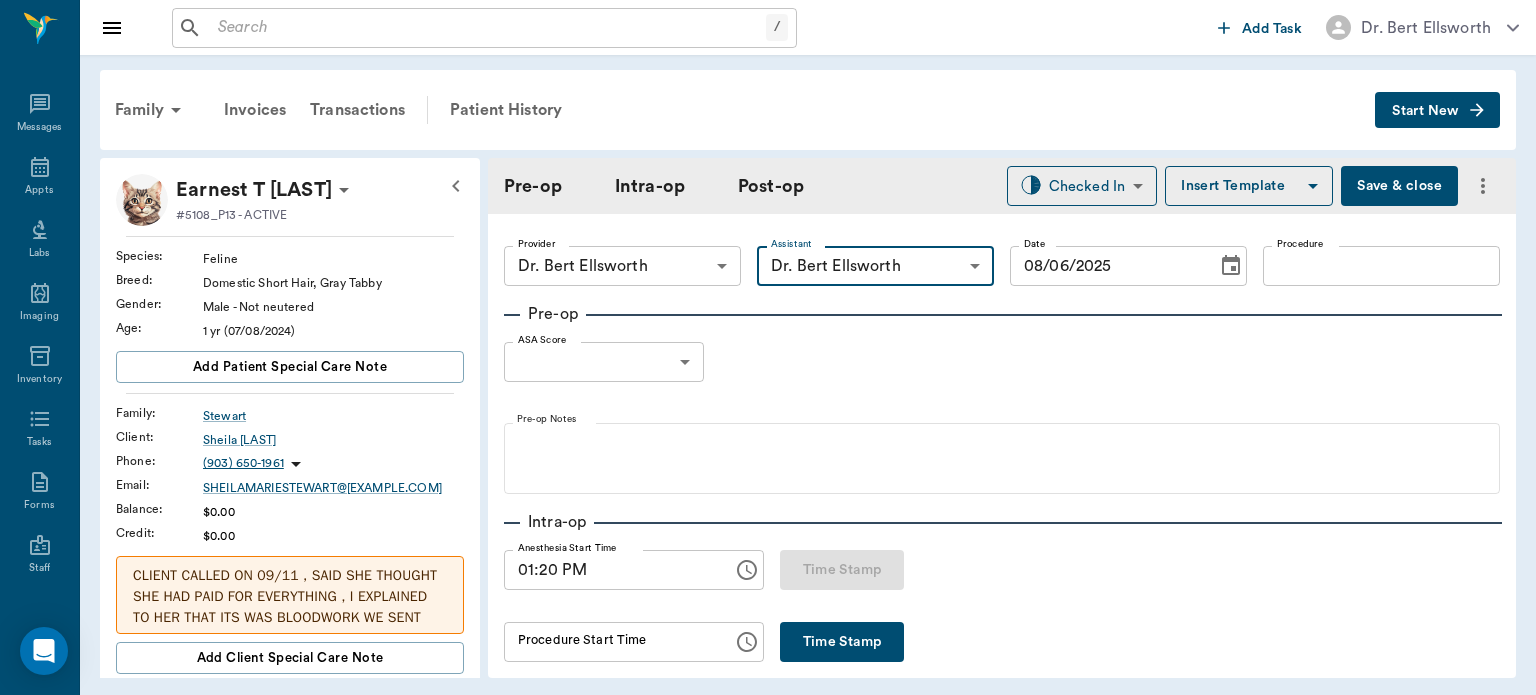 click on "Procedure" at bounding box center (1381, 266) 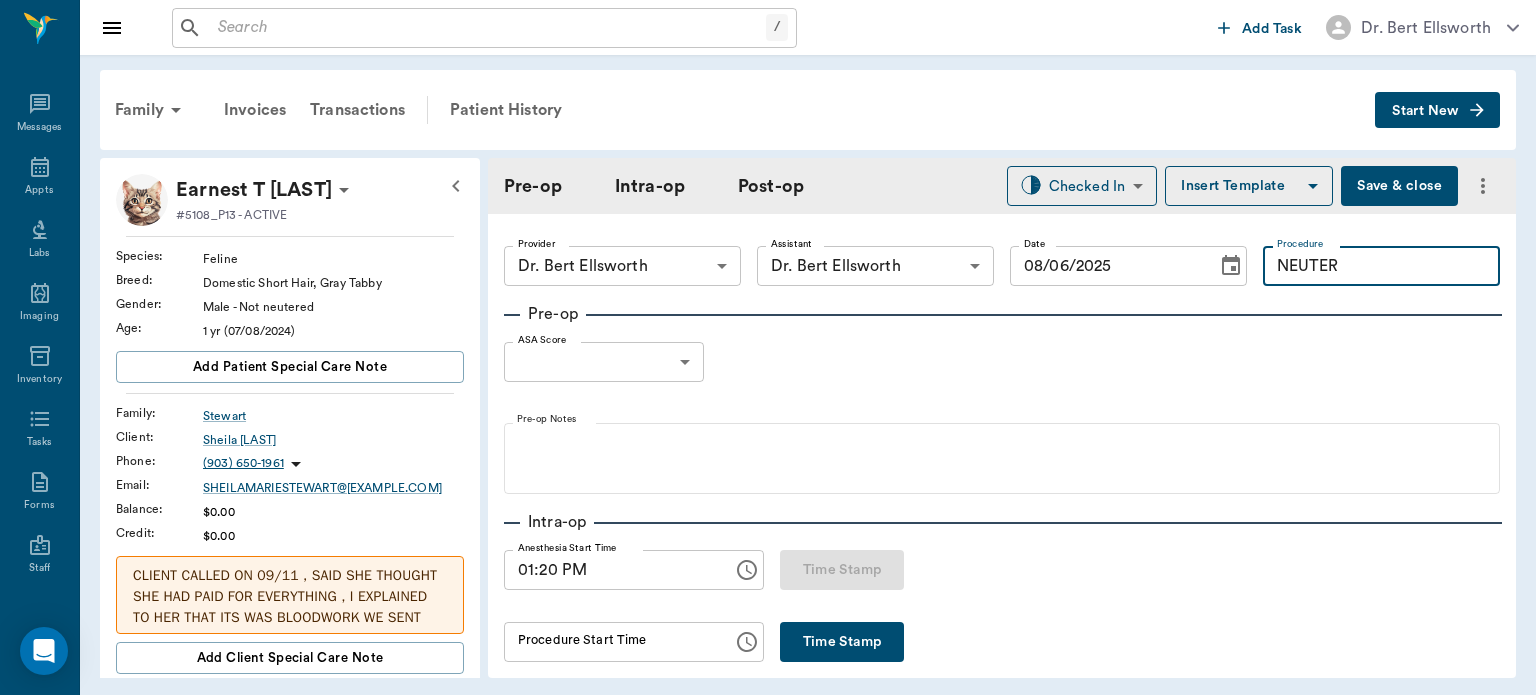 type on "NEUTER" 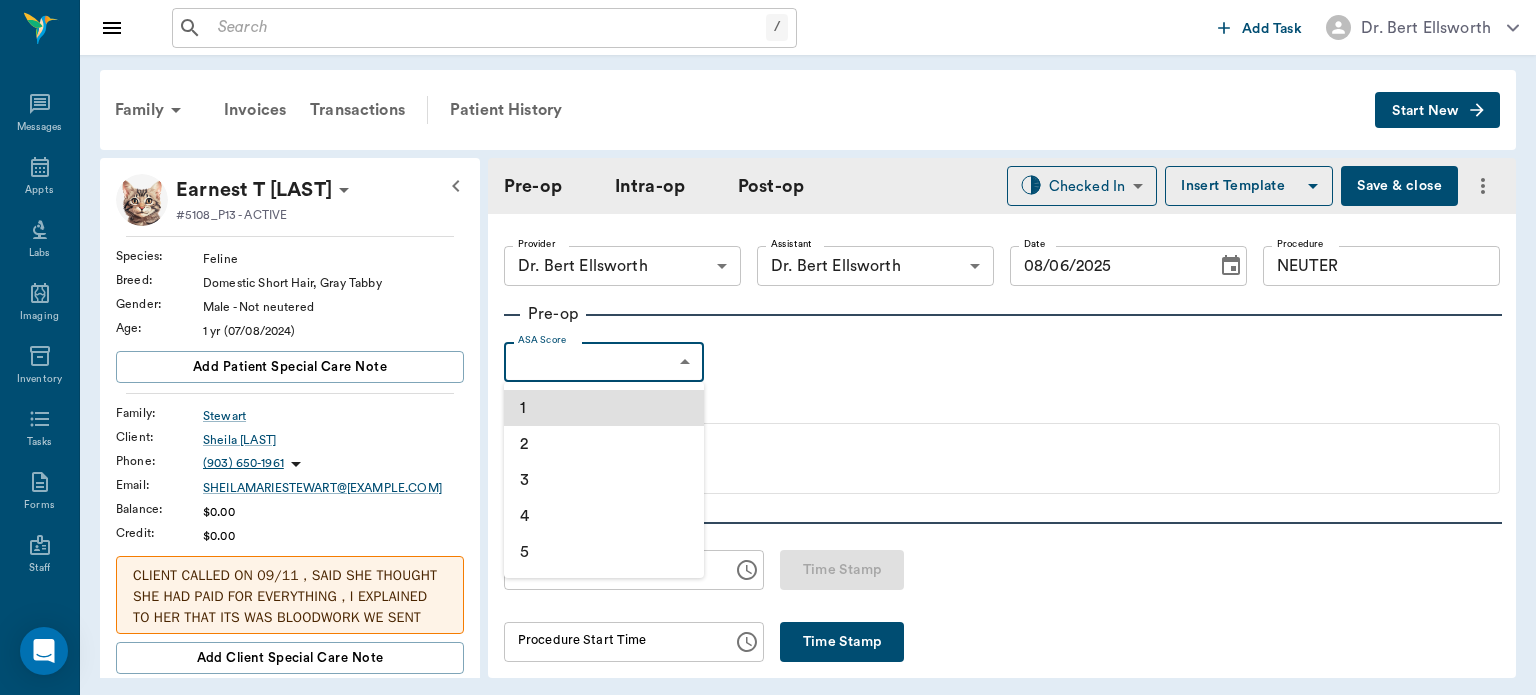 click on "1" at bounding box center [604, 408] 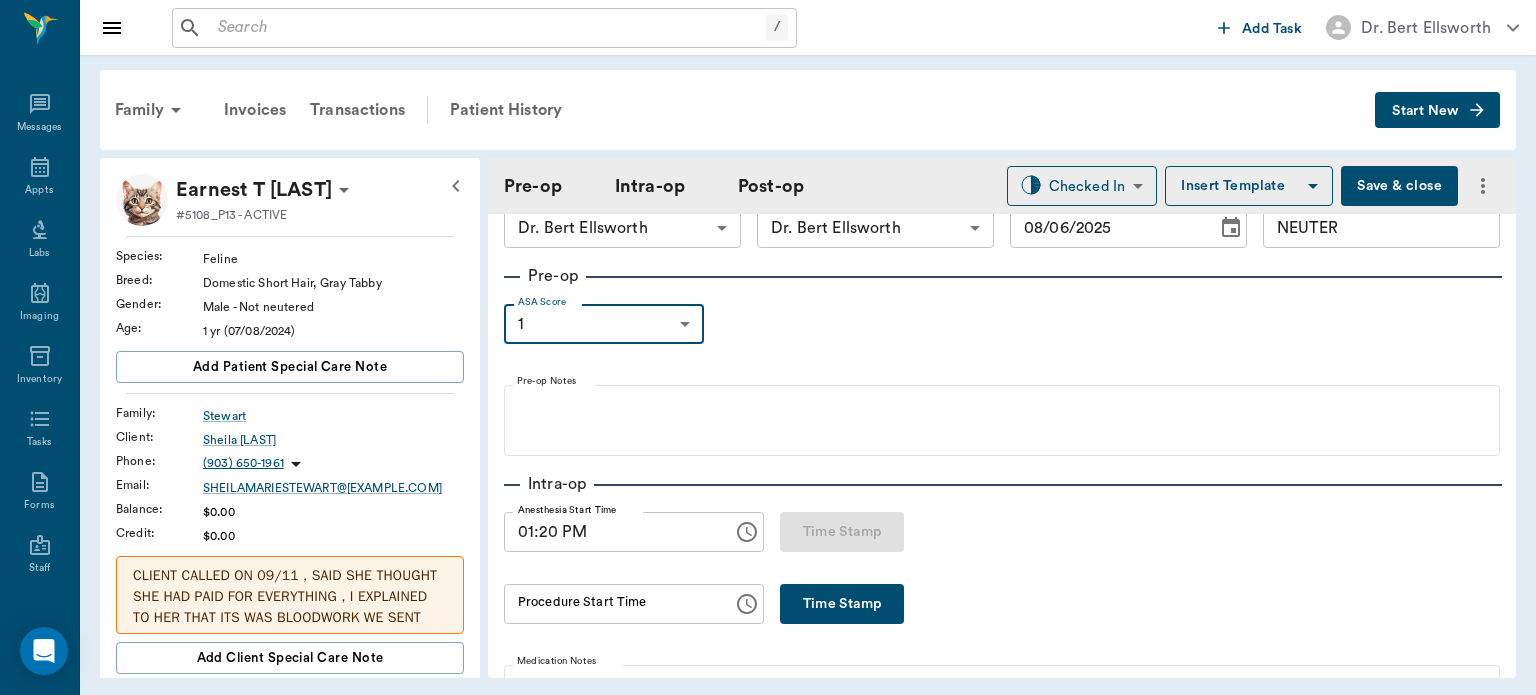scroll, scrollTop: 52, scrollLeft: 0, axis: vertical 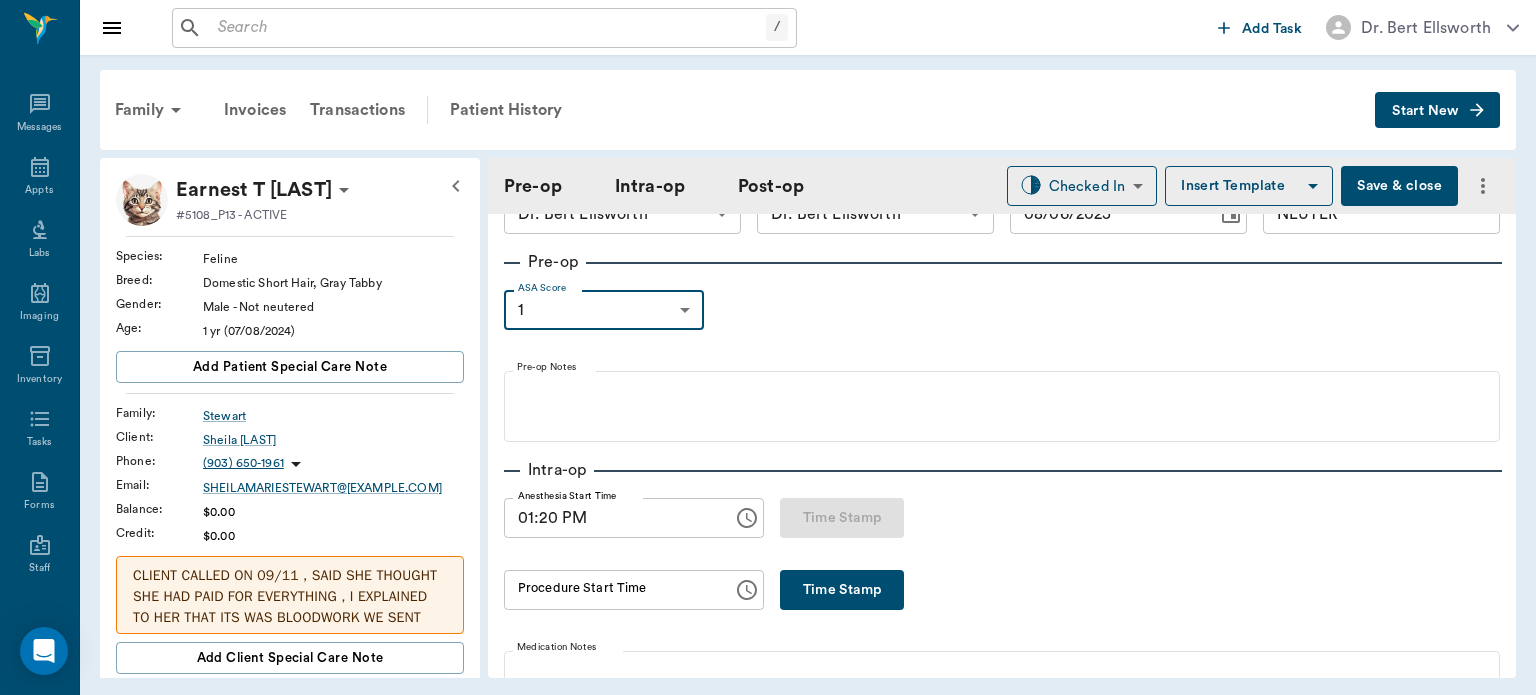 click on "Save & close" at bounding box center [1399, 186] 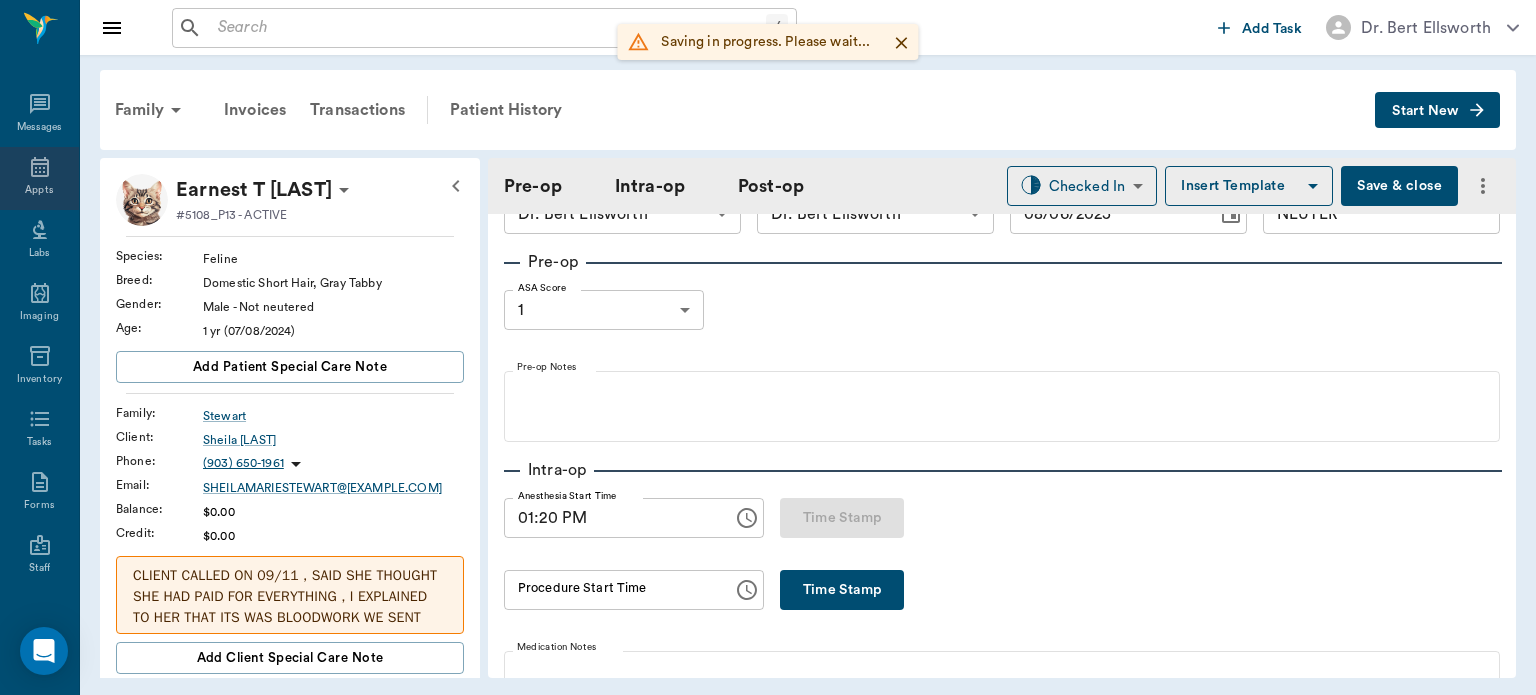 click 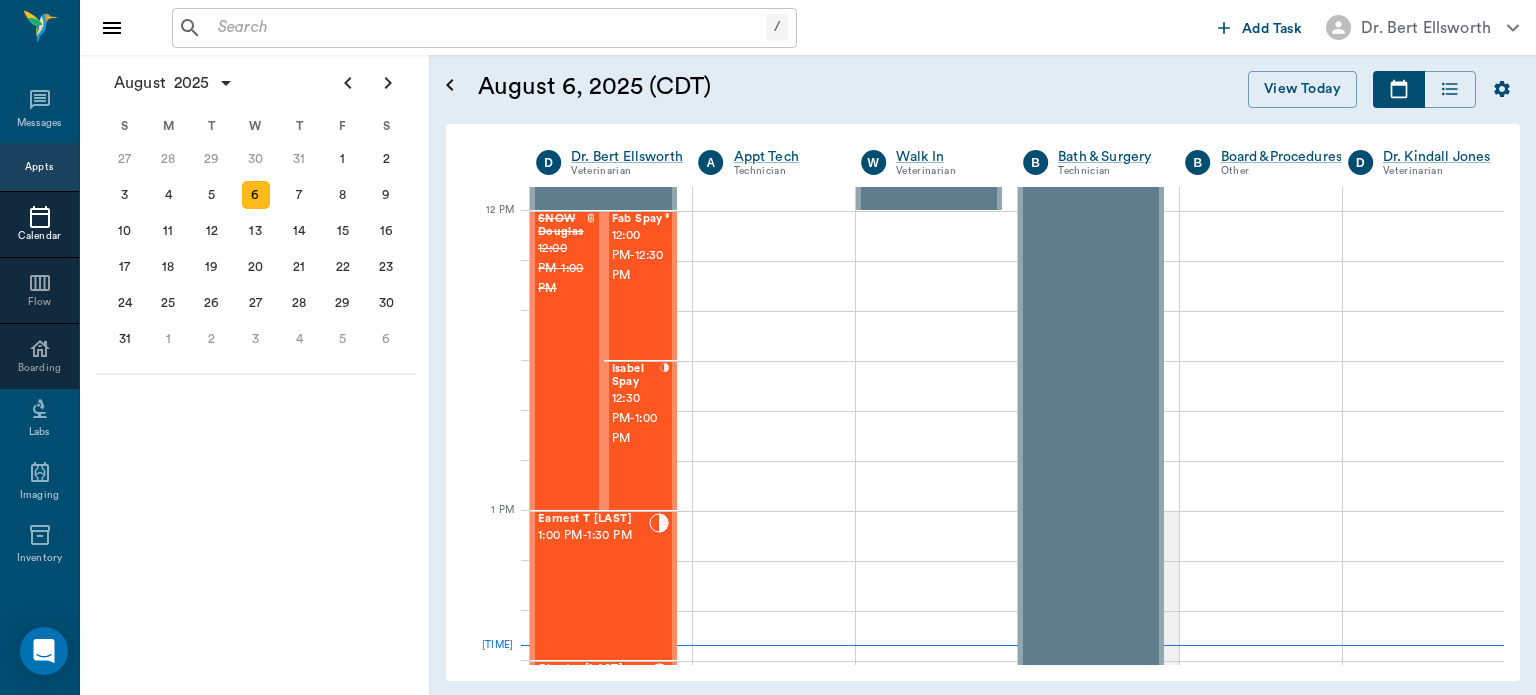 scroll, scrollTop: 1166, scrollLeft: 0, axis: vertical 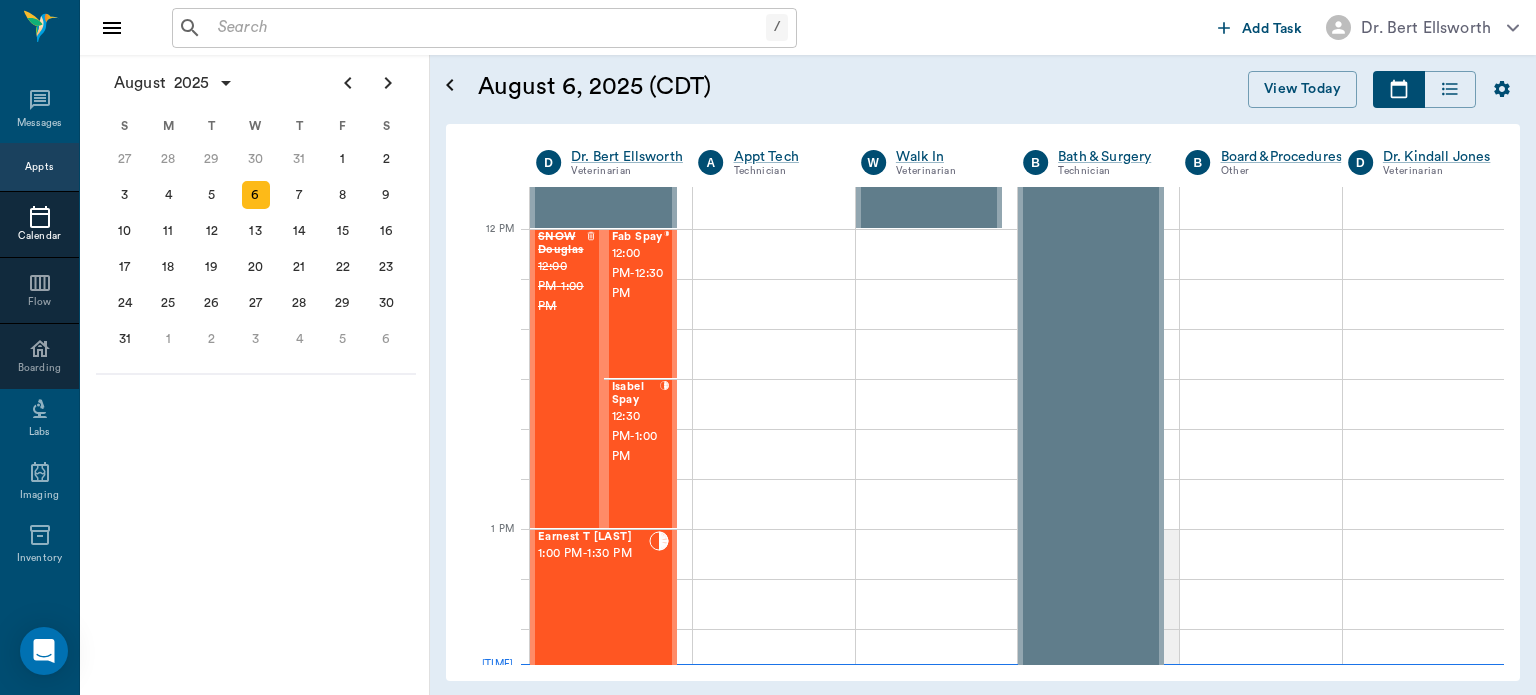 click on "12:00 PM  -  12:30 PM" at bounding box center (638, 274) 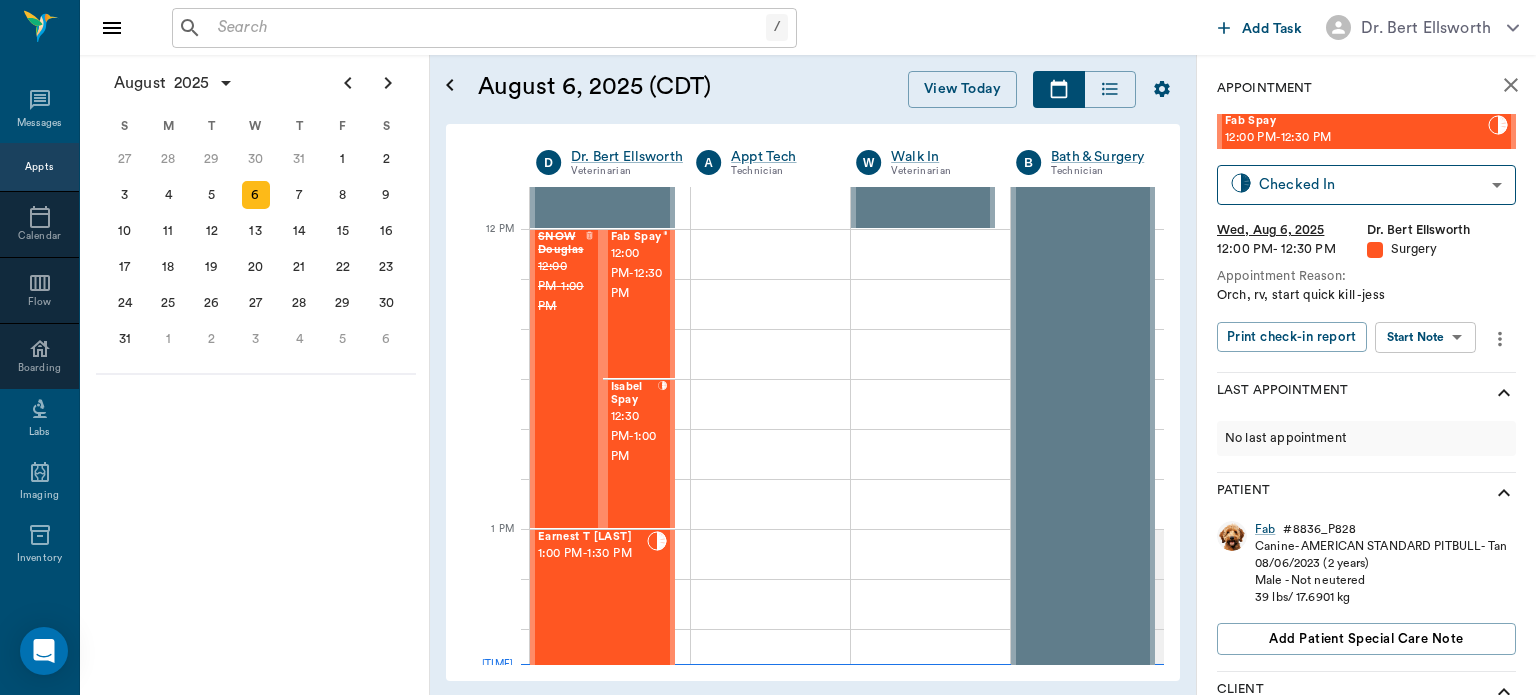 click on "/ ​ Add Task Dr. Bert Ellsworth Nectar Messages Appts Calendar Flow Boarding Labs Imaging Inventory Tasks Forms Staff Reports Lookup Settings August 2025 S M T W T F S 29 30 Jul 1 2 3 4 5 6 7 8 9 10 11 12 13 14 15 16 17 18 19 20 21 22 23 24 25 26 27 28 29 30 31 Aug 1 2 3 4 5 6 7 8 9 S M T W T F S 27 28 29 30 31 Aug 1 2 3 4 5 6 7 8 9 10 11 12 13 14 15 16 17 18 19 20 21 22 23 24 25 26 27 28 29 30 31 Sep 1 2 3 4 5 6 S M T W T F S 31 Sep 1 2 3 4 5 6 7 8 9 10 11 12 13 14 15 16 17 18 19 20 21 22 23 24 25 26 27 28 29 30 Oct 1 2 3 4 5 6 7 8 9 10 11 August 6, 2025 (CDT) View Today August 2025 Today 6 Wed Aug 2025 D Dr. Bert Ellsworth Veterinarian A Appt Tech Technician W Walk In Veterinarian B Bath & Surgery Technician B Board &Procedures Other D Dr. Kindall Jones Veterinarian 8 AM 9 AM 10 AM 11 AM 12 PM 1 PM 2 PM 3 PM 4 PM 5 PM 6 PM 7 PM 8 PM 1:27 PM NO APPOINTMENT! 8:00 AM  -  8:30 AM Adaline Williams 8:30 AM  -  9:00 AM GOATS Dotson 9:00 AM  -  9:30 AM Buddy Machado 10:30 AM  -  11:00 AM Puppy Fortner 11:00 AM  -" at bounding box center [768, 347] 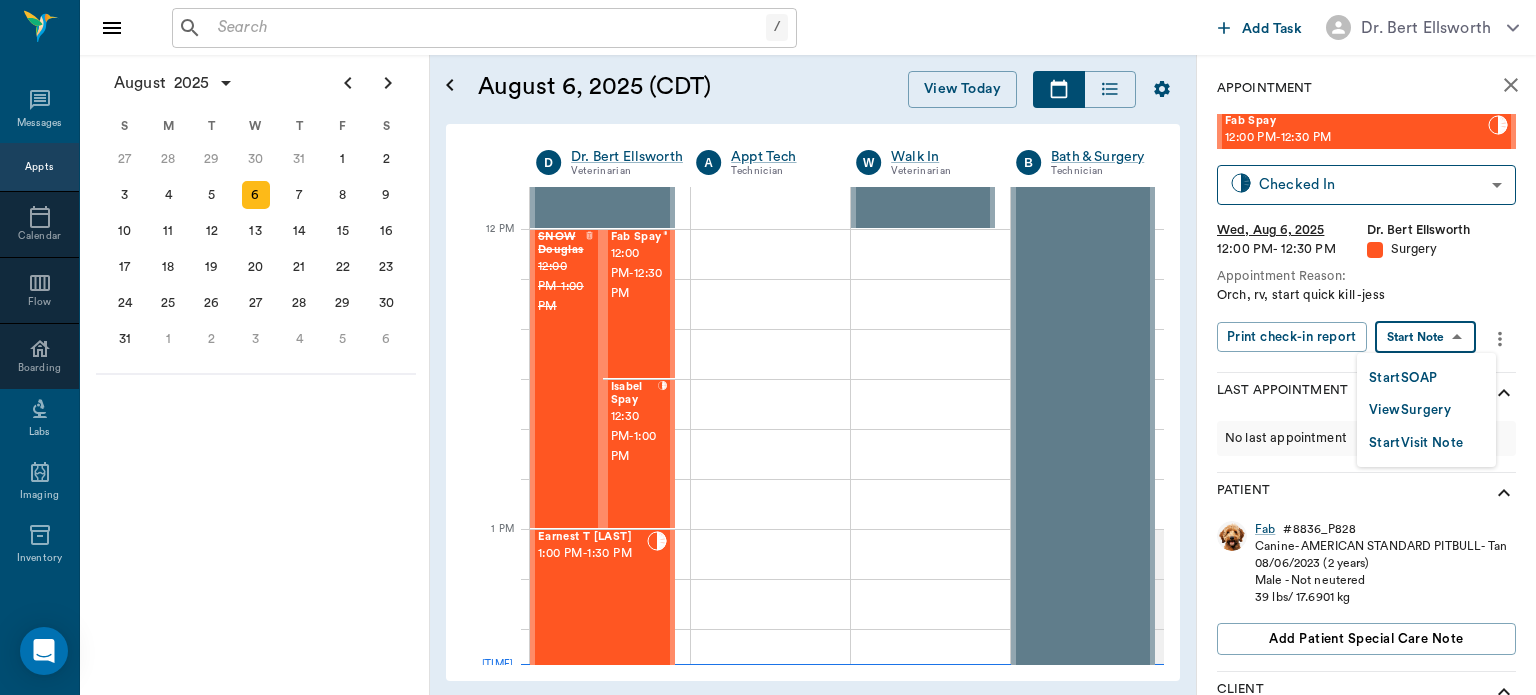 click on "View  Surgery" at bounding box center (1410, 410) 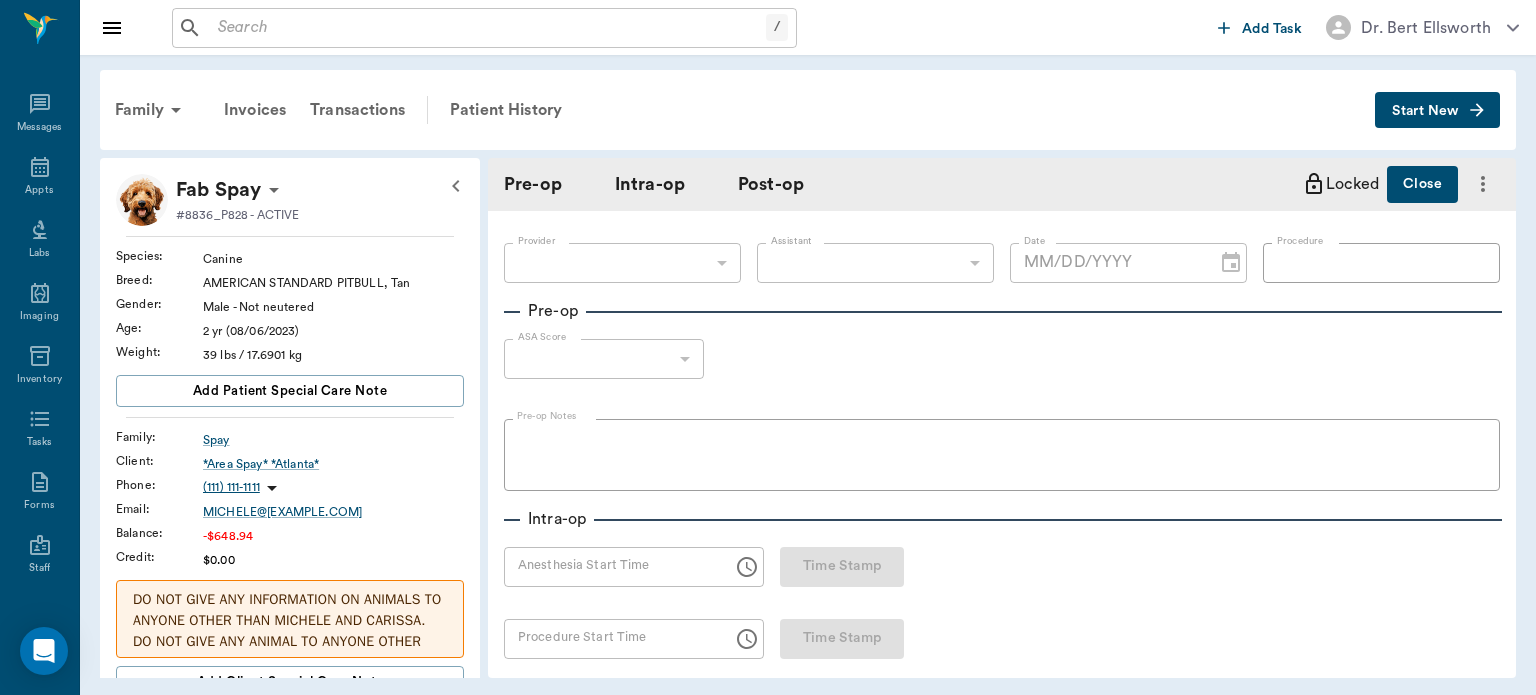 type on "63ec2f075fda476ae8351a4d" 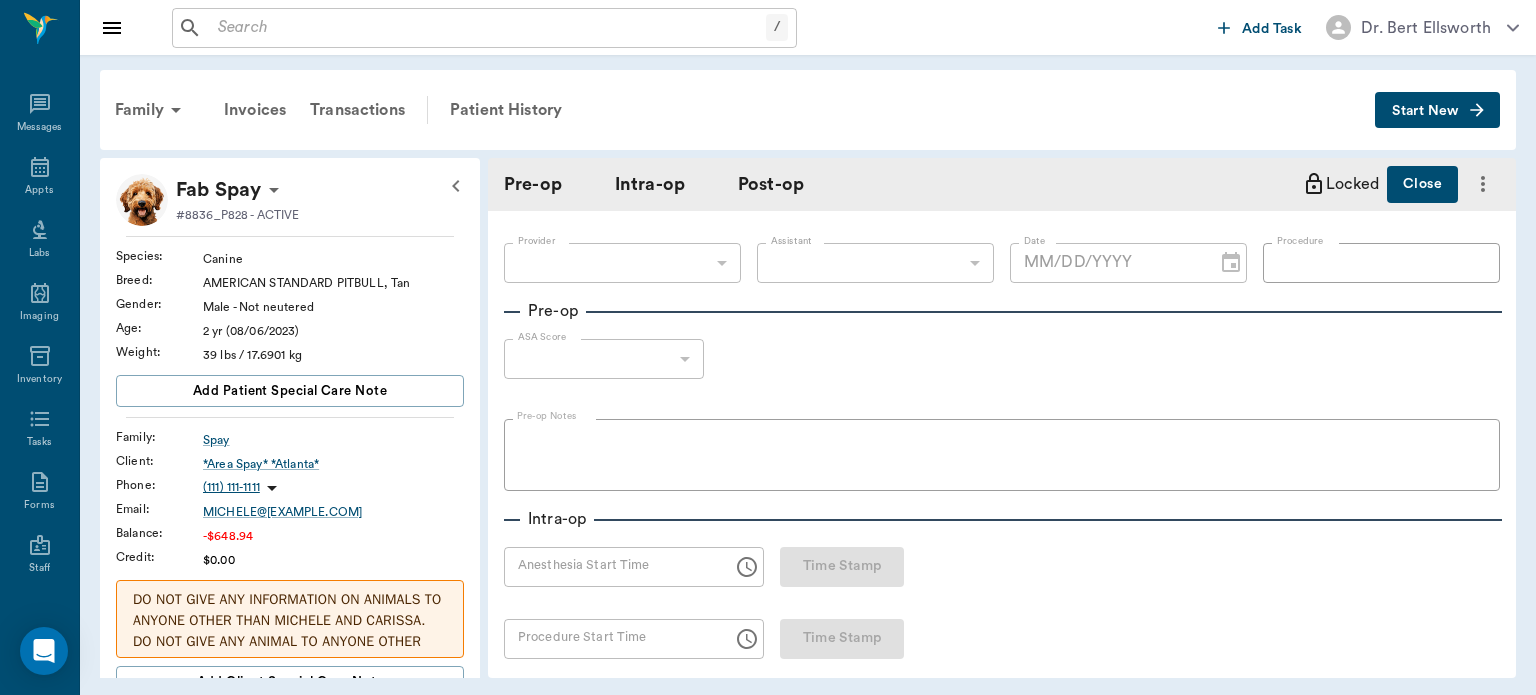 type on "63ec2e7e52e12b0ba117b124" 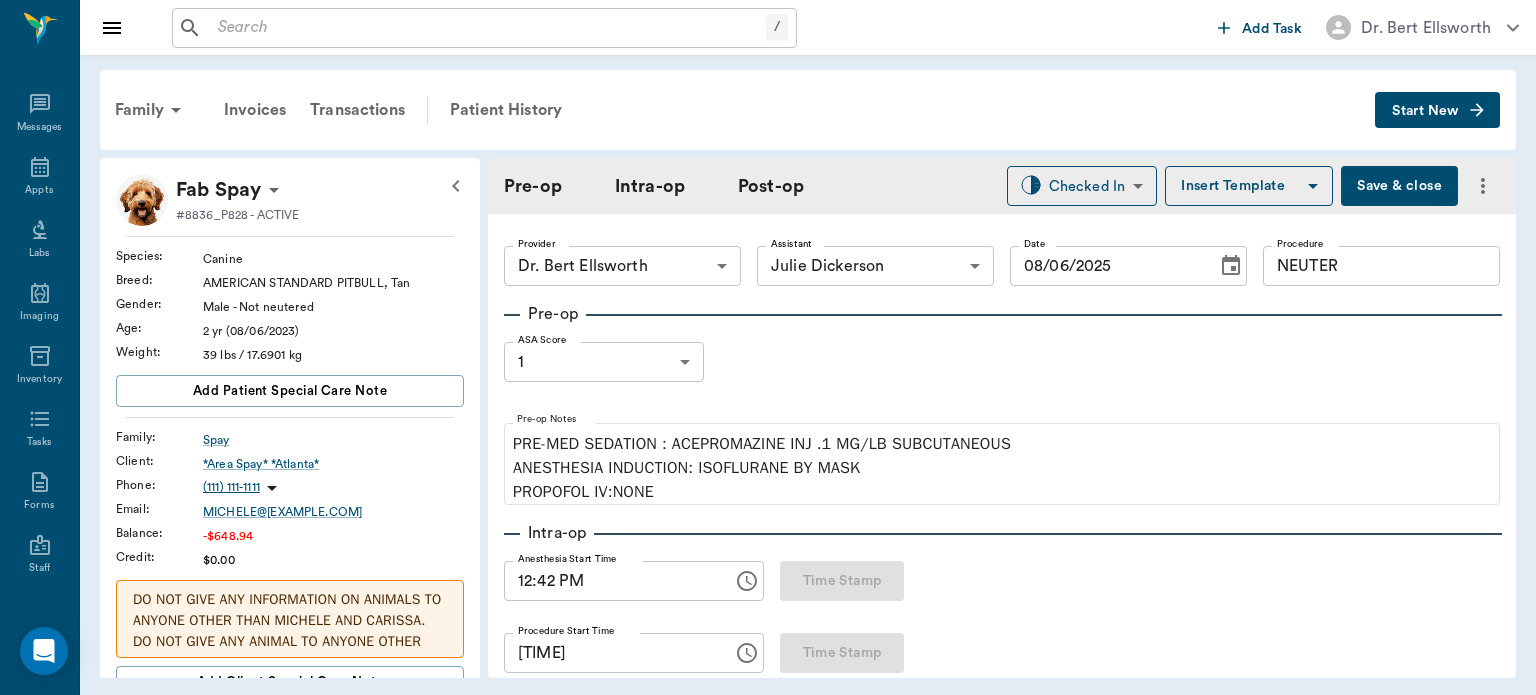 type on "08/06/2025" 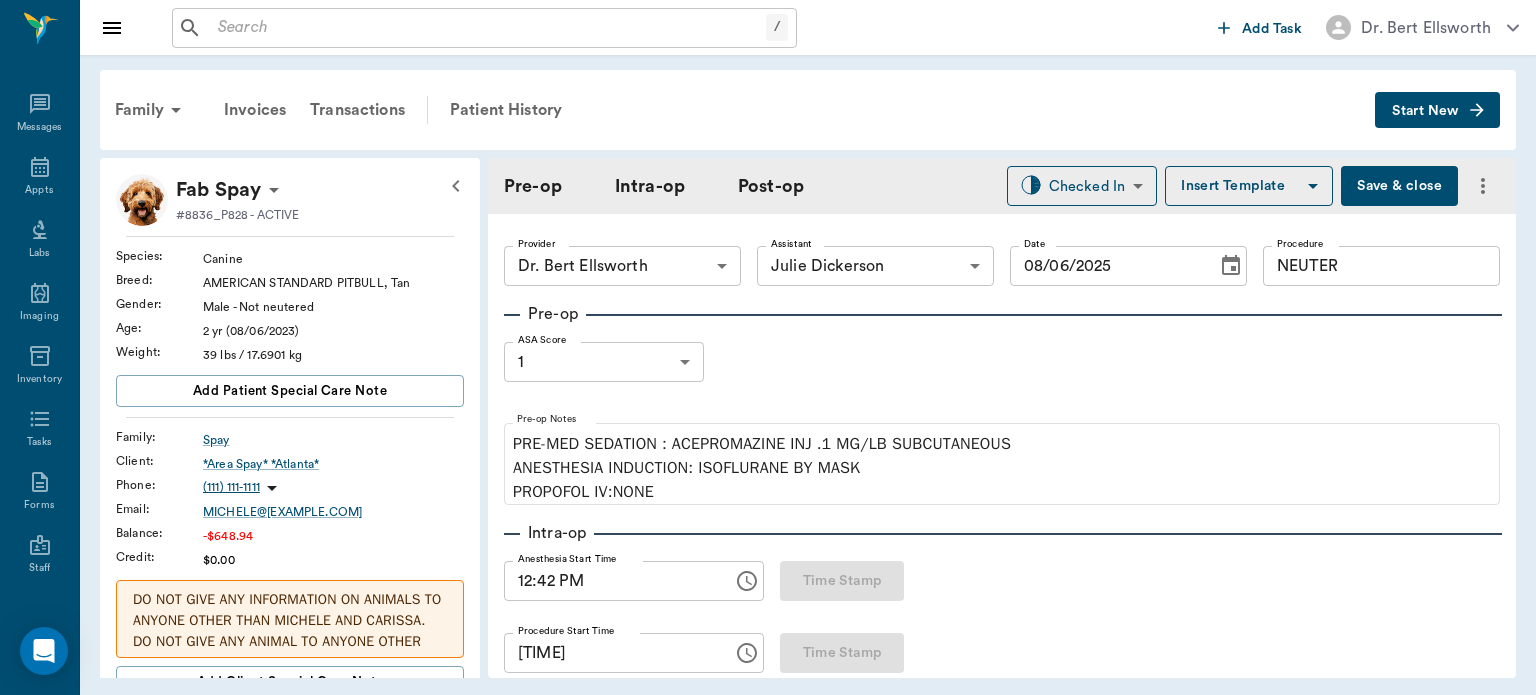 type on "12:42 PM" 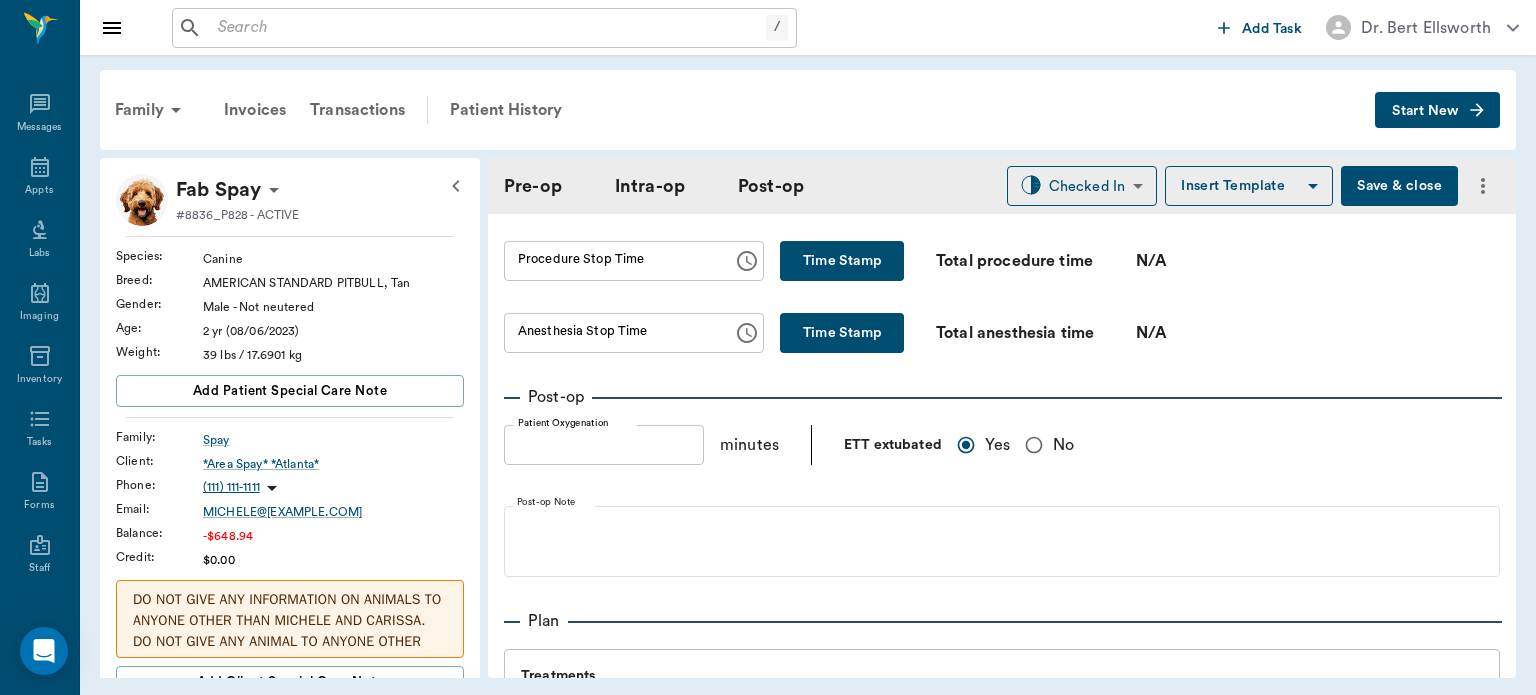 scroll, scrollTop: 1392, scrollLeft: 0, axis: vertical 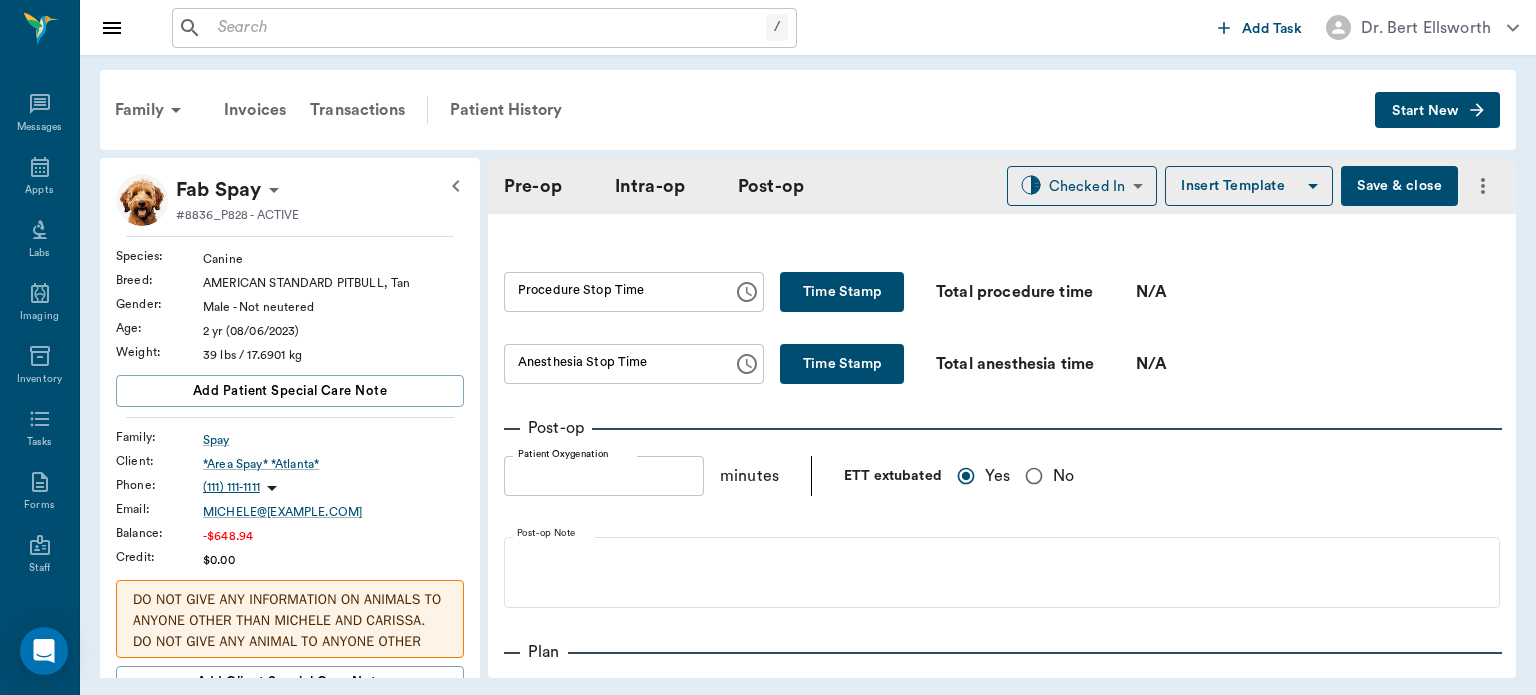 click on "Time Stamp" at bounding box center [842, 292] 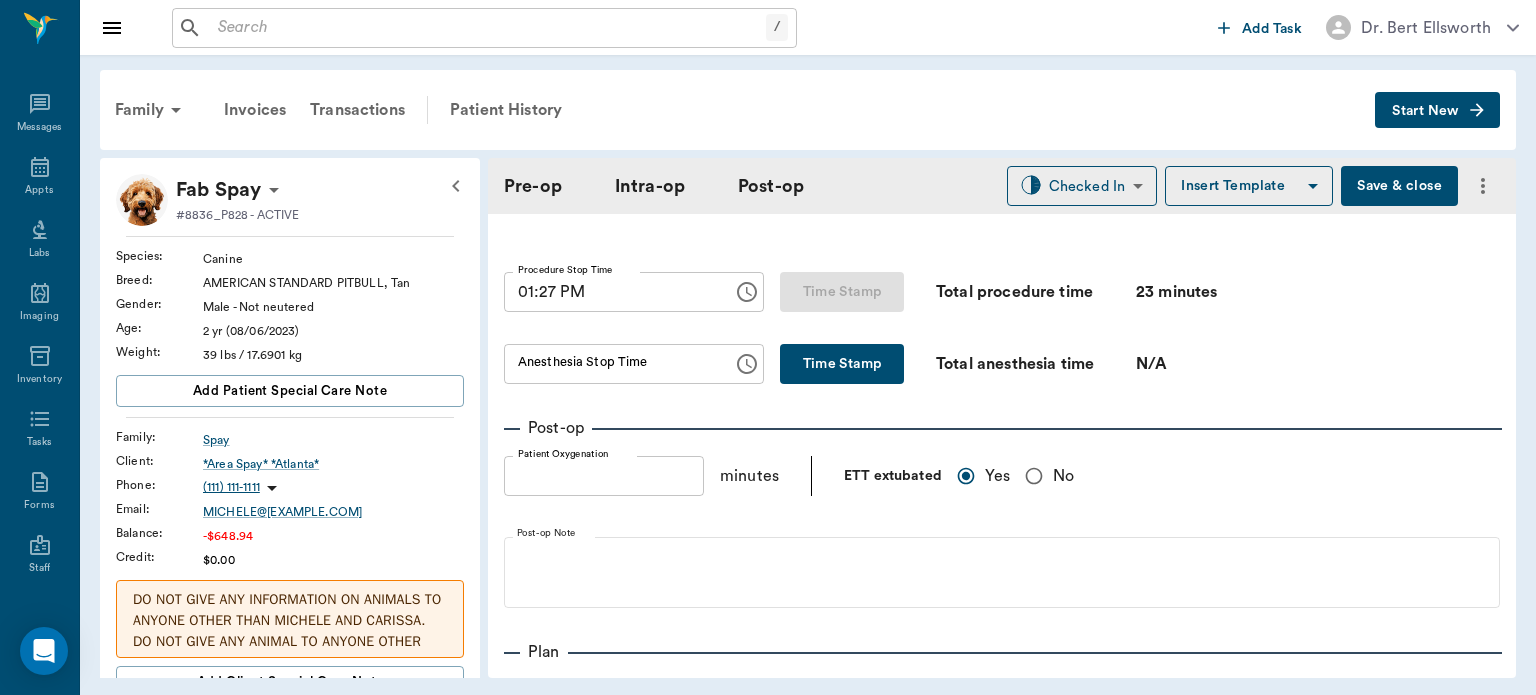 type on "01:27 PM" 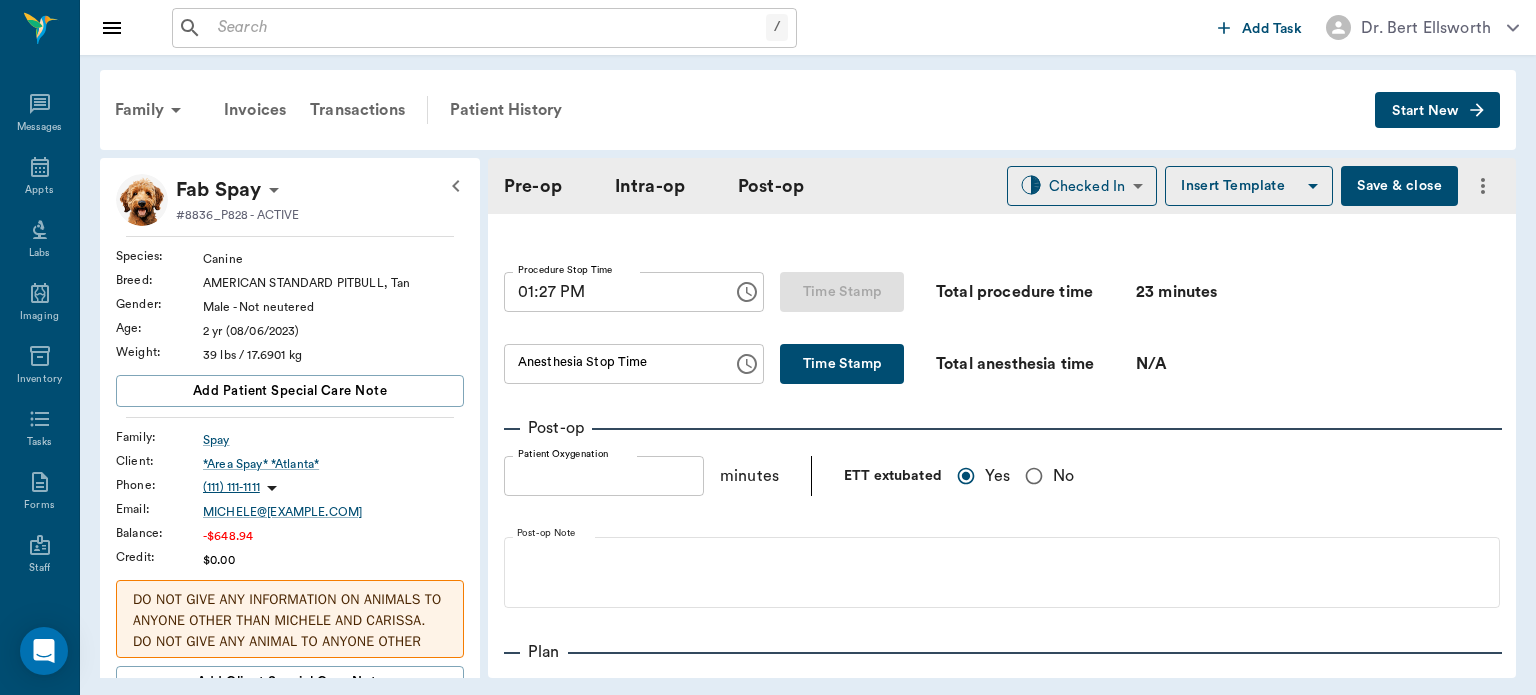 click on "Time Stamp" at bounding box center [842, 364] 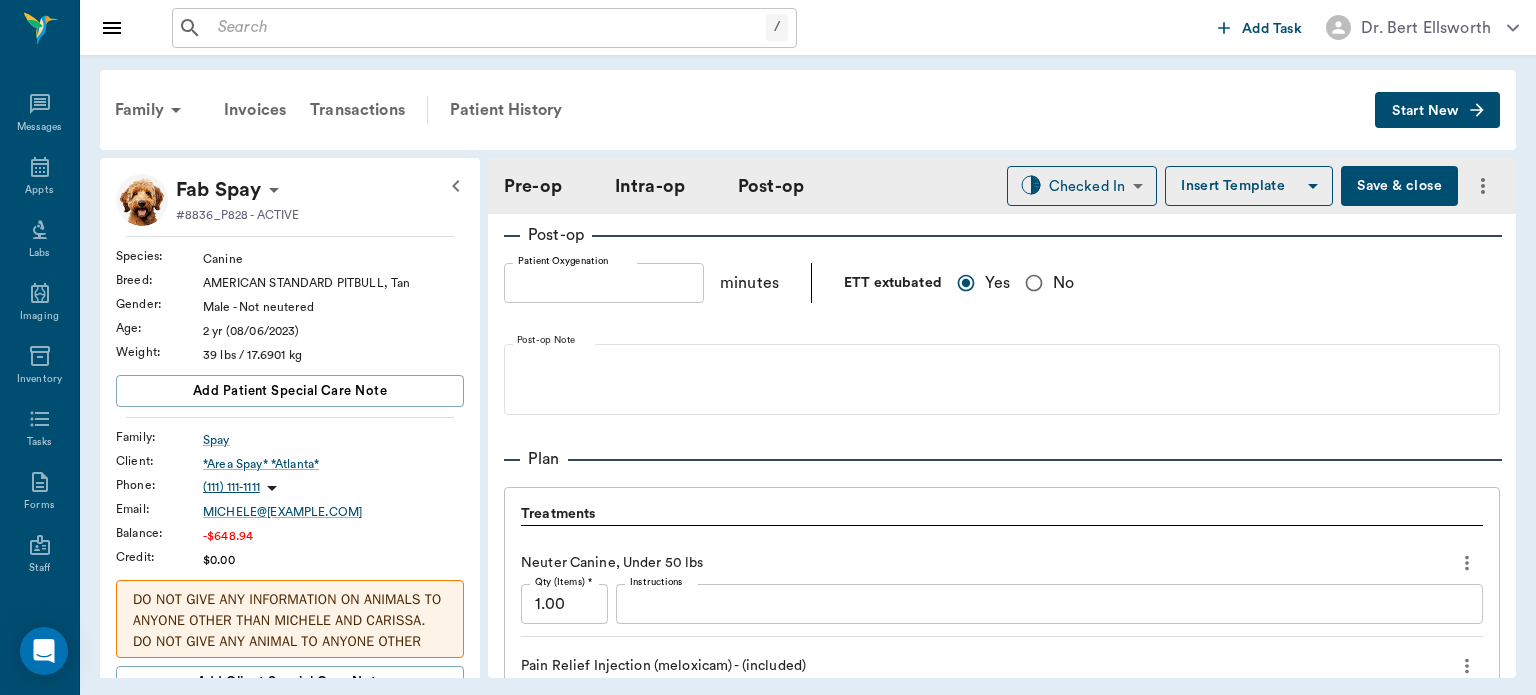 scroll, scrollTop: 1590, scrollLeft: 0, axis: vertical 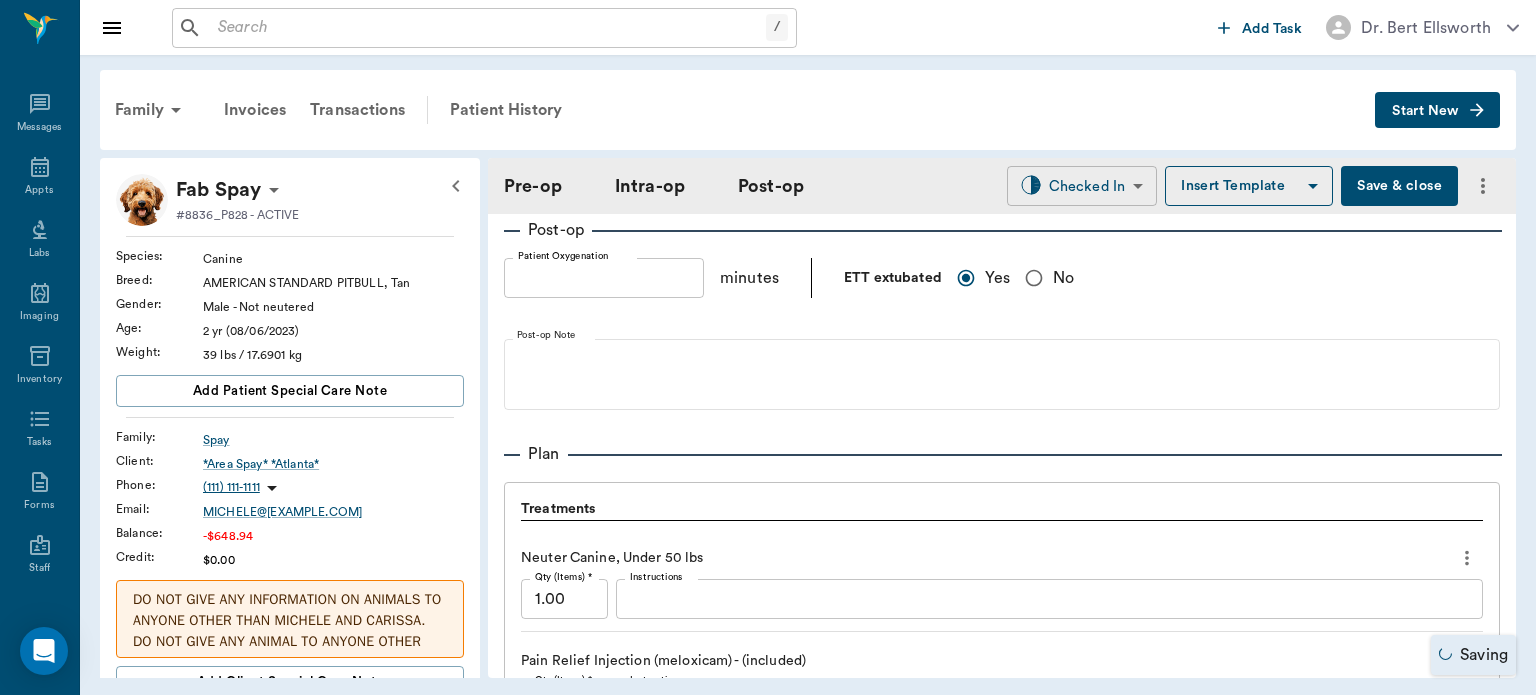 click on "/ ​ Add Task Dr. Bert Ellsworth Nectar Messages Appts Labs Imaging Inventory Tasks Forms Staff Reports Lookup Settings Family Invoices Transactions Patient History Start New Fab Spay #8836_P828    -    ACTIVE   Species : Canine Breed : AMERICAN STANDARD PITBULL, Tan Gender : Male - Not neutered Age : 2 yr (08/06/2023) Weight : 39 lbs / 17.6901 kg Add patient Special Care Note Family : Spay Client : *Area Spay* *Atlanta* Phone : (111) 111-1111 Email : MICHELE@2mtexas.com Balance : -$648.94 Credit : $0.00 DO NOT GIVE ANY INFORMATION ON ANIMALS TO ANYONE OTHER THAN MICHELE AND CARISSA. DO NOT GIVE ANY ANIMAL TO ANYONE OTHER THAN  MICHELE. MICHELE IS THE ONLY ONE TO MAKE APPOINTMENTS.  MAKE SURE TO GIVE 20% DISCOUNT Add client Special Care Note Patient Vitals Weight BCS HR Temp Resp BP Dia Pain Perio Score ( lb ) Date 08/06/25 12PM 0 10 20 30 40 Ongoing diagnosis Current Rx doxycycline tablet 300mg 08/06/26 Reminders Upcoming appointments Schedule Appointment Pre-op Intra-op Post-op Checked In CHECKED_IN ​ 1" at bounding box center (768, 347) 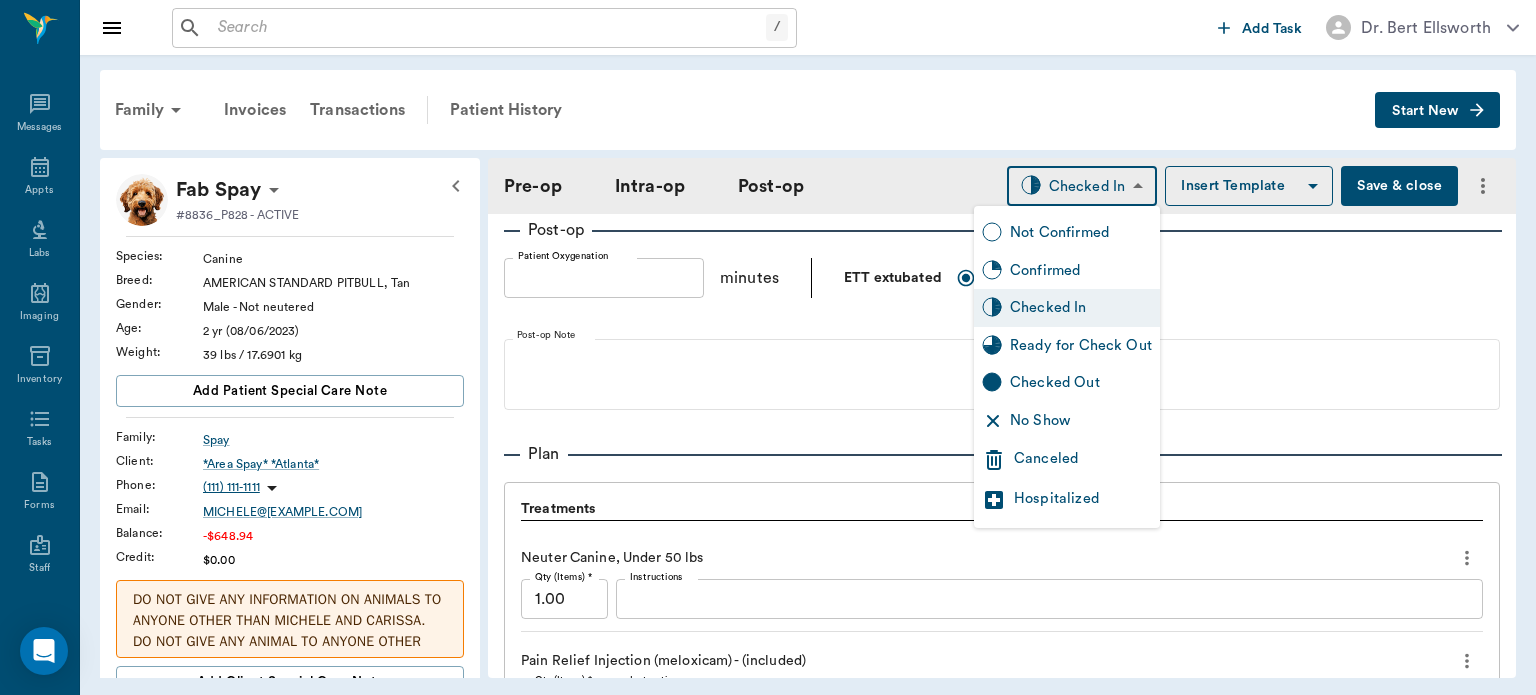 click on "Ready for Check Out" at bounding box center (1081, 346) 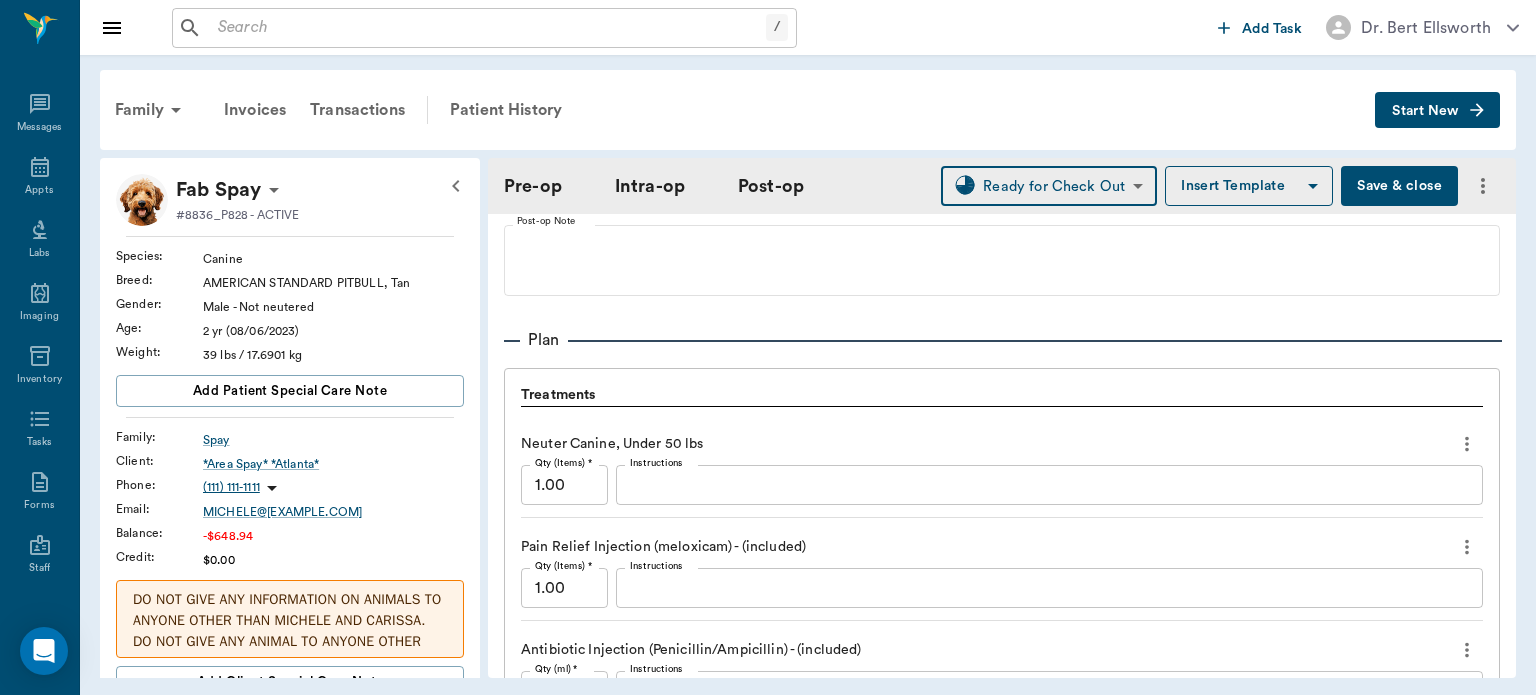 scroll, scrollTop: 1717, scrollLeft: 0, axis: vertical 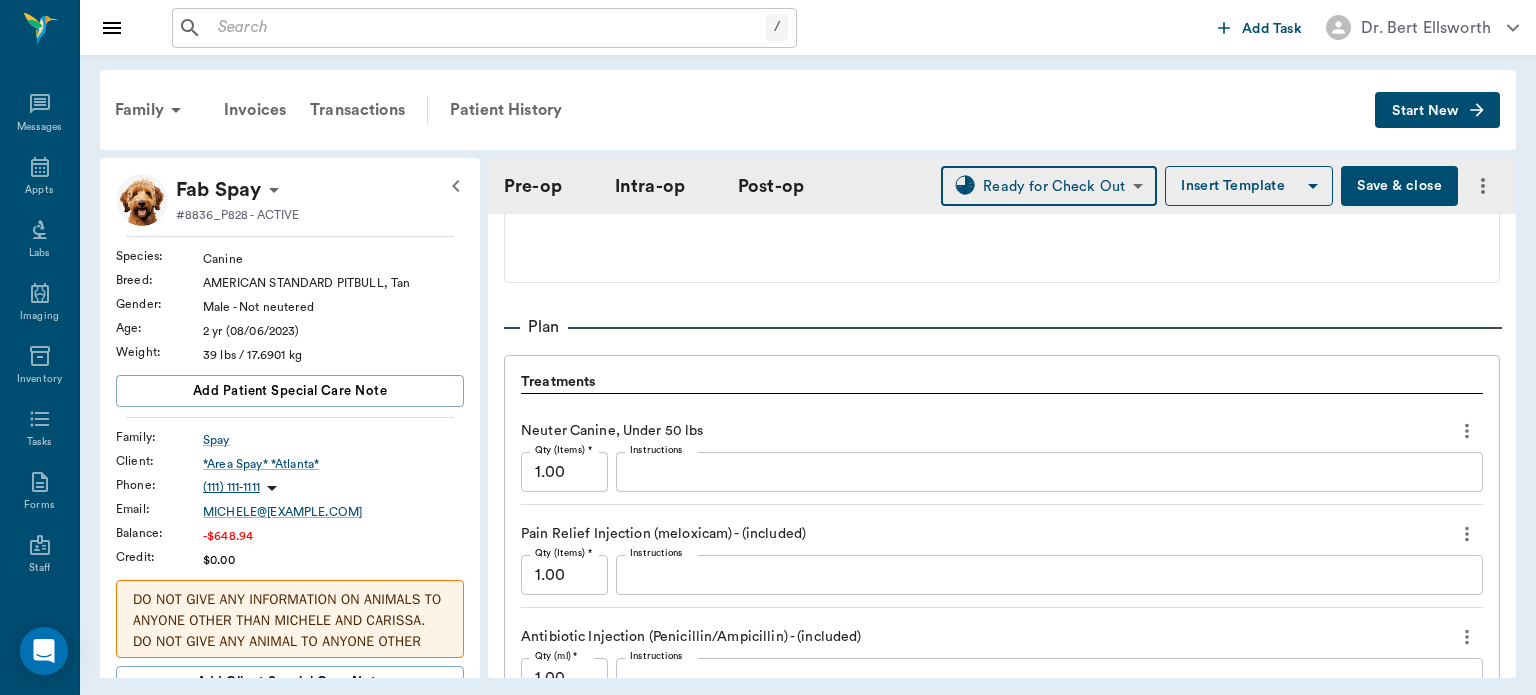 click on "Save & close" at bounding box center [1399, 186] 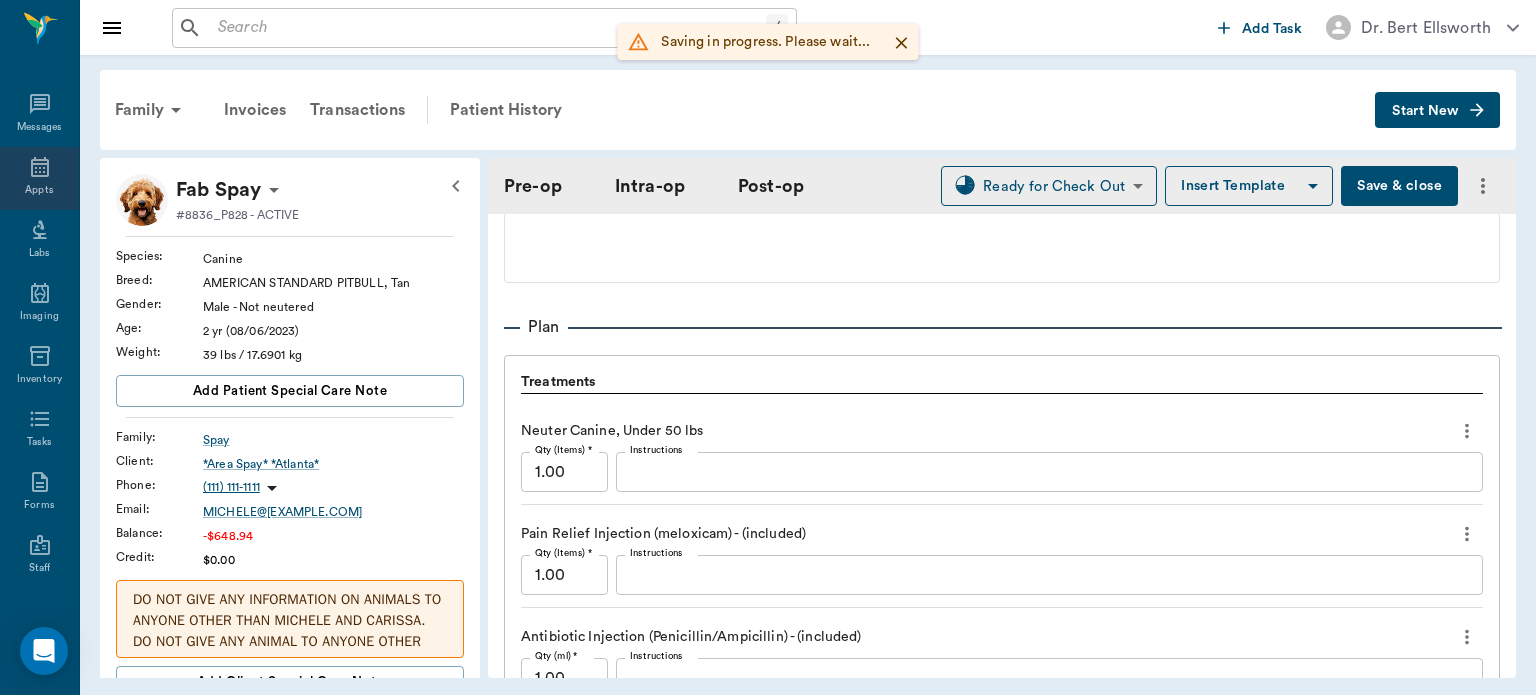 click 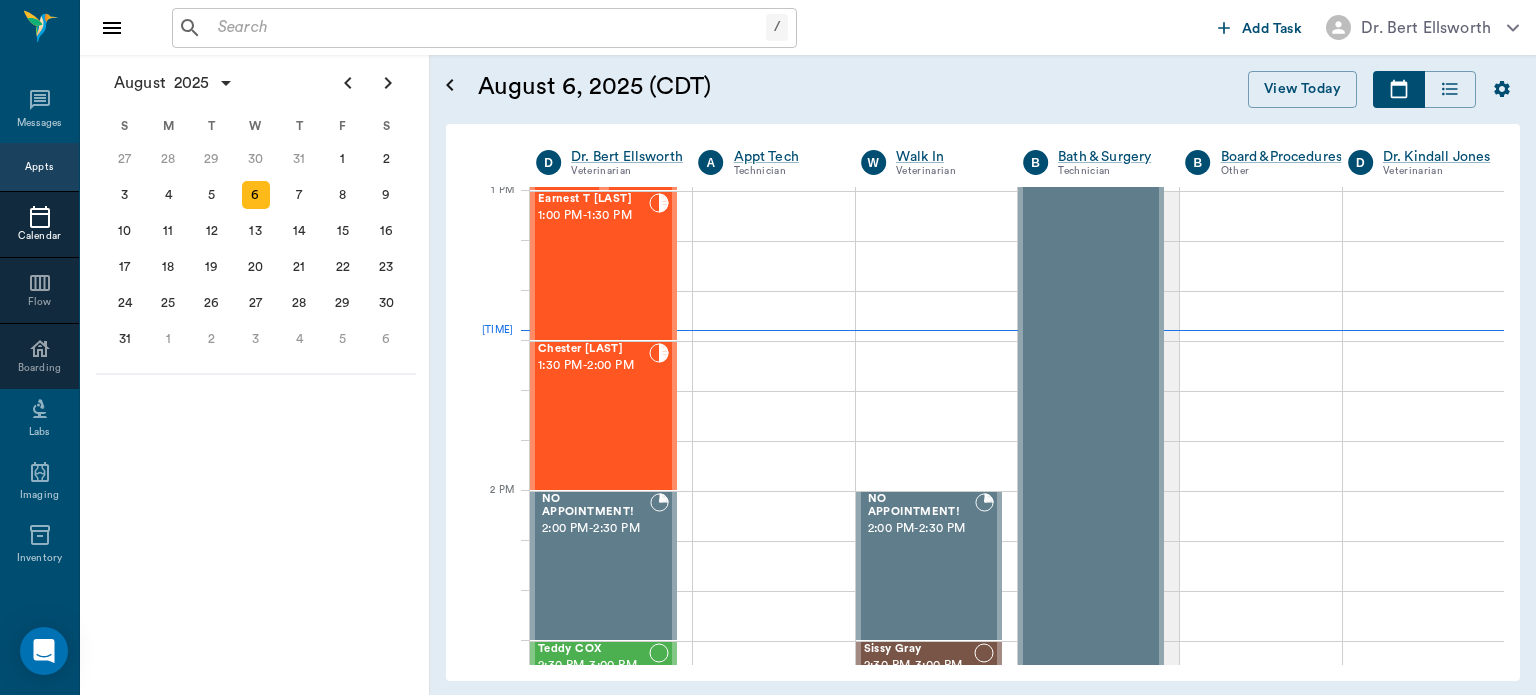 scroll, scrollTop: 1504, scrollLeft: 0, axis: vertical 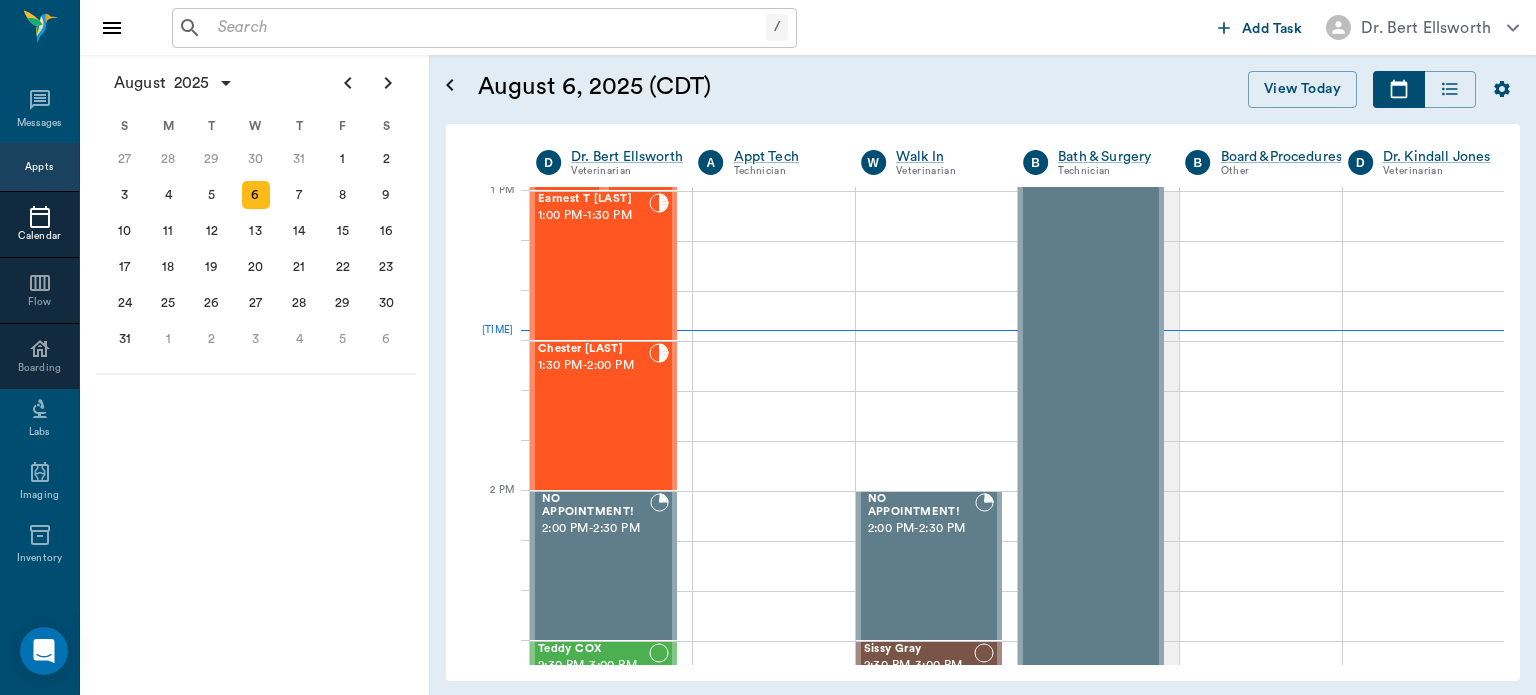 click on "Earnest T Stewart 1:00 PM  -  1:30 PM" at bounding box center (593, 266) 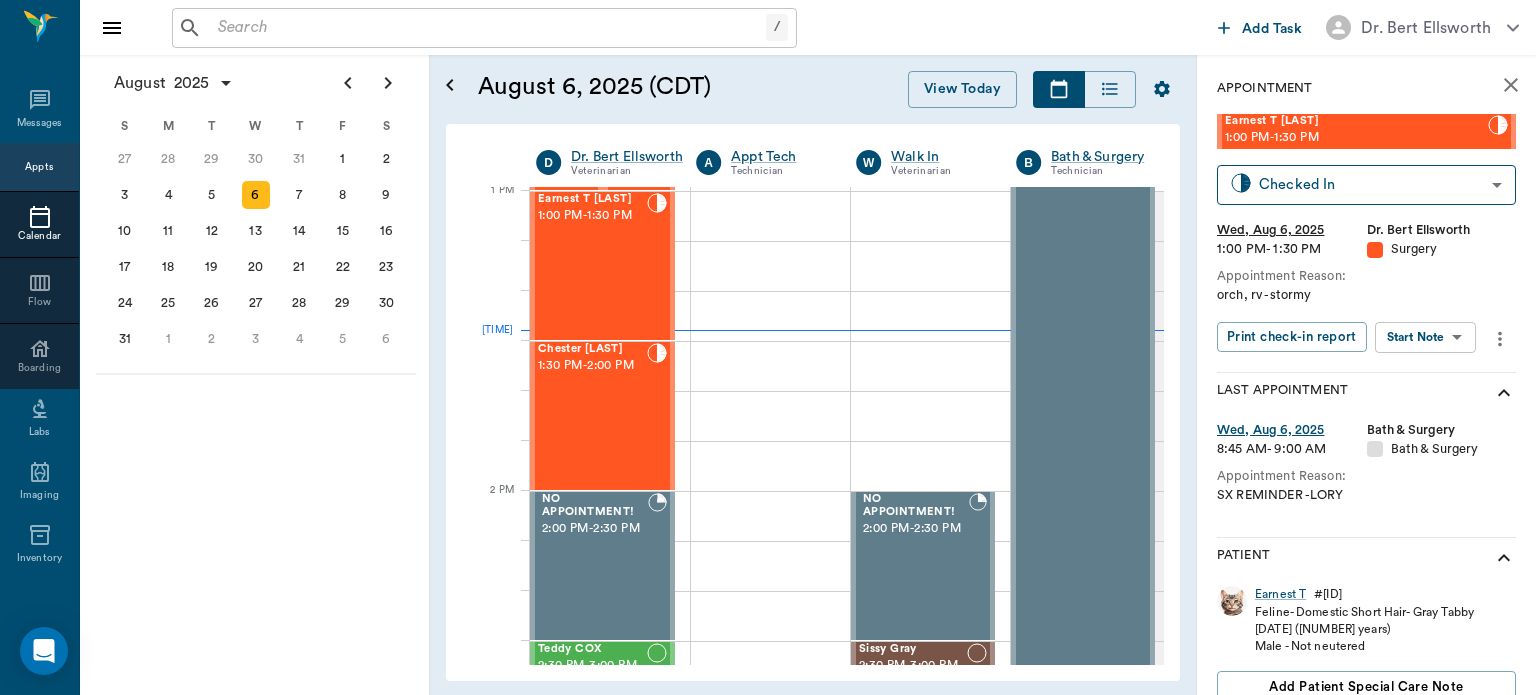 click on "/ ​ Add Task Dr. Bert Ellsworth Nectar Messages Appts Calendar Flow Boarding Labs Imaging Inventory Tasks Forms Staff Reports Lookup Settings August 2025 S M T W T F S 29 30 Jul 1 2 3 4 5 6 7 8 9 10 11 12 13 14 15 16 17 18 19 20 21 22 23 24 25 26 27 28 29 30 31 Aug 1 2 3 4 5 6 7 8 9 S M T W T F S 27 28 29 30 31 Aug 1 2 3 4 5 6 7 8 9 10 11 12 13 14 15 16 17 18 19 20 21 22 23 24 25 26 27 28 29 30 31 Sep 1 2 3 4 5 6 S M T W T F S 31 Sep 1 2 3 4 5 6 7 8 9 10 11 12 13 14 15 16 17 18 19 20 21 22 23 24 25 26 27 28 29 30 Oct 1 2 3 4 5 6 7 8 9 10 11 August 6, 2025 (CDT) View Today August 2025 Today 6 Wed Aug 2025 D Dr. Bert Ellsworth Veterinarian A Appt Tech Technician W Walk In Veterinarian B Bath & Surgery Technician B Board &Procedures Other D Dr. Kindall Jones Veterinarian 8 AM 9 AM 10 AM 11 AM 12 PM 1 PM 2 PM 3 PM 4 PM 5 PM 6 PM 7 PM 8 PM 1:28 PM NO APPOINTMENT! 8:00 AM  -  8:30 AM Adaline Williams 8:30 AM  -  9:00 AM GOATS Dotson 9:00 AM  -  9:30 AM Buddy Machado 10:30 AM  -  11:00 AM Puppy Fortner 11:00 AM  -" at bounding box center [768, 347] 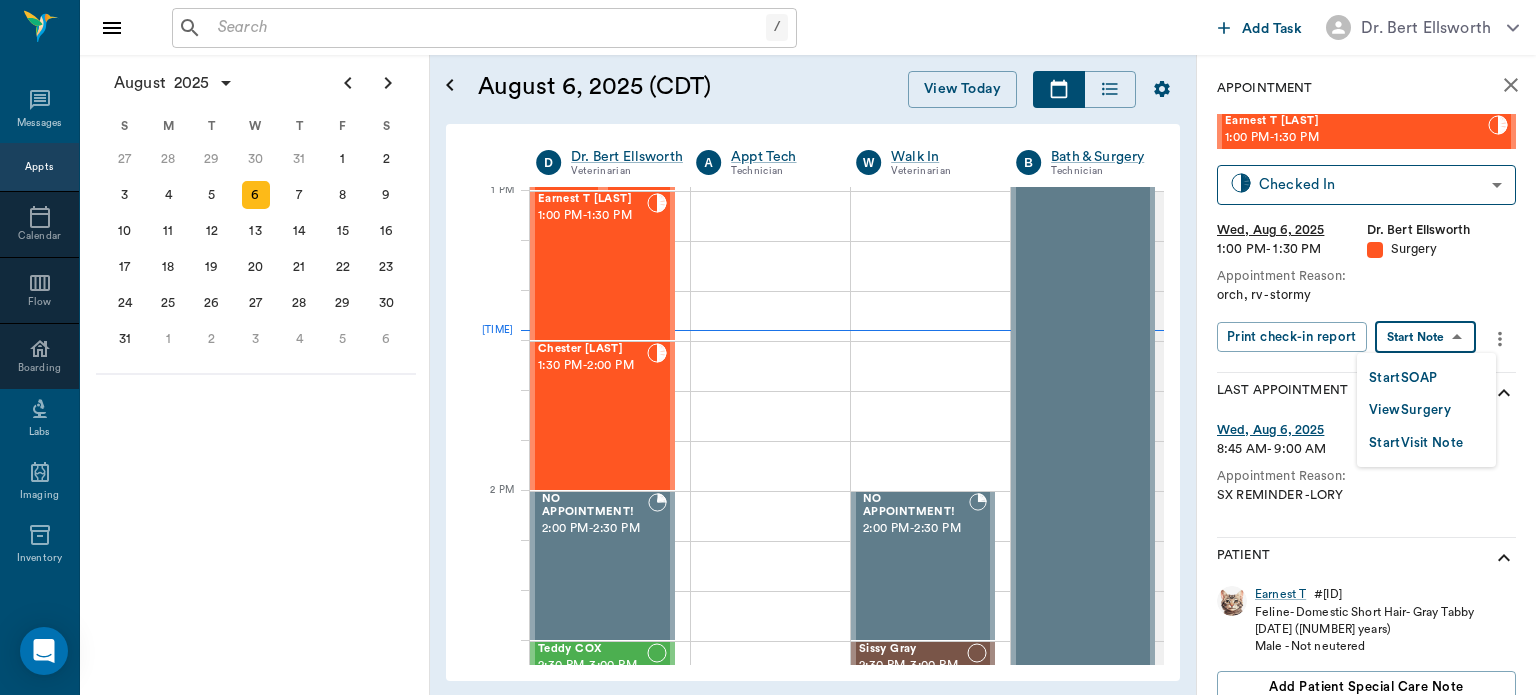 click on "View  Surgery" at bounding box center [1410, 410] 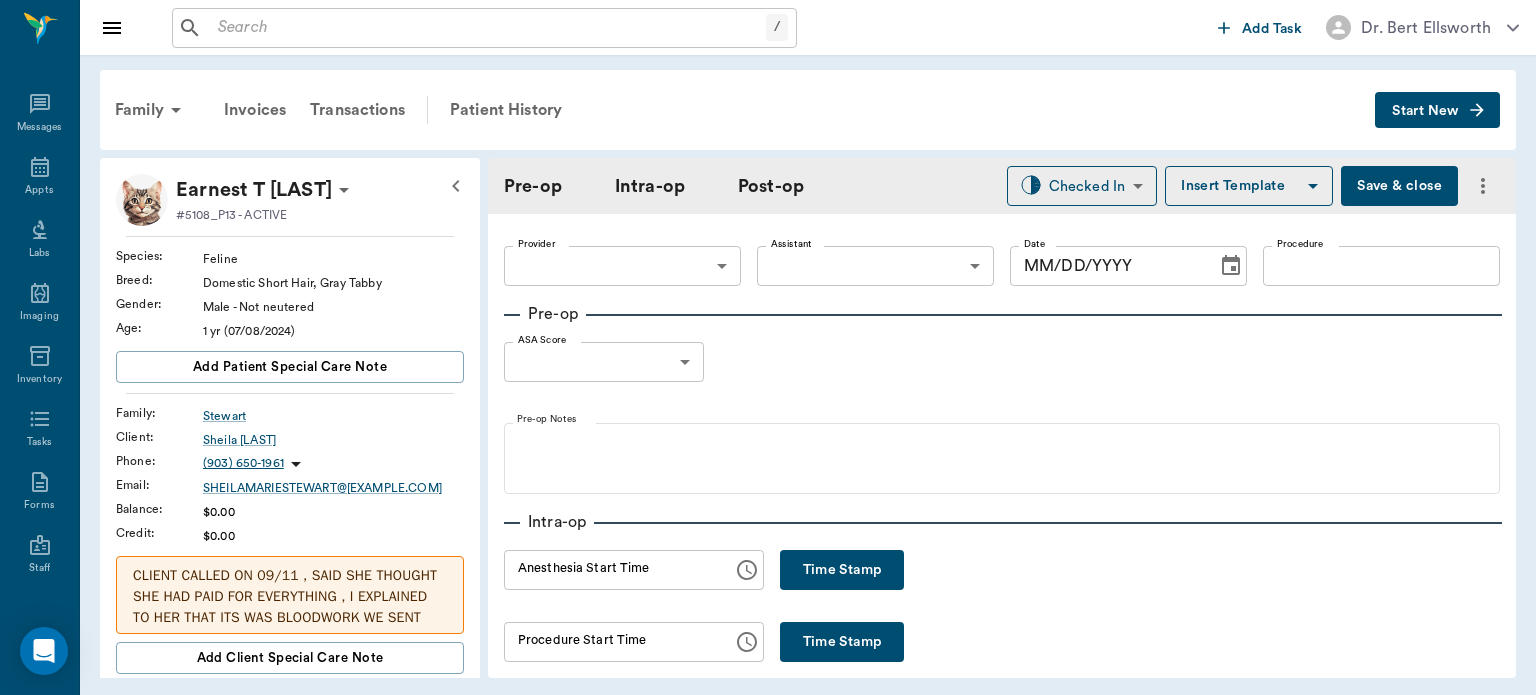 type on "63ec2f075fda476ae8351a4d" 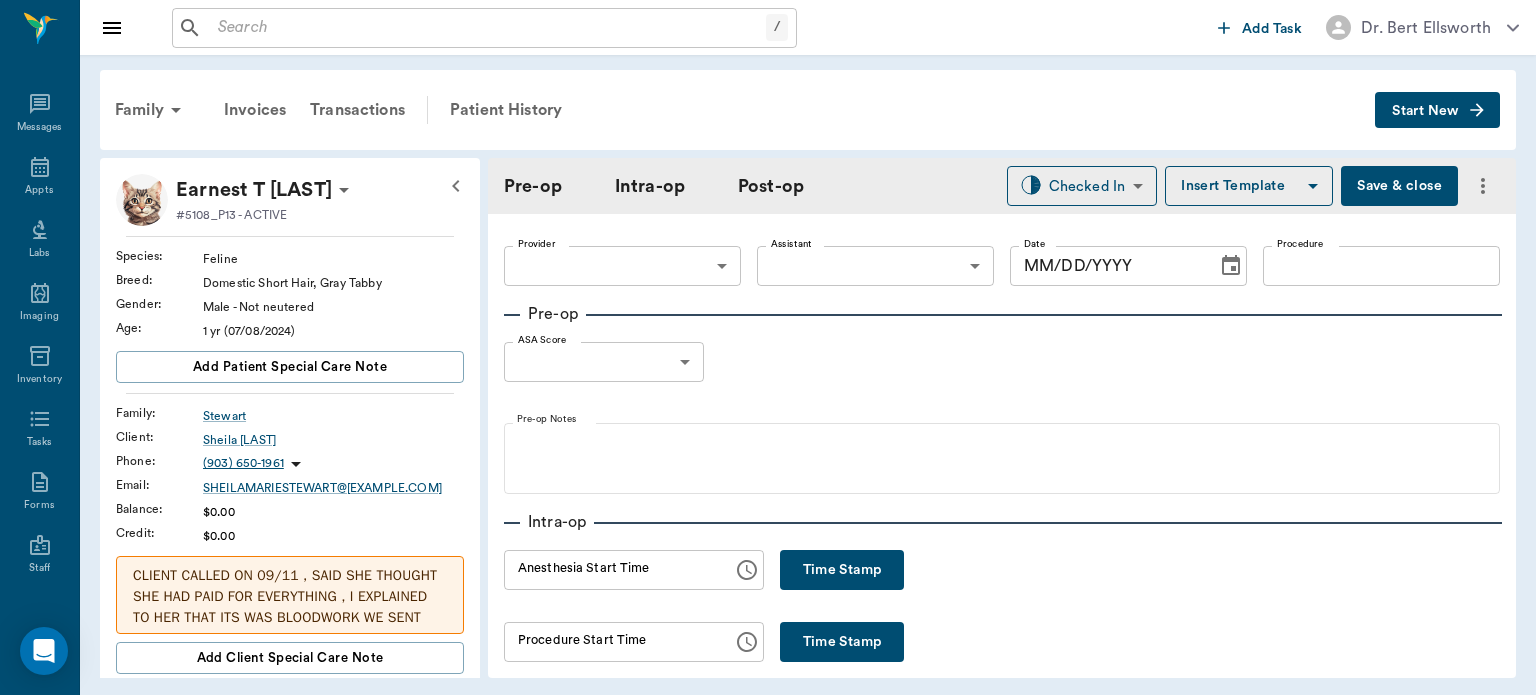 type on "63ec2f075fda476ae8351a4d" 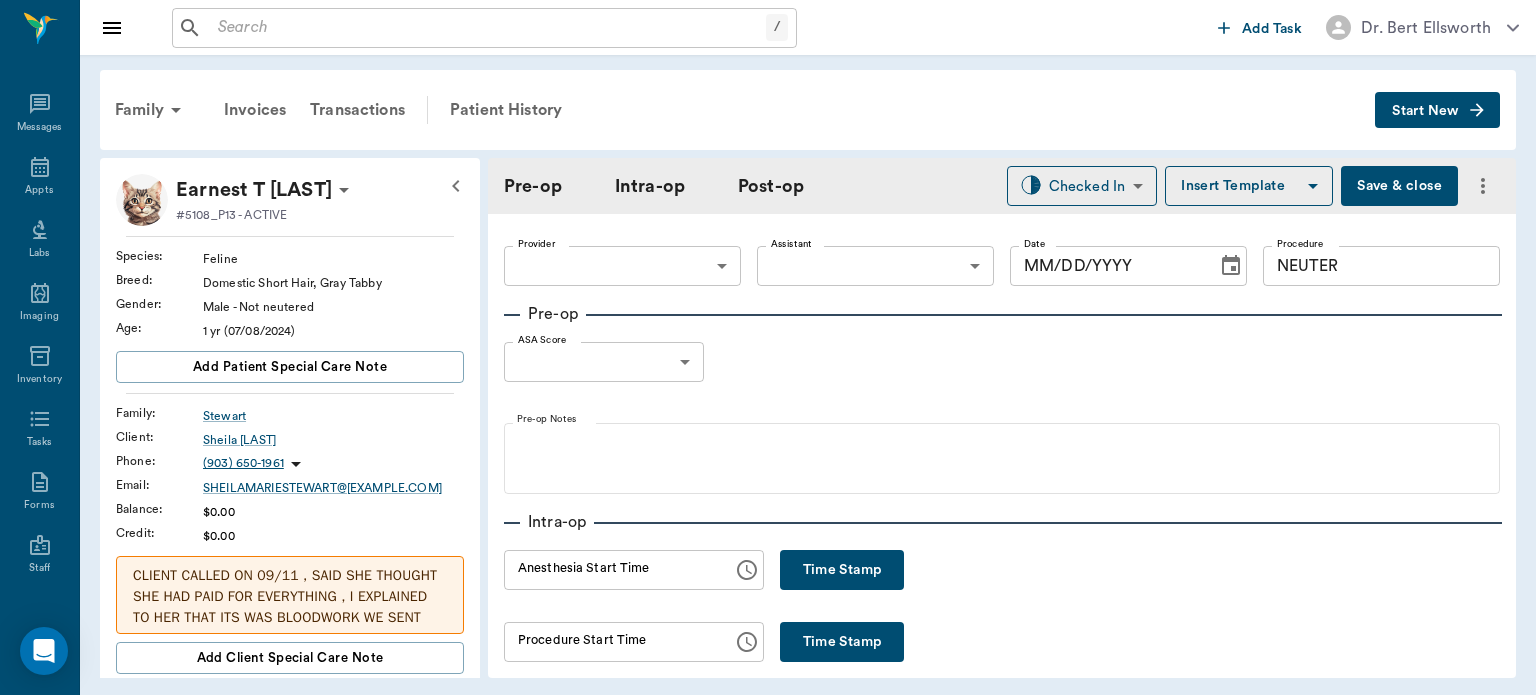 type on "08/06/2025" 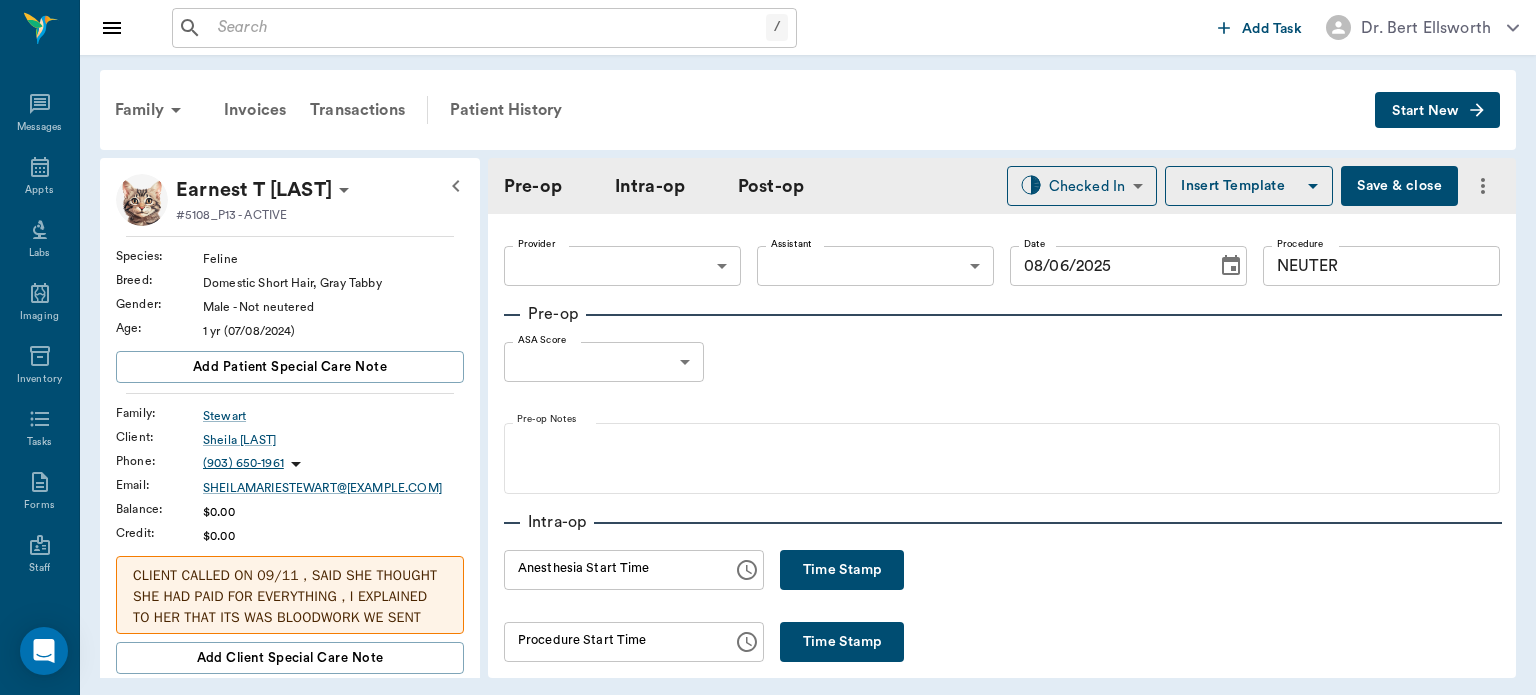 type on "01:20 PM" 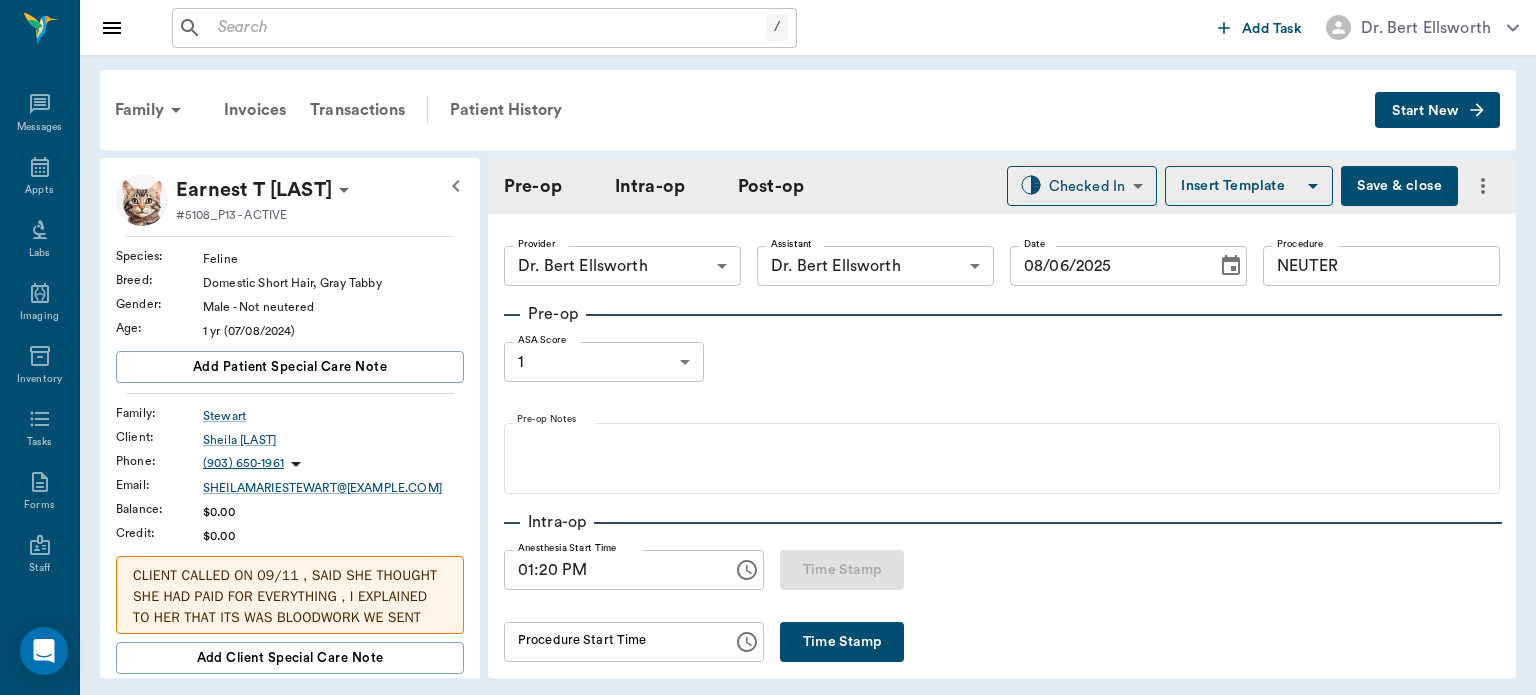 click on "Time Stamp" at bounding box center (842, 642) 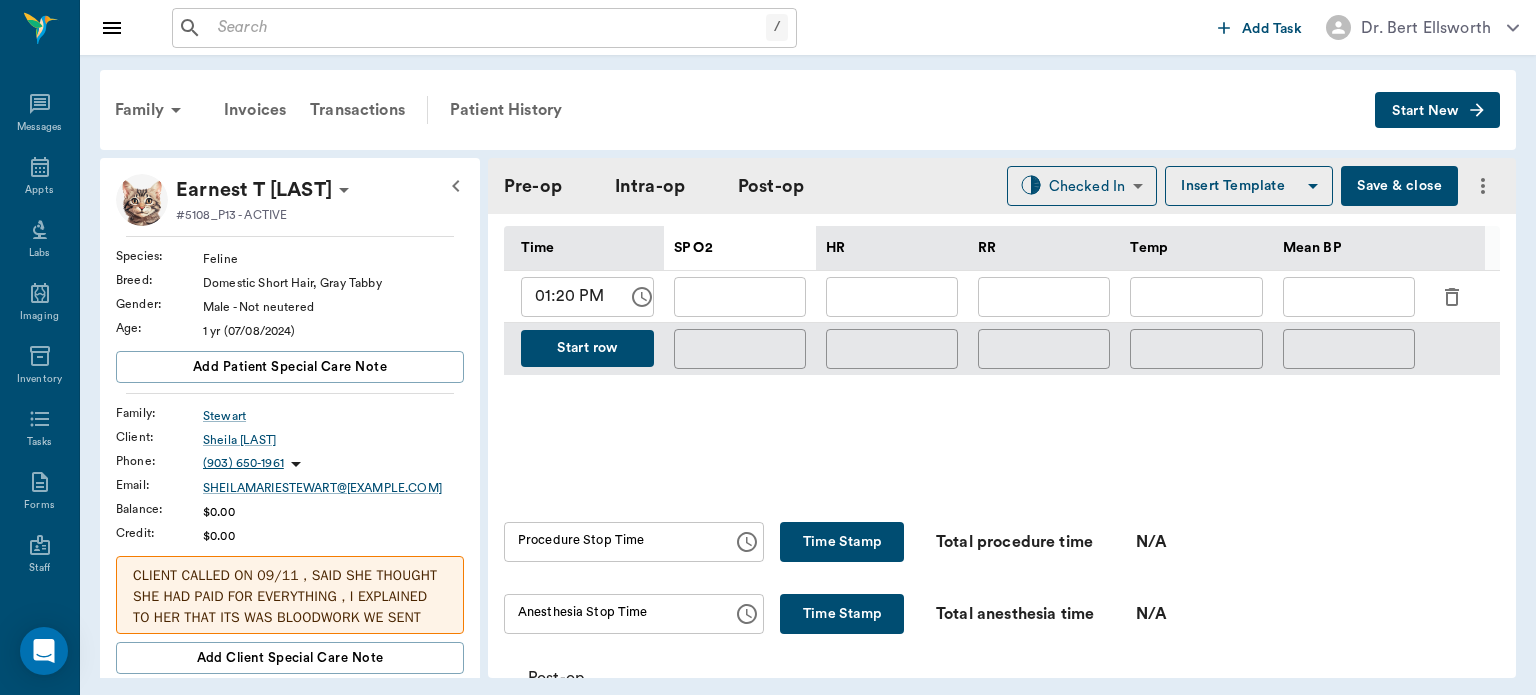 scroll, scrollTop: 1041, scrollLeft: 0, axis: vertical 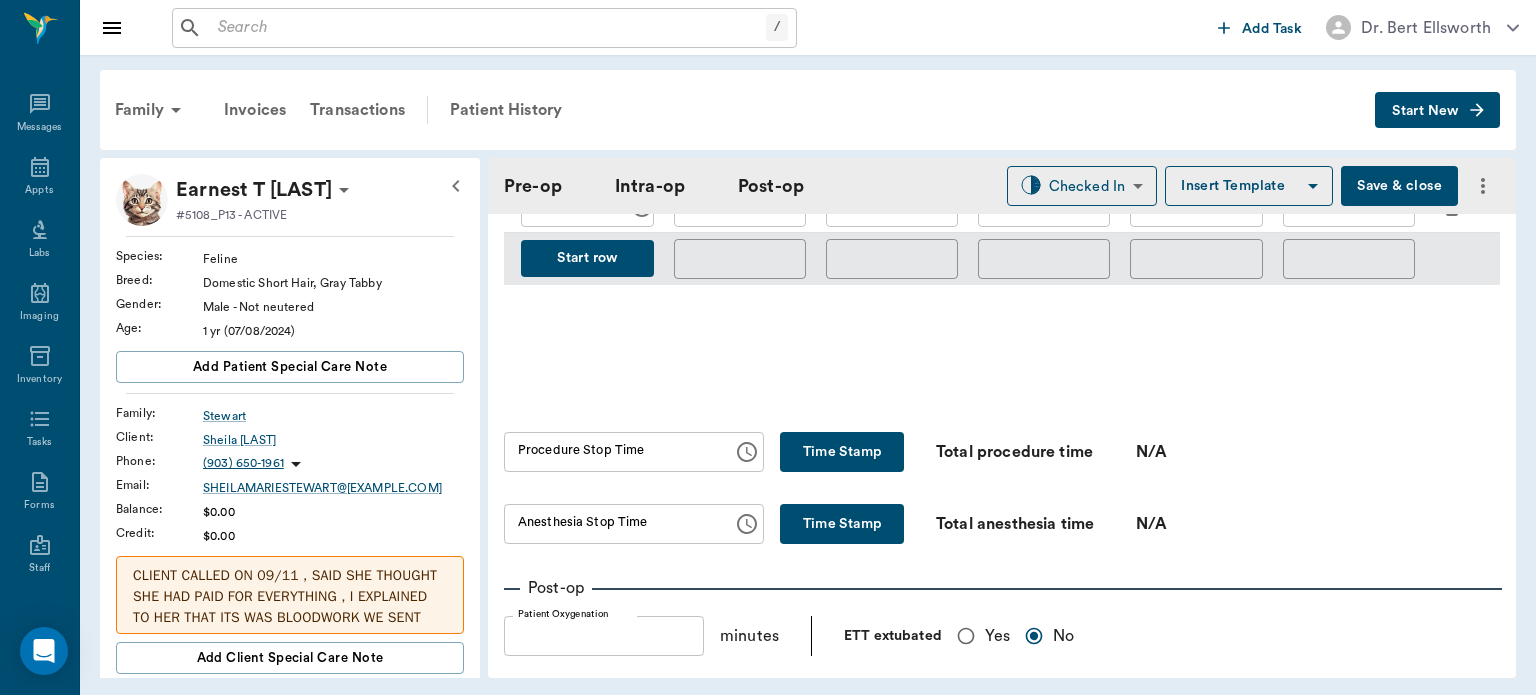 click on "Time Stamp" at bounding box center [842, 452] 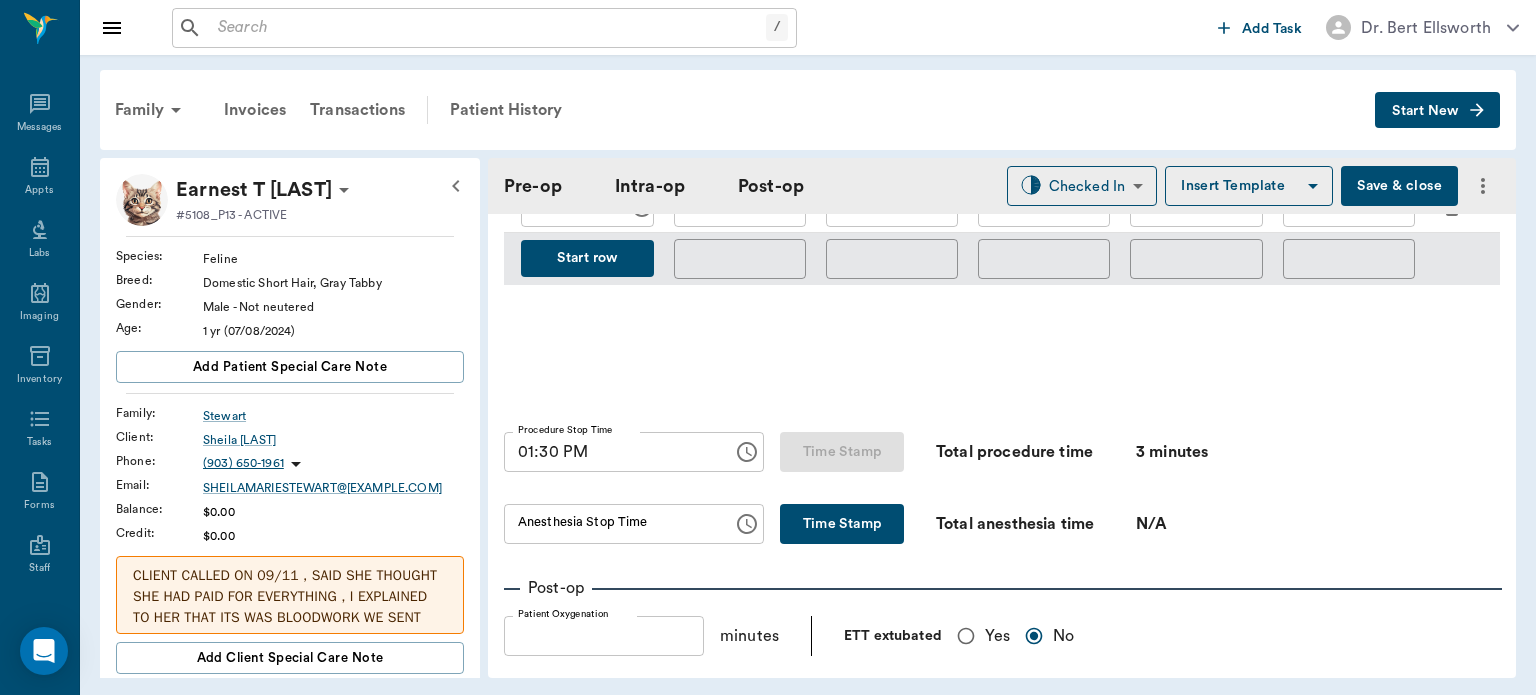 type on "01:30 PM" 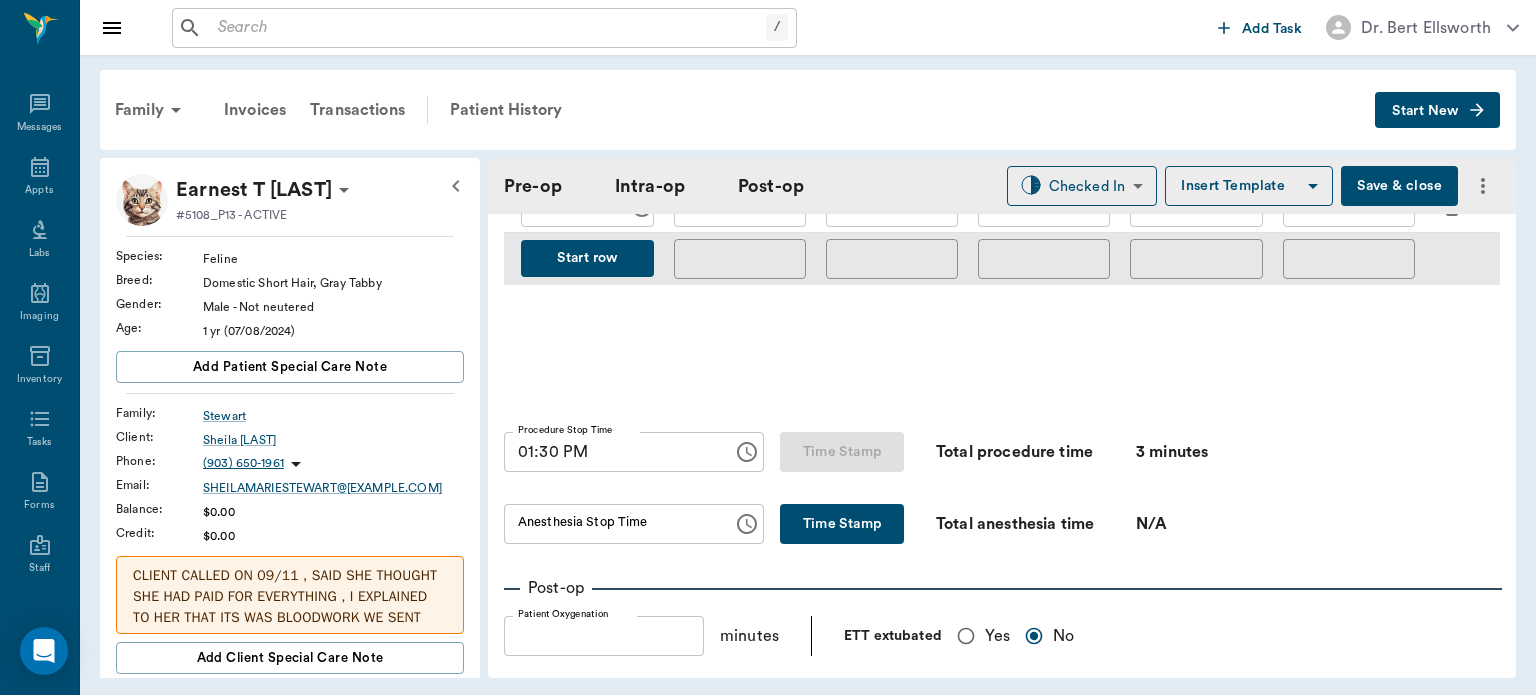 click on "Time Stamp" at bounding box center (842, 524) 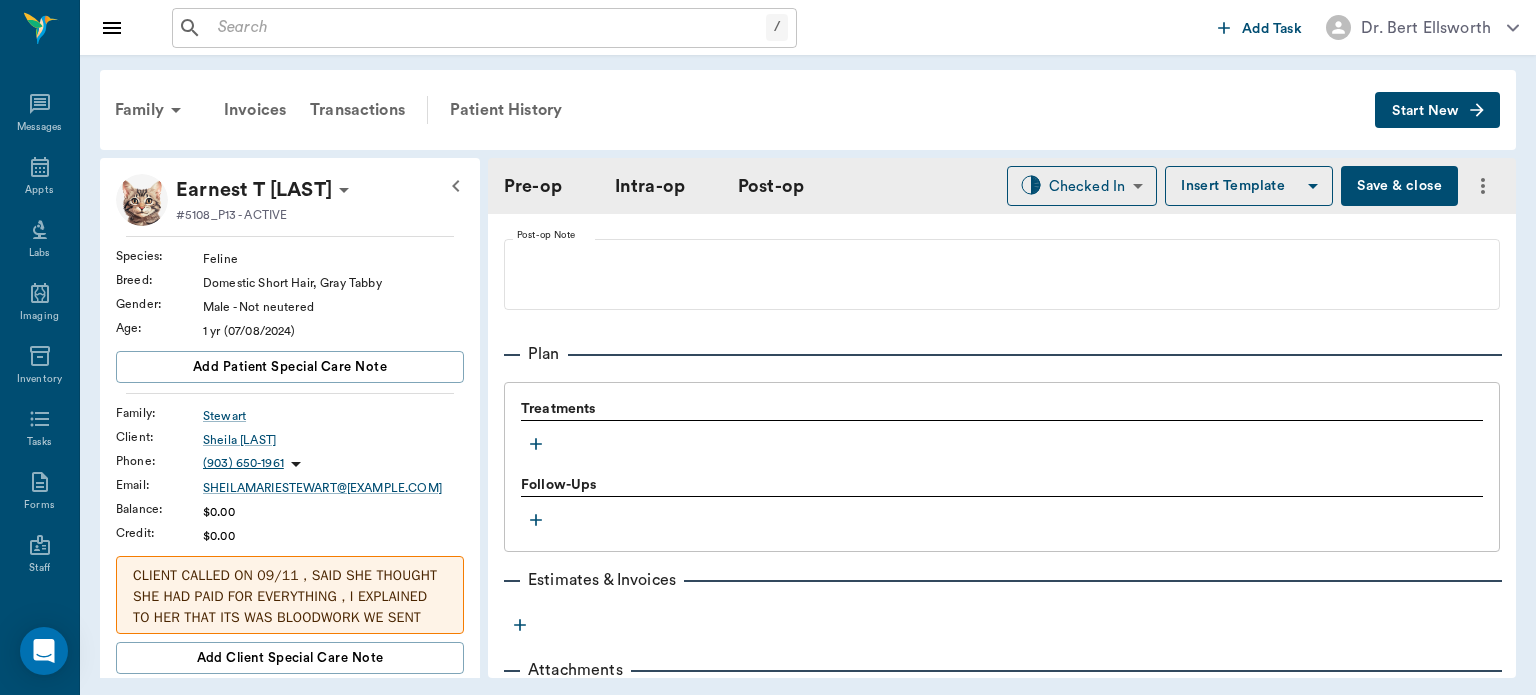 scroll, scrollTop: 1514, scrollLeft: 0, axis: vertical 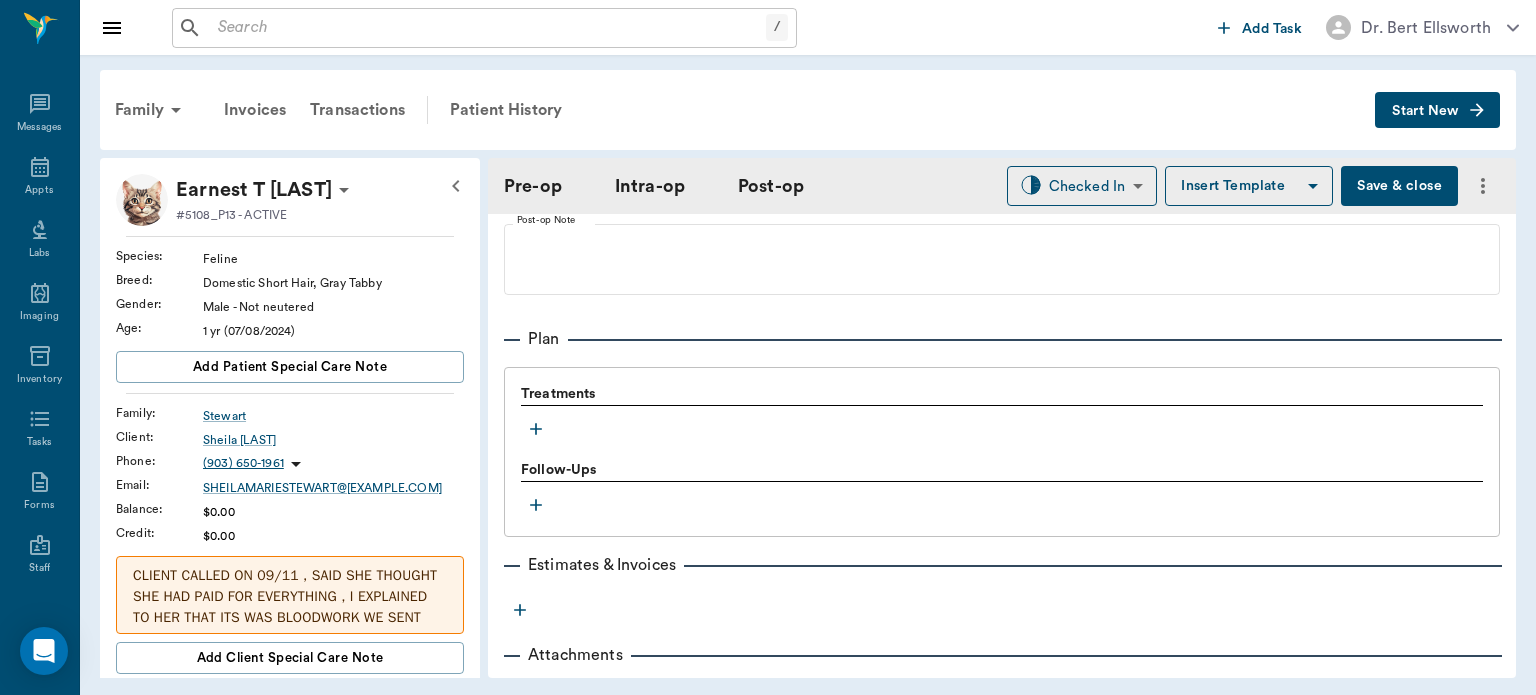 click 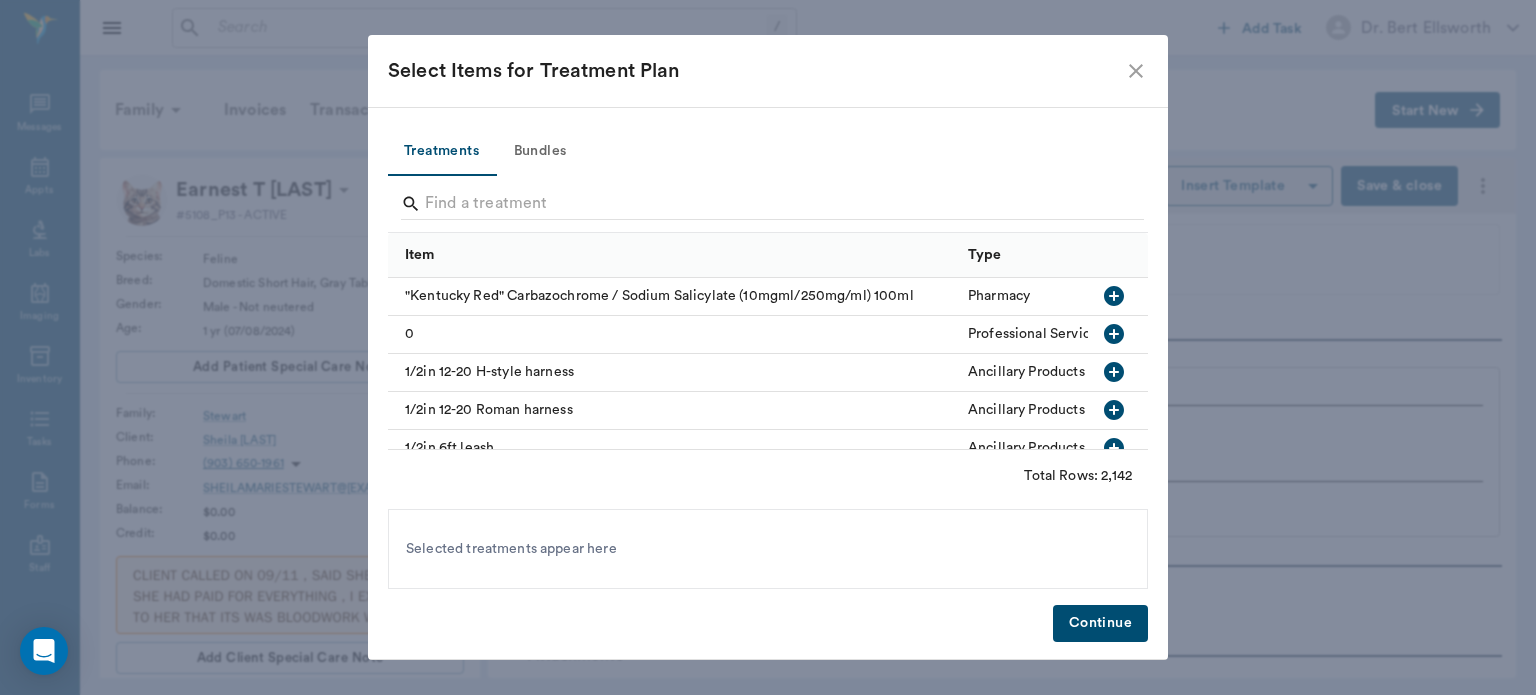 click on "Bundles" at bounding box center [540, 152] 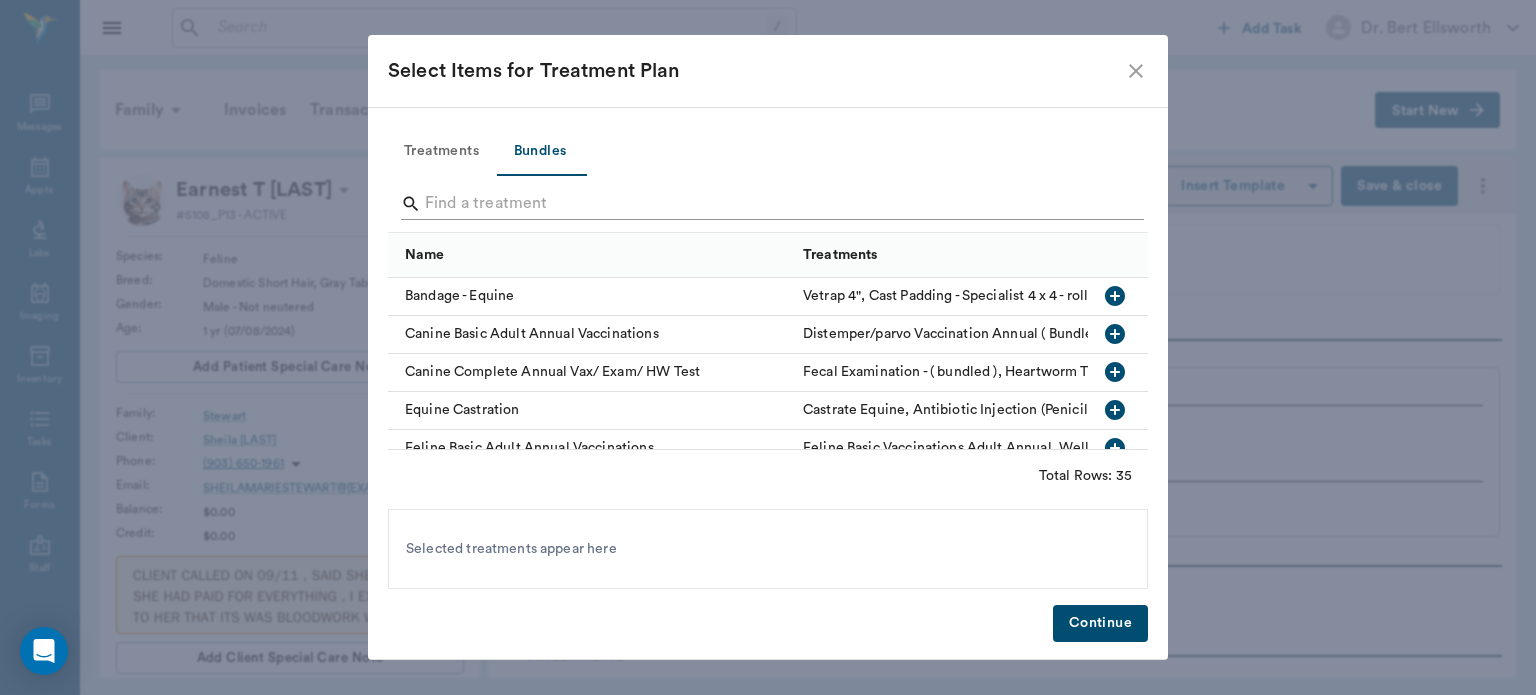 click at bounding box center [769, 204] 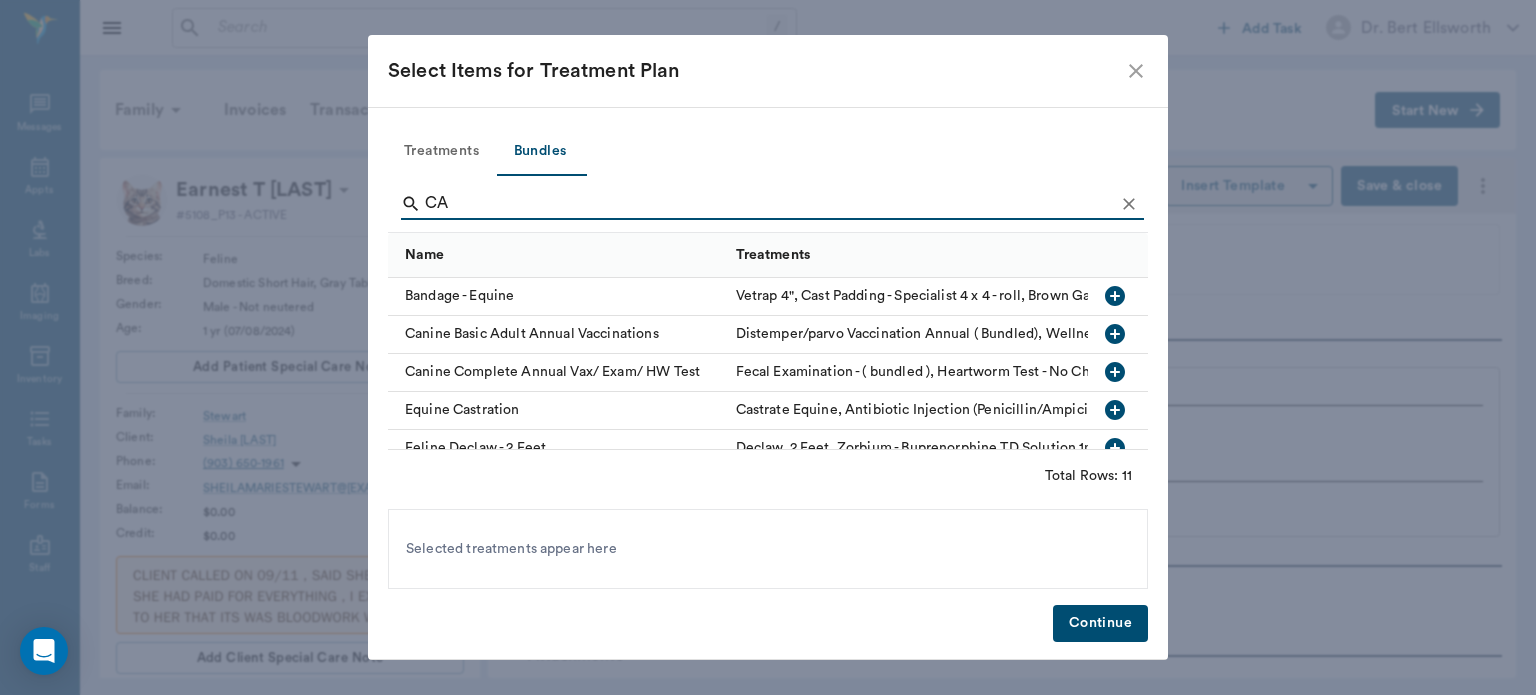 type on "C" 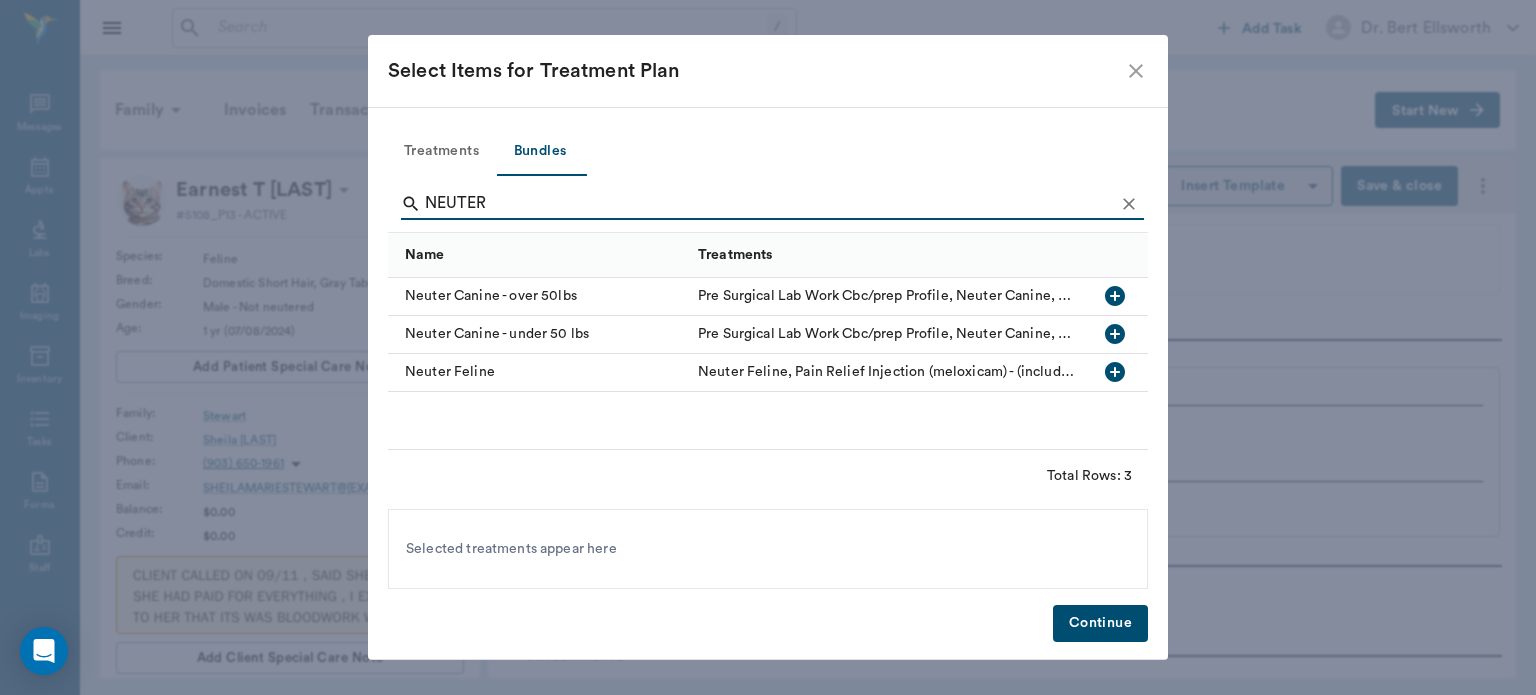 type on "NEUTER" 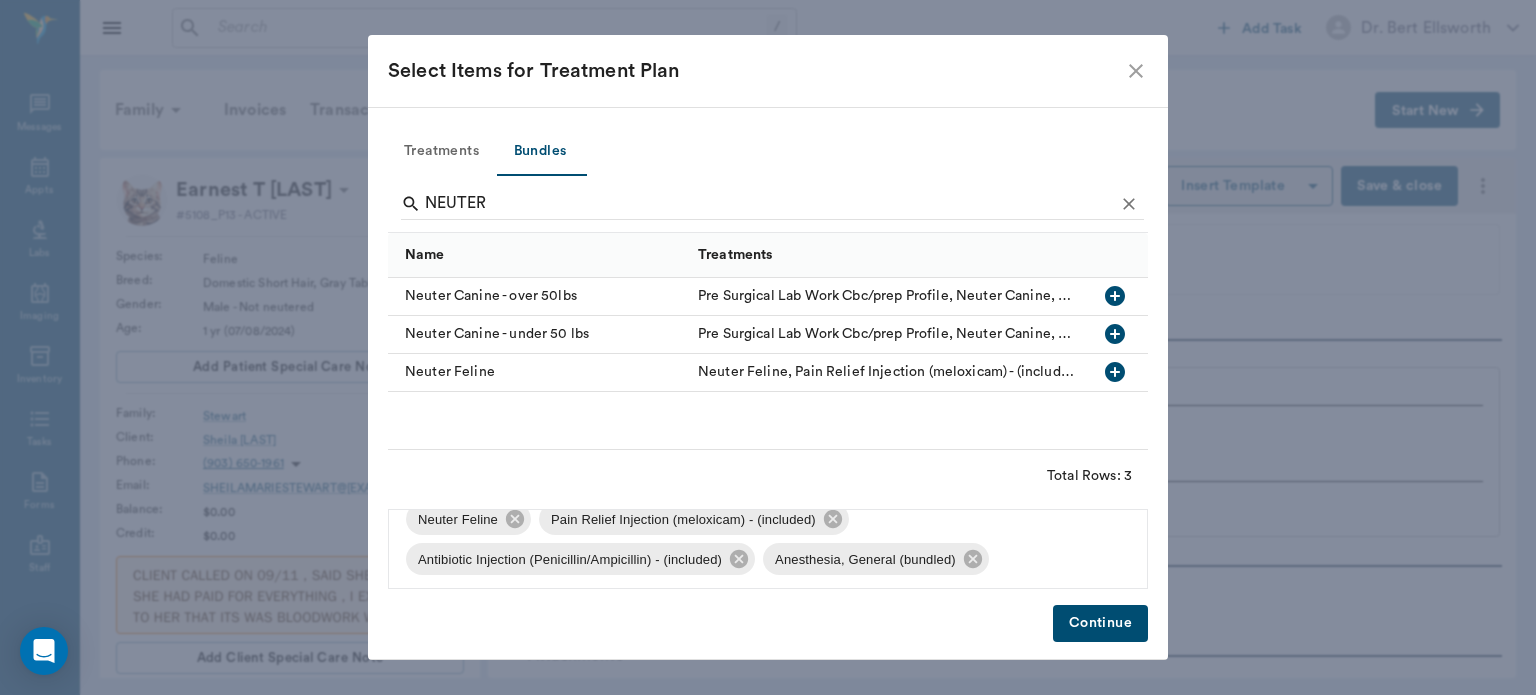 scroll, scrollTop: 25, scrollLeft: 0, axis: vertical 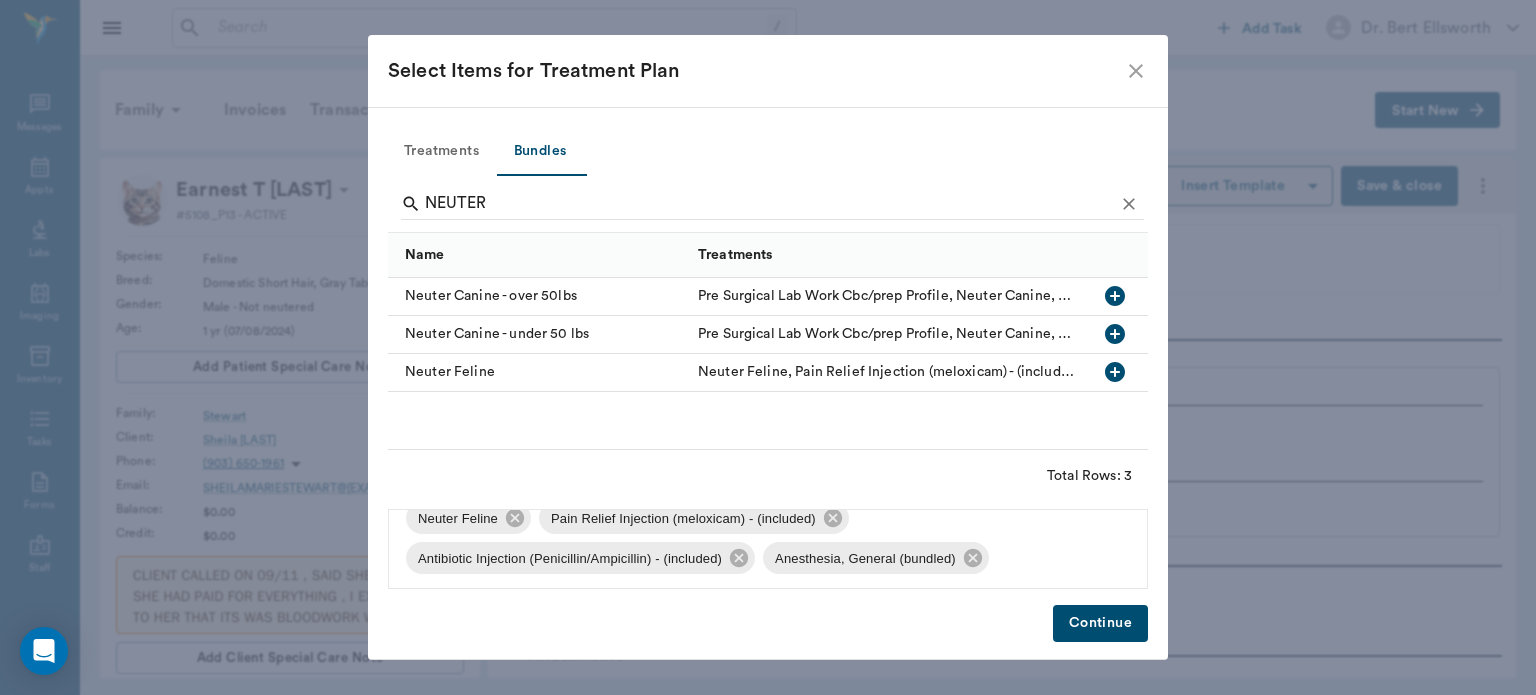 click on "Continue" at bounding box center [1100, 623] 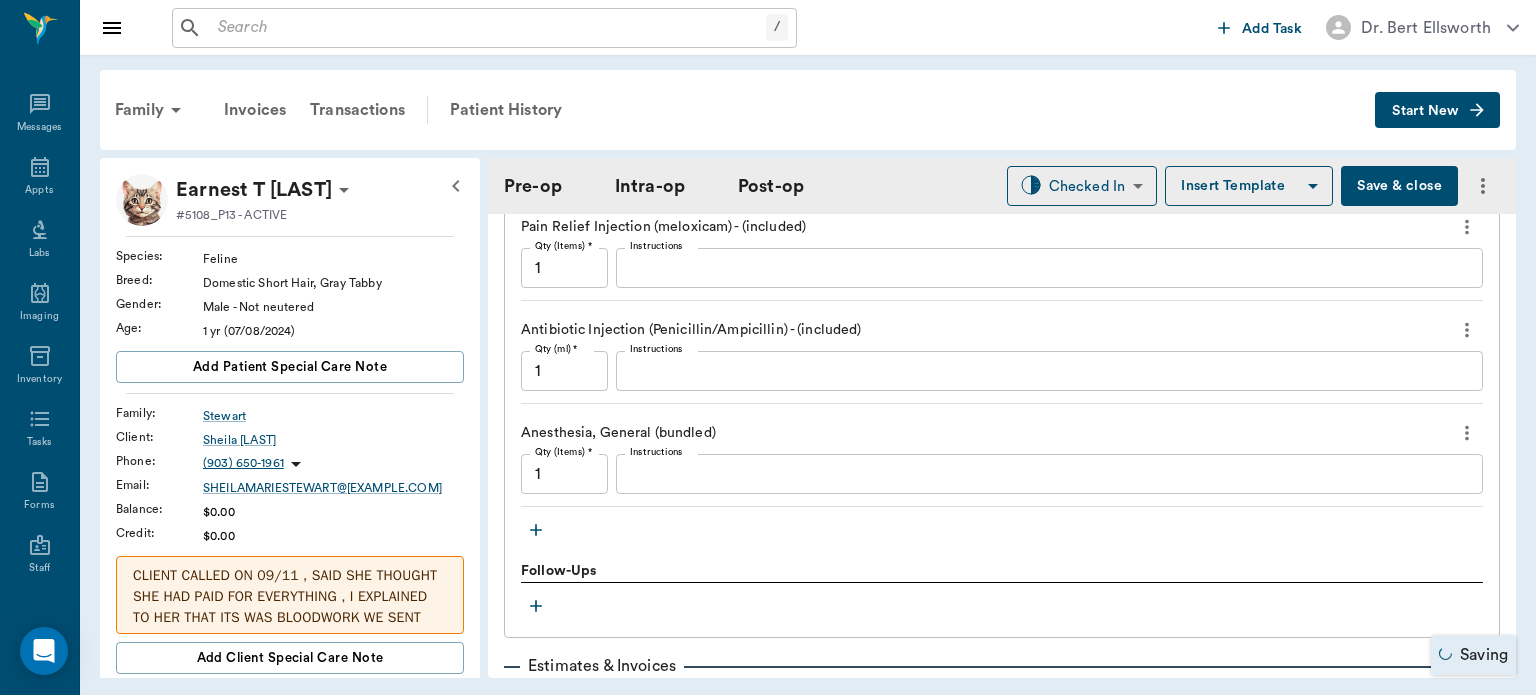 scroll, scrollTop: 1920, scrollLeft: 0, axis: vertical 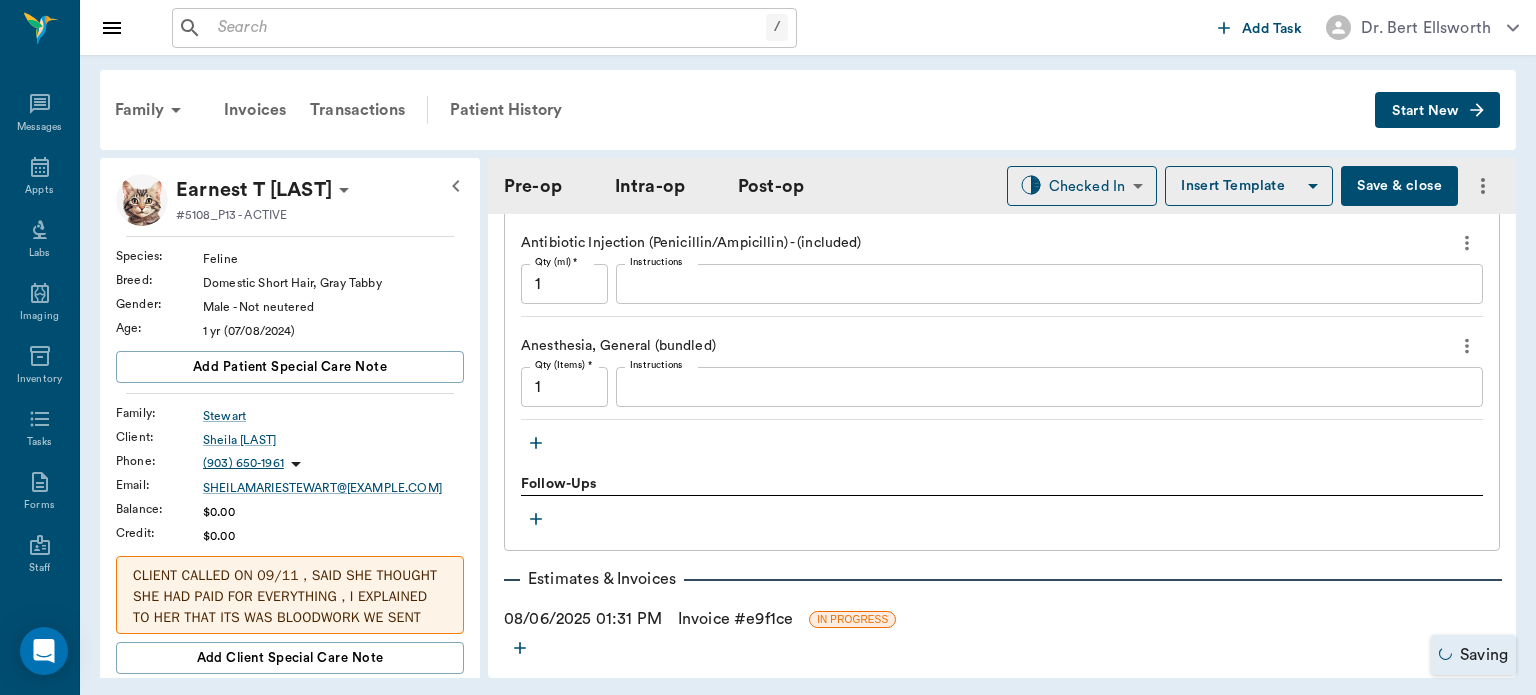 click 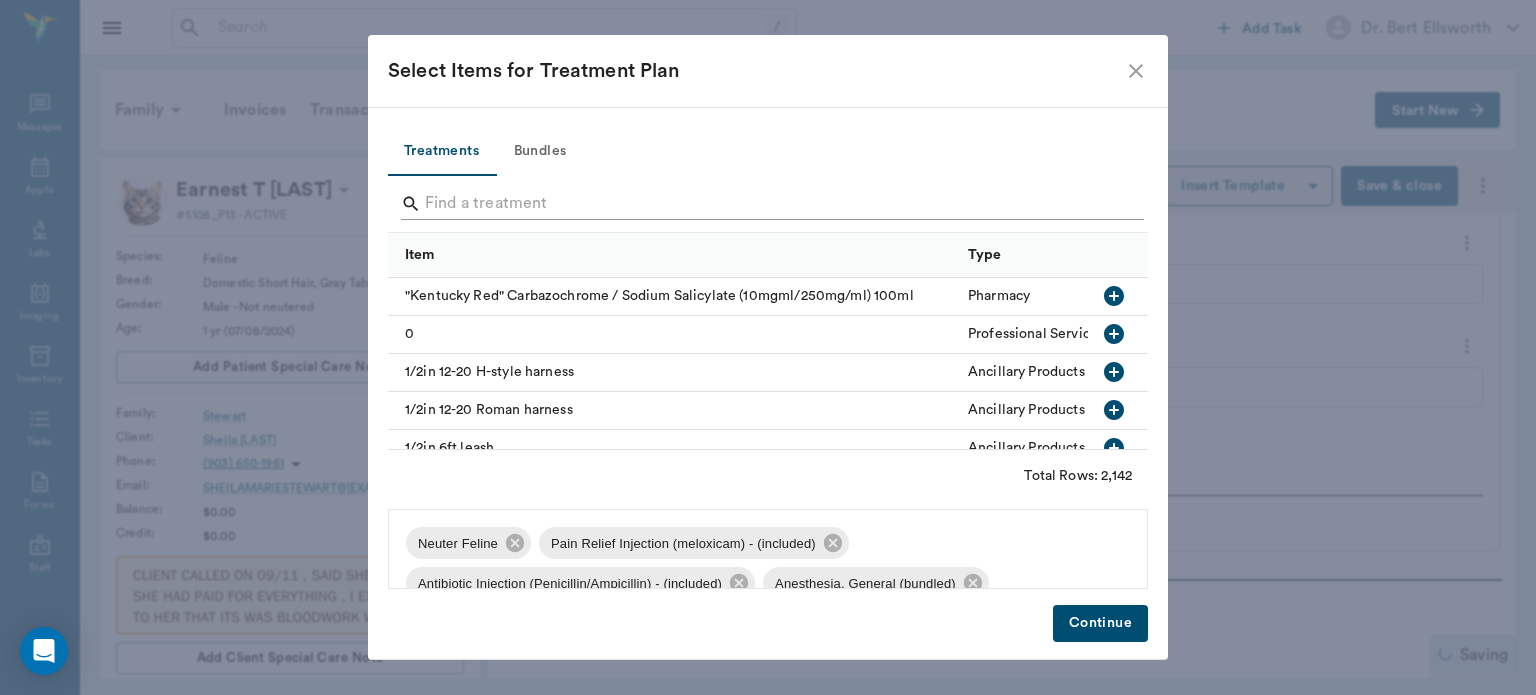 click at bounding box center [769, 204] 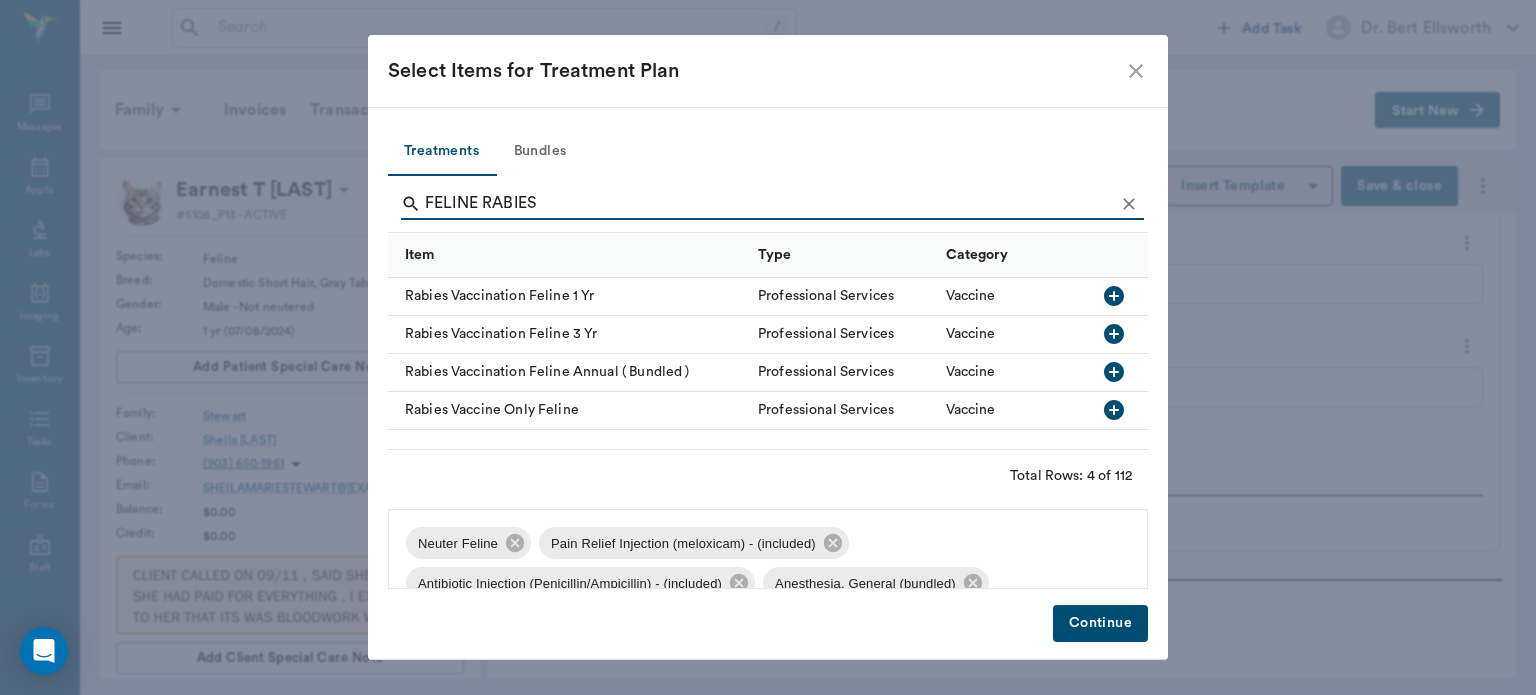 type on "FELINE RABIES" 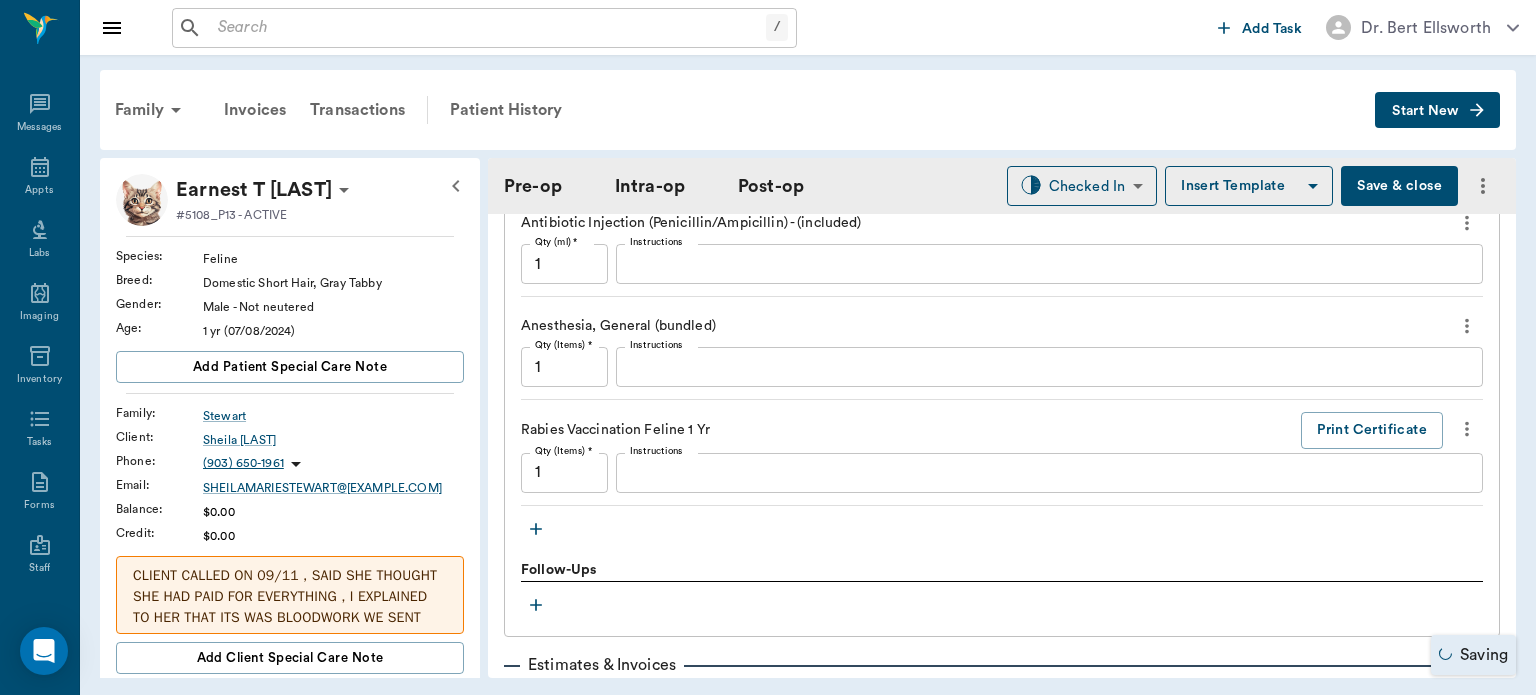 scroll, scrollTop: 1936, scrollLeft: 0, axis: vertical 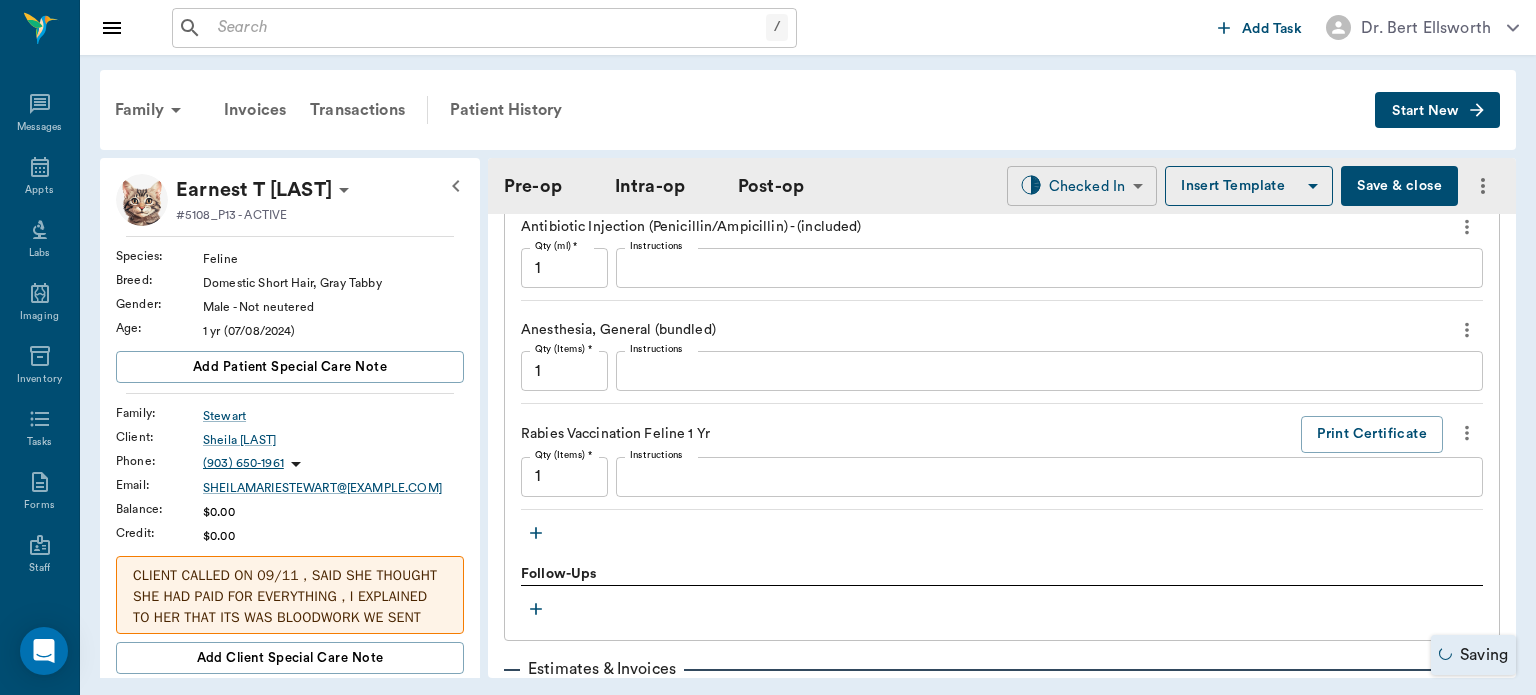 click on "/ ​ Add Task Dr. Bert Ellsworth Nectar Messages Appts Labs Imaging Inventory Tasks Forms Staff Reports Lookup Settings Family Invoices Transactions Patient History Start New Earnest T Stewart #5108_P13    -    ACTIVE   Species : Feline Breed : Domestic Short Hair, Gray Tabby Gender : Male - Not neutered Age : 1 yr (07/08/2024) Add patient Special Care Note Family : Stewart Client : Sheila Stewart Phone : (903) 650-1961 Email : SHEILAMARIESTEWART@gmail.com Balance : $0.00 Credit : $0.00 CLIENT CALLED ON 09/11 , SAID SHE THOUGHT SHE HAD PAID FOR EVERYTHING , I EXPLAINED TO HER THAT ITS WAS BLOODWORK WE SENT OFF , BUT WASNT BILLED FOR AT THE TIME SHE PAID FOR EUTHENASIA, SHE SAID SHE WILL COME IN AND PAY/LAT Add client Special Care Note Patient Vitals Weight BCS HR Temp Resp BP Dia Pain Perio Score ( lb ) Date Ongoing diagnosis Current Rx Reminders Upcoming appointments Schedule Appointment Pre-op Intra-op Post-op Checked In CHECKED_IN ​ Insert Template  Save & close Provider Dr. Bert Ellsworth Provider 1" at bounding box center [768, 347] 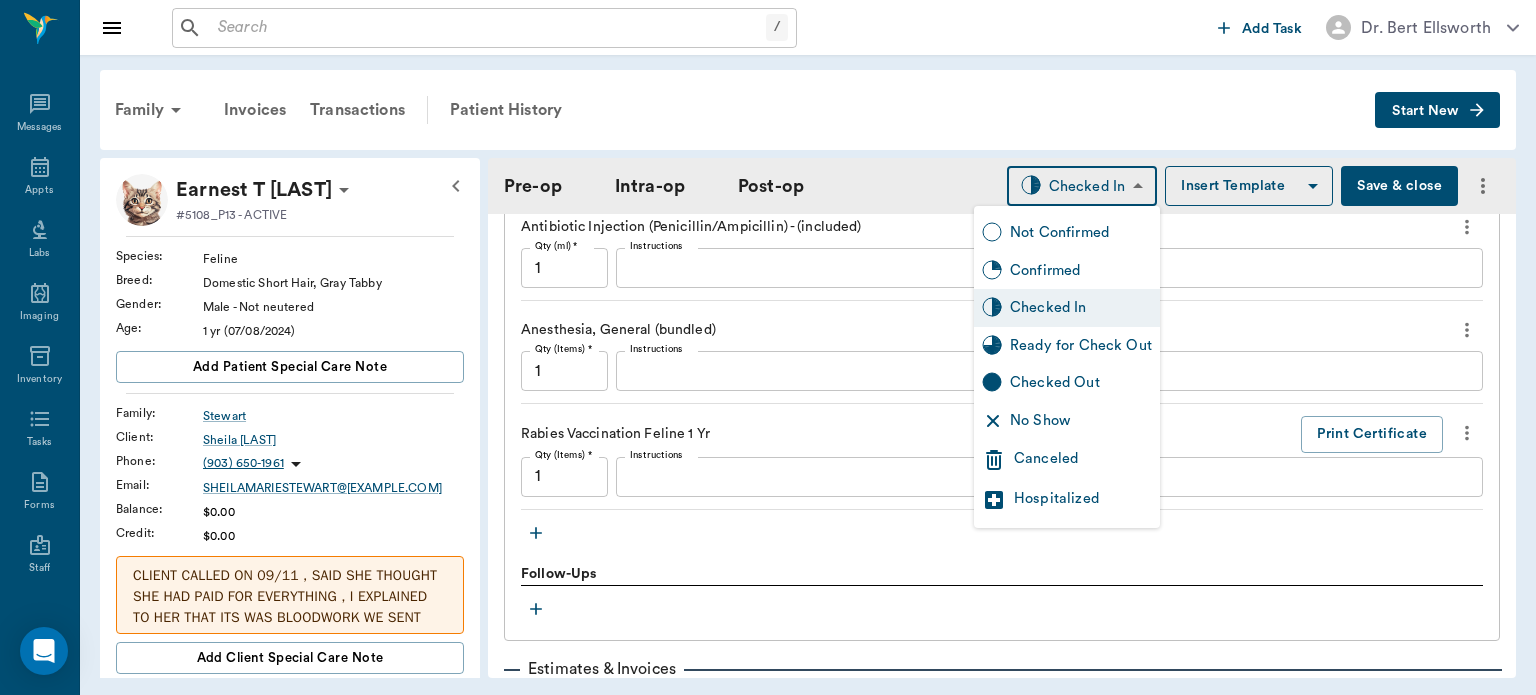 click on "Ready for Check Out" at bounding box center (1081, 346) 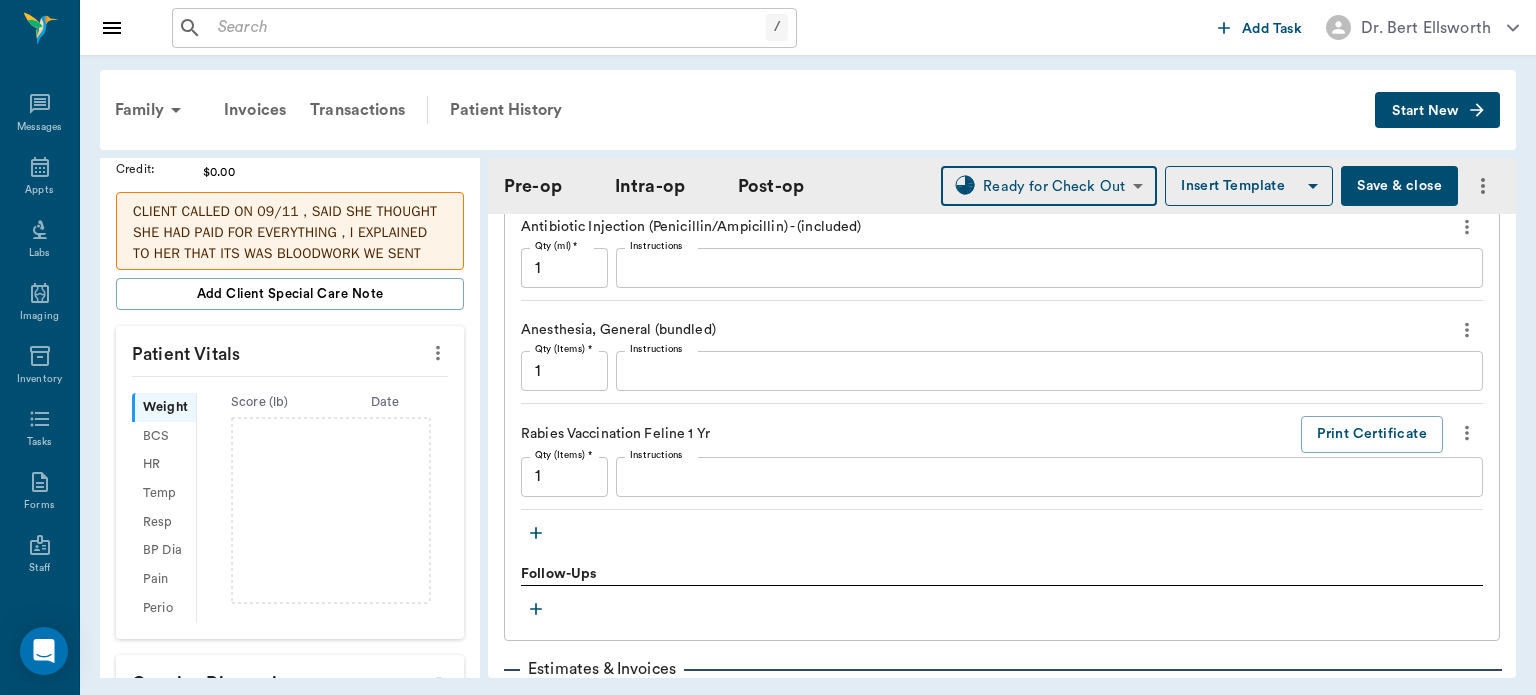 scroll, scrollTop: 372, scrollLeft: 0, axis: vertical 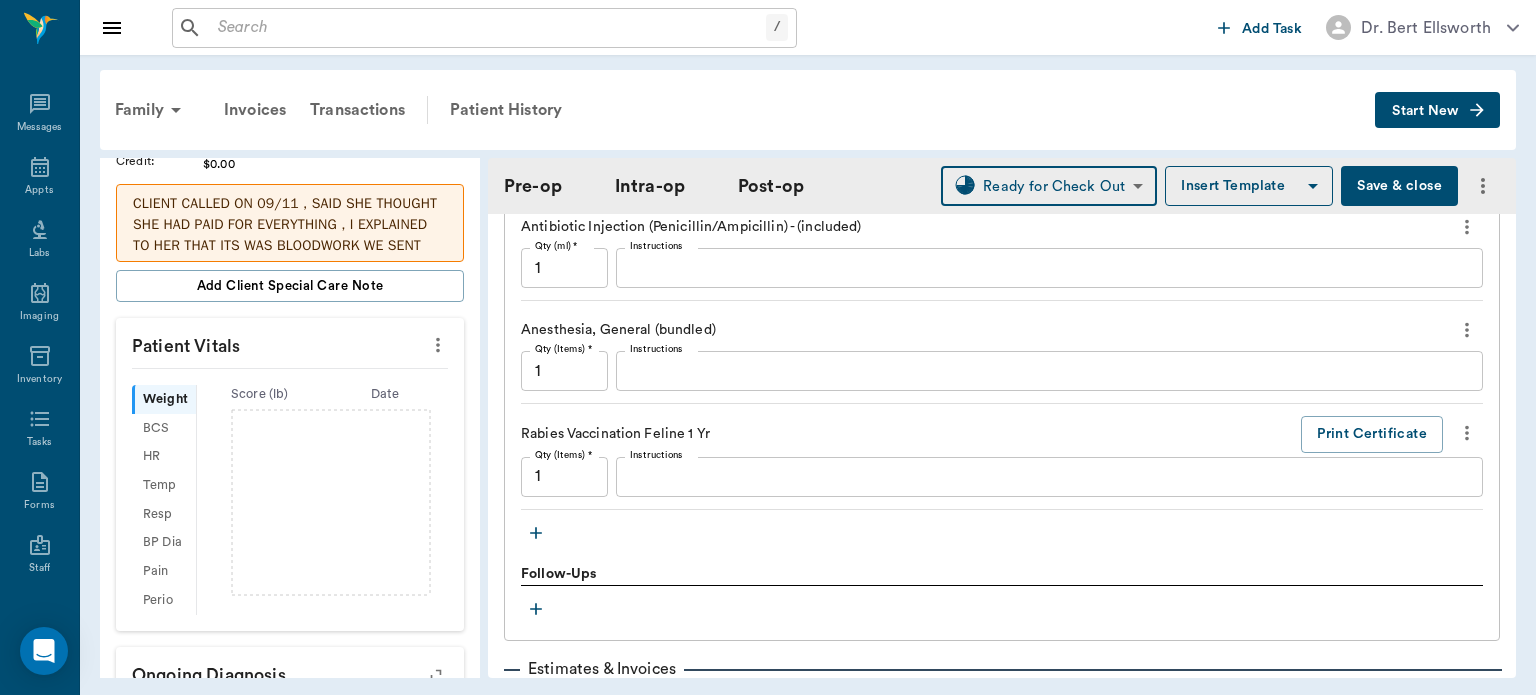 click 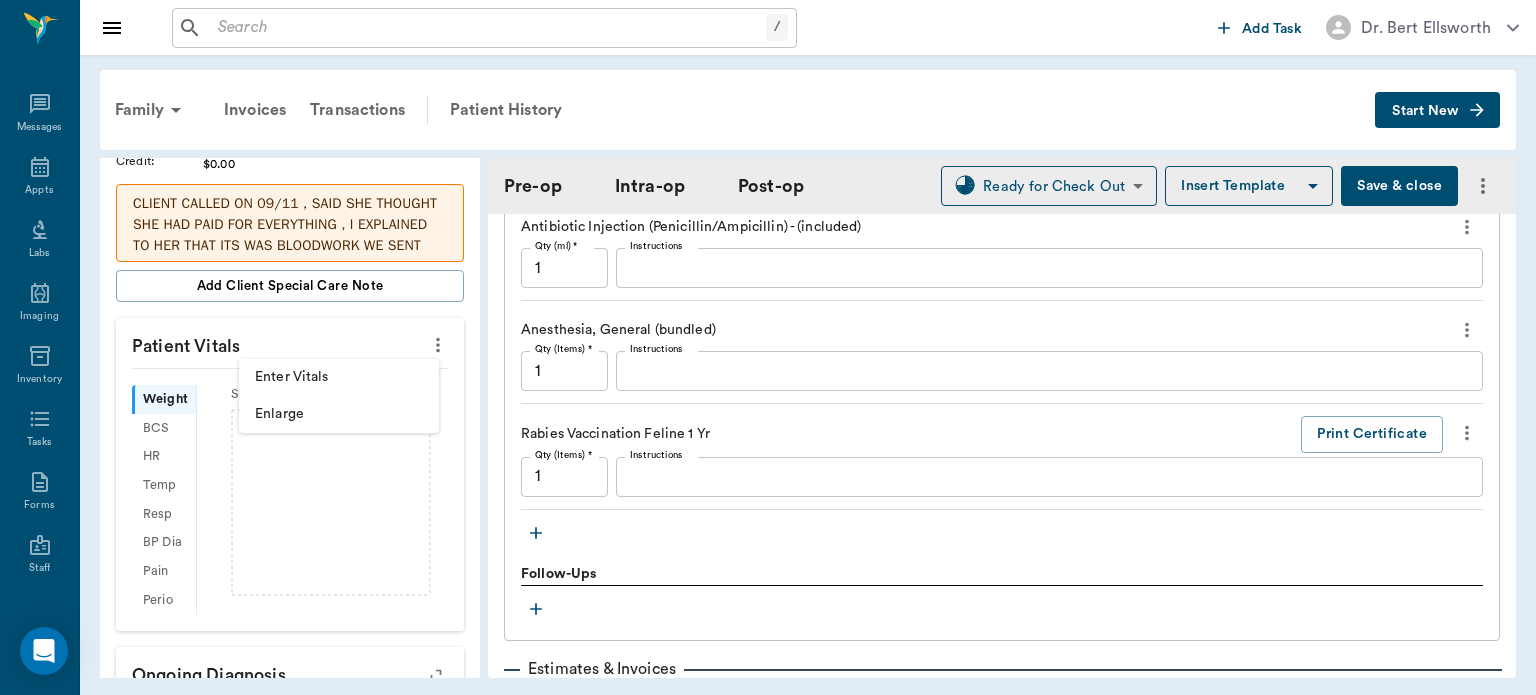 click on "Enter Vitals" at bounding box center (339, 377) 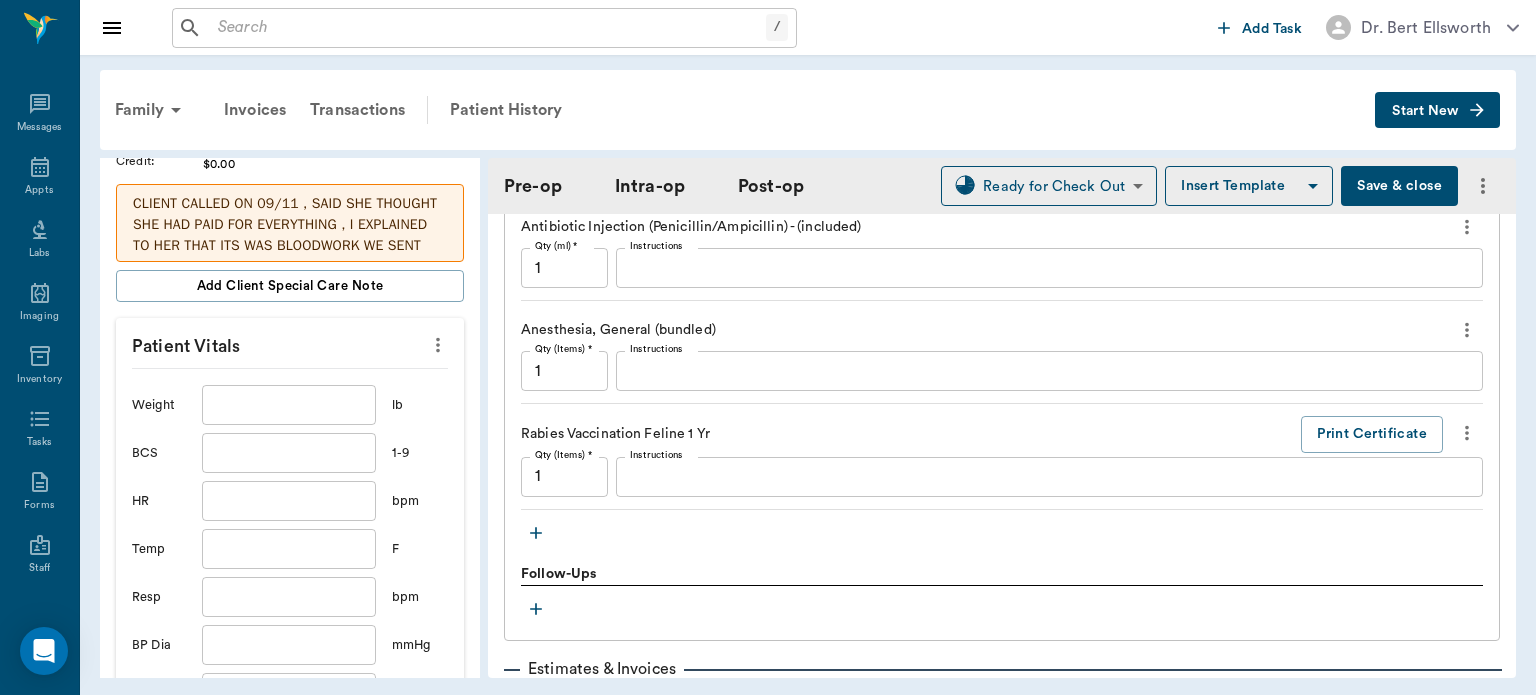 click at bounding box center [289, 405] 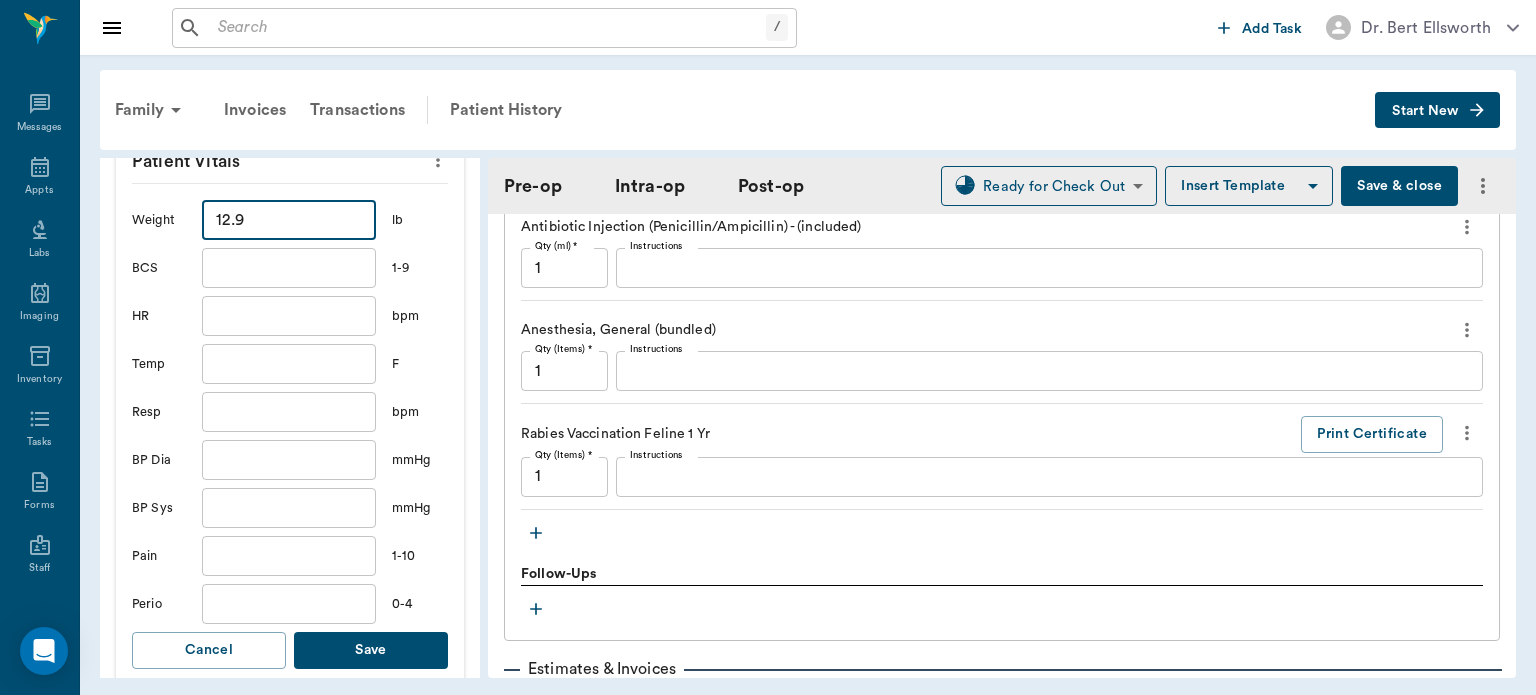 scroll, scrollTop: 616, scrollLeft: 0, axis: vertical 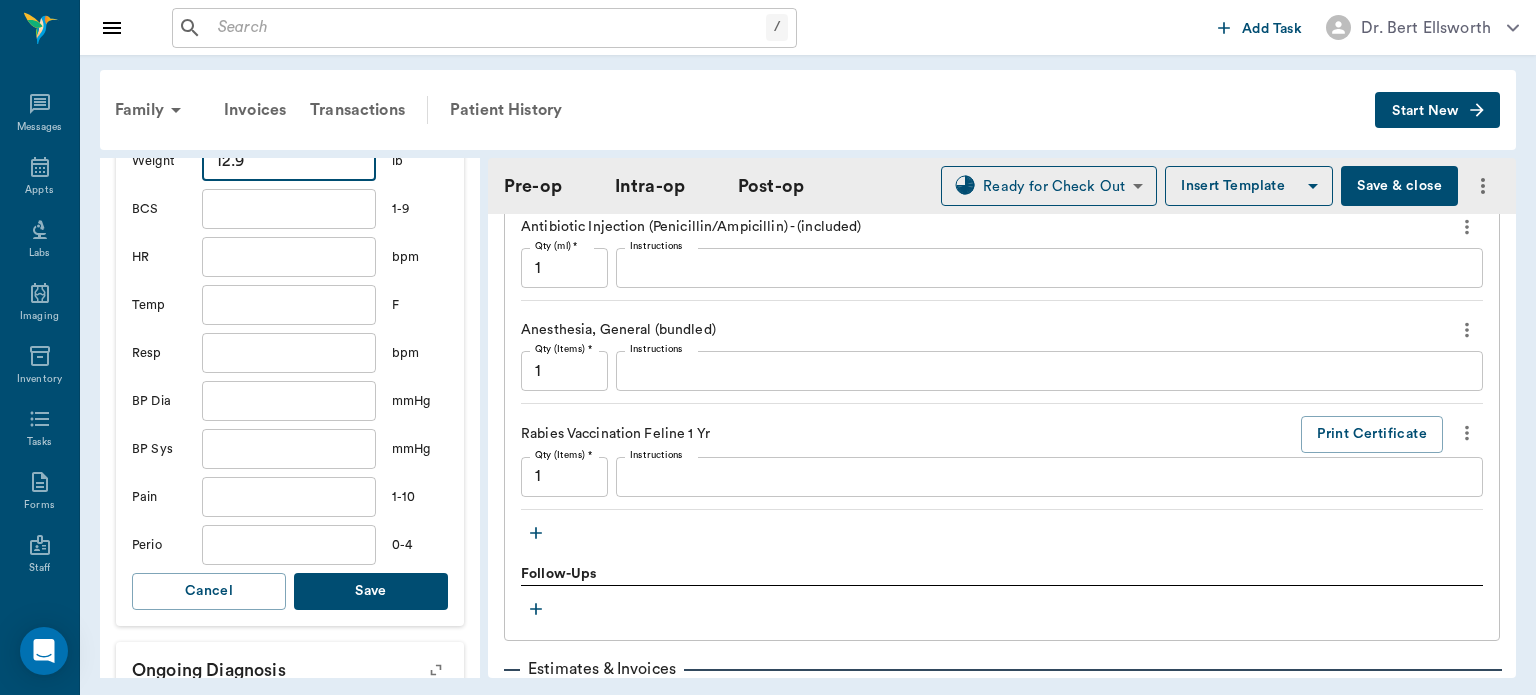 type on "12.9" 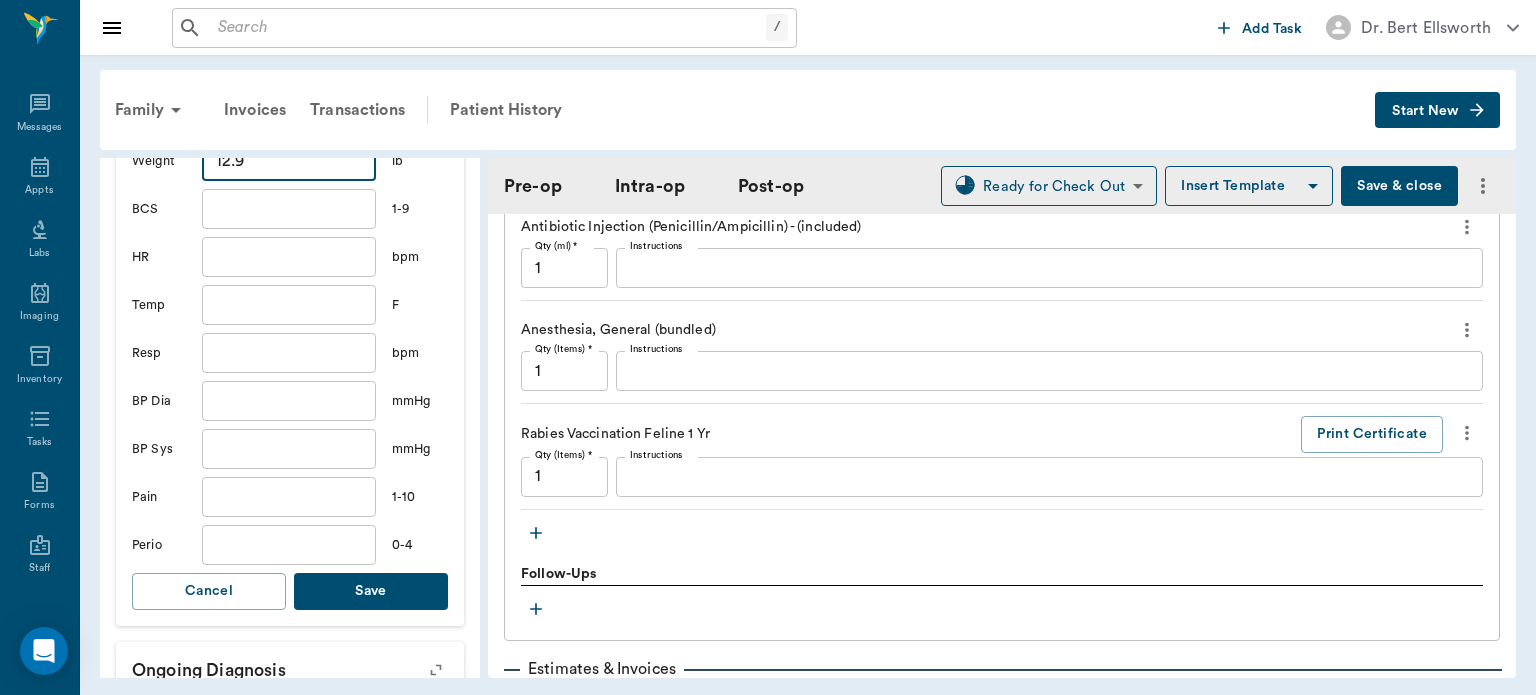 click on "Save" at bounding box center [371, 591] 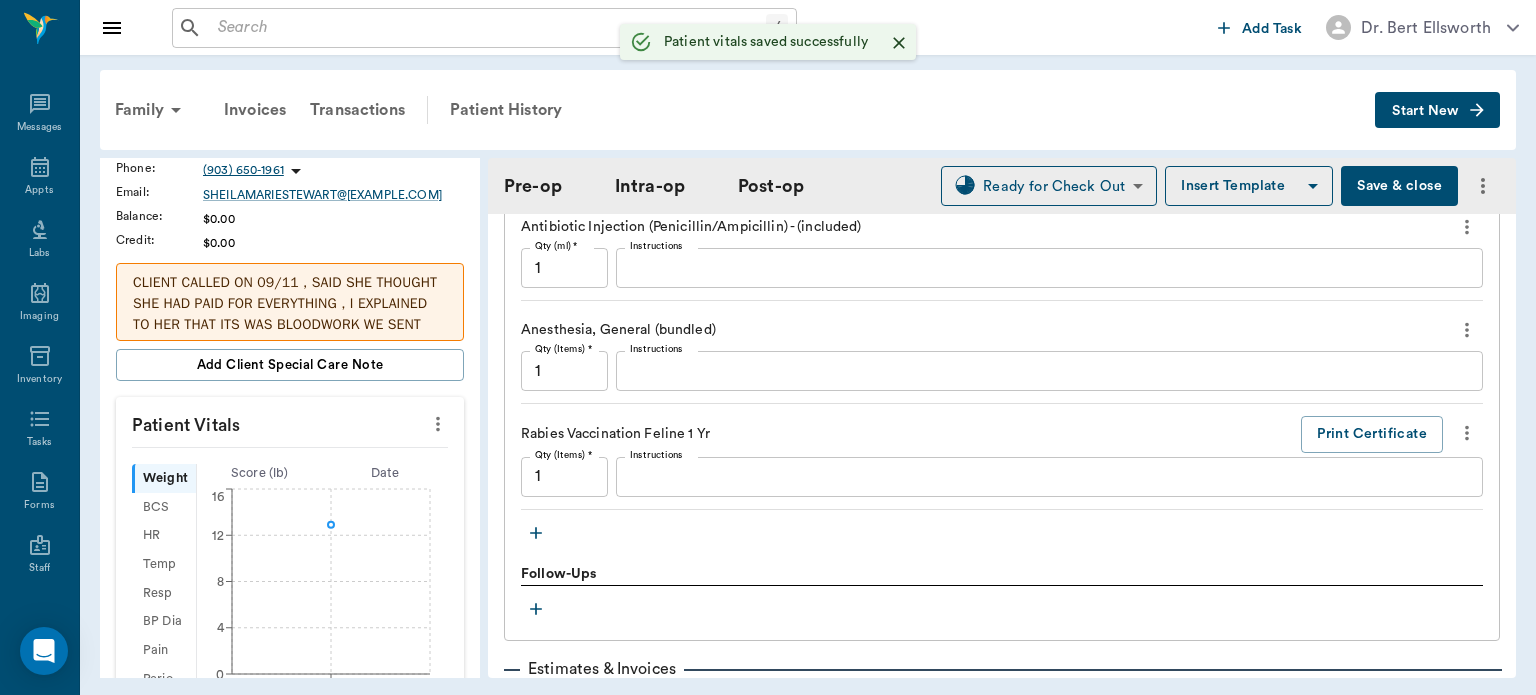 scroll, scrollTop: 0, scrollLeft: 0, axis: both 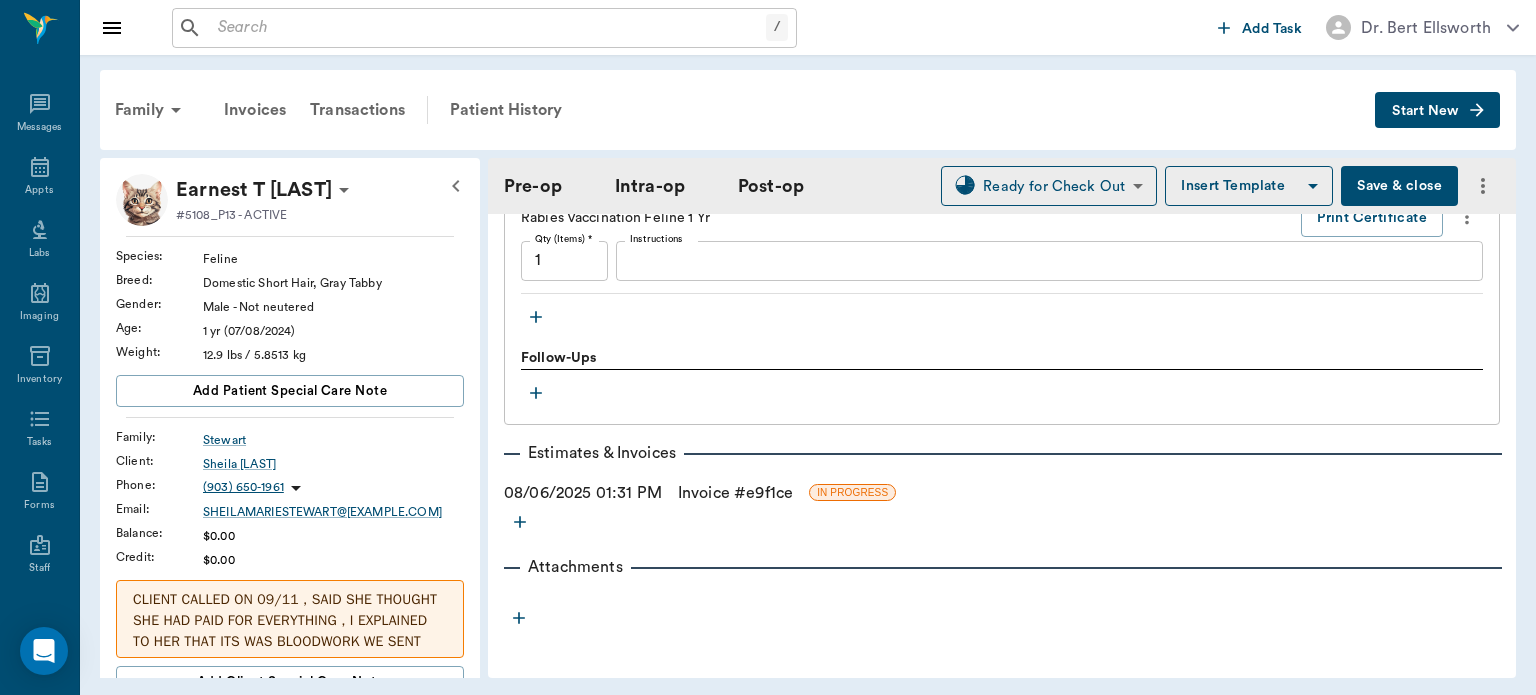 click on "Invoice # e9f1ce" at bounding box center (735, 493) 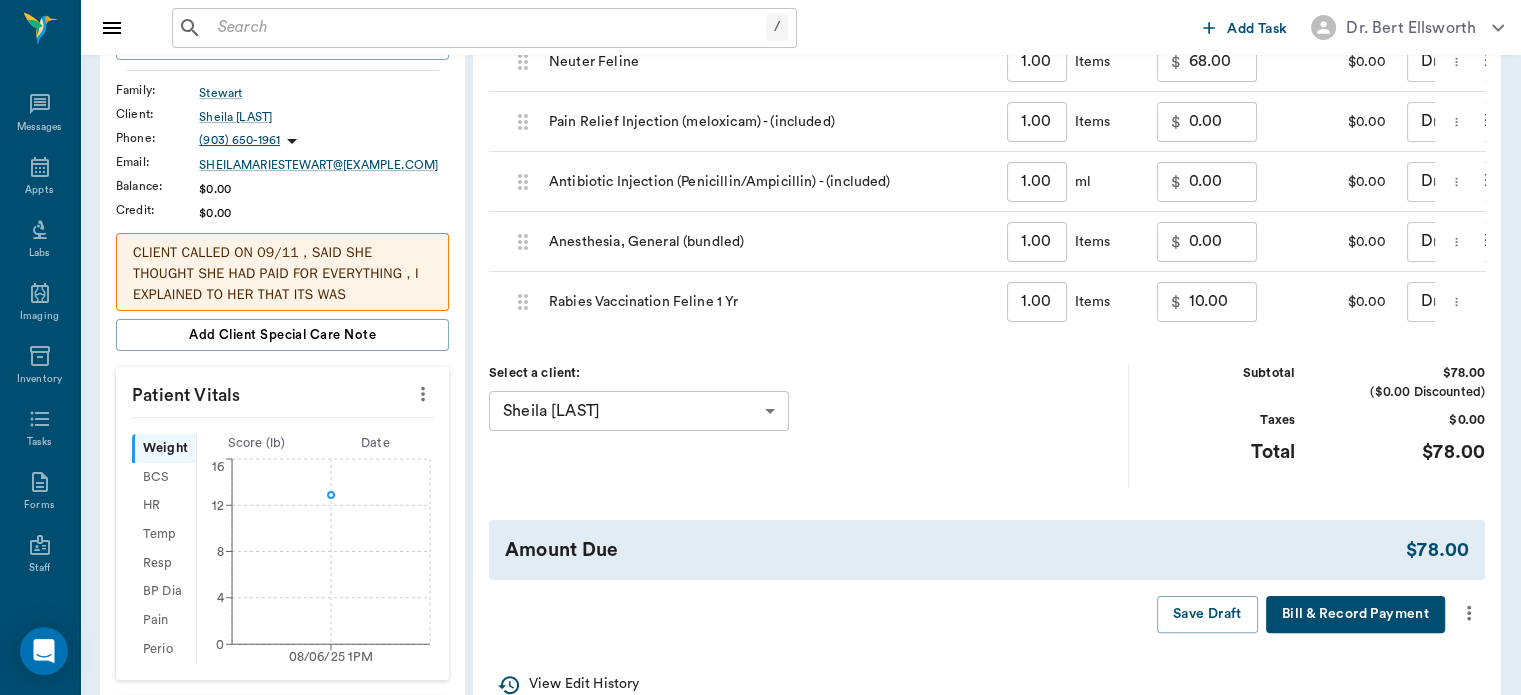 scroll, scrollTop: 398, scrollLeft: 0, axis: vertical 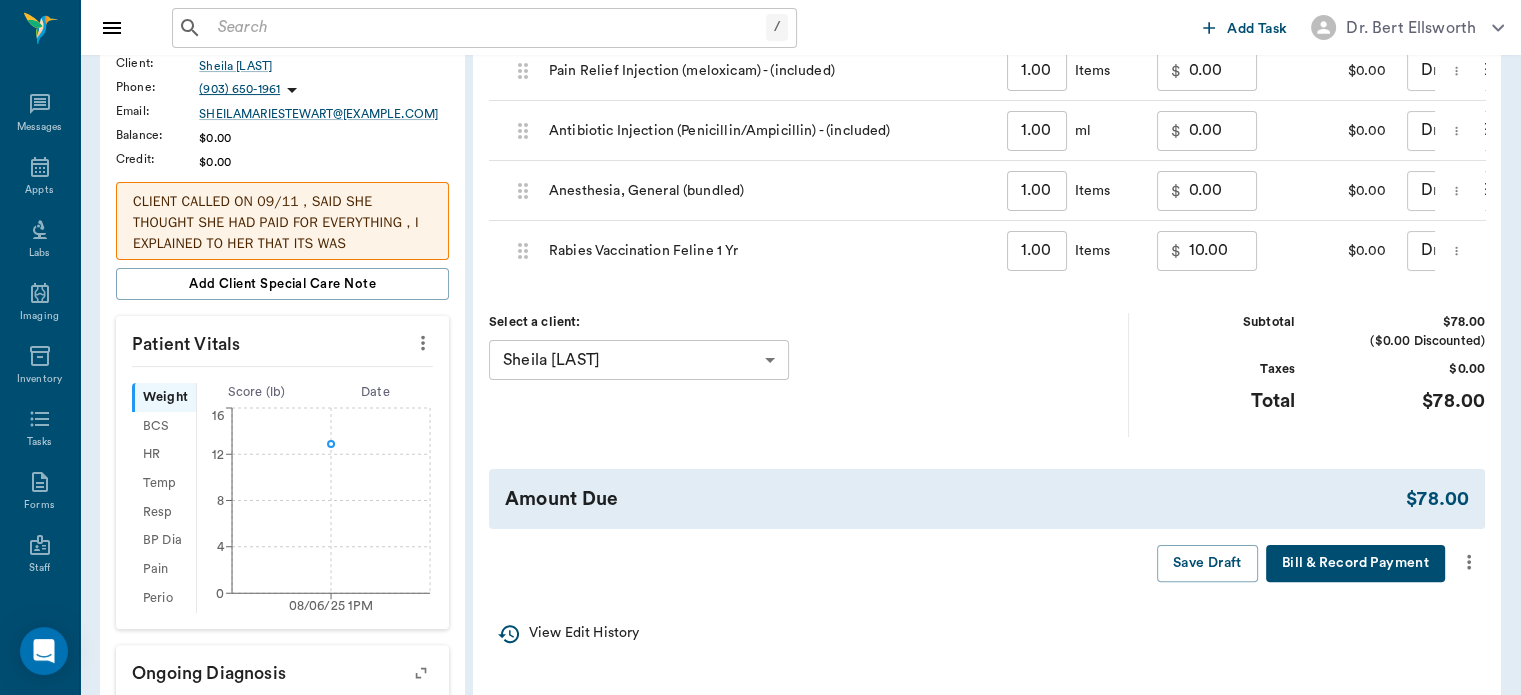 click 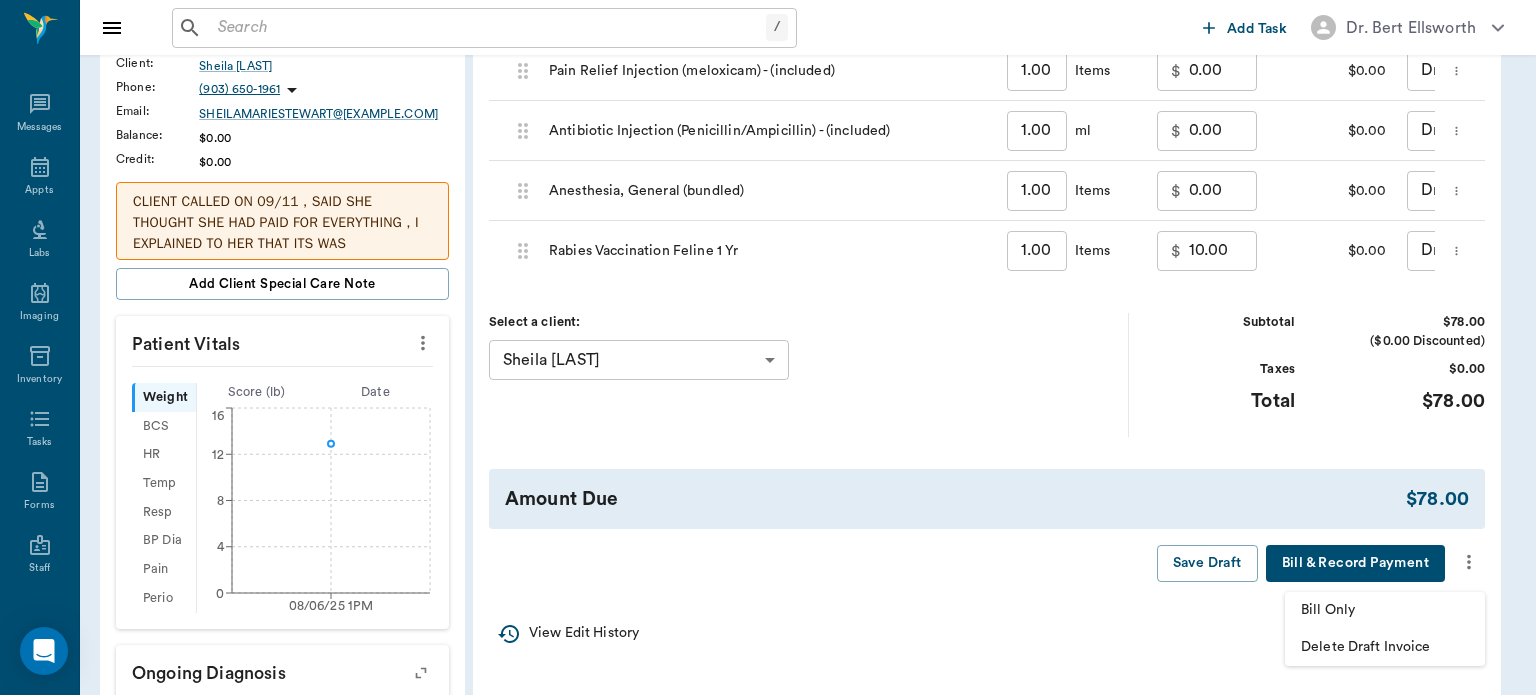 click on "Bill Only" at bounding box center (1385, 610) 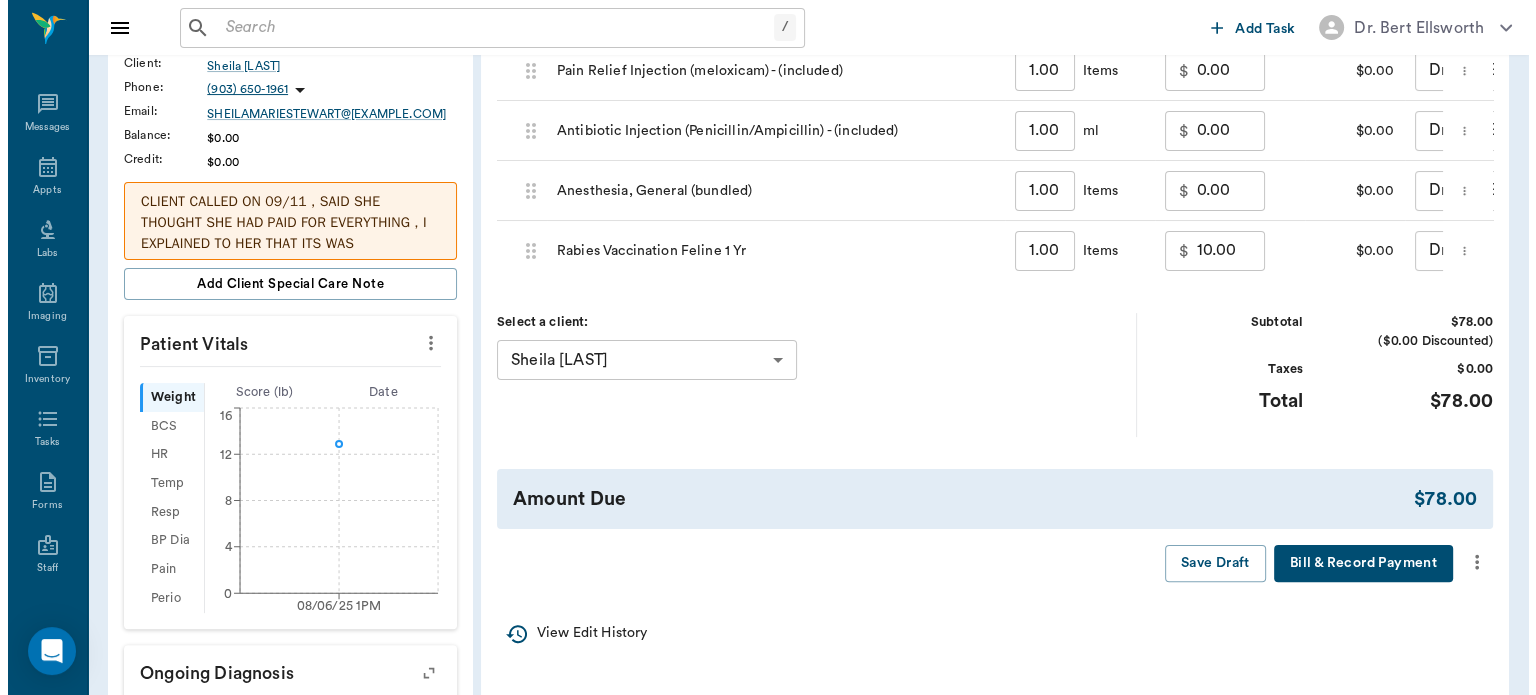 scroll, scrollTop: 0, scrollLeft: 0, axis: both 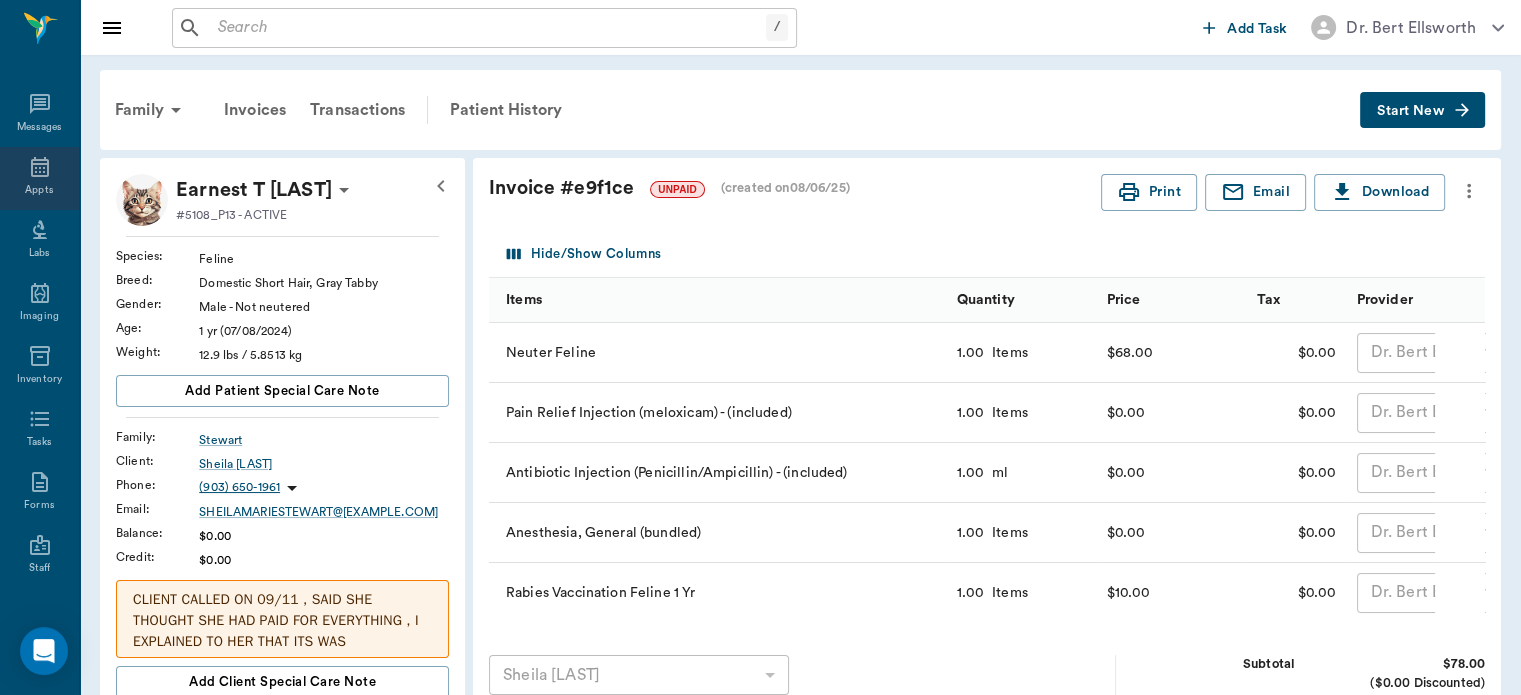 click on "Appts" at bounding box center (39, 190) 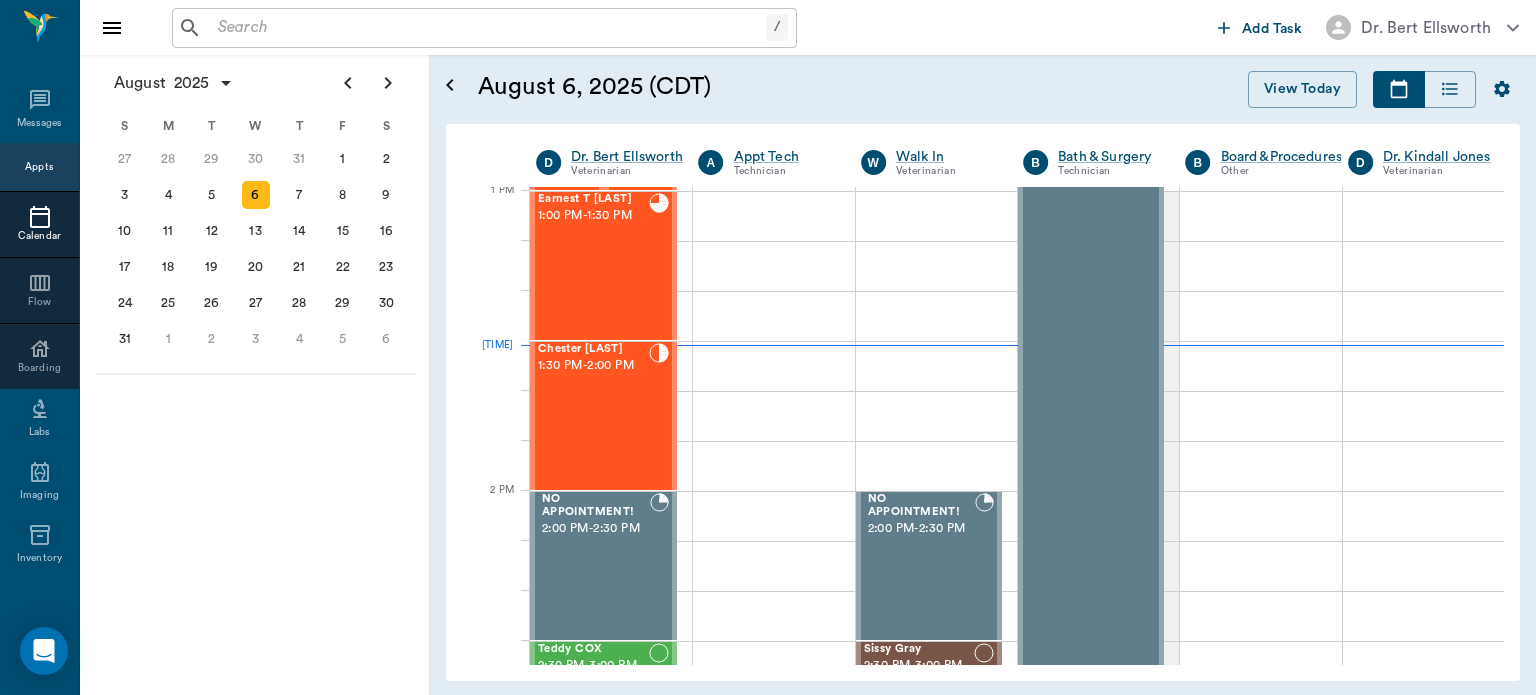 scroll, scrollTop: 1504, scrollLeft: 0, axis: vertical 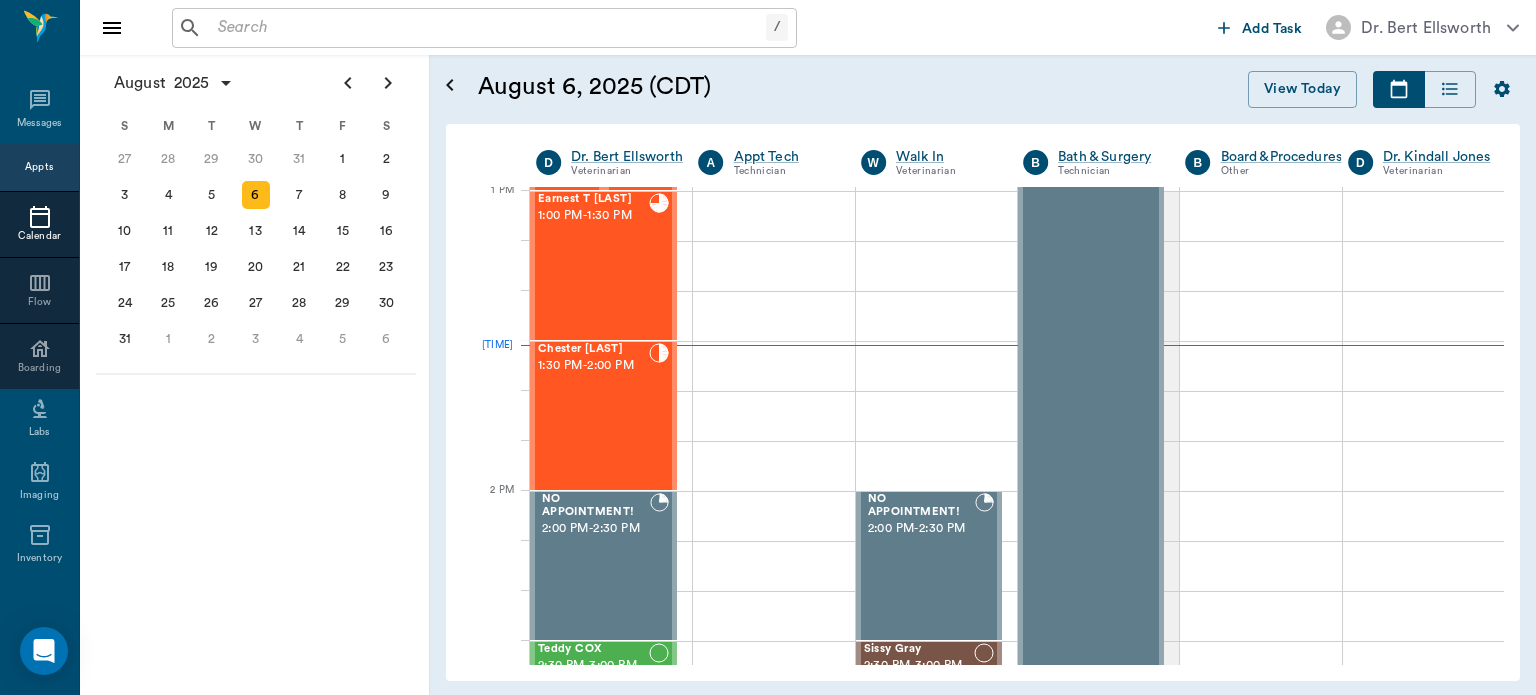 click on "Chester Milano 1:30 PM  -  2:00 PM" at bounding box center [593, 416] 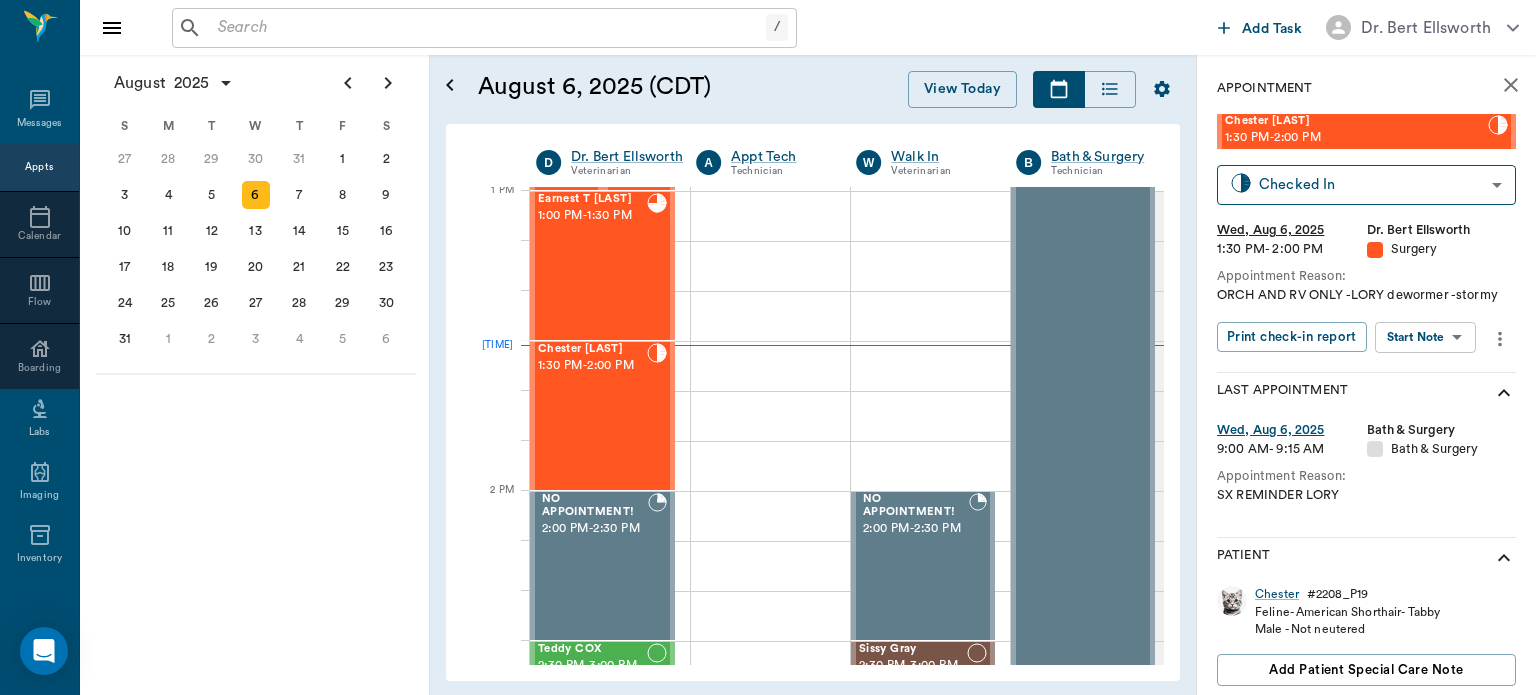 click on "/ ​ Add Task Dr. Bert Ellsworth Nectar Messages Appts Calendar Flow Boarding Labs Imaging Inventory Tasks Forms Staff Reports Lookup Settings August 2025 S M T W T F S 29 30 Jul 1 2 3 4 5 6 7 8 9 10 11 12 13 14 15 16 17 18 19 20 21 22 23 24 25 26 27 28 29 30 31 Aug 1 2 3 4 5 6 7 8 9 S M T W T F S 27 28 29 30 31 Aug 1 2 3 4 5 6 7 8 9 10 11 12 13 14 15 16 17 18 19 20 21 22 23 24 25 26 27 28 29 30 31 Sep 1 2 3 4 5 6 S M T W T F S 31 Sep 1 2 3 4 5 6 7 8 9 10 11 12 13 14 15 16 17 18 19 20 21 22 23 24 25 26 27 28 29 30 Oct 1 2 3 4 5 6 7 8 9 10 11 August 6, 2025 (CDT) View Today August 2025 Today 6 Wed Aug 2025 D Dr. Bert Ellsworth Veterinarian A Appt Tech Technician W Walk In Veterinarian B Bath & Surgery Technician B Board &Procedures Other D Dr. Kindall Jones Veterinarian 8 AM 9 AM 10 AM 11 AM 12 PM 1 PM 2 PM 3 PM 4 PM 5 PM 6 PM 7 PM 8 PM 1:31 PM NO APPOINTMENT! 8:00 AM  -  8:30 AM Adaline Williams 8:30 AM  -  9:00 AM GOATS Dotson 9:00 AM  -  9:30 AM Buddy Machado 10:30 AM  -  11:00 AM Puppy Fortner 11:00 AM  -" at bounding box center [768, 347] 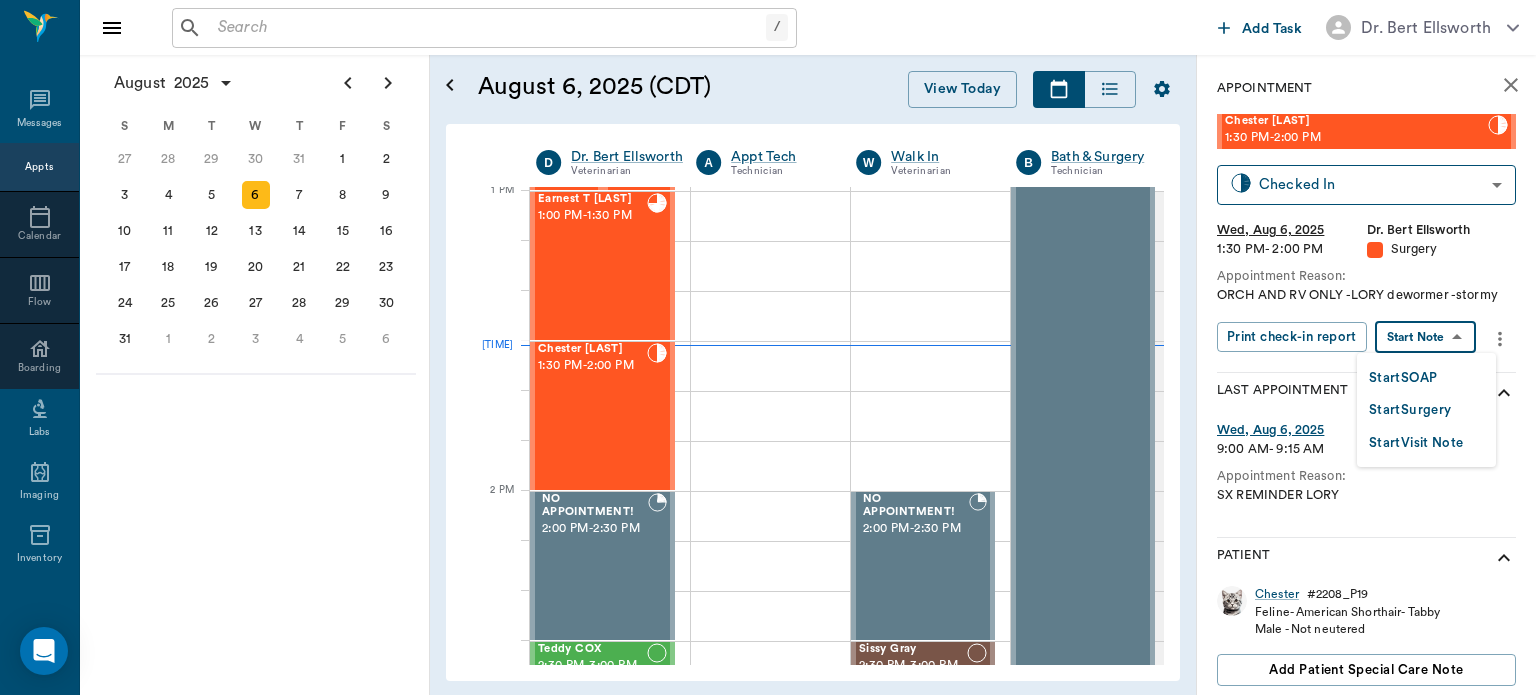 click on "Start  Surgery" at bounding box center (1410, 410) 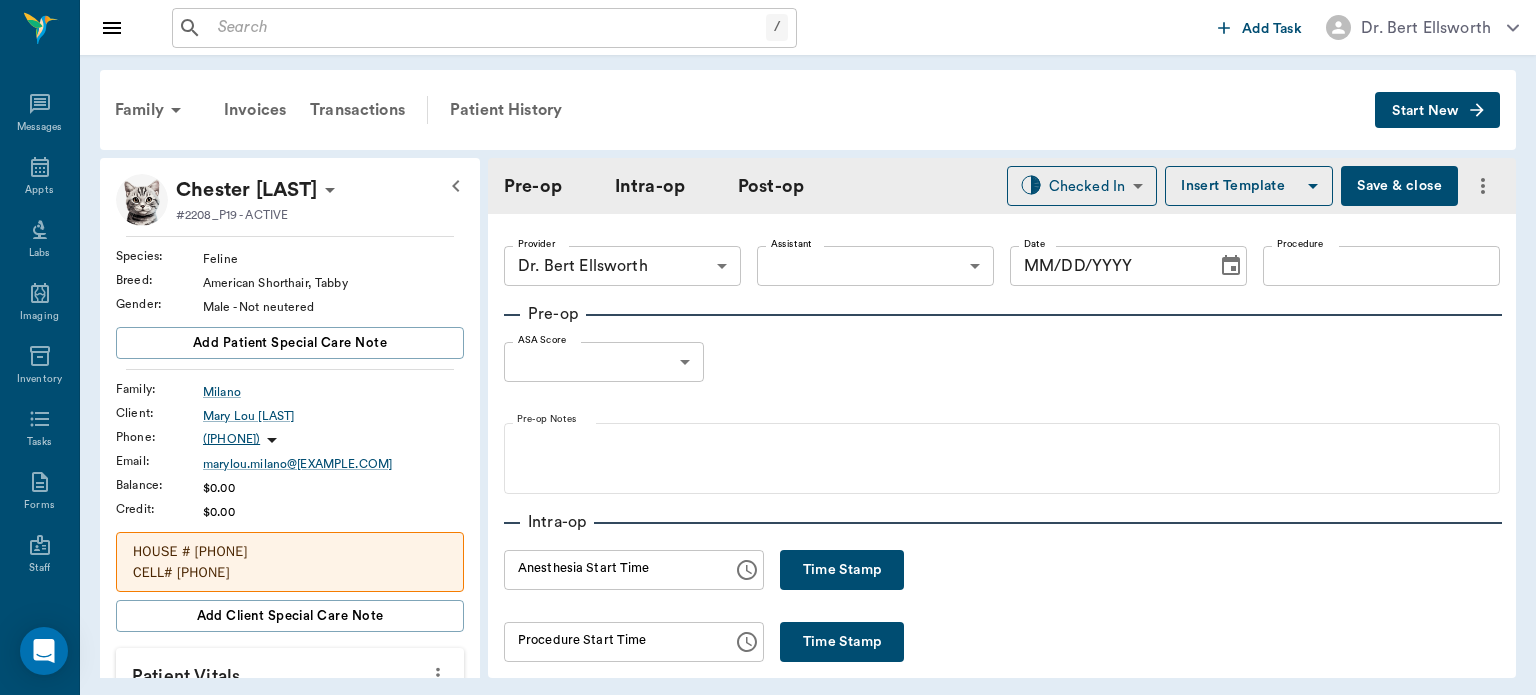 type on "63ec2f075fda476ae8351a4d" 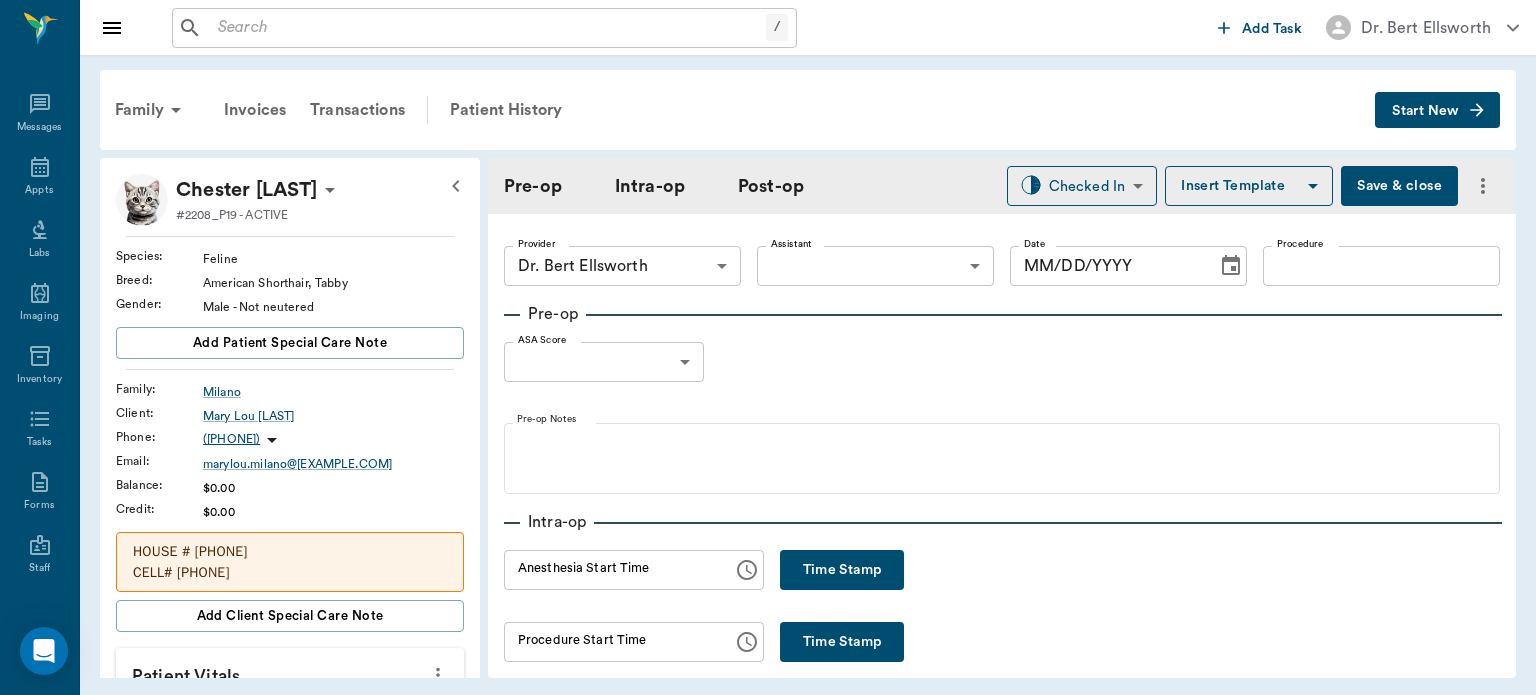 type on "08/06/2025" 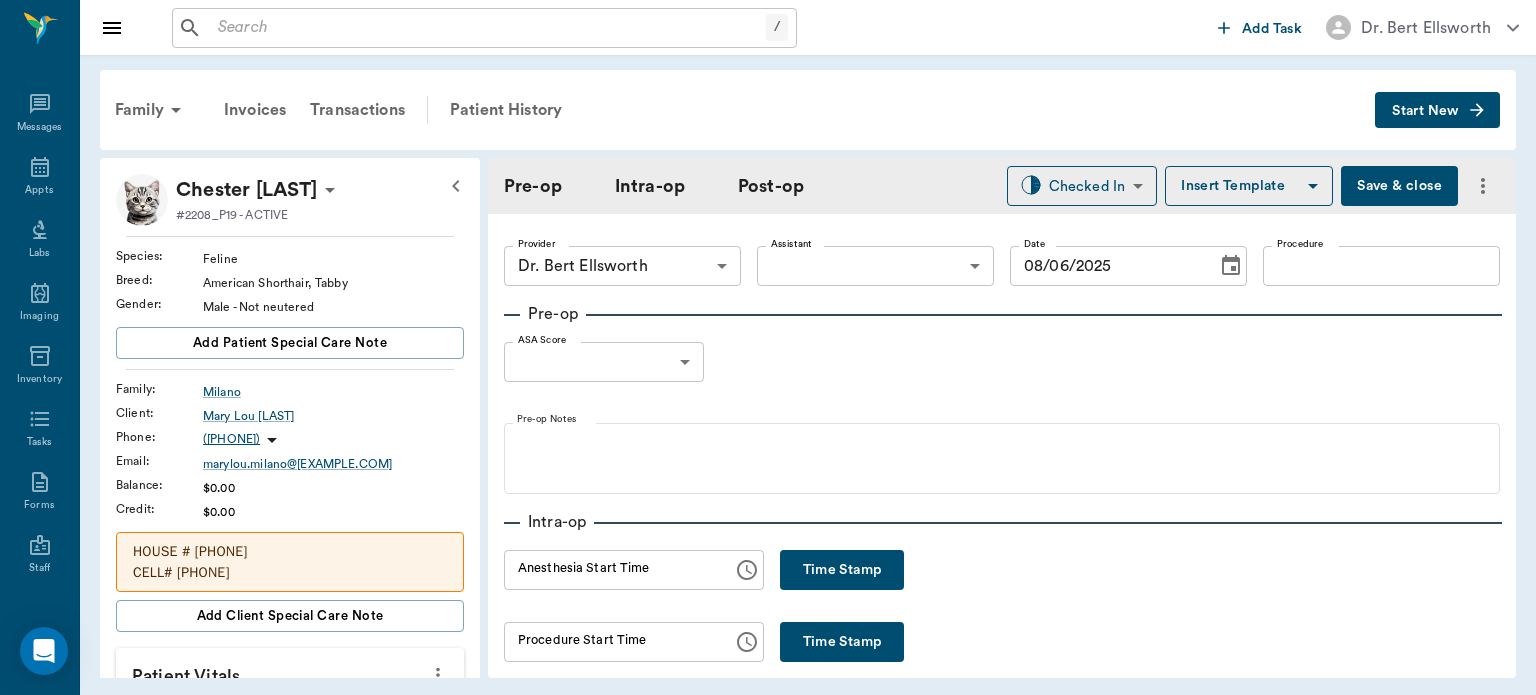 click on "Time Stamp" at bounding box center [842, 570] 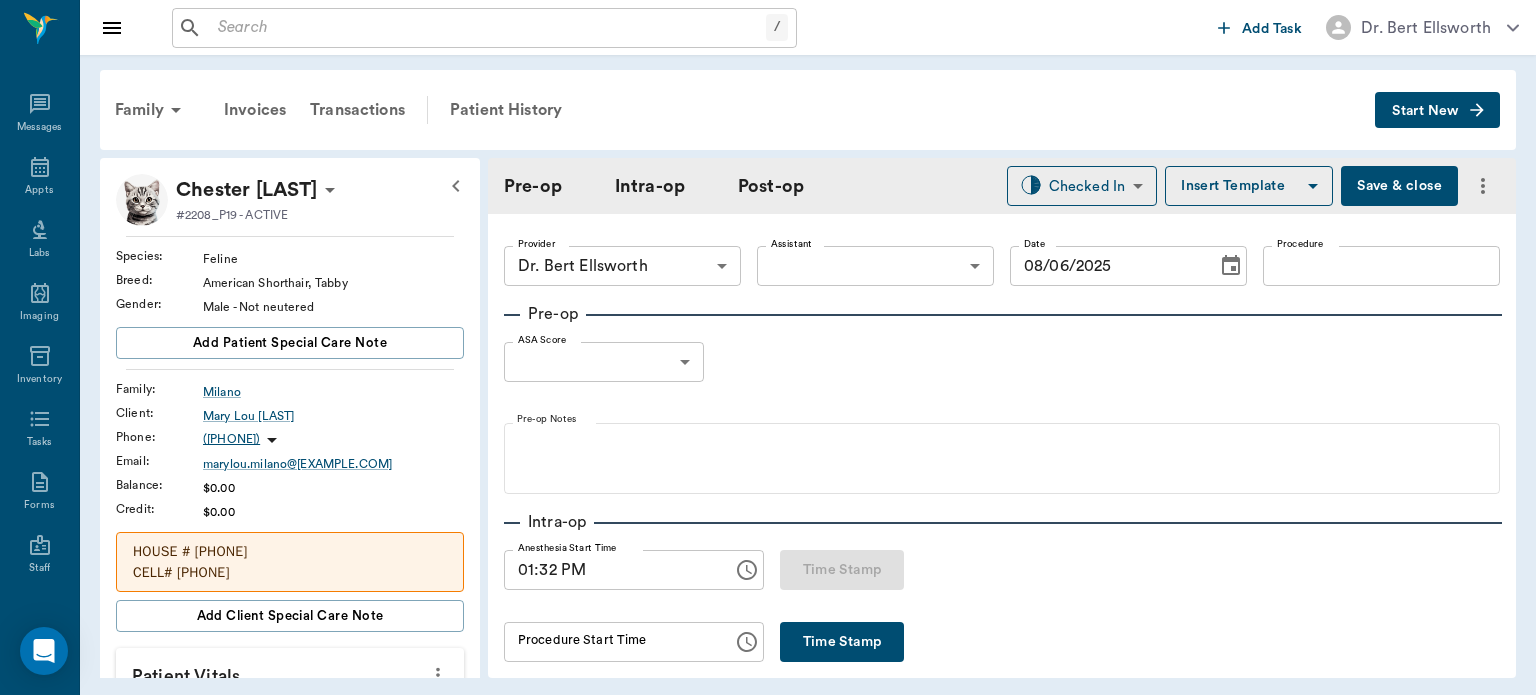 click on "01:32 PM" at bounding box center (611, 570) 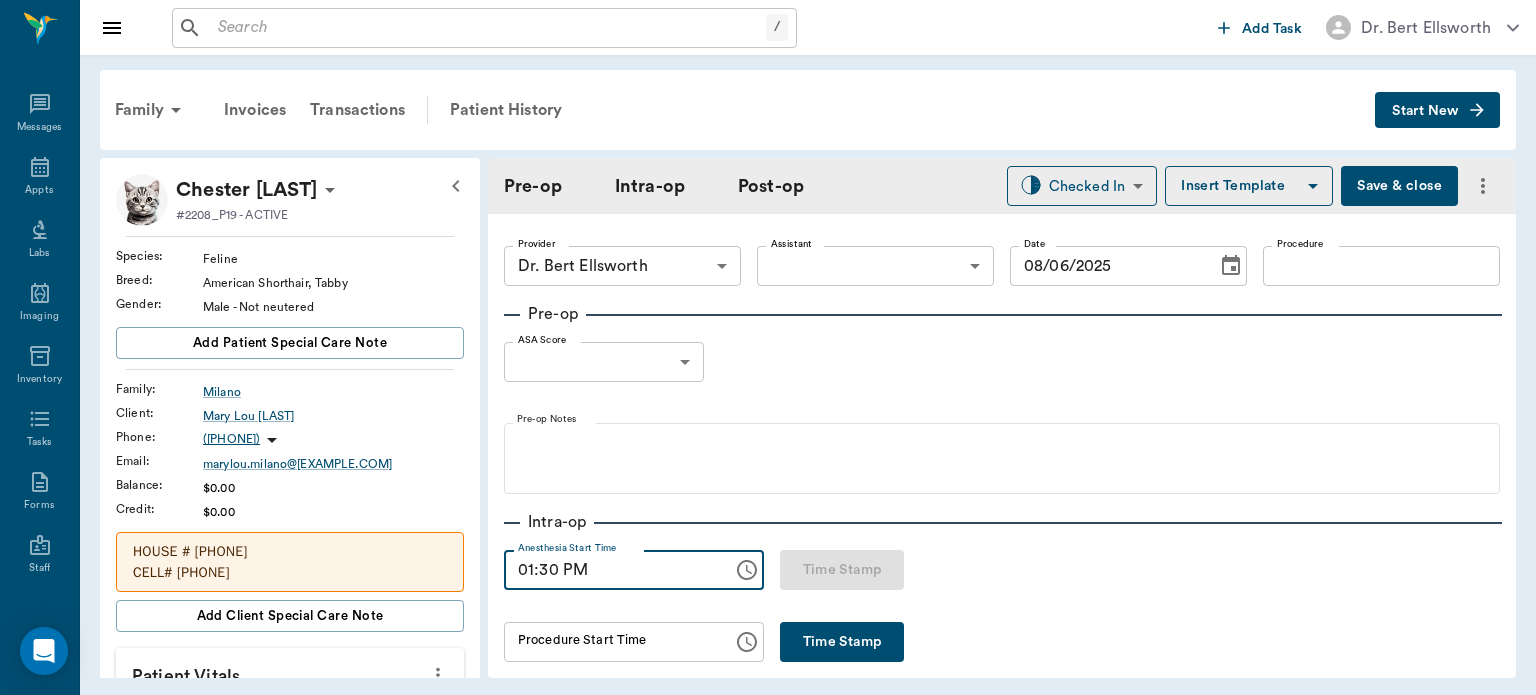 type on "01:30 PM" 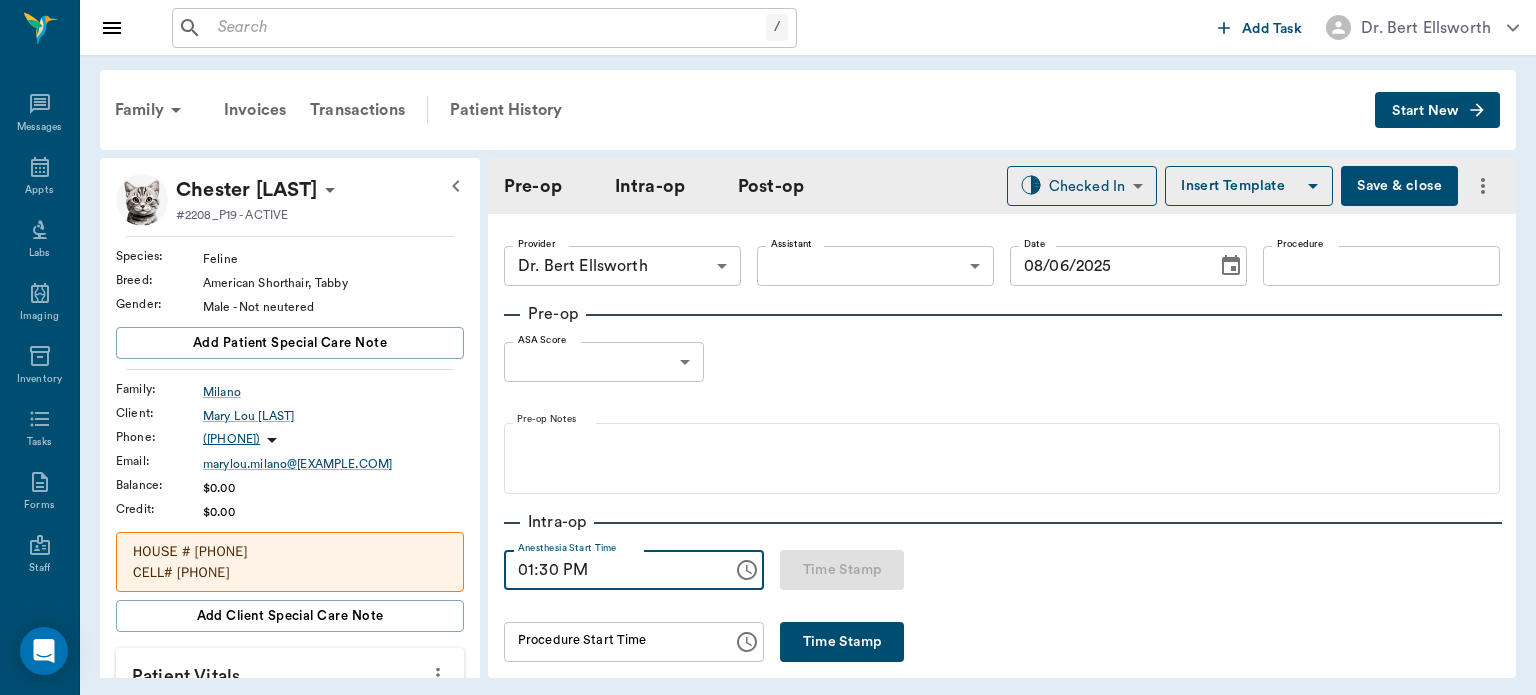 click on "/ ​ Add Task Dr. Bert Ellsworth Nectar Messages Appts Labs Imaging Inventory Tasks Forms Staff Reports Lookup Settings Family Invoices Transactions Patient History Start New Chester Milano #2208_P19    -    ACTIVE   Species : Feline Breed : American Shorthair, Tabby Gender : Male - Not neutered Add patient Special Care Note Family : Milano Client : Mary Lou Milano Phone : (903) 756-7041 Email : marylou.milano@yahoo.com Balance : $0.00 Credit : $0.00 HOUSE # 903-756-7041 CELL# 818-800-0507 Add client Special Care Note Patient Vitals Weight BCS HR Temp Resp BP Dia Pain Perio Score ( lb ) Date Ongoing diagnosis Current Rx Reminders Upcoming appointments Schedule Appointment Pre-op Intra-op Post-op Checked In CHECKED_IN ​ Insert Template  Save & close Provider Dr. Bert Ellsworth 63ec2f075fda476ae8351a4d Provider Assistant ​ Assistant Date 08/06/2025 Date Procedure Procedure Pre-op ASA Score ​ null ASA Score Pre-op Notes Intra-op Anesthesia Start Time 01:30 PM Anesthesia Start Time Time Stamp Time Stamp" at bounding box center [768, 347] 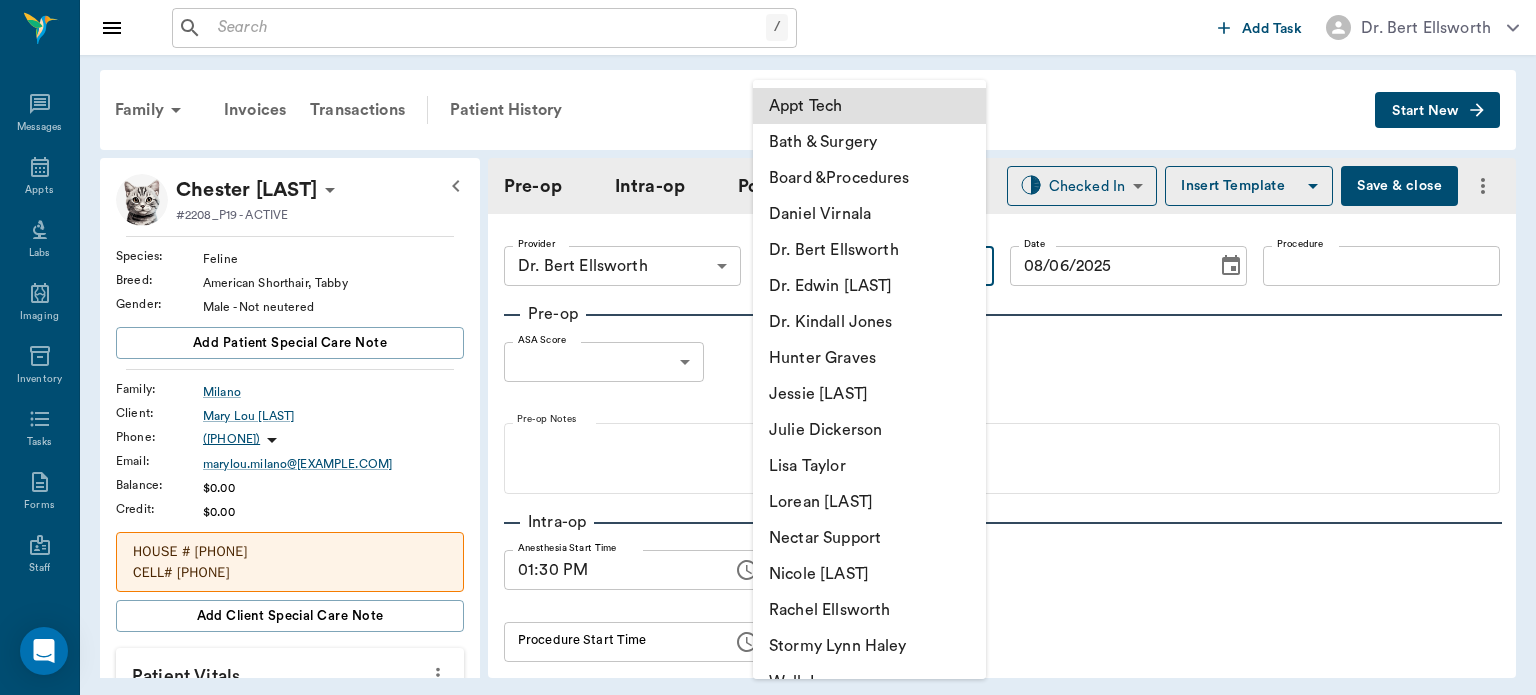 click on "Julie Dickerson" at bounding box center (869, 430) 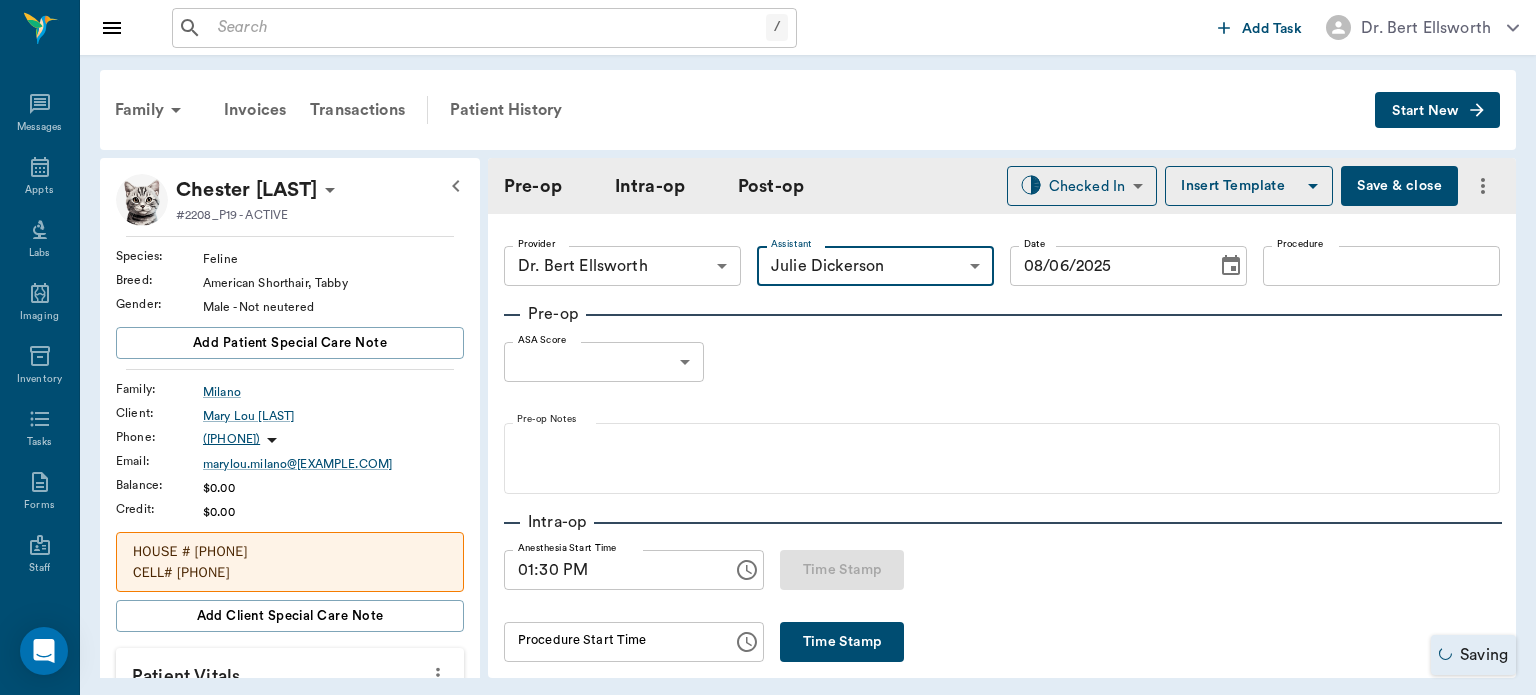 click on "Procedure" at bounding box center [1381, 266] 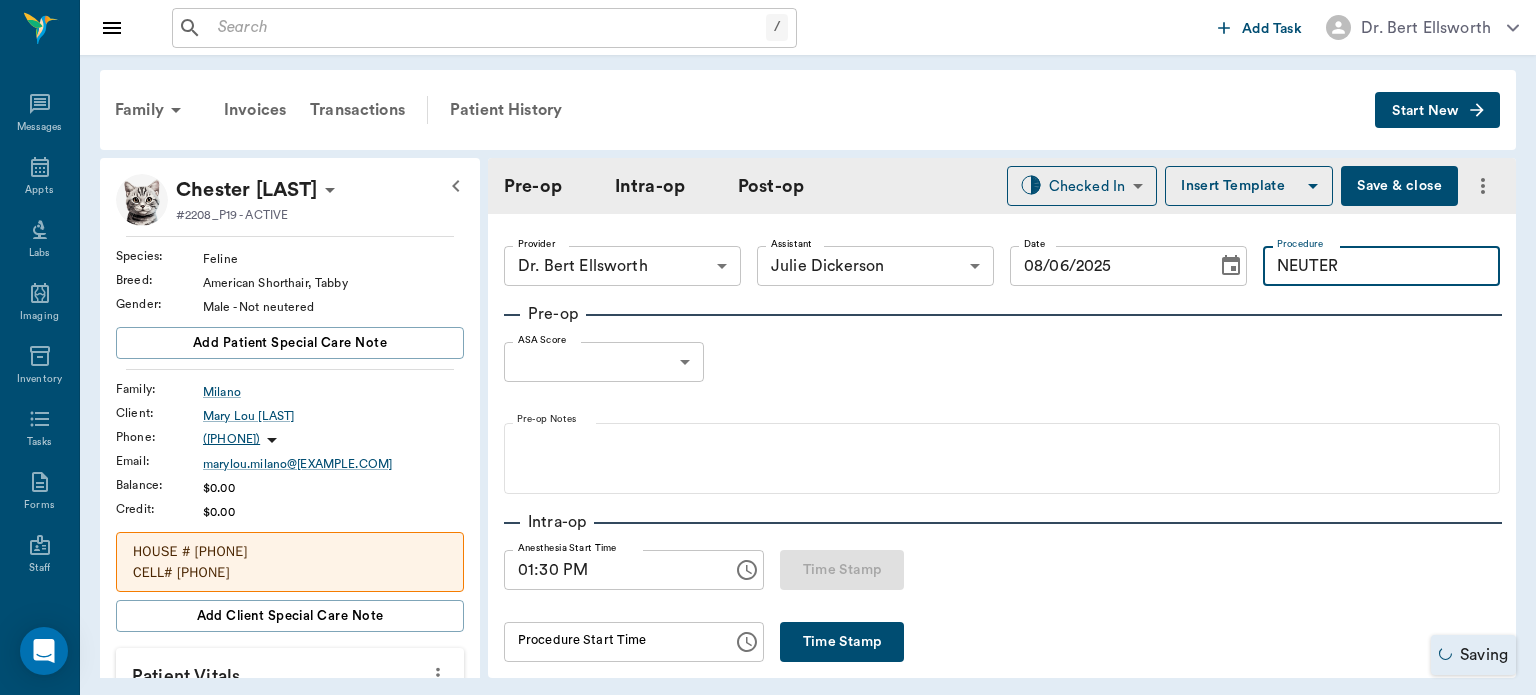 type on "NEUTER" 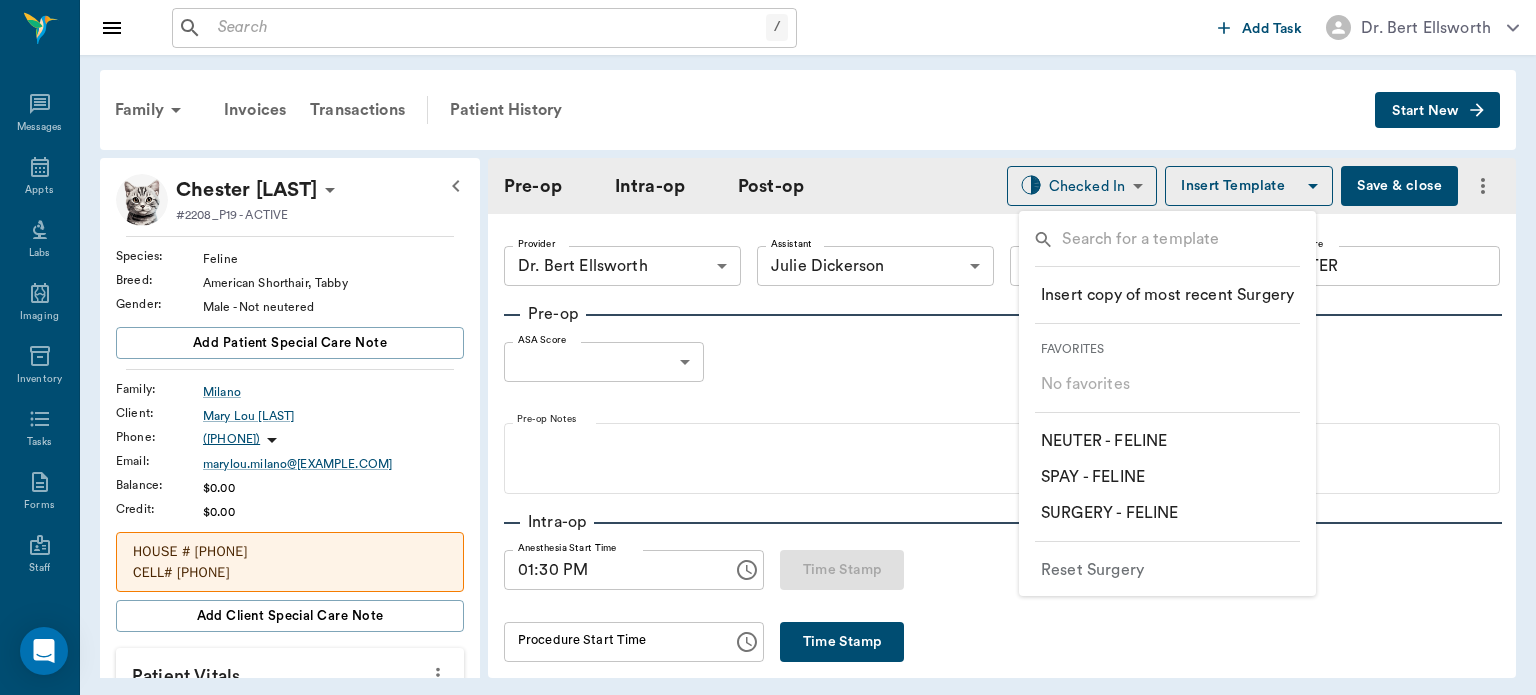 click on "​ NEUTER - FELINE" at bounding box center (1104, 441) 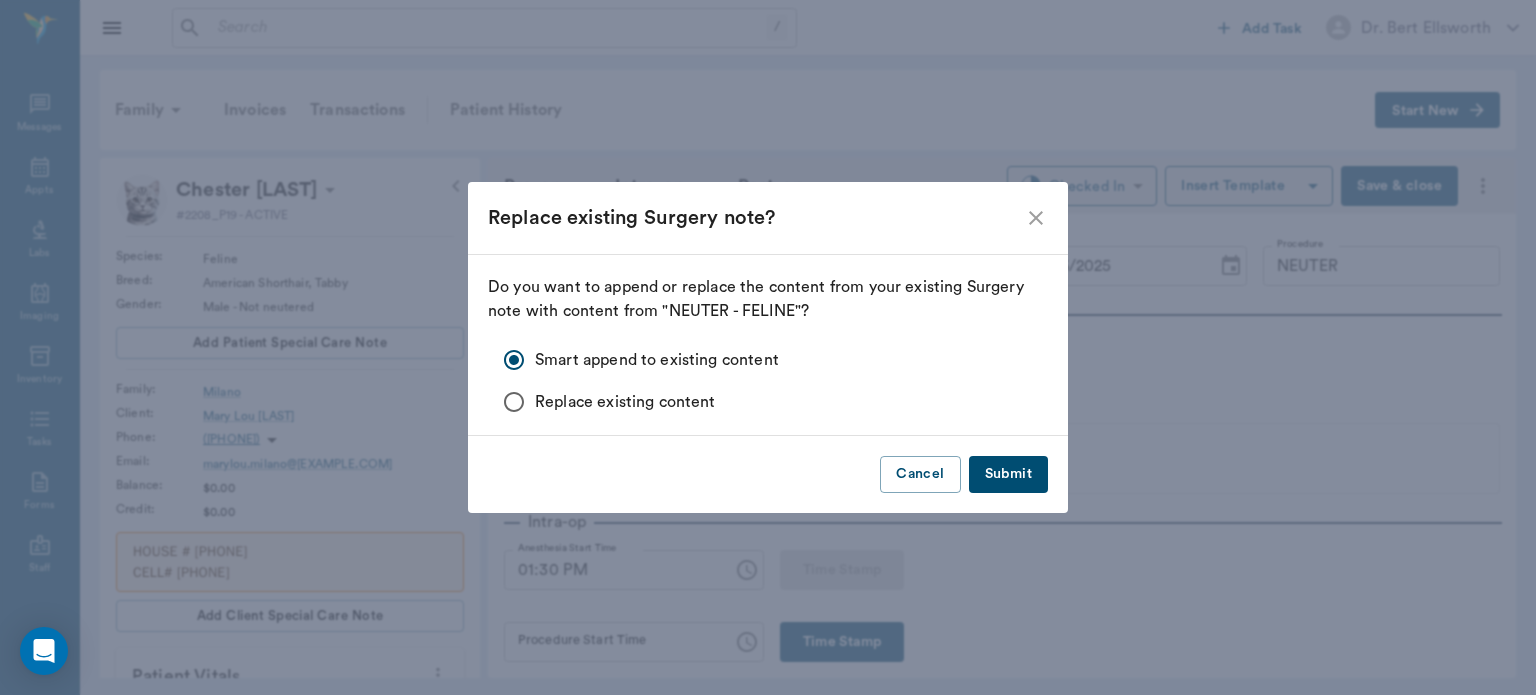 click on "Submit" at bounding box center (1008, 474) 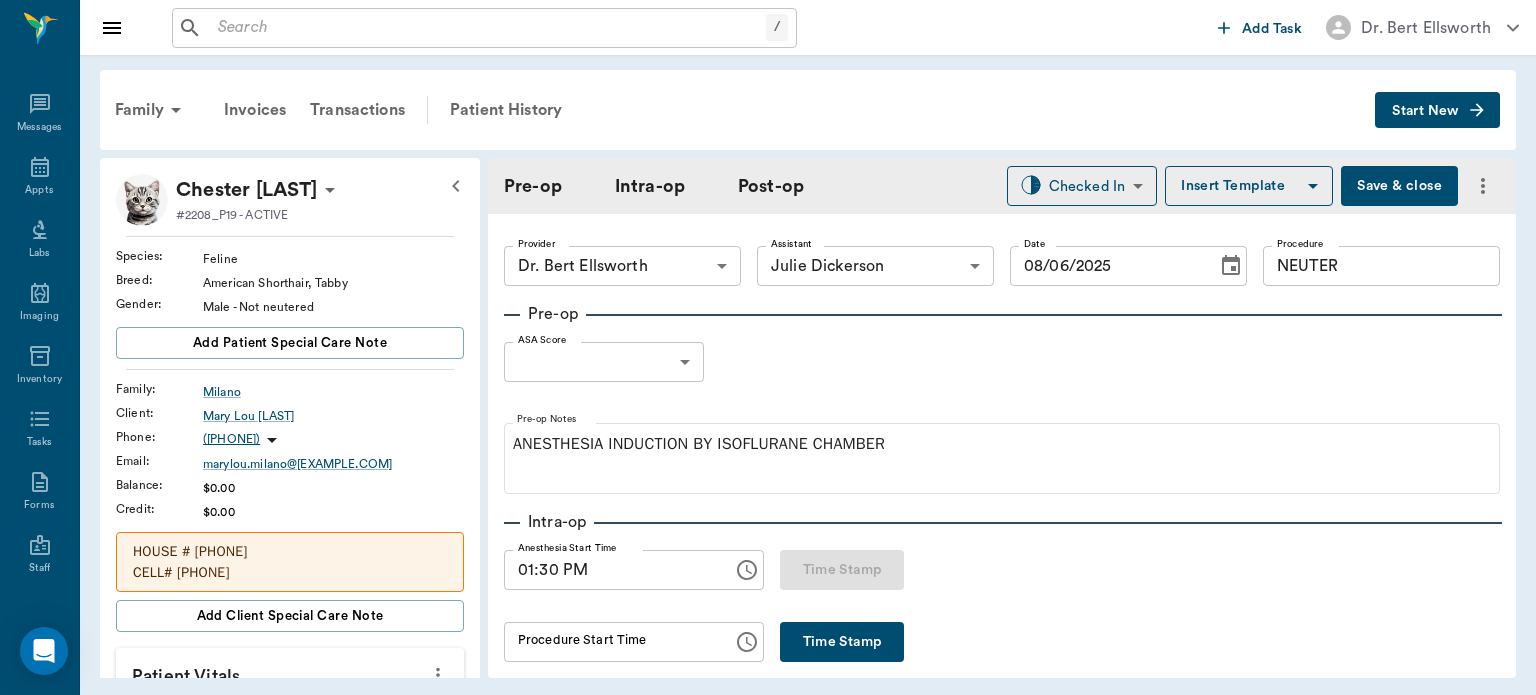 click on "/ ​ Add Task Dr. Bert Ellsworth Nectar Messages Appts Labs Imaging Inventory Tasks Forms Staff Reports Lookup Settings Family Invoices Transactions Patient History Start New Chester Milano #2208_P19    -    ACTIVE   Species : Feline Breed : American Shorthair, Tabby Gender : Male - Not neutered Add patient Special Care Note Family : Milano Client : Mary Lou Milano Phone : (903) 756-7041 Email : marylou.milano@yahoo.com Balance : $0.00 Credit : $0.00 HOUSE # 903-756-7041 CELL# 818-800-0507 Add client Special Care Note Patient Vitals Weight BCS HR Temp Resp BP Dia Pain Perio Score ( lb ) Date Ongoing diagnosis Current Rx Reminders Upcoming appointments Schedule Appointment Pre-op Intra-op Post-op Checked In CHECKED_IN ​ Insert Template  Save & close Provider Dr. Bert Ellsworth 63ec2f075fda476ae8351a4d Provider Assistant Julie Dickerson 63ec2e7e52e12b0ba117b124 Assistant Date 08/06/2025 Date Procedure NEUTER Procedure Pre-op ASA Score ​ null ASA Score Pre-op Notes Intra-op Anesthesia Start Time 01:30 PM" at bounding box center [768, 347] 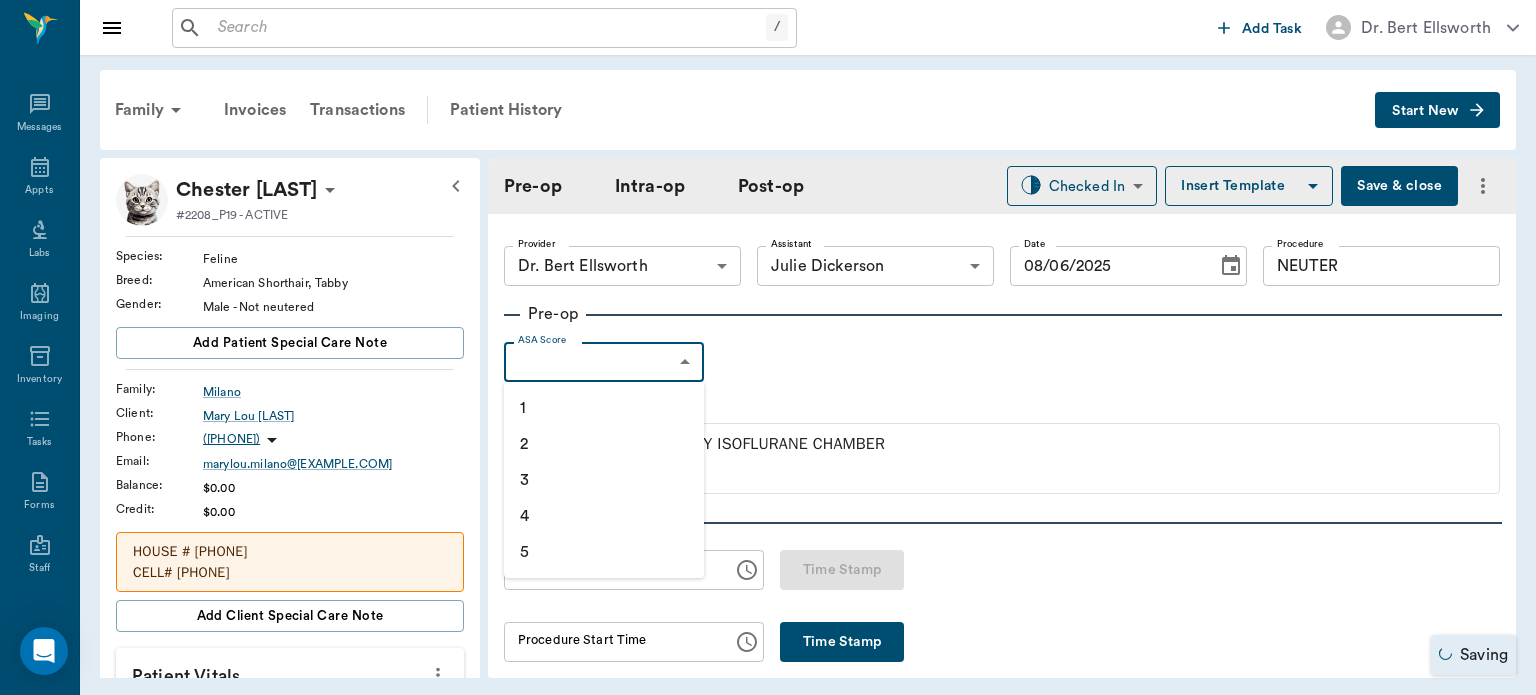 click on "1" at bounding box center (604, 408) 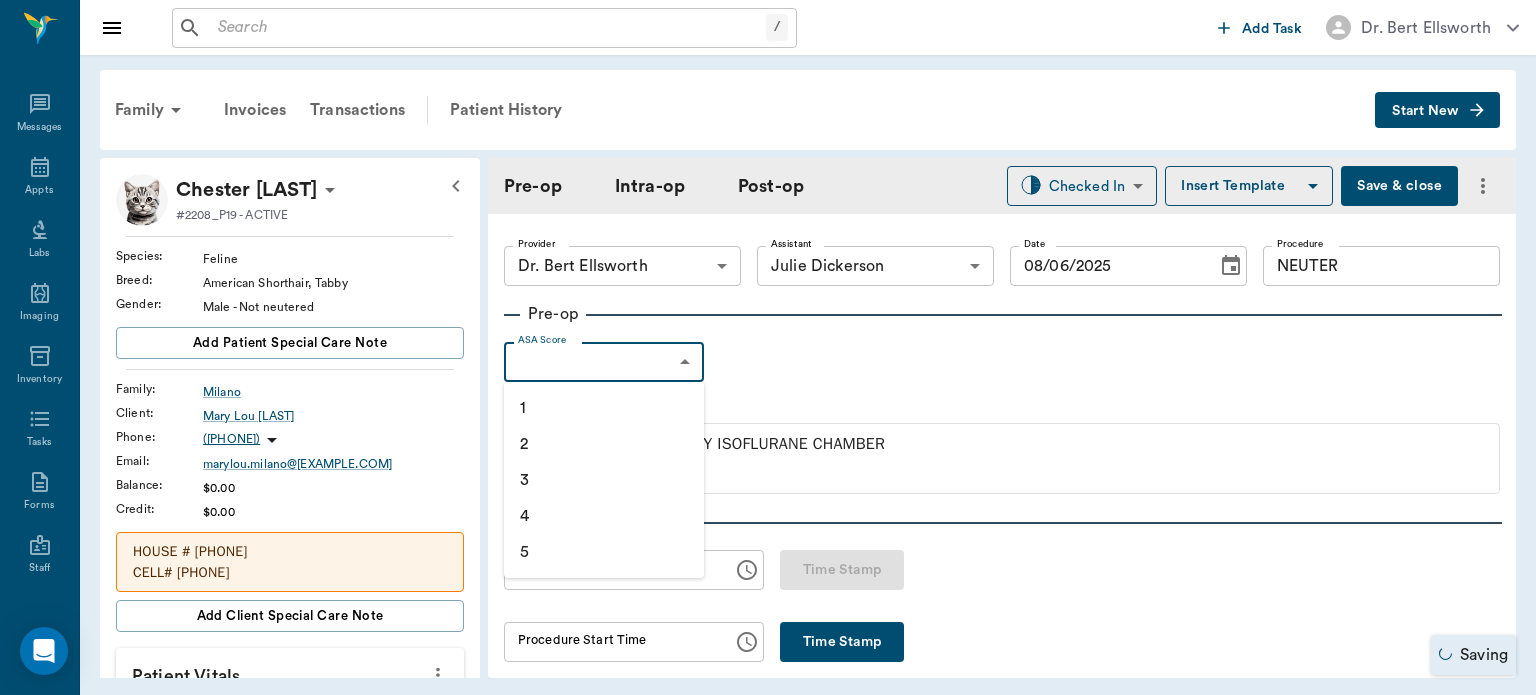 type on "1" 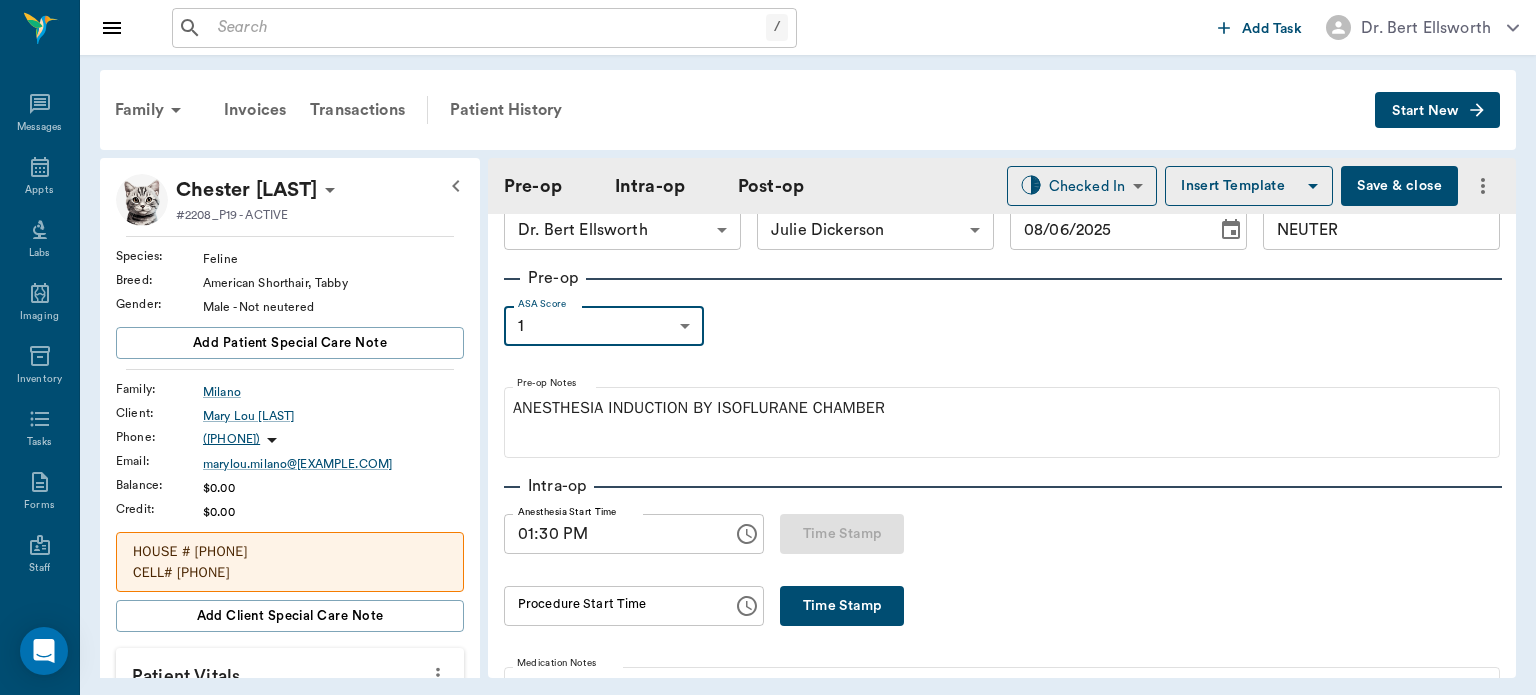 scroll, scrollTop: 38, scrollLeft: 0, axis: vertical 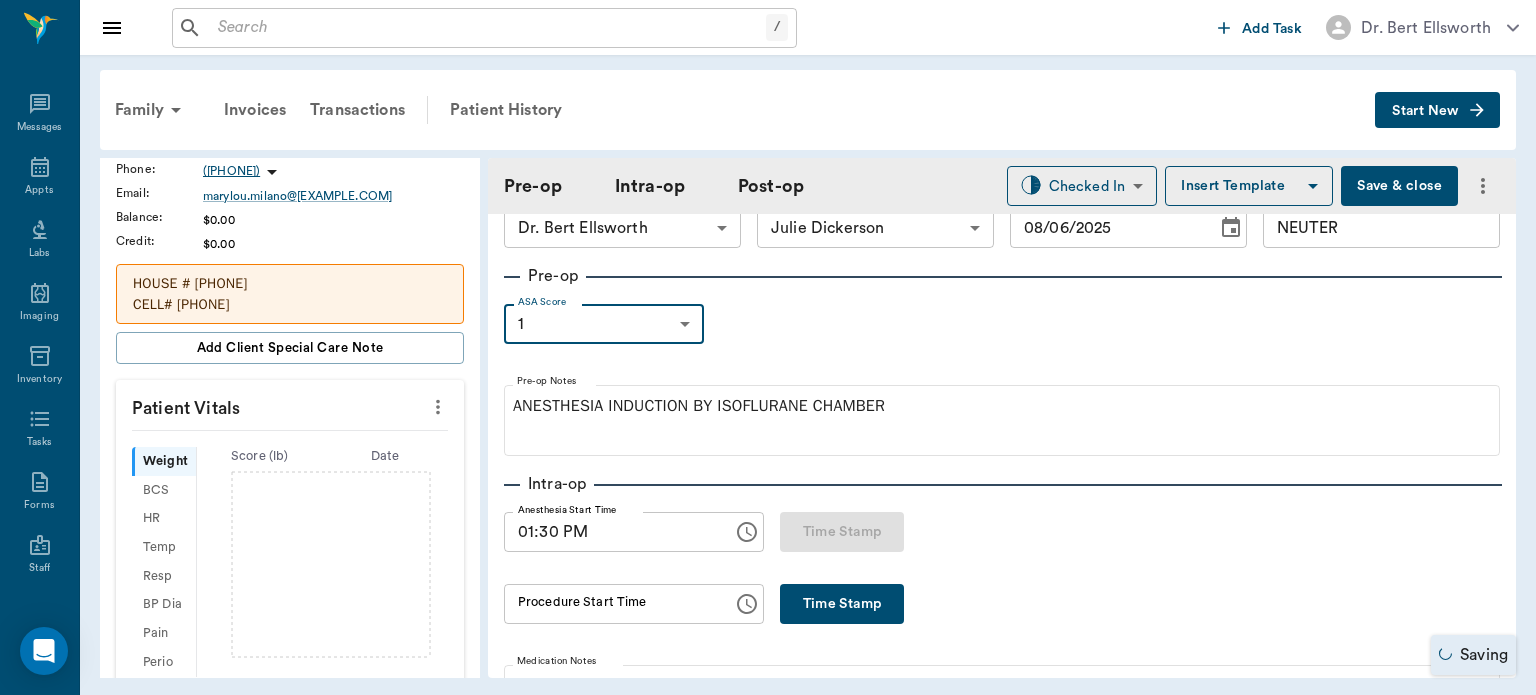 click at bounding box center (438, 407) 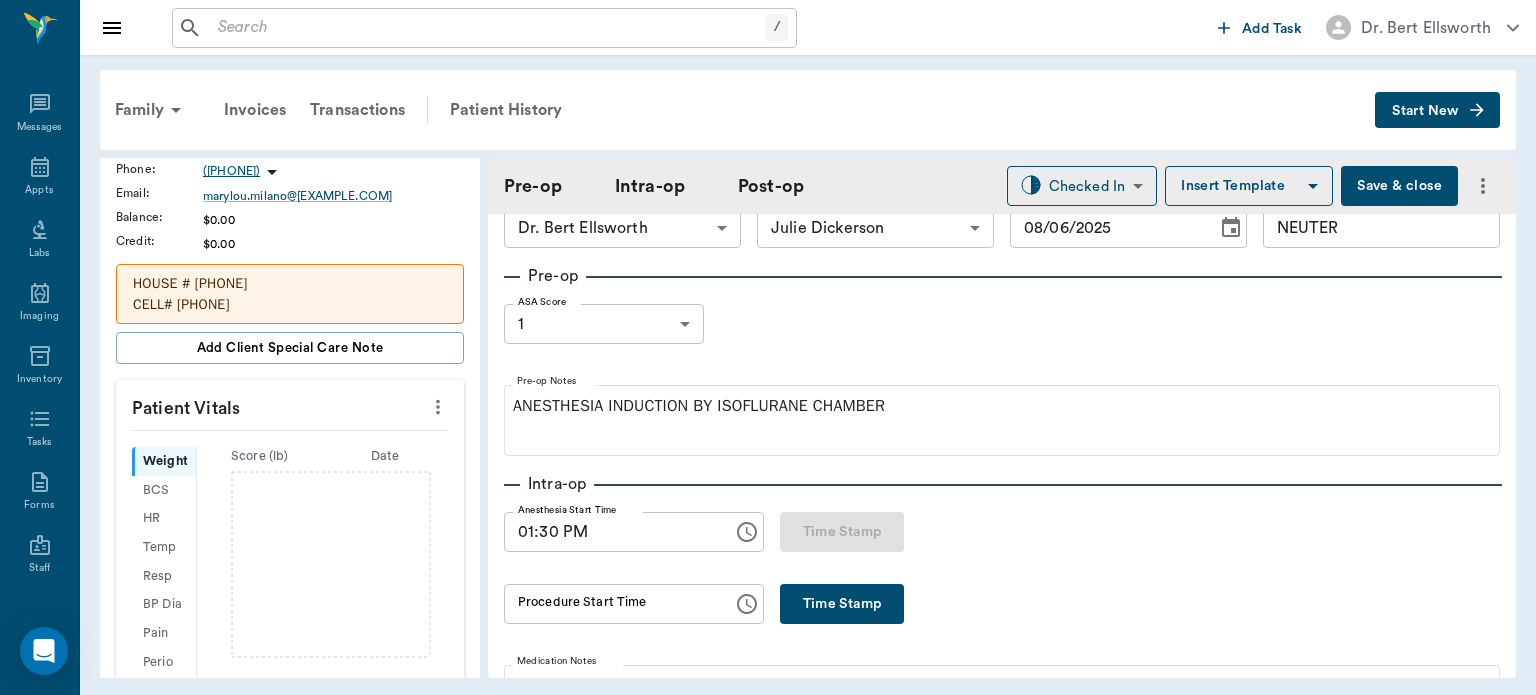 click at bounding box center [438, 407] 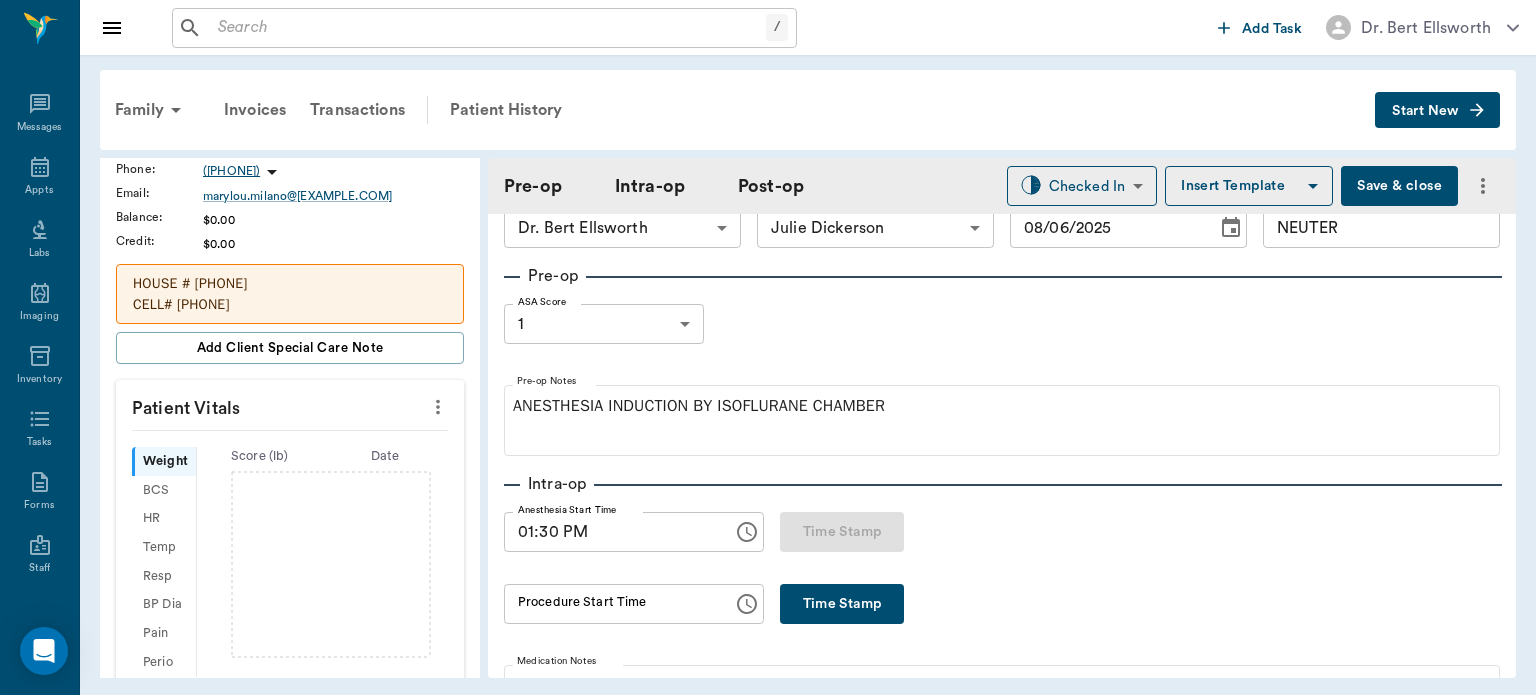 click 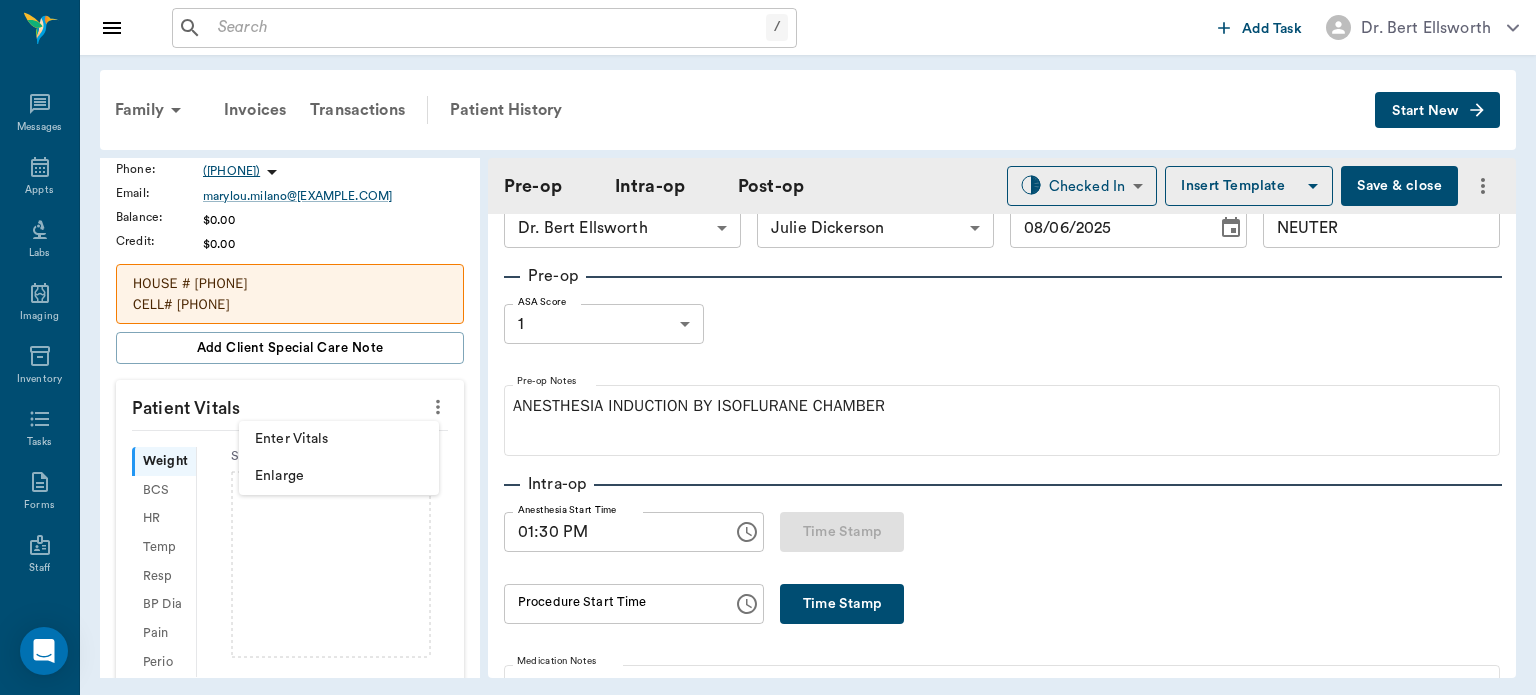 click on "Enter Vitals" at bounding box center (339, 439) 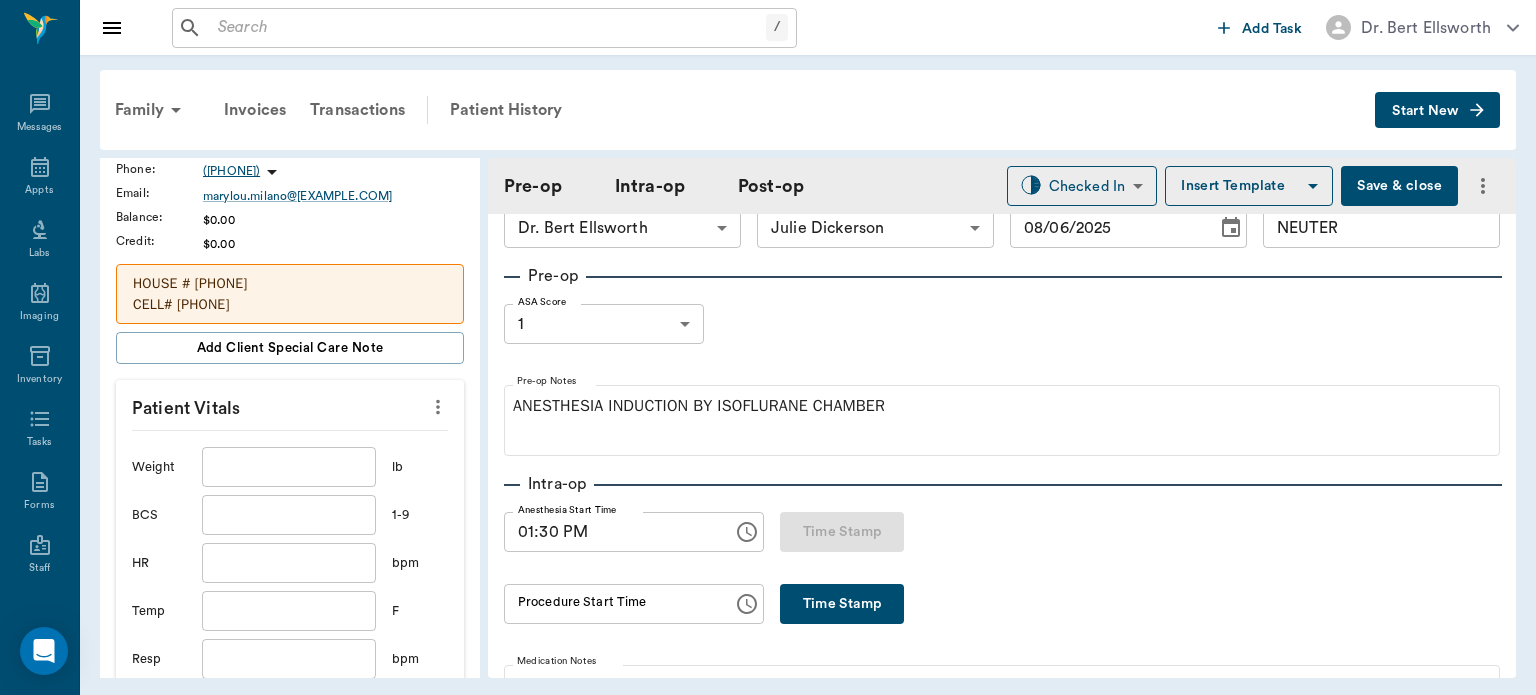 click at bounding box center [289, 467] 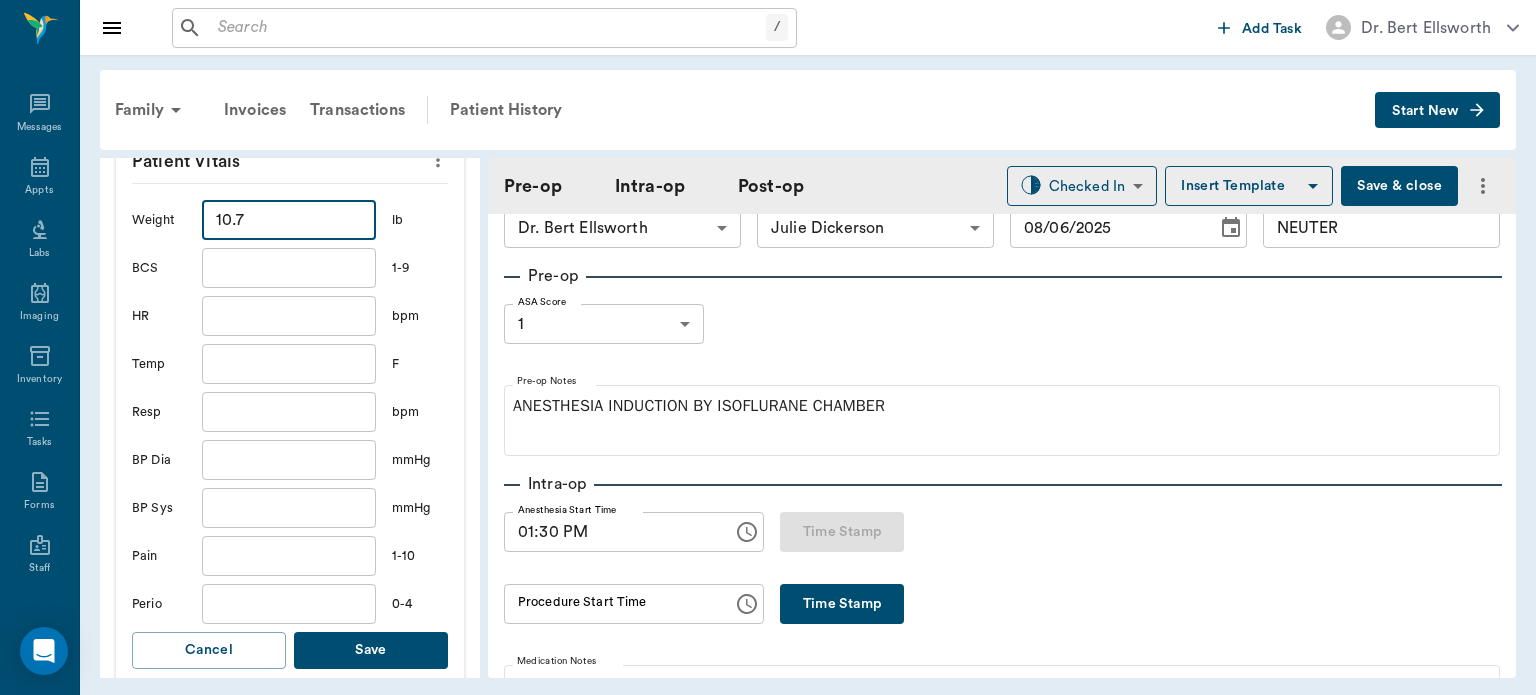 type on "10.7" 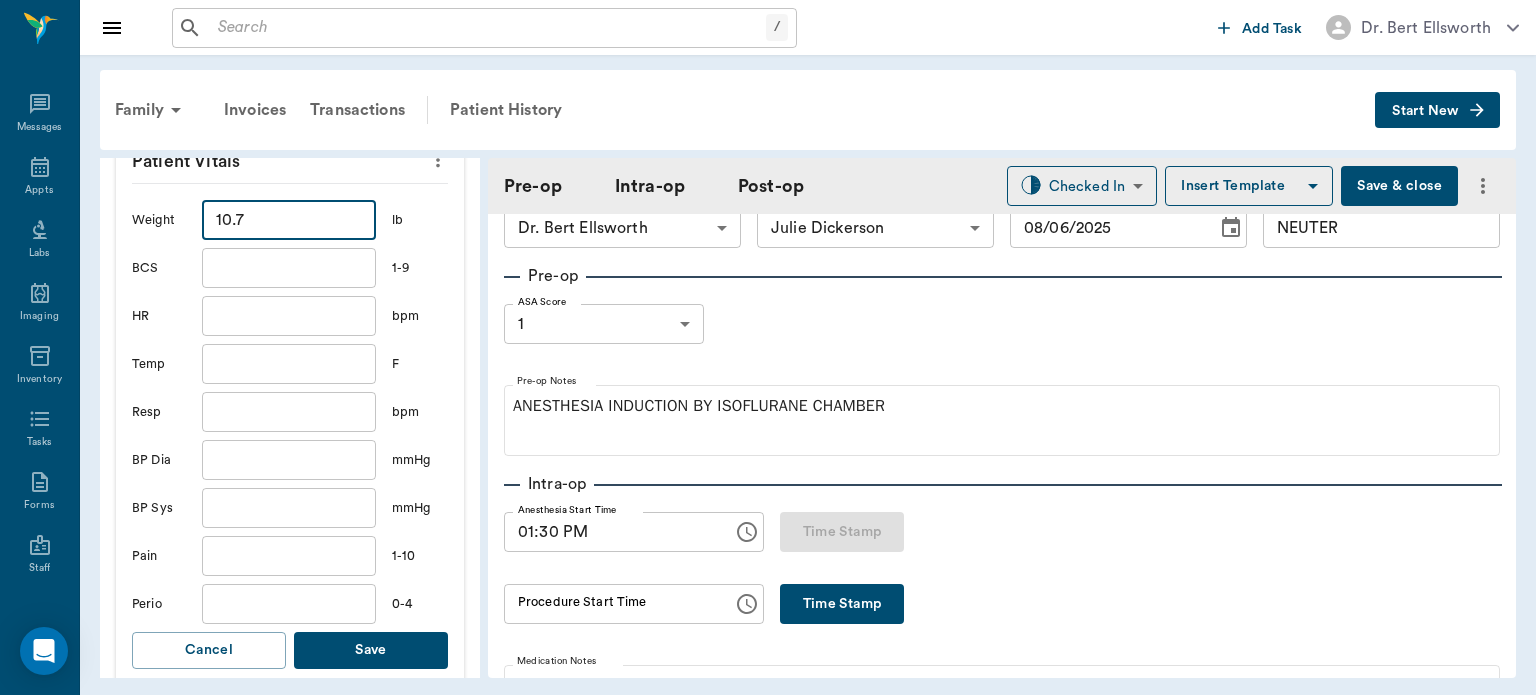 click on "Save" at bounding box center [371, 650] 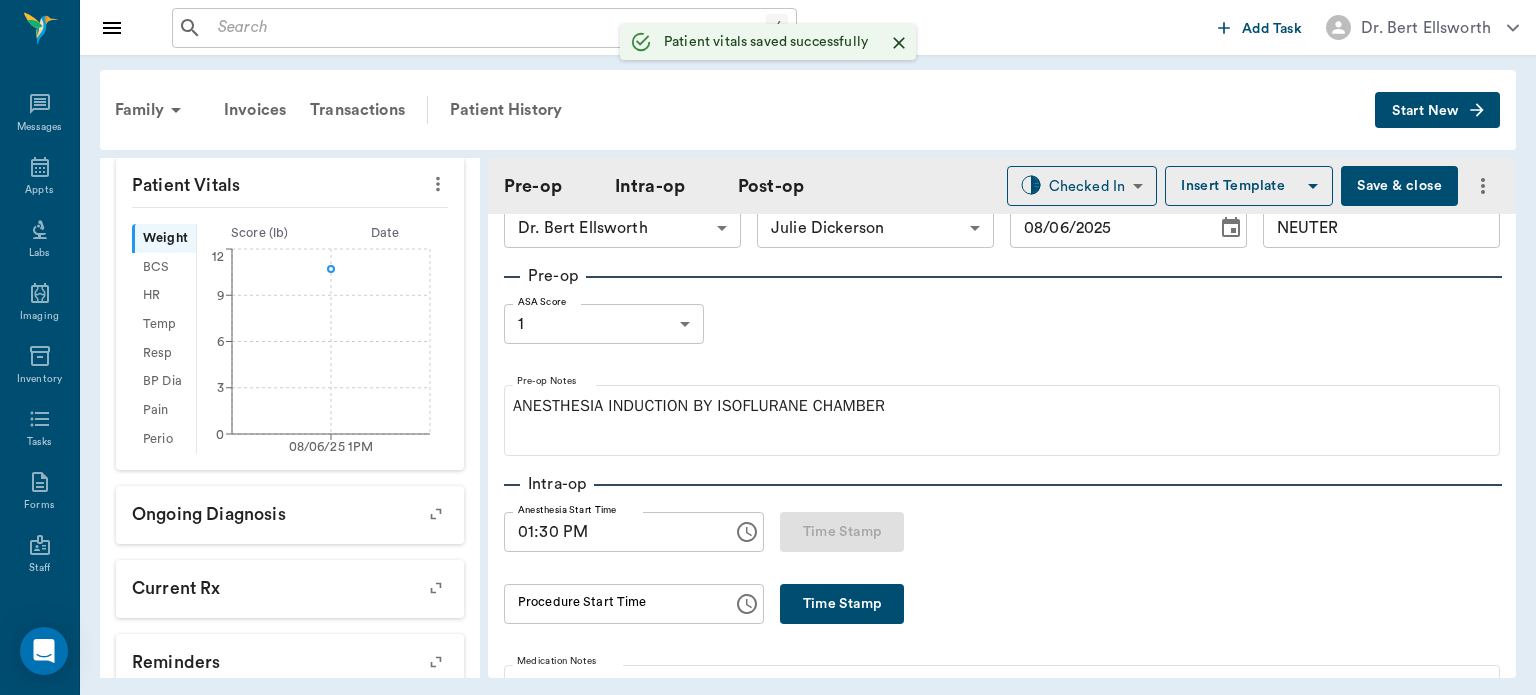 scroll, scrollTop: 539, scrollLeft: 0, axis: vertical 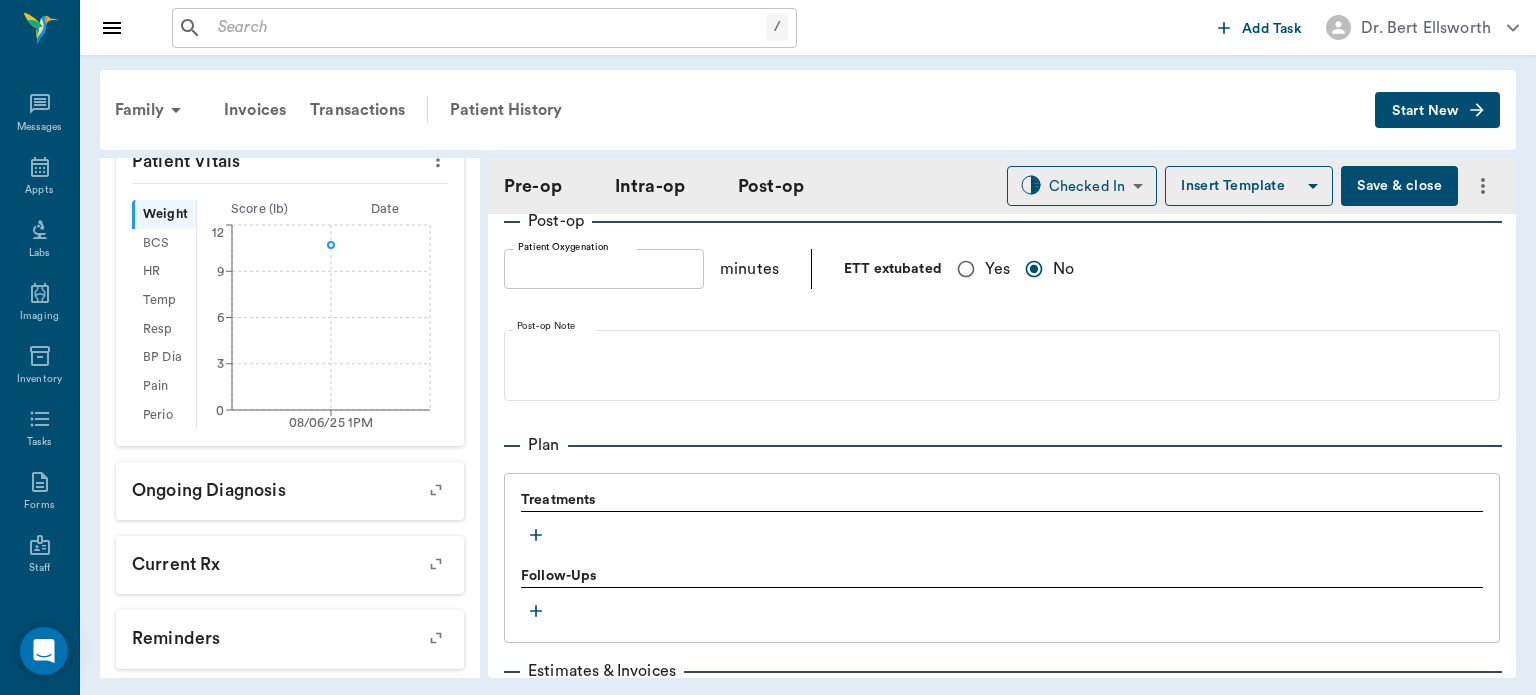click 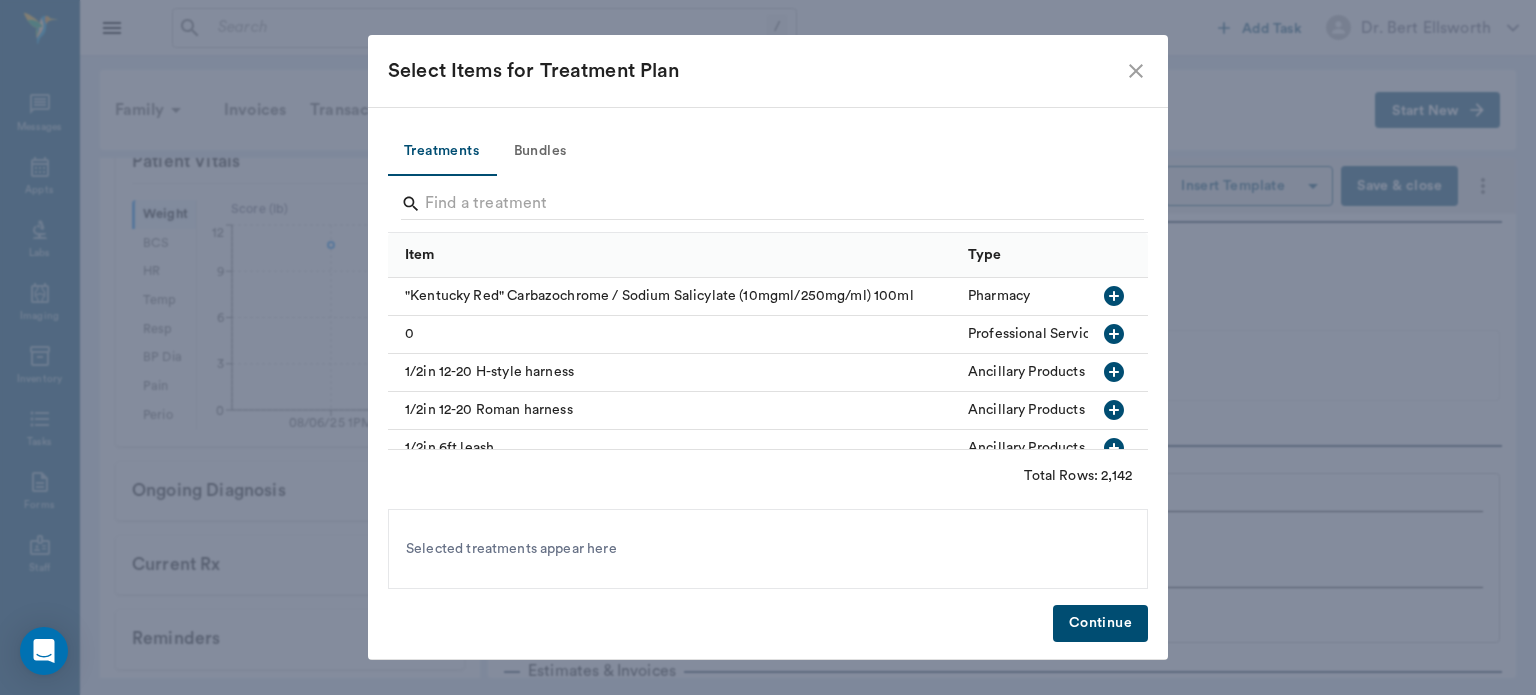 click on "Bundles" at bounding box center [540, 152] 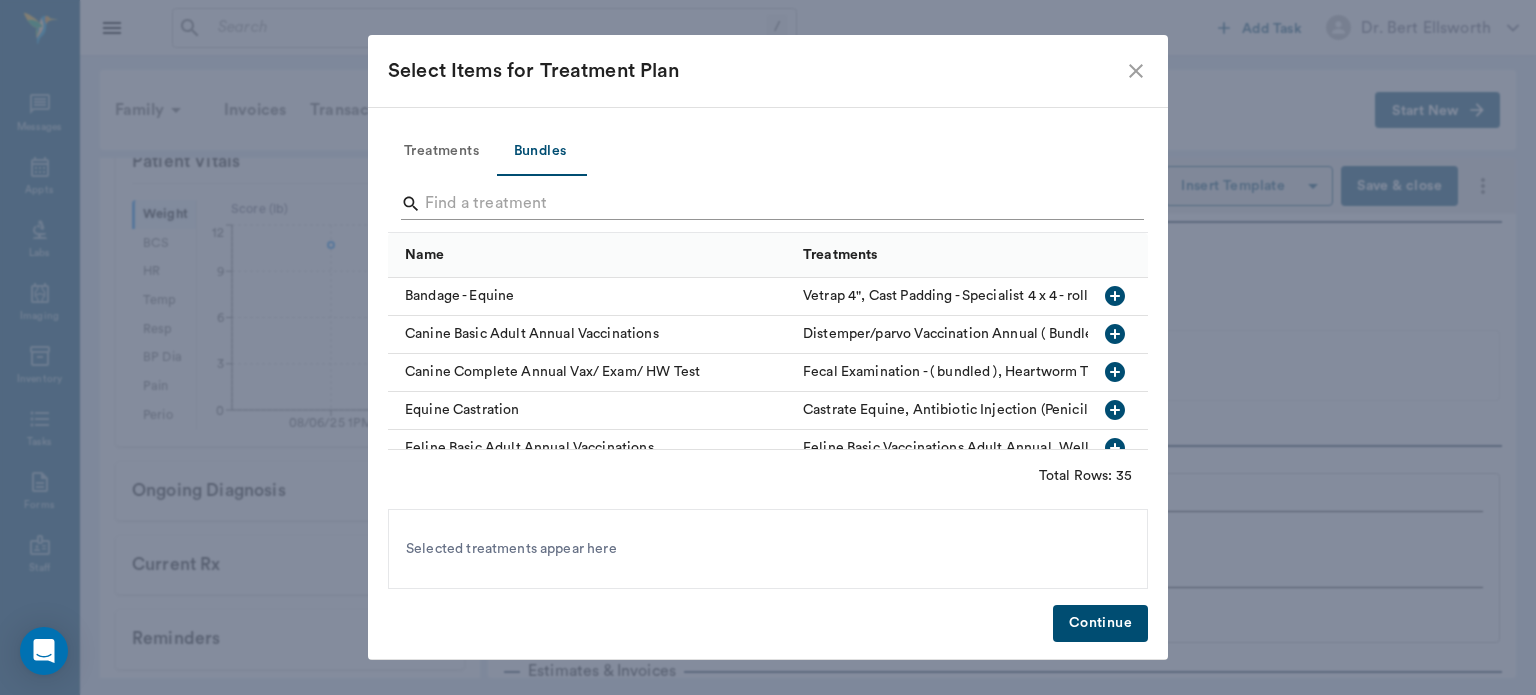 click at bounding box center [769, 204] 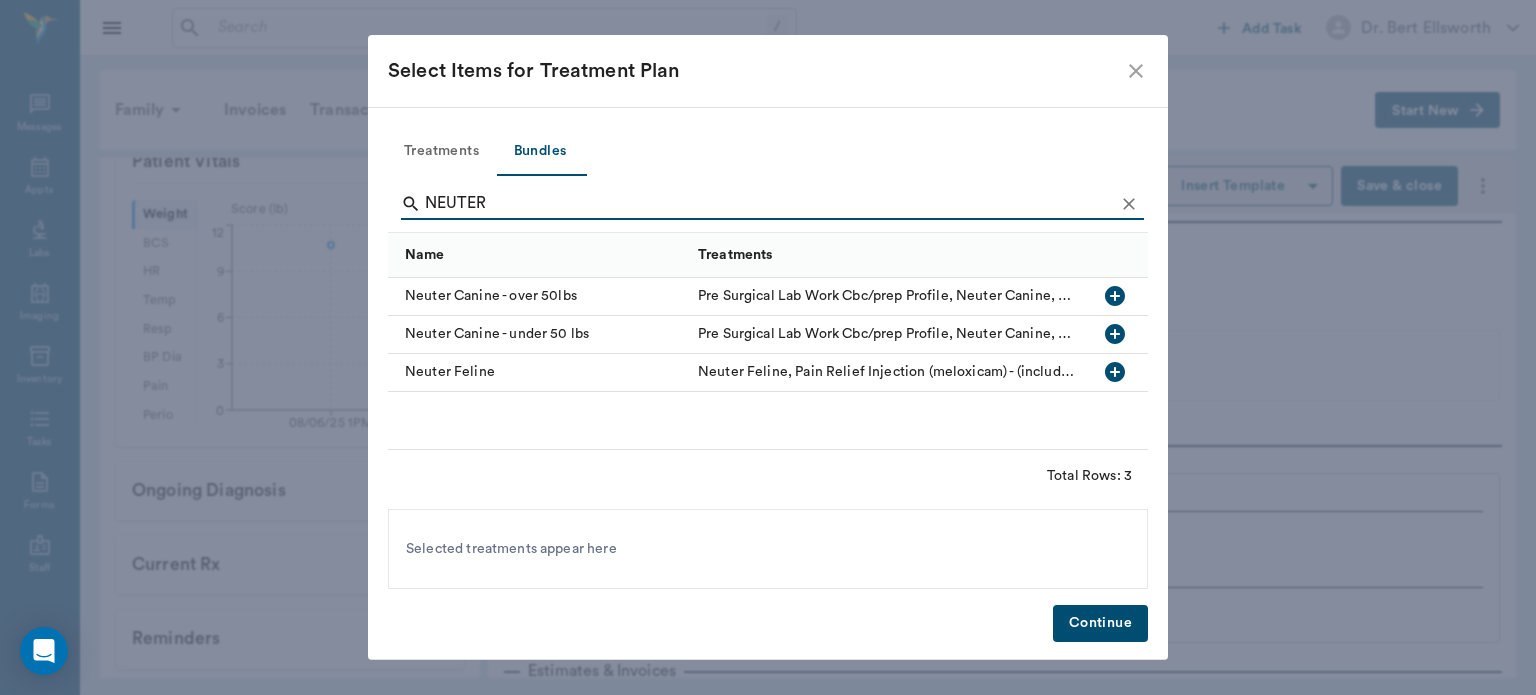type on "NEUTER" 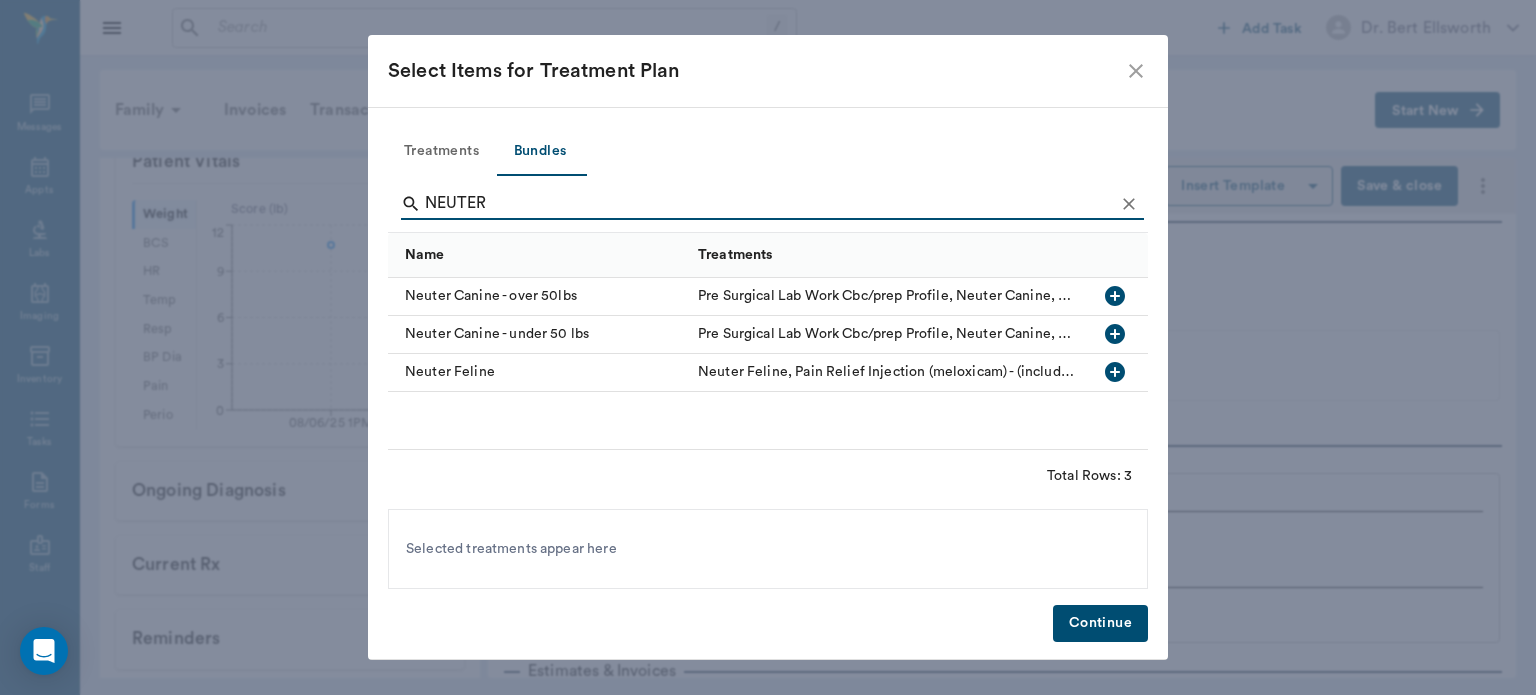 click 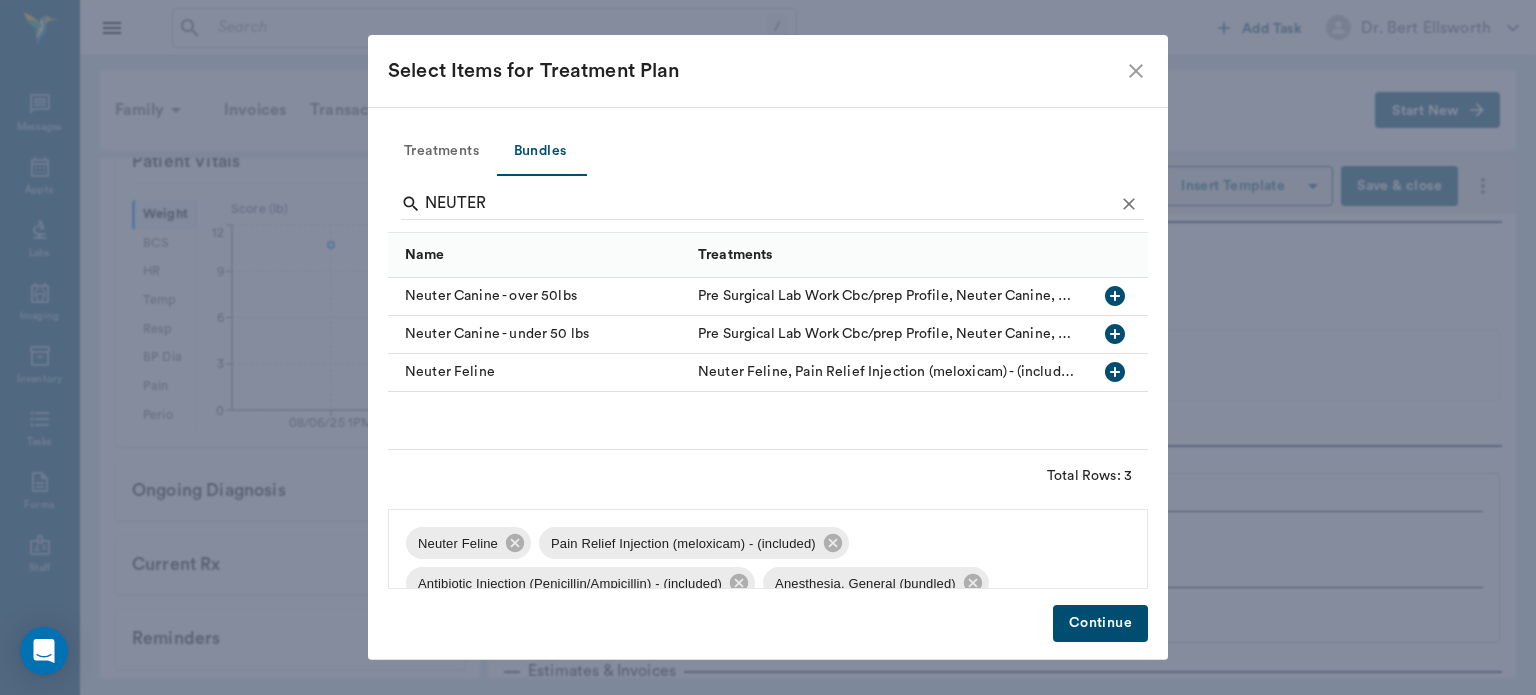 click on "Continue" at bounding box center [1100, 623] 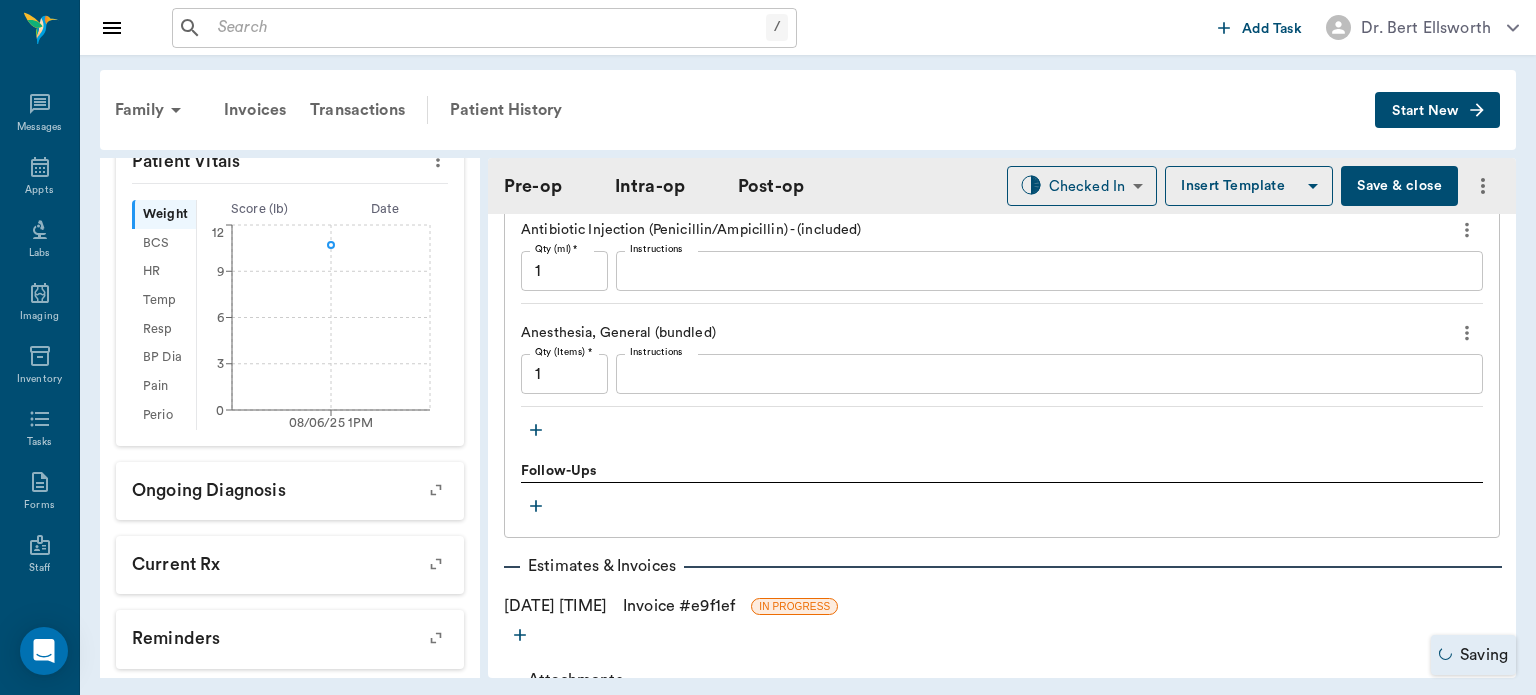 scroll, scrollTop: 1946, scrollLeft: 0, axis: vertical 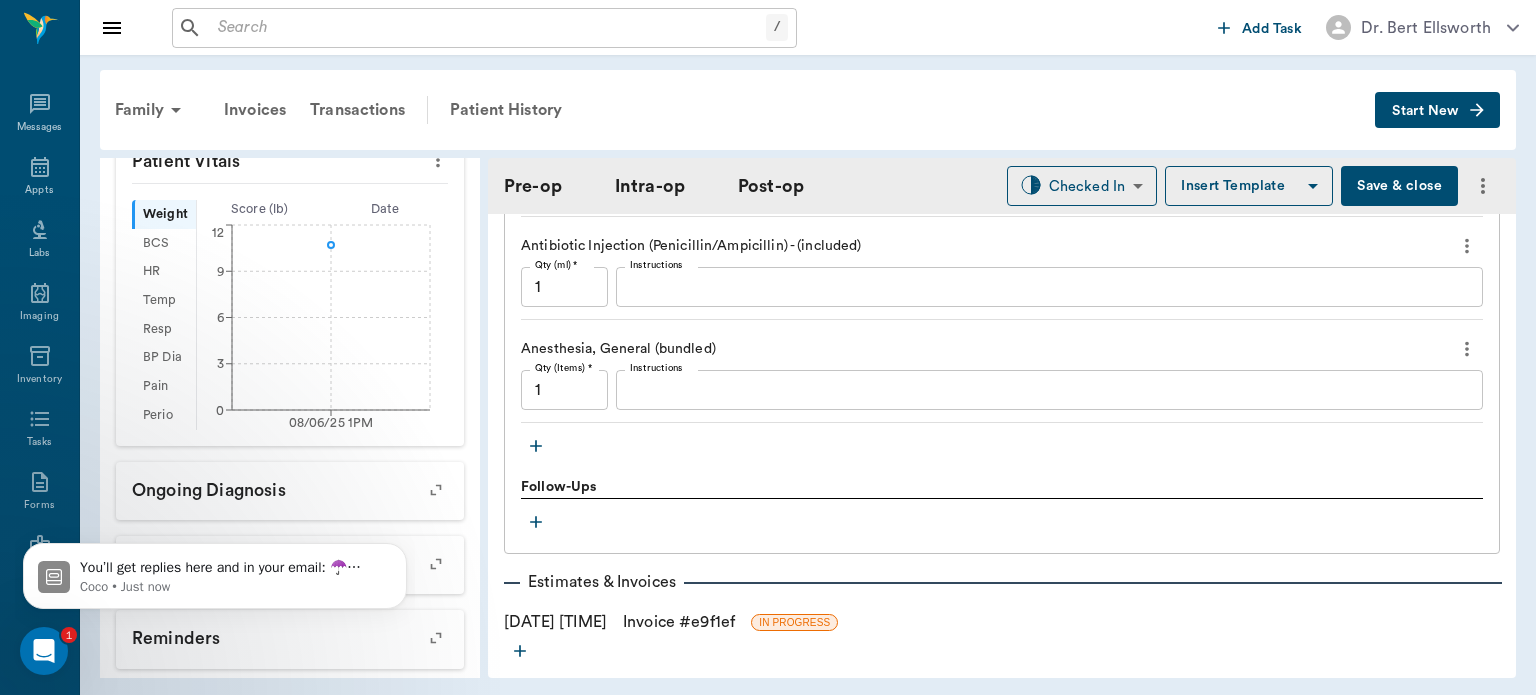 click 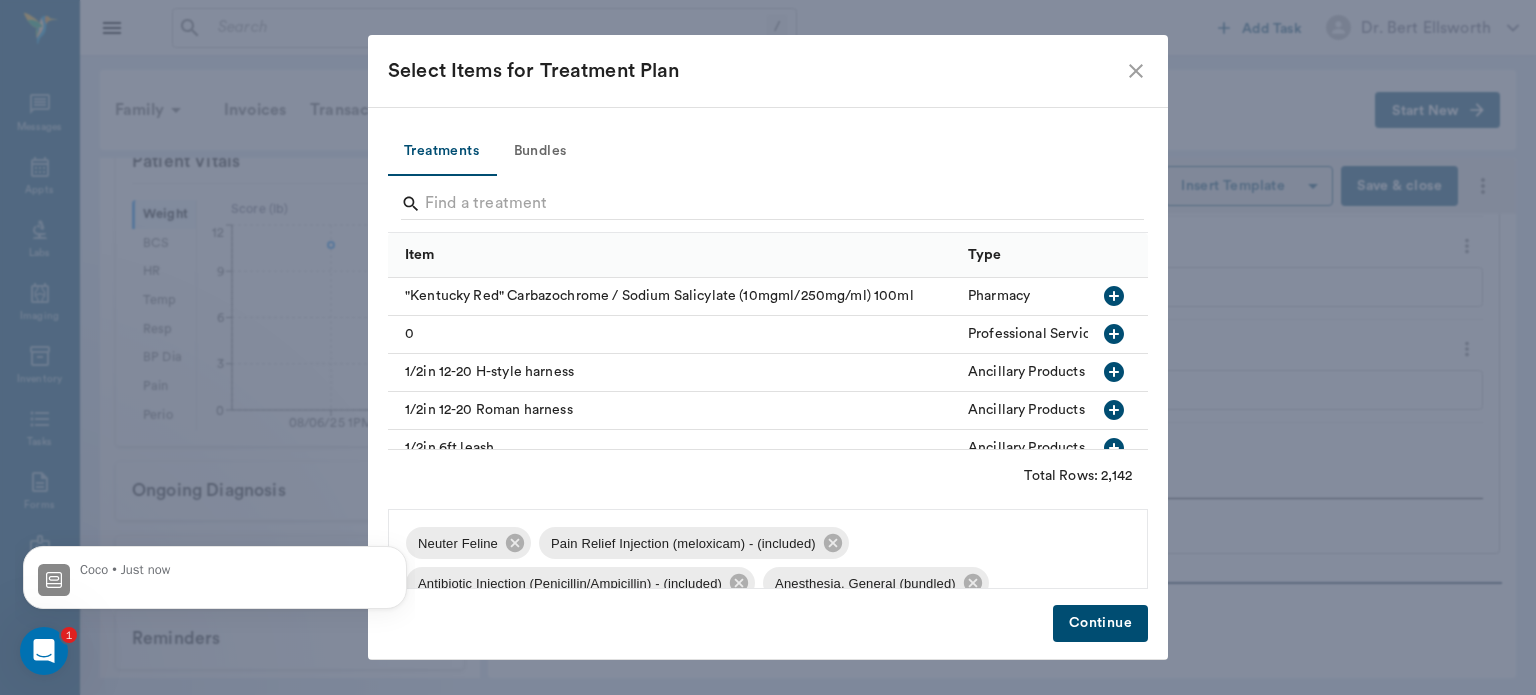 scroll, scrollTop: 0, scrollLeft: 0, axis: both 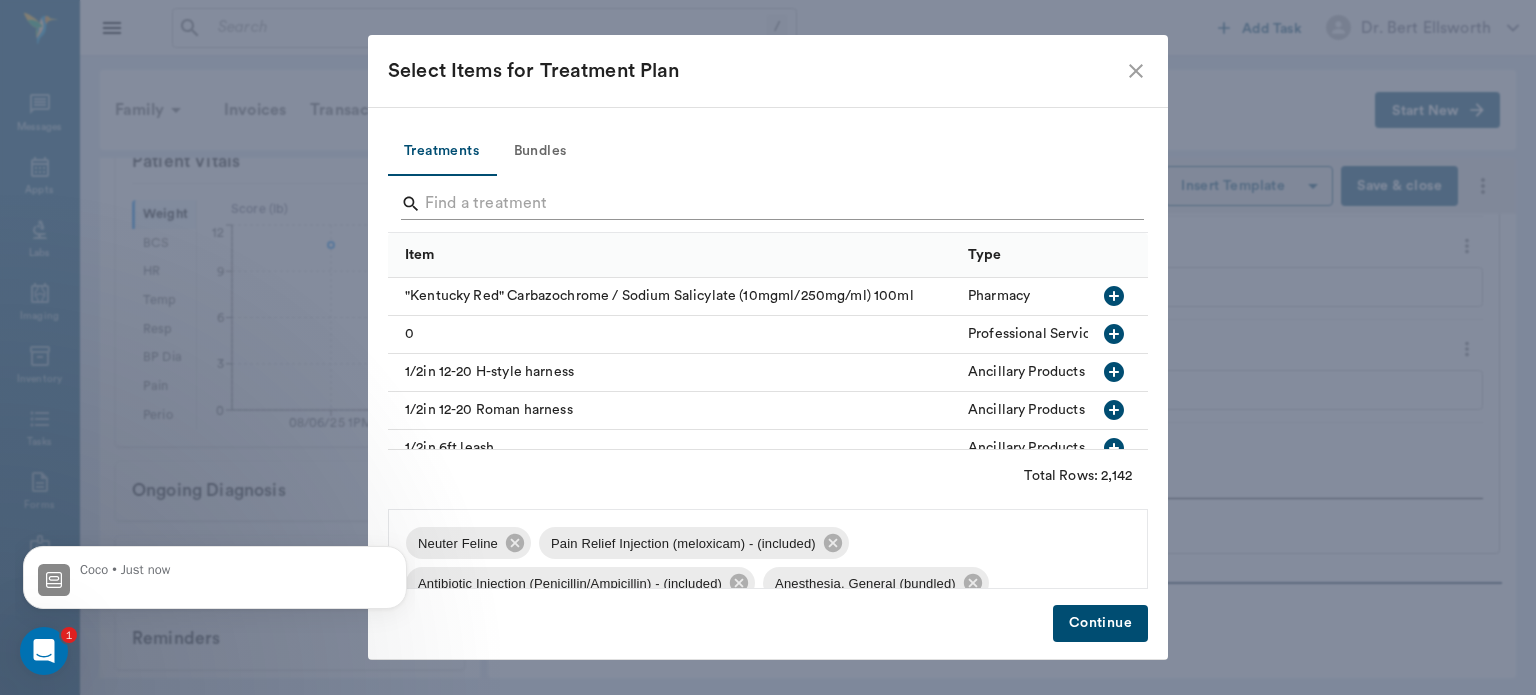 click at bounding box center [769, 204] 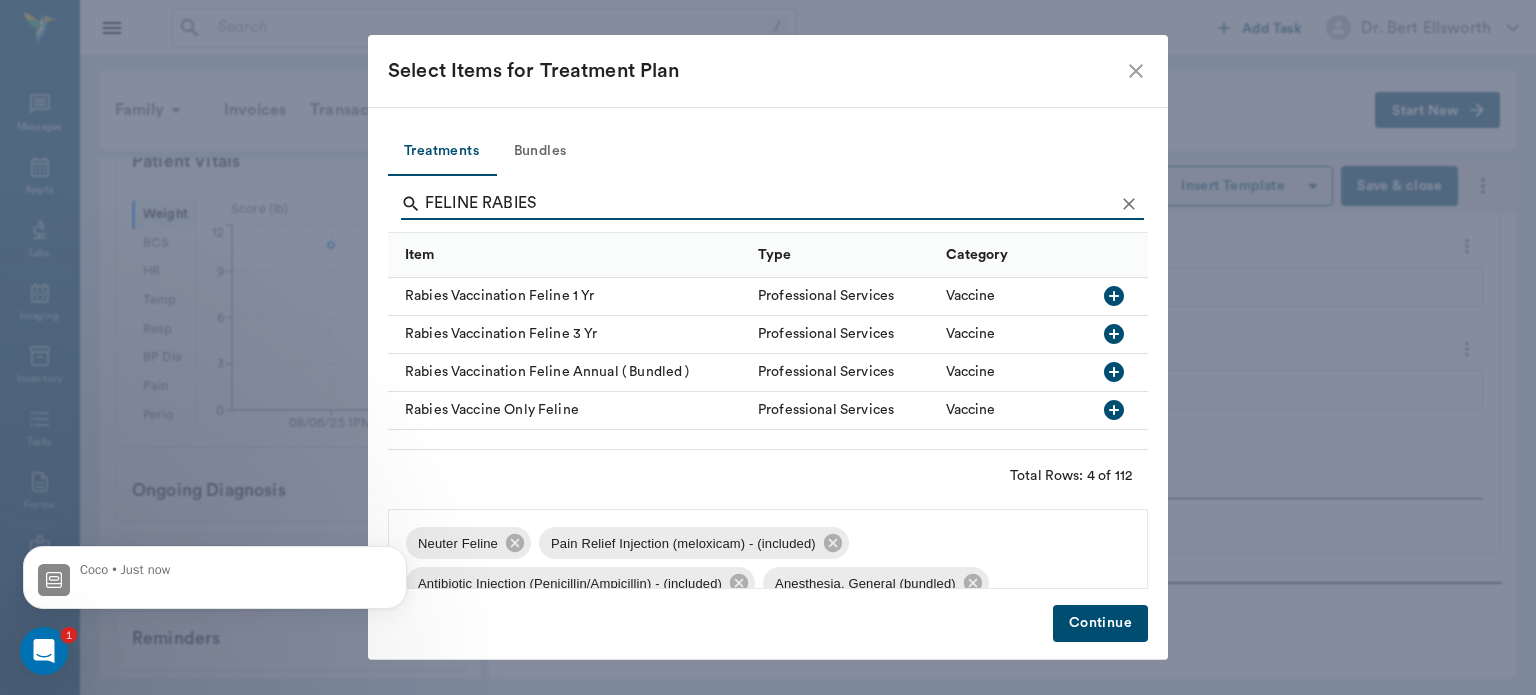 type on "FELINE RABIES" 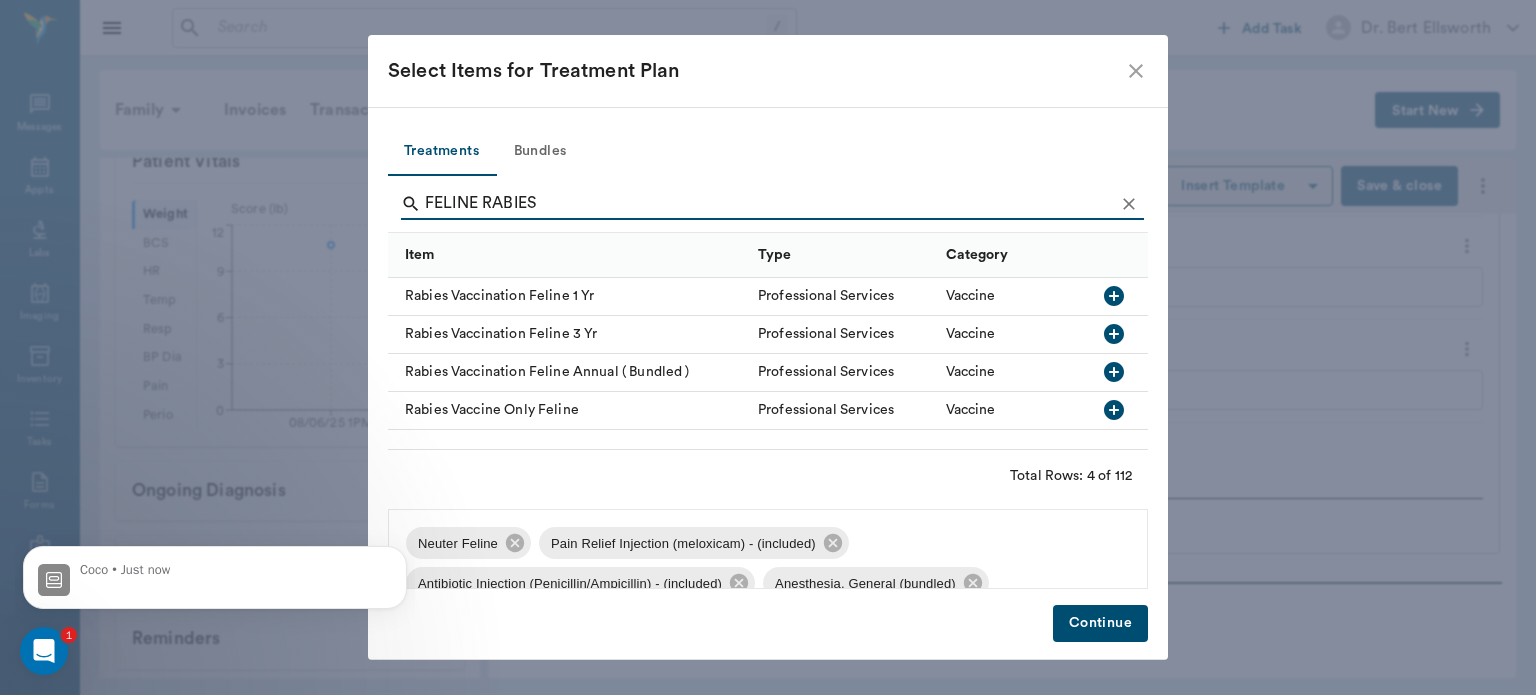 click 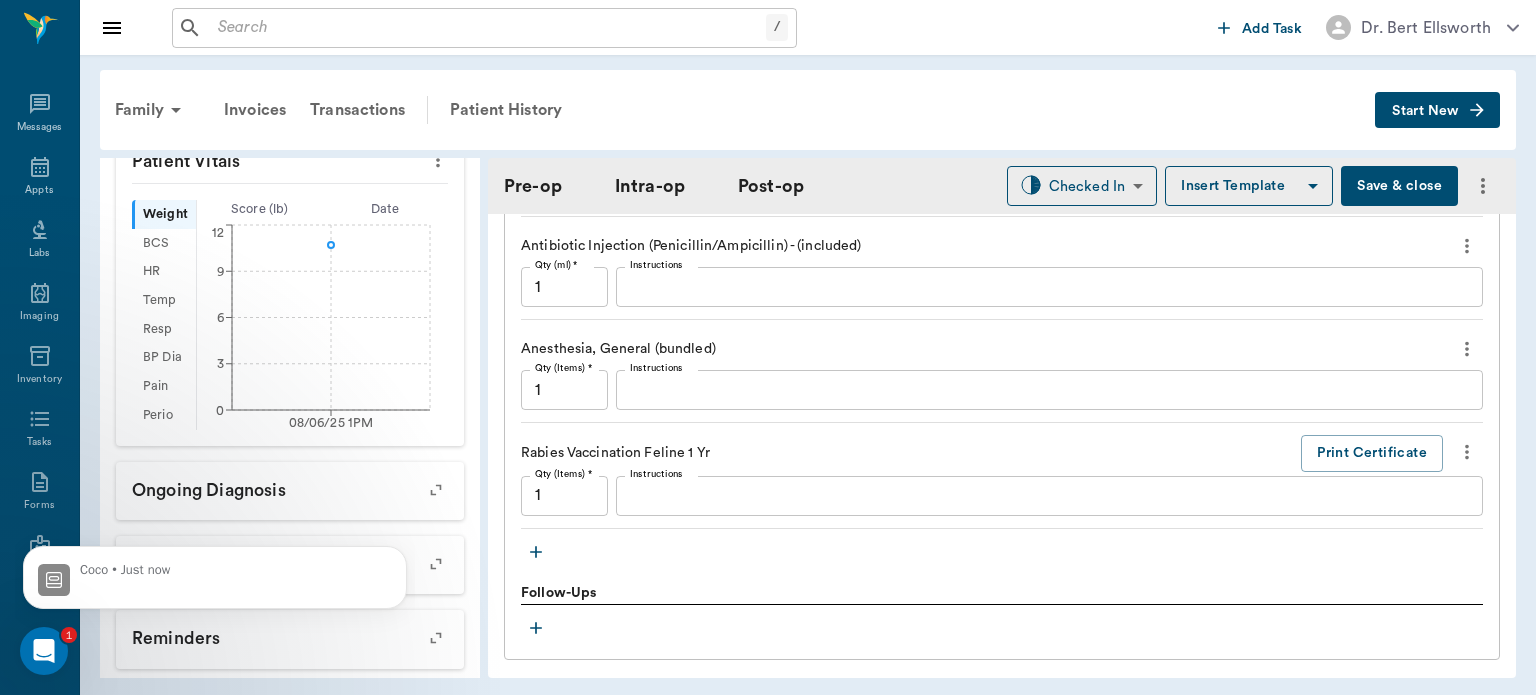 scroll, scrollTop: 1987, scrollLeft: 0, axis: vertical 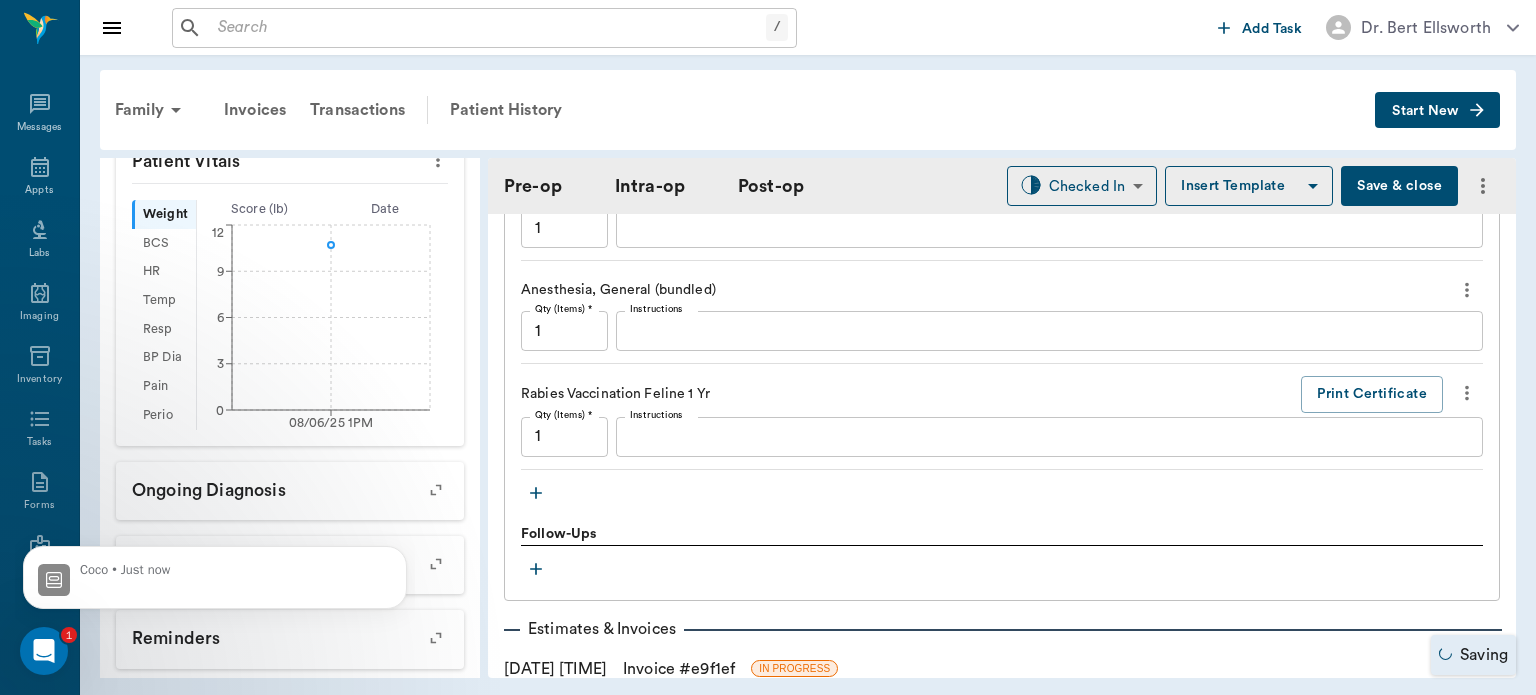 click 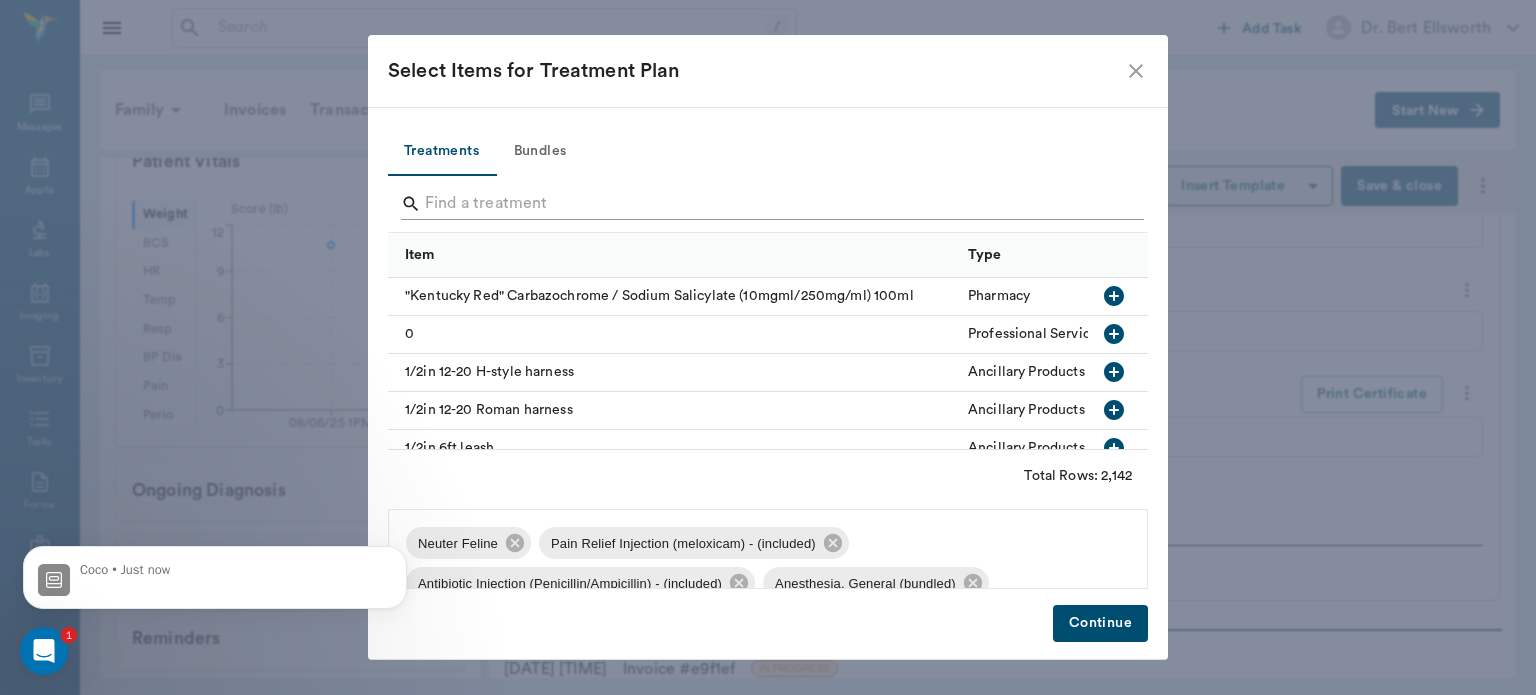 click at bounding box center (769, 204) 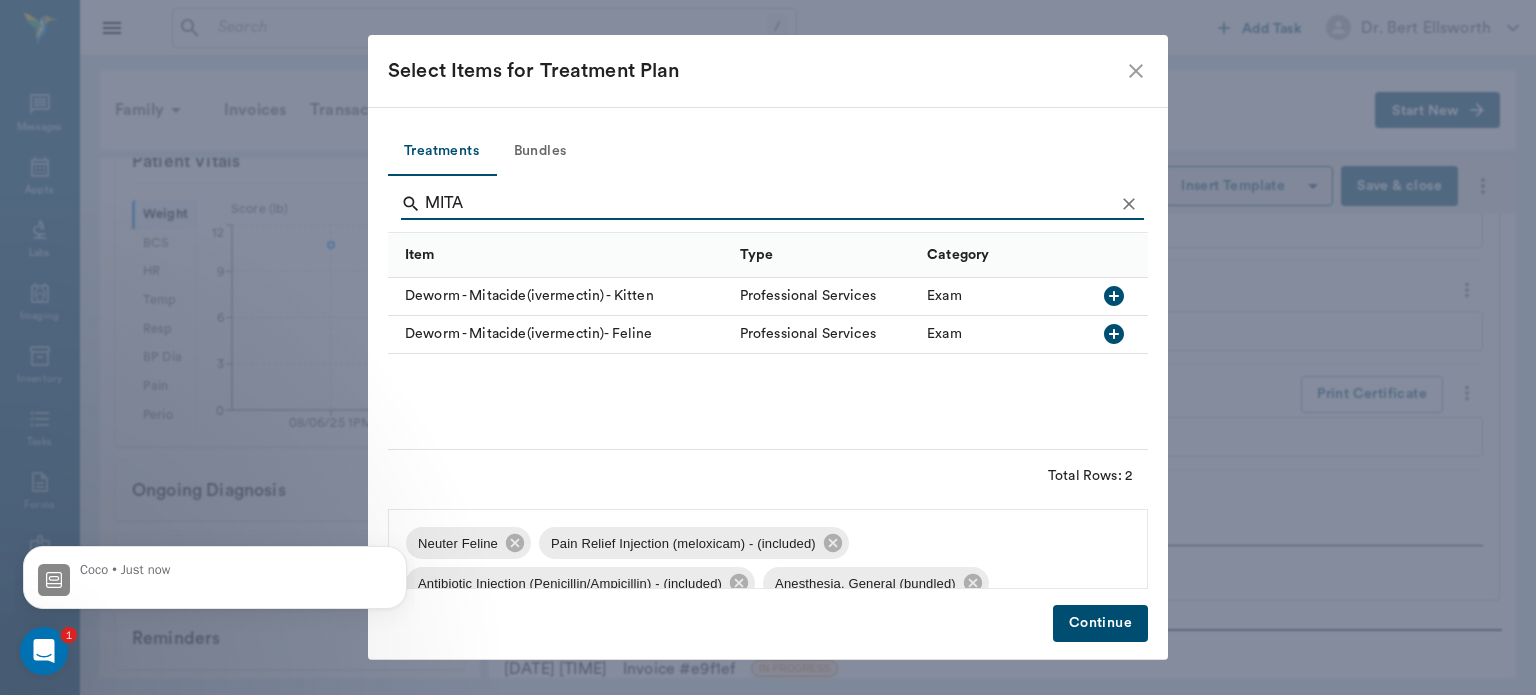 type on "MITA" 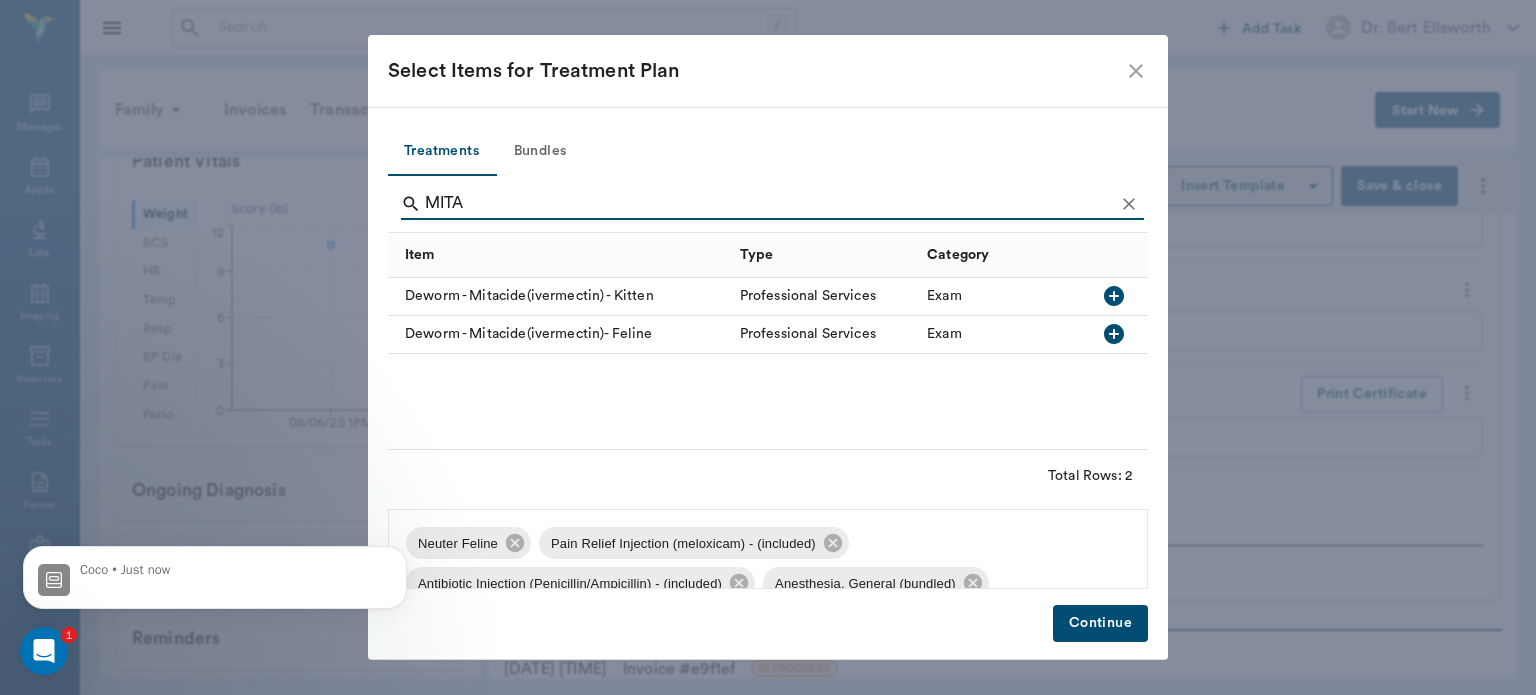 click 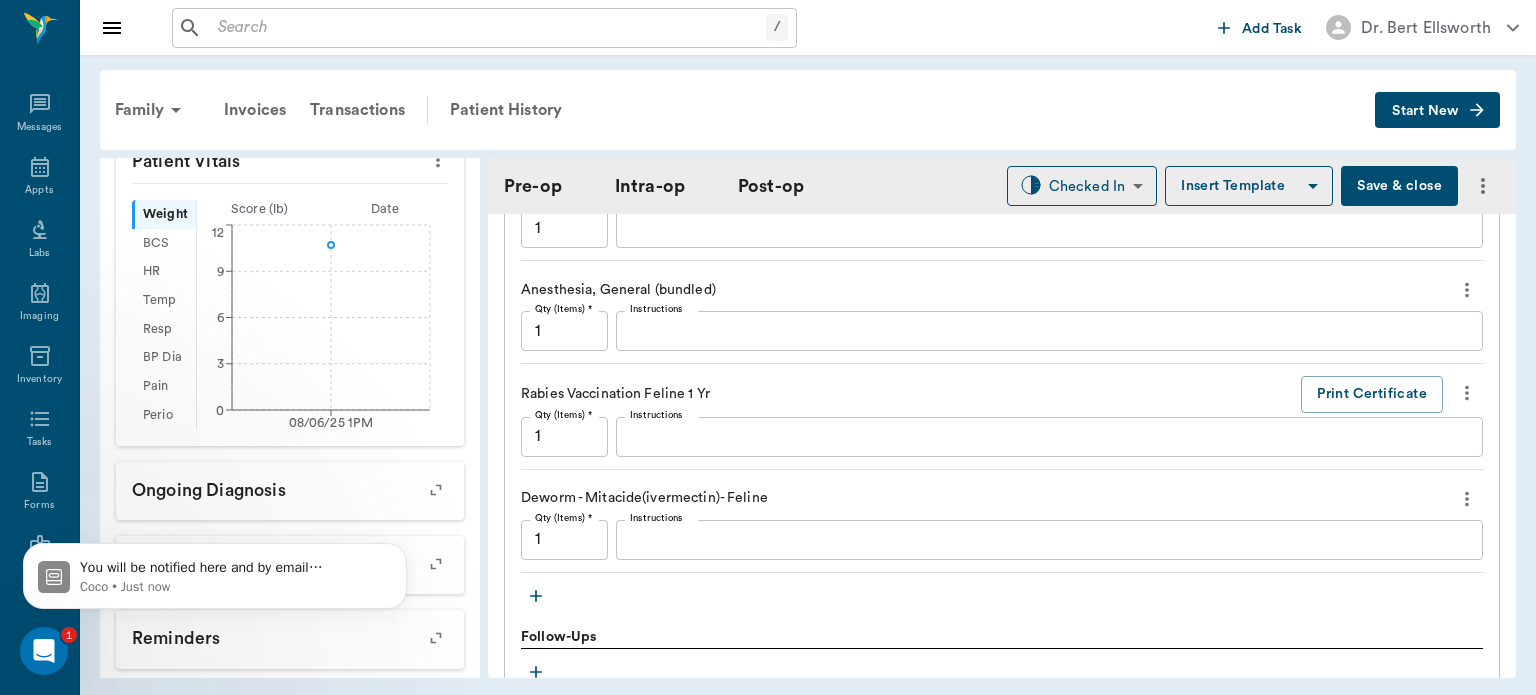 scroll, scrollTop: 0, scrollLeft: 0, axis: both 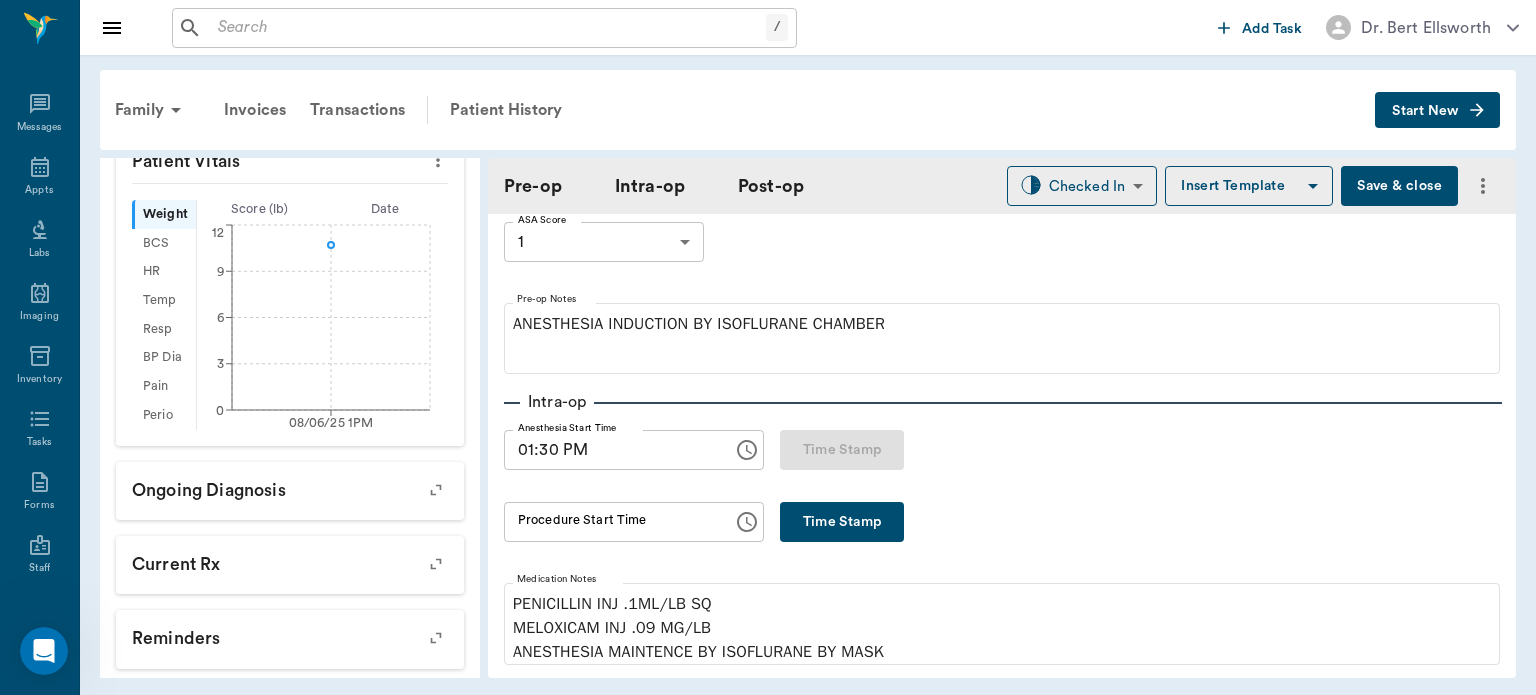 click on "Time Stamp" at bounding box center [842, 522] 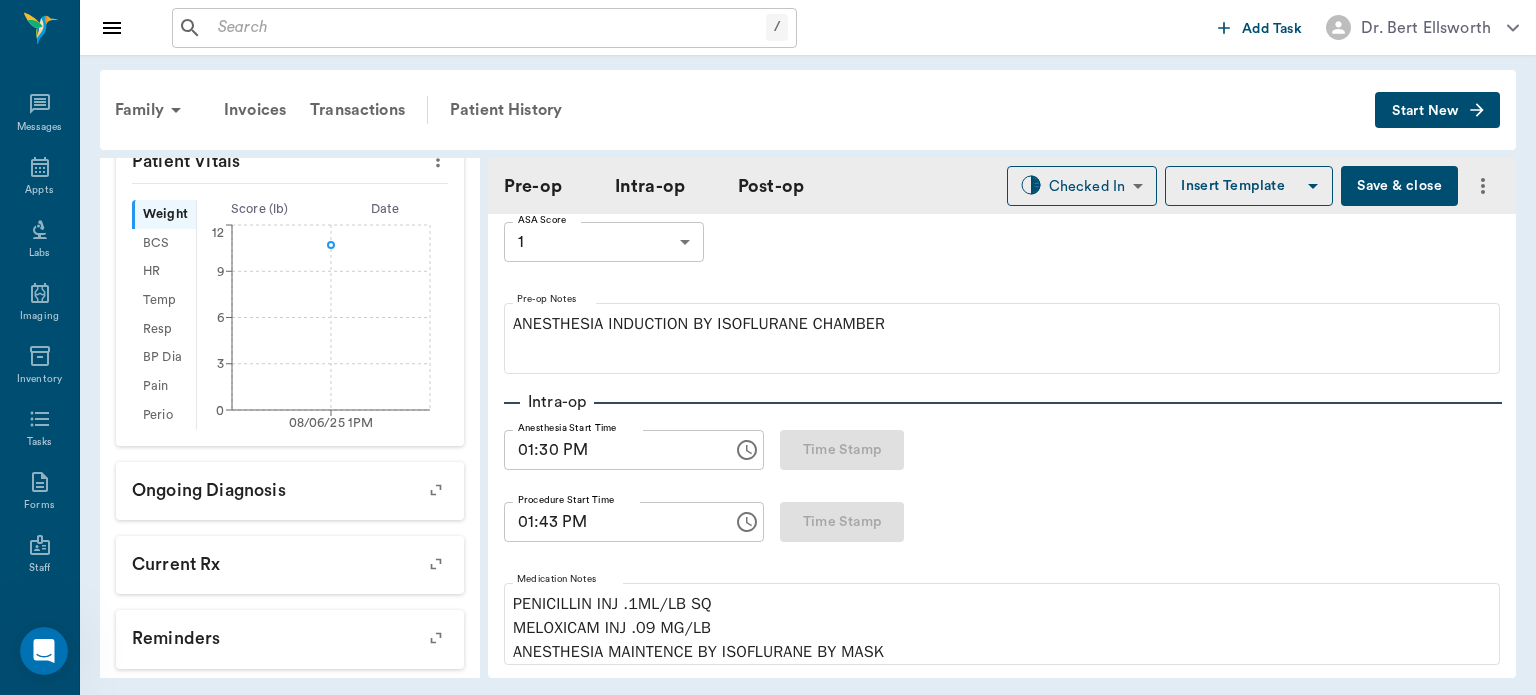 type on "01:43 PM" 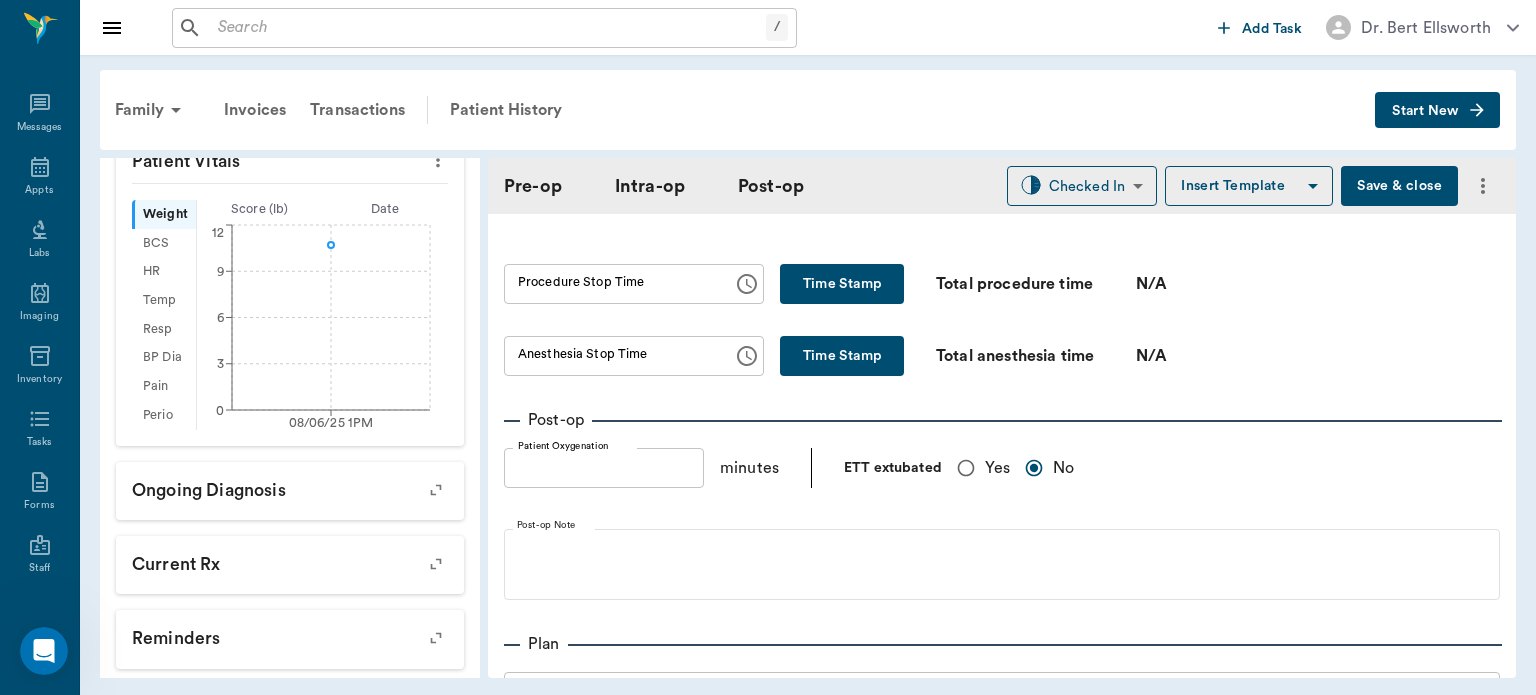 scroll, scrollTop: 1221, scrollLeft: 0, axis: vertical 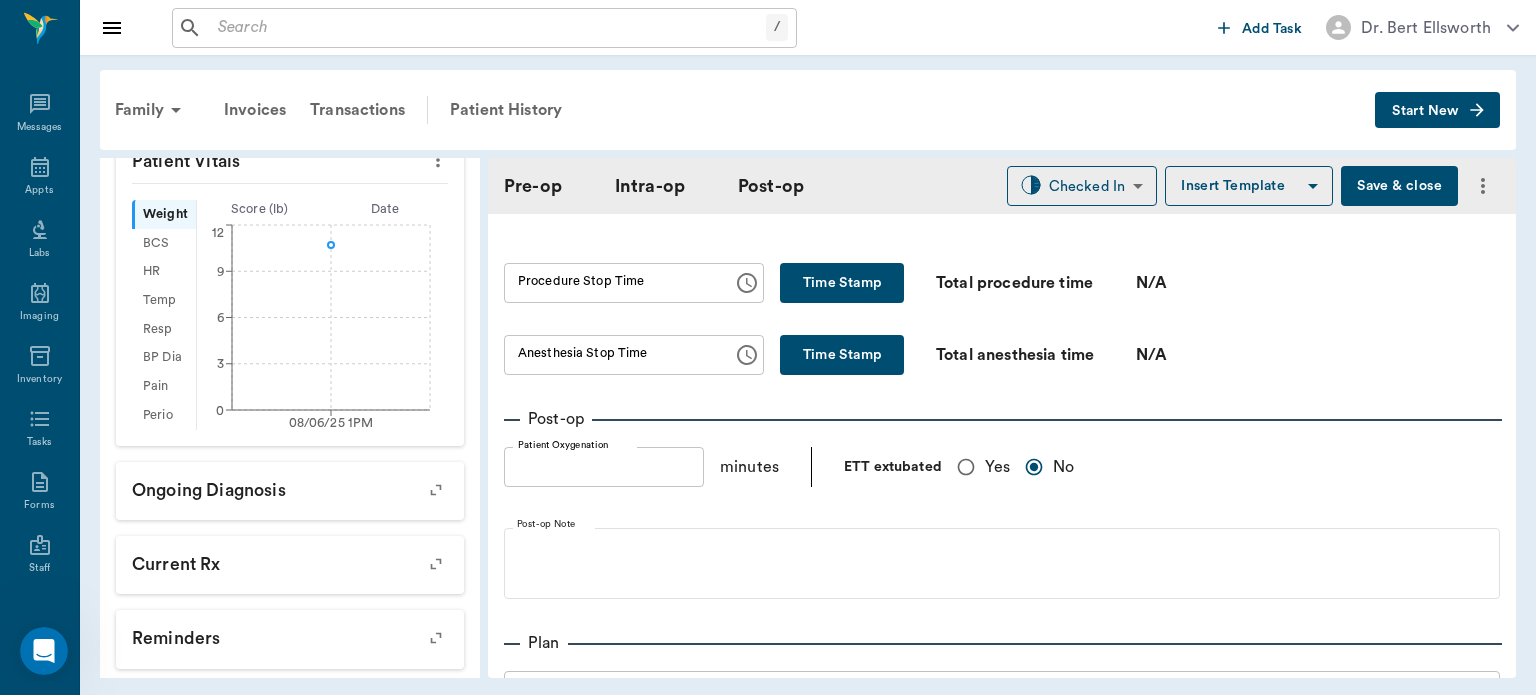 click on "Time Stamp" at bounding box center (842, 283) 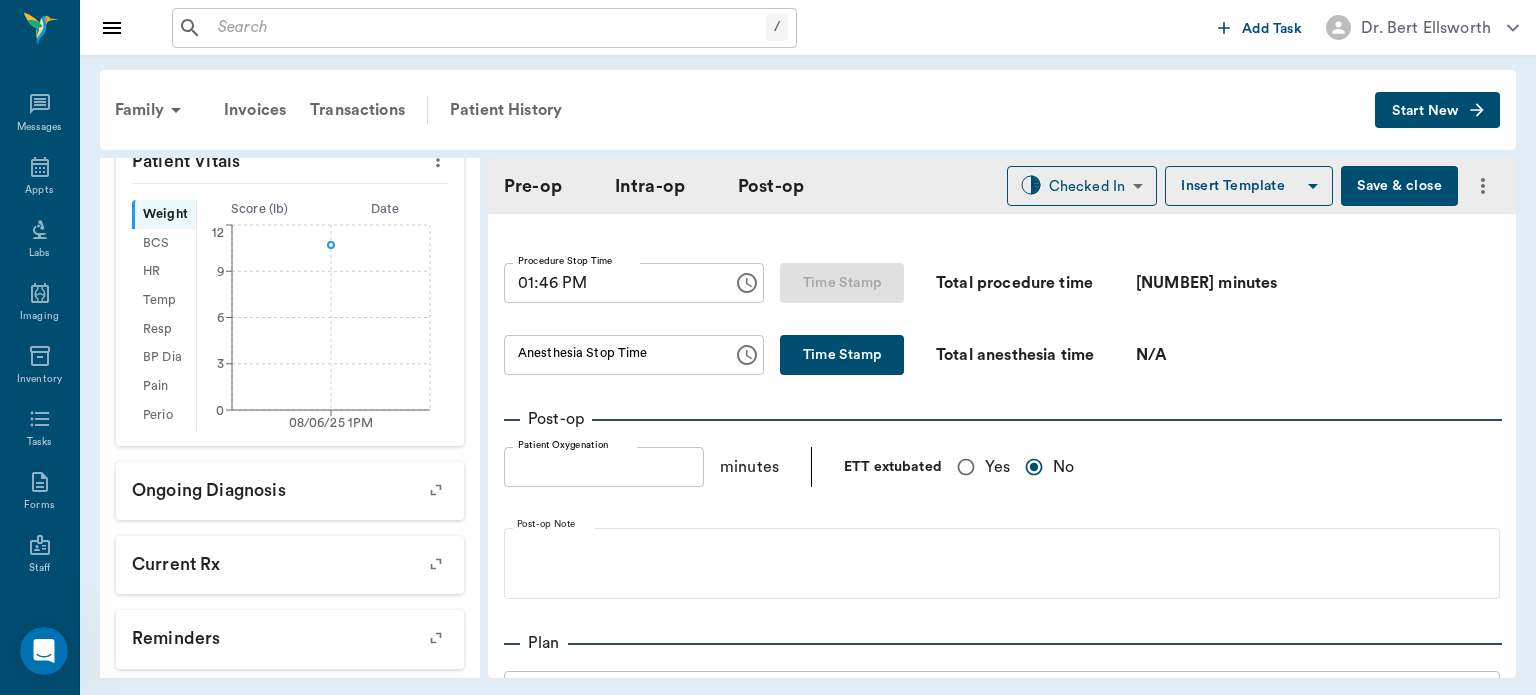 click on "Time Stamp" at bounding box center [842, 355] 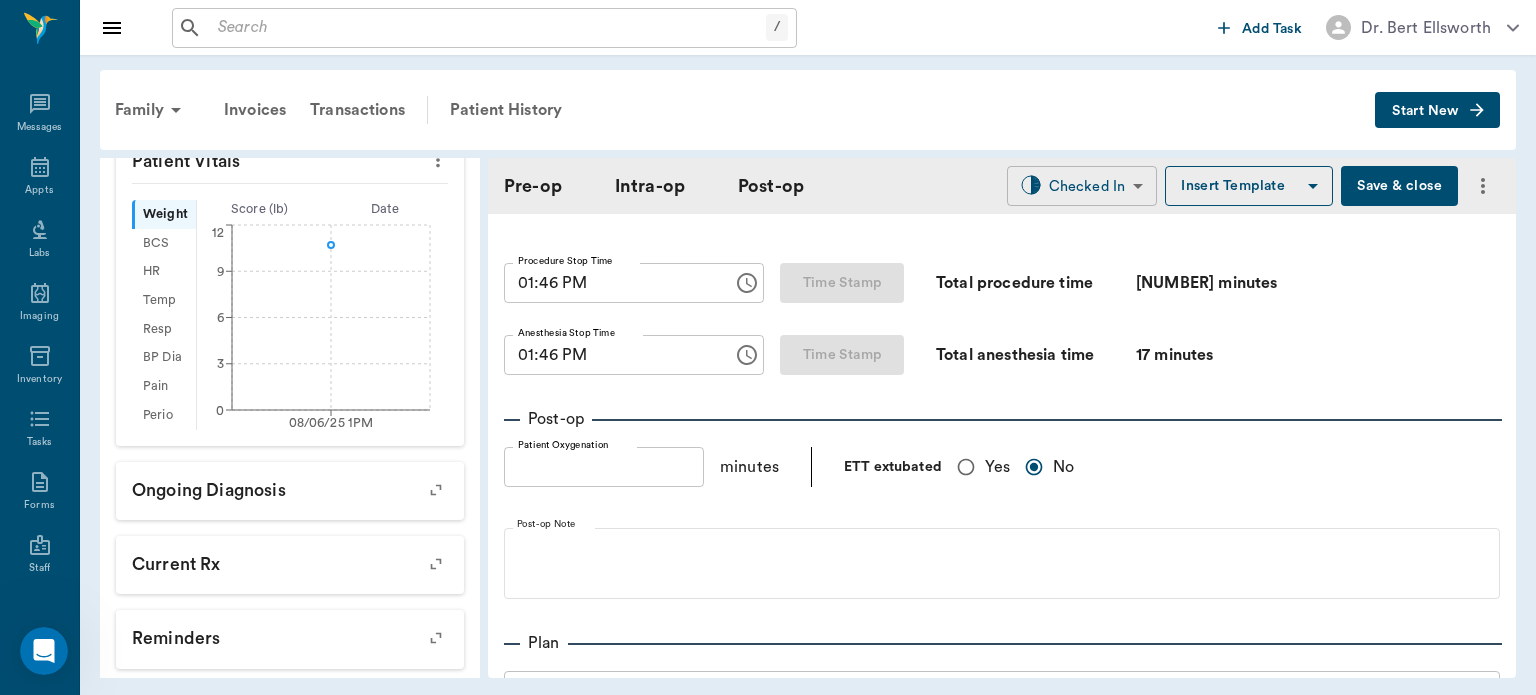 click on "/ ​ Add Task Dr. Bert Ellsworth Nectar Messages Appts Labs Imaging Inventory Tasks Forms Staff Reports Lookup Settings Family Invoices Transactions Patient History Start New Chester Milano #2208_P19    -    ACTIVE   Species : Feline Breed : American Shorthair, Tabby Gender : Male - Not neutered Weight : 10.7 lbs / 4.8534 kg Add patient Special Care Note Family : Milano Client : Mary Lou Milano Phone : (903) 756-7041 Email : marylou.milano@yahoo.com Balance : $0.00 Credit : $0.00 HOUSE # 903-756-7041 CELL# 818-800-0507 Add client Special Care Note Patient Vitals Weight BCS HR Temp Resp BP Dia Pain Perio Score ( lb ) Date 08/06/25 1PM 0 3 6 9 12 Ongoing diagnosis Current Rx Reminders Upcoming appointments Schedule Appointment Pre-op Intra-op Post-op Checked In CHECKED_IN ​ Insert Template  Save & close Provider Dr. Bert Ellsworth 63ec2f075fda476ae8351a4d Provider Assistant Julie Dickerson 63ec2e7e52e12b0ba117b124 Assistant Date 08/06/2025 Date Procedure NEUTER Procedure Pre-op ASA Score 1 1 ASA Score 0 0" at bounding box center [768, 347] 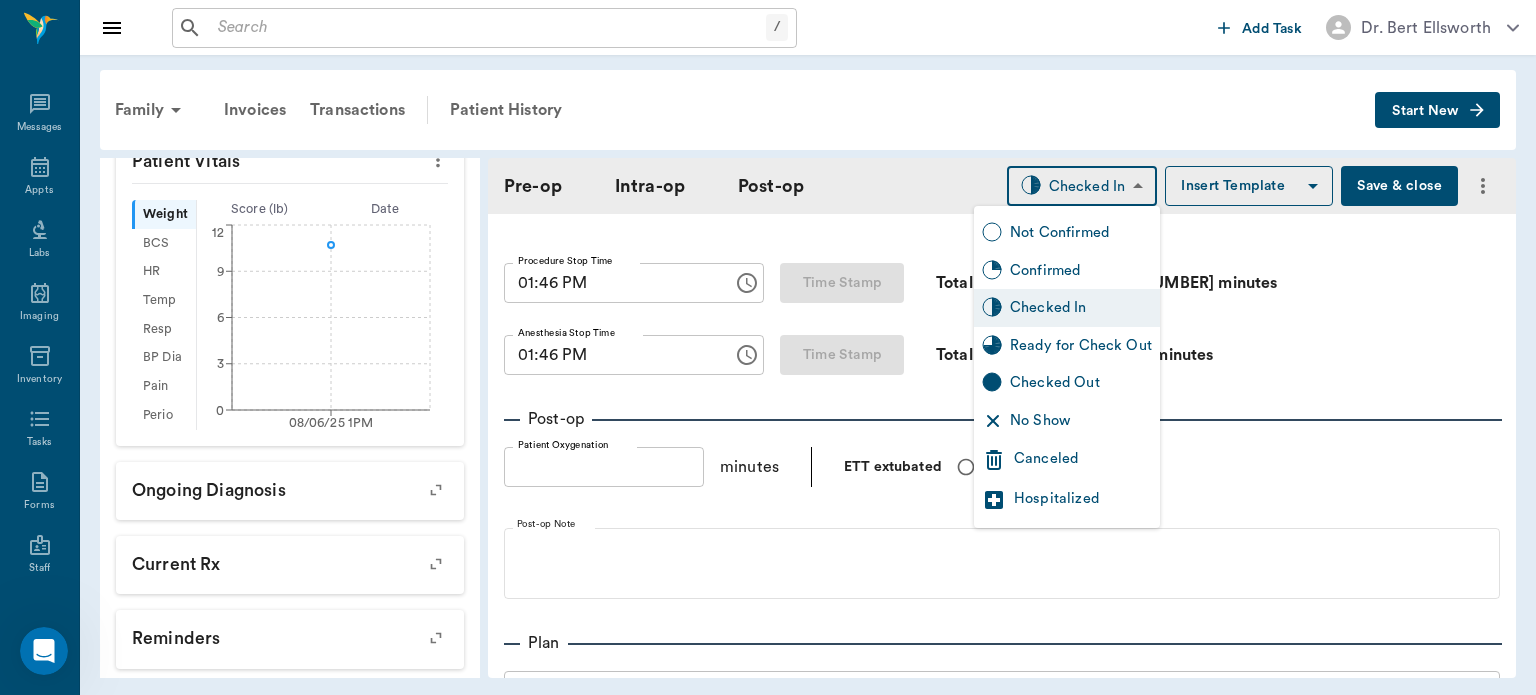 click on "Ready for Check Out" at bounding box center (1081, 346) 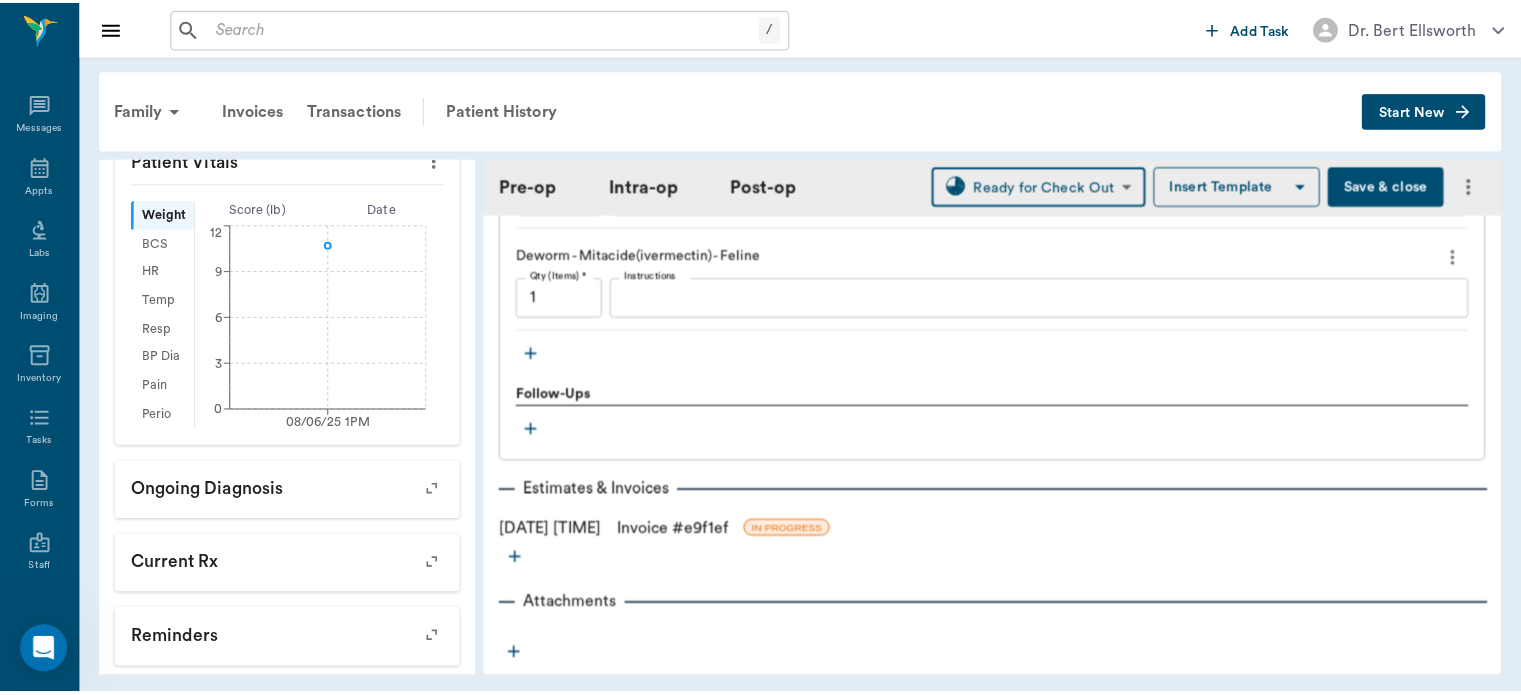 scroll, scrollTop: 2230, scrollLeft: 0, axis: vertical 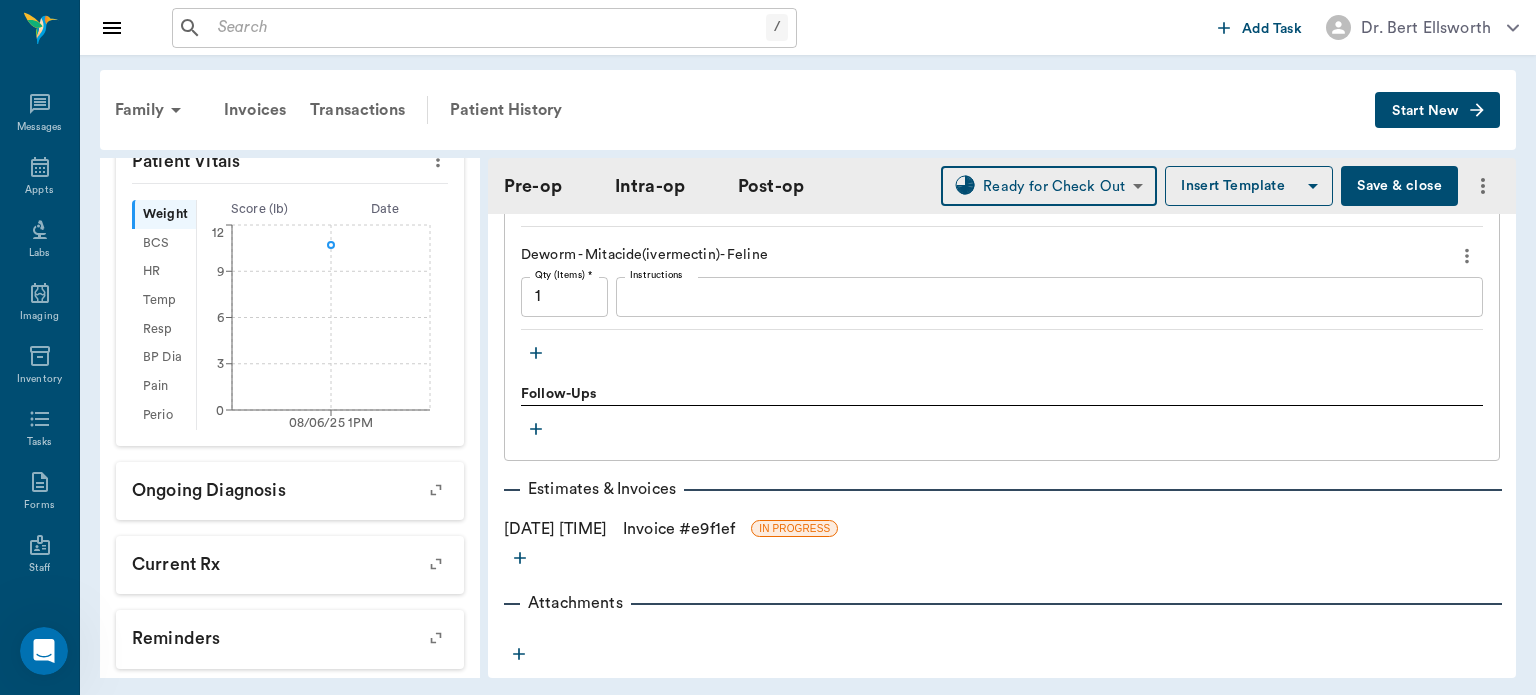 click on "Invoice # e9f1ef" at bounding box center (679, 529) 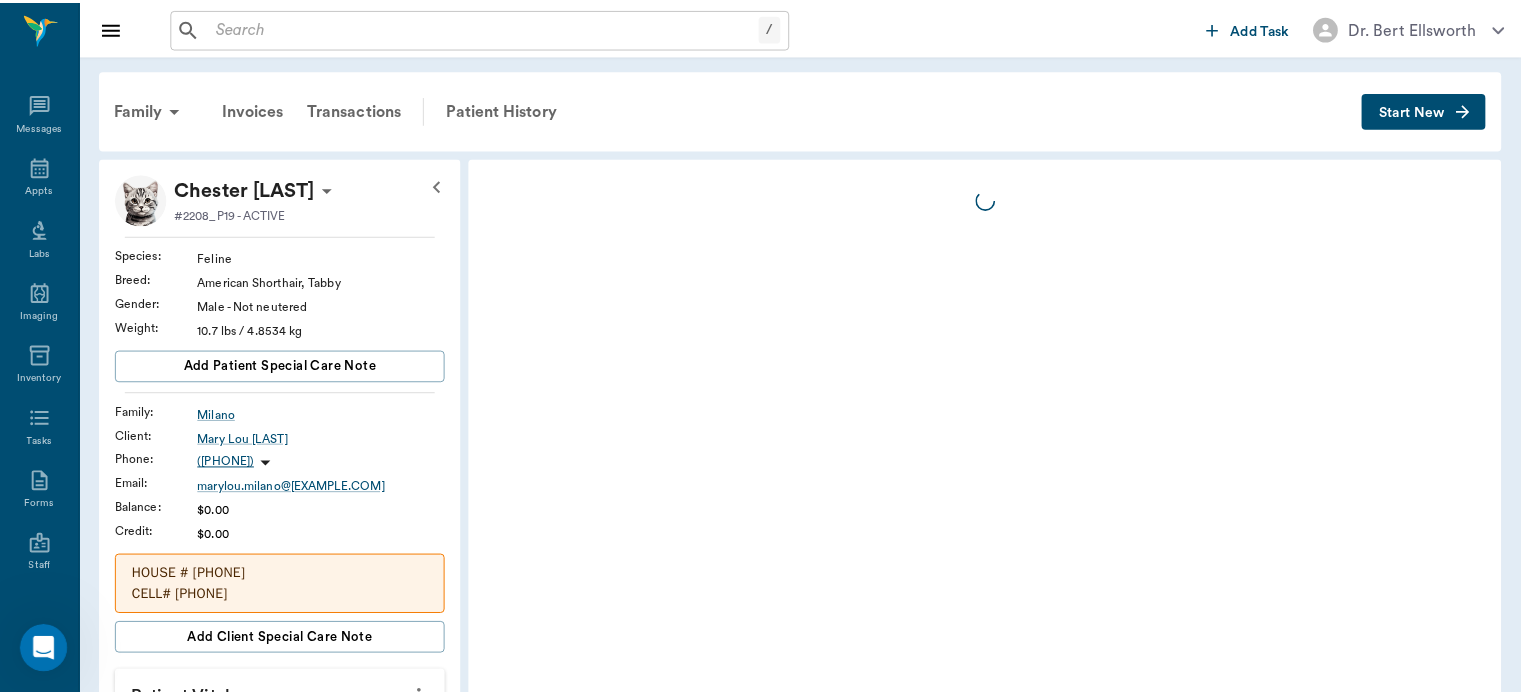 scroll, scrollTop: 0, scrollLeft: 0, axis: both 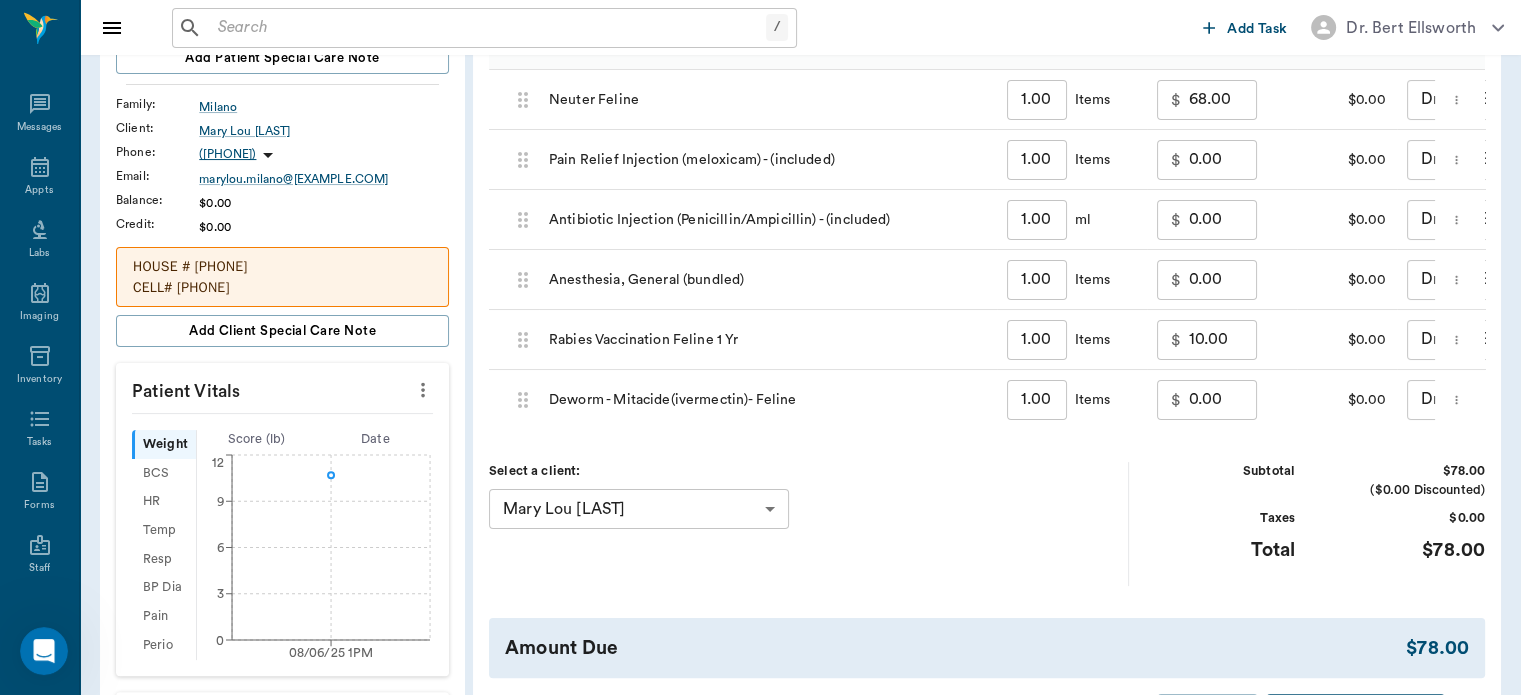 click on "1.00" at bounding box center (1037, 400) 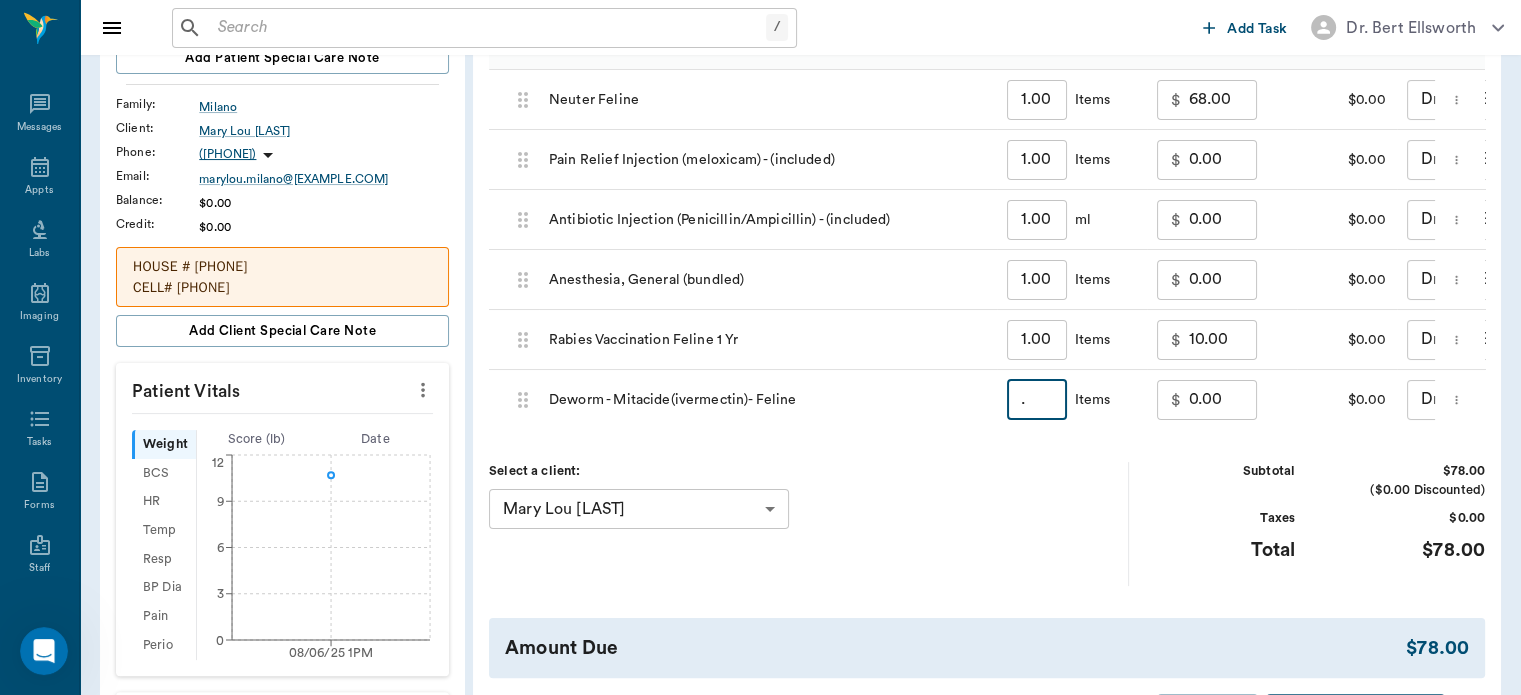type on "." 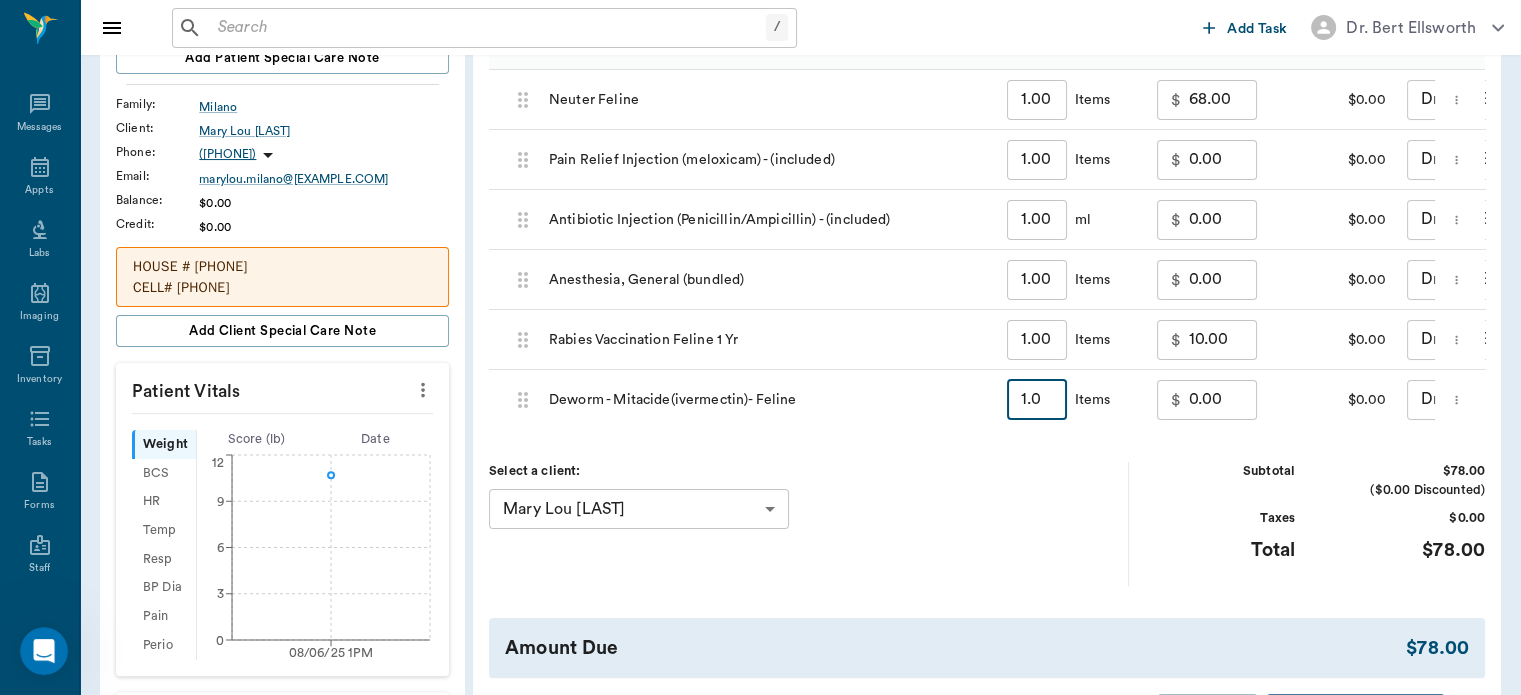 type on "1.00" 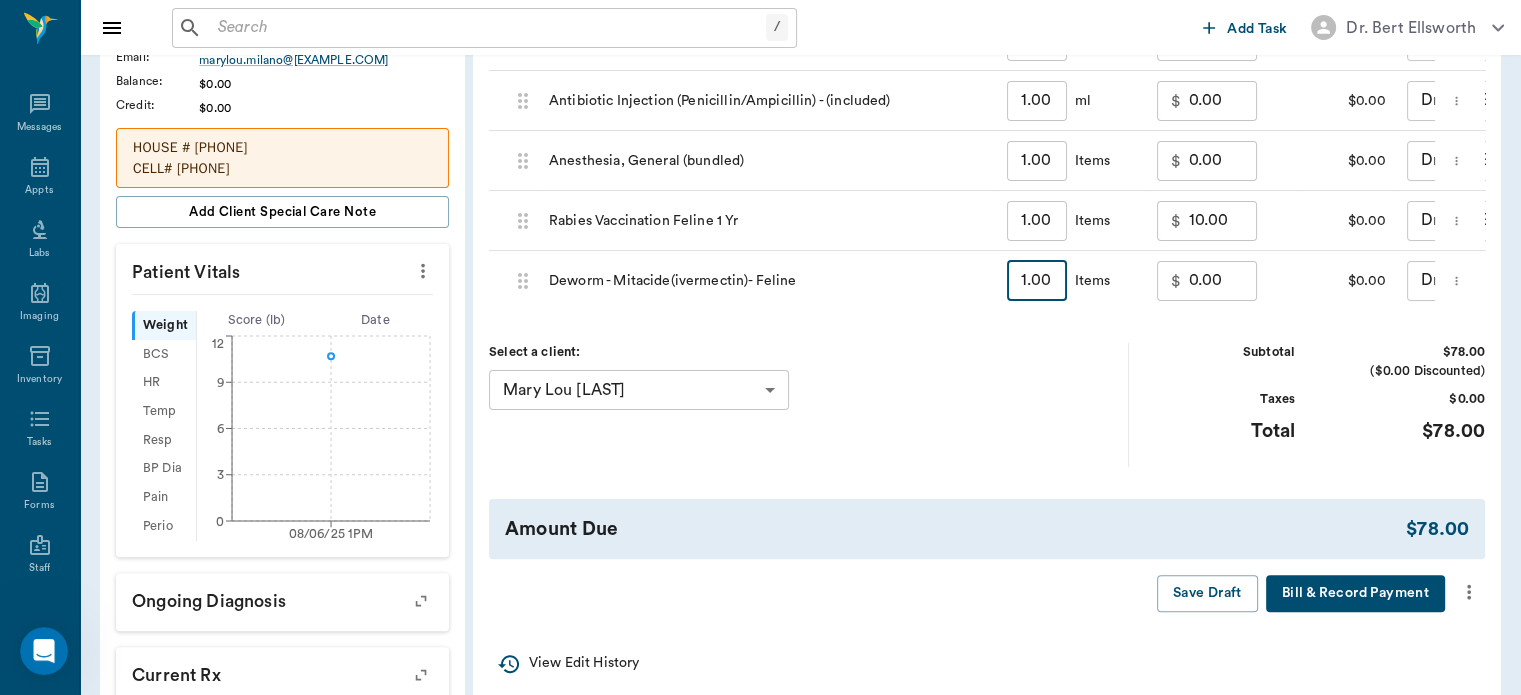 scroll, scrollTop: 449, scrollLeft: 0, axis: vertical 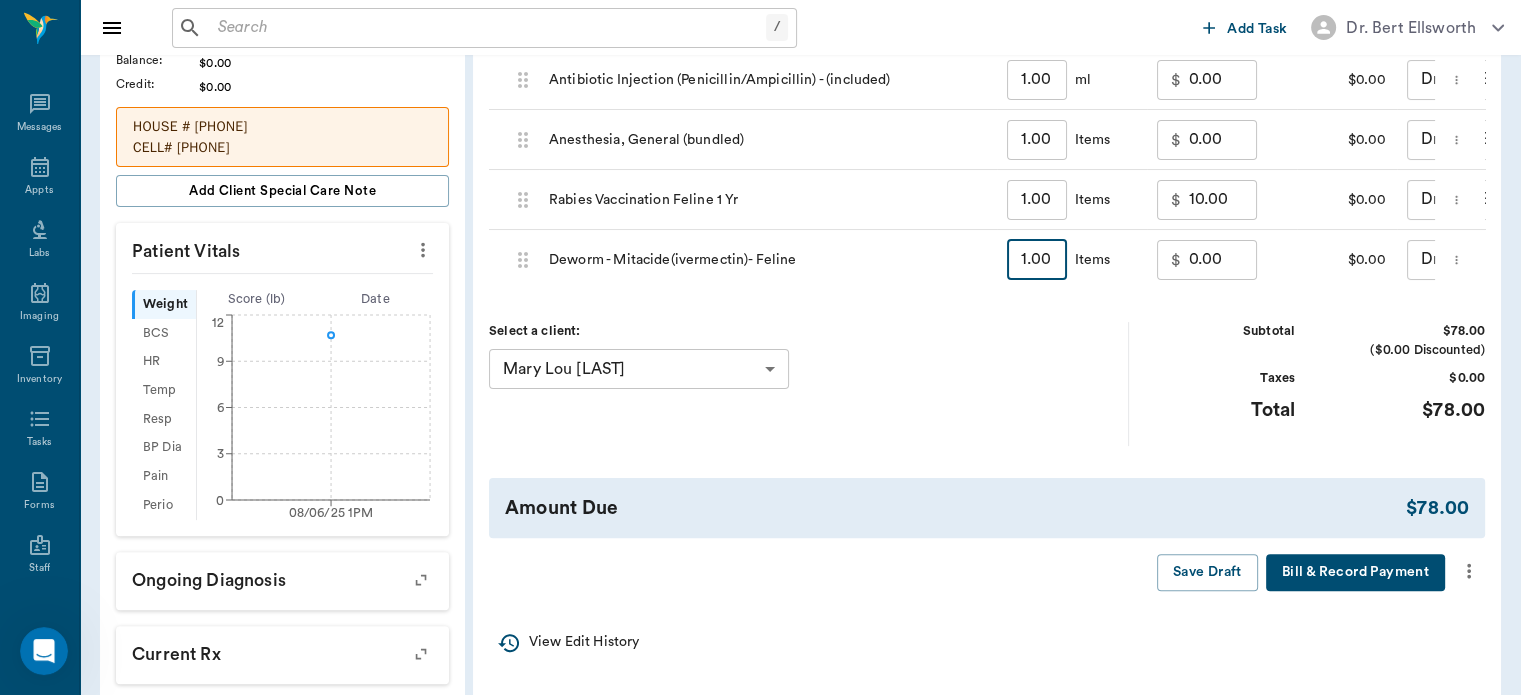 click 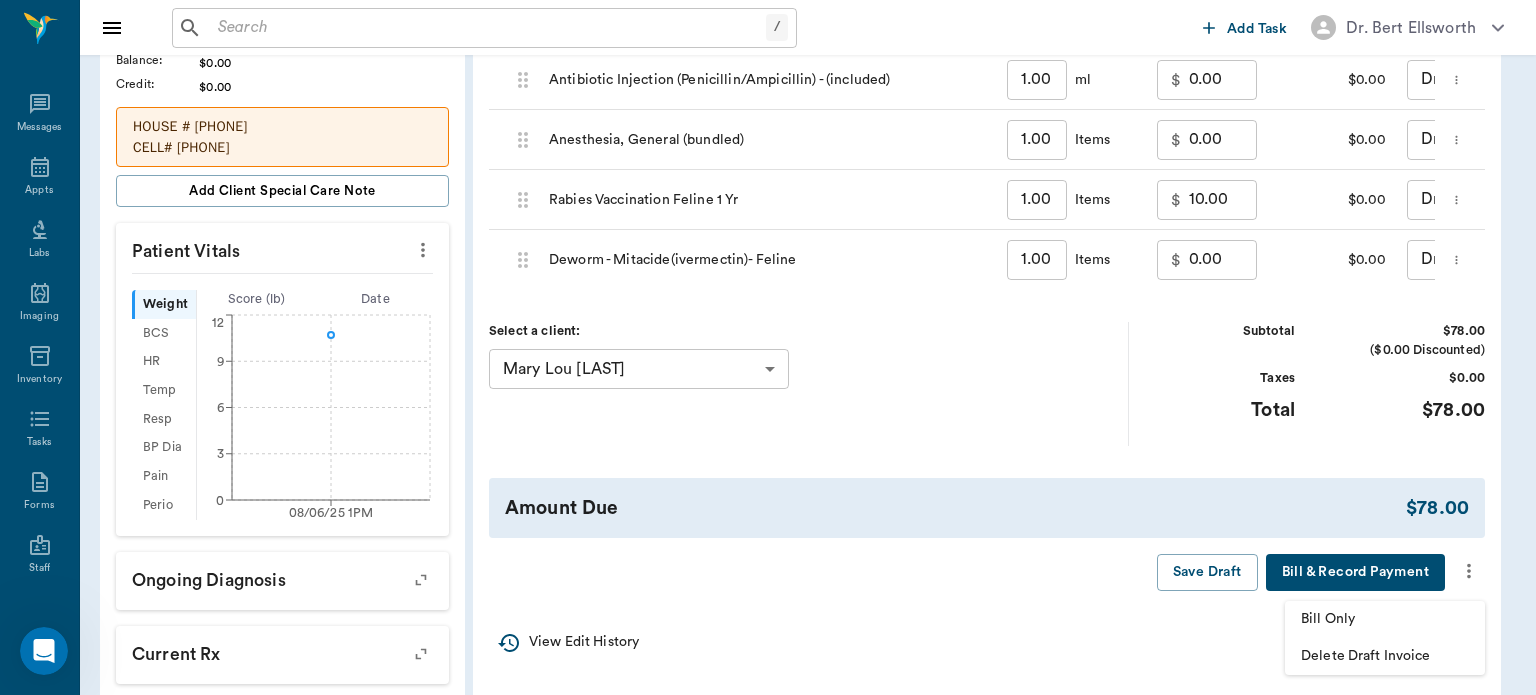 click on "Bill Only" at bounding box center (1385, 619) 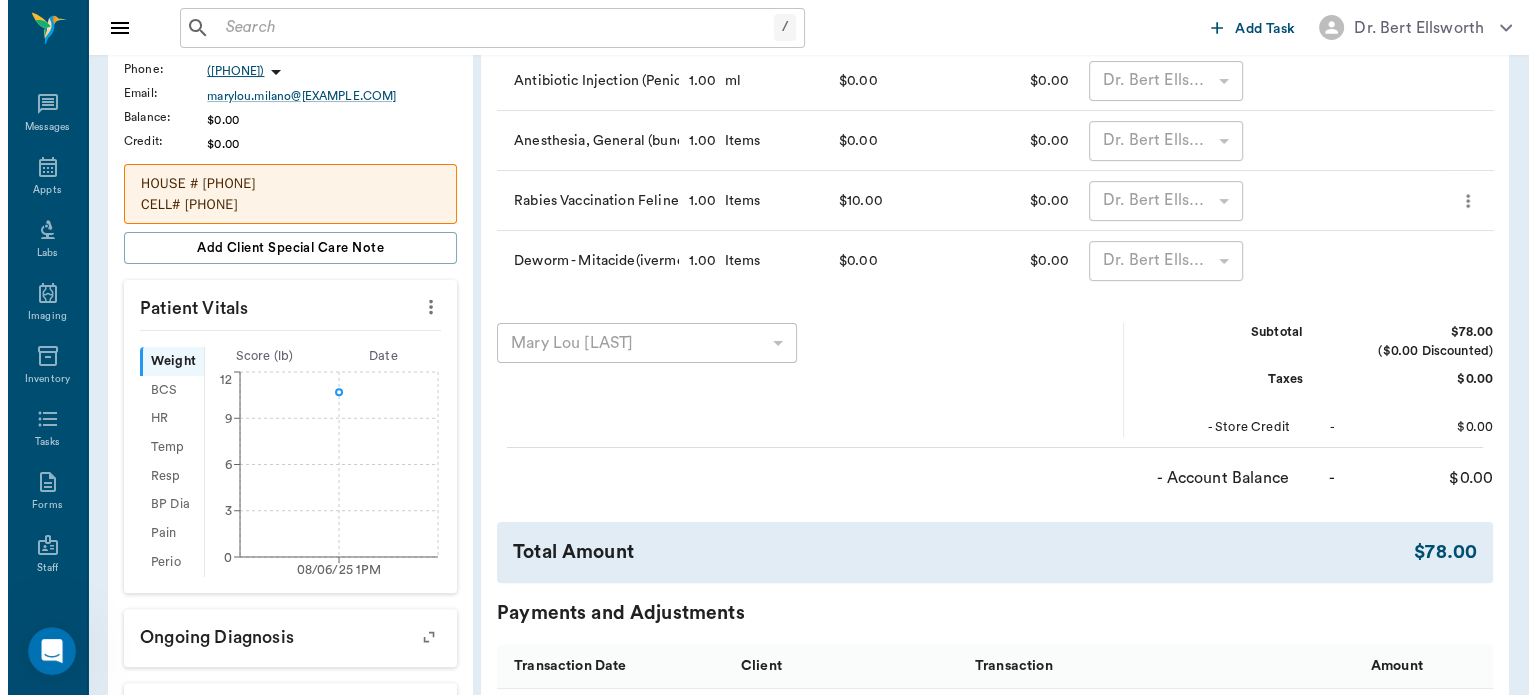 scroll, scrollTop: 0, scrollLeft: 0, axis: both 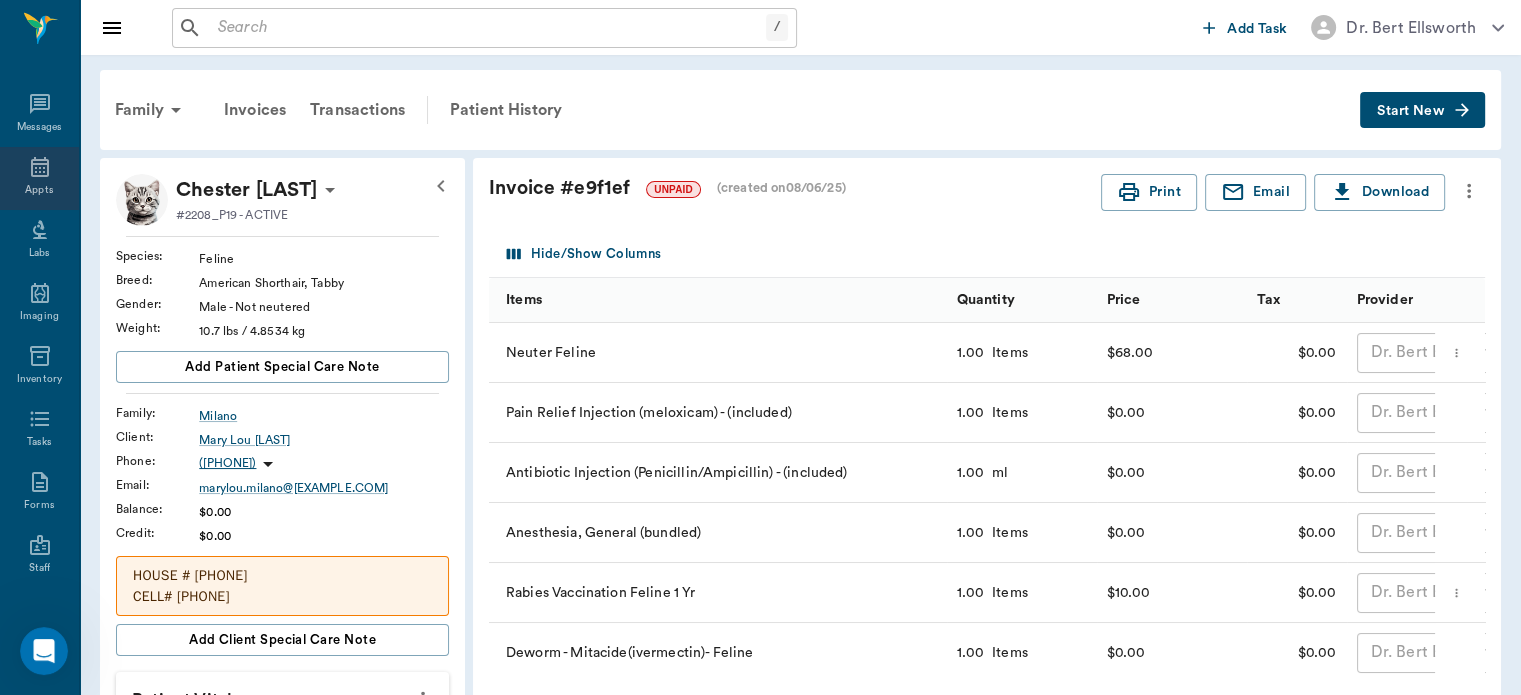 click 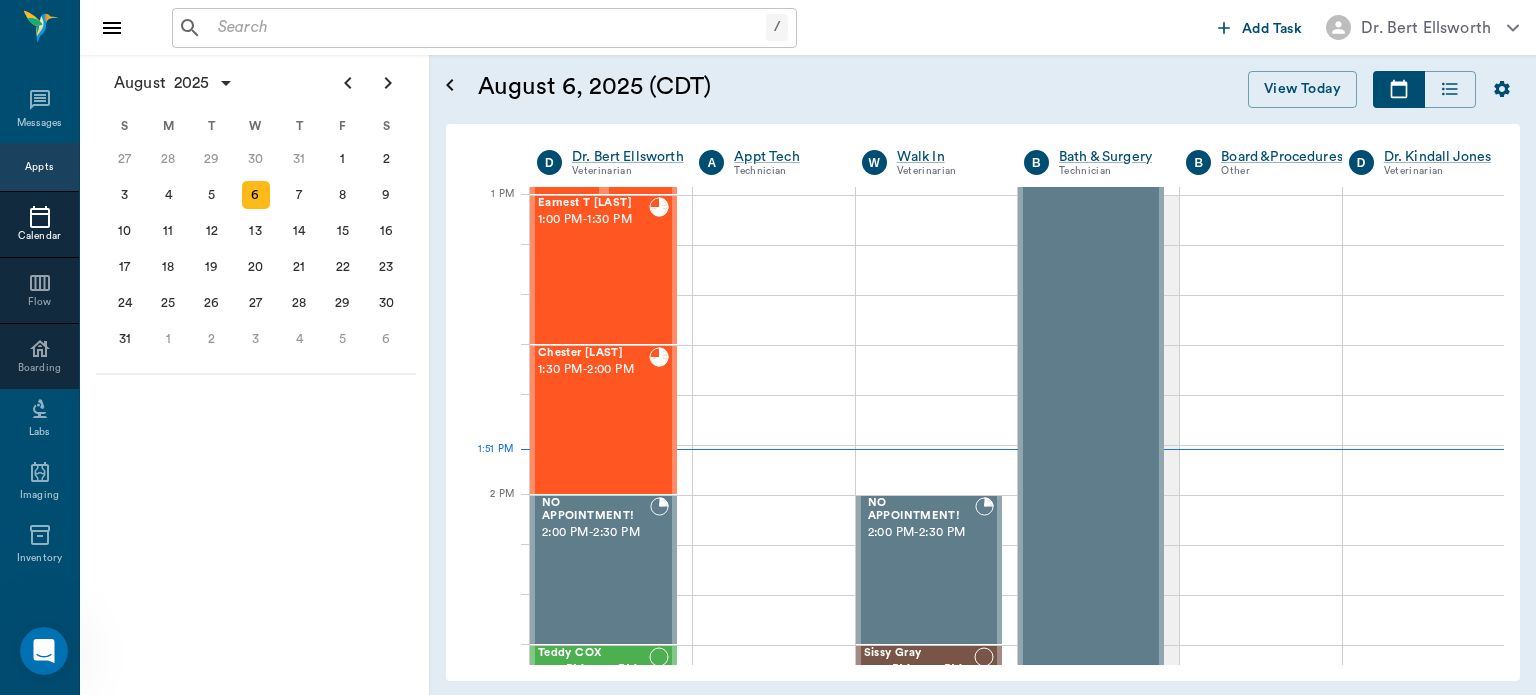 scroll, scrollTop: 1500, scrollLeft: 0, axis: vertical 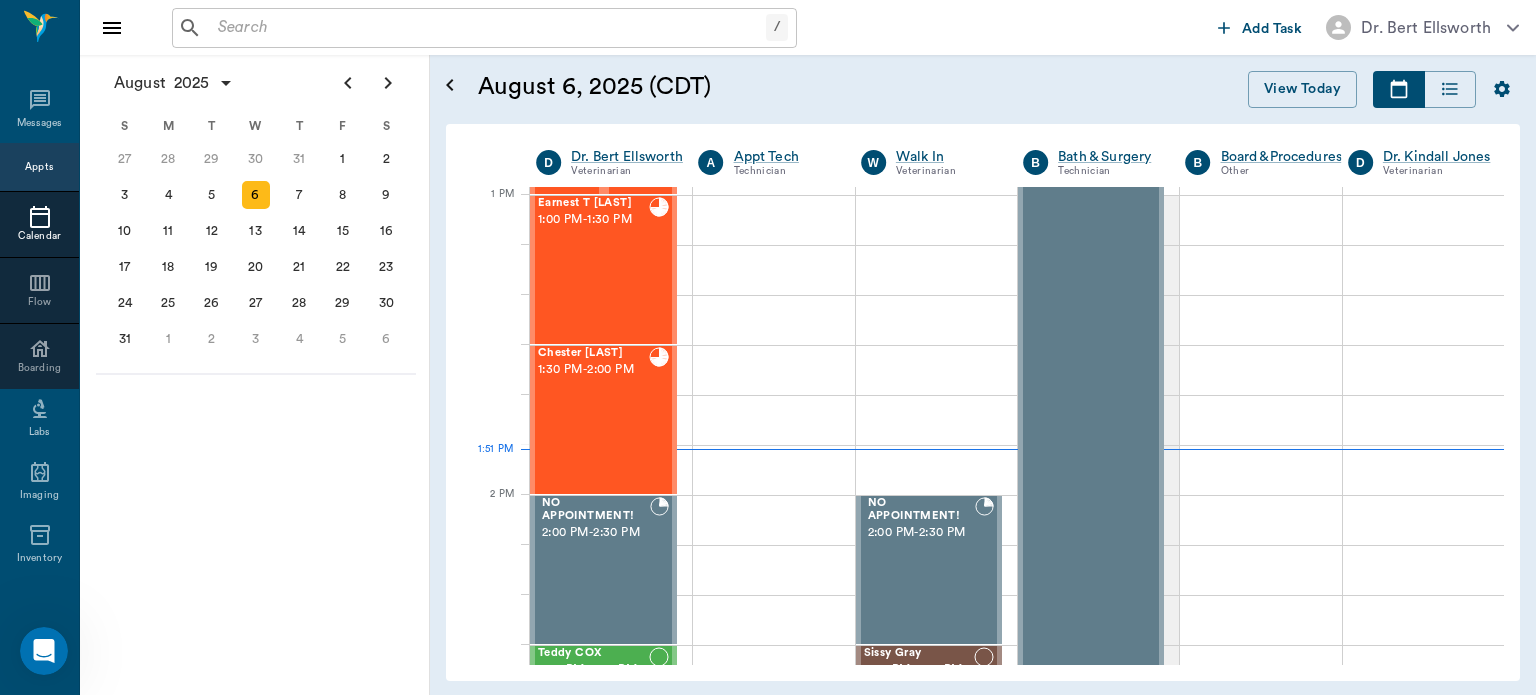 click on "Earnest T Stewart 1:00 PM  -  1:30 PM" at bounding box center (593, 270) 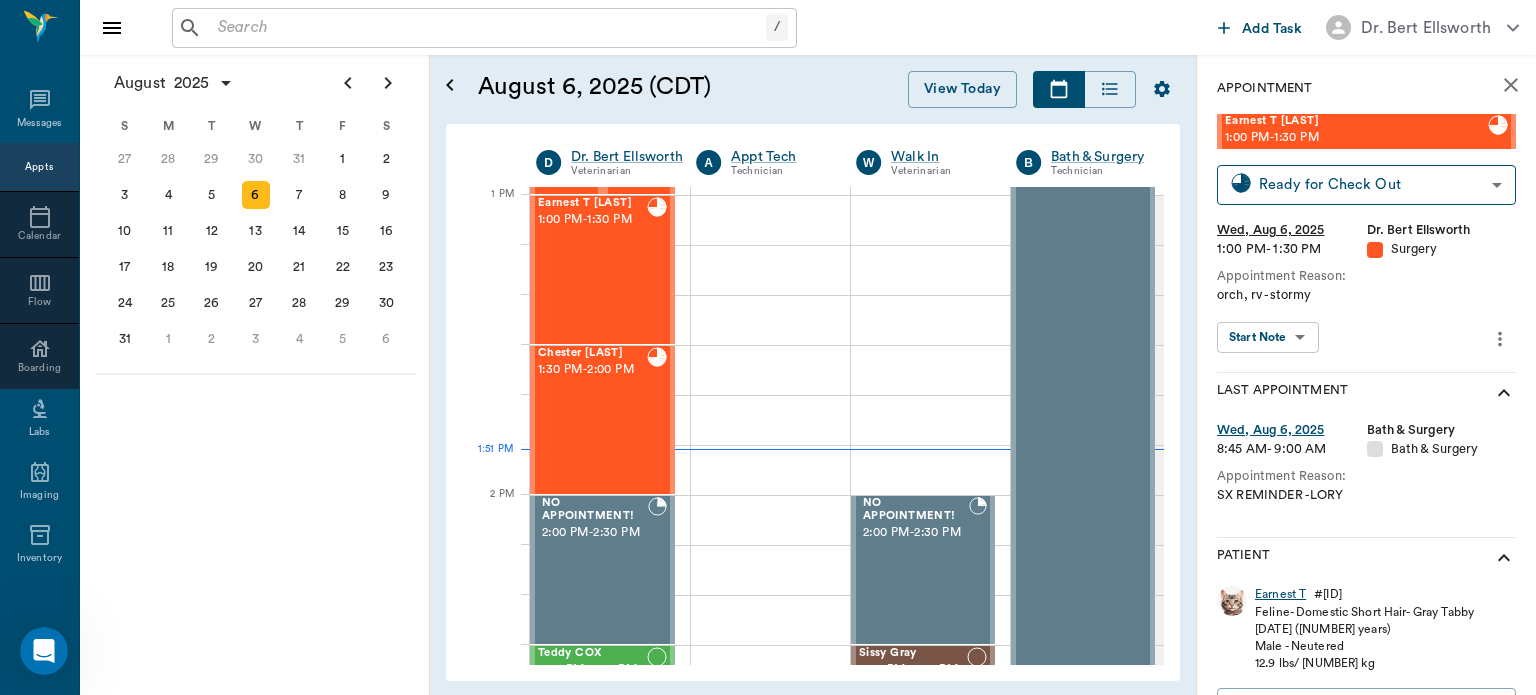 click on "Earnest T" at bounding box center (1280, 594) 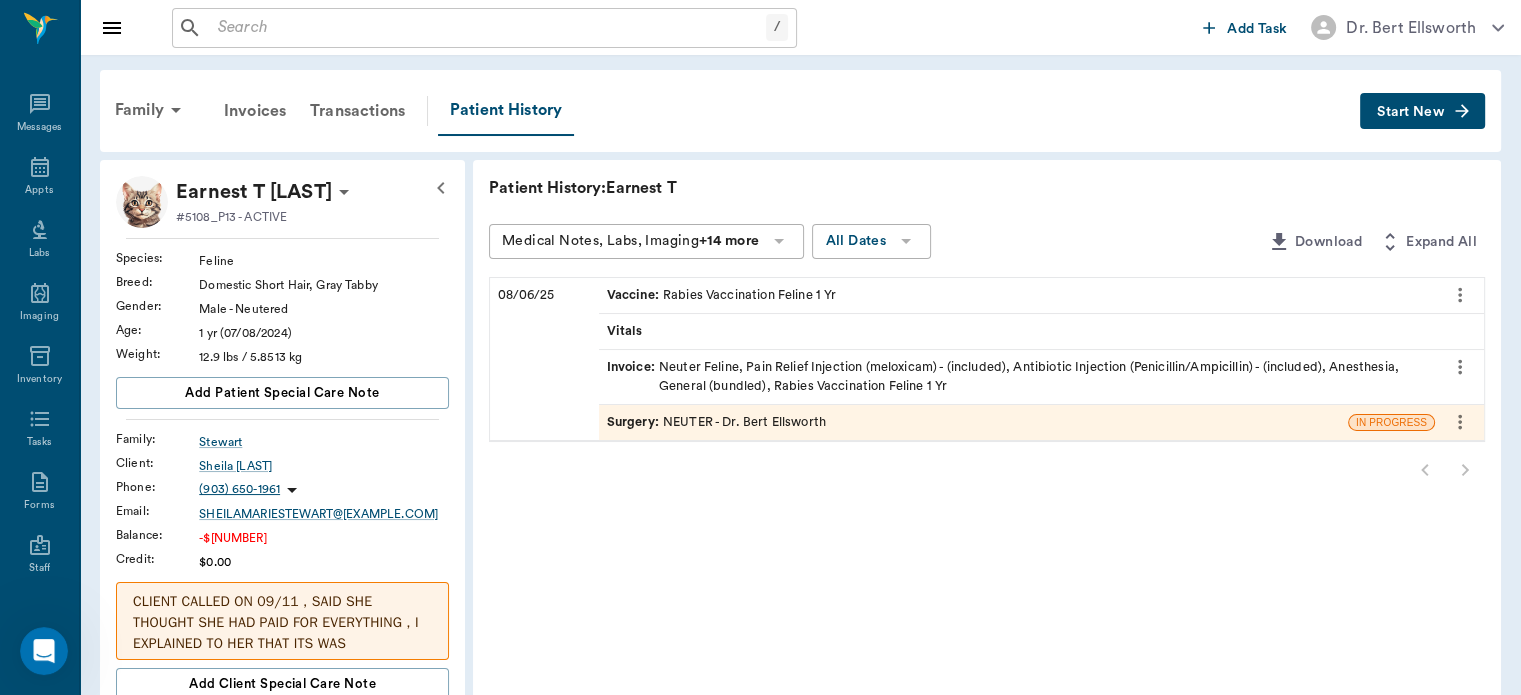 click on "Invoice :" at bounding box center [633, 377] 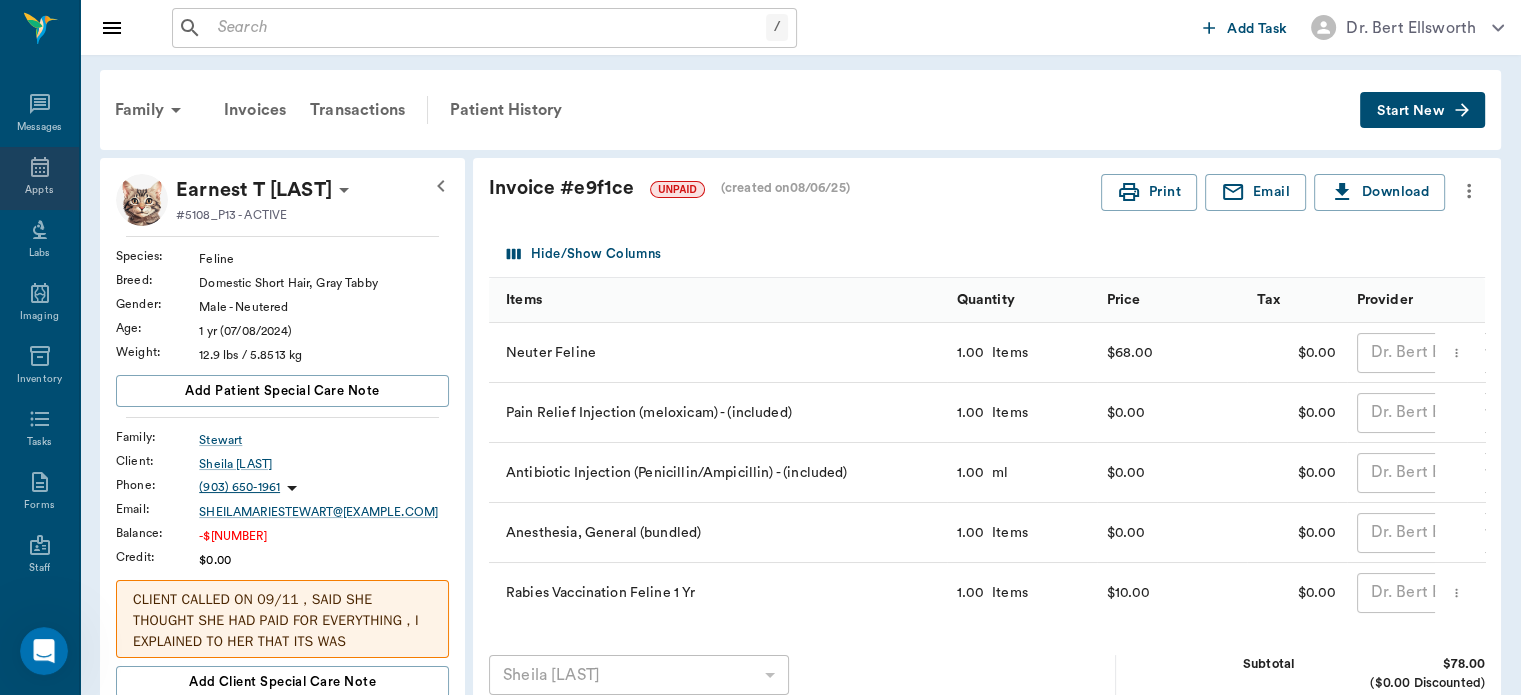 click on "Appts" at bounding box center [39, 190] 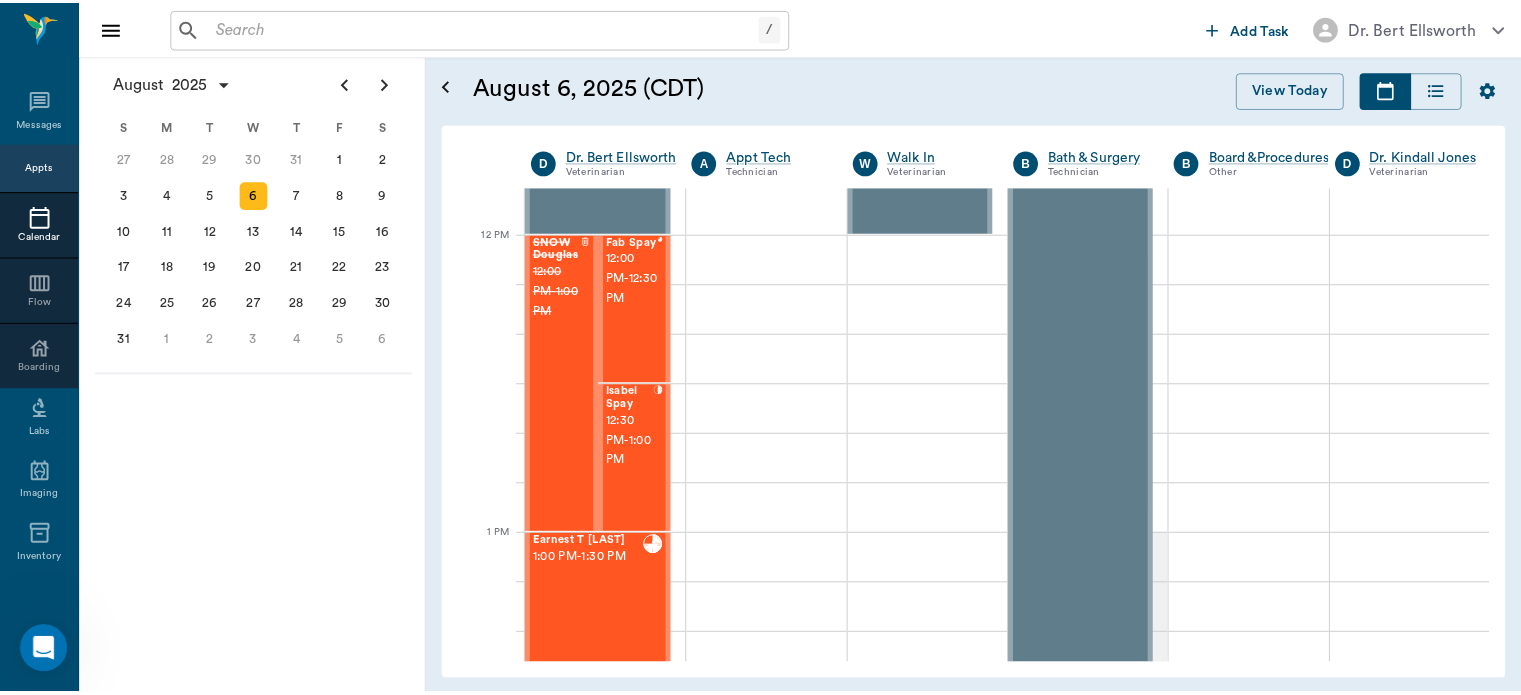 scroll, scrollTop: 1160, scrollLeft: 0, axis: vertical 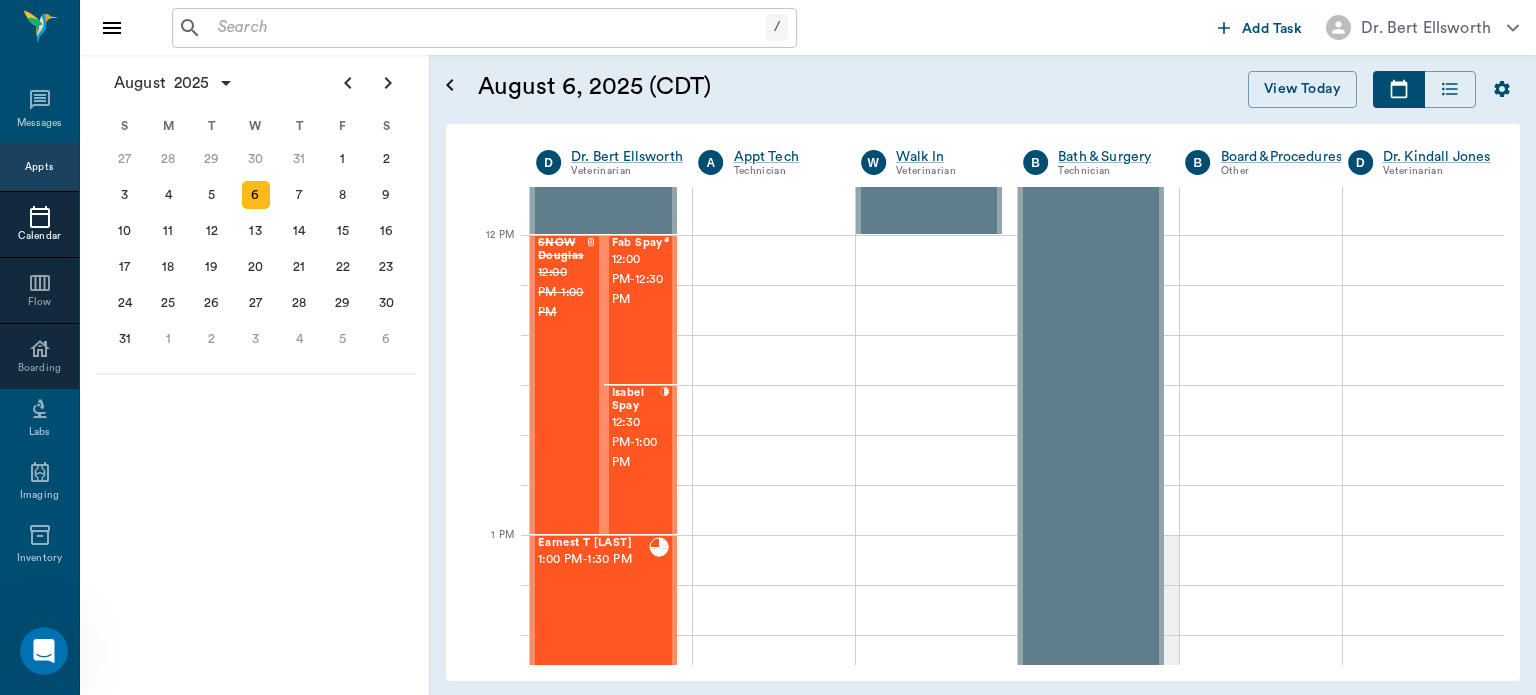click on "12:30 PM  -  1:00 PM" at bounding box center (636, 443) 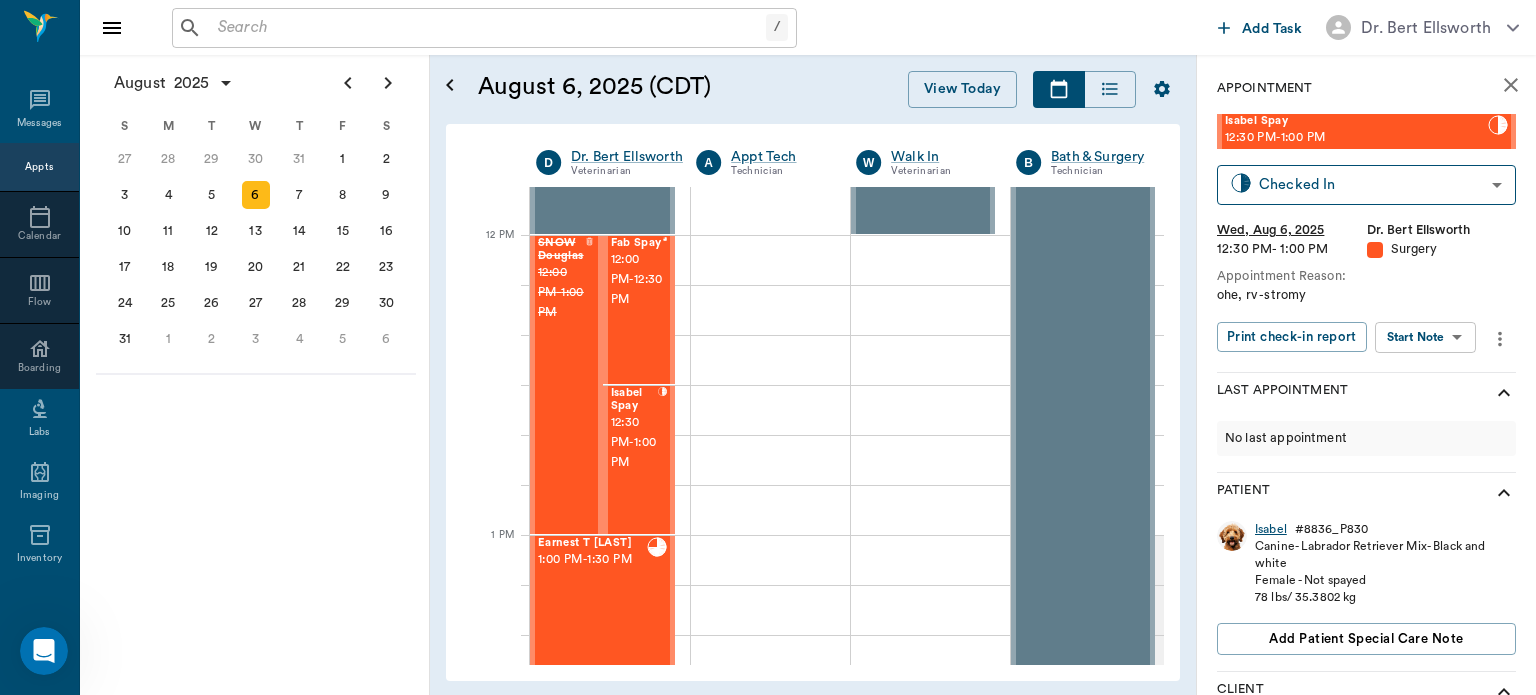 click on "Isabel" at bounding box center (1271, 529) 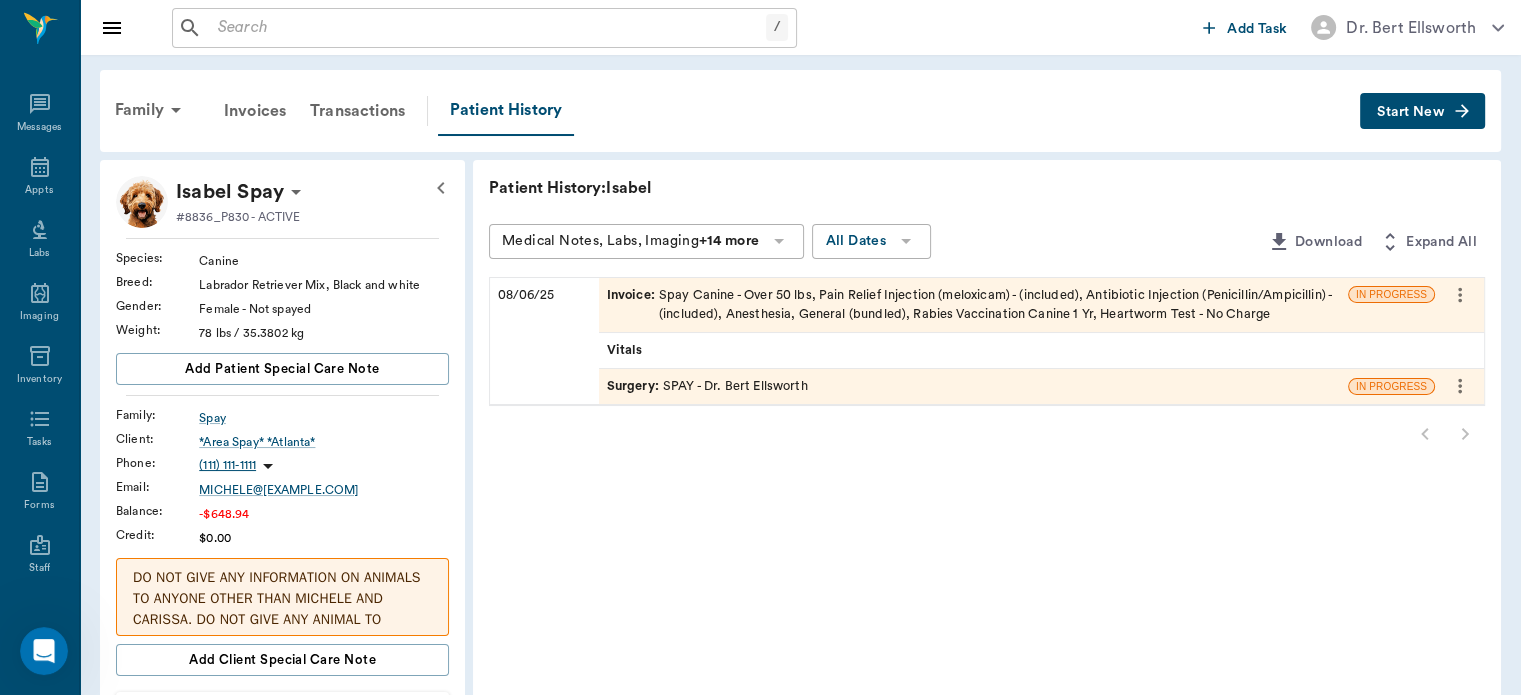 click on "Invoice :" at bounding box center (633, 305) 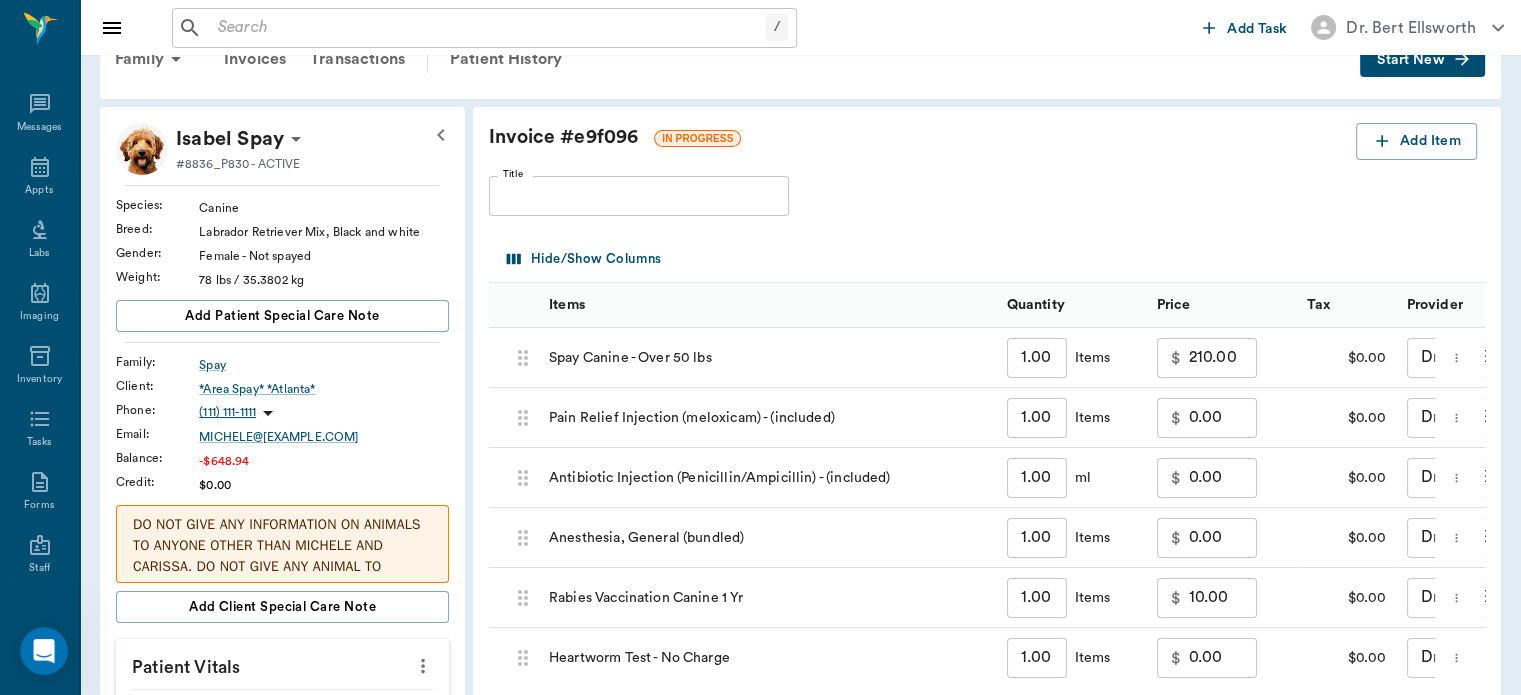 scroll, scrollTop: 0, scrollLeft: 0, axis: both 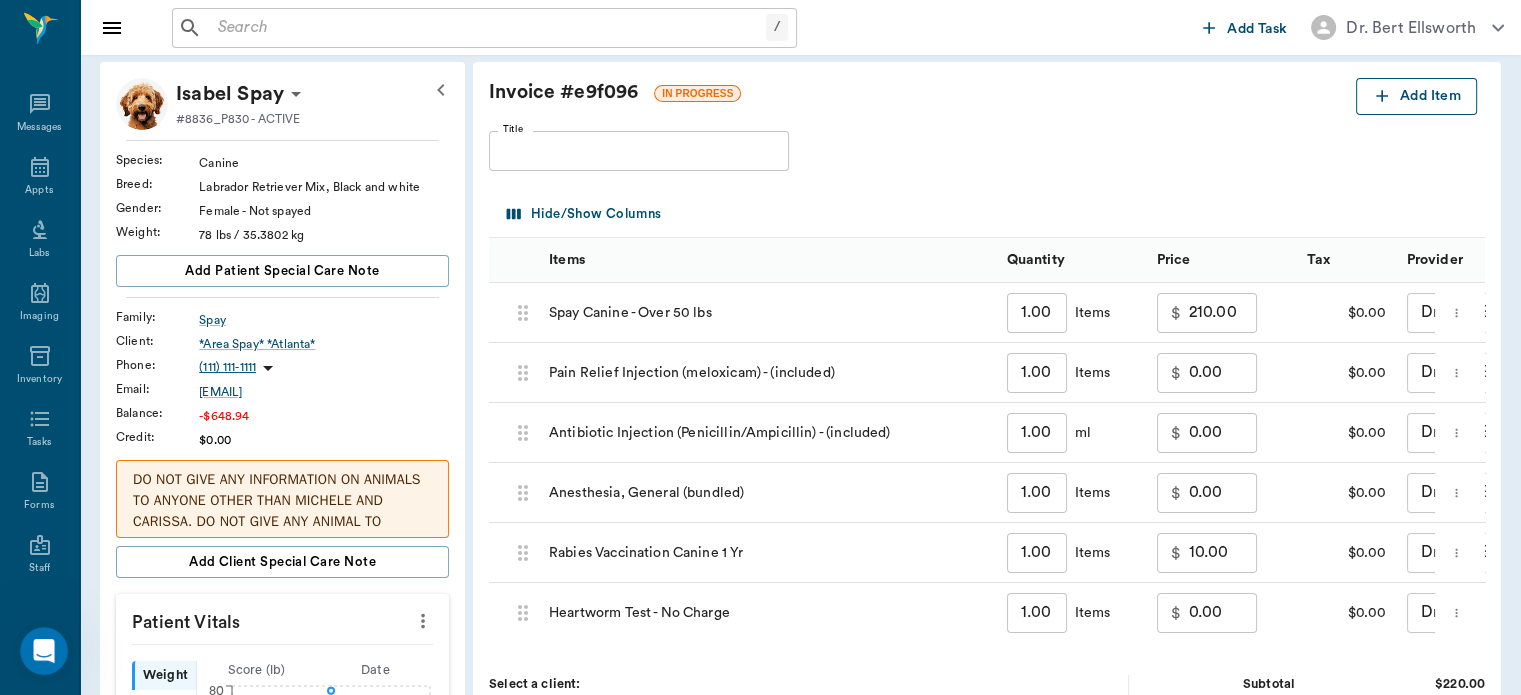 click on "Add Item" at bounding box center [1416, 96] 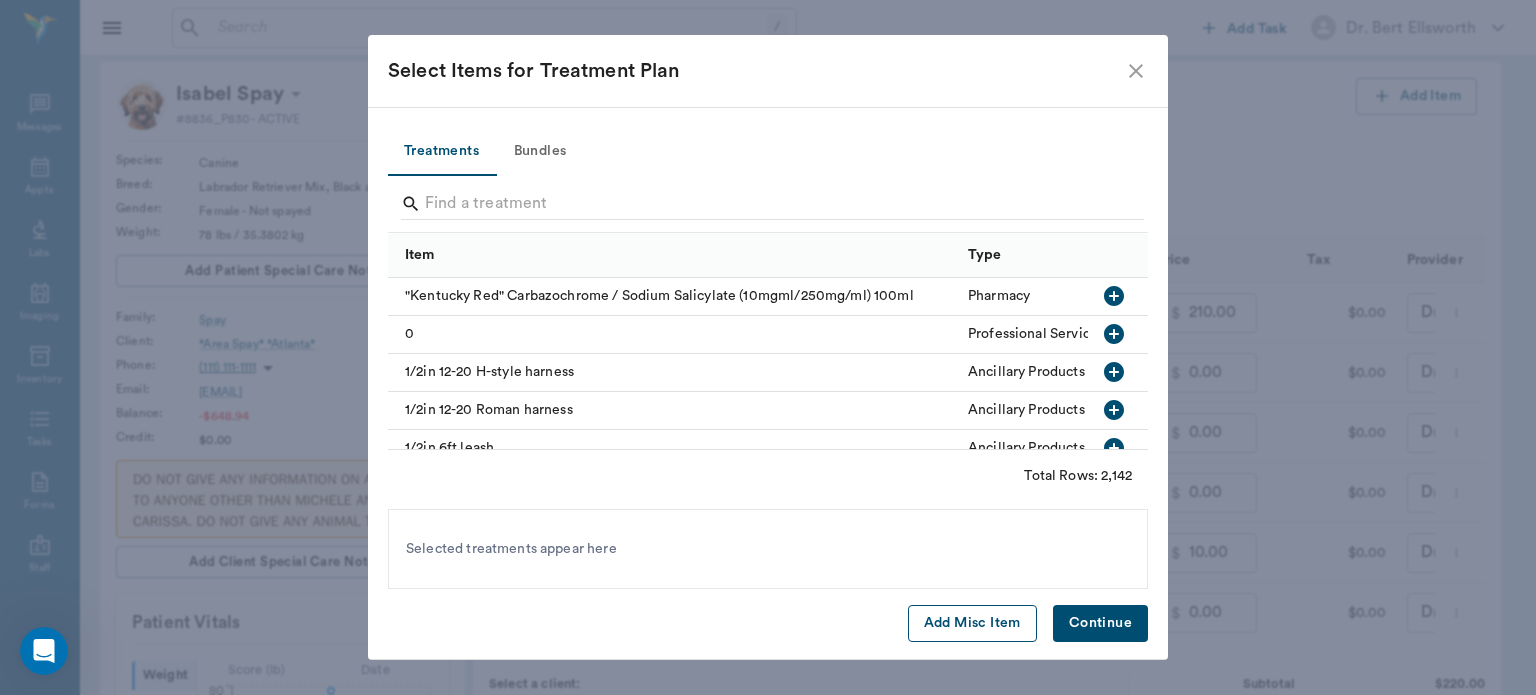 click on "Add Misc Item" at bounding box center (972, 623) 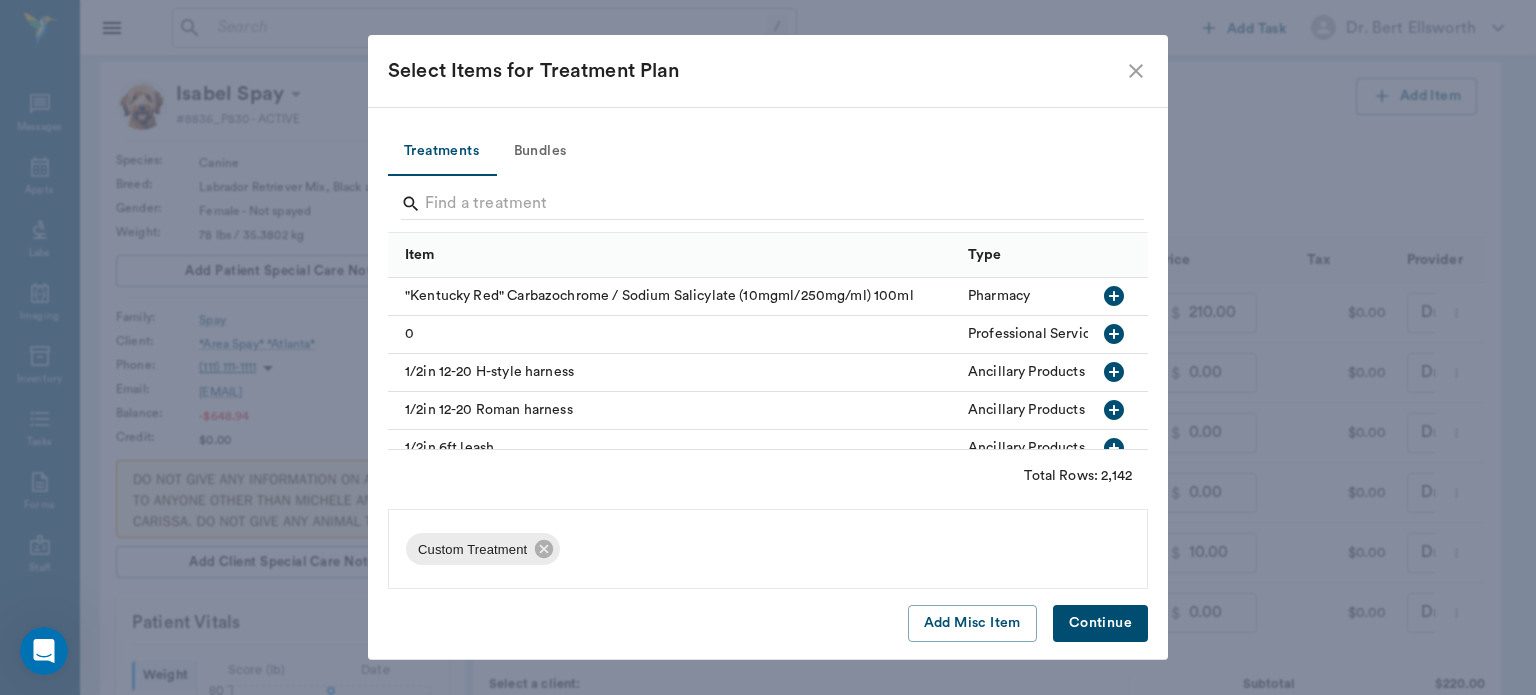 click on "Continue" at bounding box center (1100, 623) 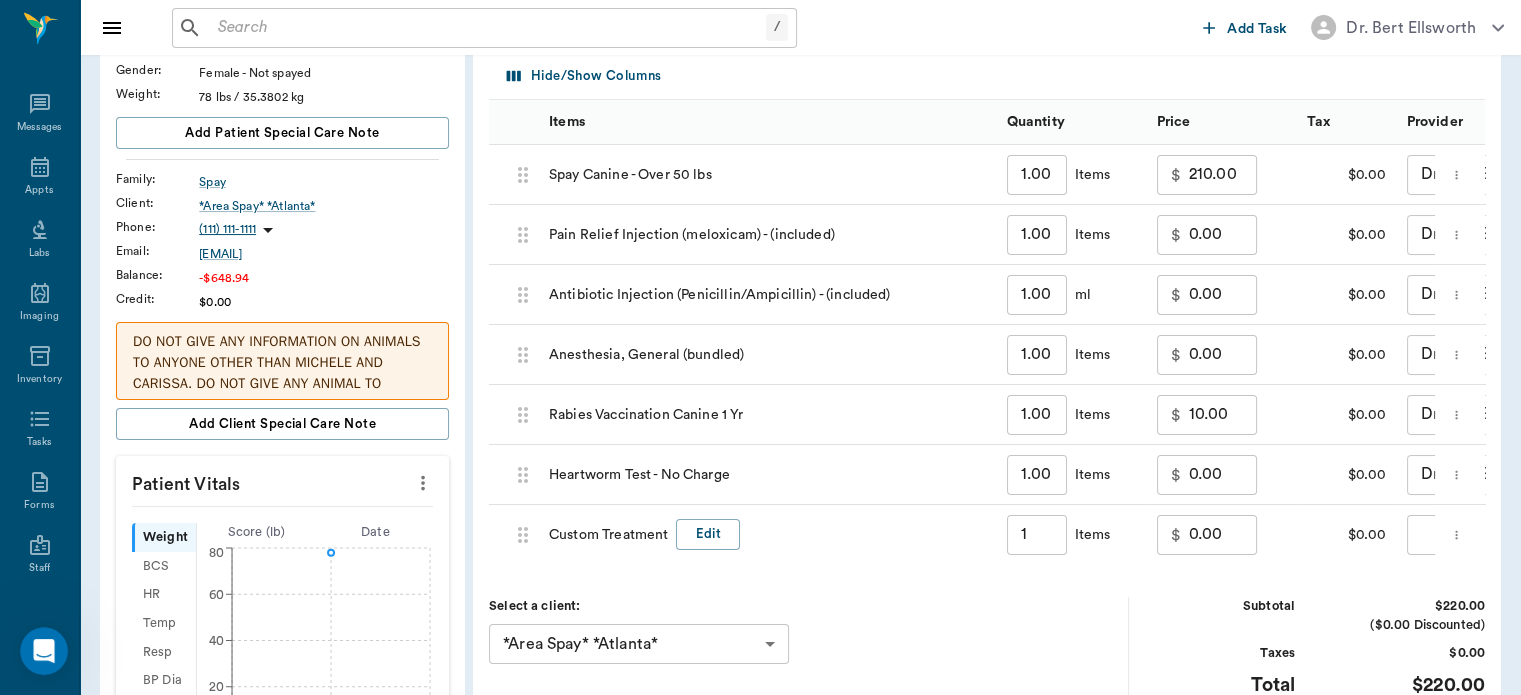 scroll, scrollTop: 249, scrollLeft: 0, axis: vertical 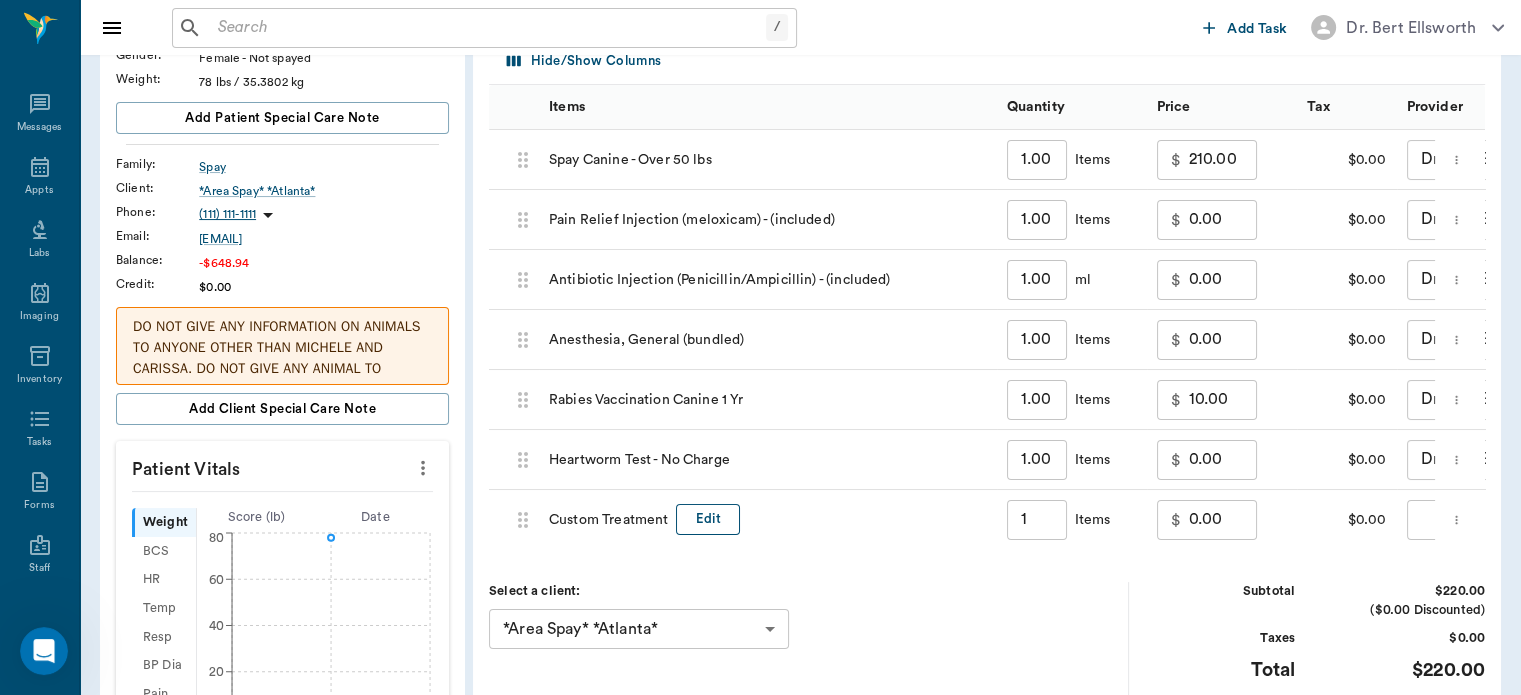 click on "Edit" at bounding box center (708, 519) 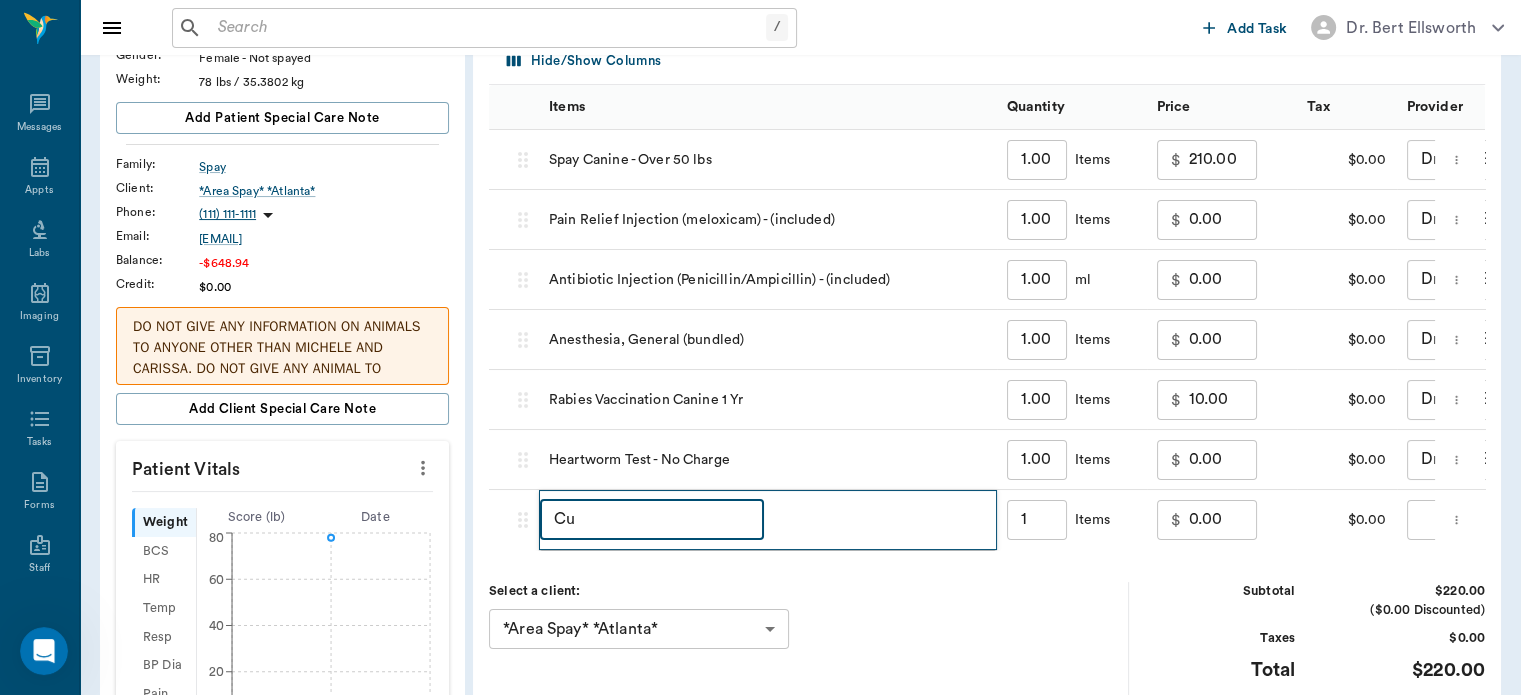 type on "C" 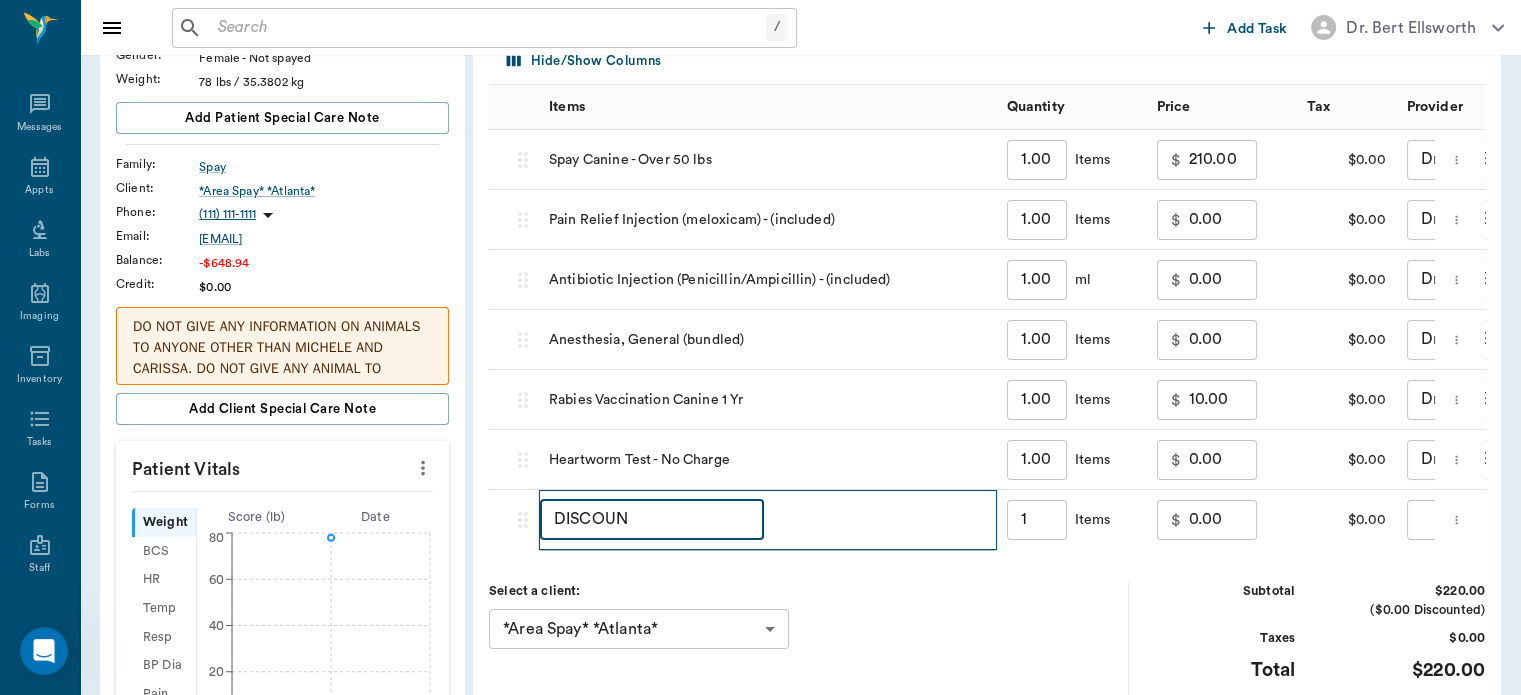 type on "DISCOUNT" 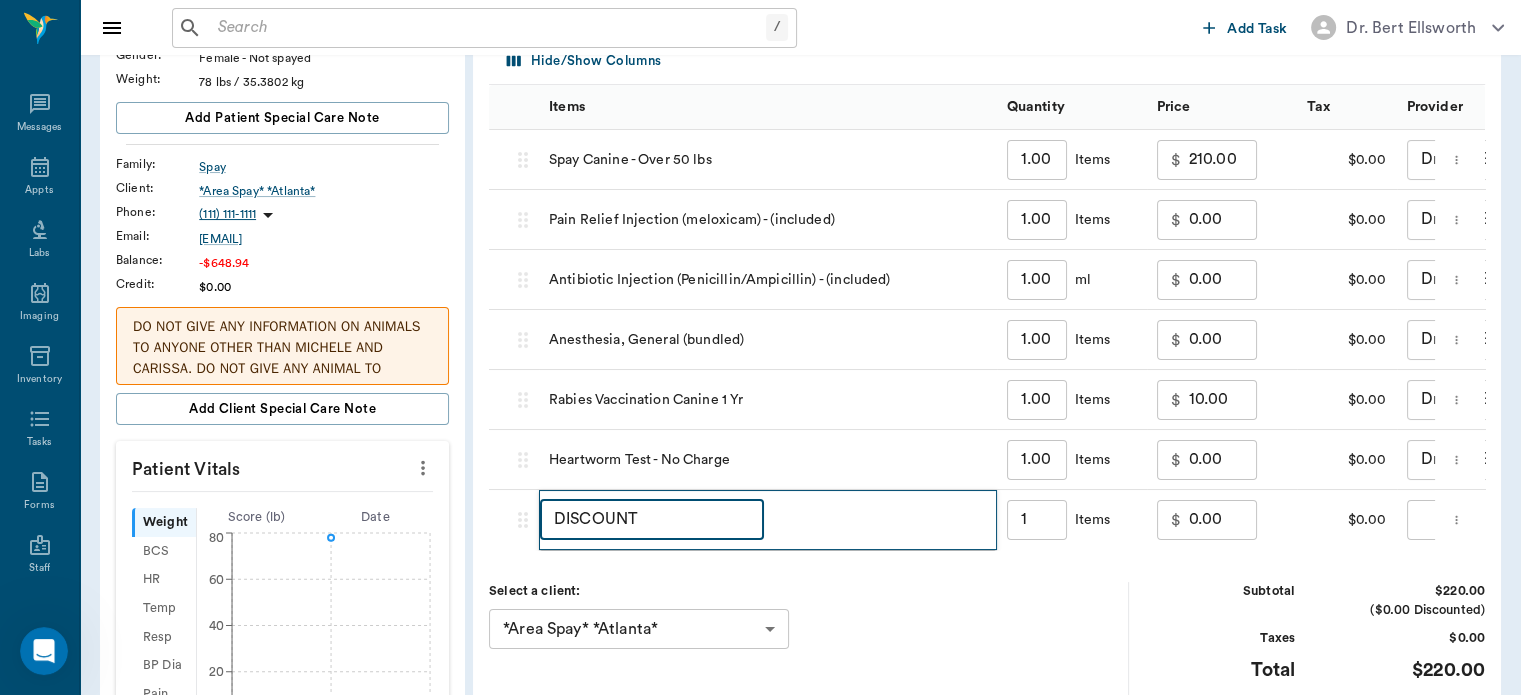 click on "0.00" at bounding box center (1223, 520) 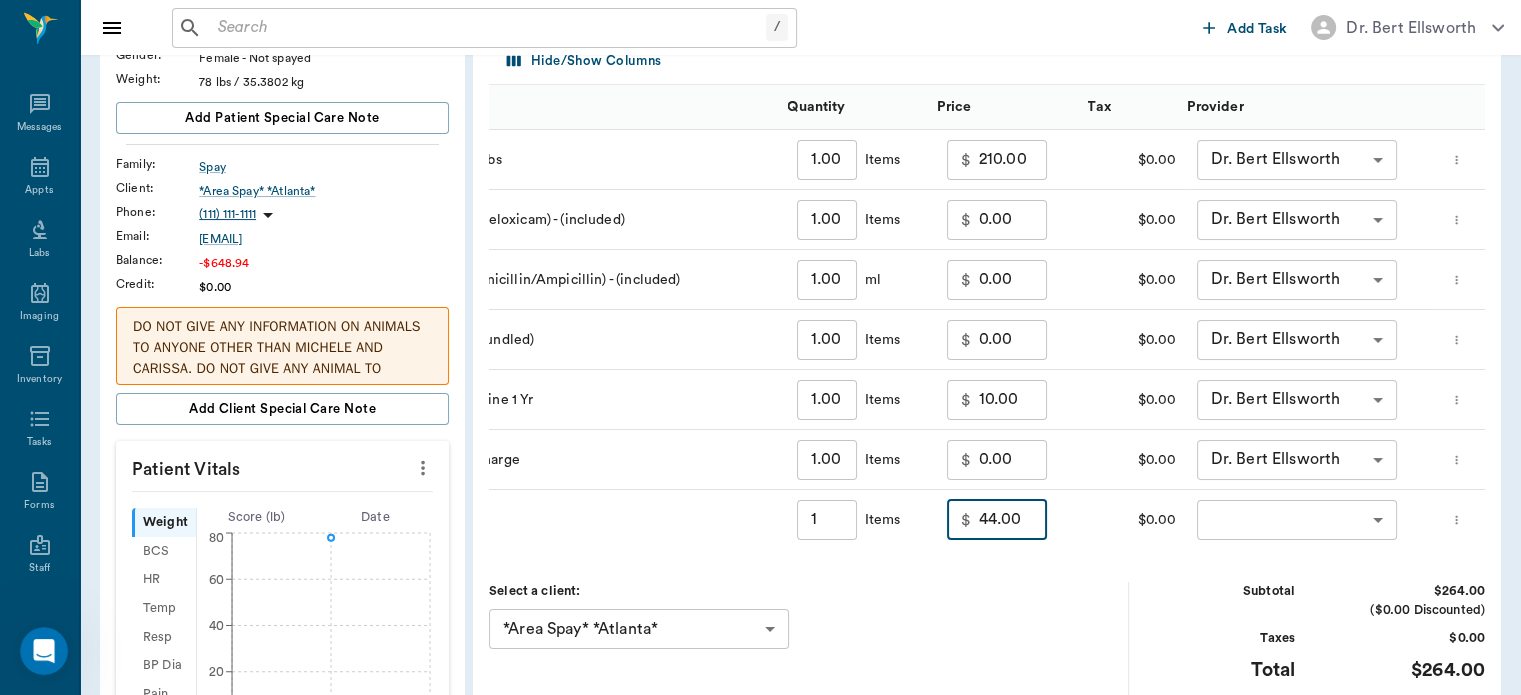 scroll, scrollTop: 0, scrollLeft: 219, axis: horizontal 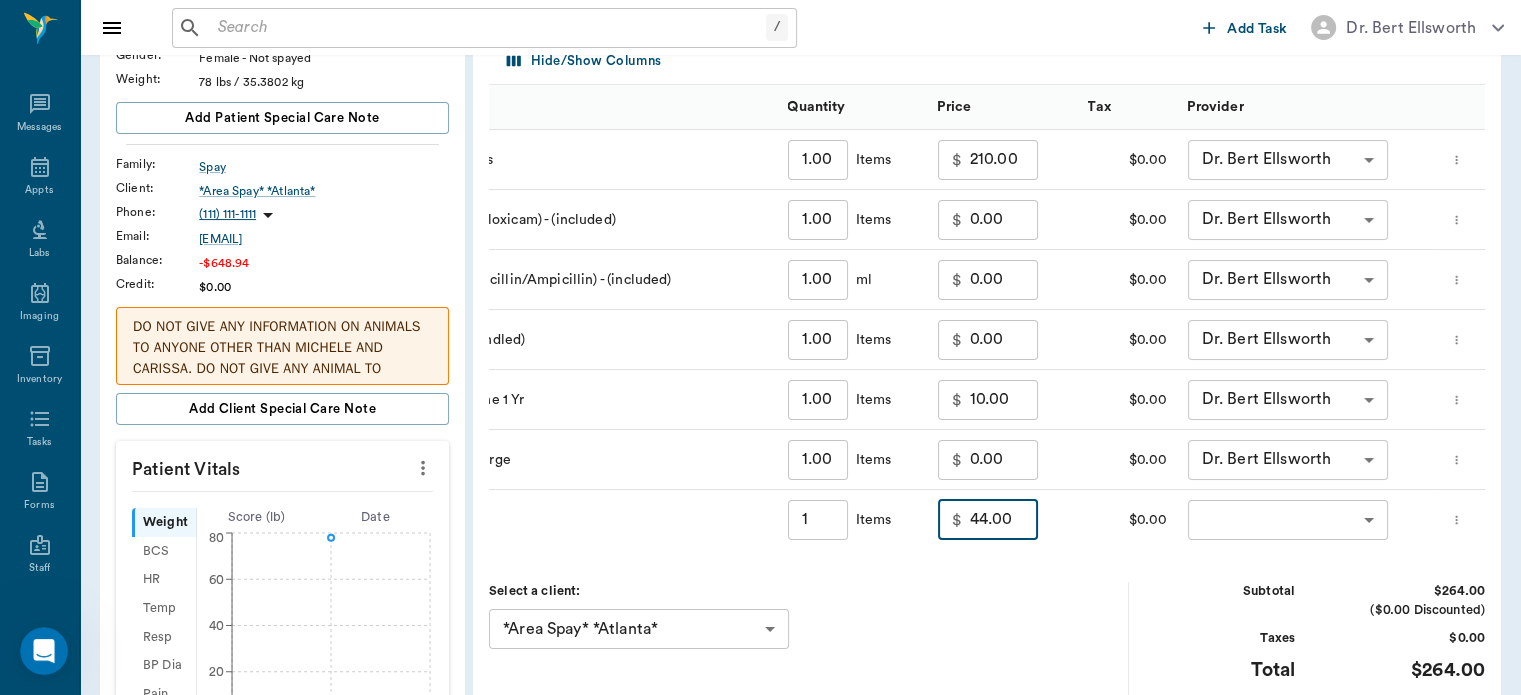 type on "44.00" 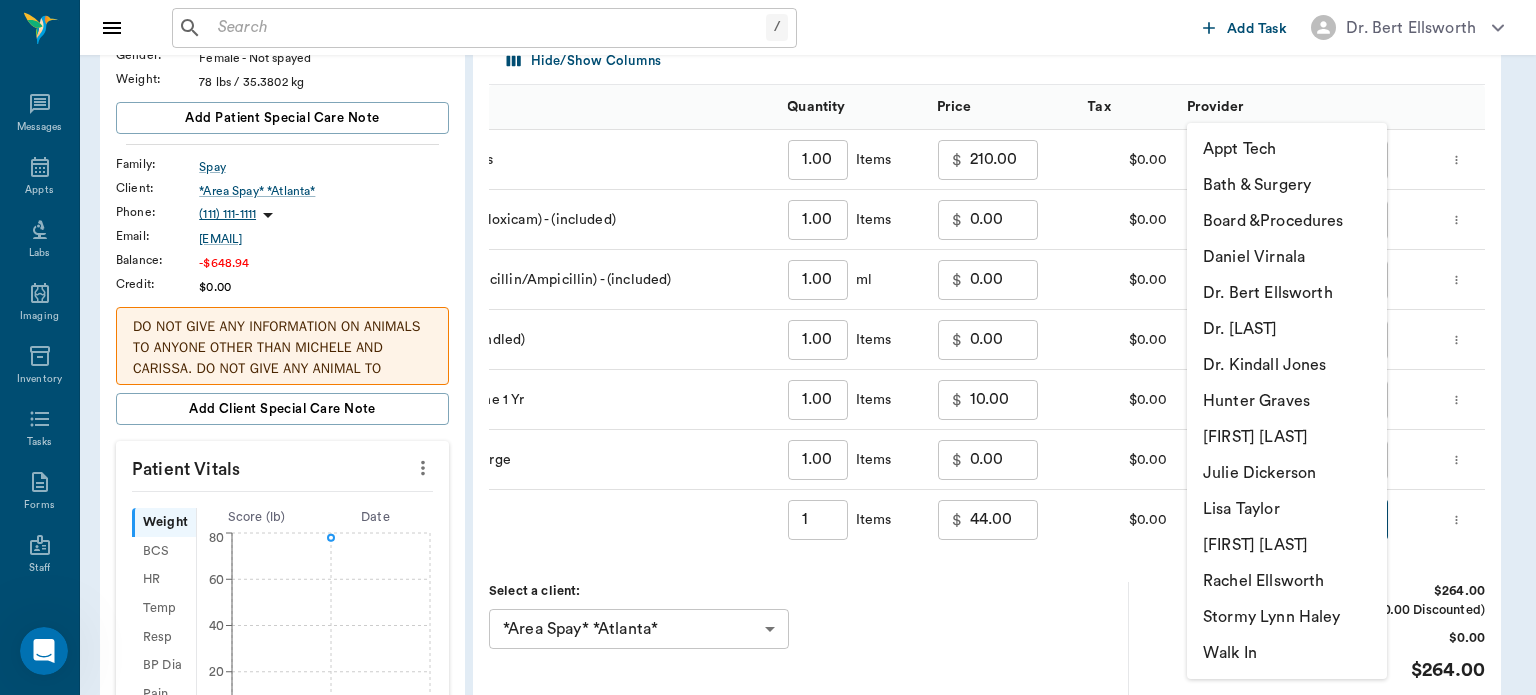 click on "Dr. Bert Ellsworth" at bounding box center [1287, 293] 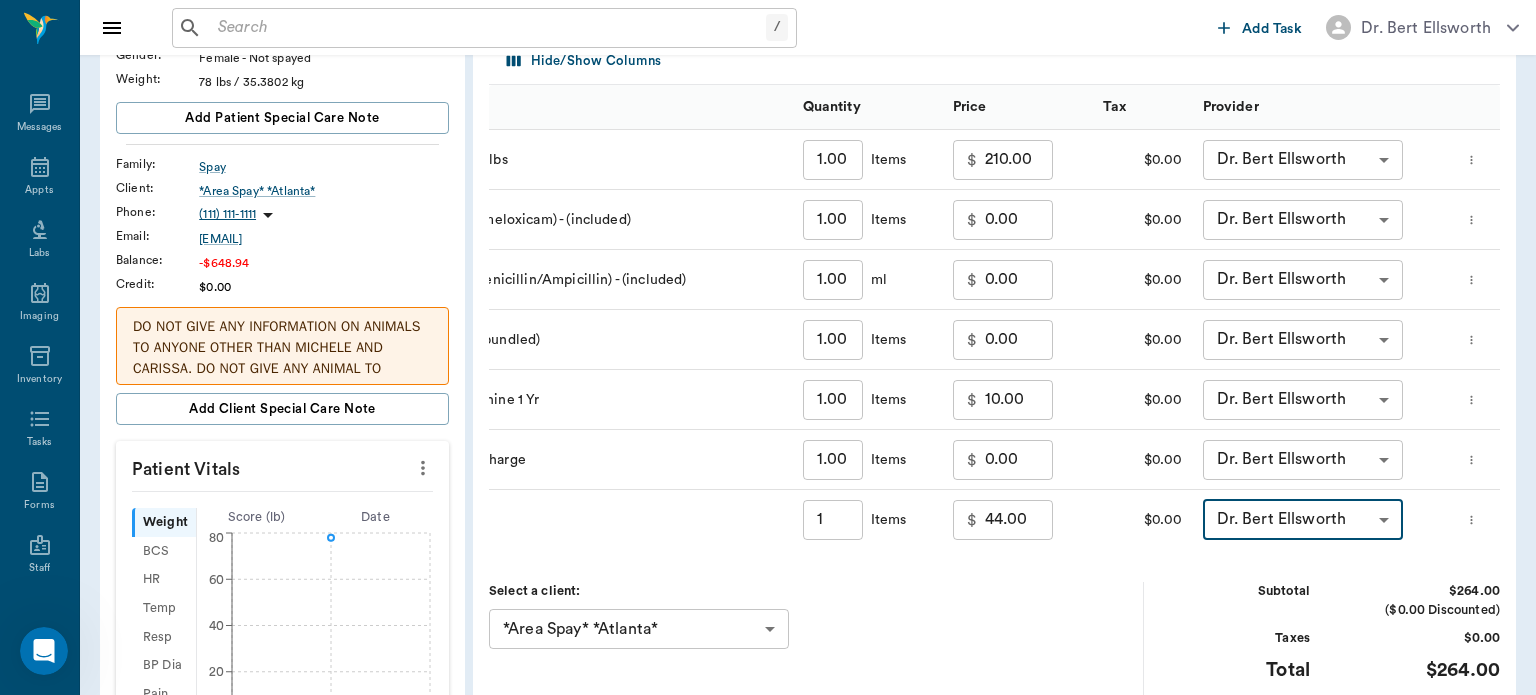type on "none-63ec2f075fda476ae8351a4d" 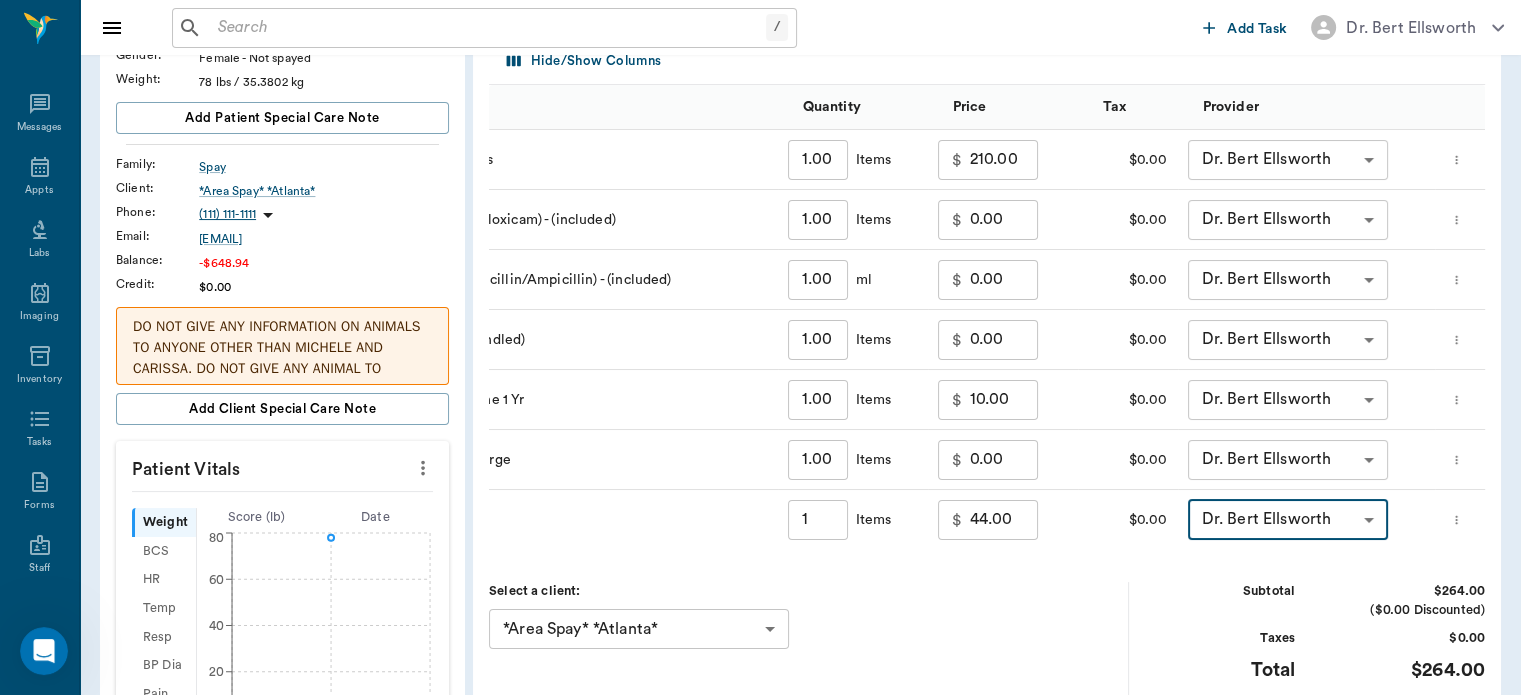 scroll, scrollTop: 0, scrollLeft: 204, axis: horizontal 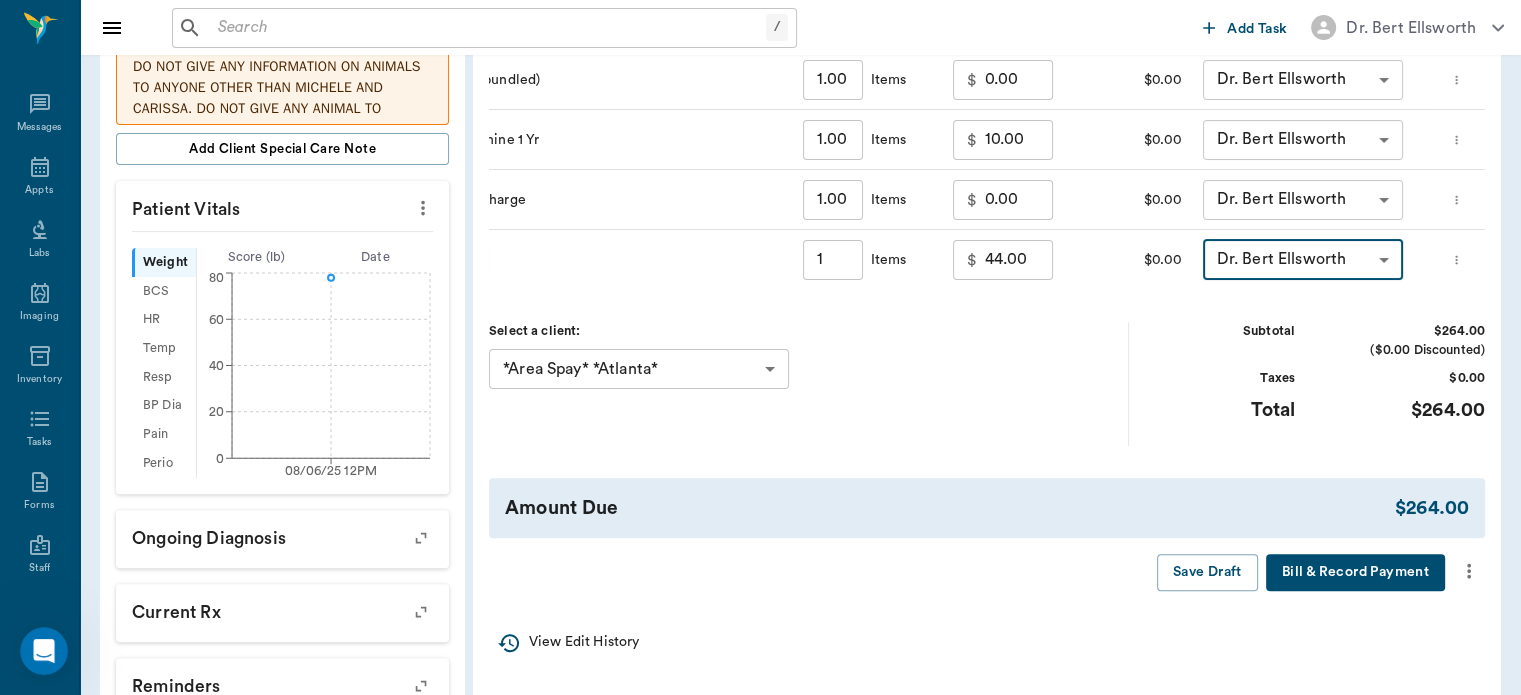 click 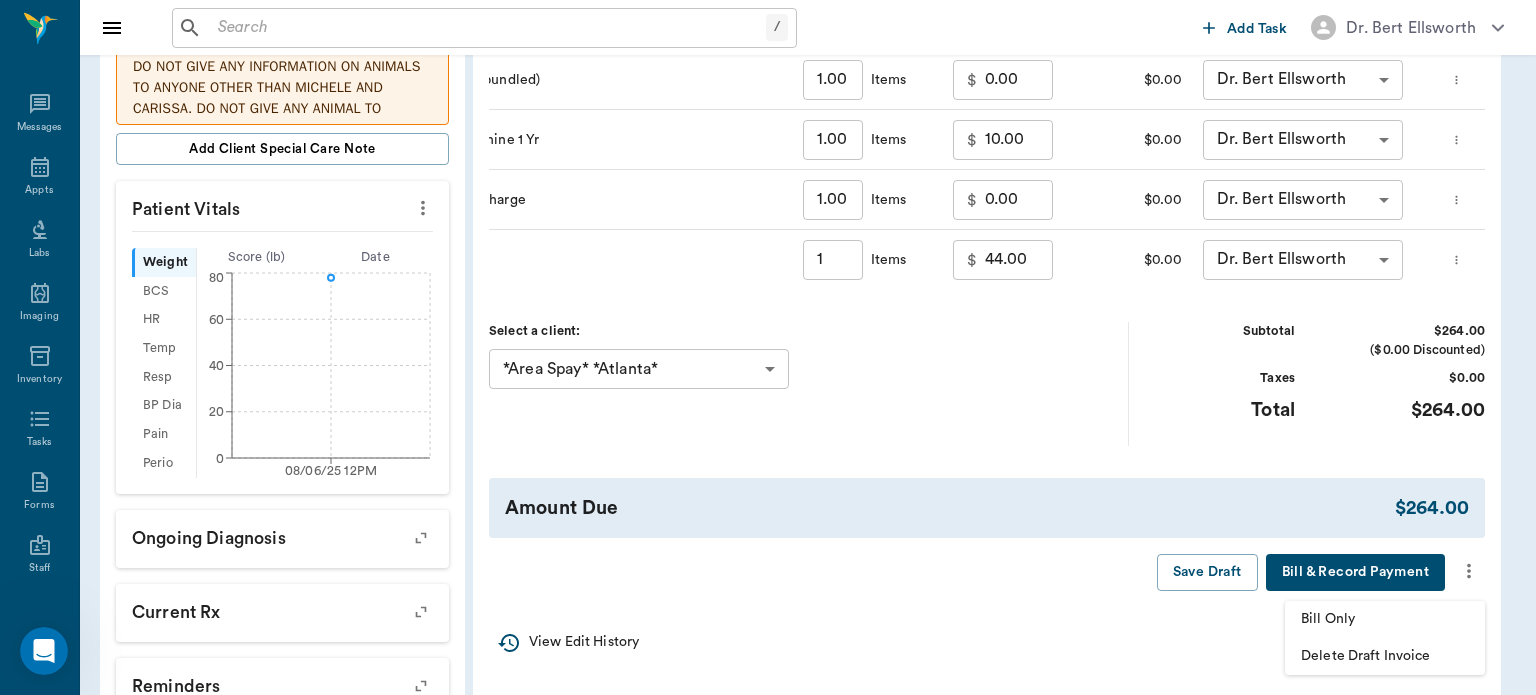 click on "Bill Only" at bounding box center (1385, 619) 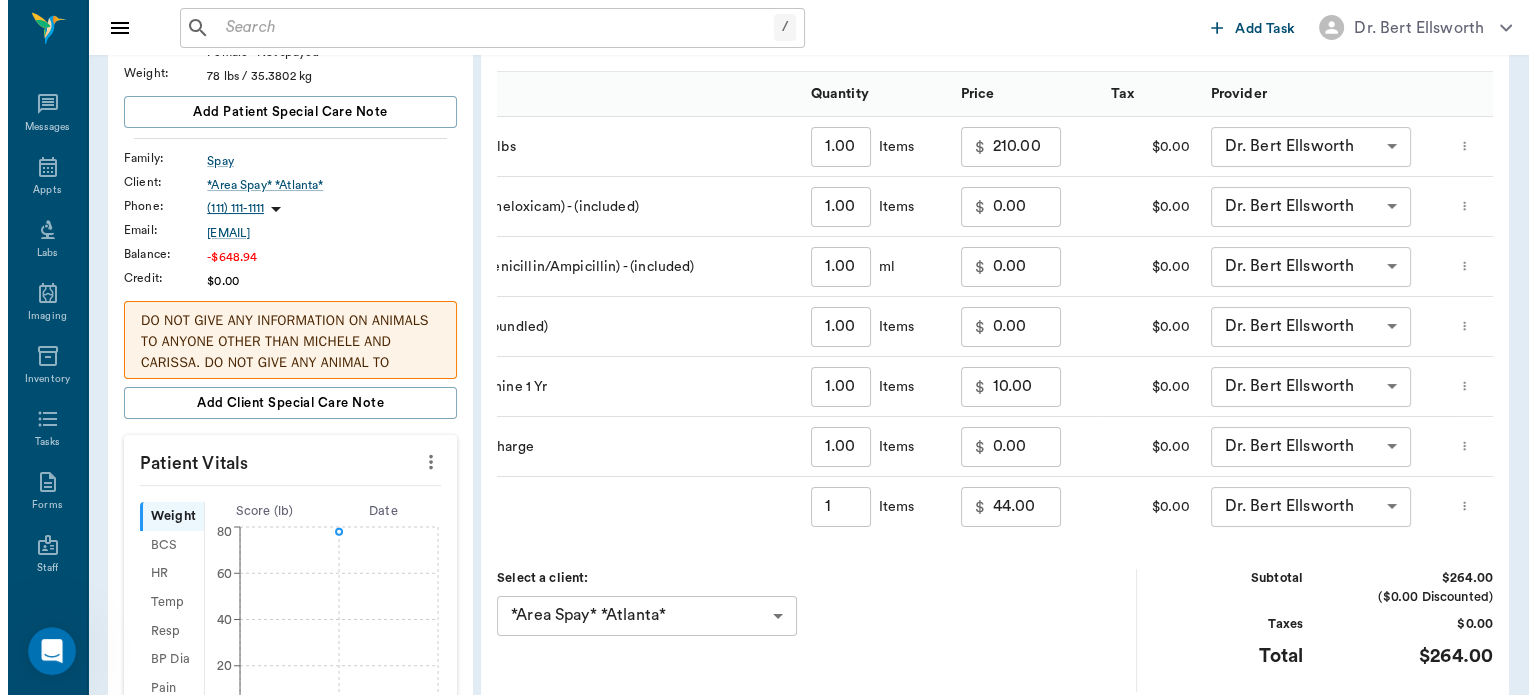 scroll, scrollTop: 0, scrollLeft: 0, axis: both 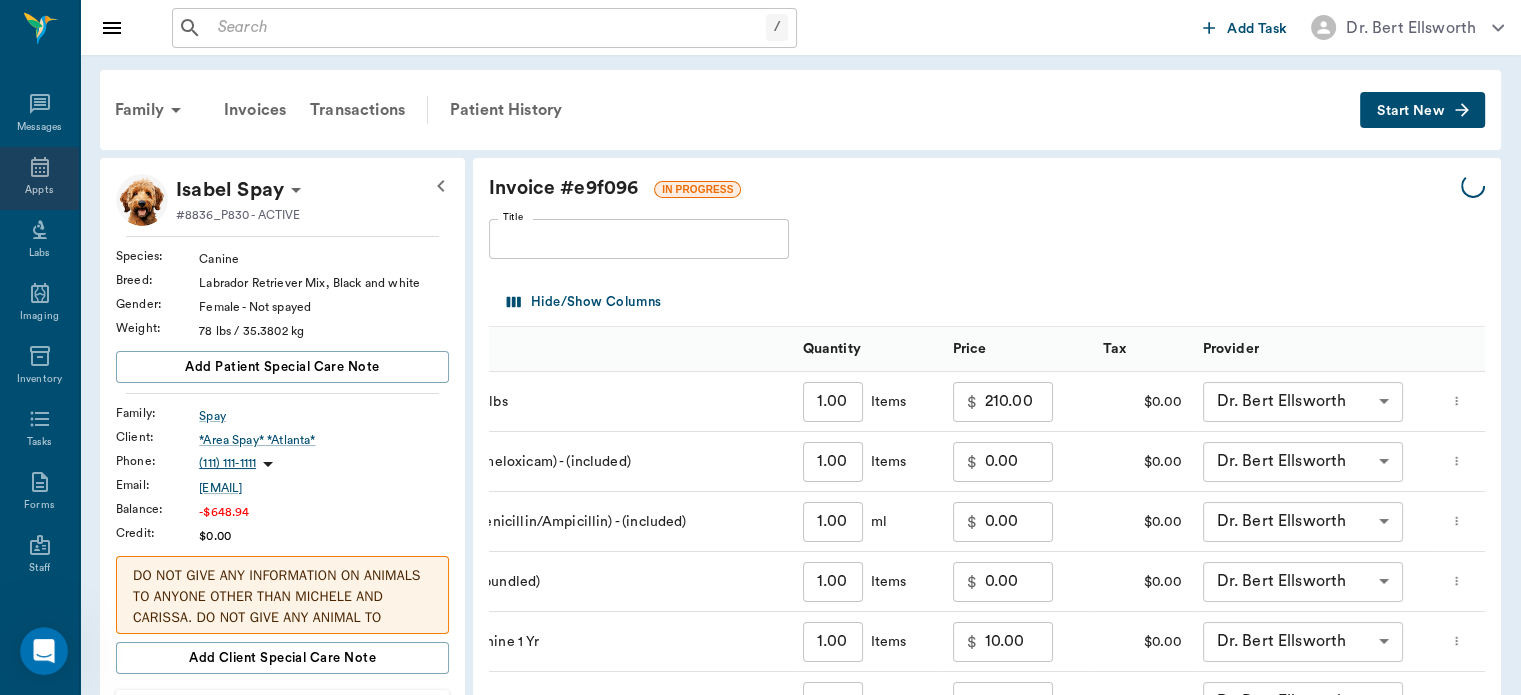 click on "Appts" at bounding box center (39, 190) 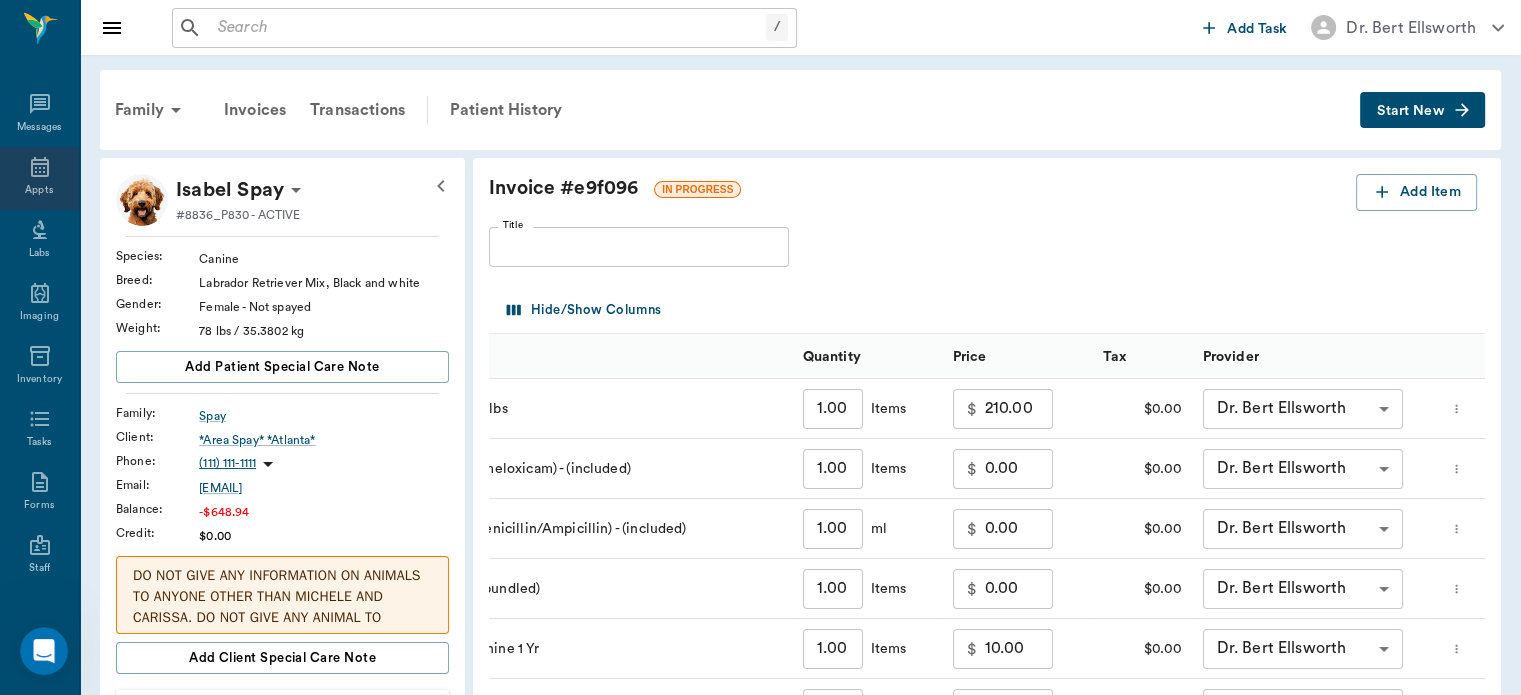 type on "1.00" 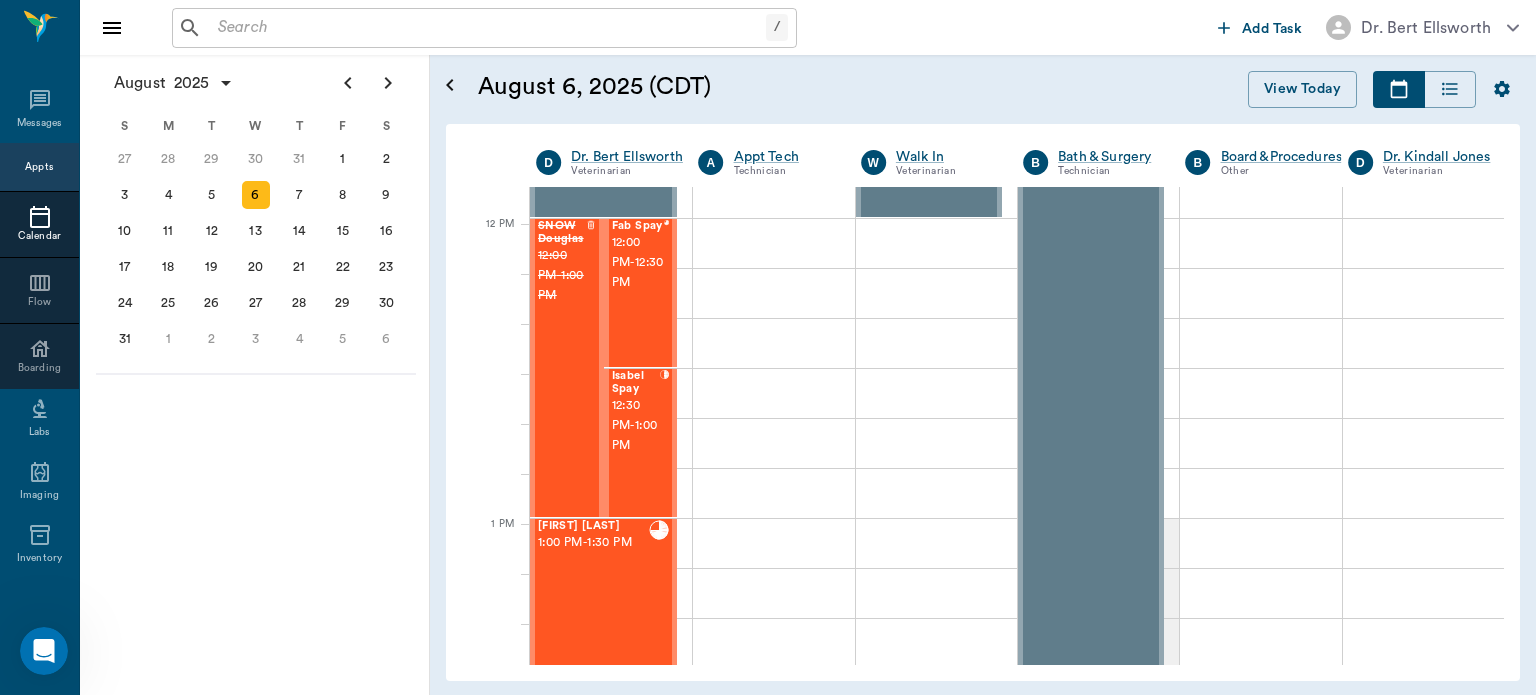 scroll, scrollTop: 1171, scrollLeft: 0, axis: vertical 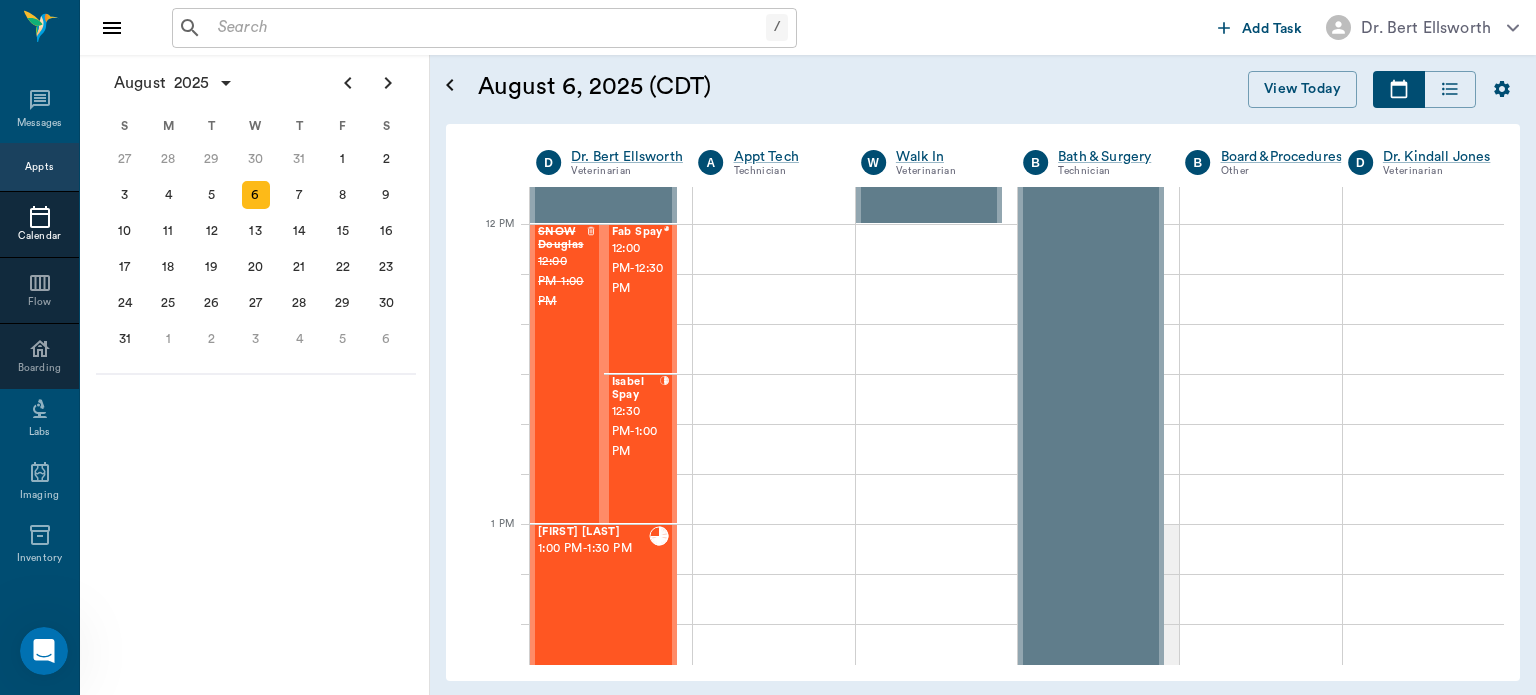 click on "12:00 PM  -  12:30 PM" at bounding box center (638, 269) 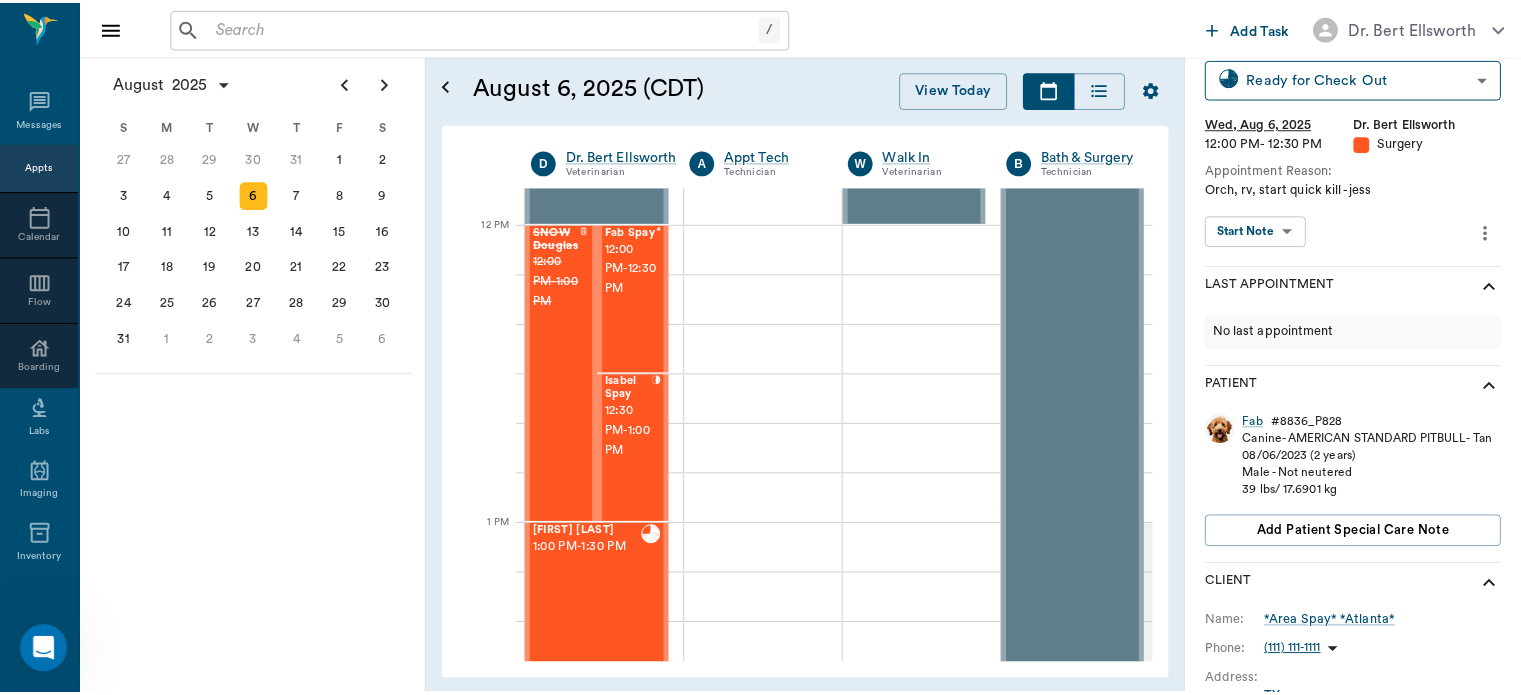 scroll, scrollTop: 0, scrollLeft: 0, axis: both 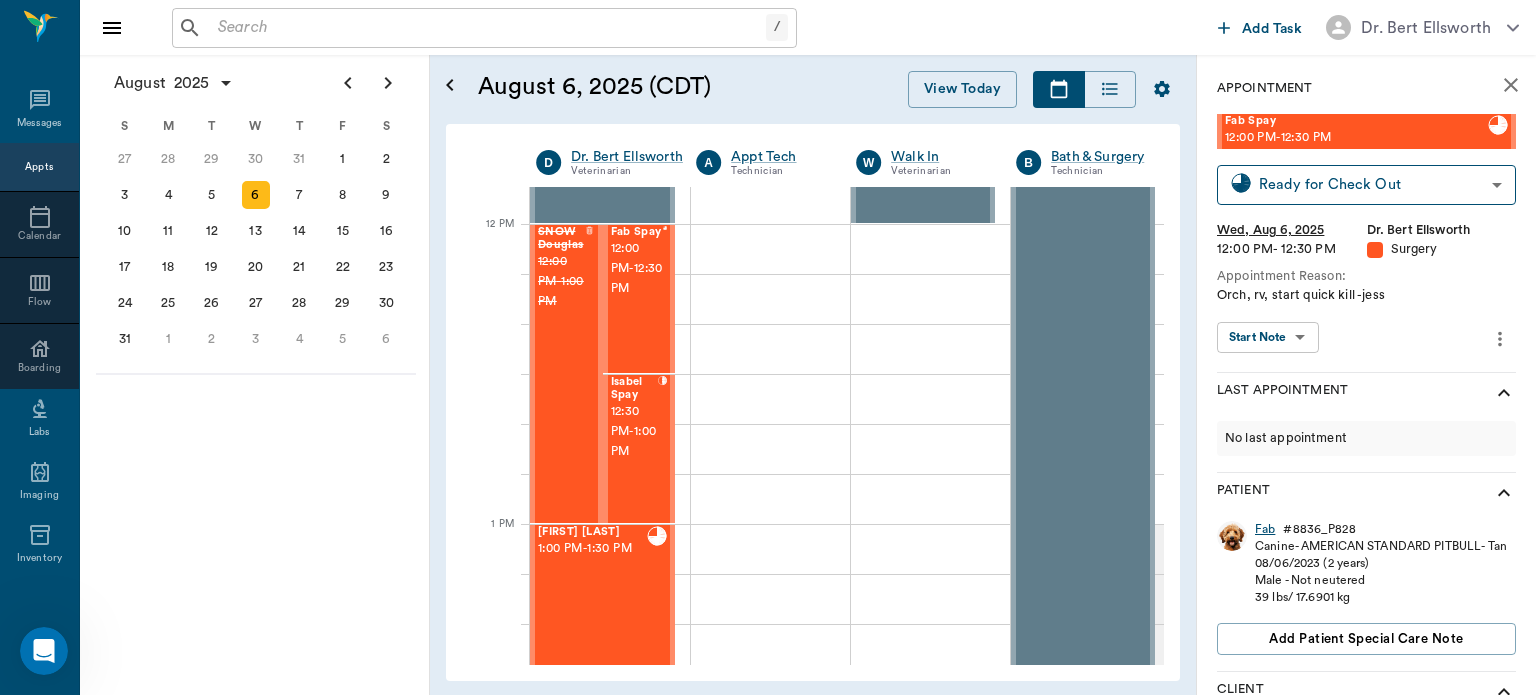 click on "Fab" at bounding box center (1265, 529) 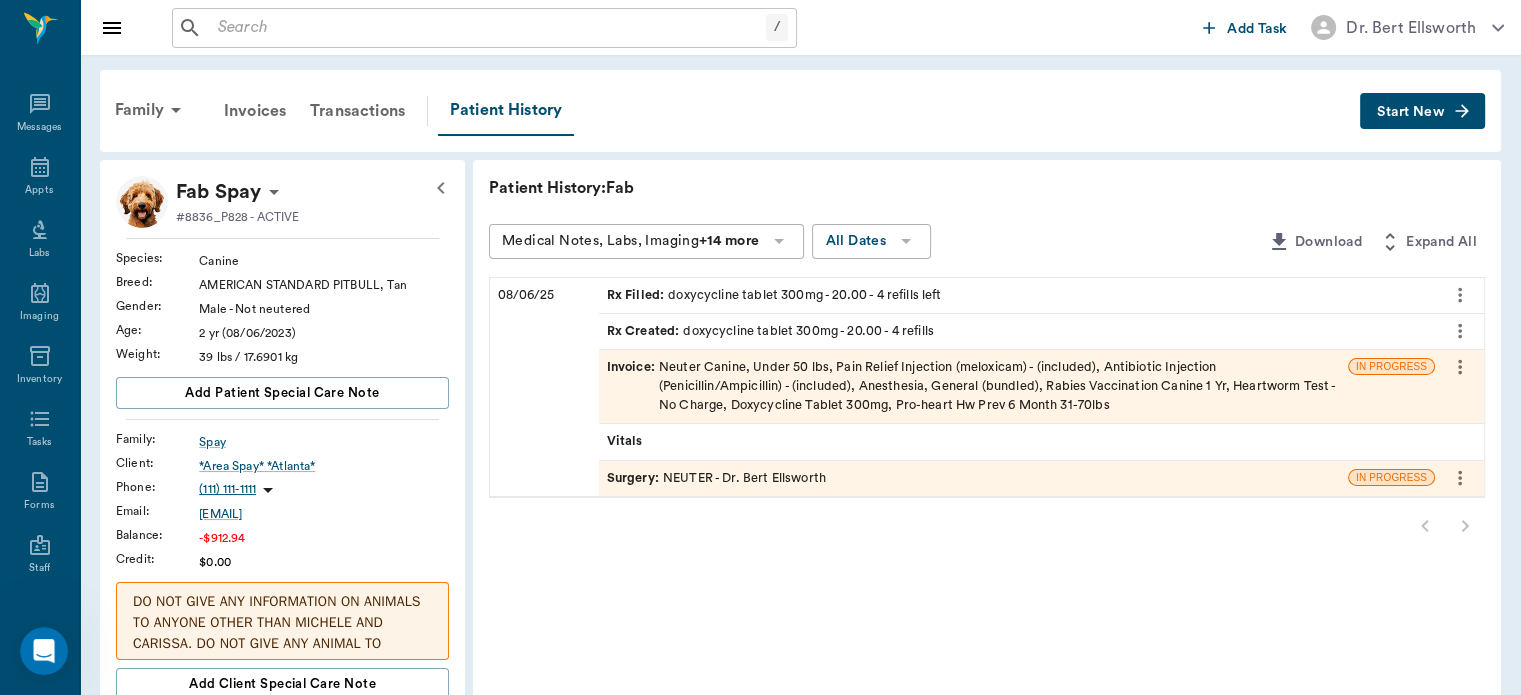 click on "Invoice :" at bounding box center [633, 387] 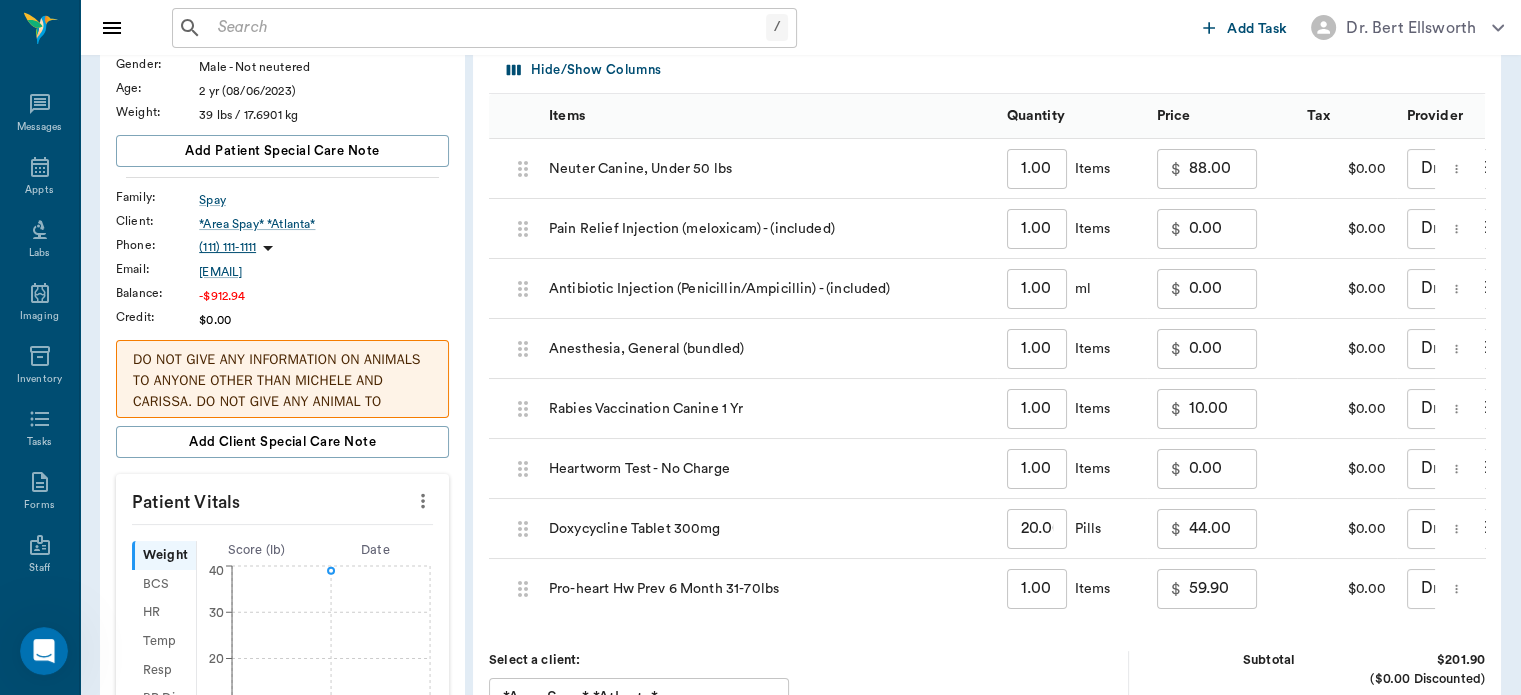 scroll, scrollTop: 0, scrollLeft: 0, axis: both 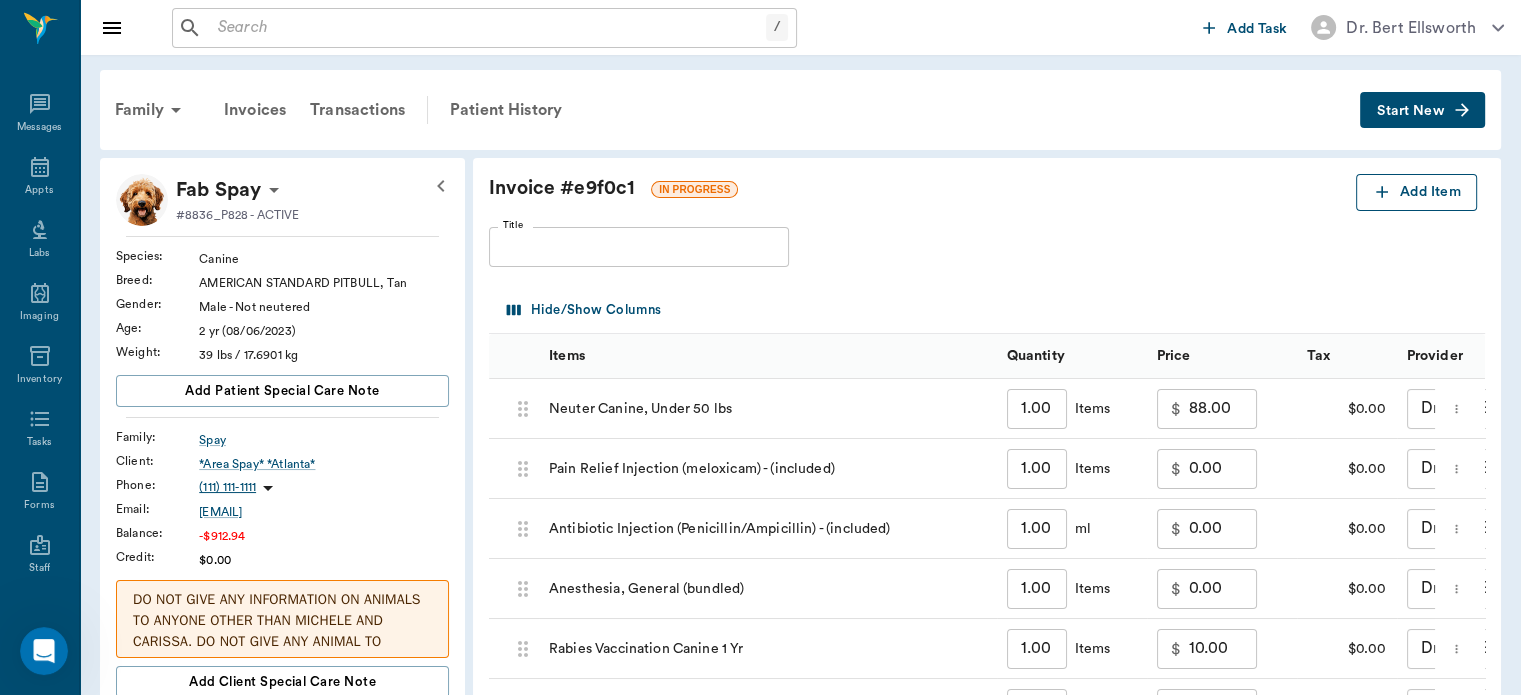 click on "Add Item" at bounding box center (1416, 192) 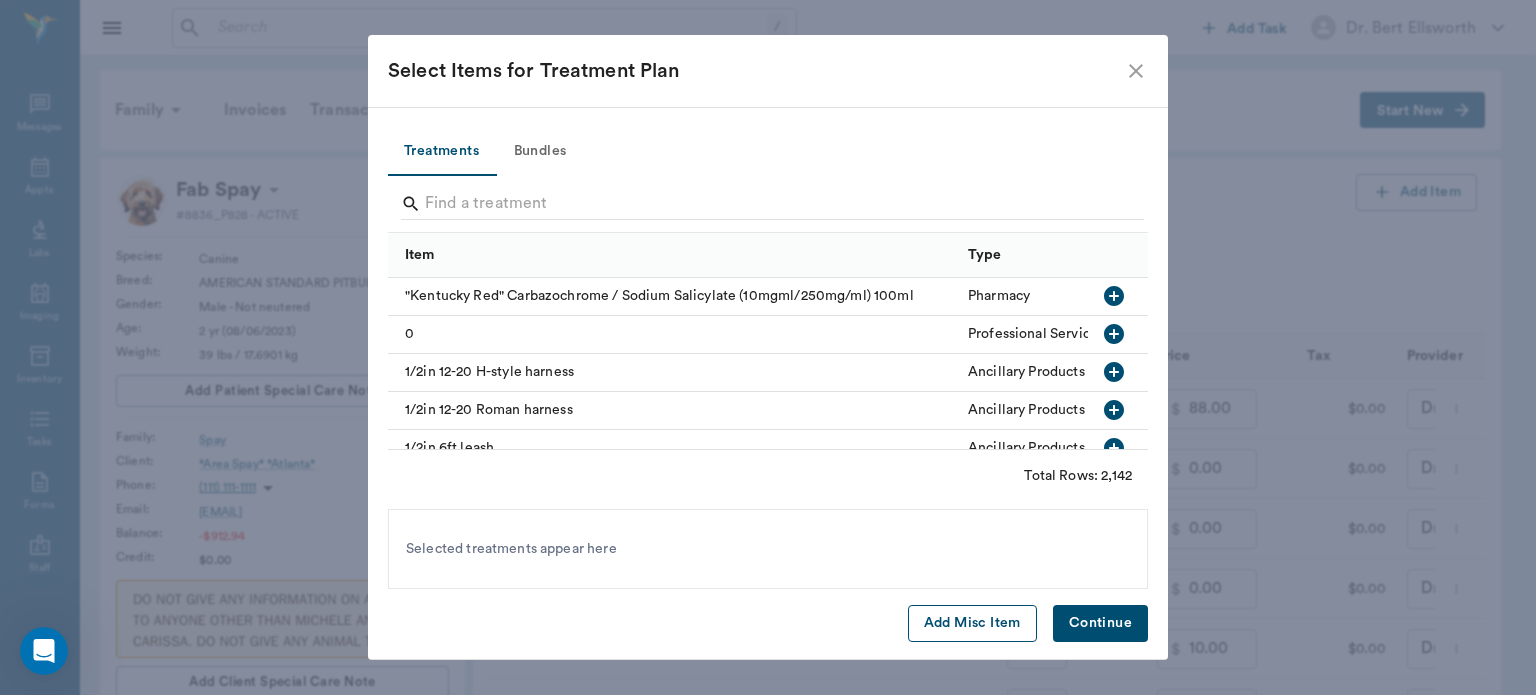 click on "Add Misc Item" at bounding box center (972, 623) 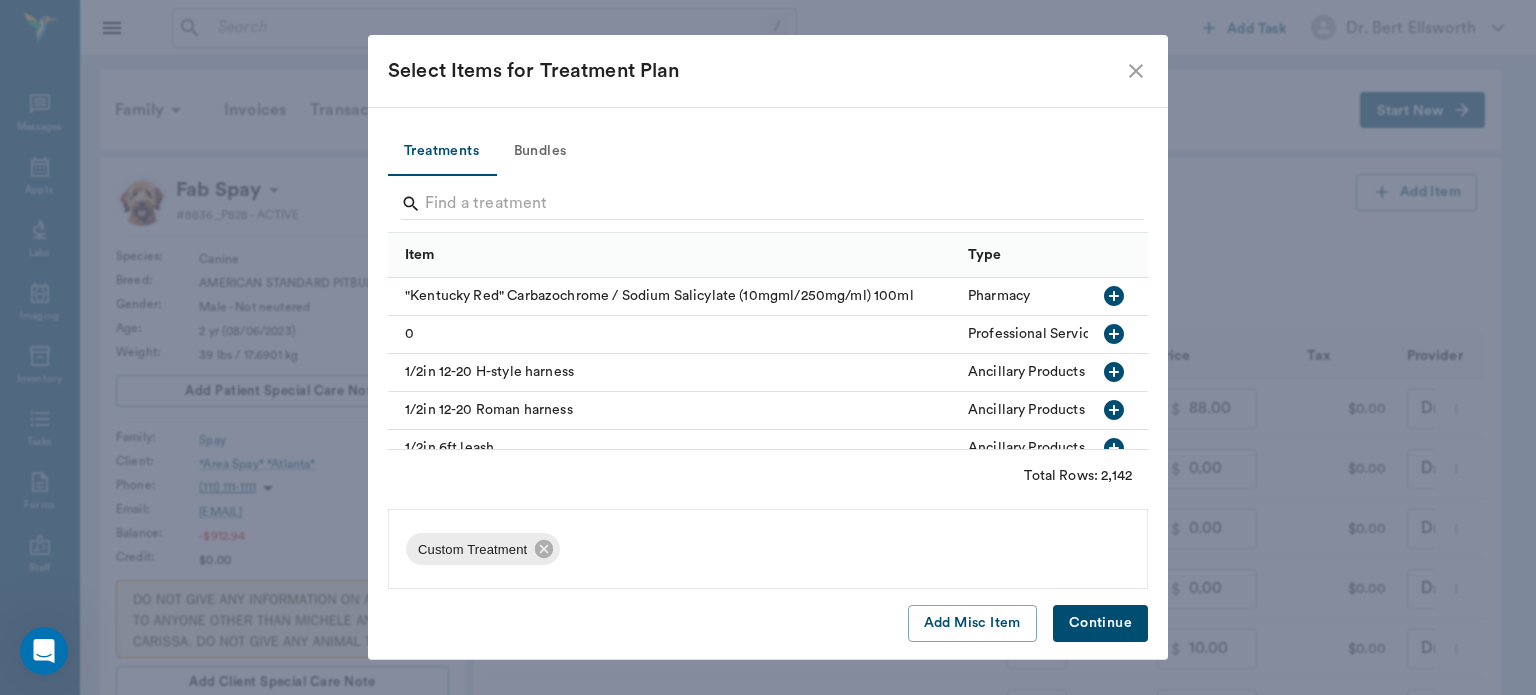 click on "Continue" at bounding box center (1100, 623) 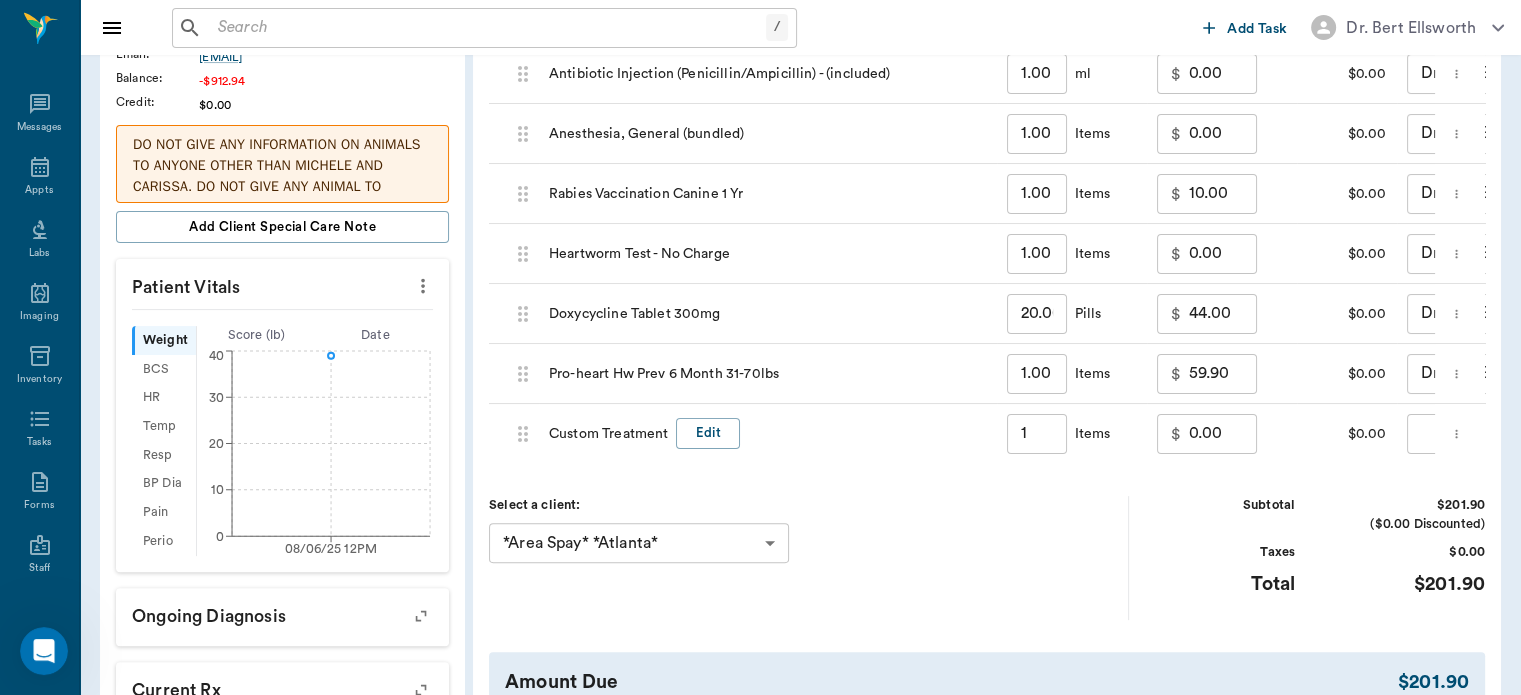 scroll, scrollTop: 468, scrollLeft: 0, axis: vertical 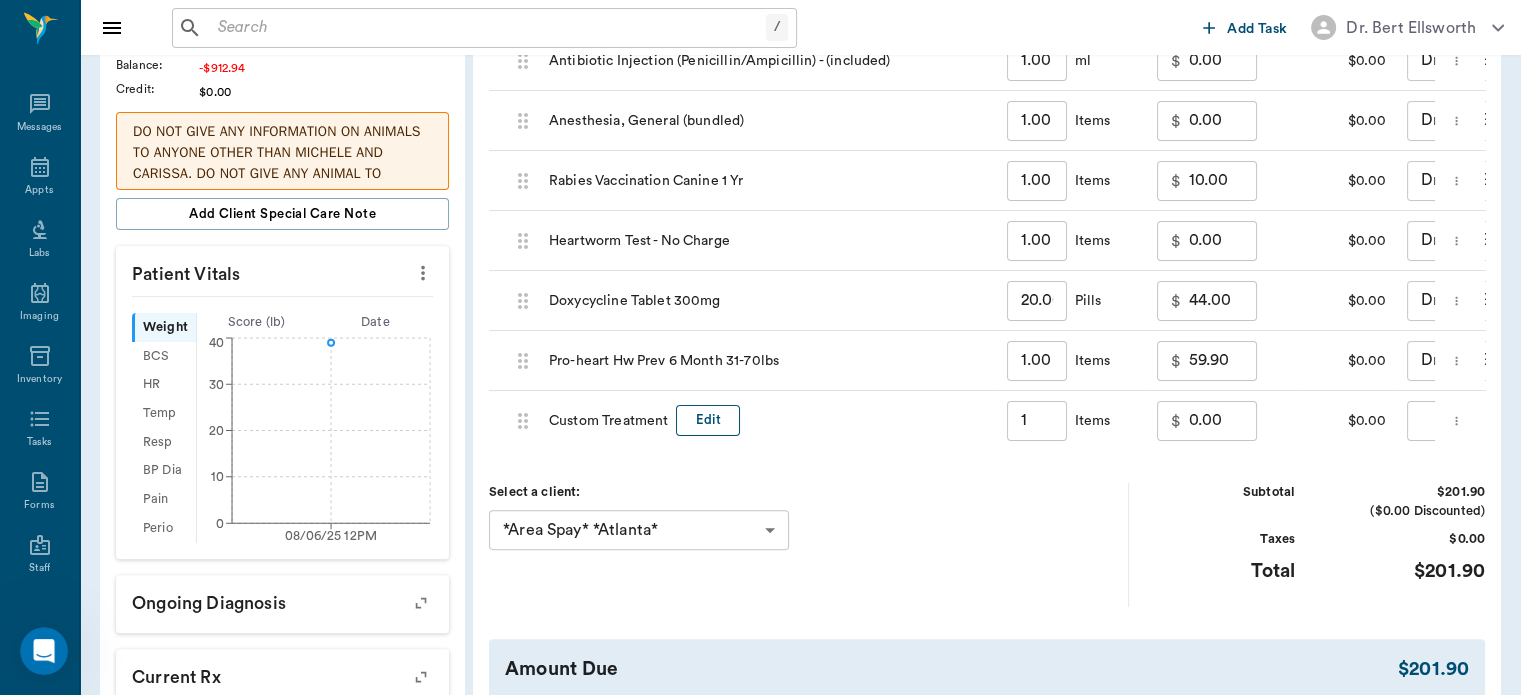 click on "Edit" at bounding box center [708, 420] 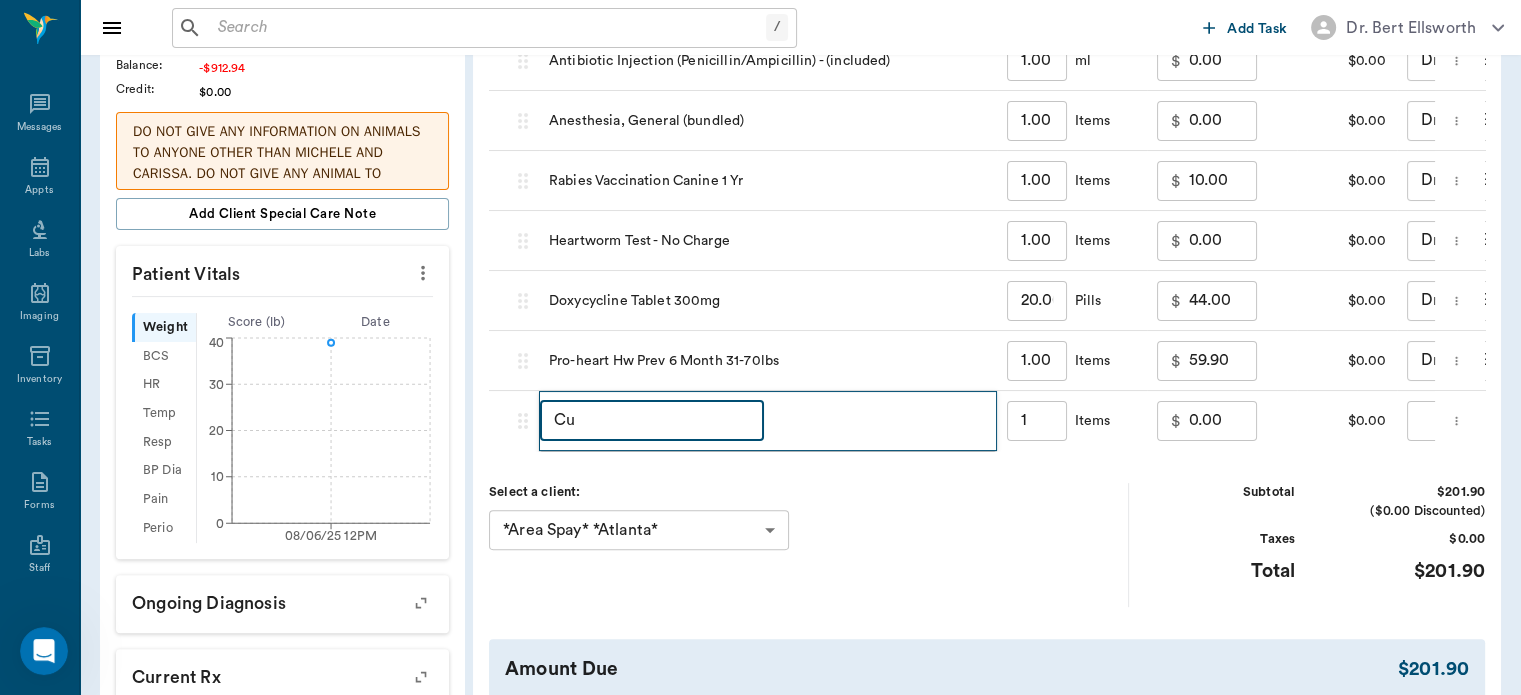 type on "C" 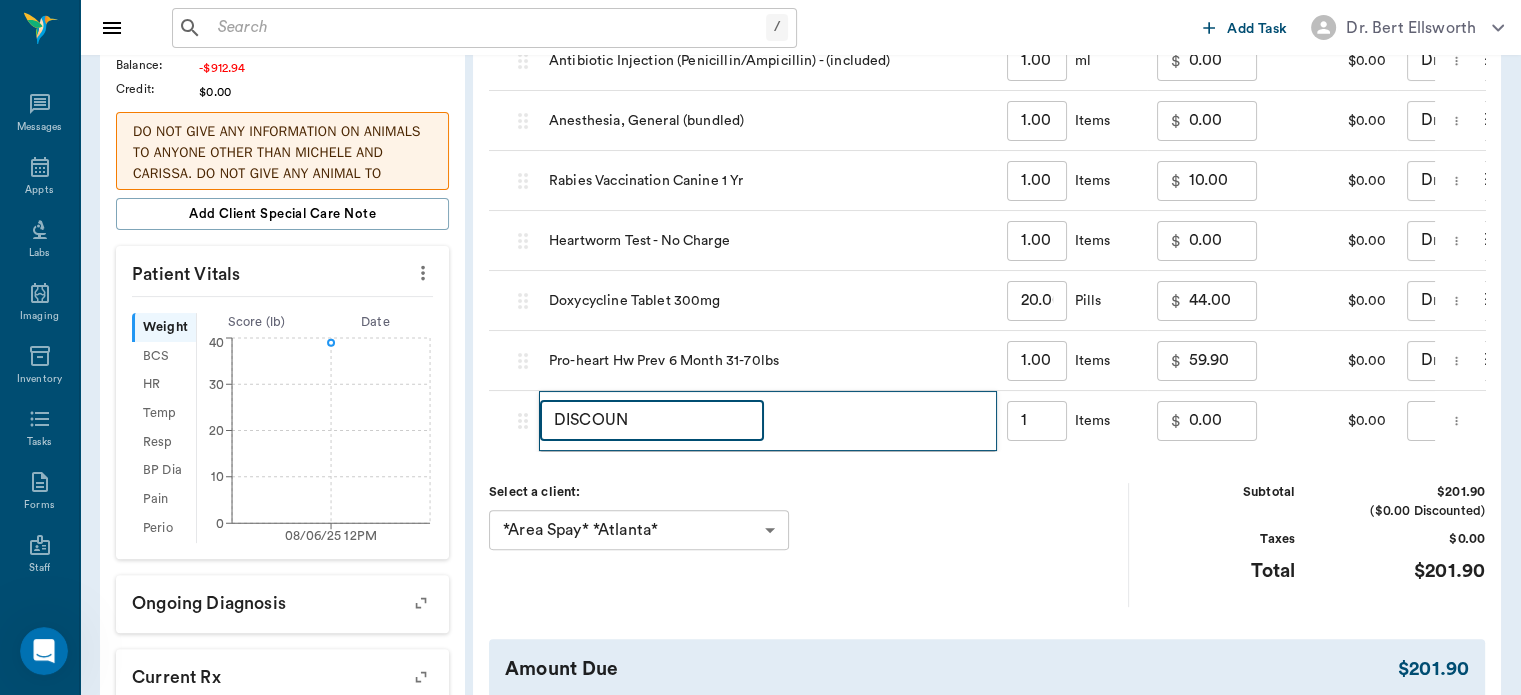 type on "DISCOUNT" 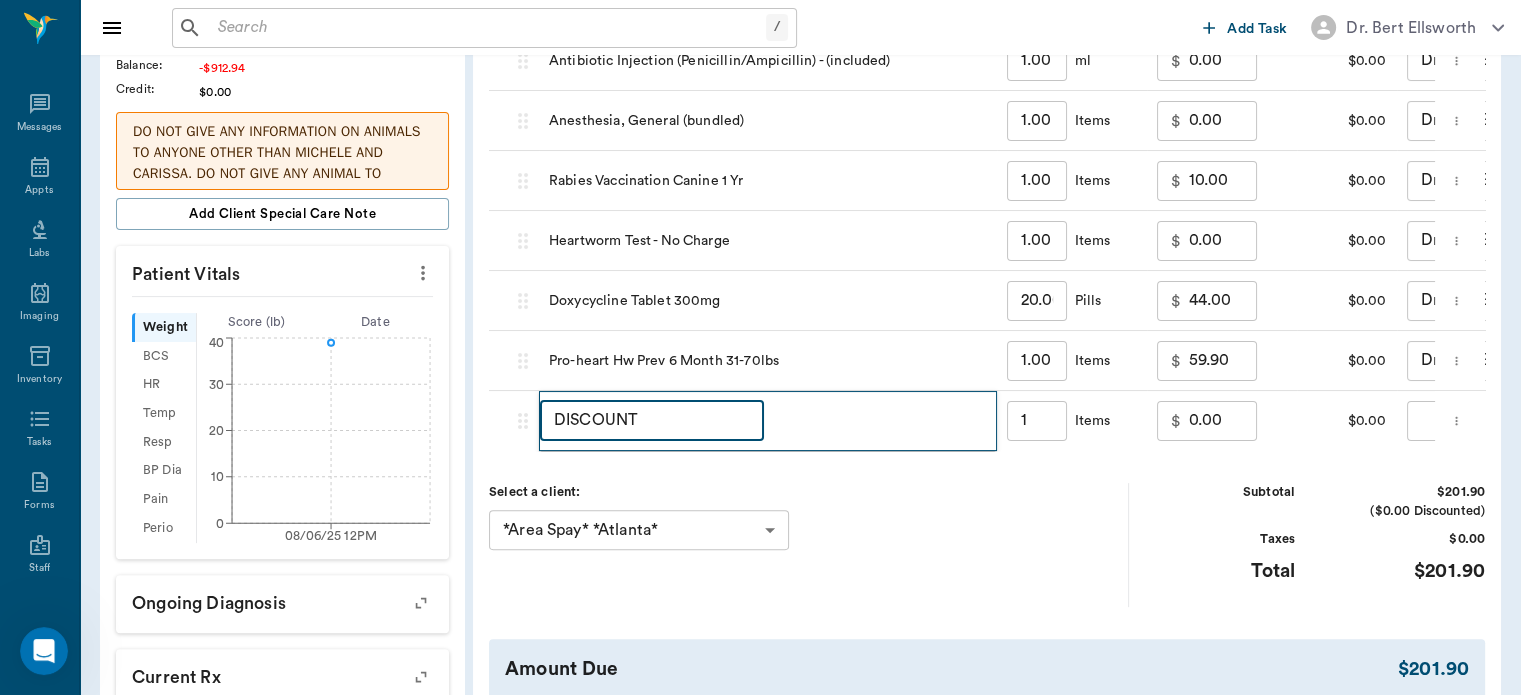 click on "$" at bounding box center (1176, 421) 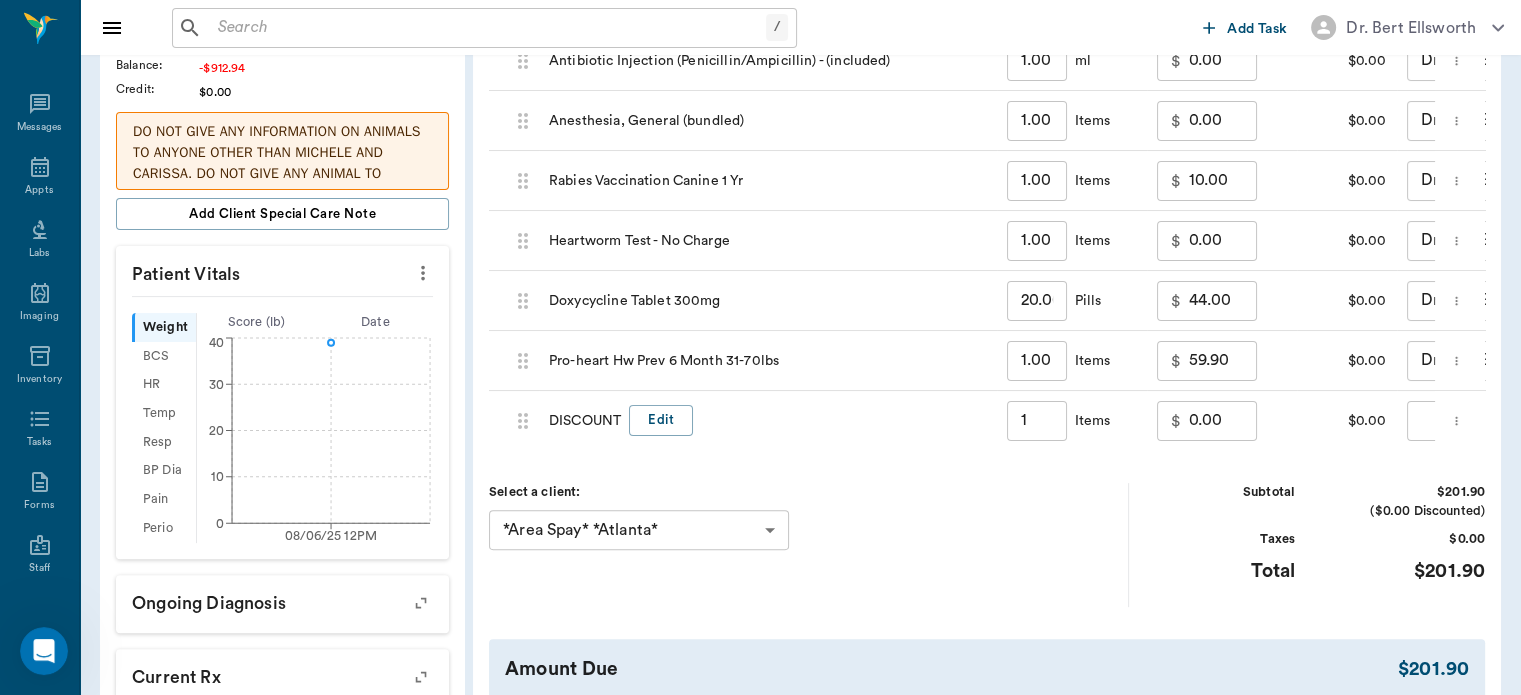 click on "0.00" at bounding box center [1223, 421] 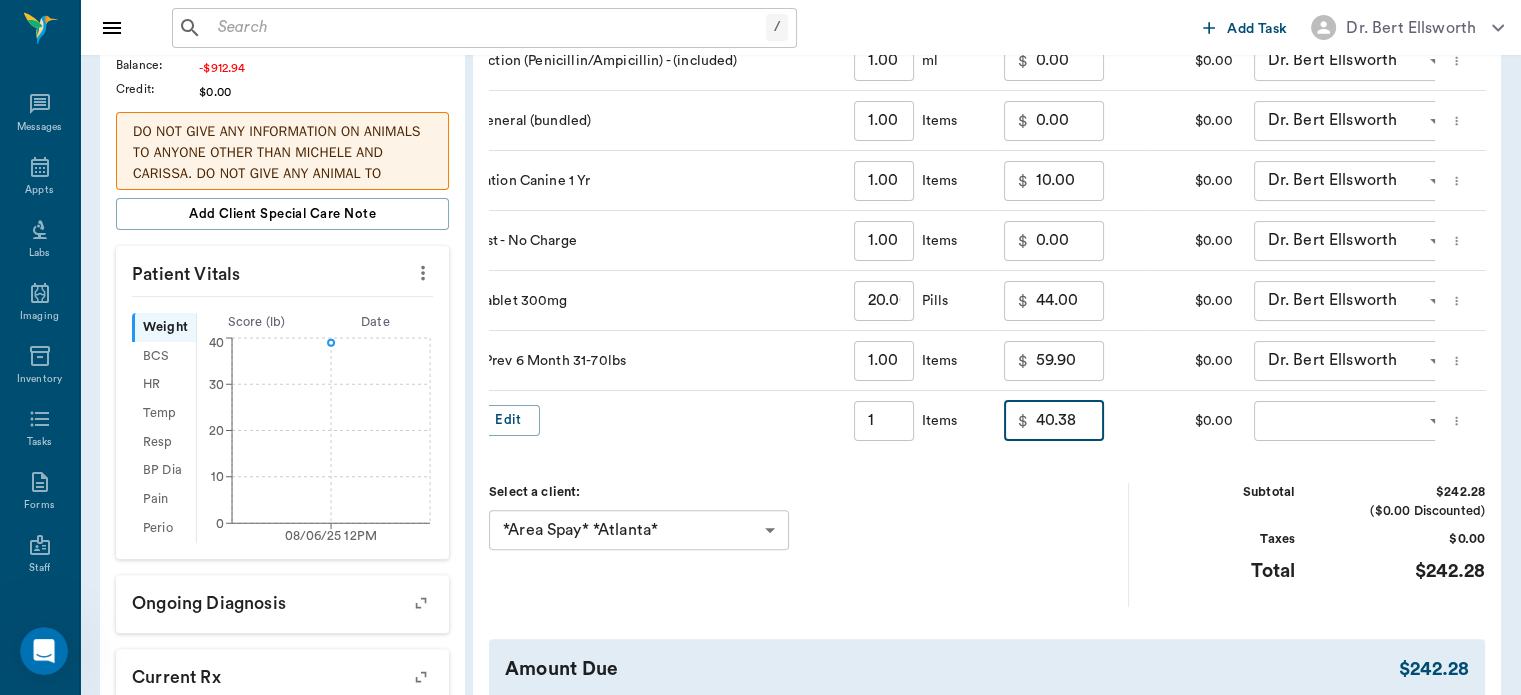 scroll, scrollTop: 0, scrollLeft: 219, axis: horizontal 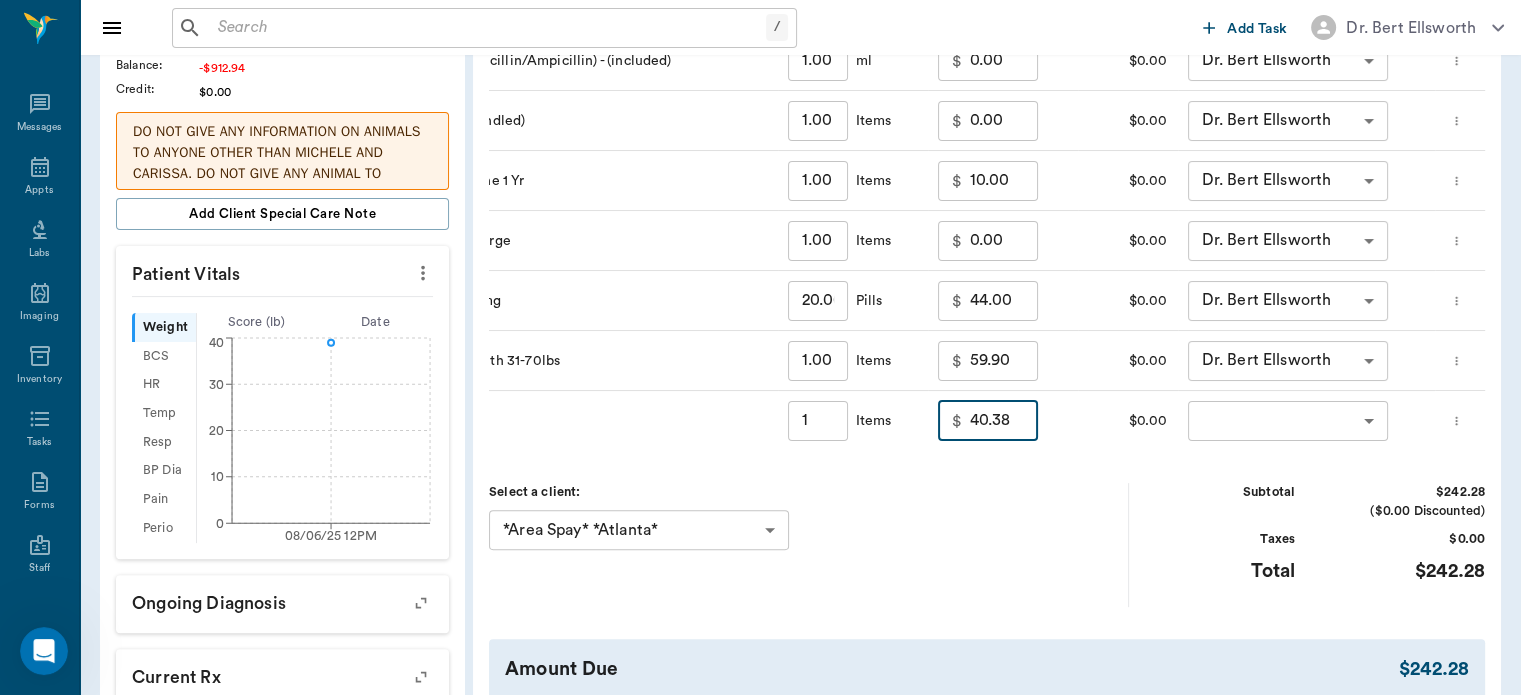 type on "40.38" 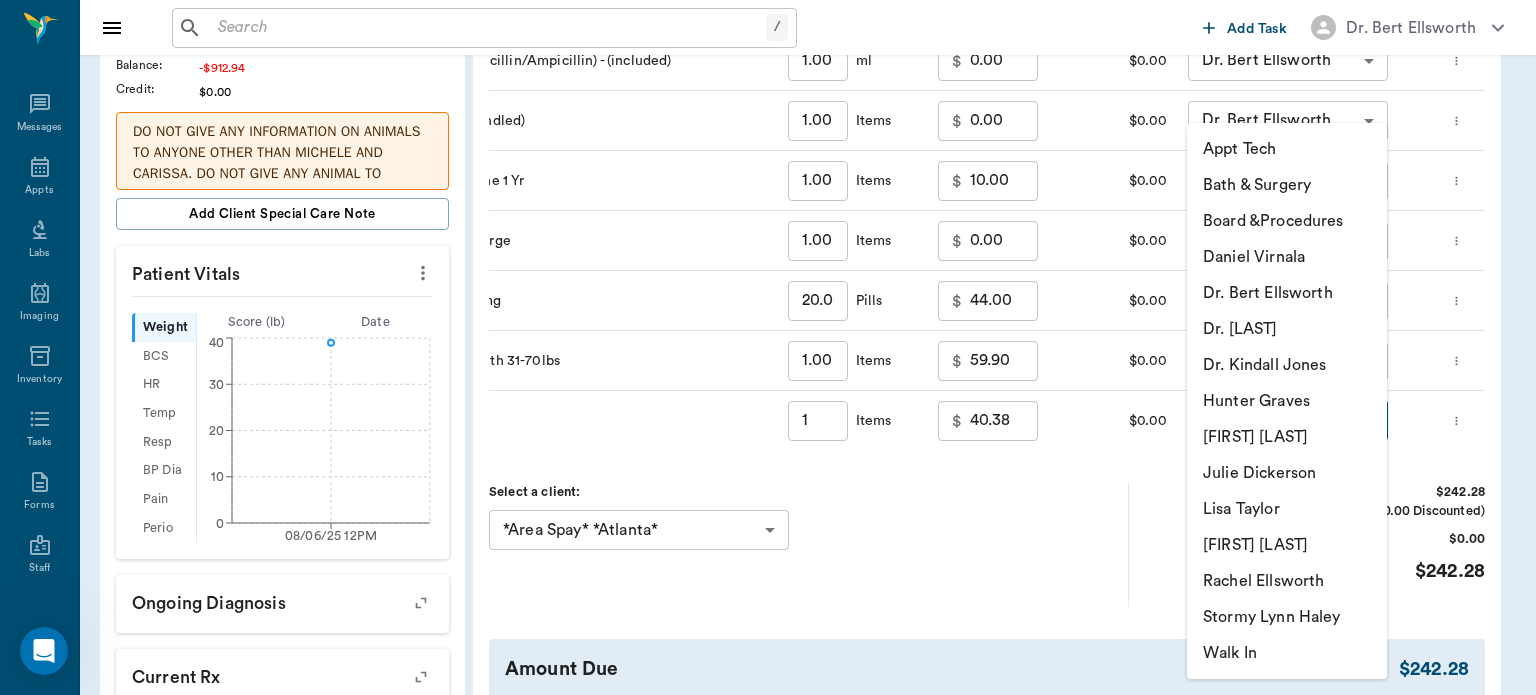 click on "Dr. Bert Ellsworth" at bounding box center [1287, 293] 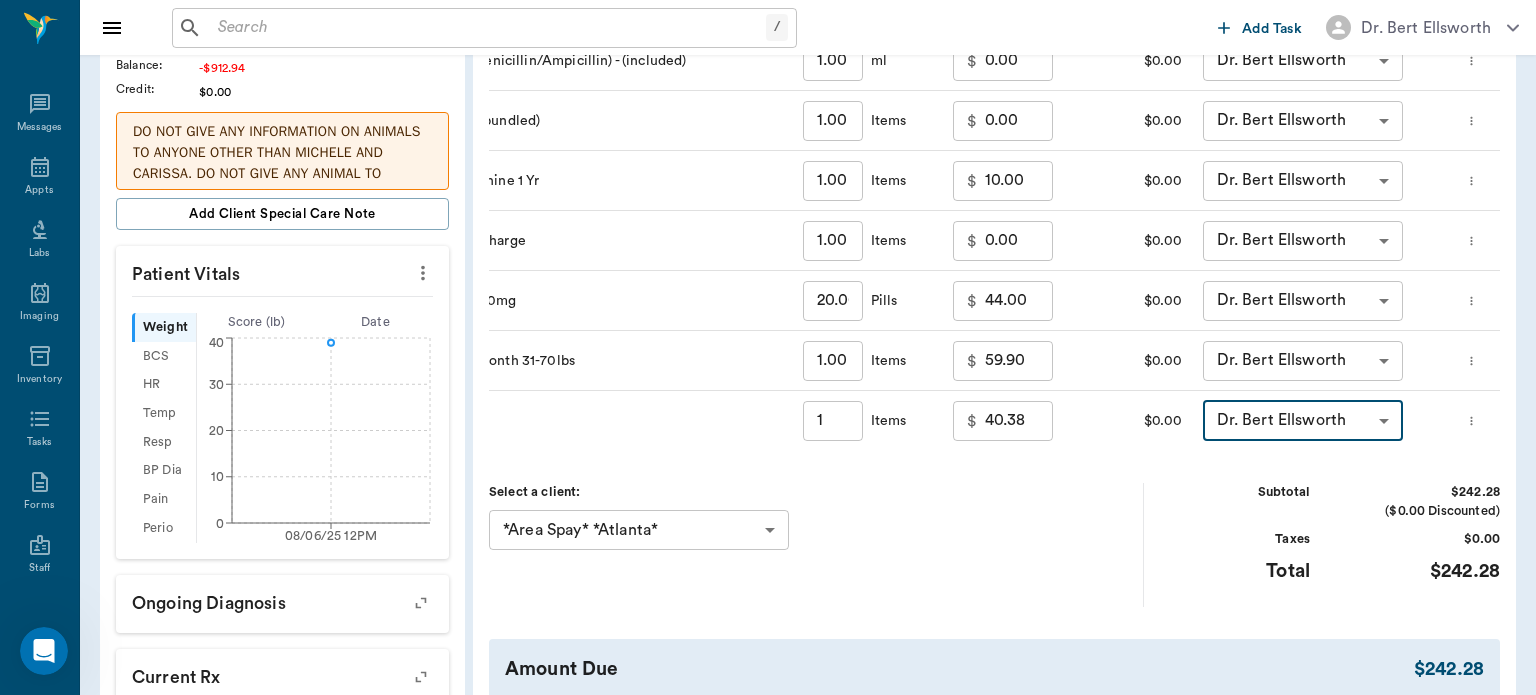 type on "none-63ec2f075fda476ae8351a4d" 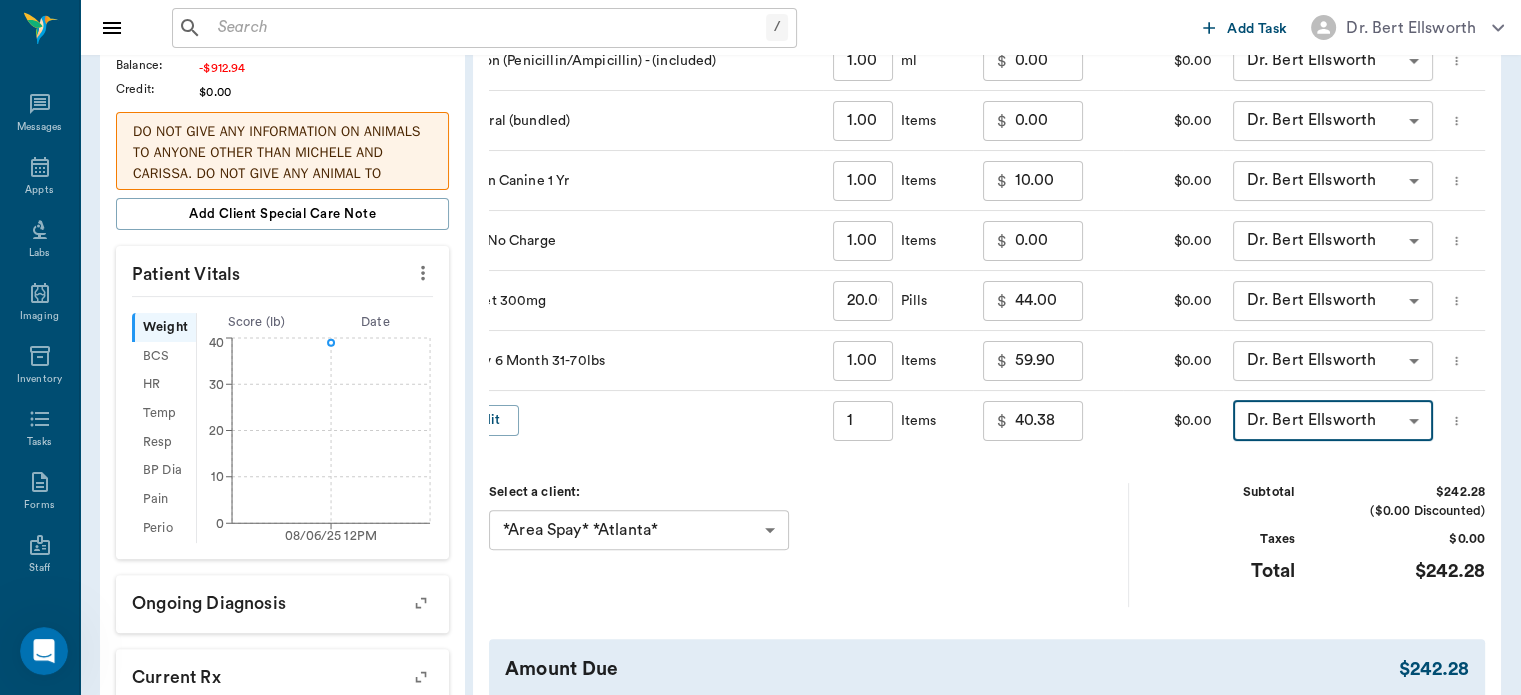 scroll, scrollTop: 0, scrollLeft: 219, axis: horizontal 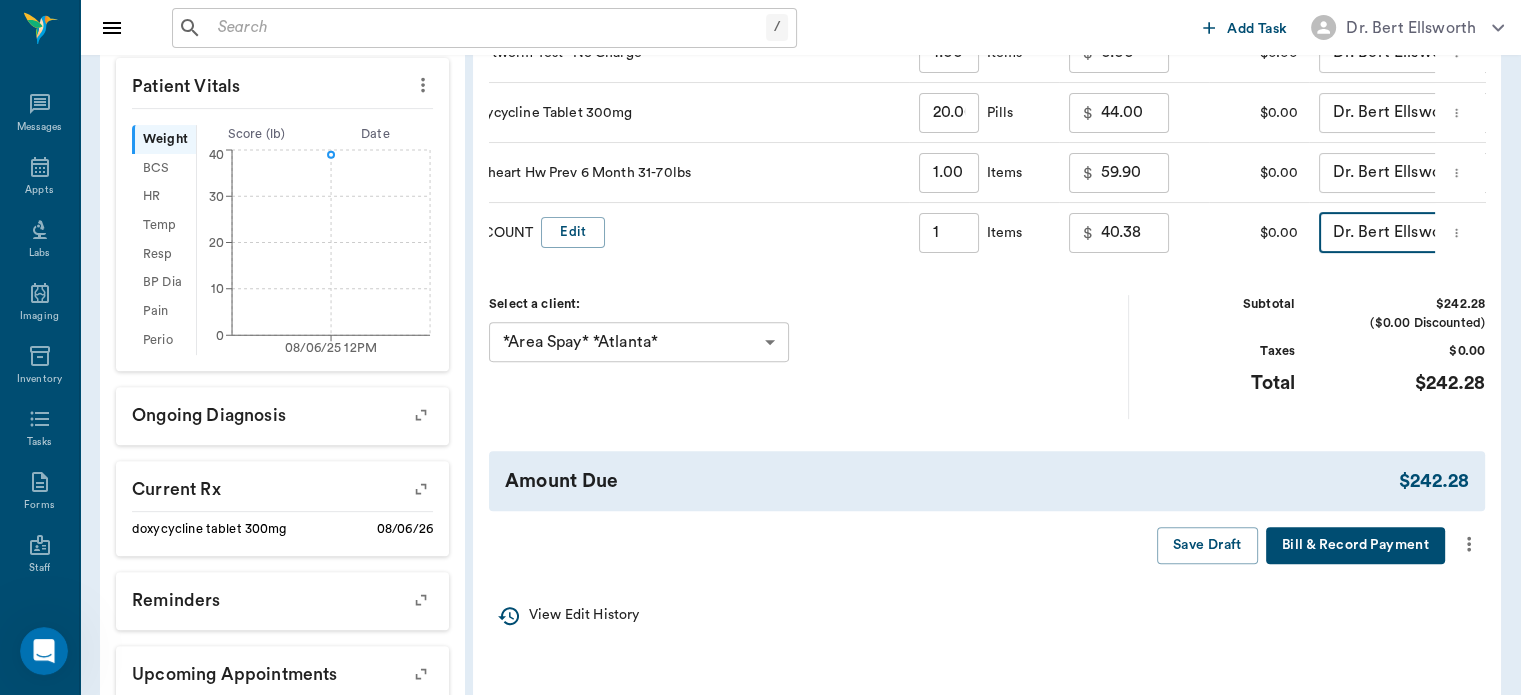 click on "40.38" at bounding box center (1135, 233) 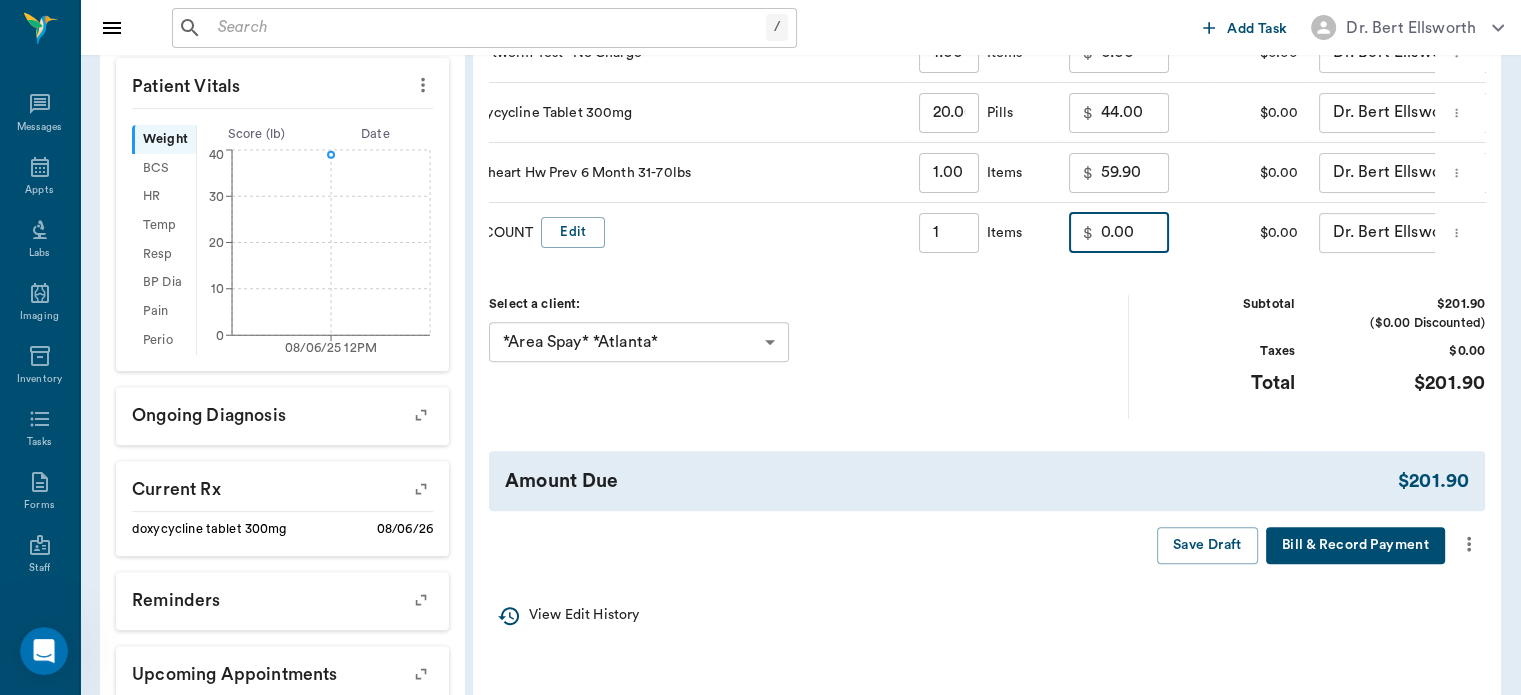 click on "0.00" at bounding box center [1135, 233] 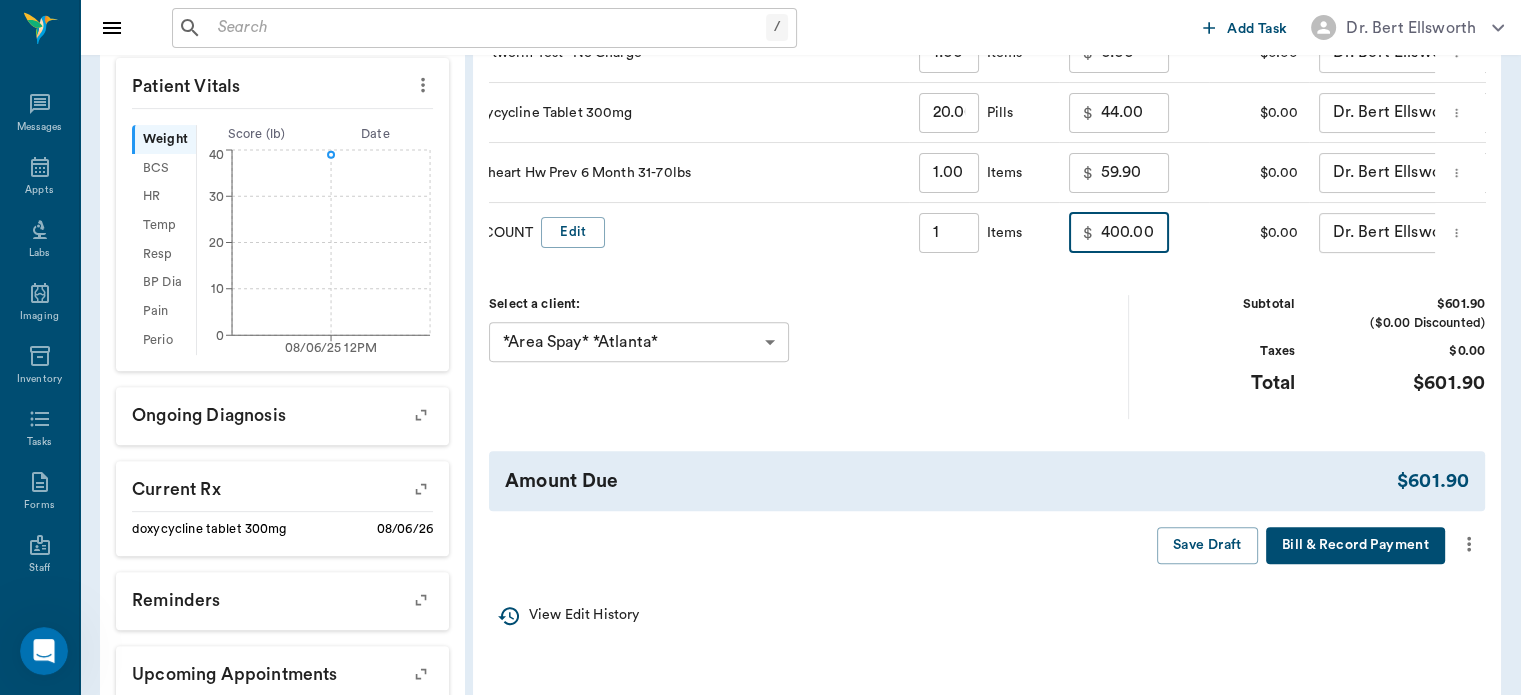 click on "400.00" at bounding box center (1135, 233) 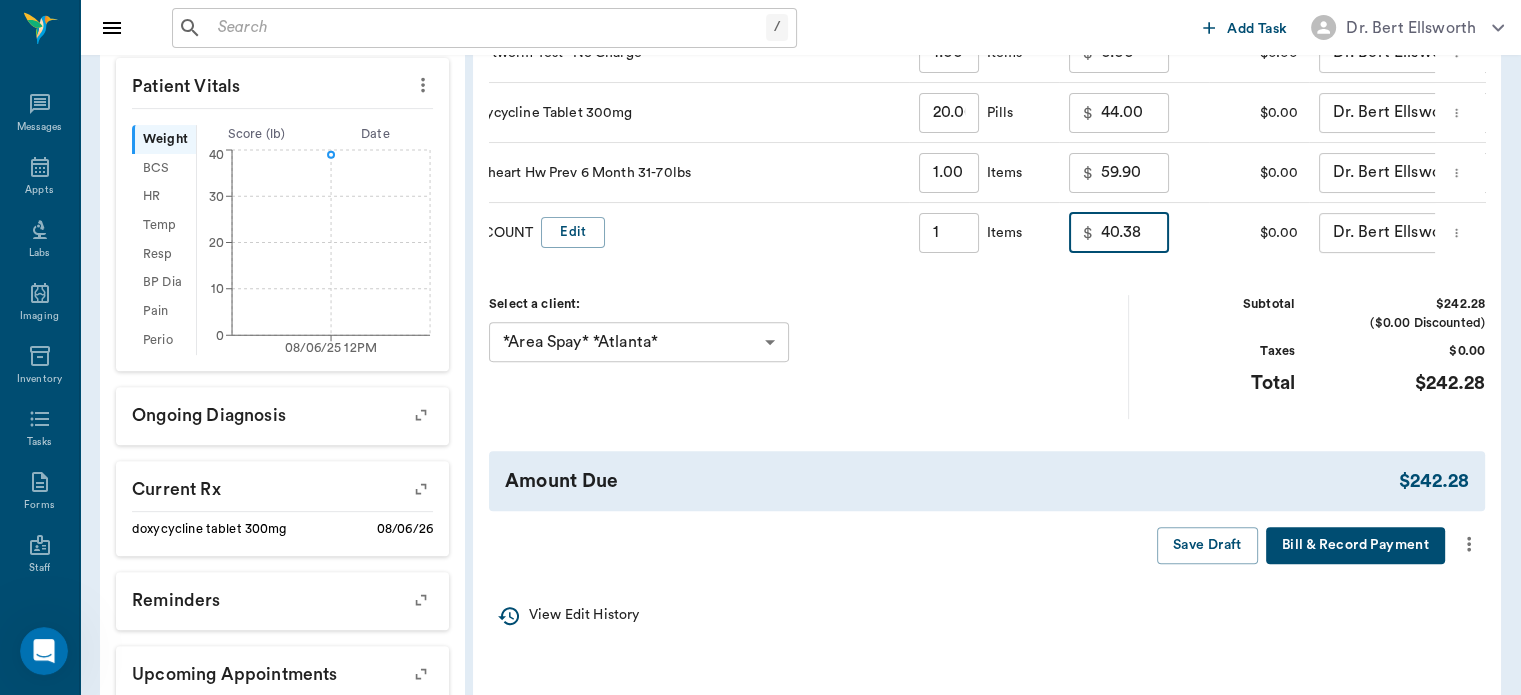 click 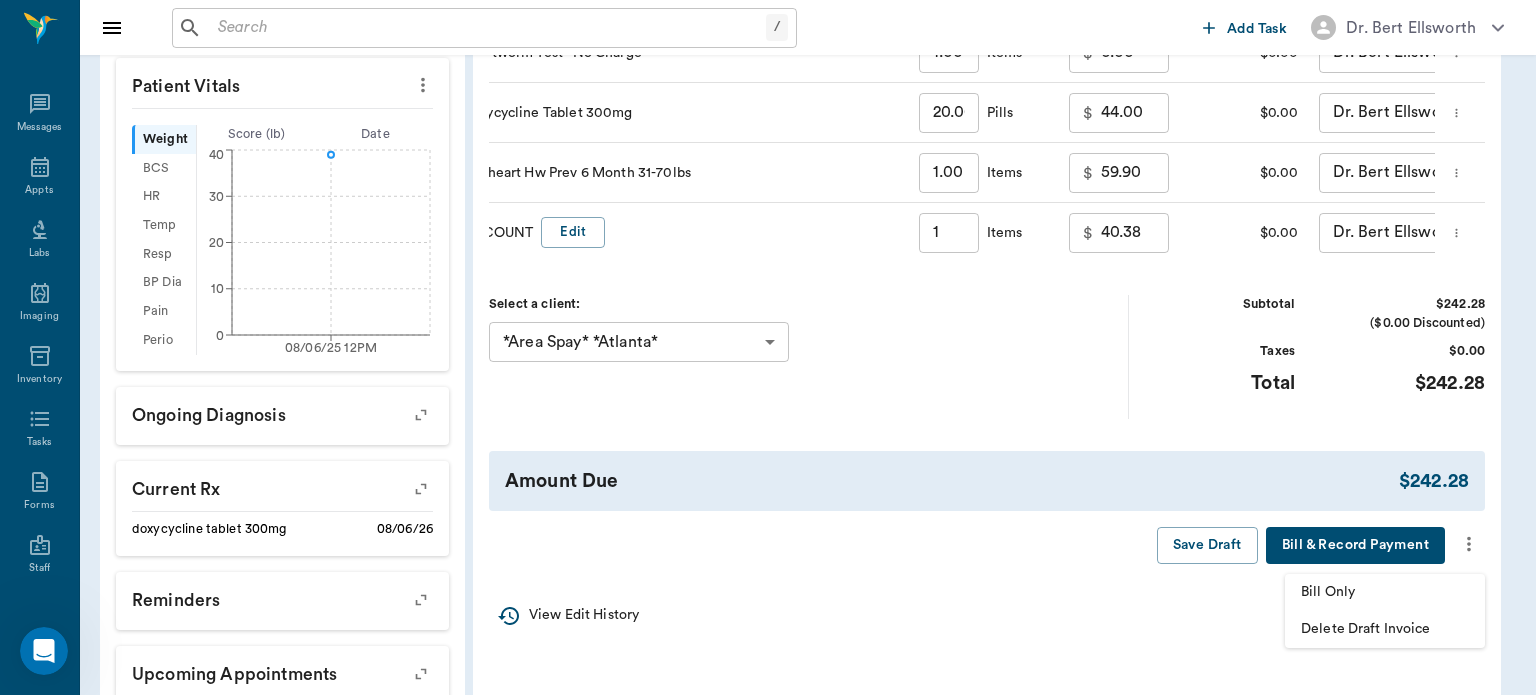 click at bounding box center (768, 347) 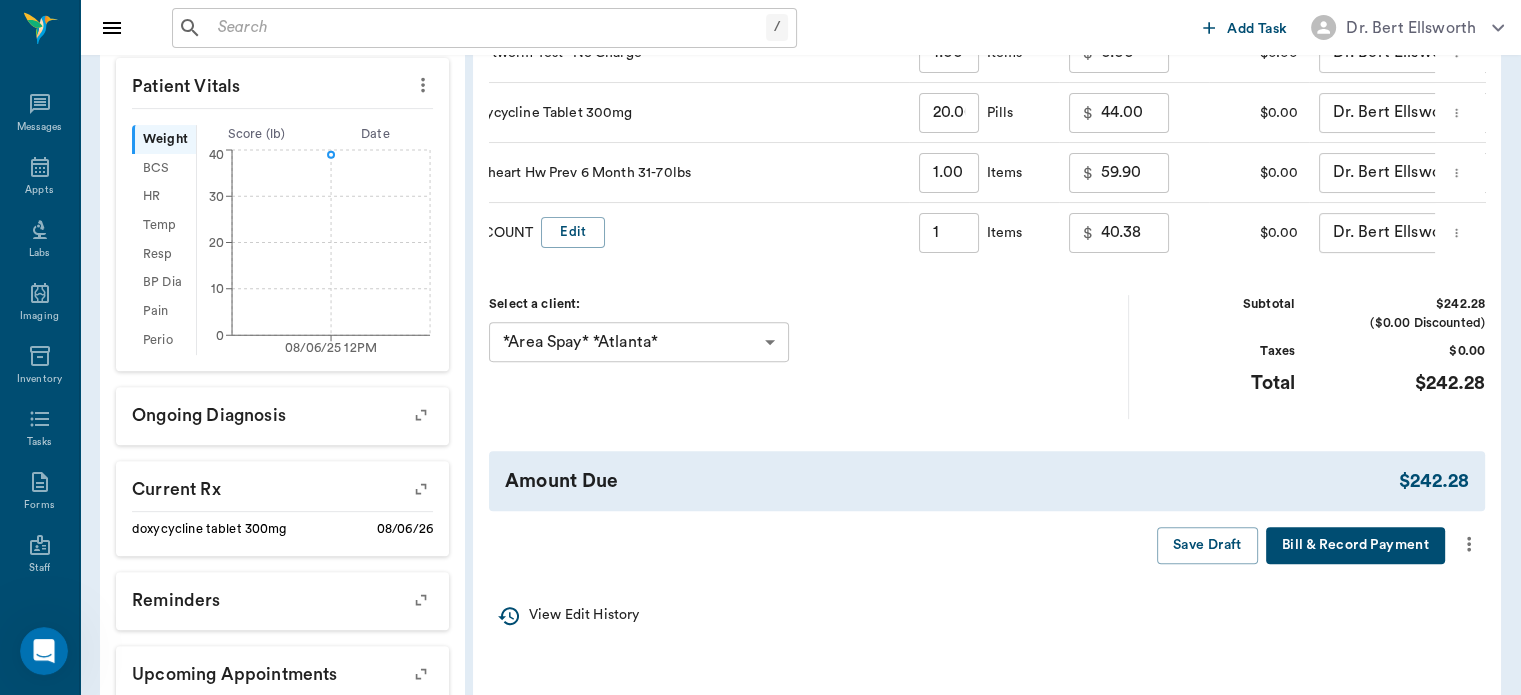 click on "40.38" at bounding box center [1135, 233] 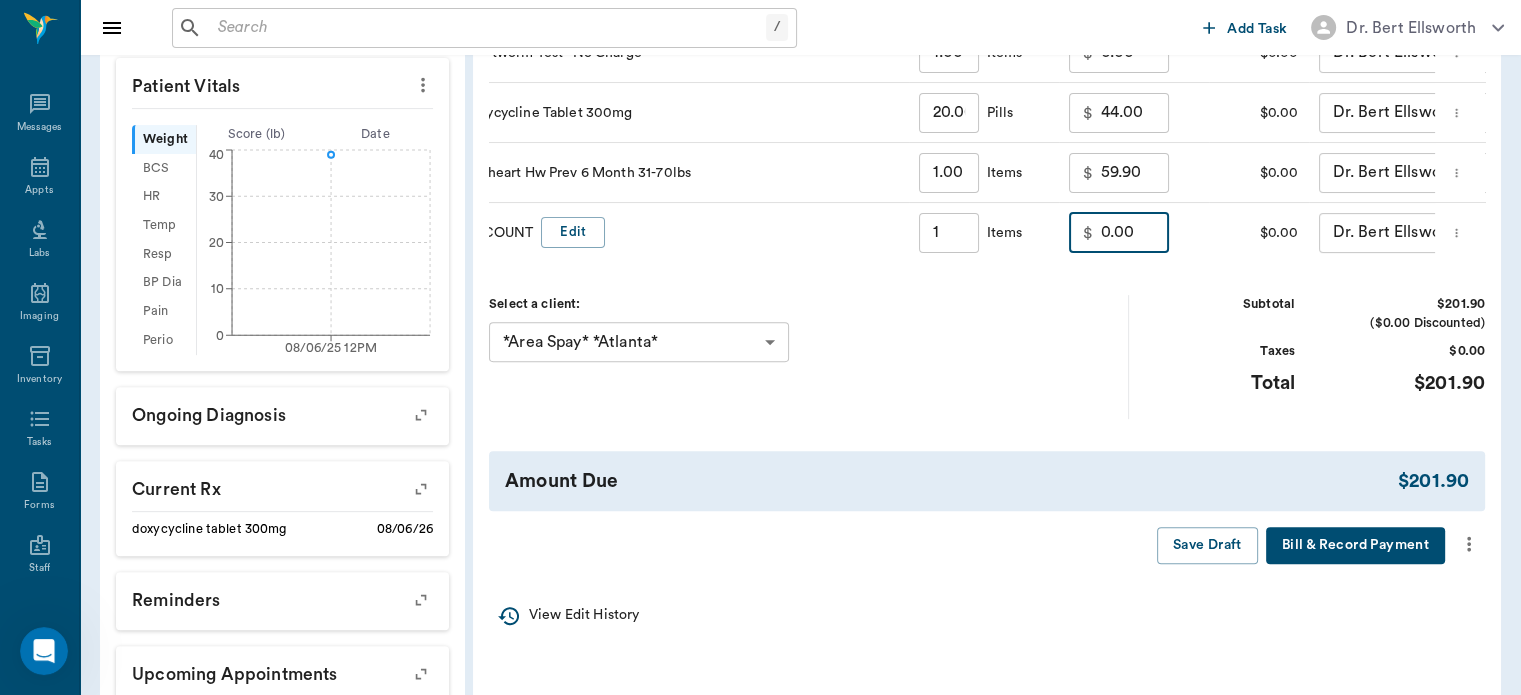 click on "0.00" at bounding box center [1135, 233] 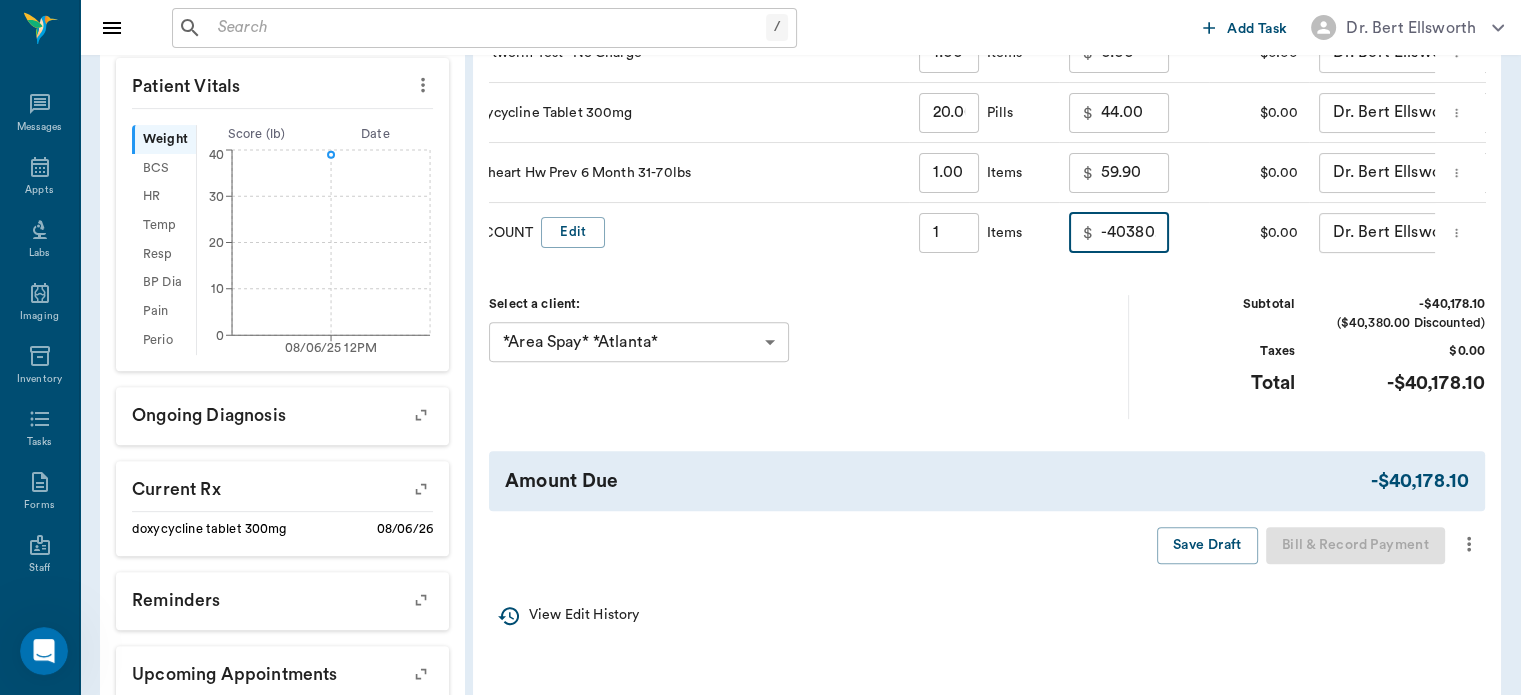 click on "-40380.00" at bounding box center [1135, 233] 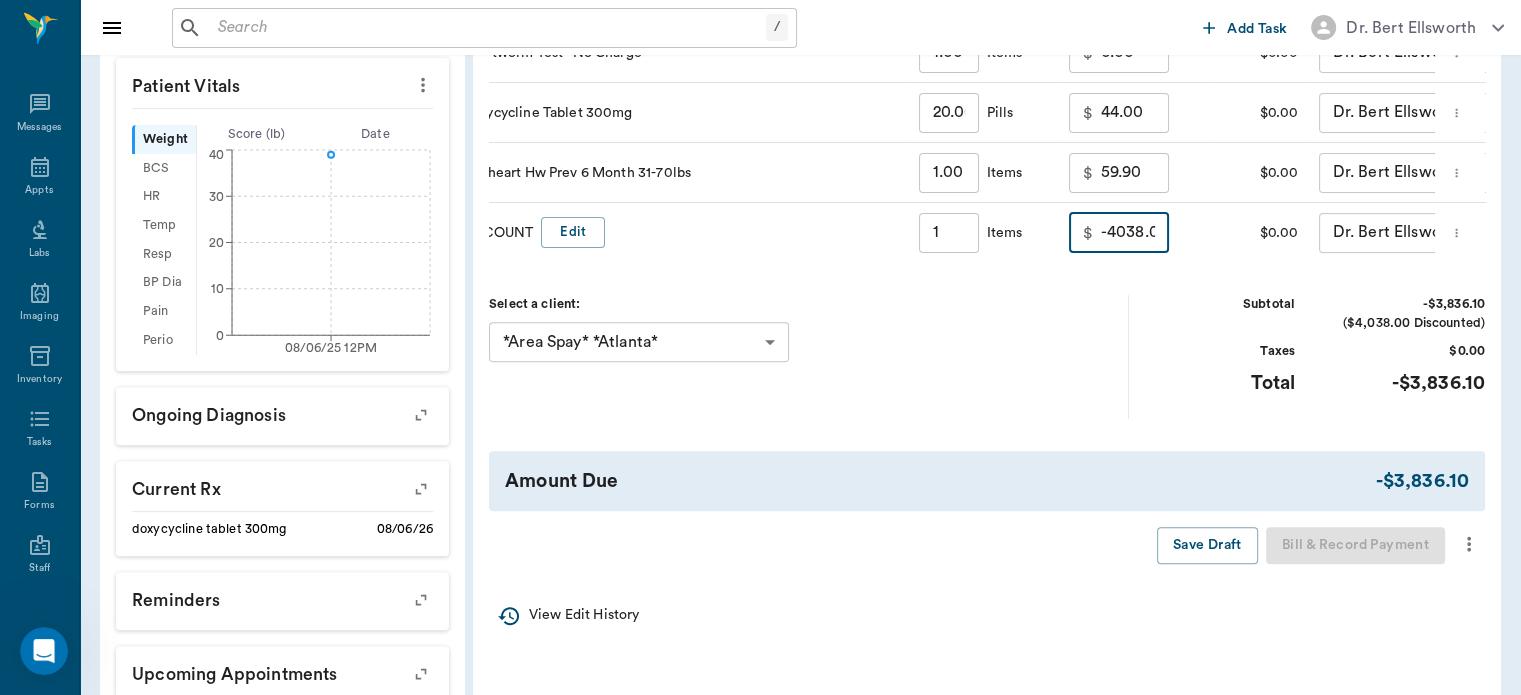 scroll, scrollTop: 0, scrollLeft: 12, axis: horizontal 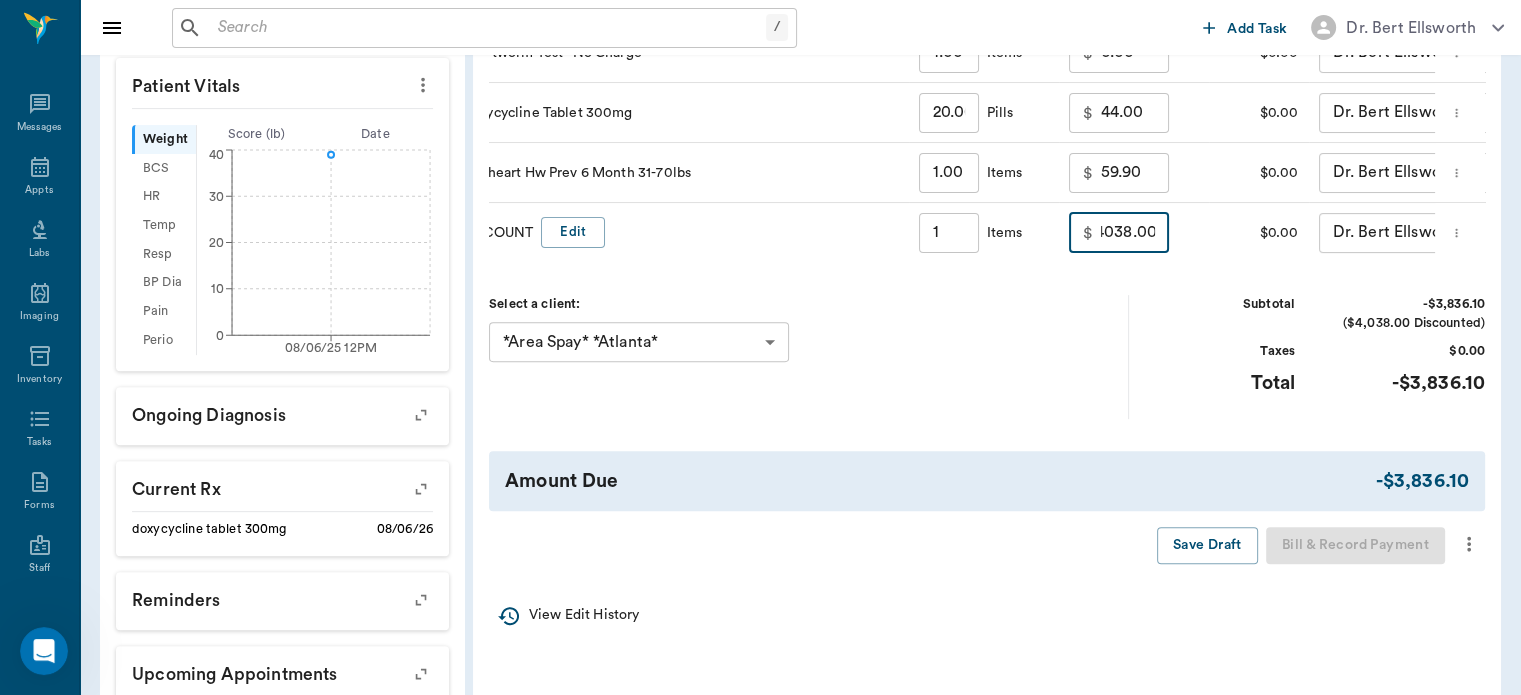 click on "-4038.00" at bounding box center (1135, 233) 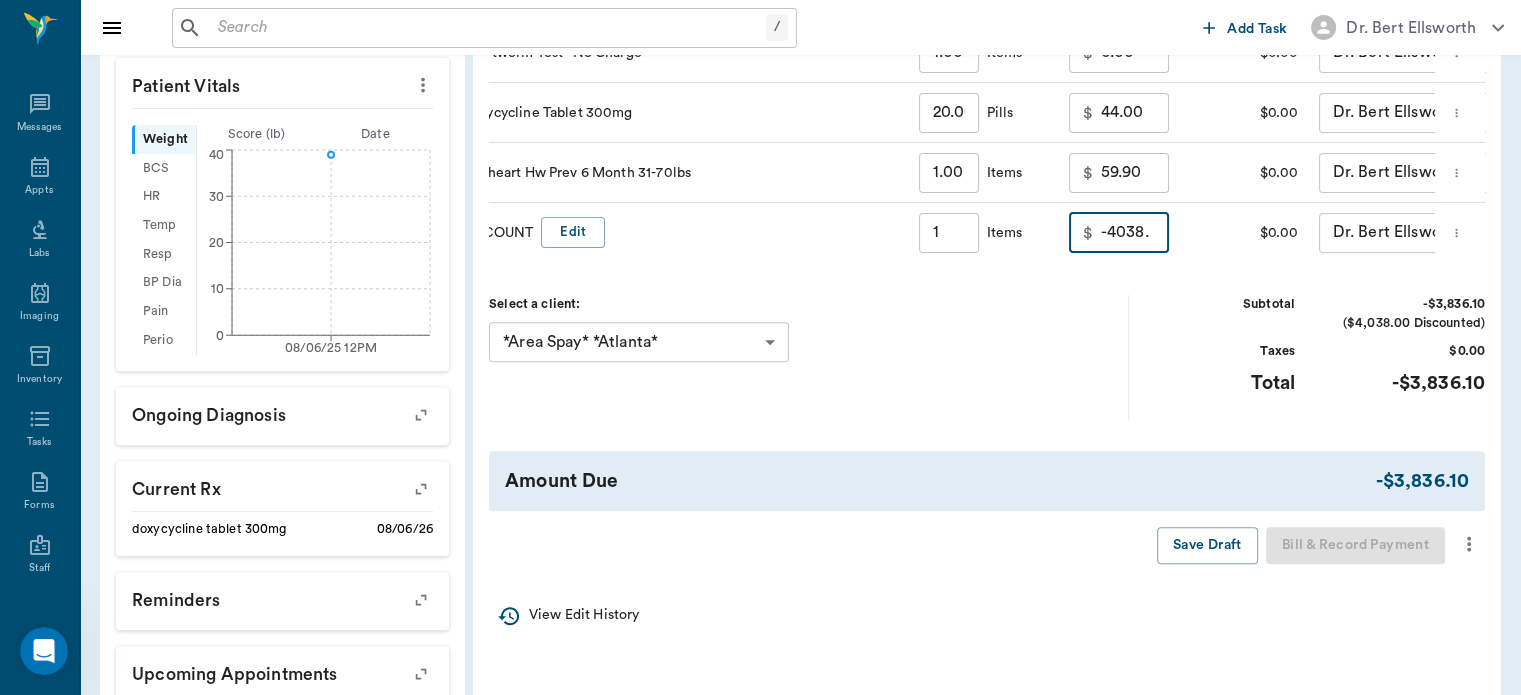 scroll, scrollTop: 0, scrollLeft: 0, axis: both 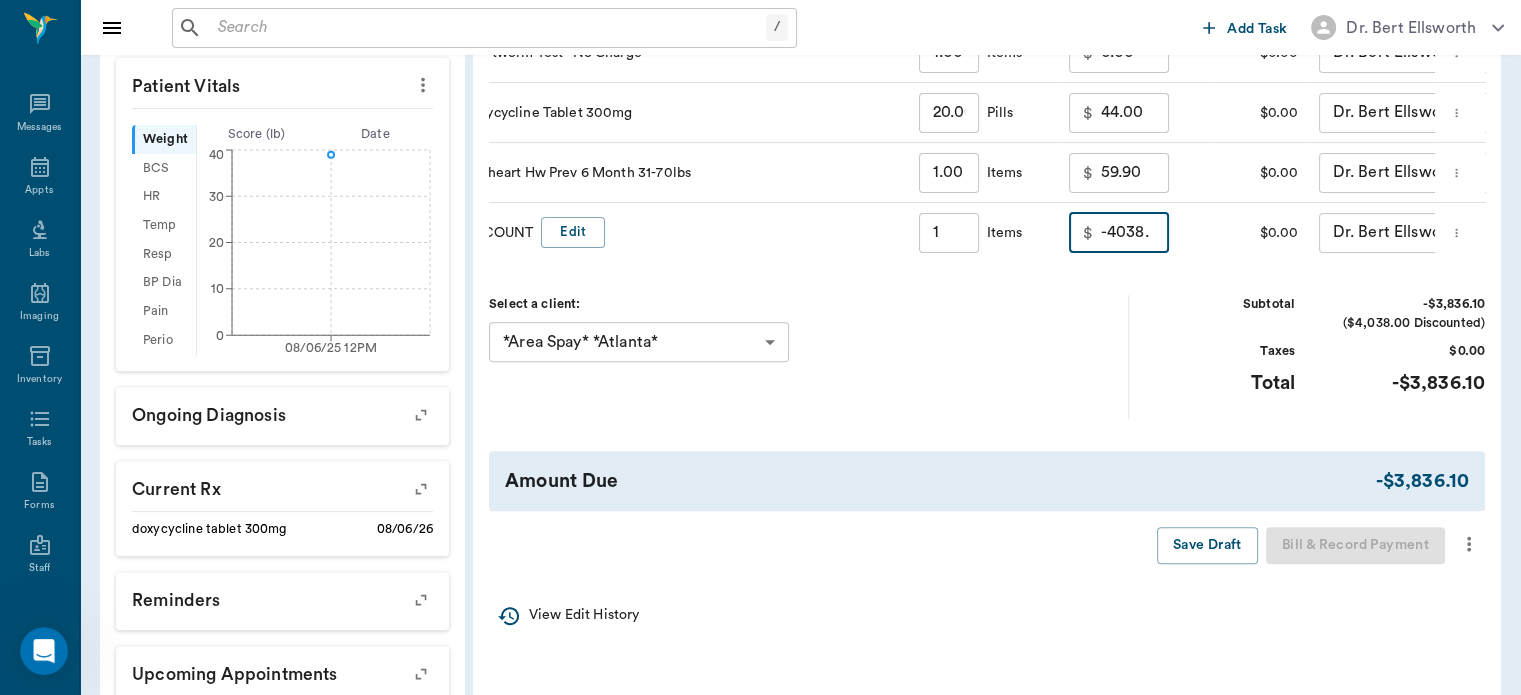 click on "-4038." at bounding box center (1135, 233) 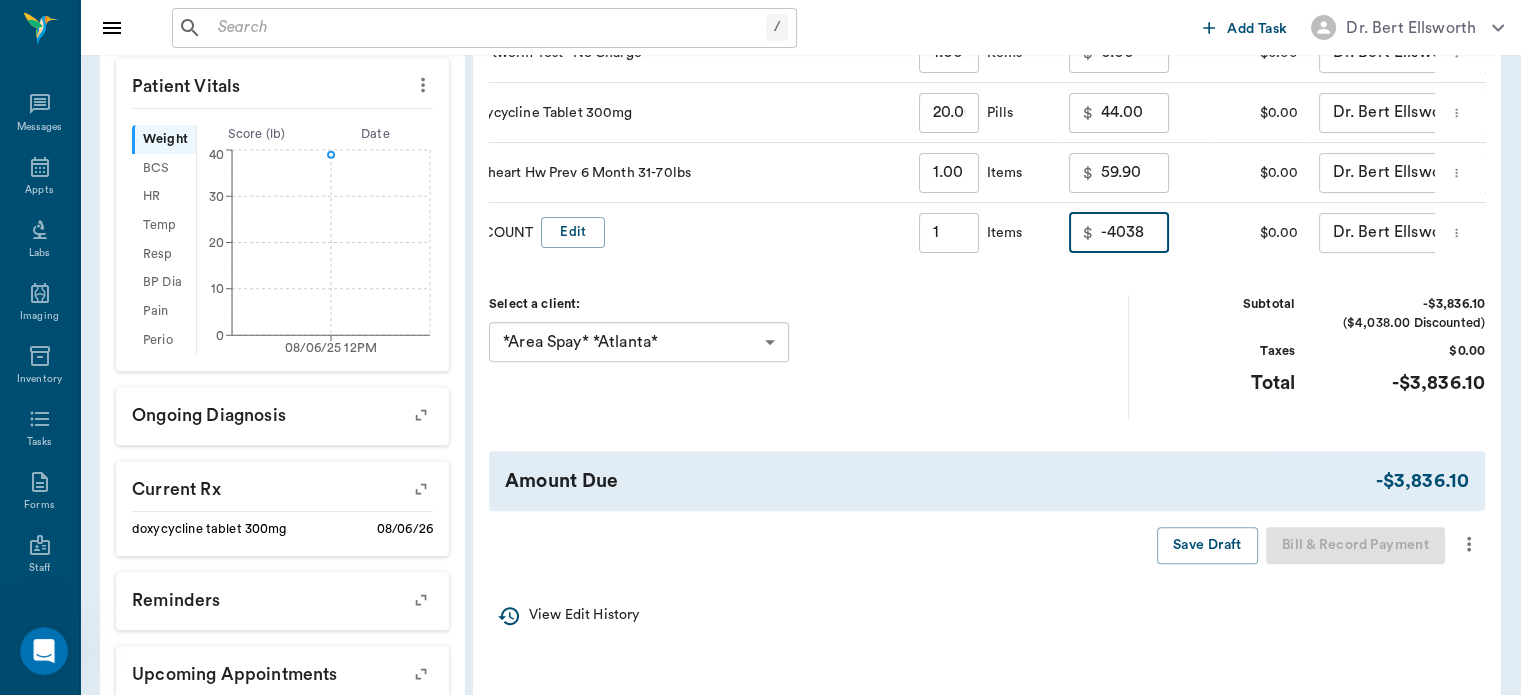 click on "-4038" at bounding box center [1135, 233] 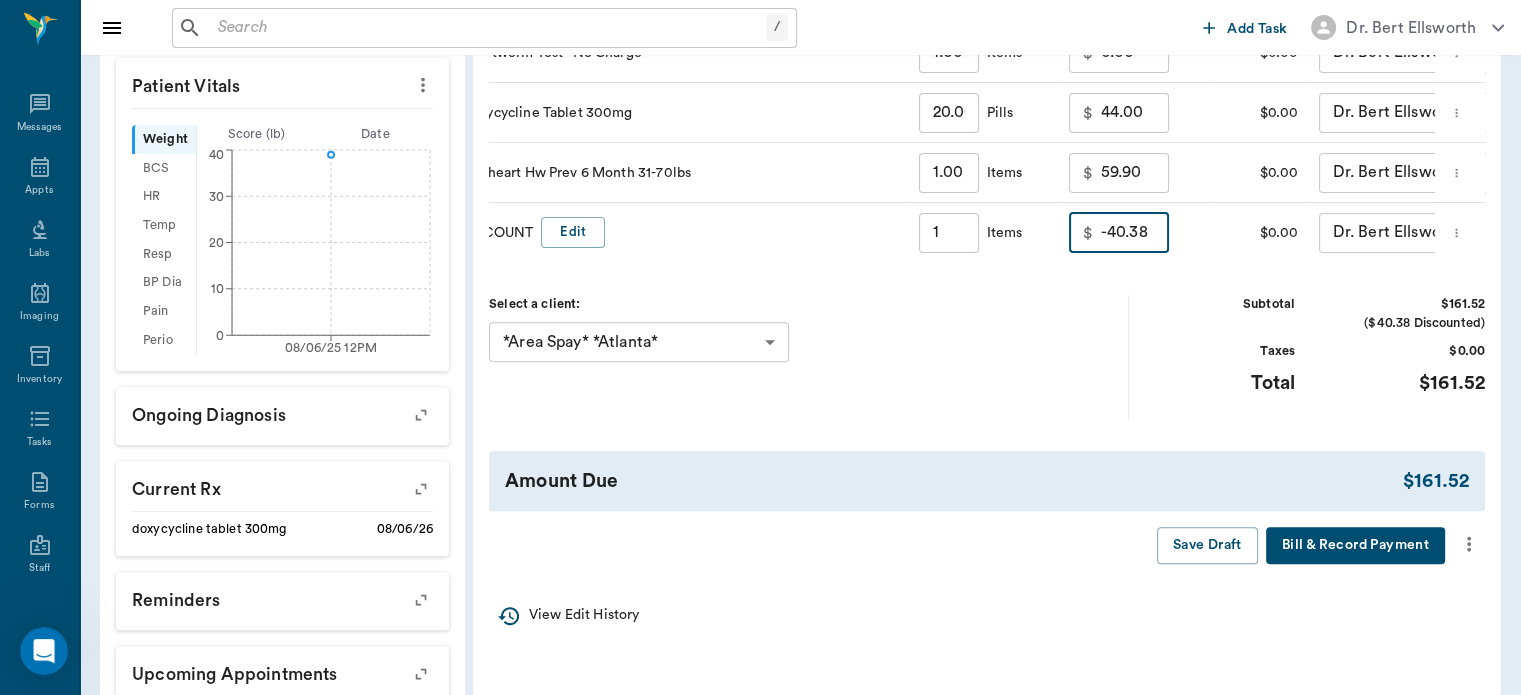 type on "-40.38" 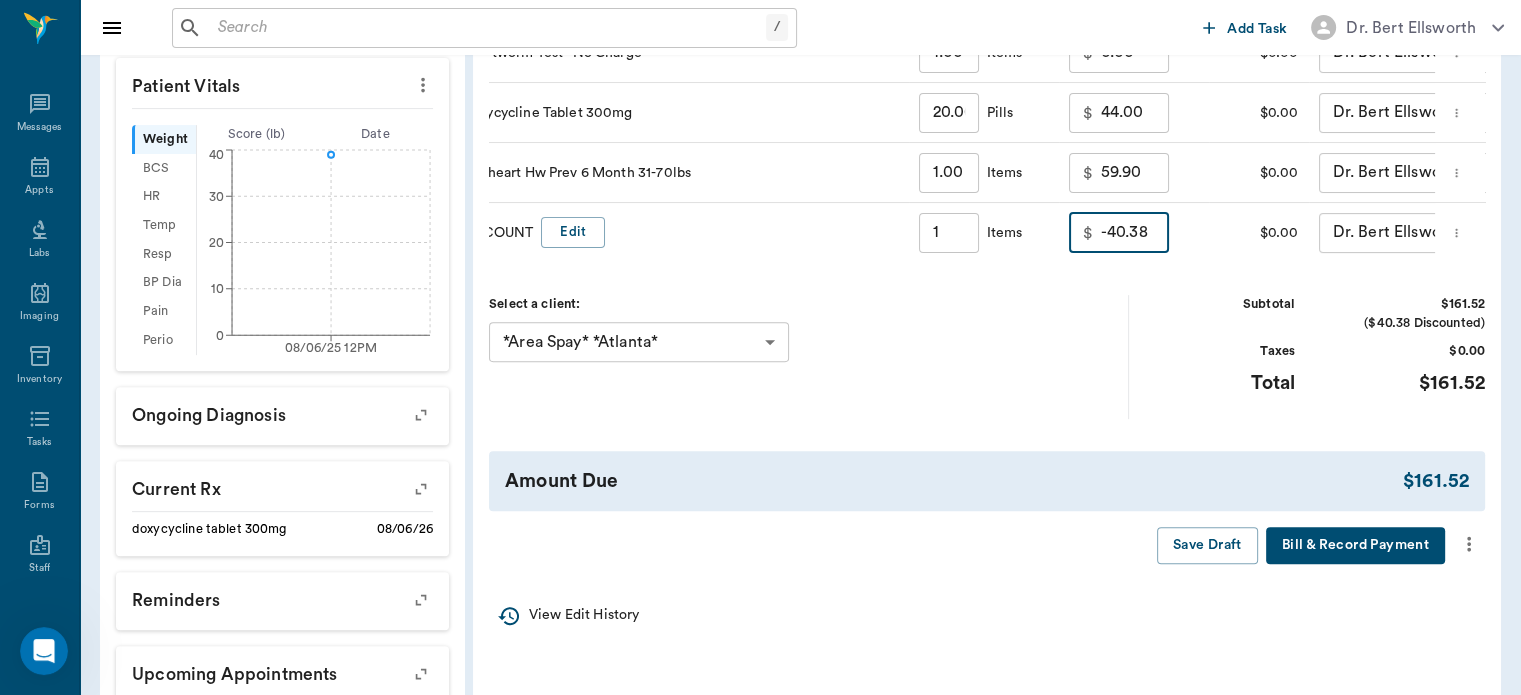 click 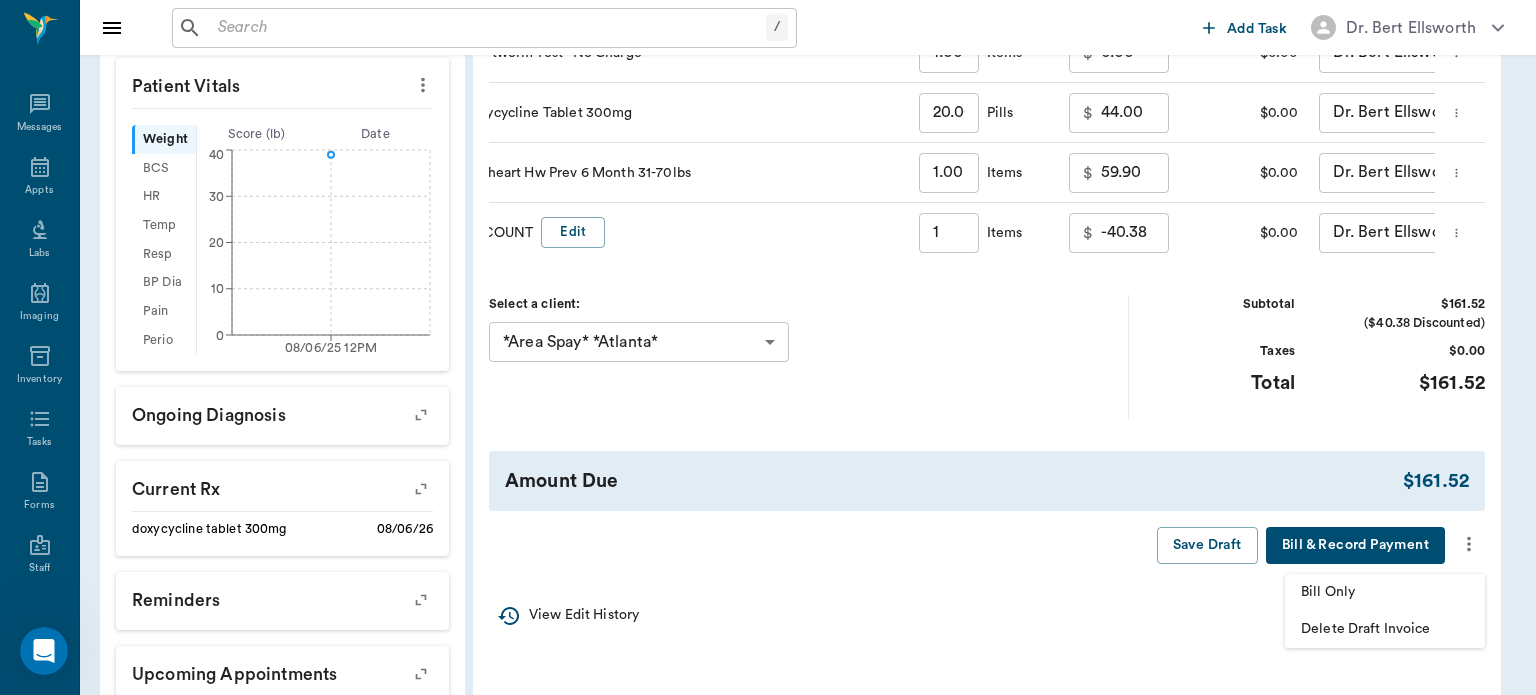 click on "Bill Only" at bounding box center (1385, 592) 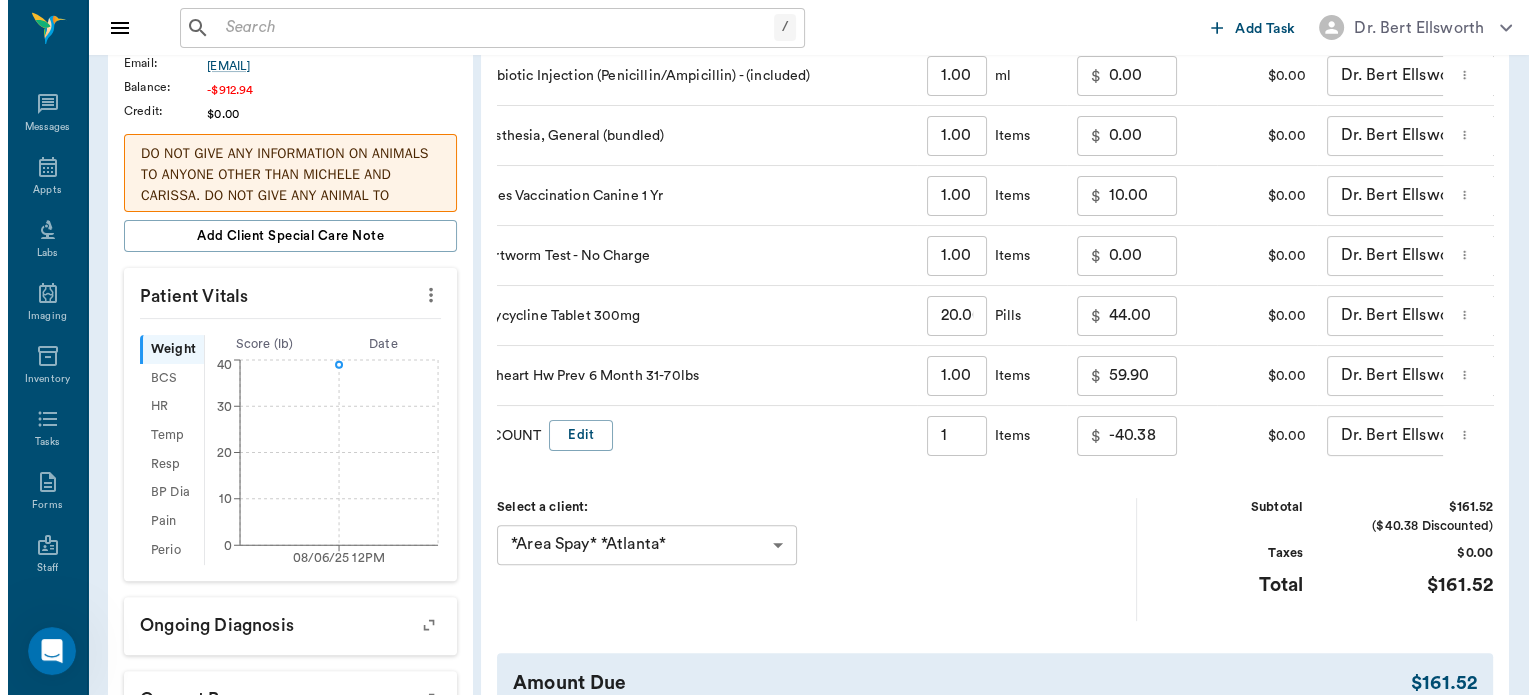 scroll, scrollTop: 0, scrollLeft: 0, axis: both 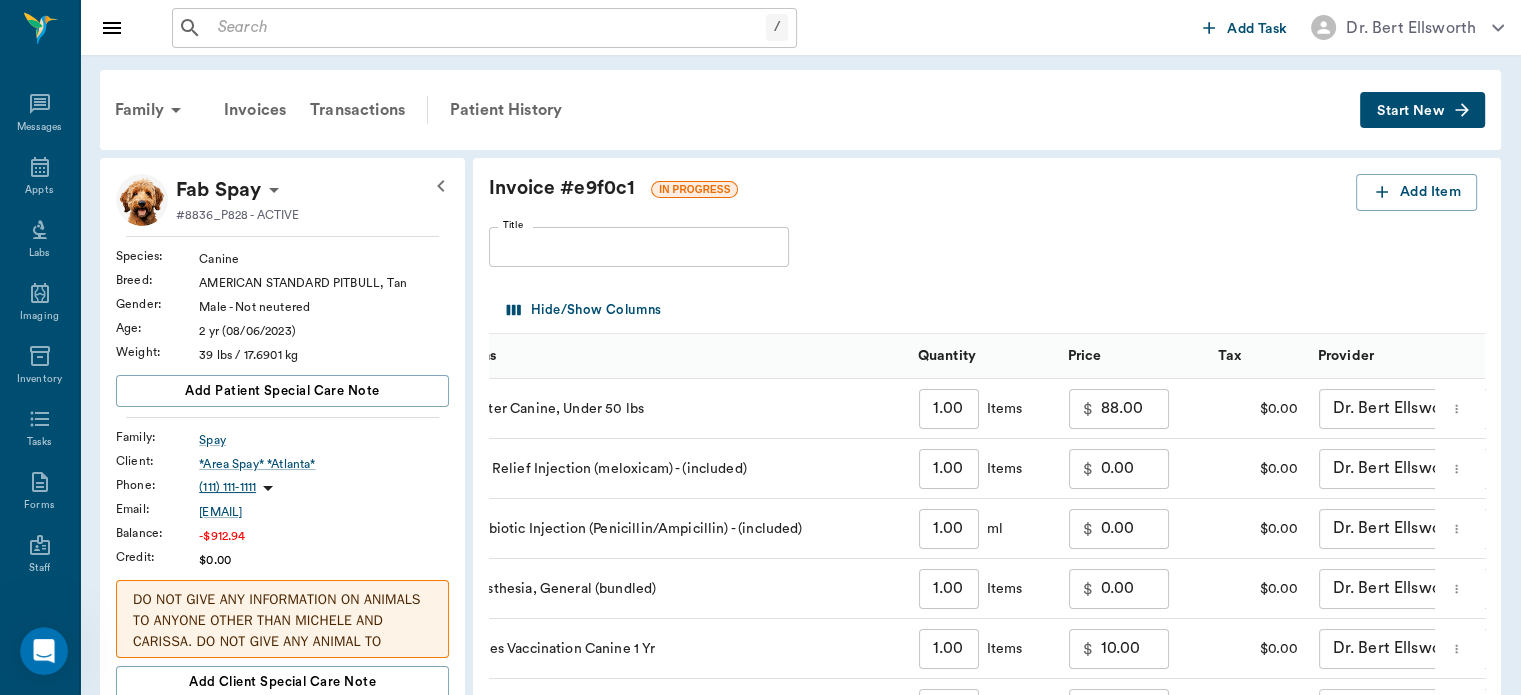 type on "1.00" 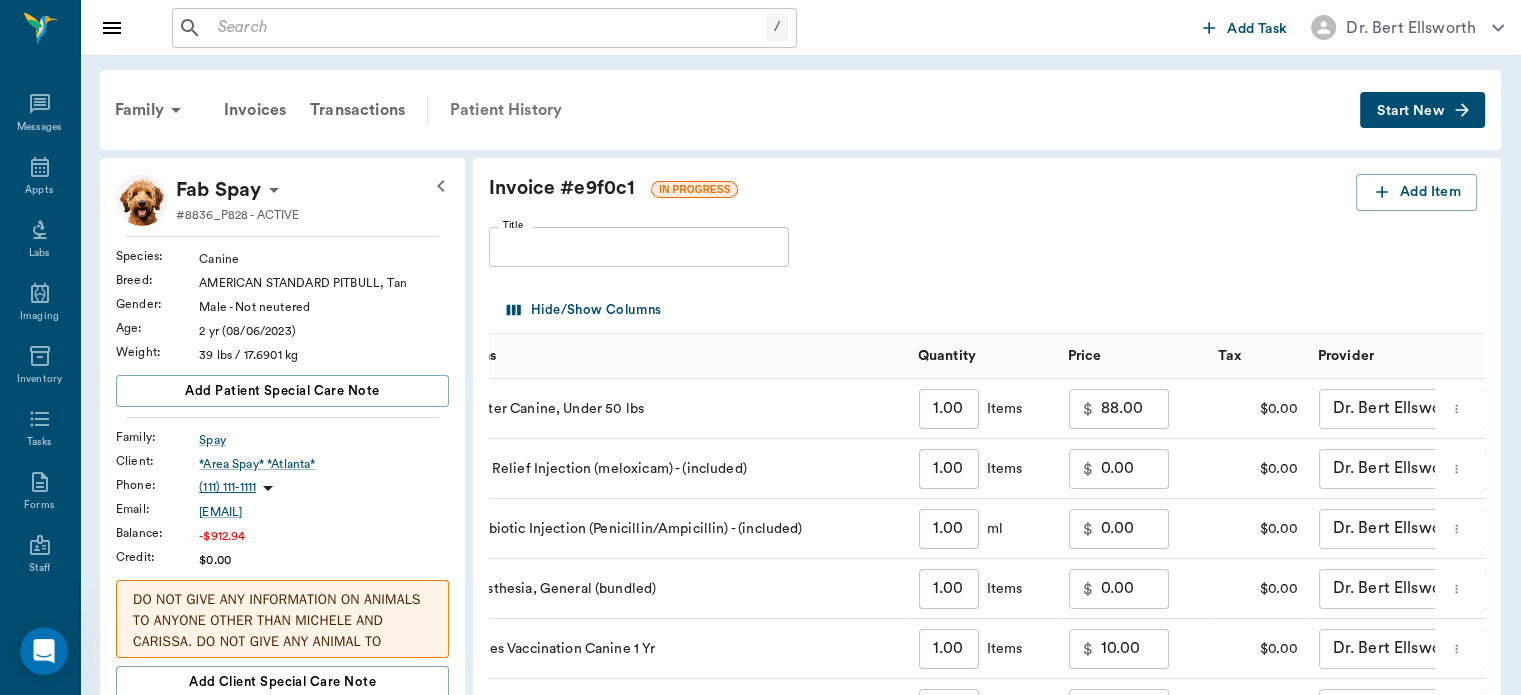 click on "Patient History" at bounding box center (506, 110) 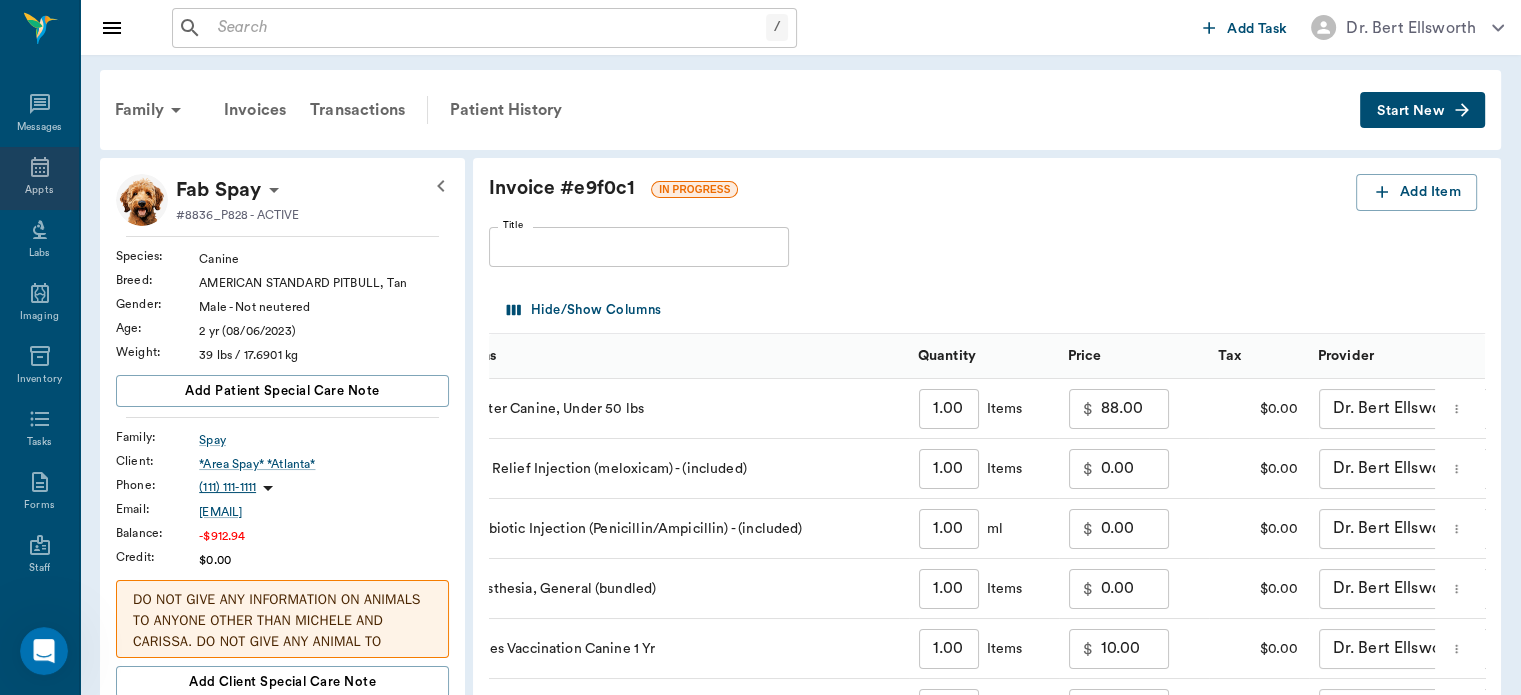 click on "Appts" at bounding box center (39, 190) 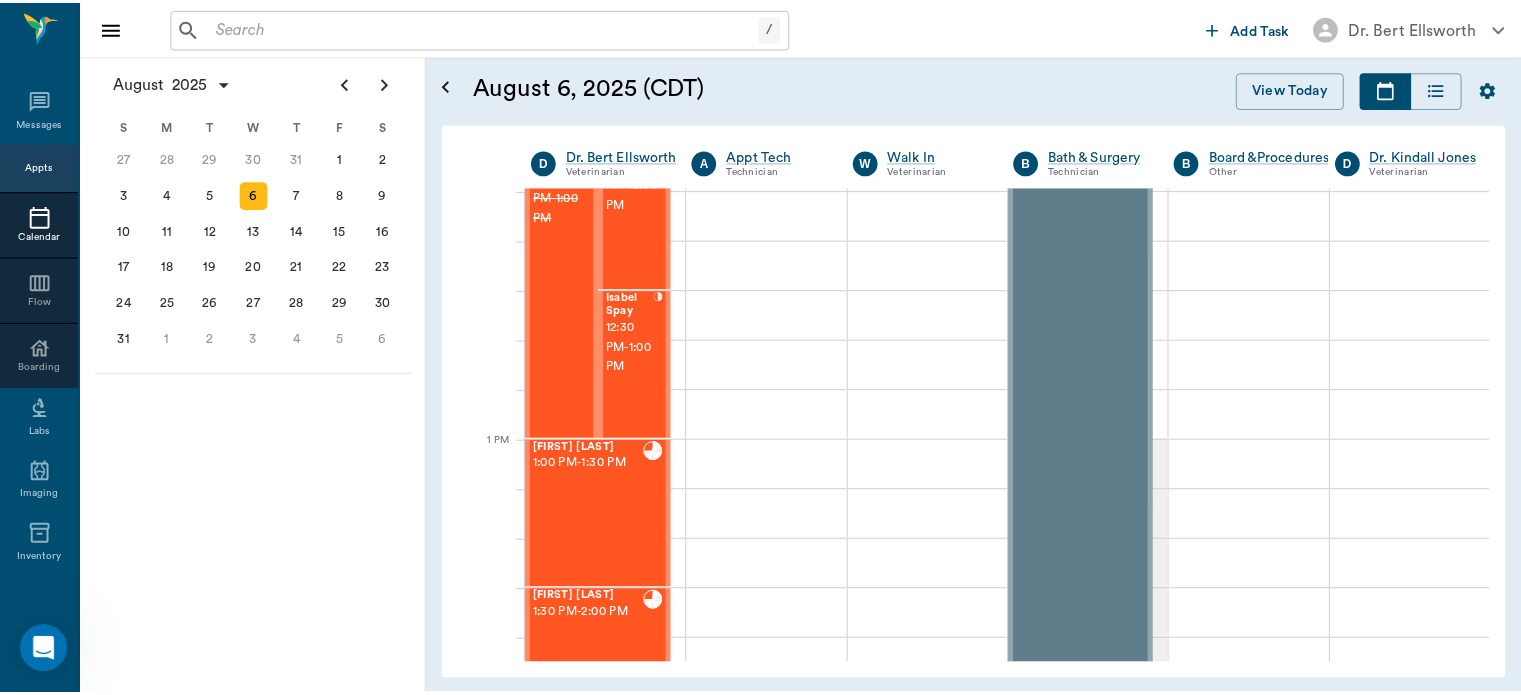 scroll, scrollTop: 1252, scrollLeft: 0, axis: vertical 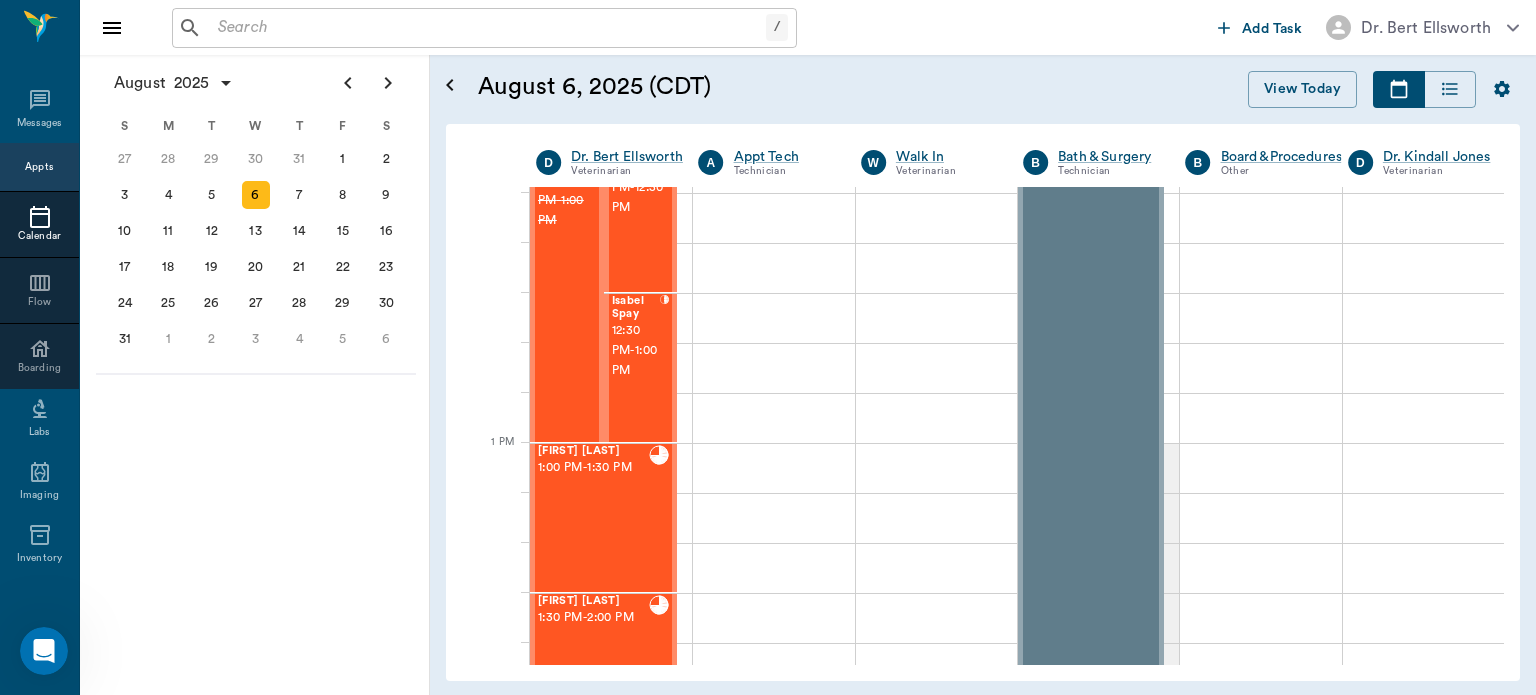 click on "12:30 PM  -  1:00 PM" at bounding box center (636, 351) 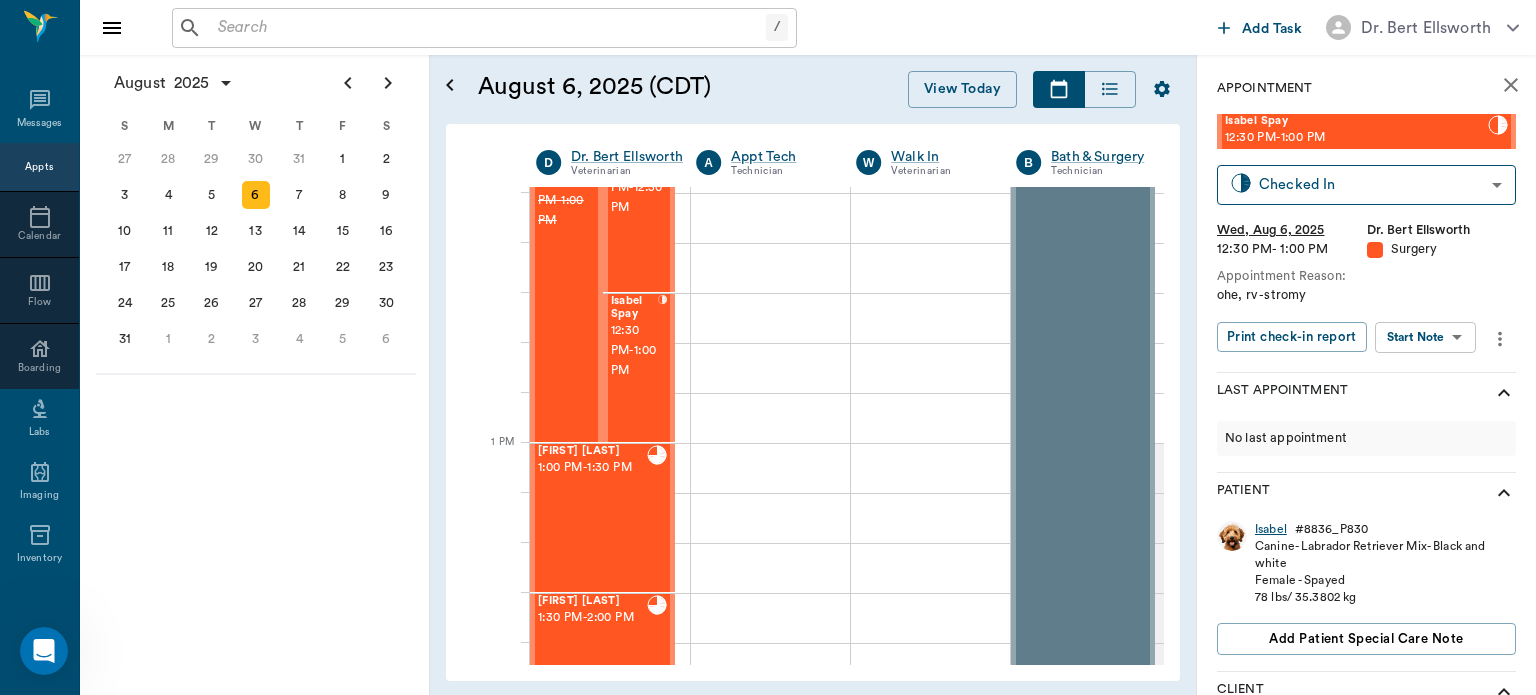 click on "Isabel" at bounding box center [1271, 529] 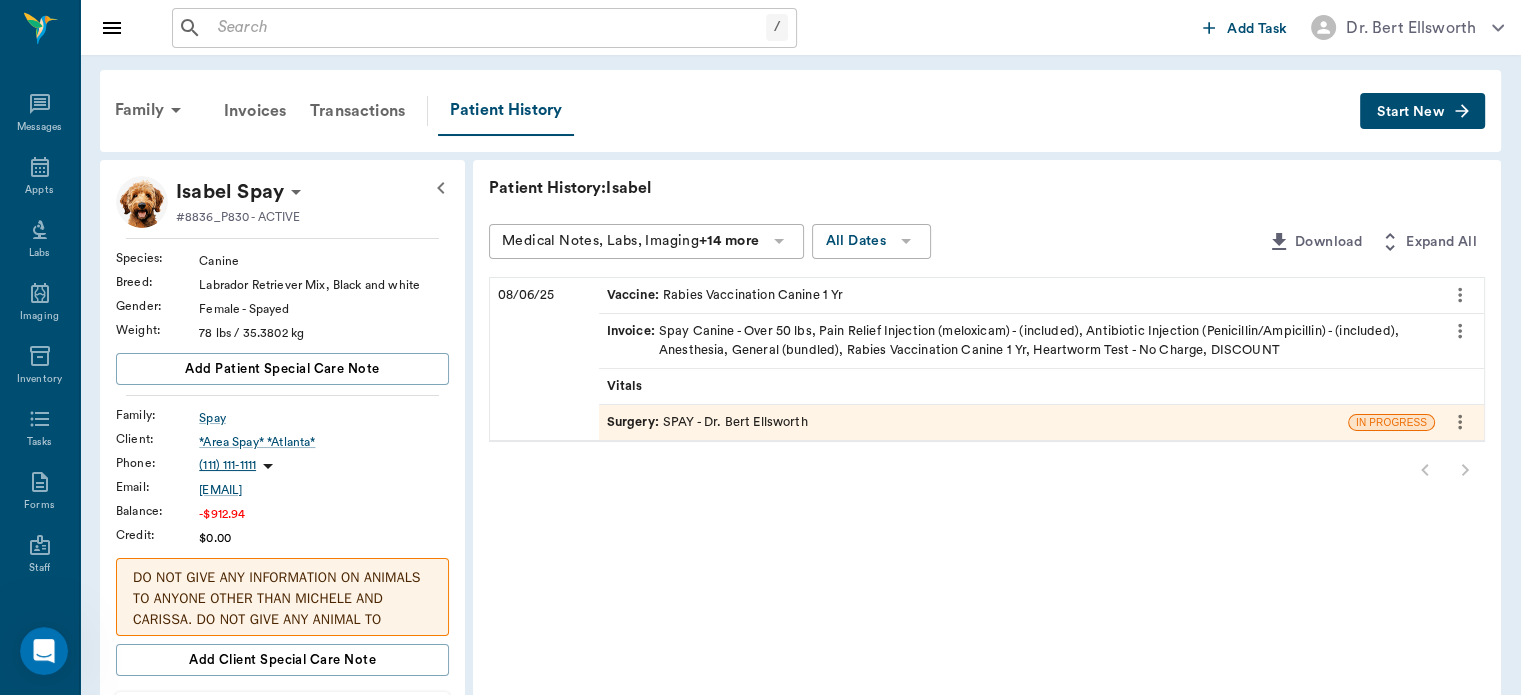 click on "Invoice :" at bounding box center [633, 341] 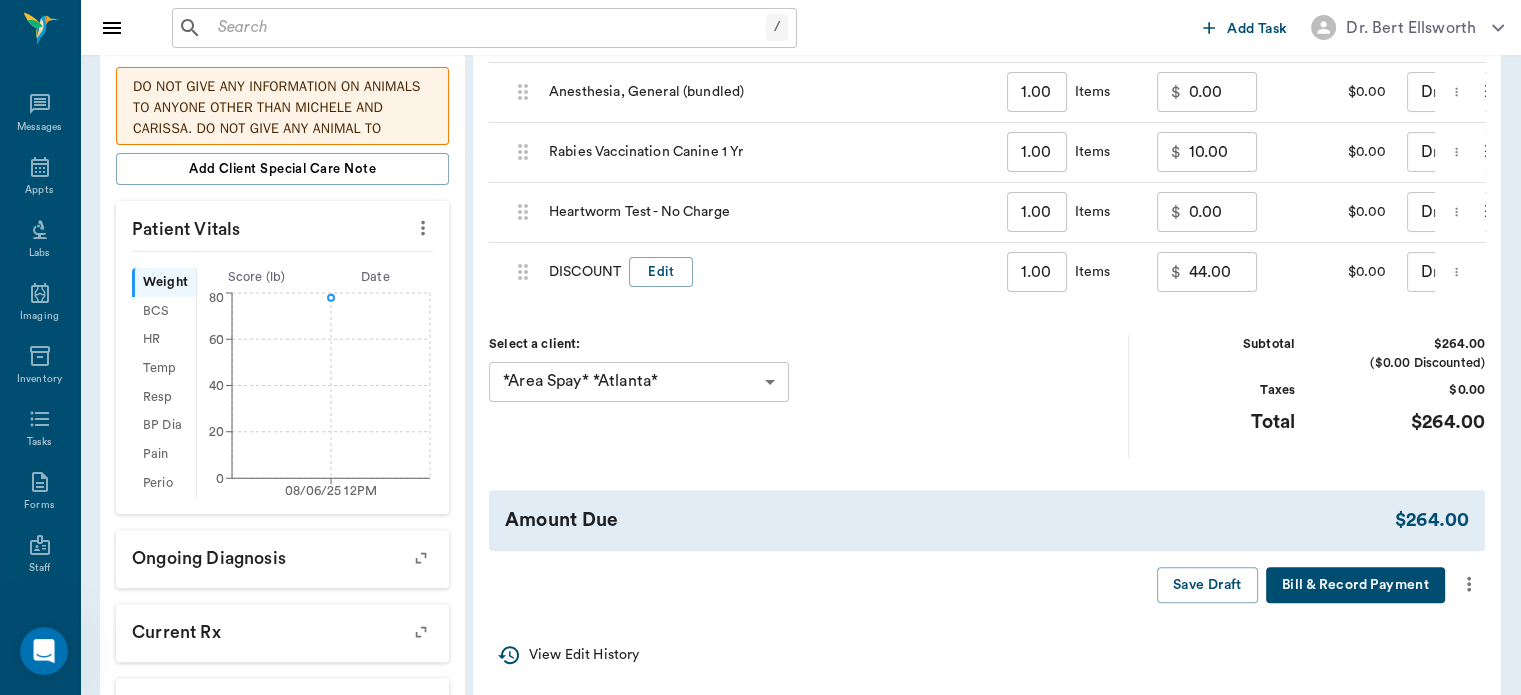scroll, scrollTop: 488, scrollLeft: 0, axis: vertical 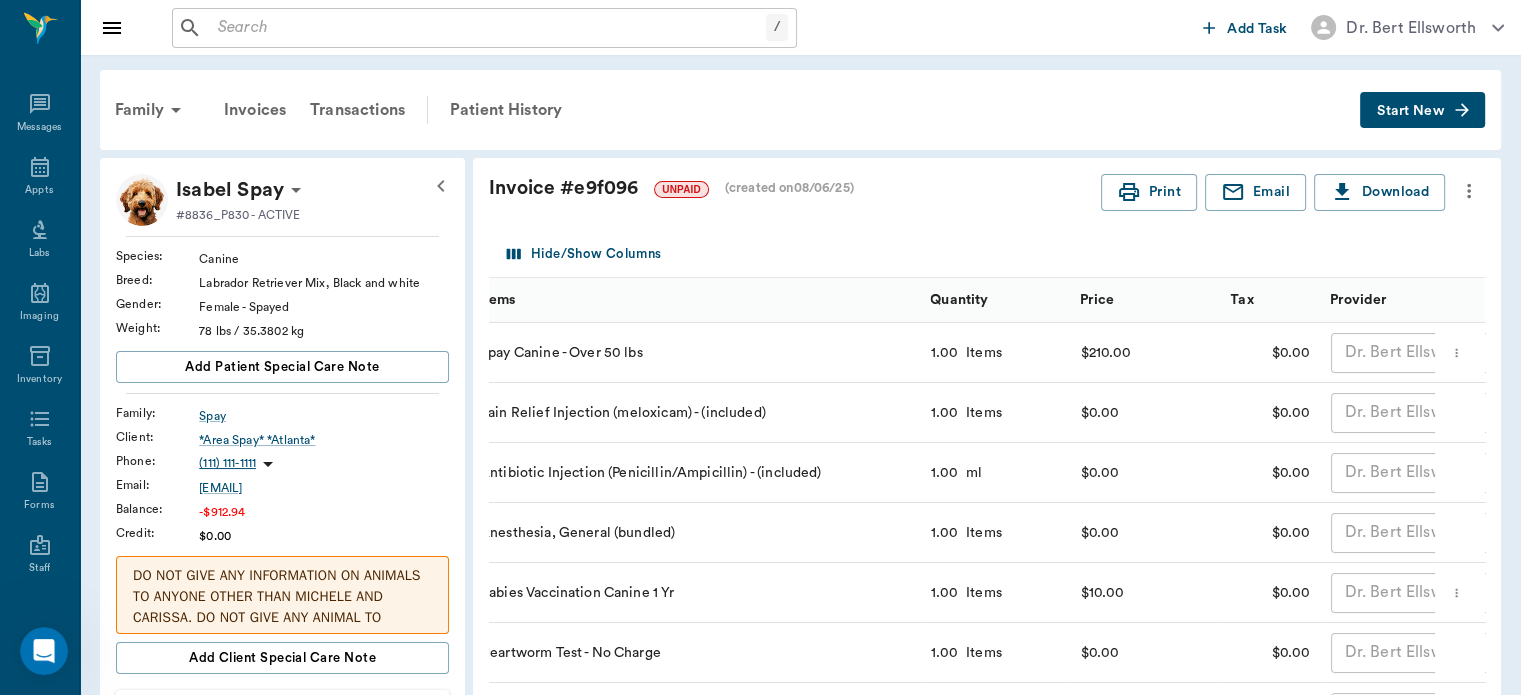 click 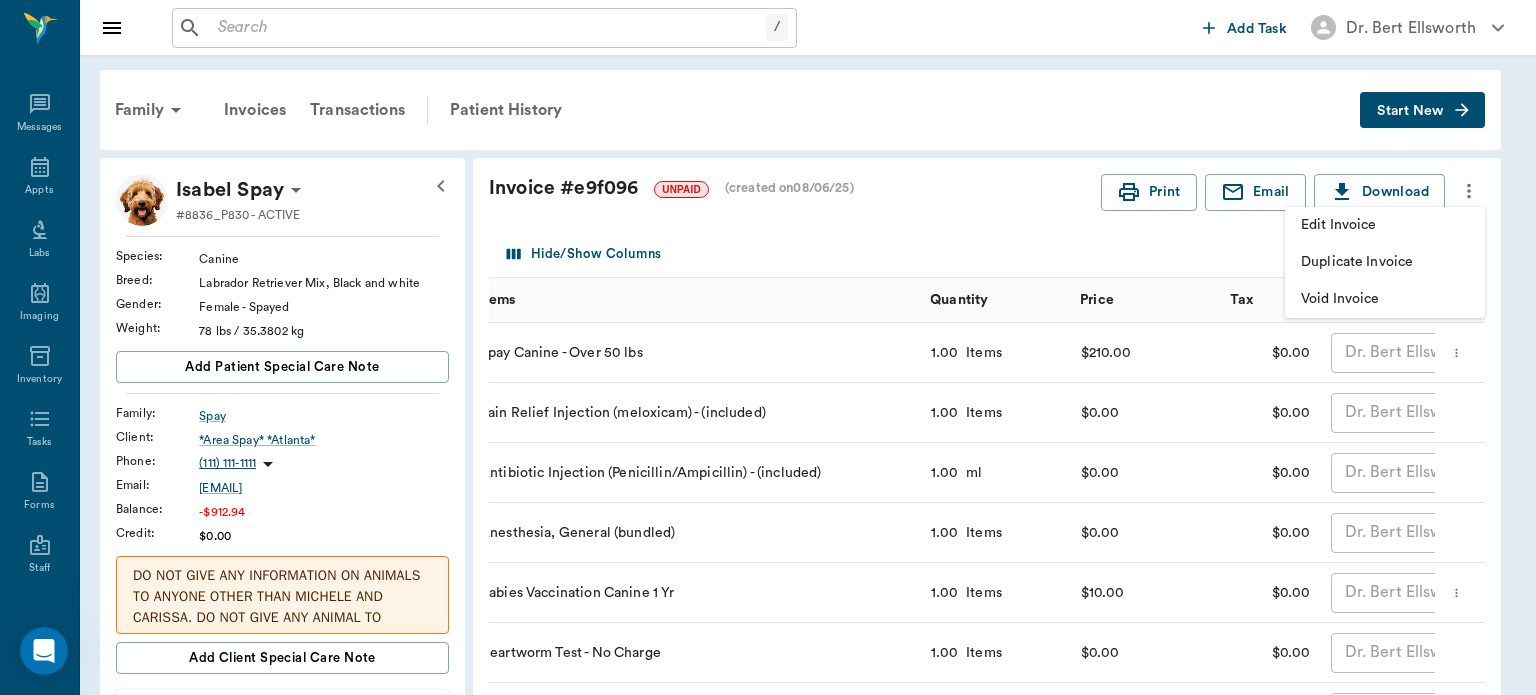 click on "Void Invoice" at bounding box center (1385, 299) 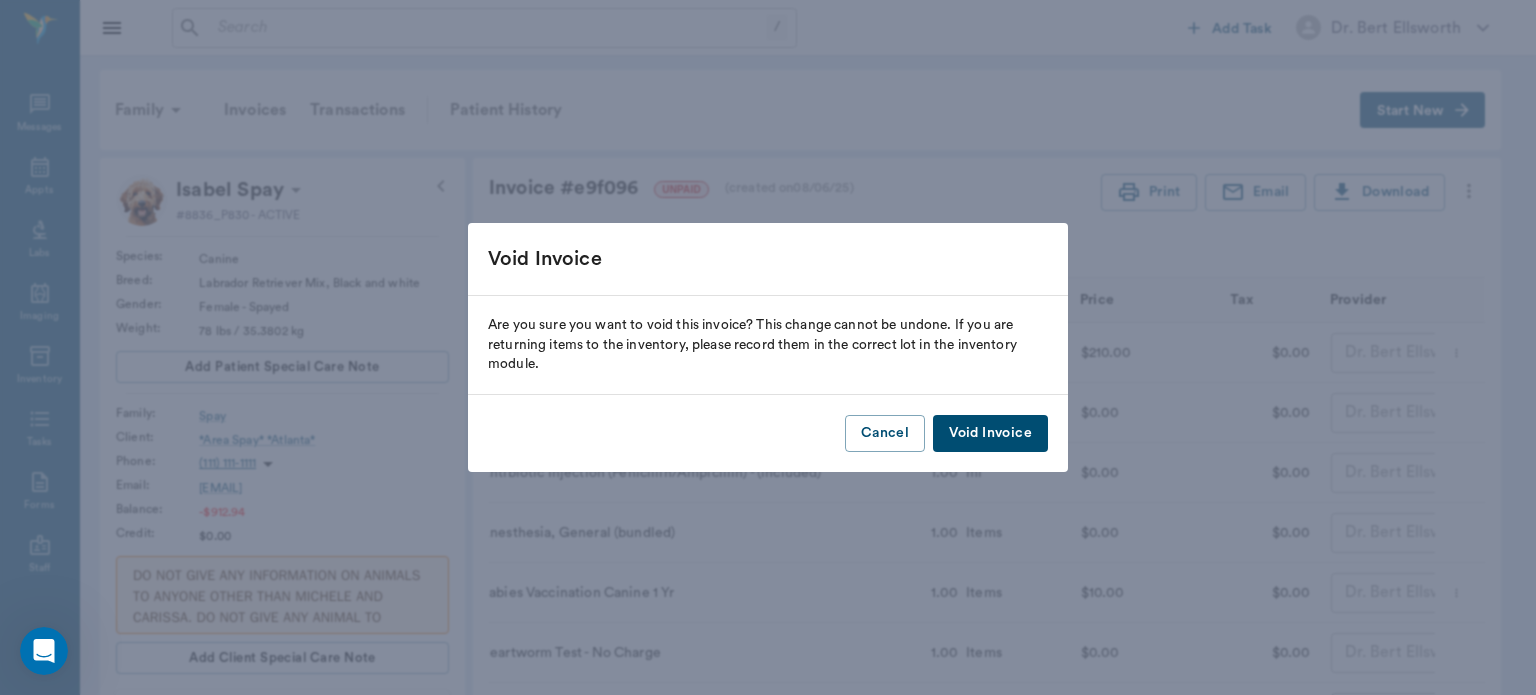 click on "Void Invoice" at bounding box center [990, 433] 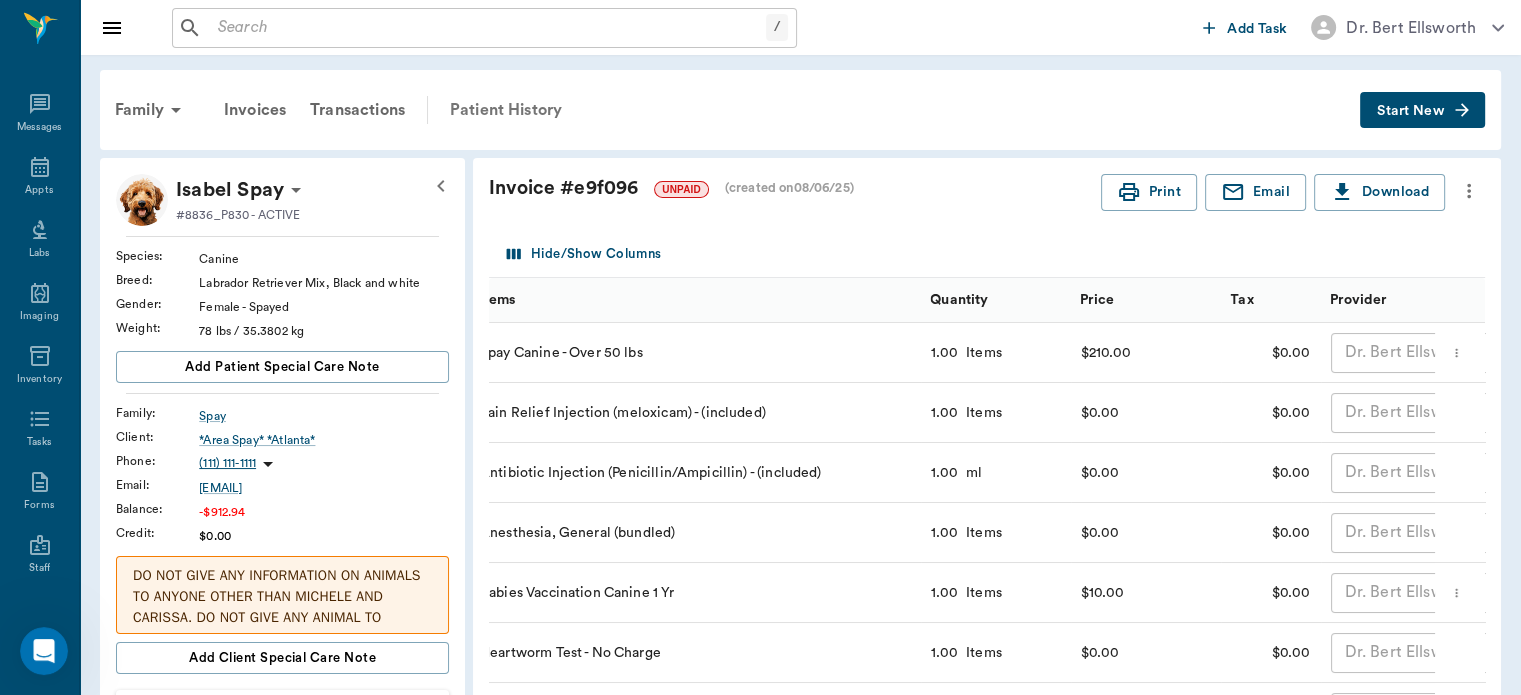 click on "Patient History" at bounding box center [506, 110] 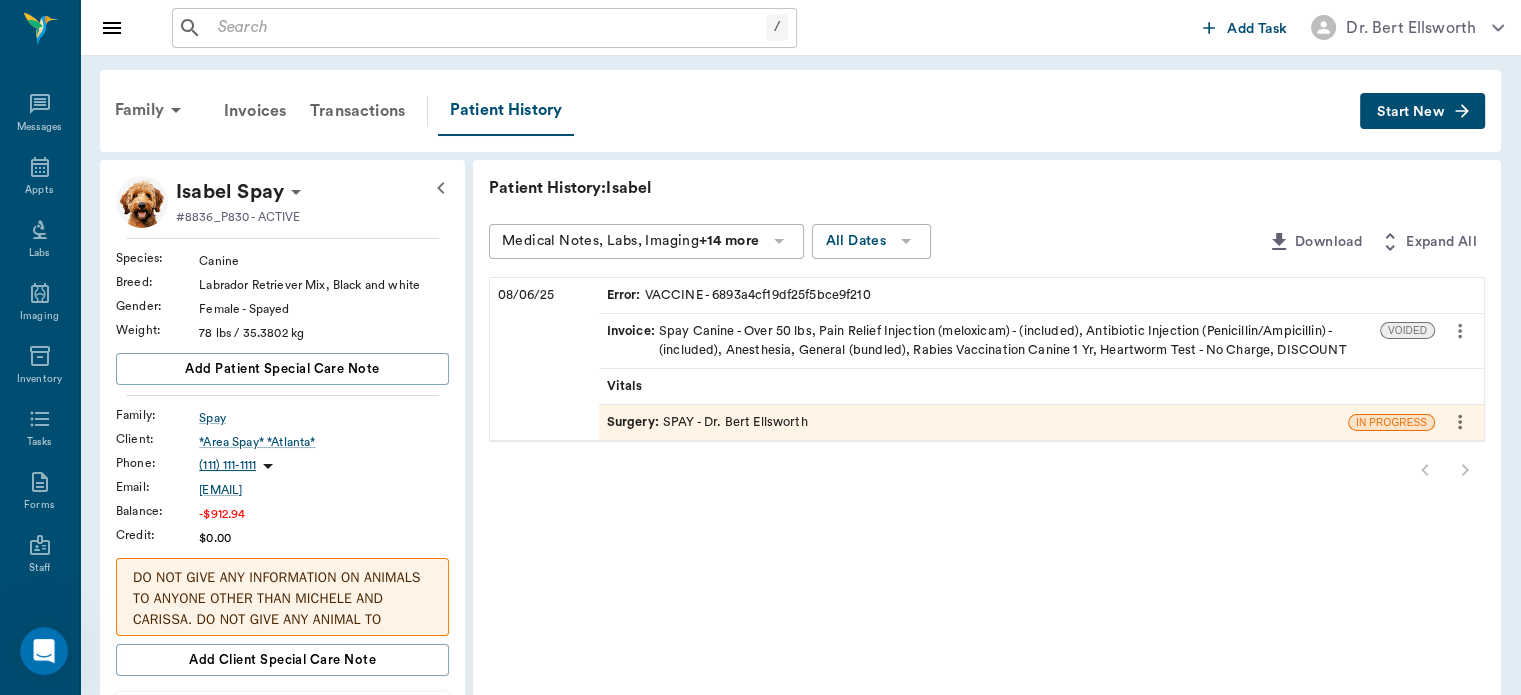click on "Surgery :" at bounding box center [635, 422] 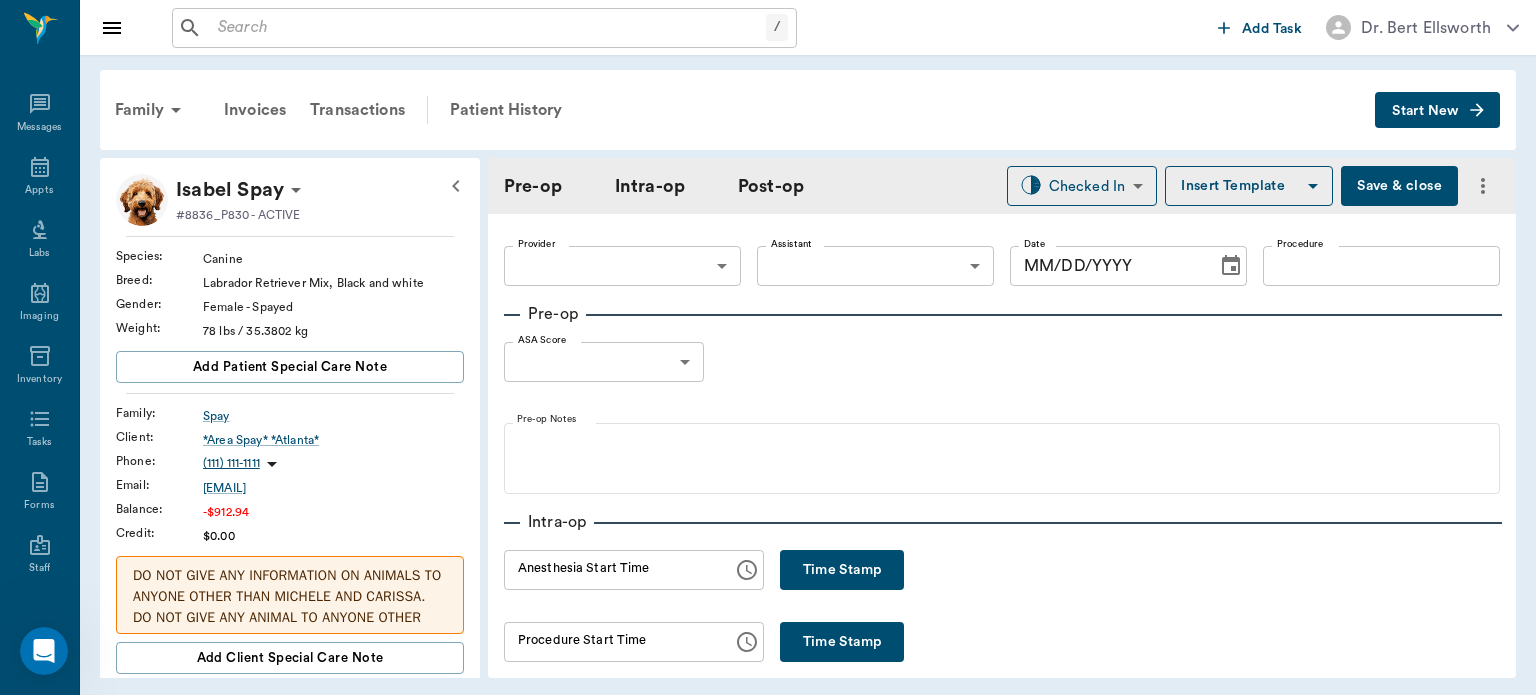 type on "63ec2f075fda476ae8351a4d" 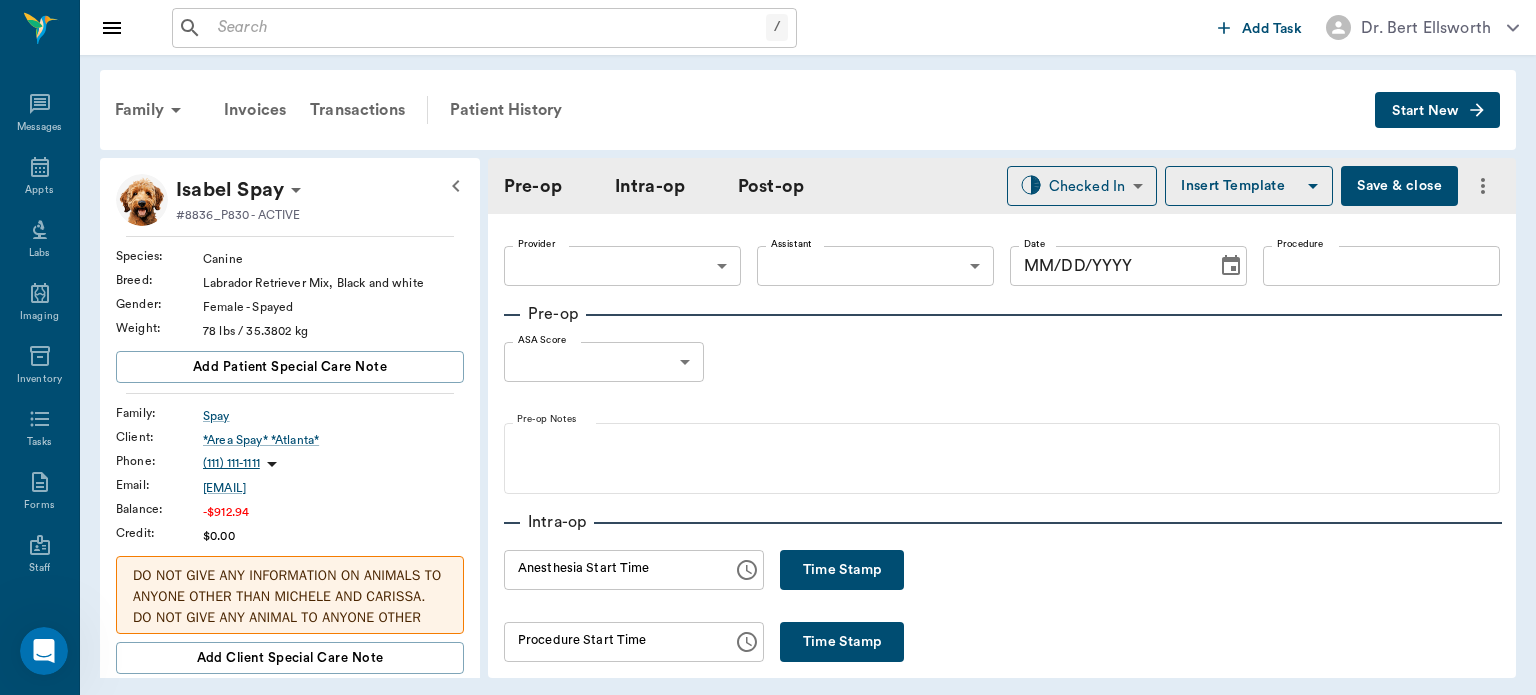 type on "63ec2e7e52e12b0ba117b124" 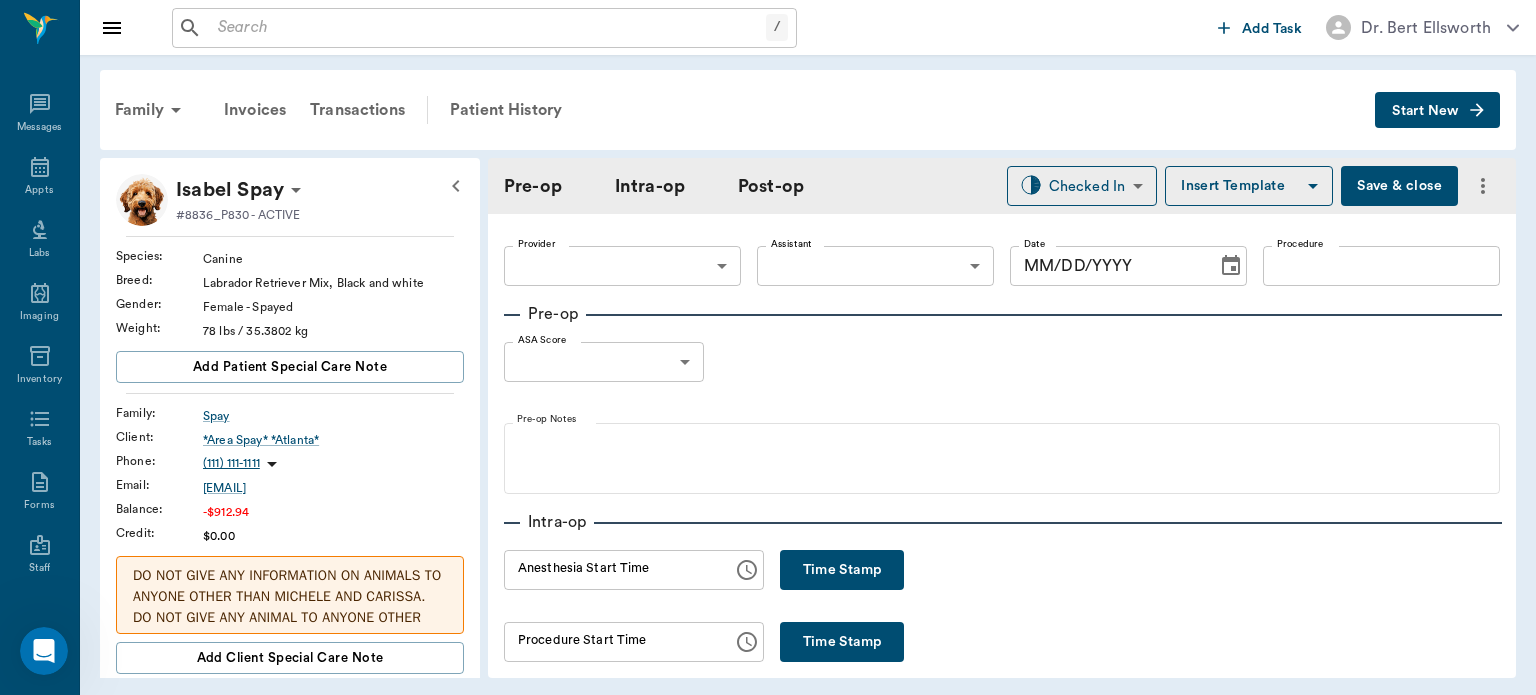 type on "SPAY" 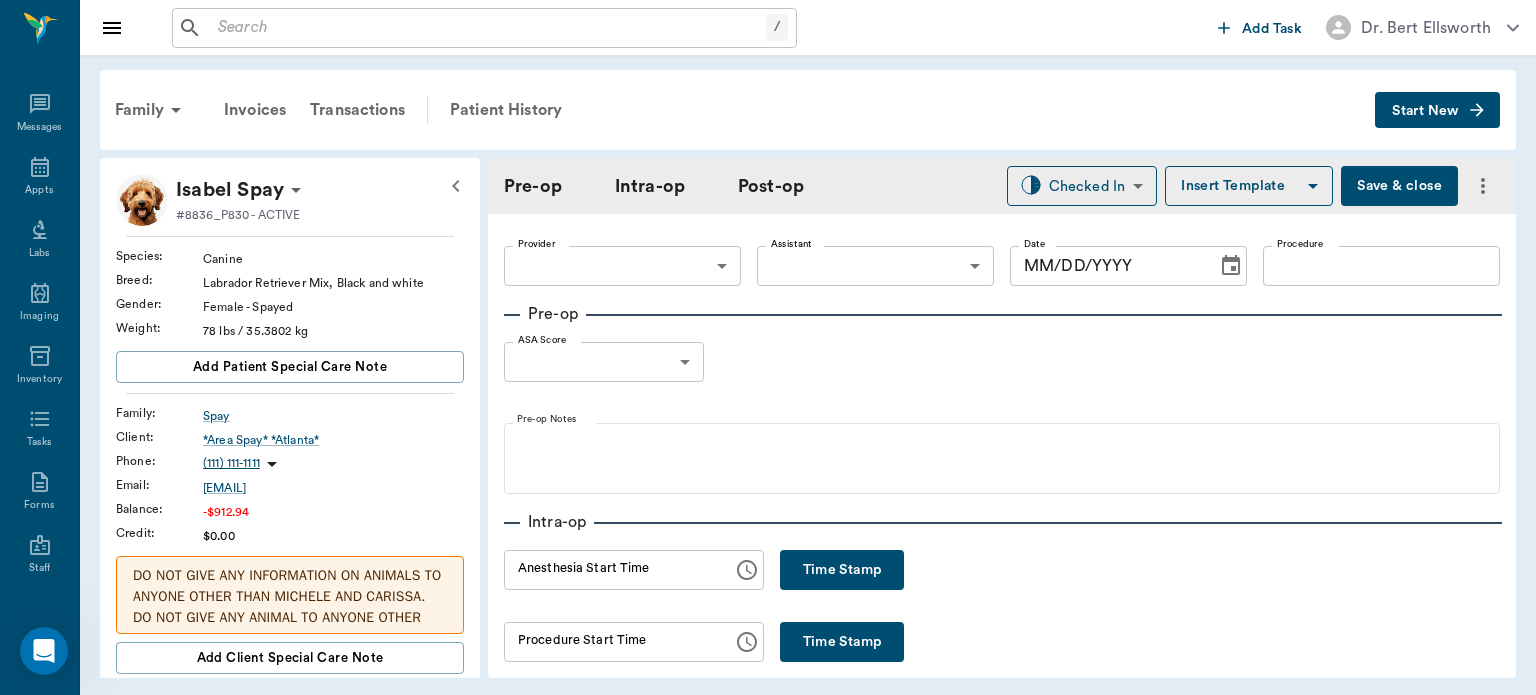 type on "1" 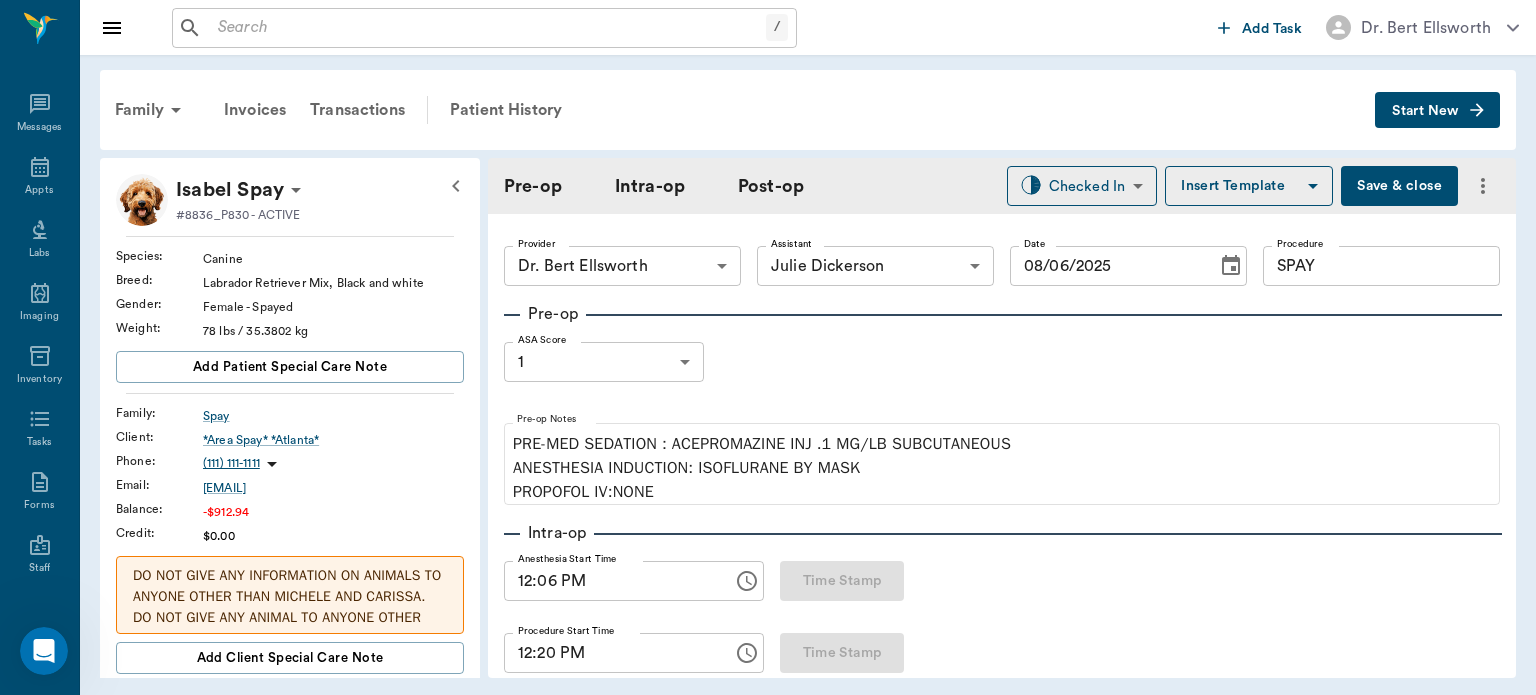 type on "08/06/2025" 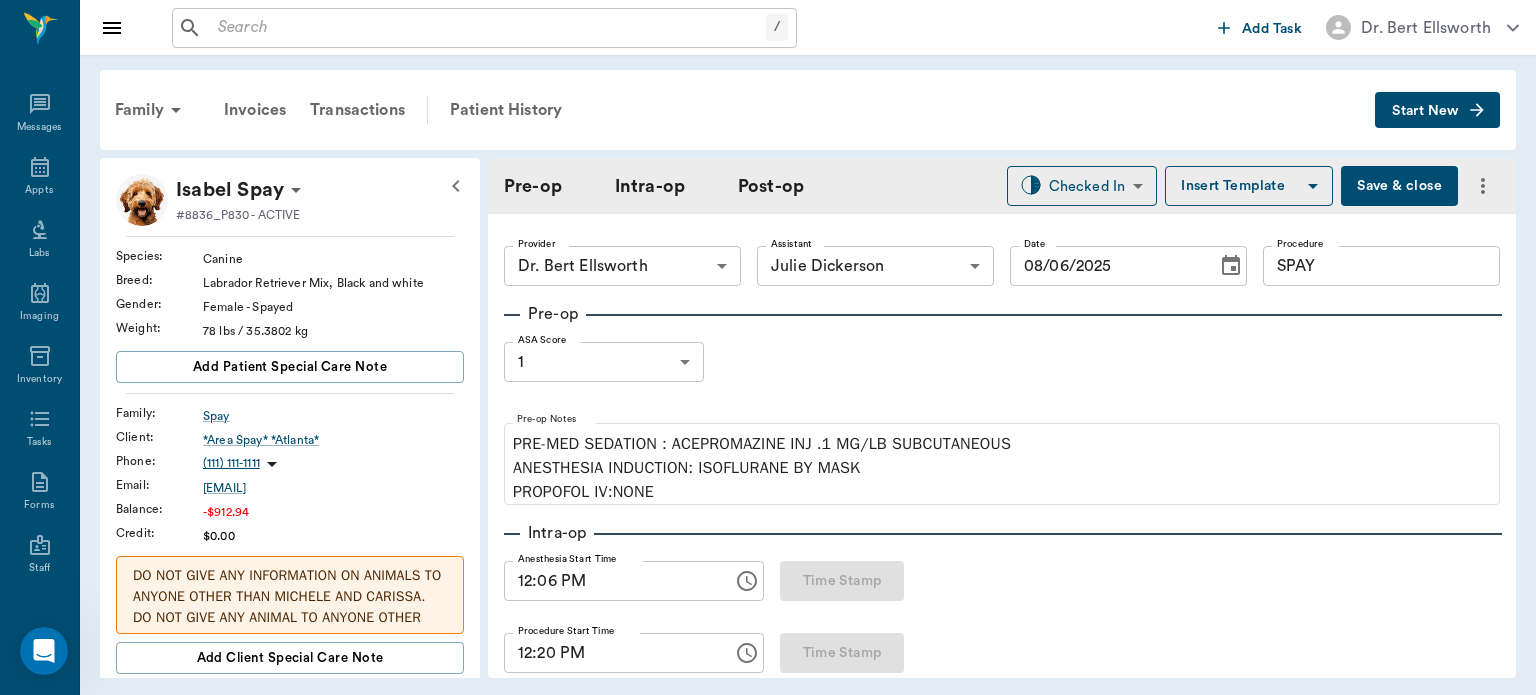 type on "12:06 PM" 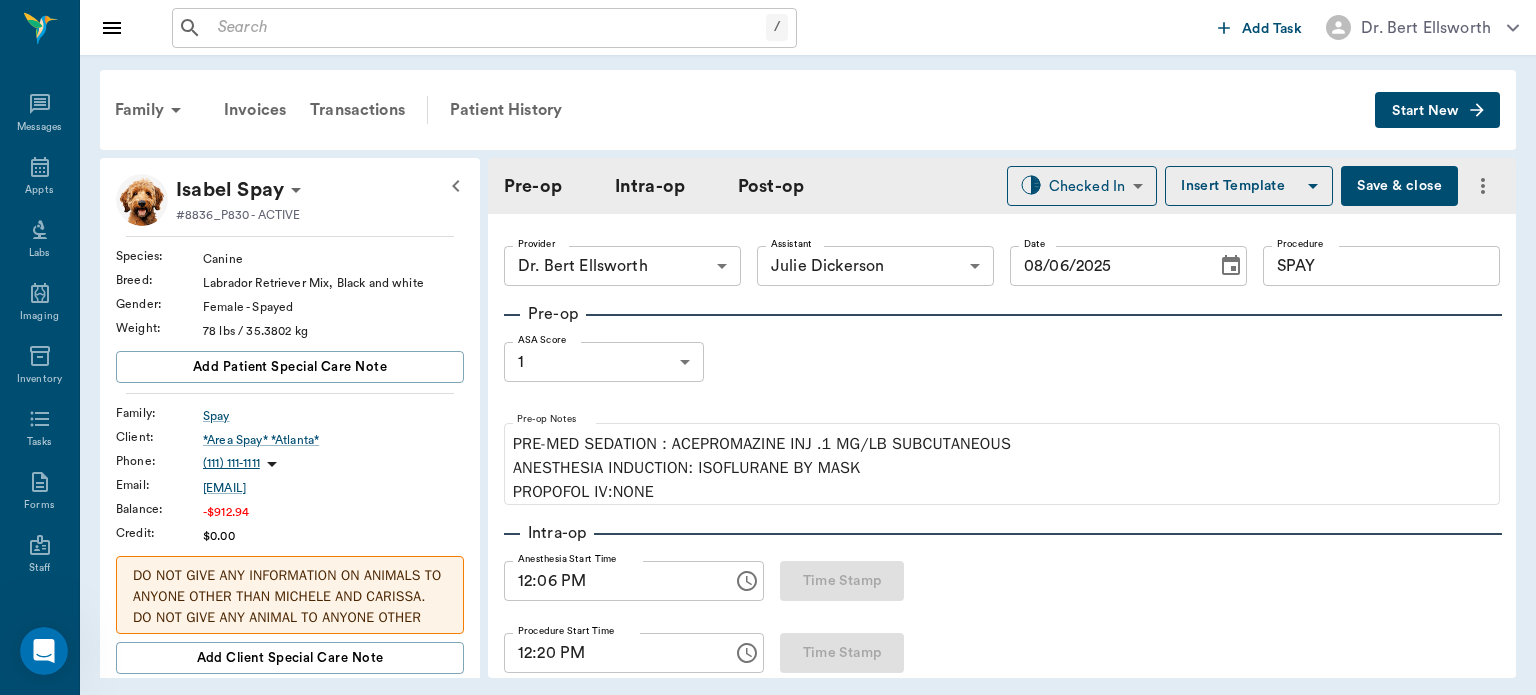 type on "12:54 PM" 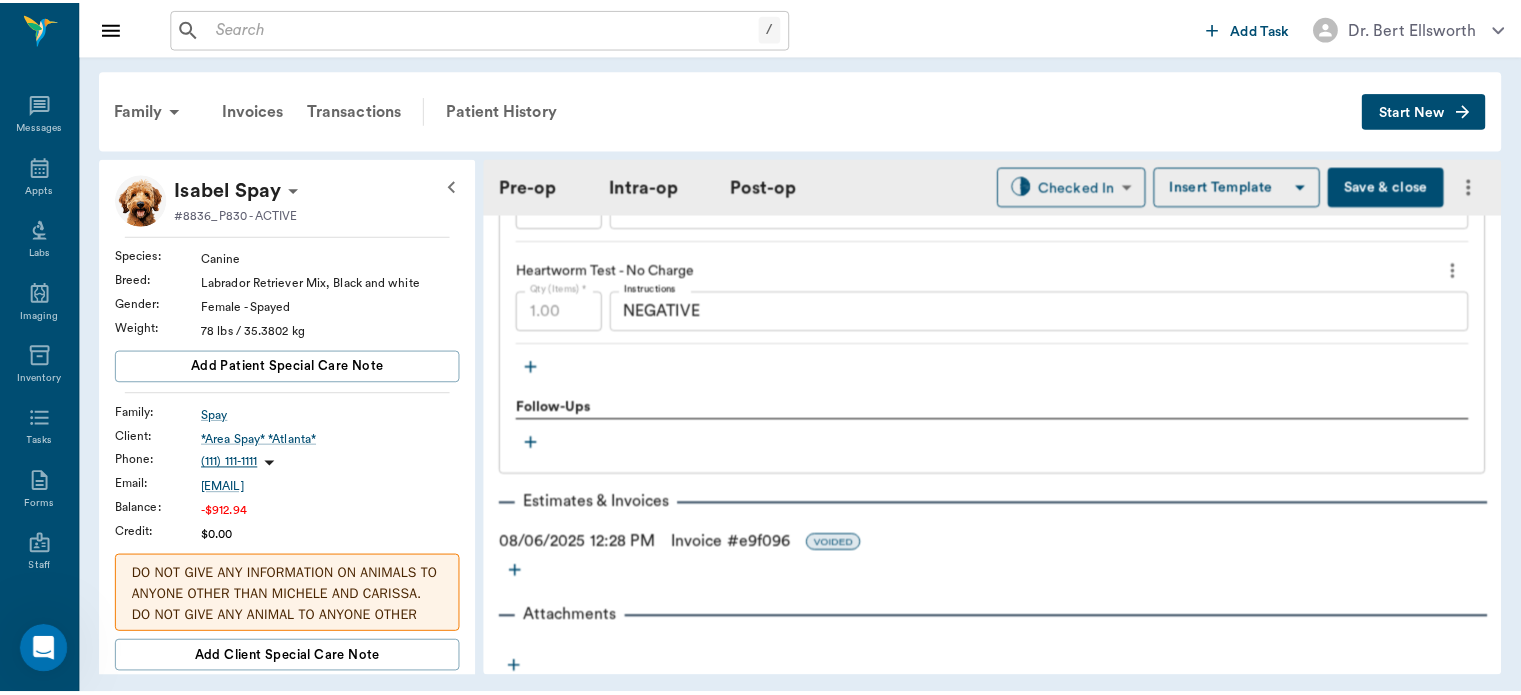 scroll, scrollTop: 2538, scrollLeft: 0, axis: vertical 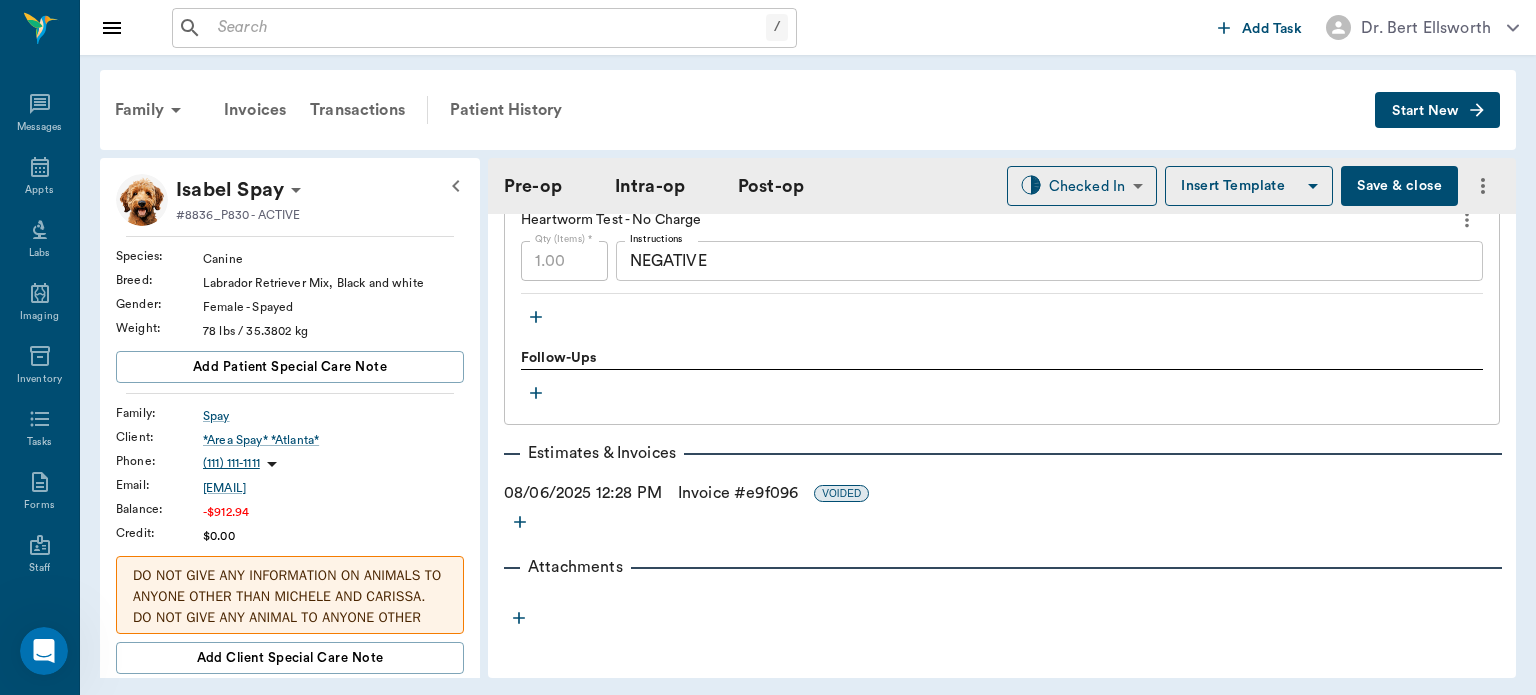 click 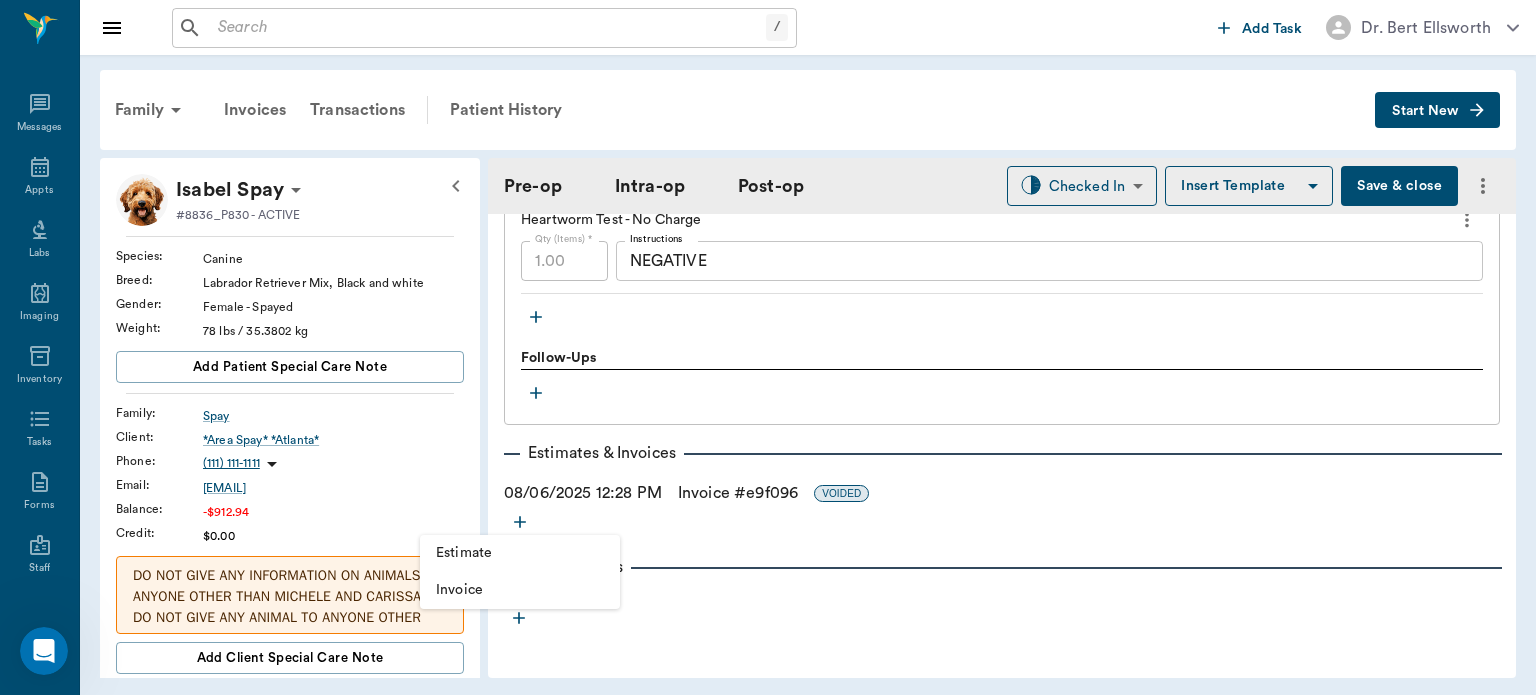 click on "Invoice" at bounding box center [520, 590] 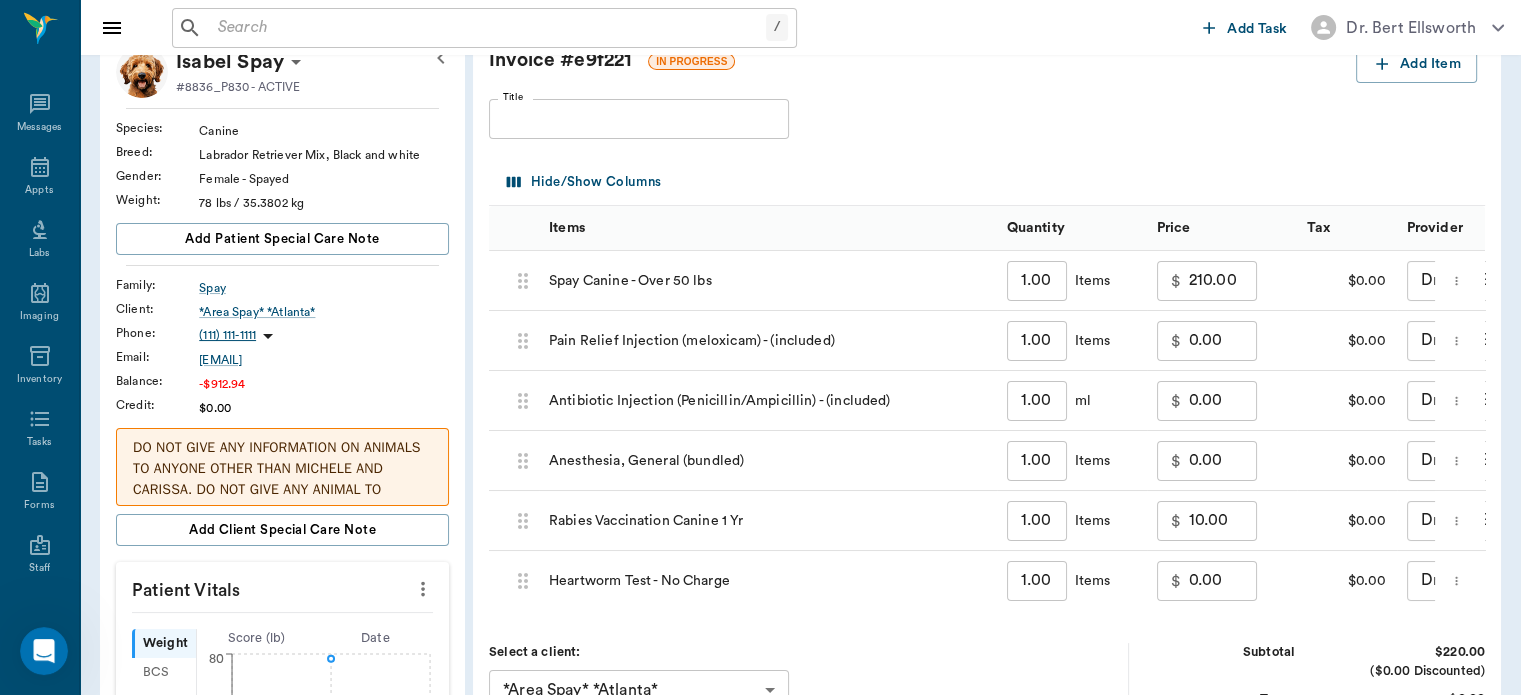 scroll, scrollTop: 127, scrollLeft: 0, axis: vertical 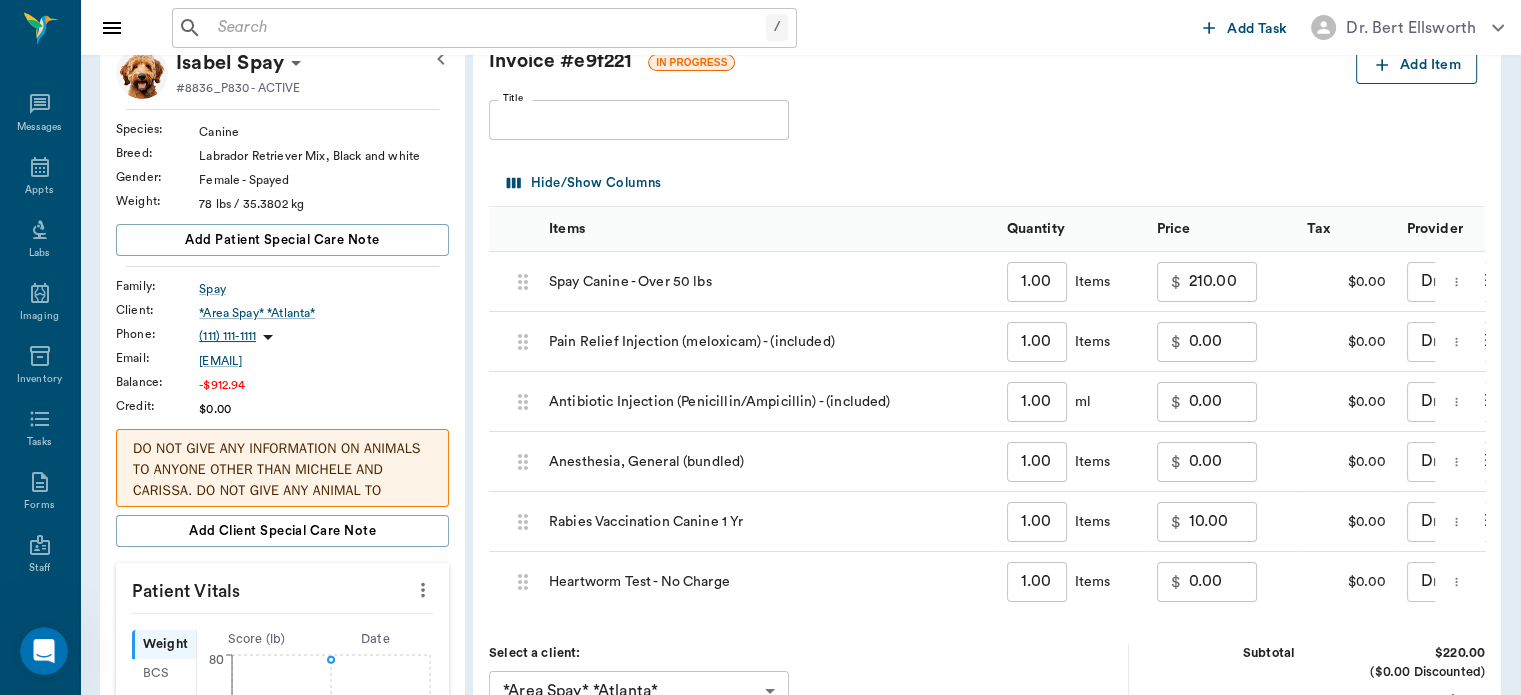 click on "Add Item" at bounding box center [1416, 65] 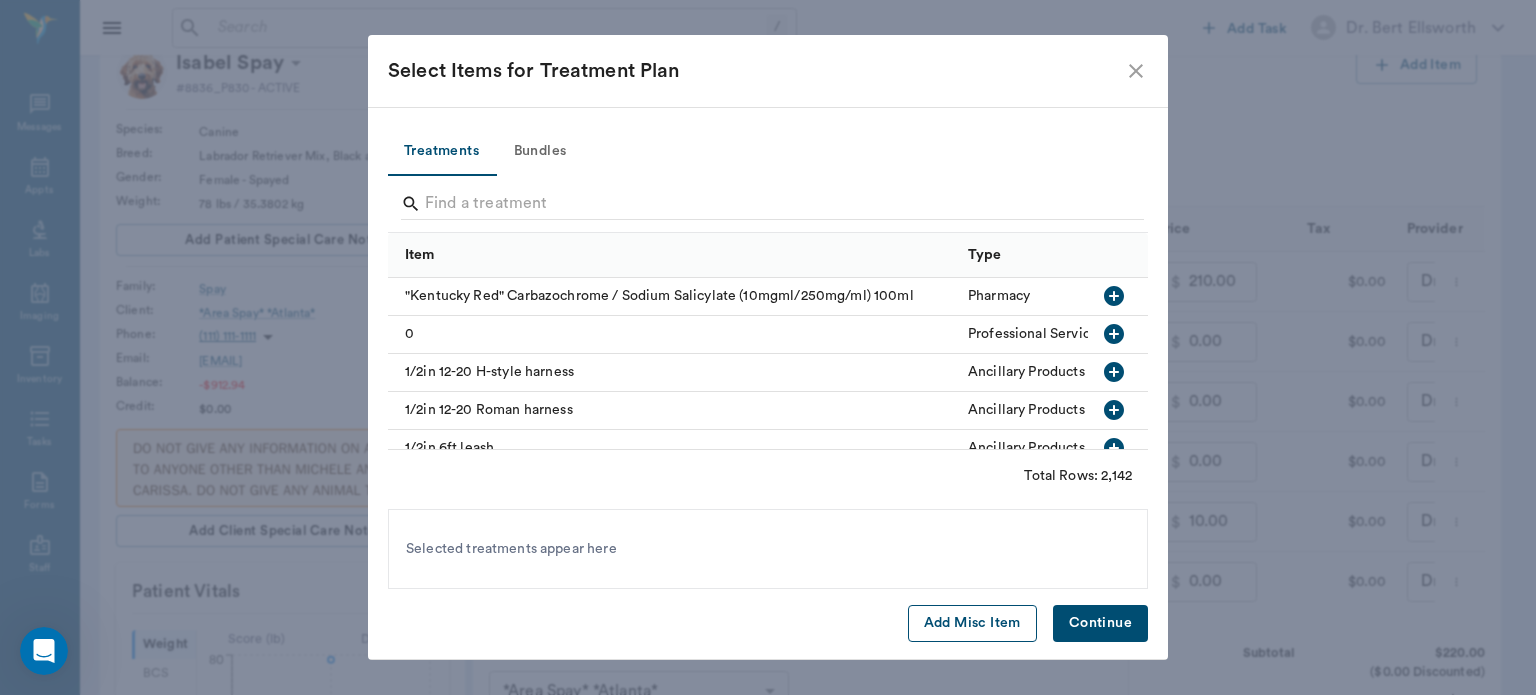 click on "Add Misc Item" at bounding box center [972, 623] 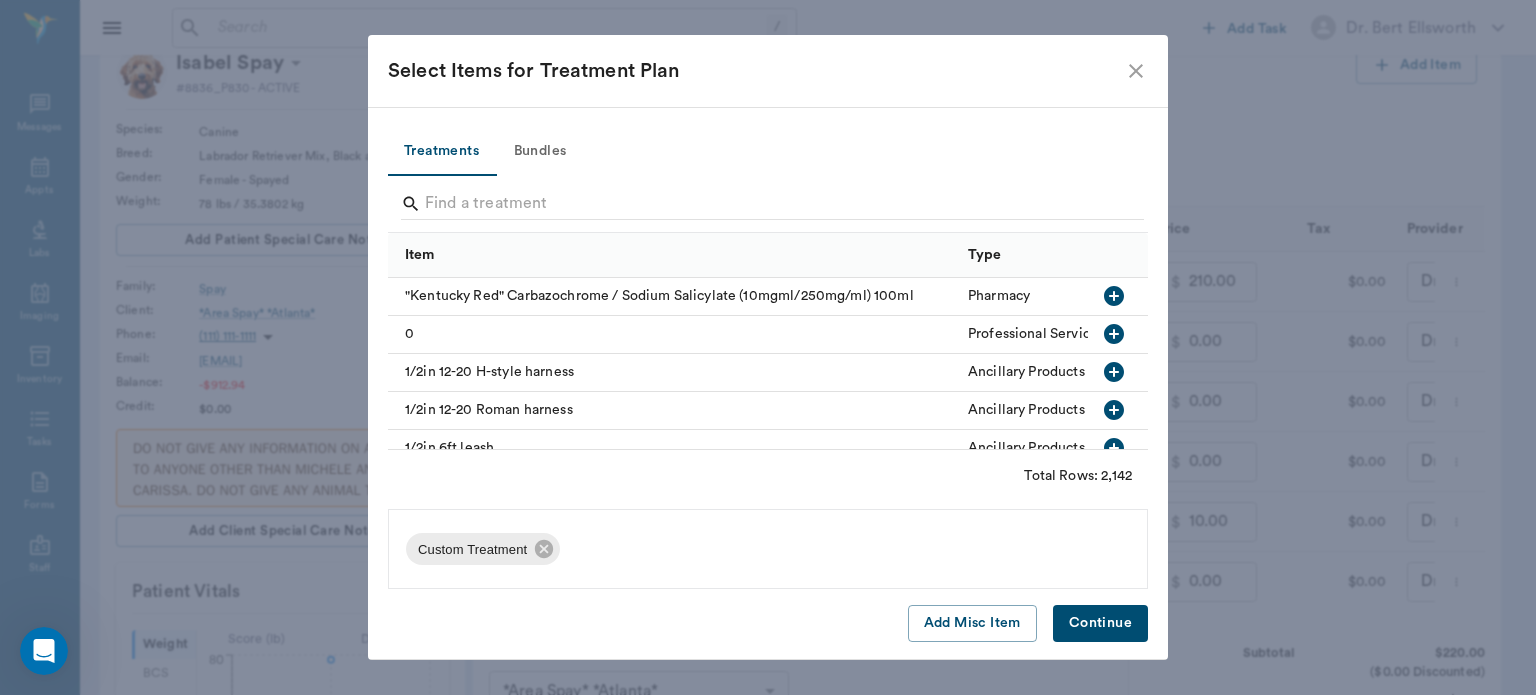 click on "Continue" at bounding box center [1100, 623] 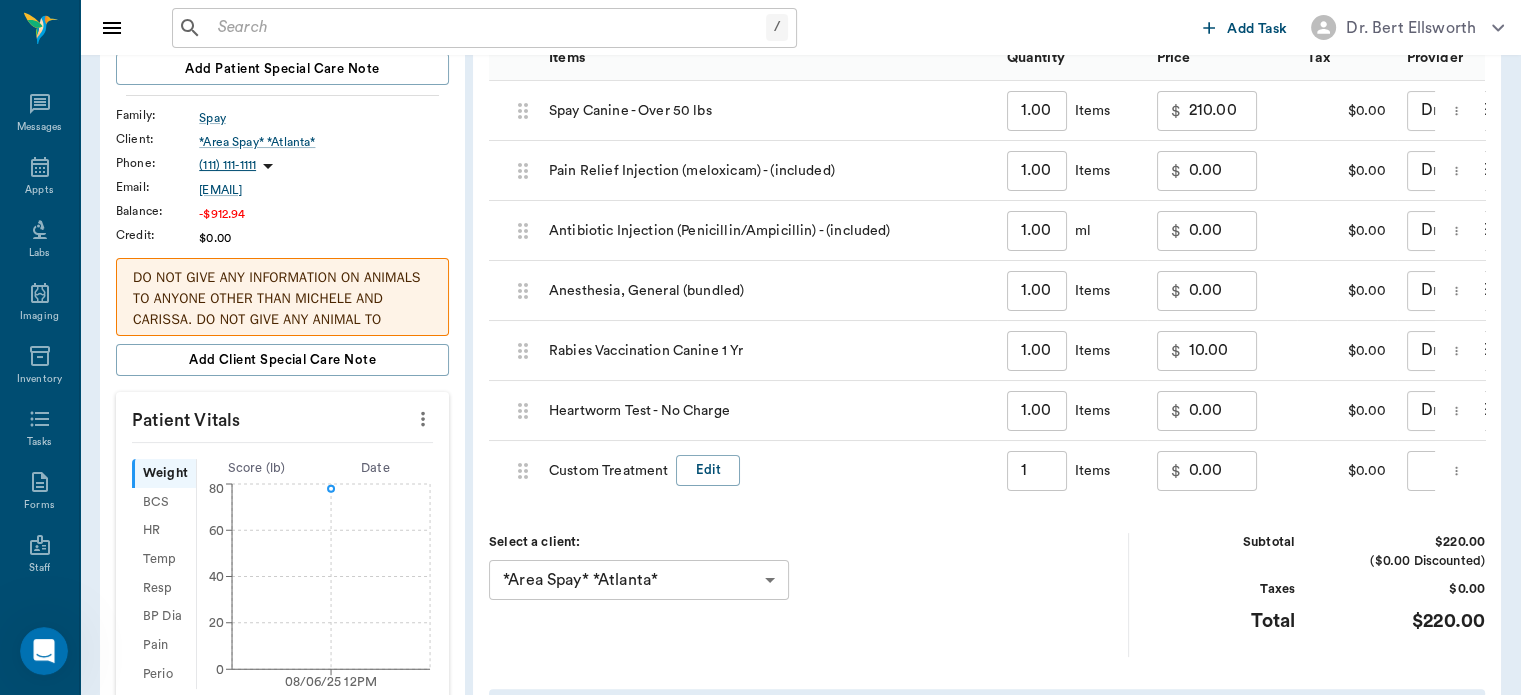 scroll, scrollTop: 301, scrollLeft: 0, axis: vertical 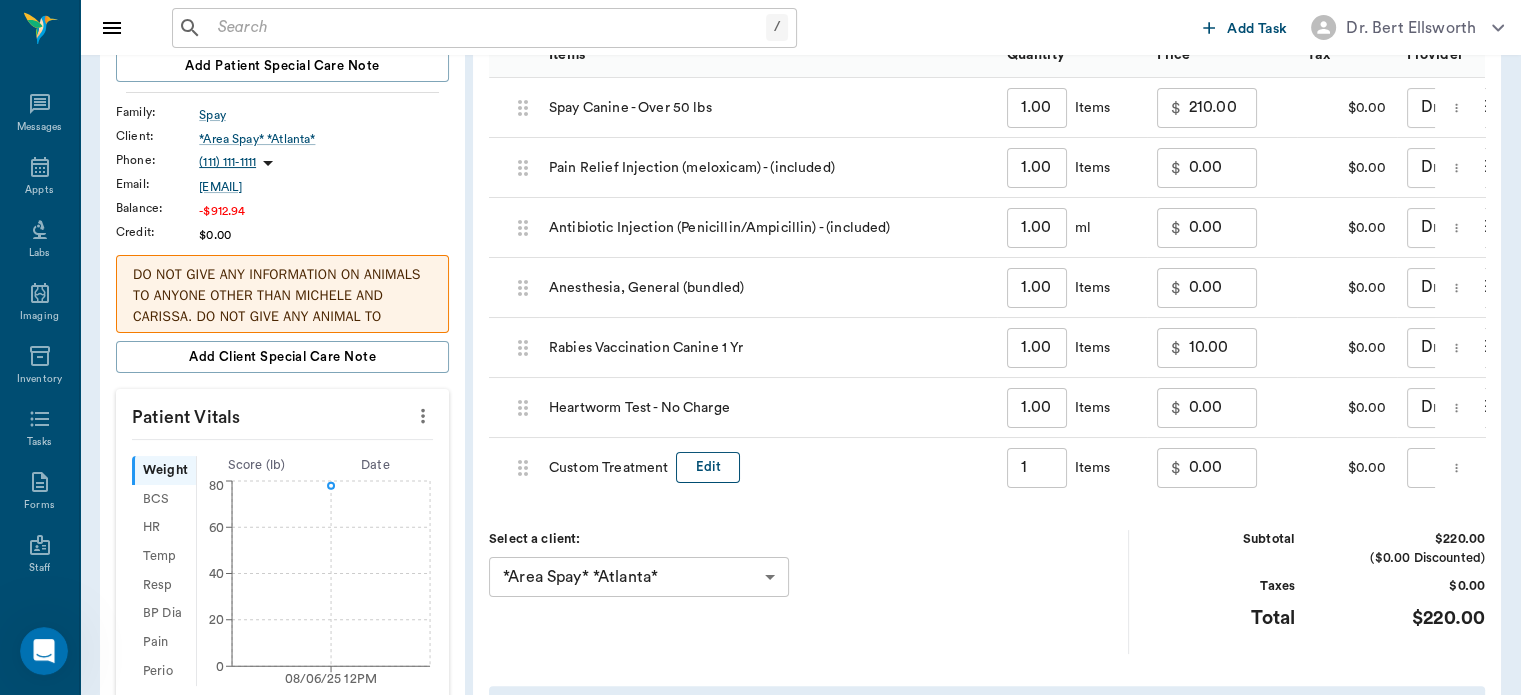 click on "Edit" at bounding box center (708, 467) 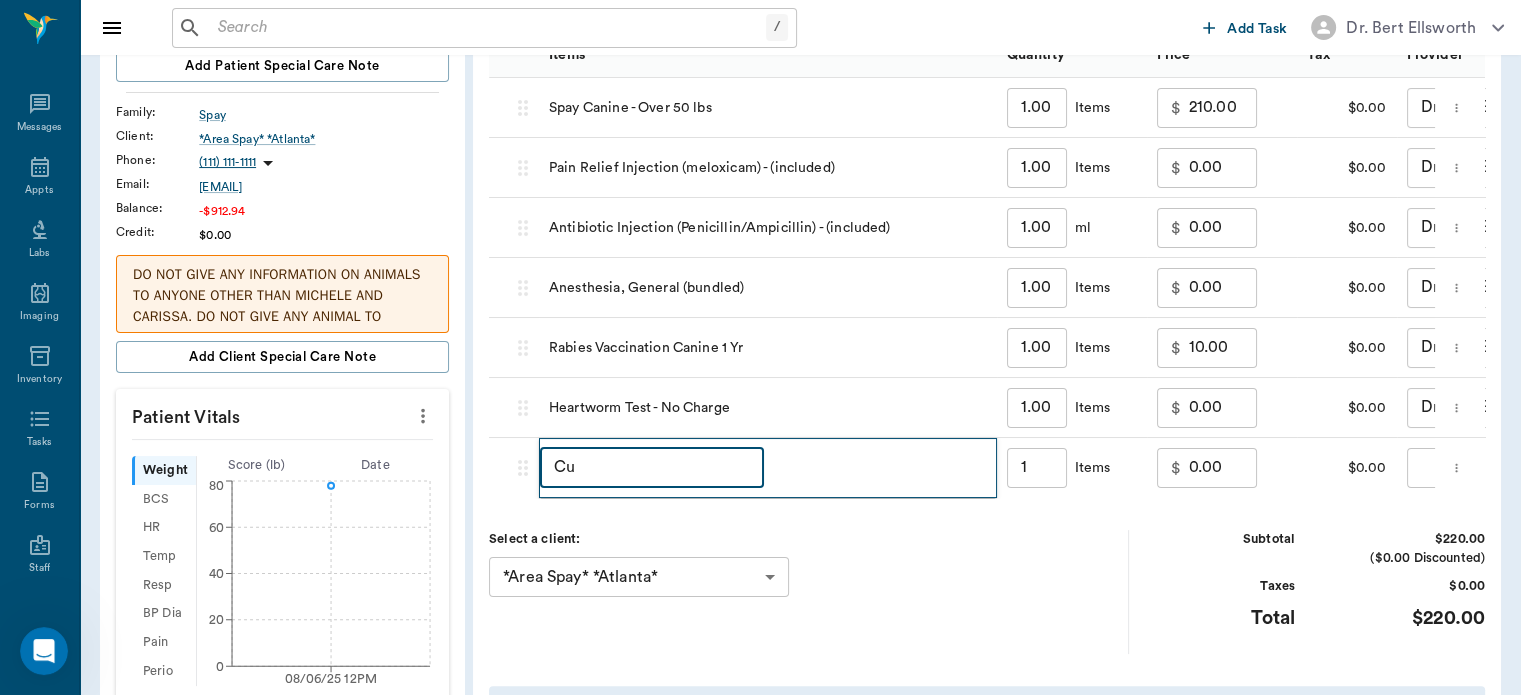 type on "C" 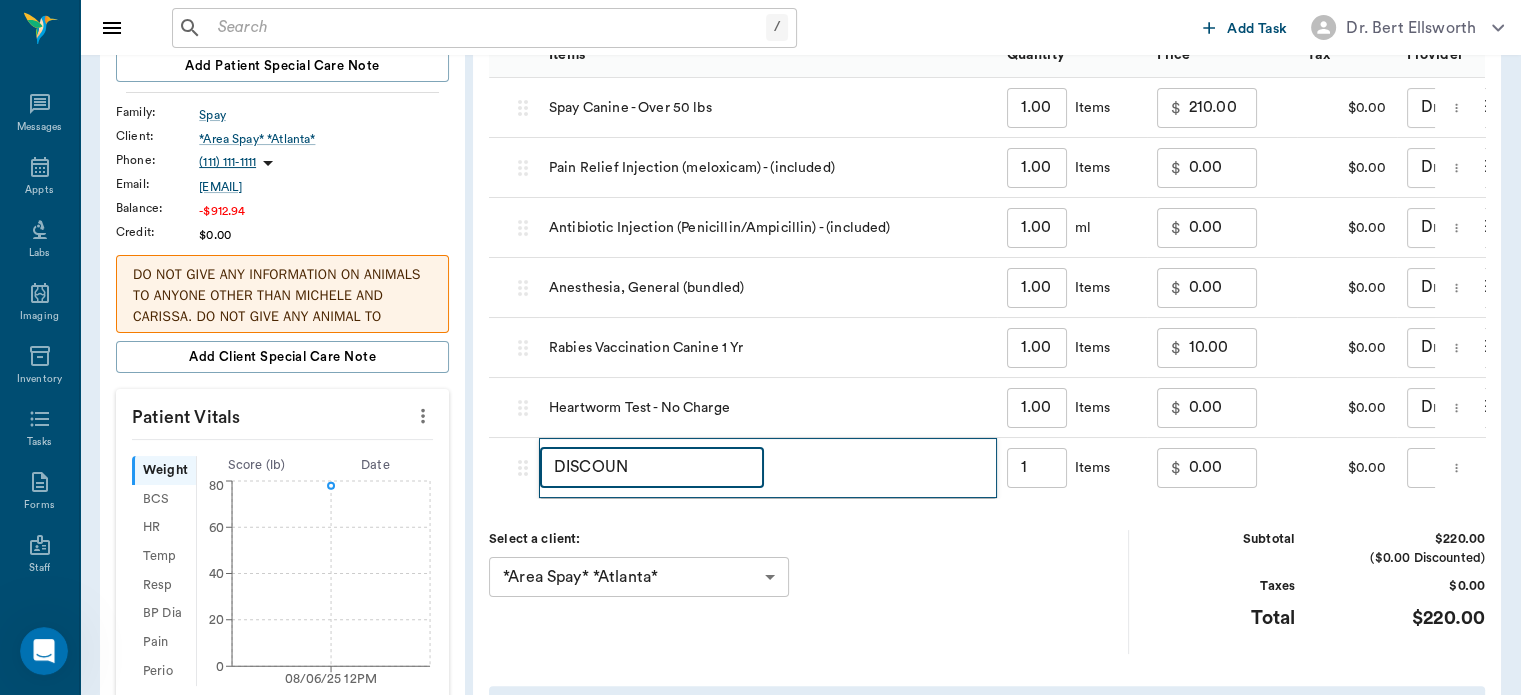 type on "DISCOUNT" 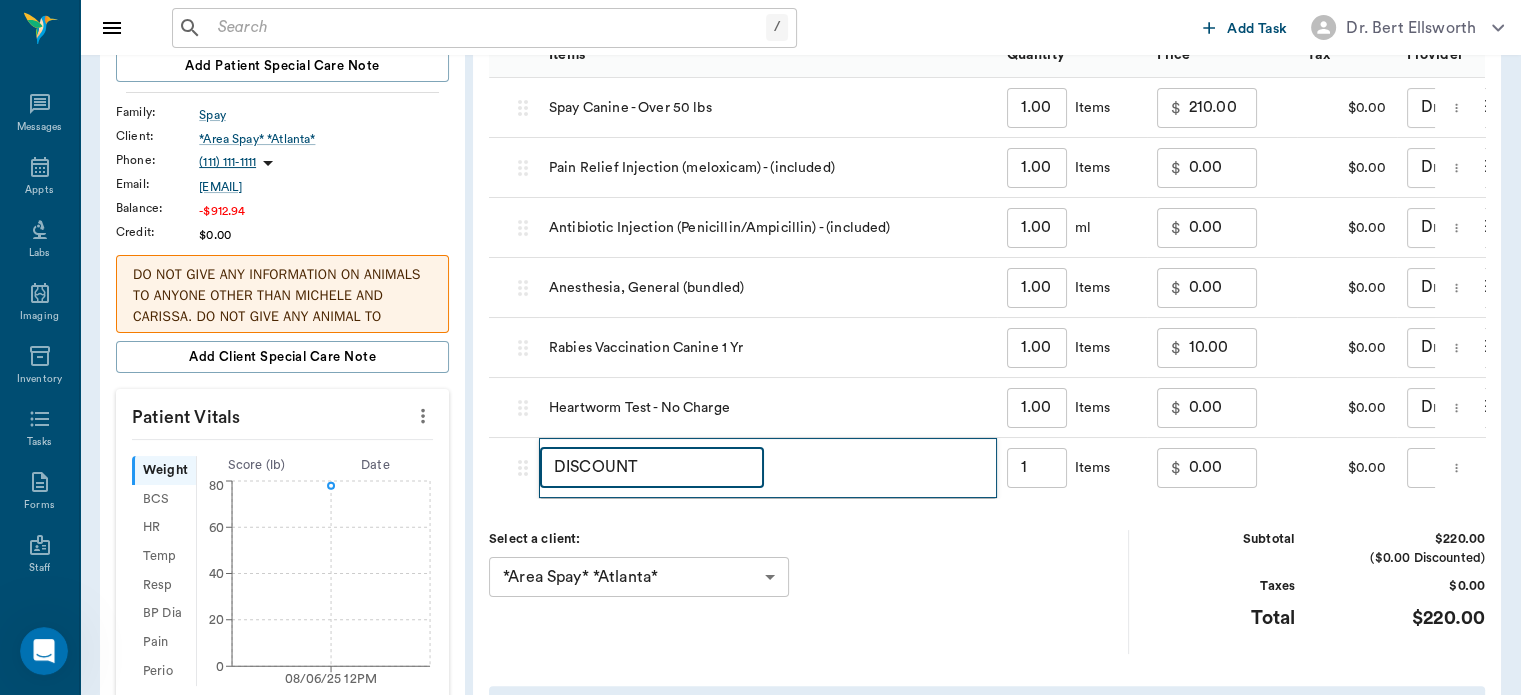 click on "0.00" at bounding box center [1223, 468] 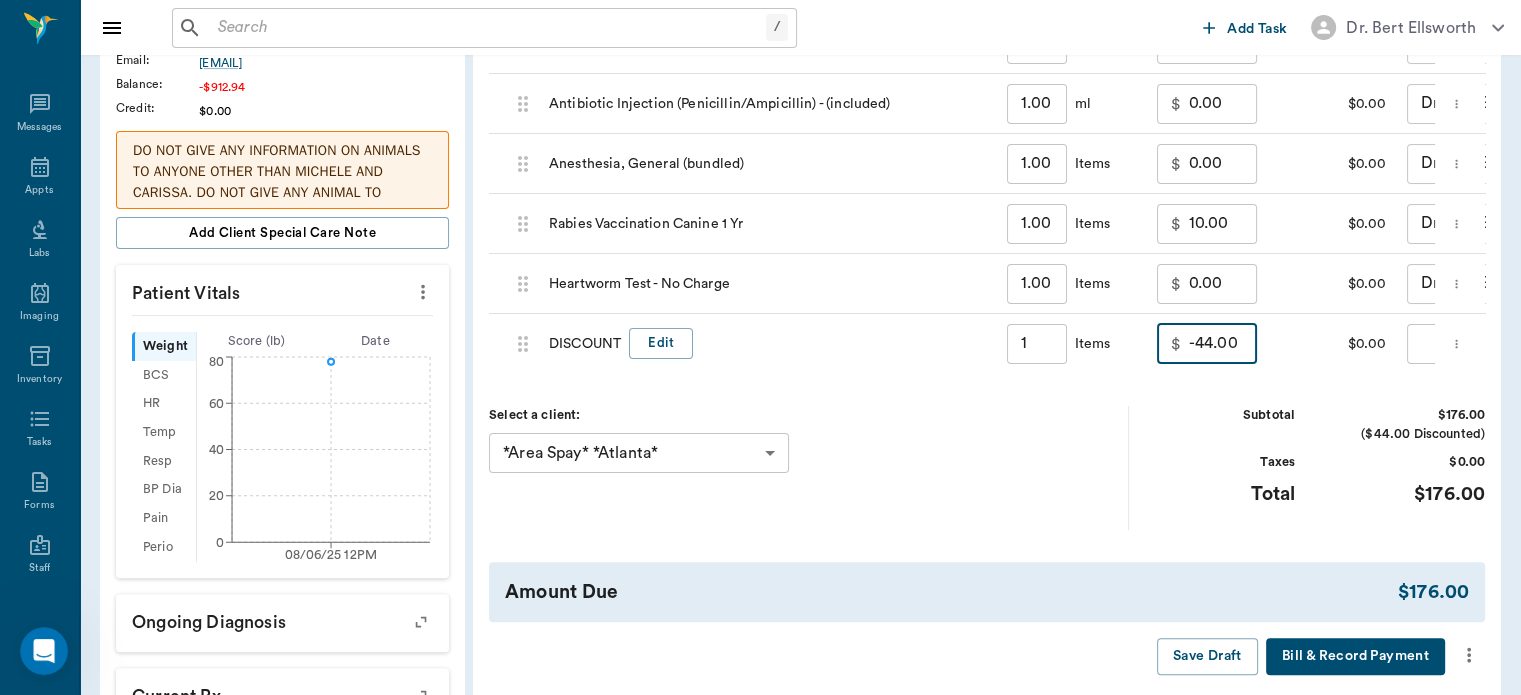 scroll, scrollTop: 436, scrollLeft: 0, axis: vertical 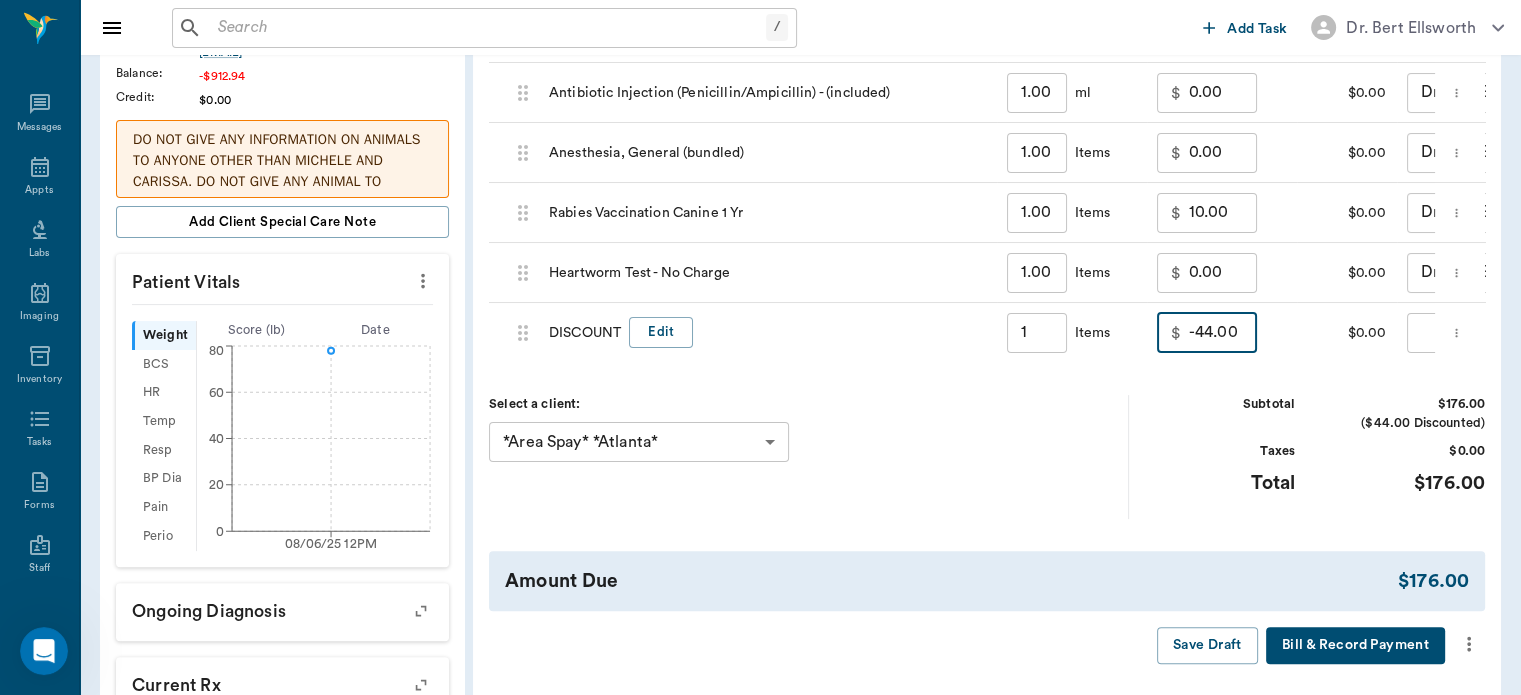 type on "-44.00" 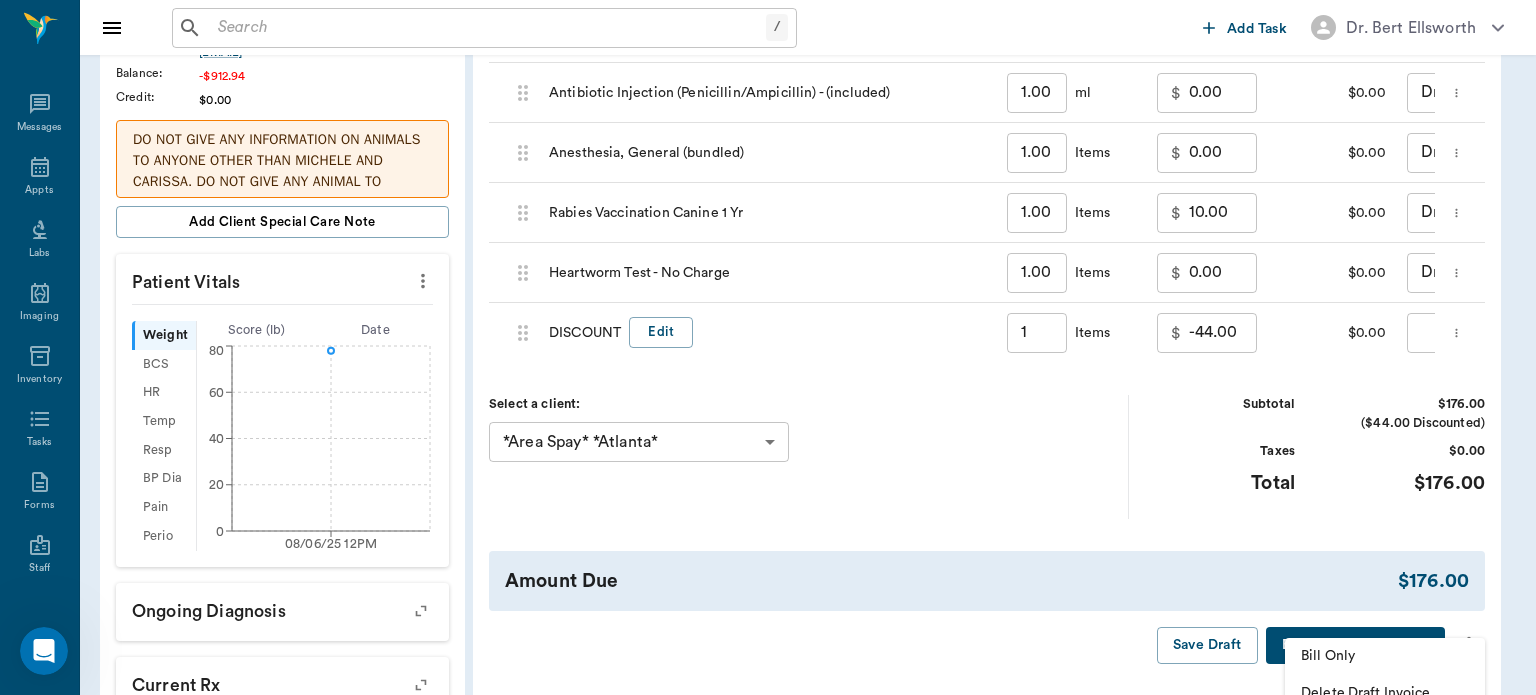 click on "Bill Only" at bounding box center (1385, 656) 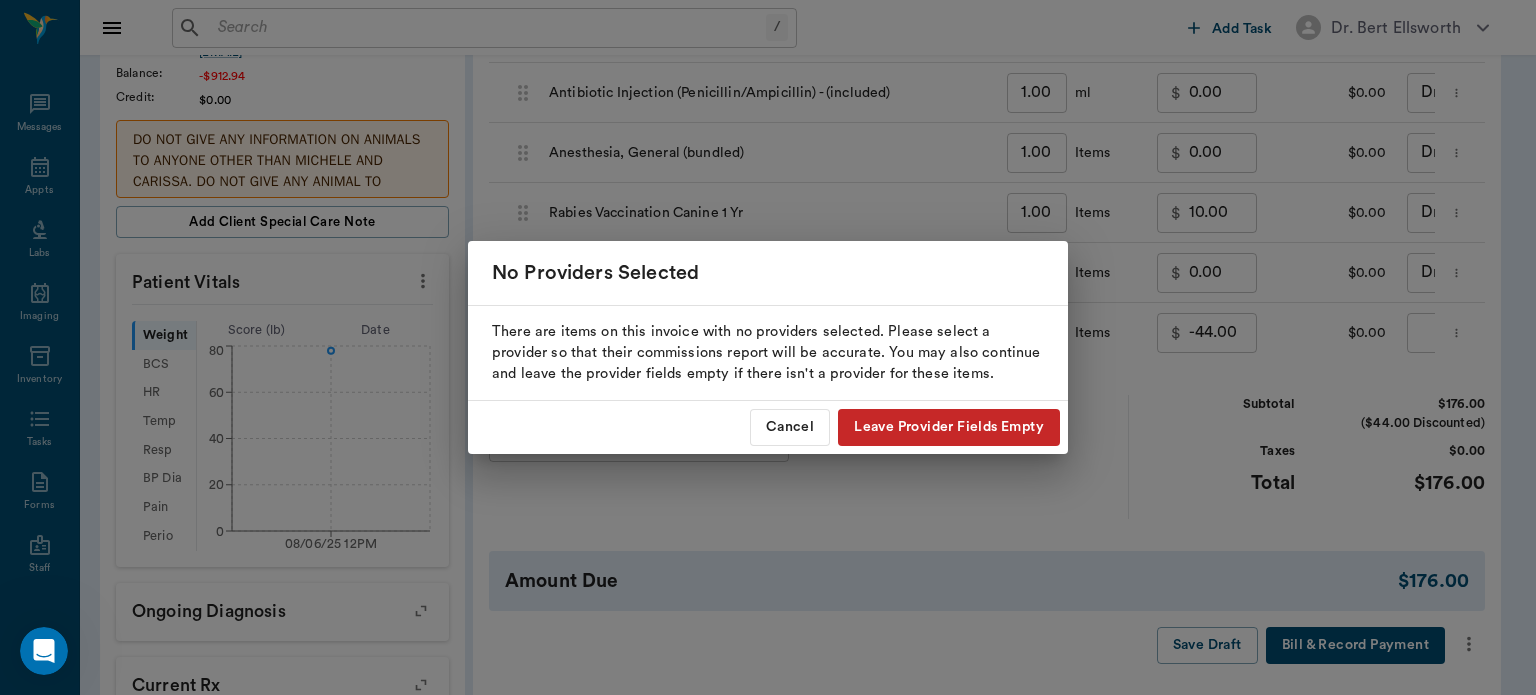 click on "Leave Provider Fields Empty" at bounding box center [949, 427] 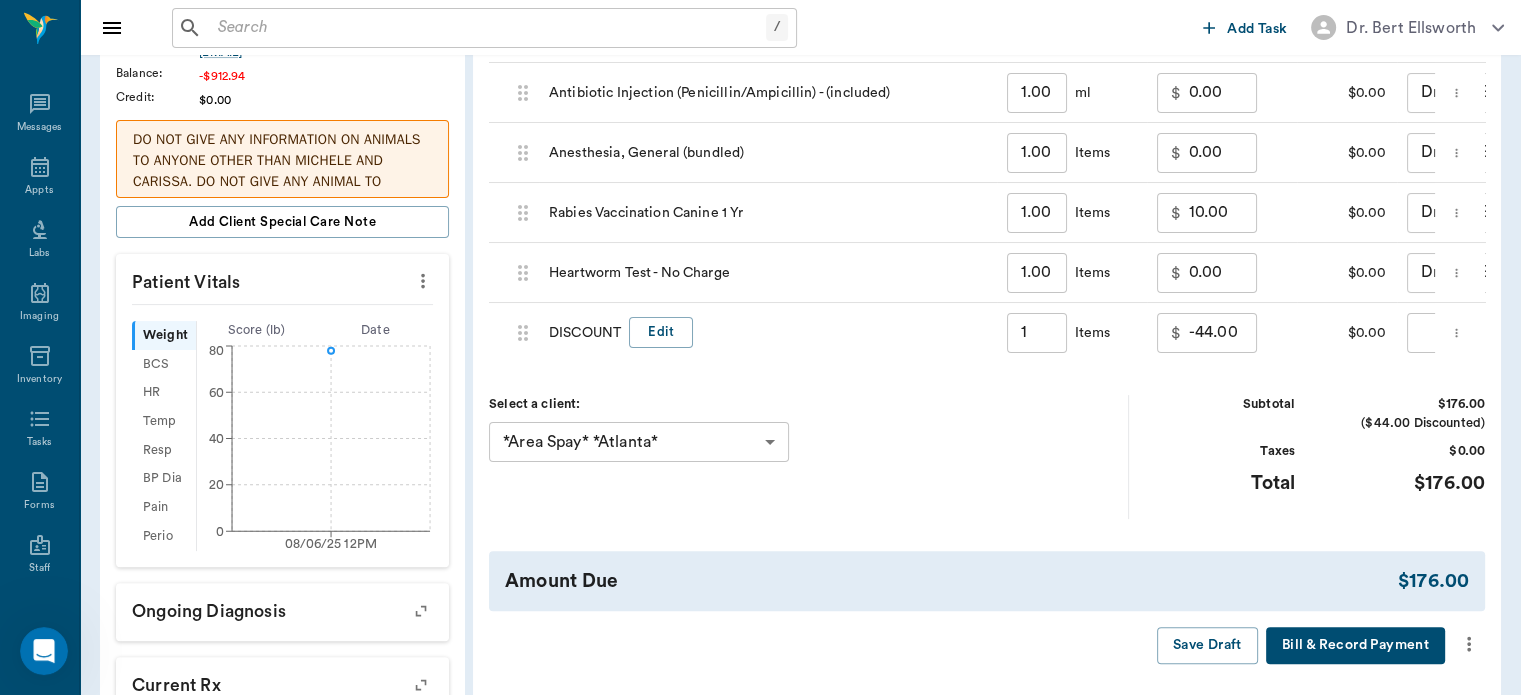 type on "1.00" 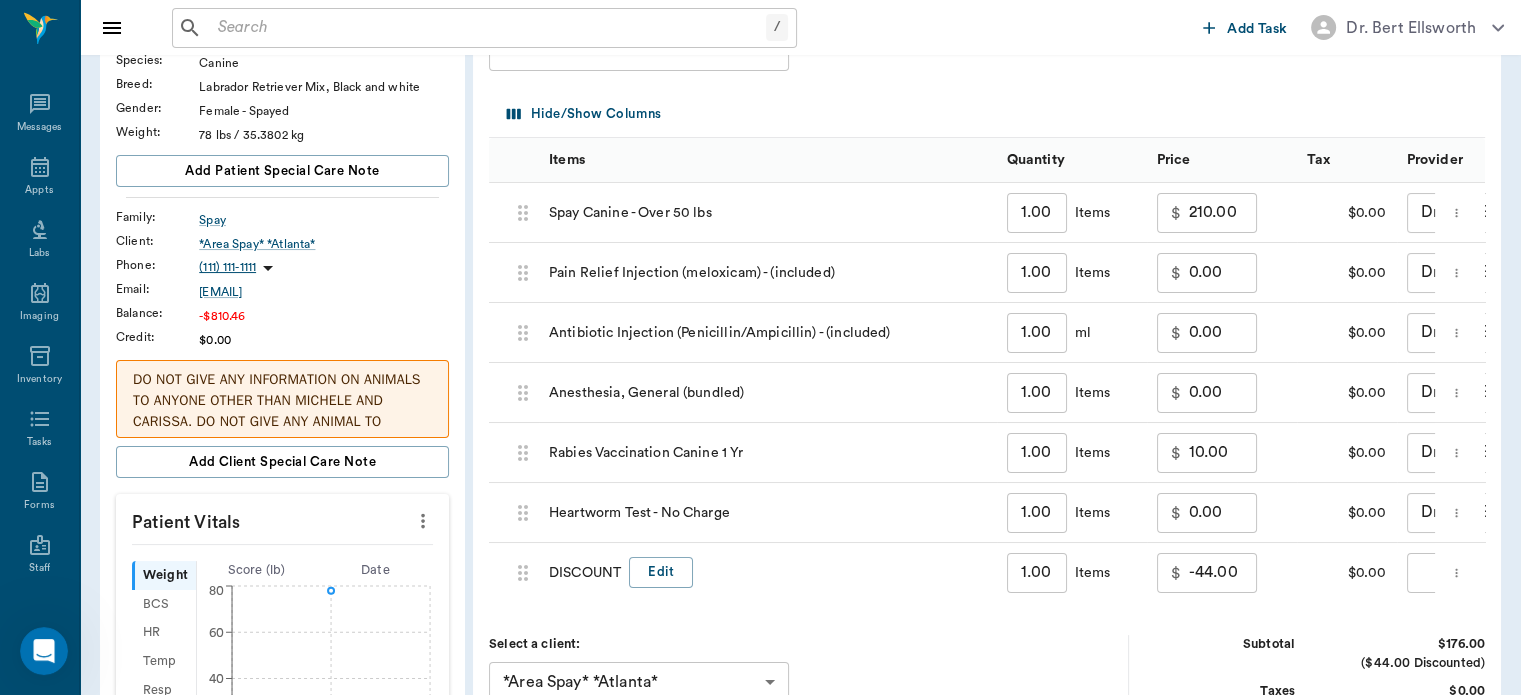 scroll, scrollTop: 0, scrollLeft: 0, axis: both 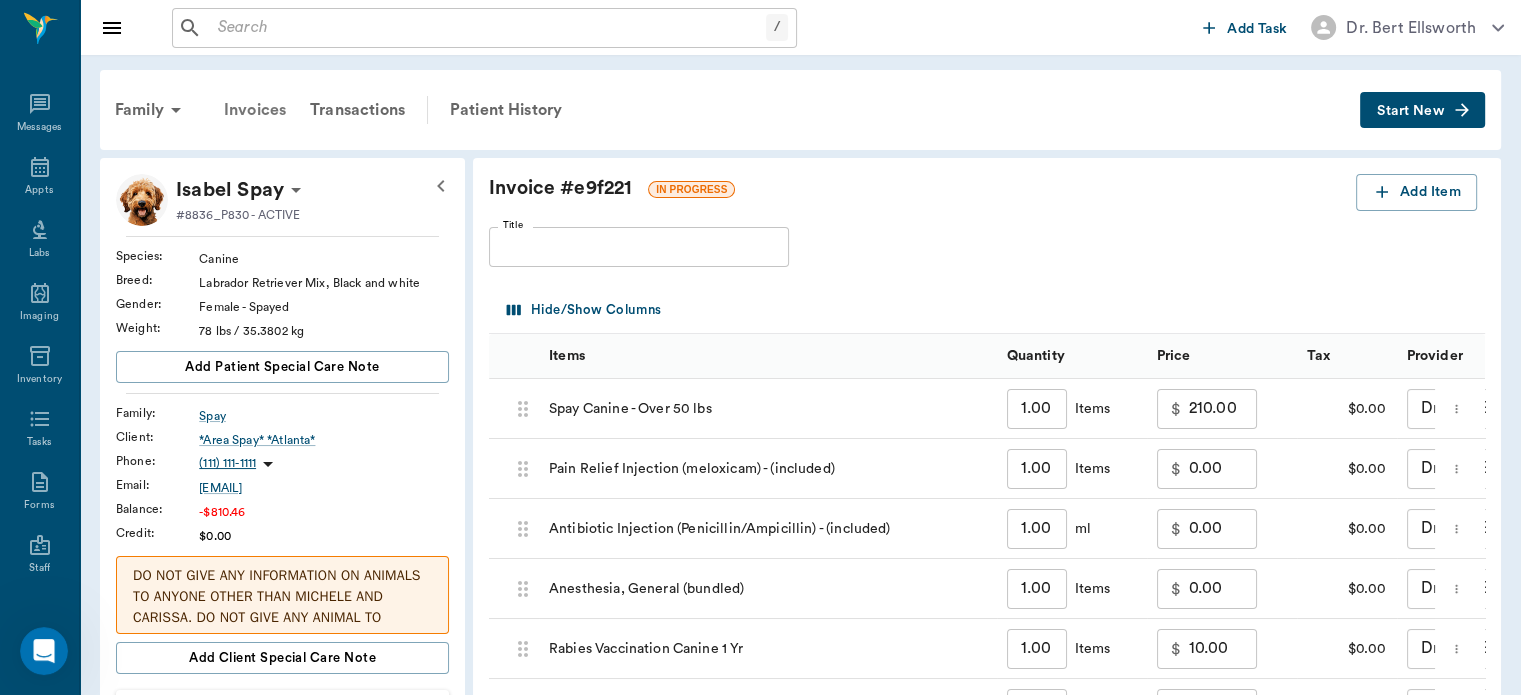 click on "Invoices" at bounding box center (255, 110) 